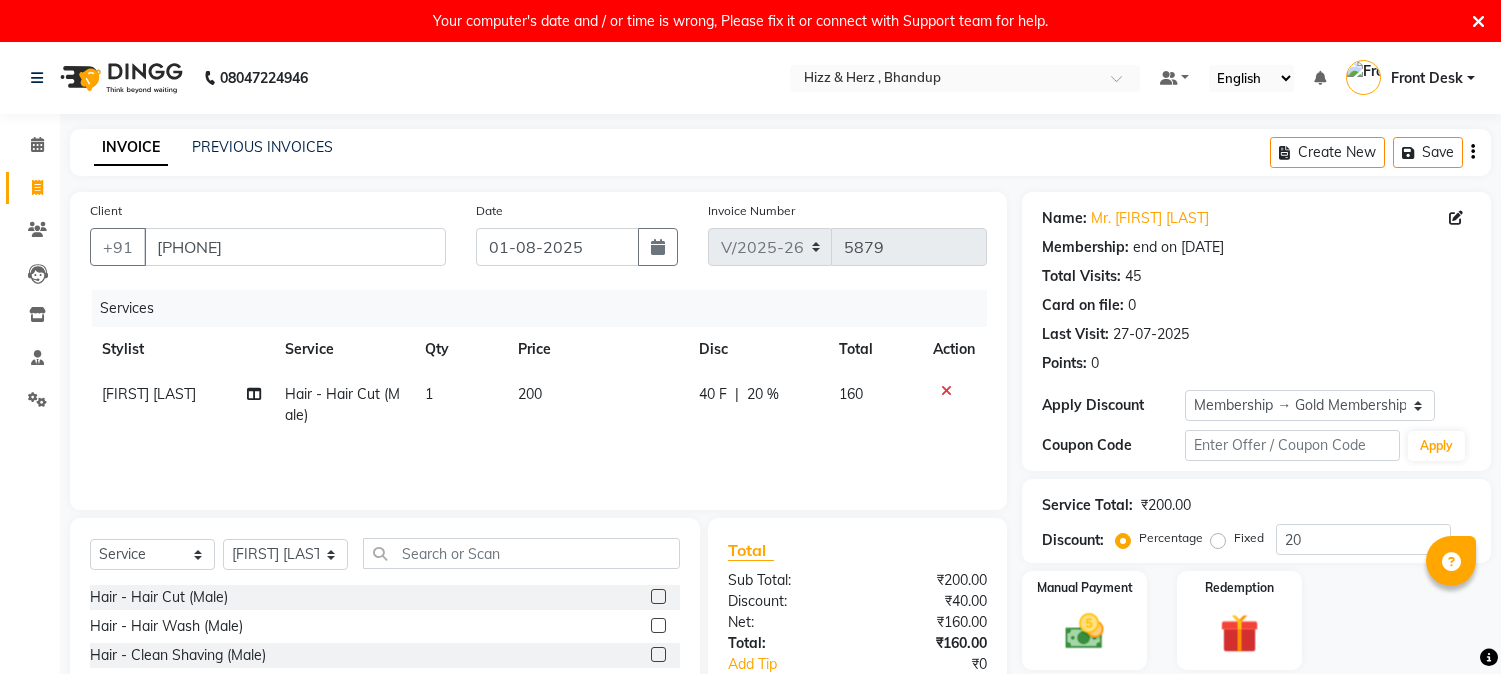 select on "629" 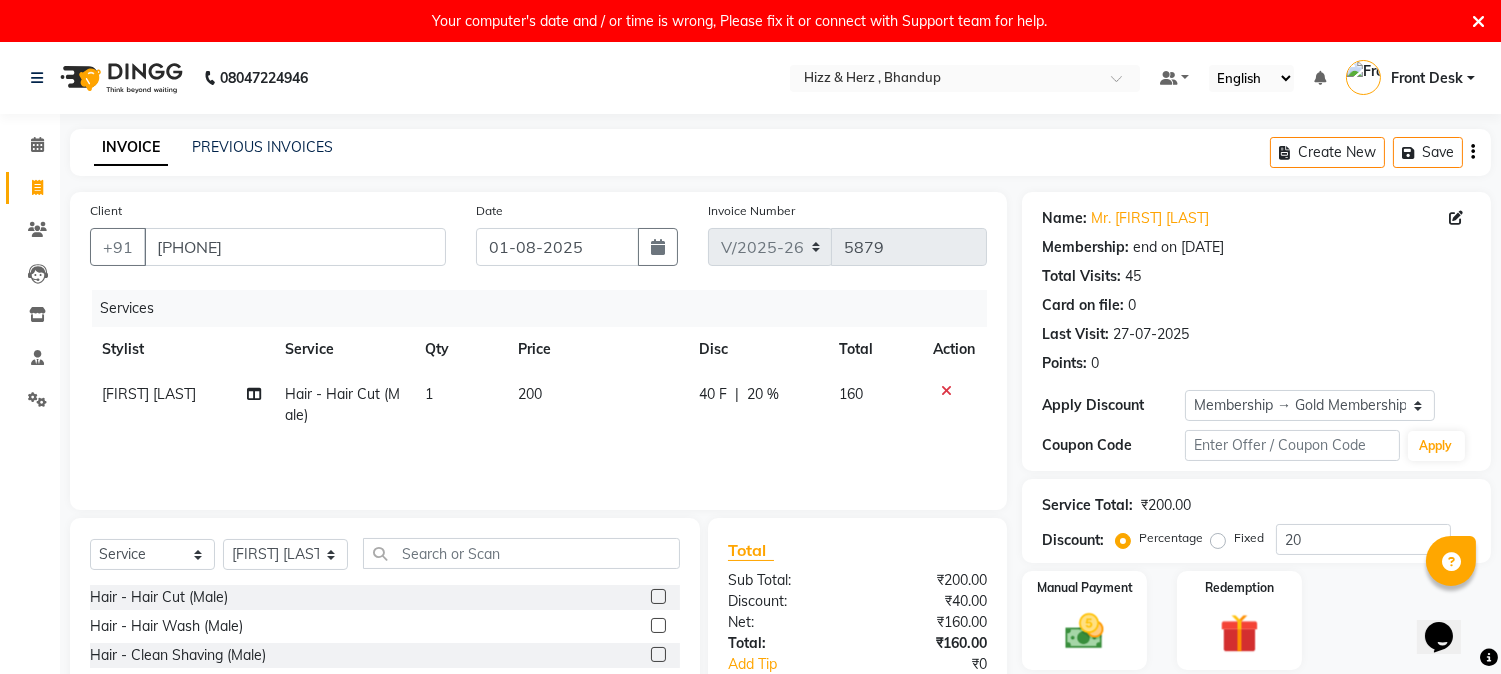 scroll, scrollTop: 0, scrollLeft: 0, axis: both 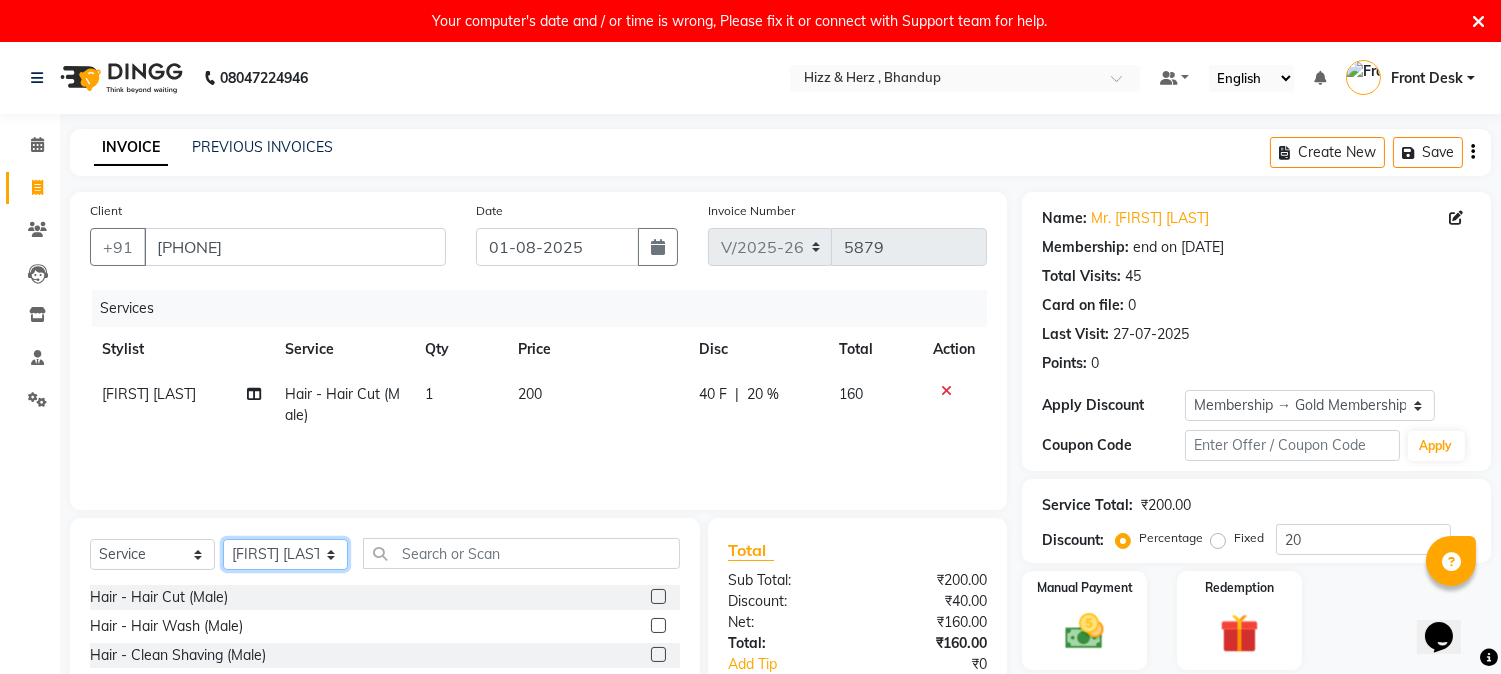 click on "Select Stylist Front Desk [PERSON] [PERSON] HIZZ & HERZ 2 [PERSON] [PERSON] [PERSON] [PERSON] [PERSON] [PERSON] [PERSON] [PERSON] [PERSON] [PERSON] [PERSON]" 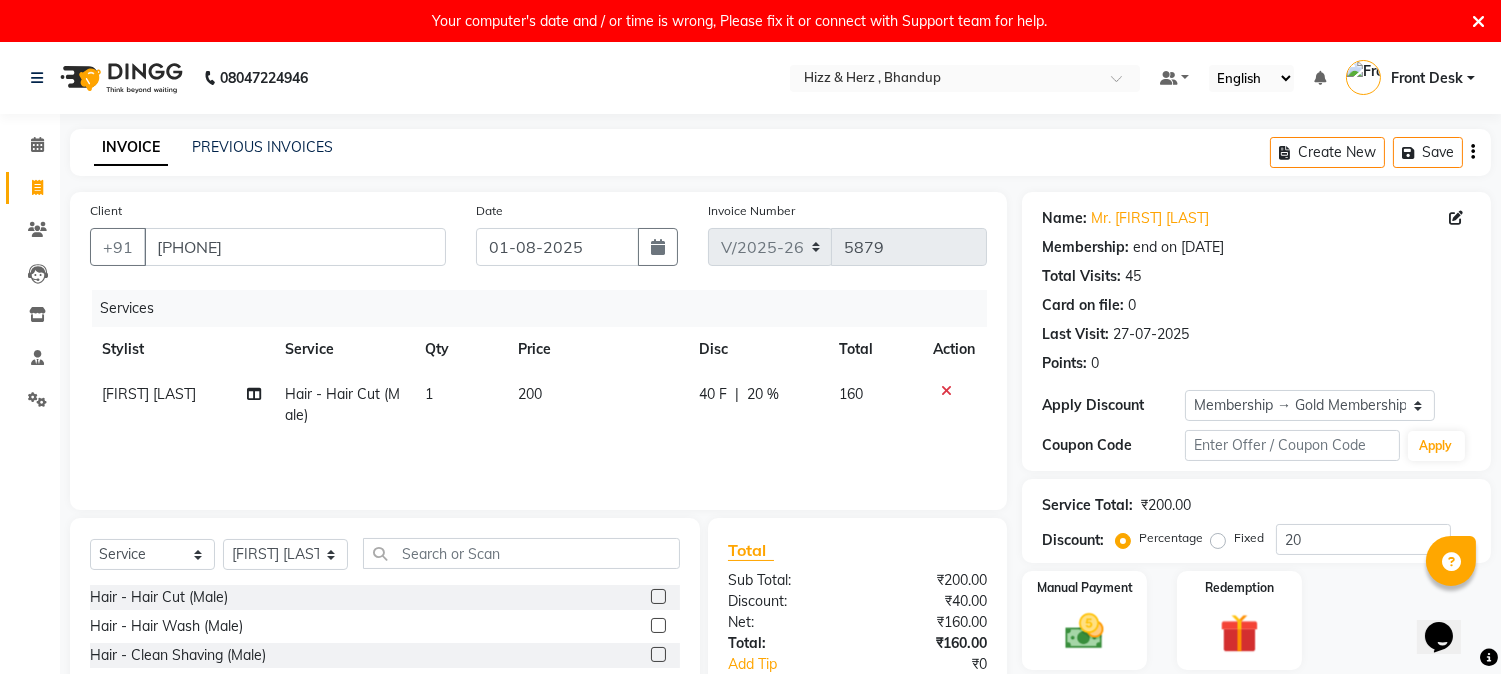 click on "Total Sub Total: ₹200.00 Discount: ₹40.00 Net: ₹160.00 Total: ₹160.00 Add Tip ₹0 Payable: ₹160.00 Paid: ₹0 Balance   : ₹160.00" 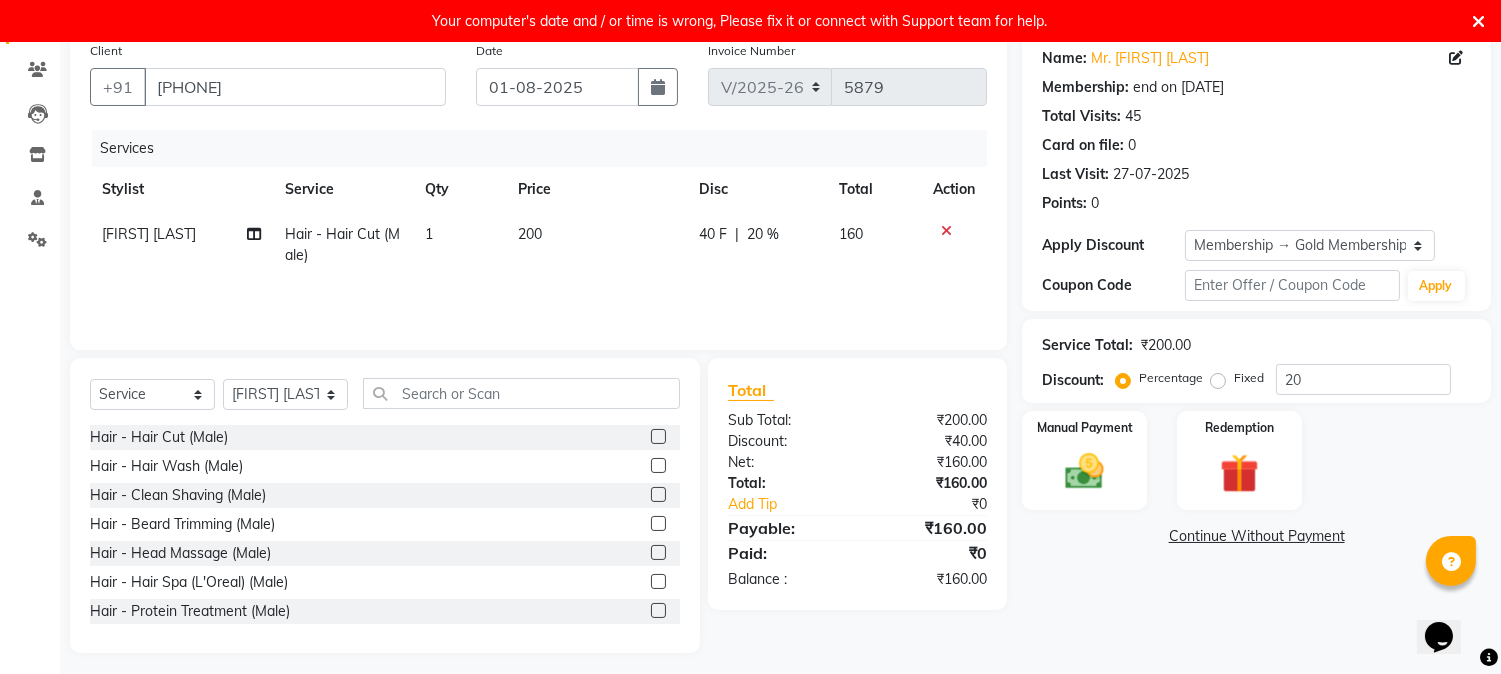 scroll, scrollTop: 168, scrollLeft: 0, axis: vertical 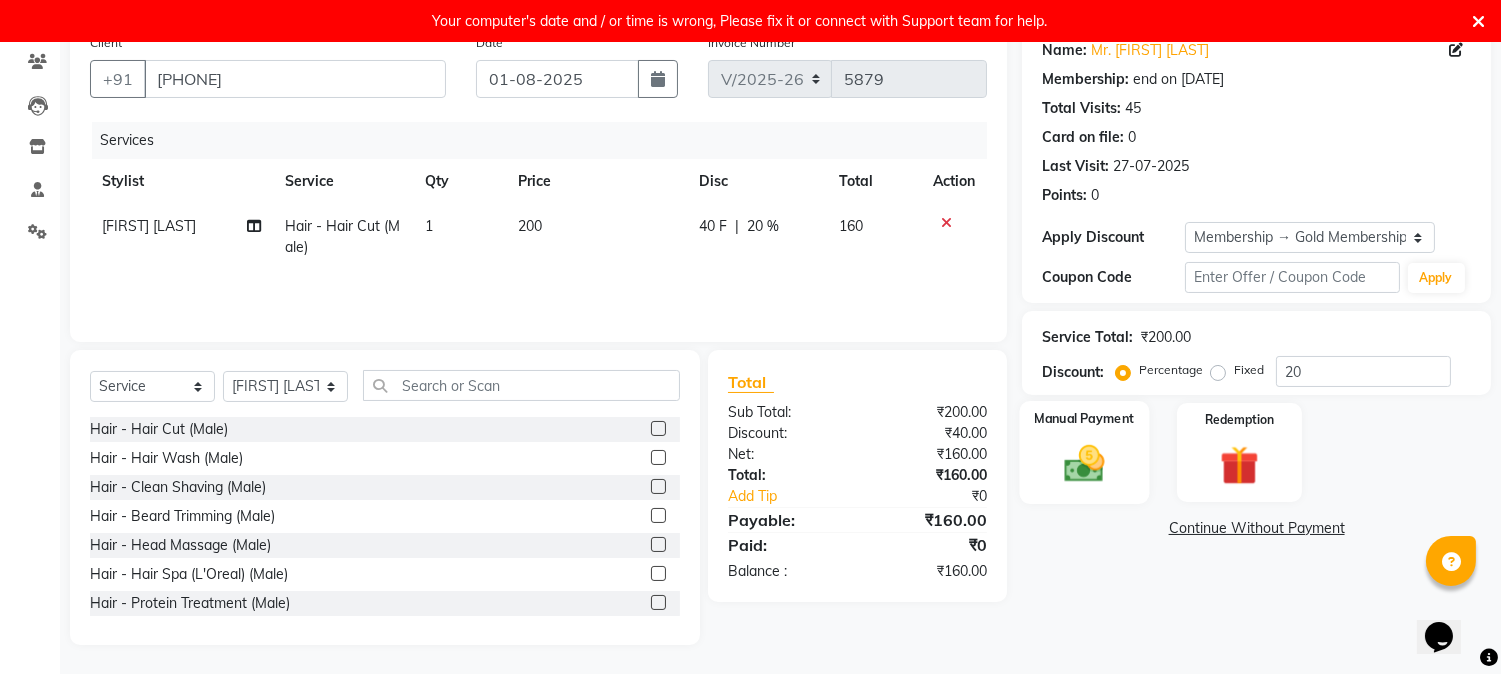 click 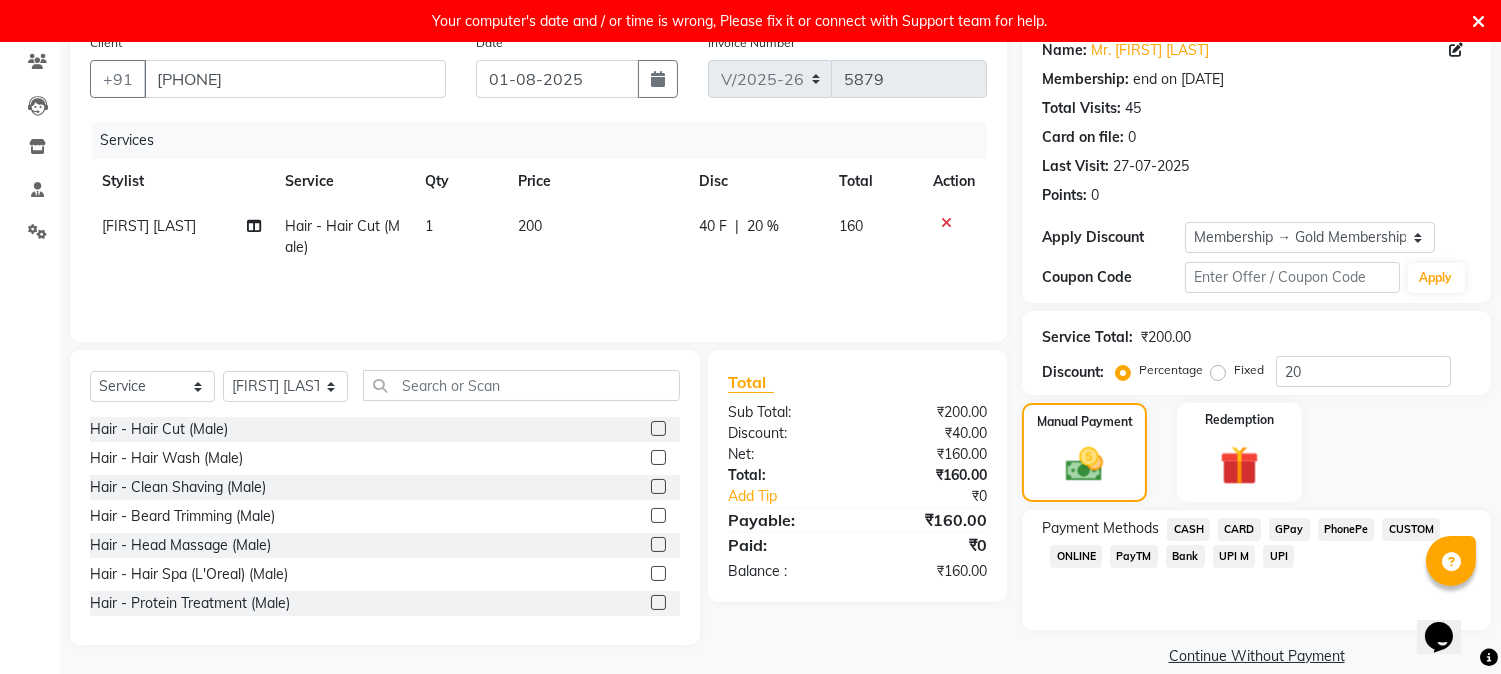 click on "CASH" 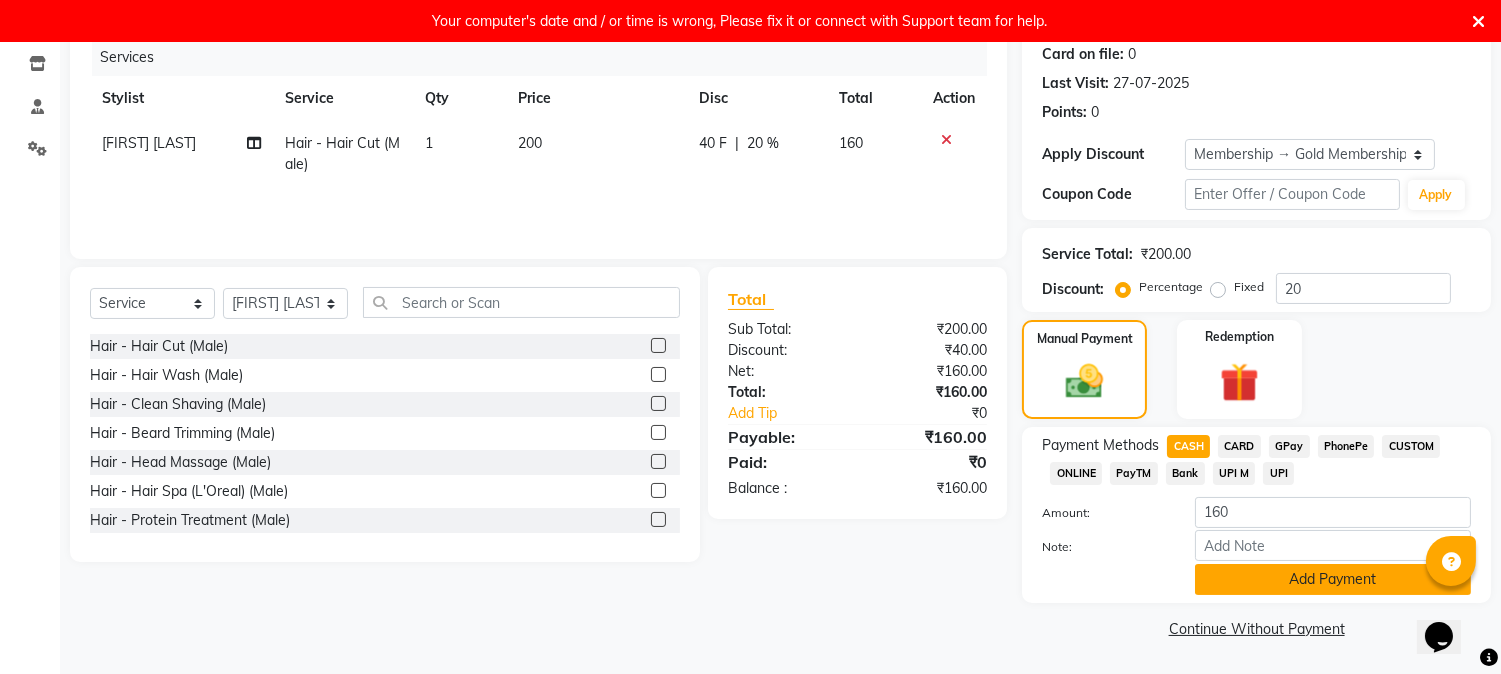 click on "Add Payment" 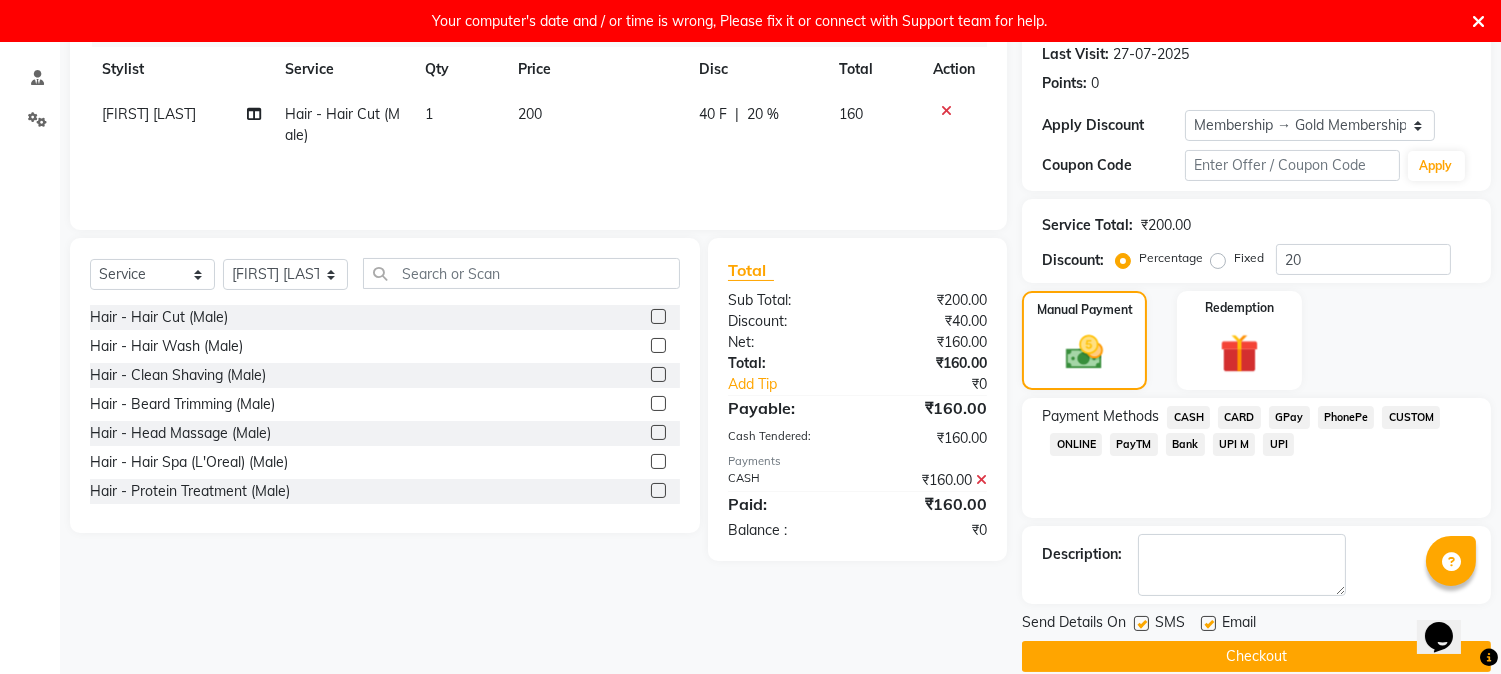 scroll, scrollTop: 306, scrollLeft: 0, axis: vertical 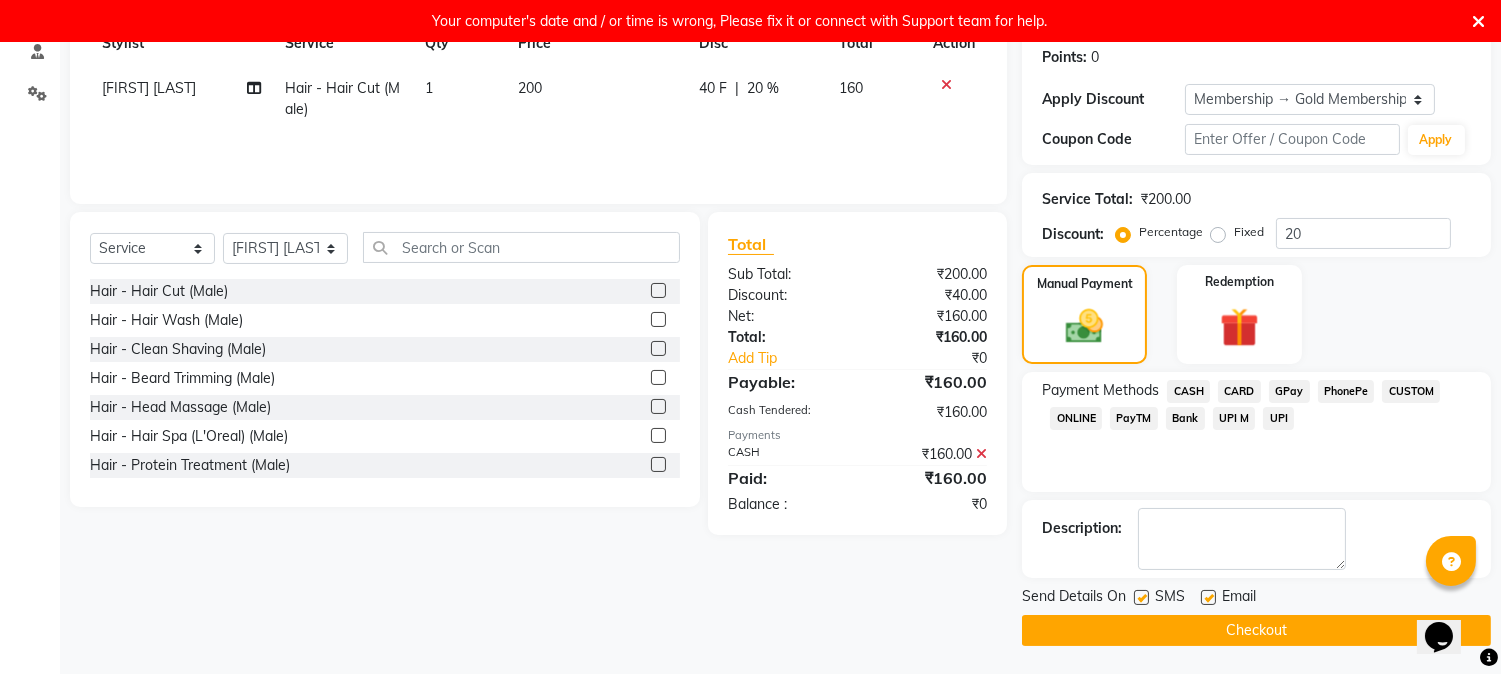 click on "Checkout" 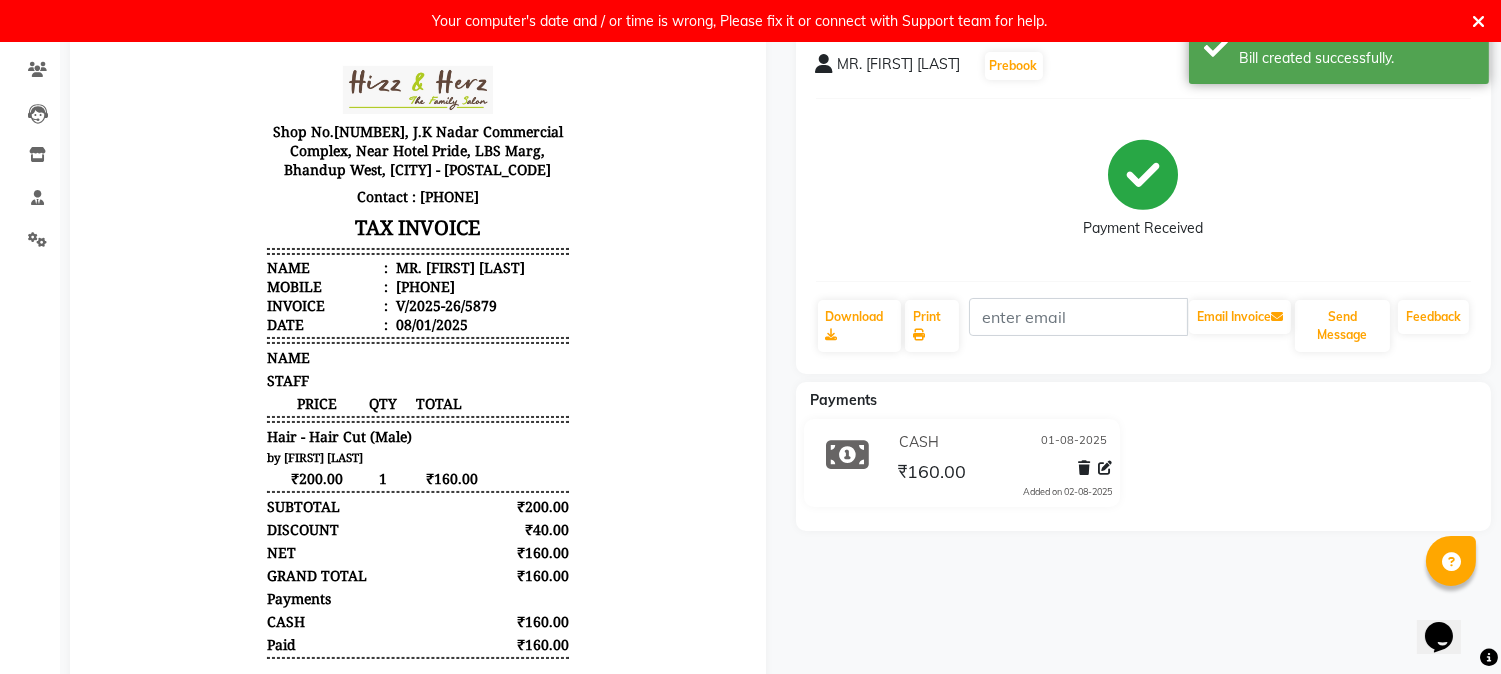 scroll, scrollTop: 0, scrollLeft: 0, axis: both 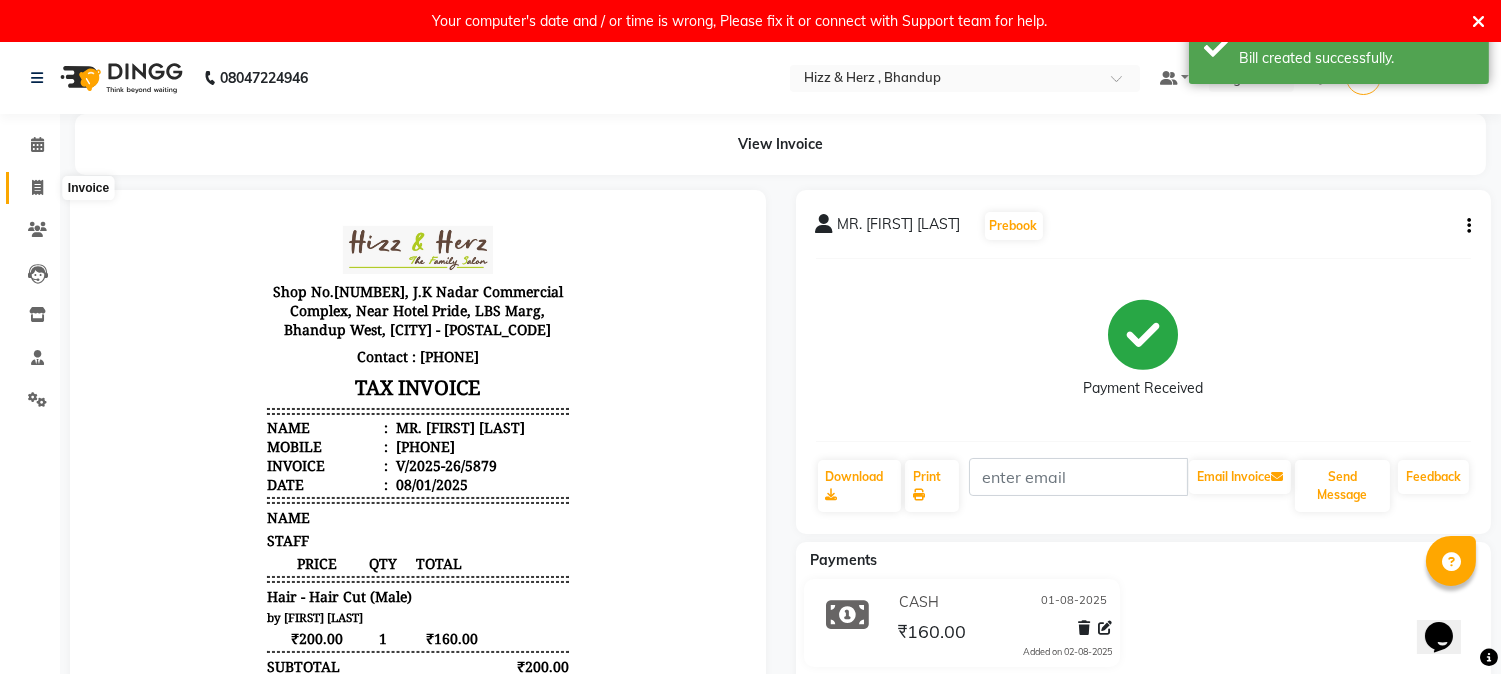 click 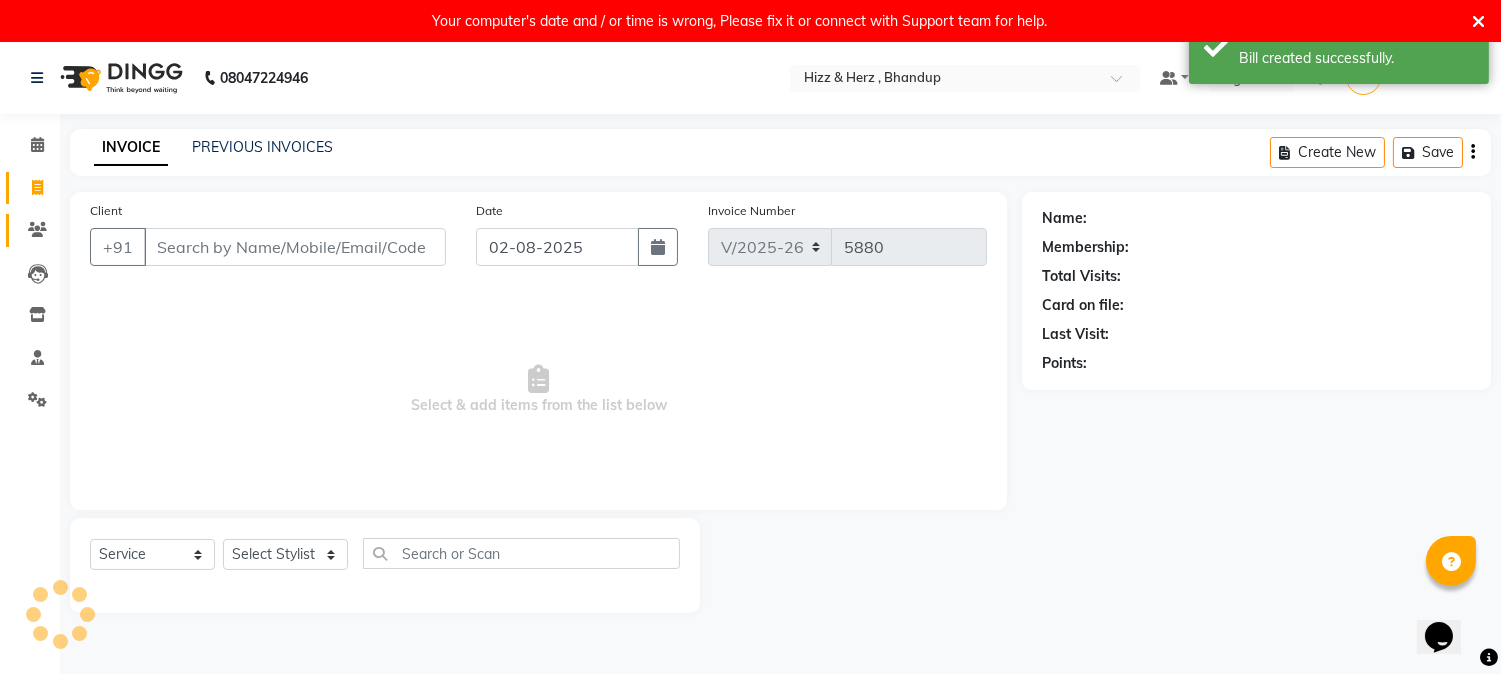scroll, scrollTop: 42, scrollLeft: 0, axis: vertical 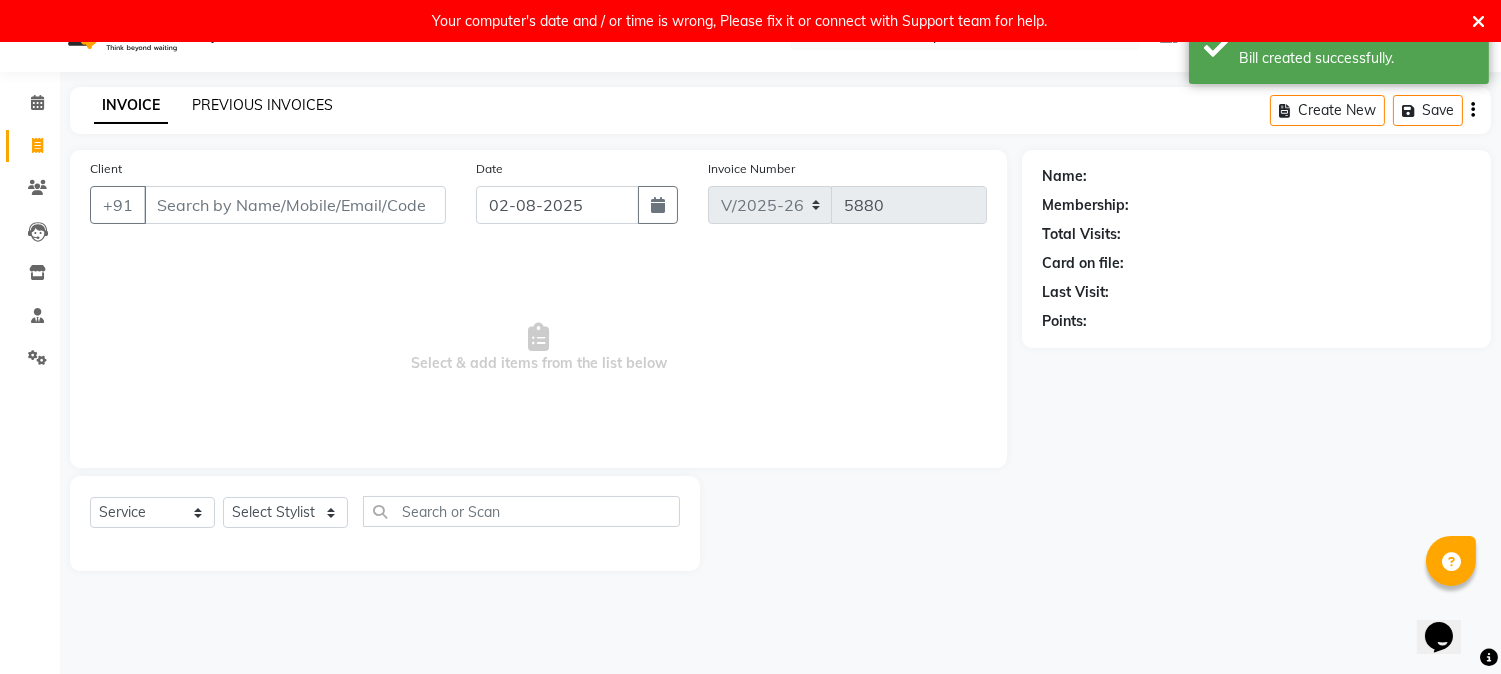 click on "PREVIOUS INVOICES" 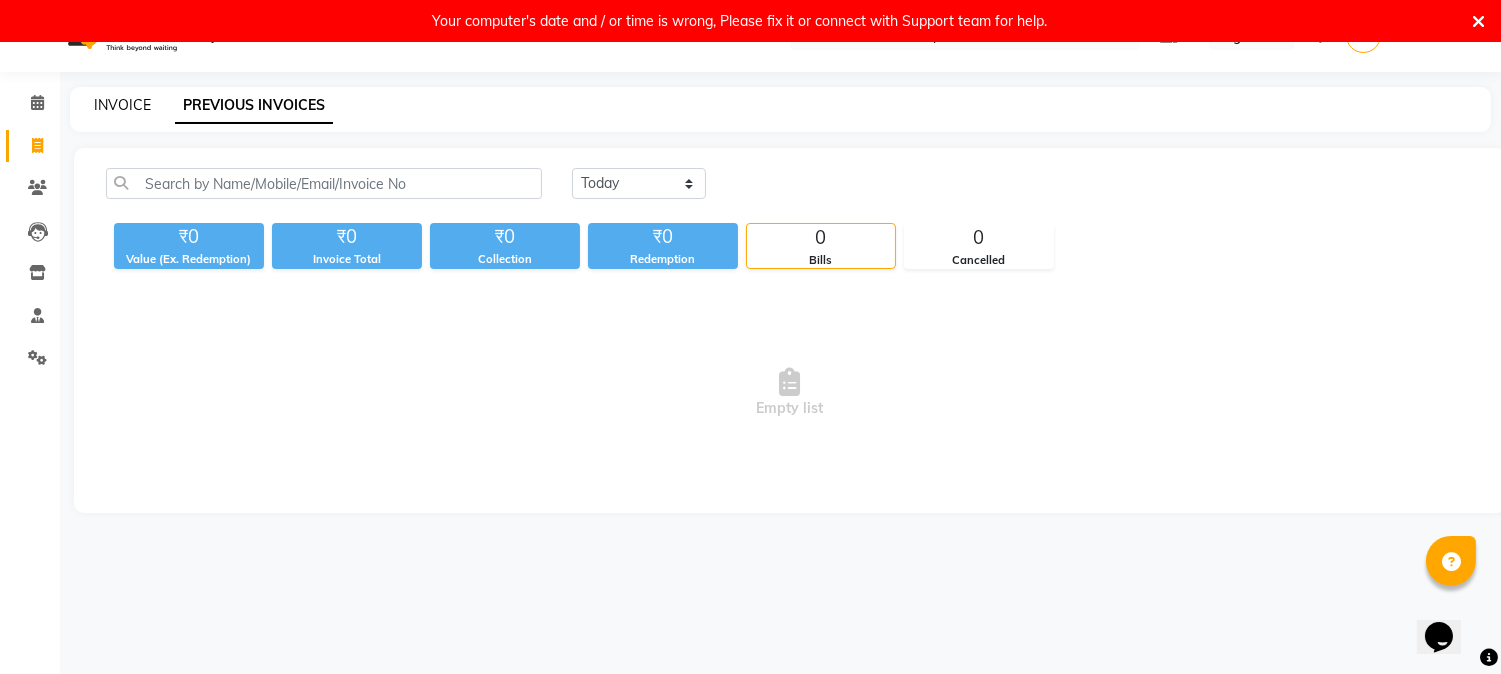 click on "INVOICE" 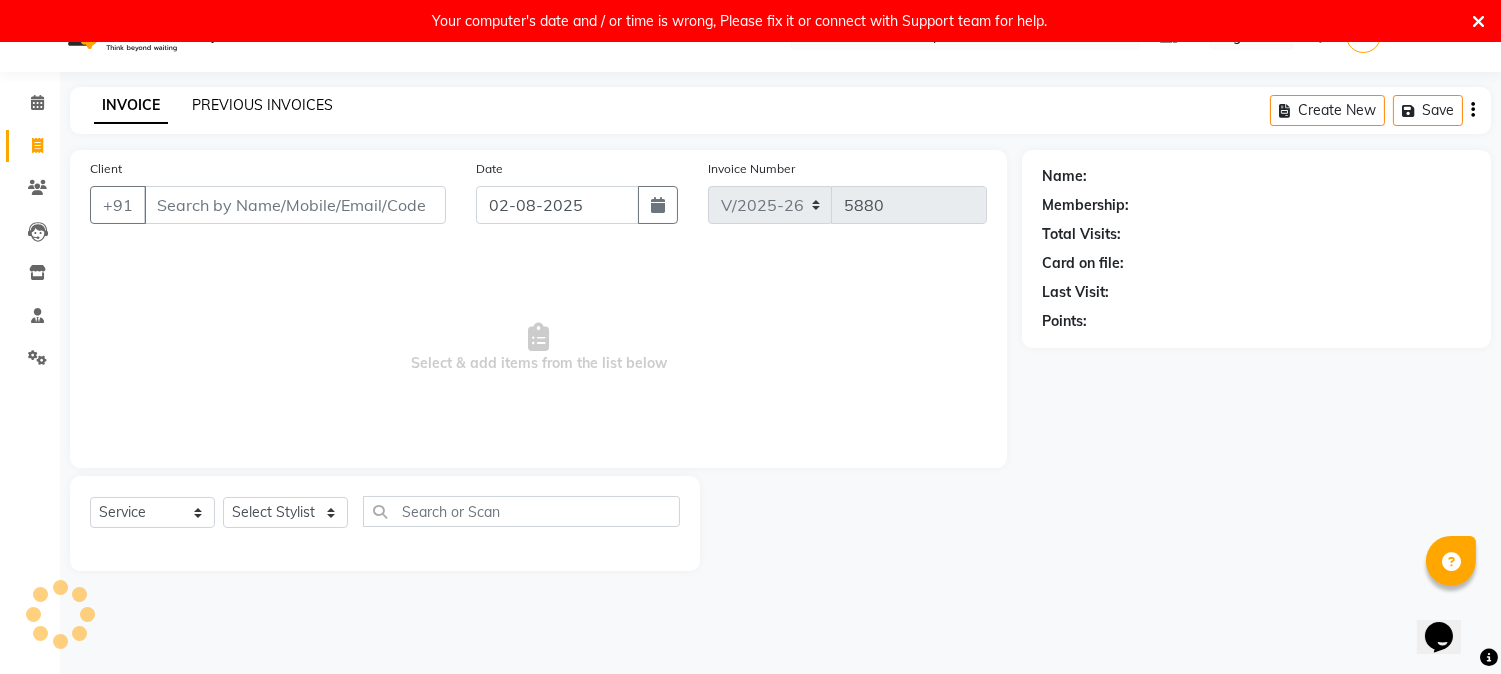 click on "PREVIOUS INVOICES" 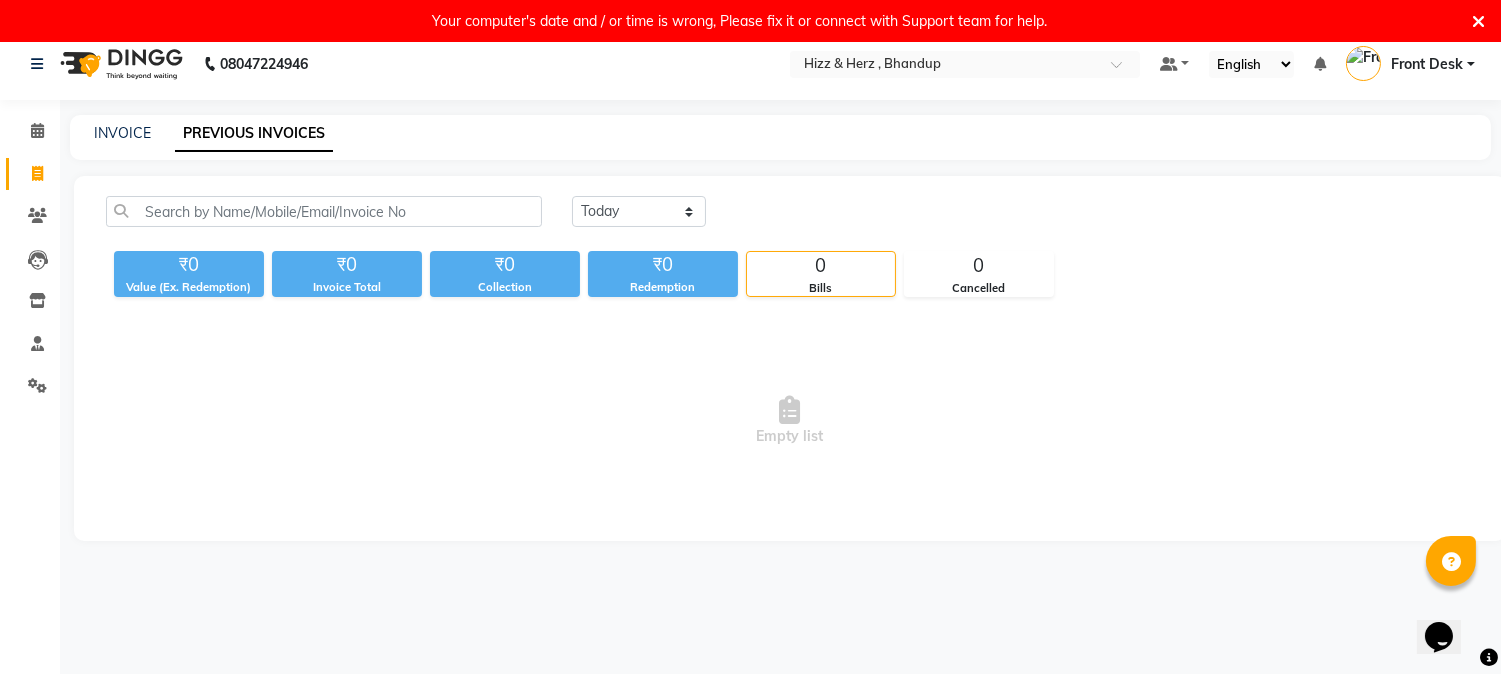 scroll, scrollTop: 0, scrollLeft: 0, axis: both 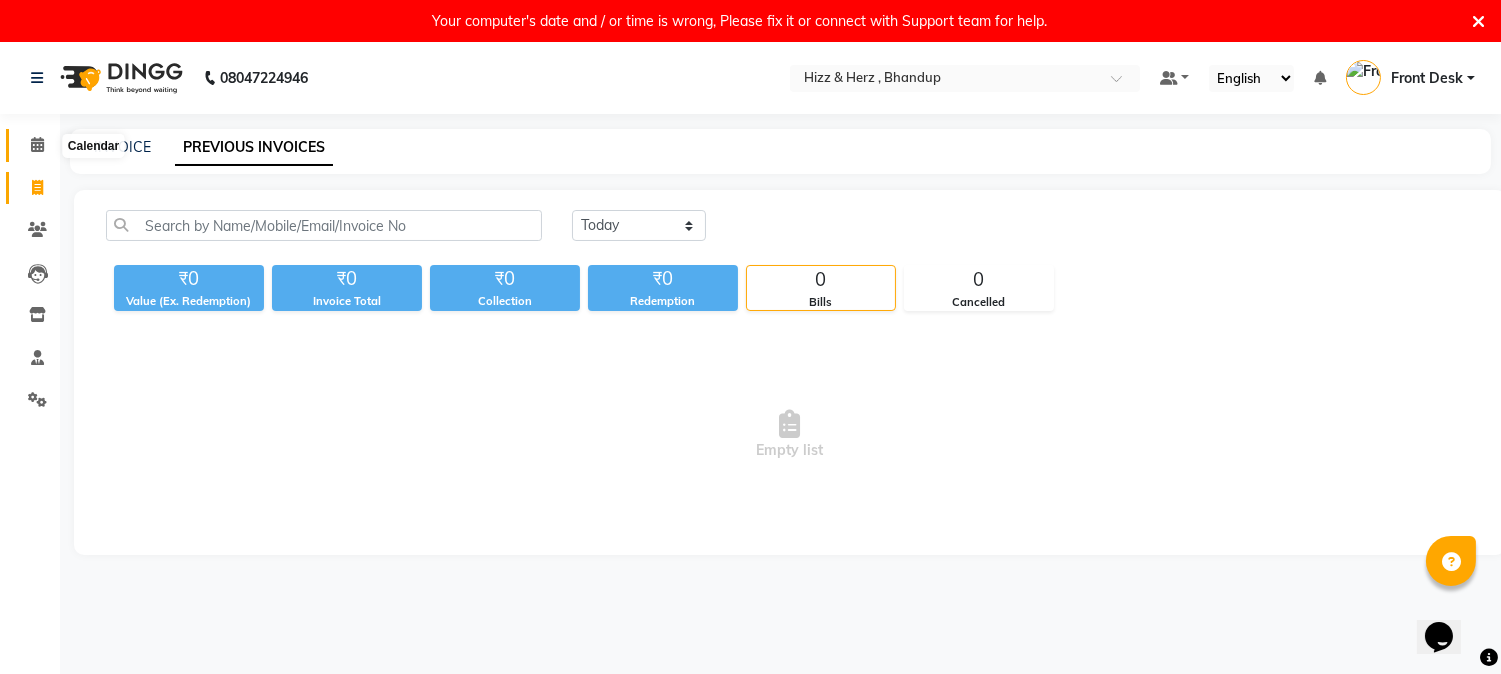 click 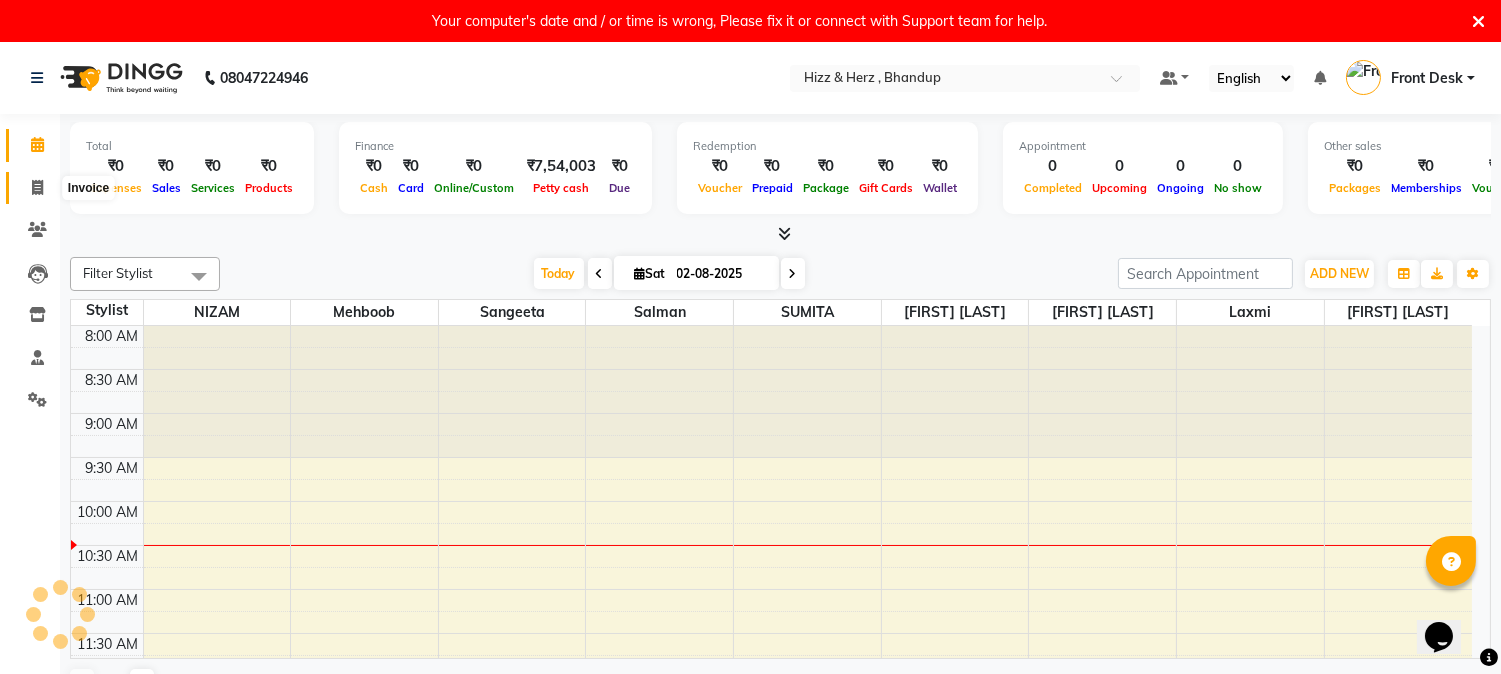 scroll, scrollTop: 0, scrollLeft: 0, axis: both 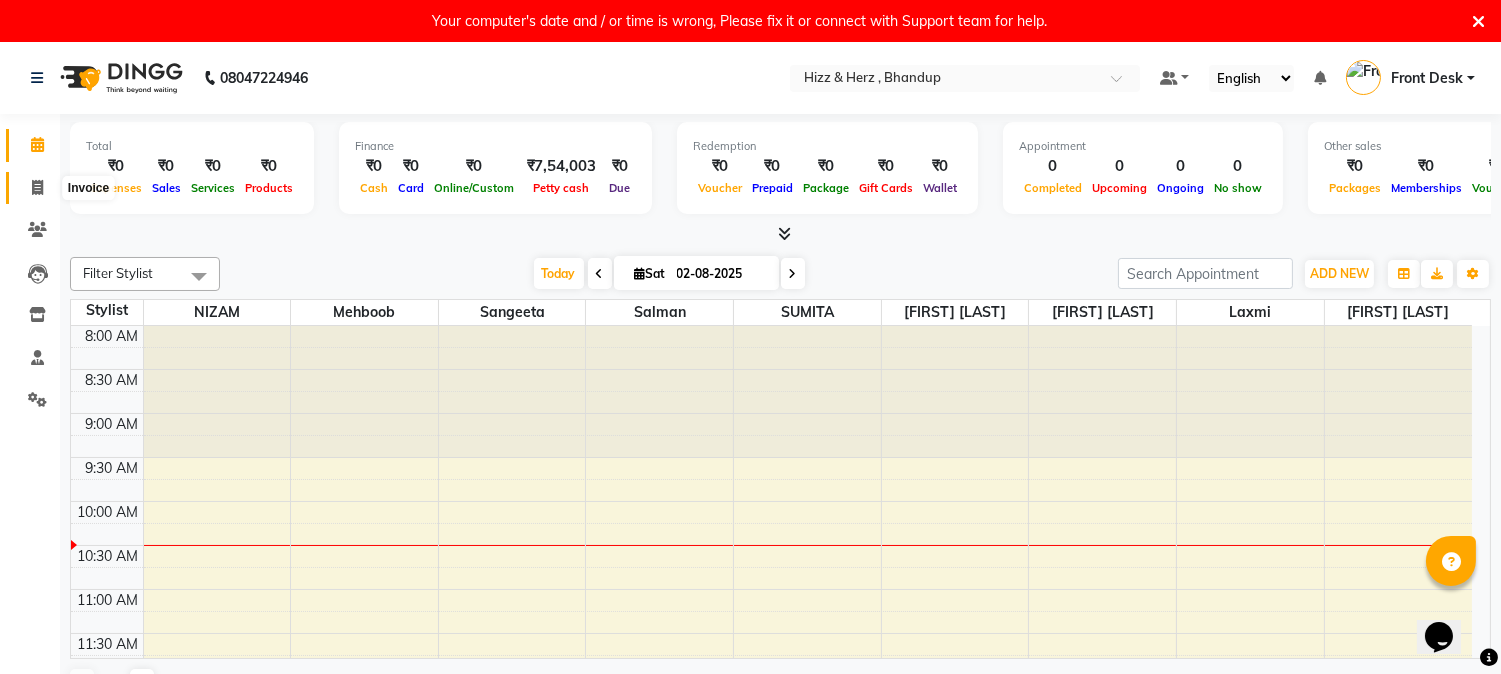 click 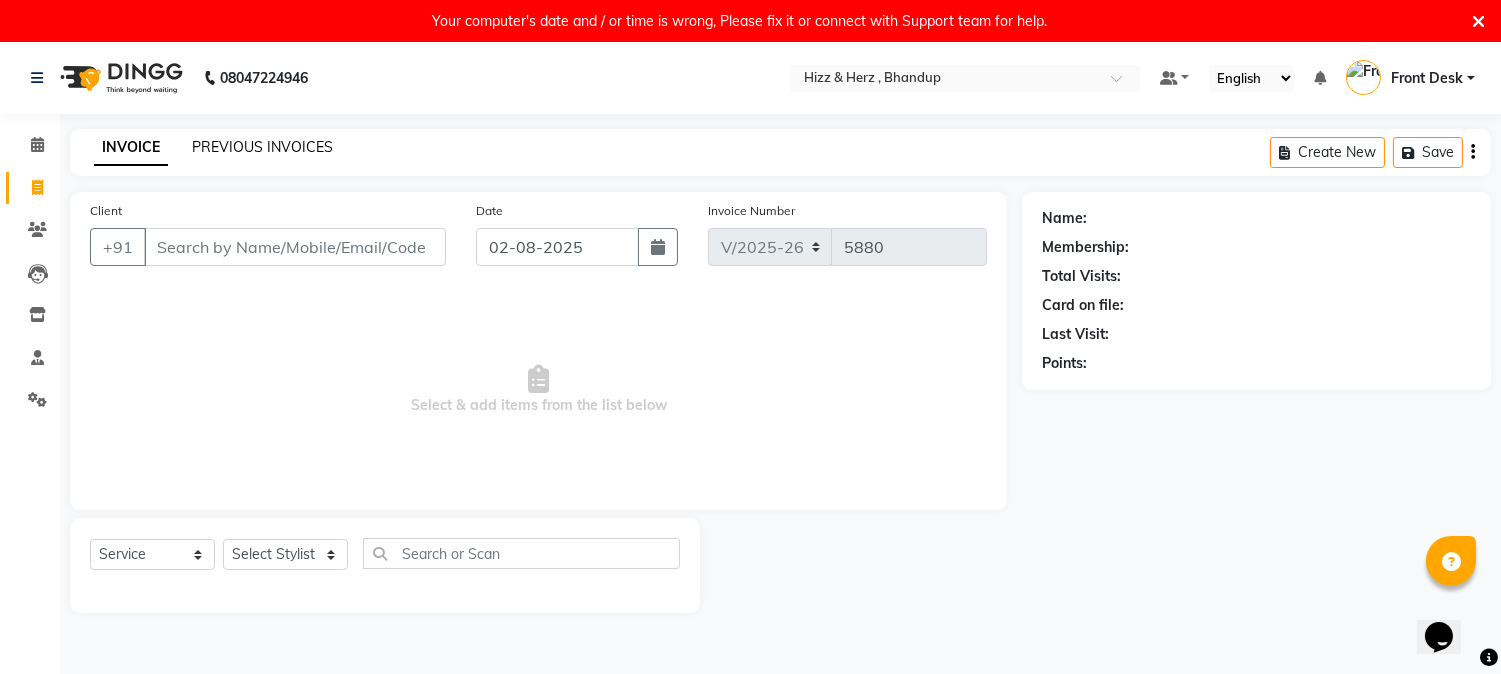 click on "PREVIOUS INVOICES" 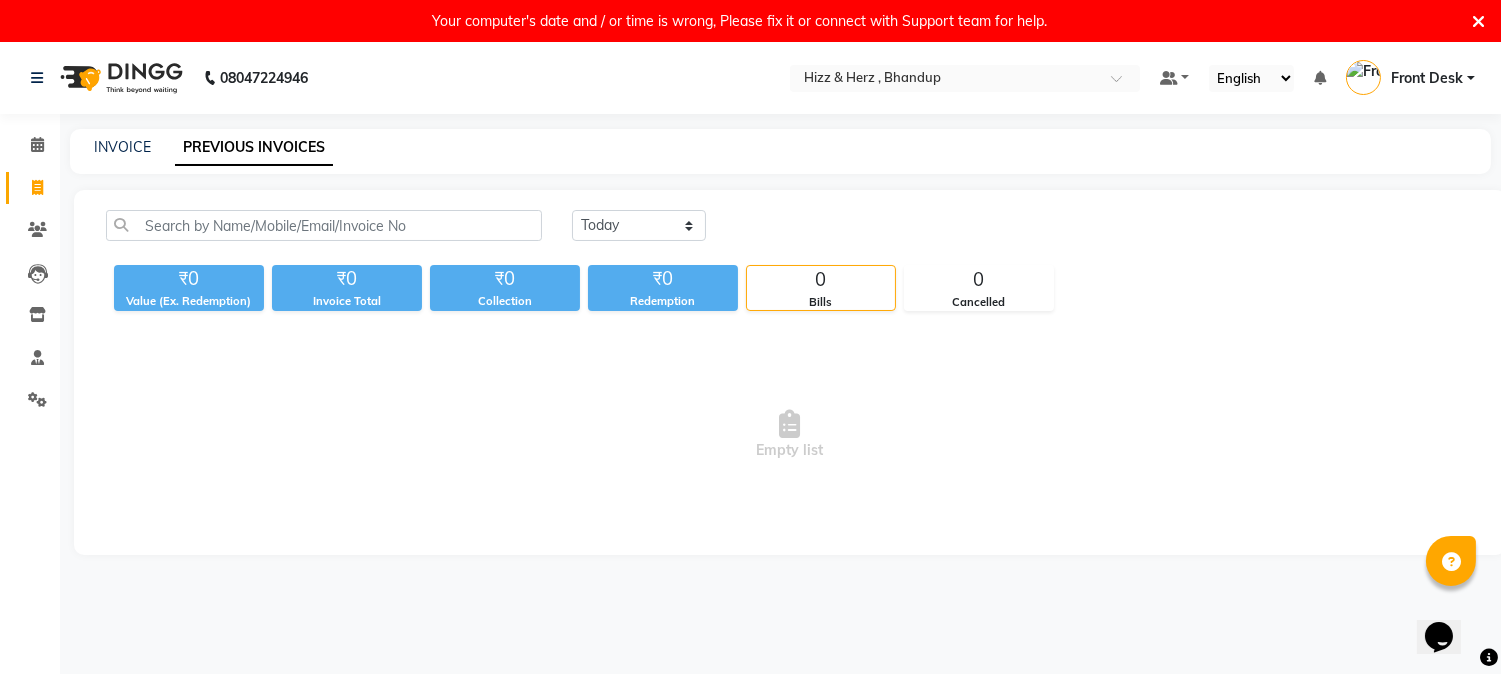 drag, startPoint x: 422, startPoint y: 495, endPoint x: 431, endPoint y: 465, distance: 31.320919 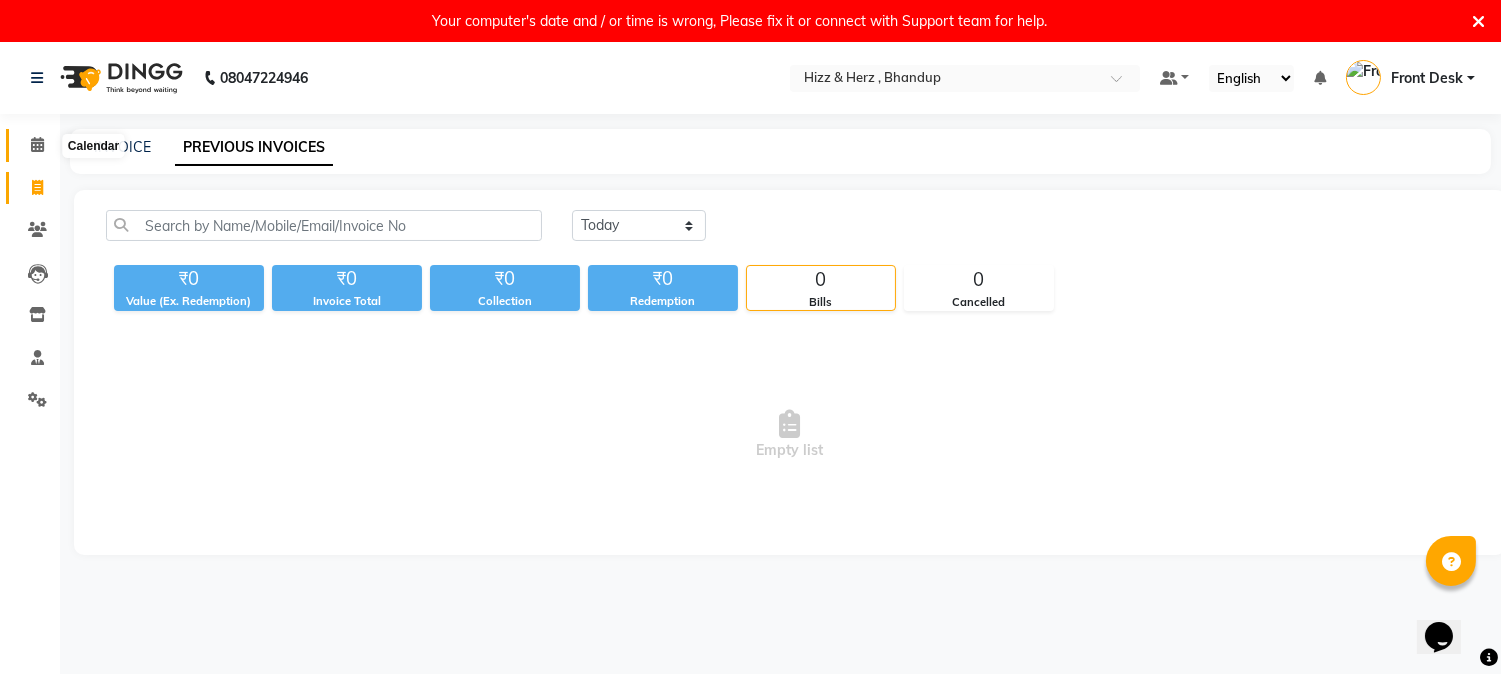 click 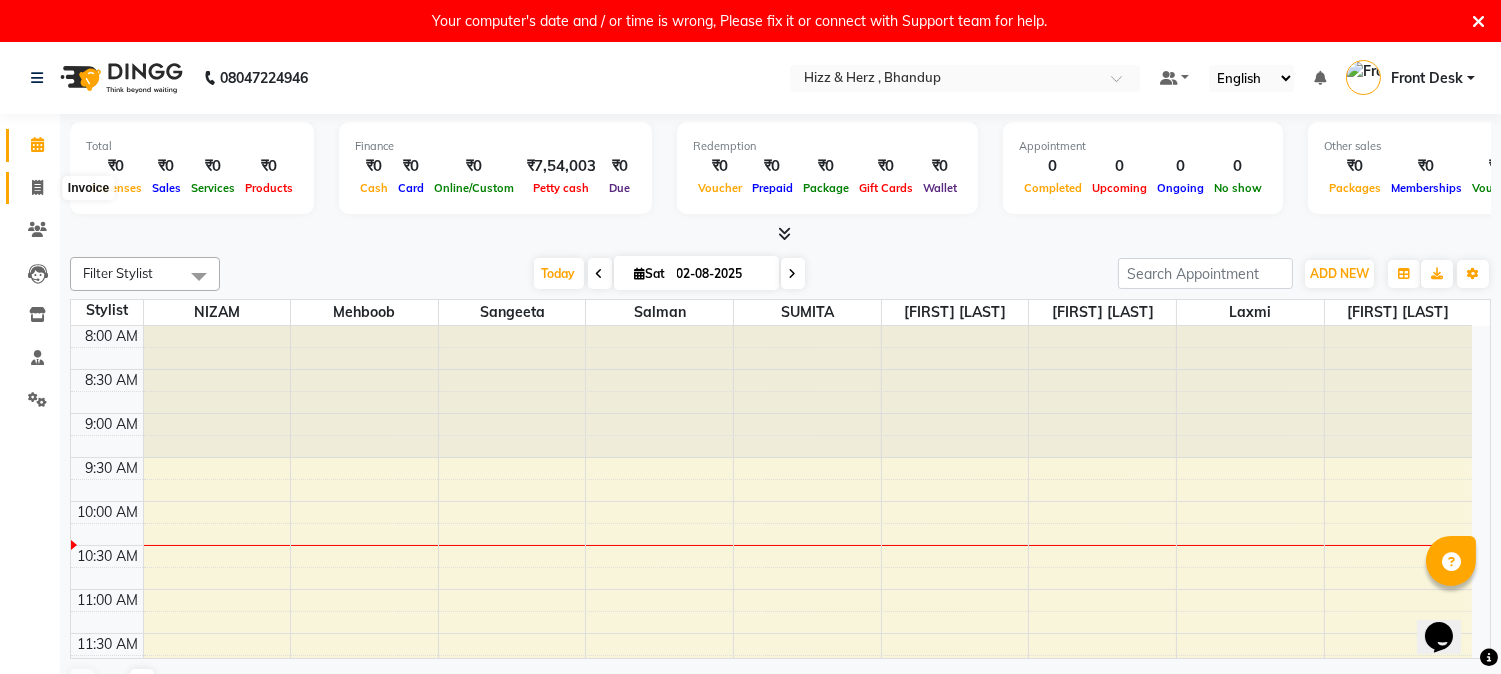 click 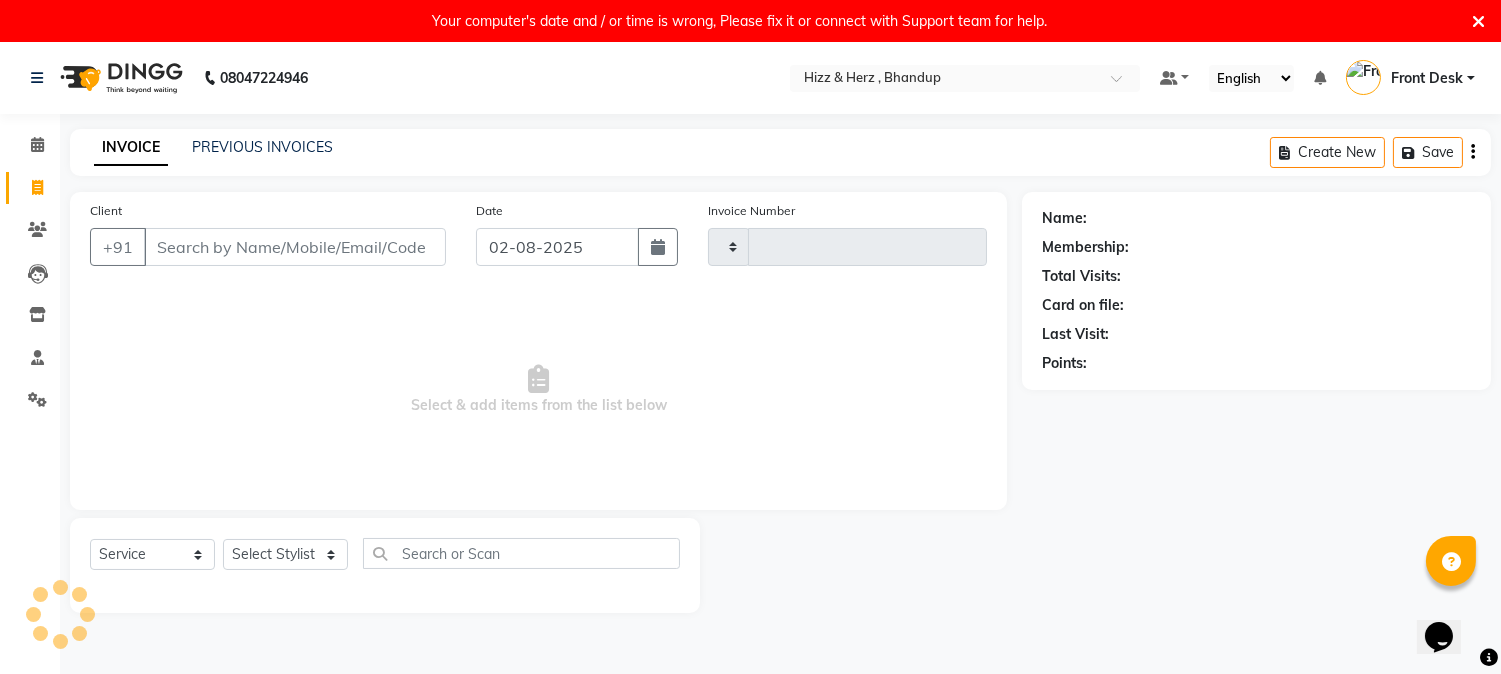 type on "5880" 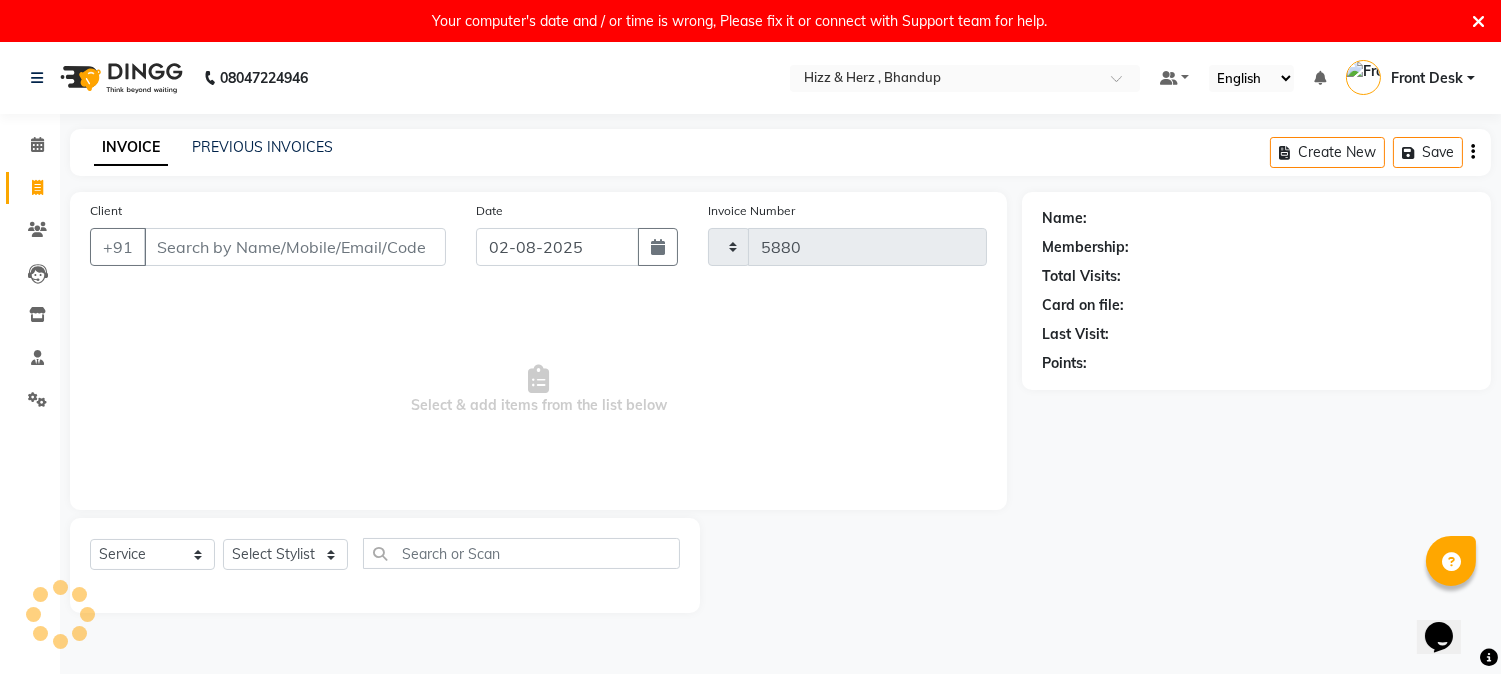 select on "629" 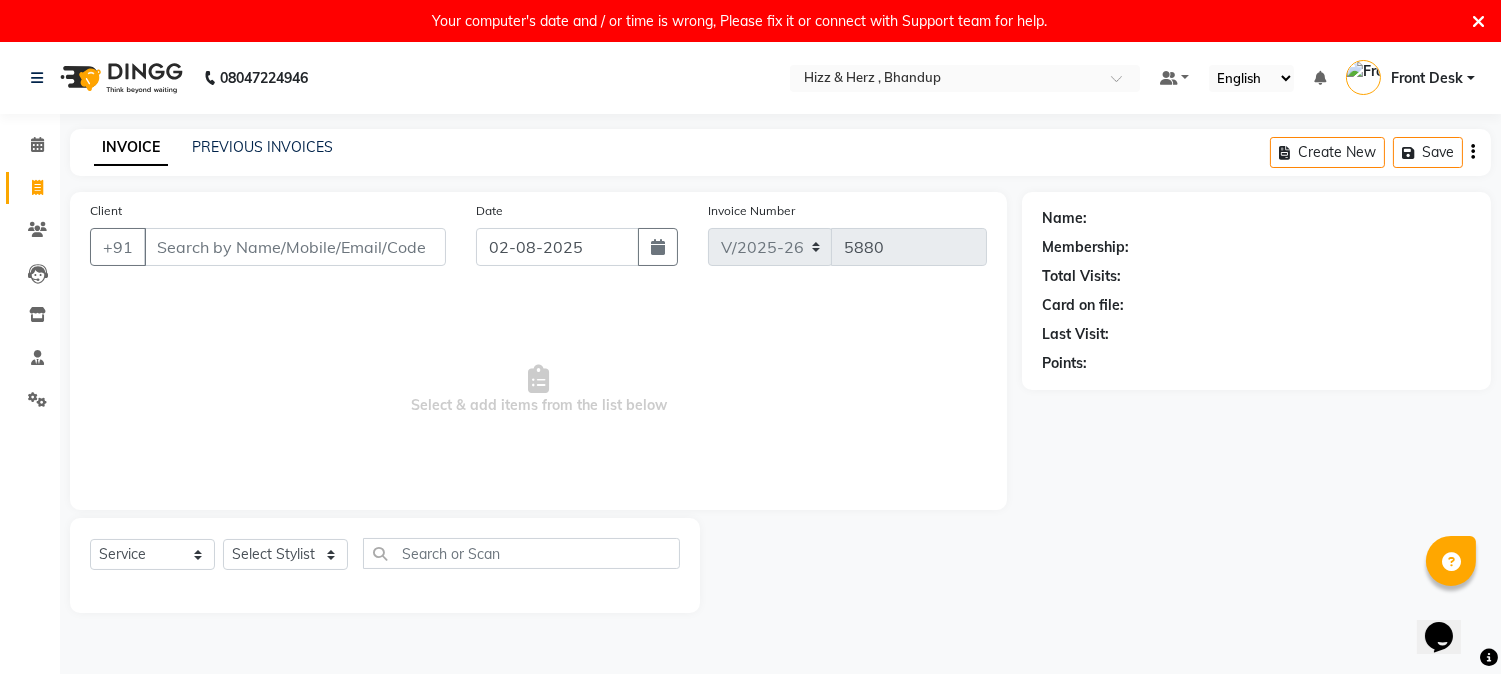click at bounding box center (1478, 22) 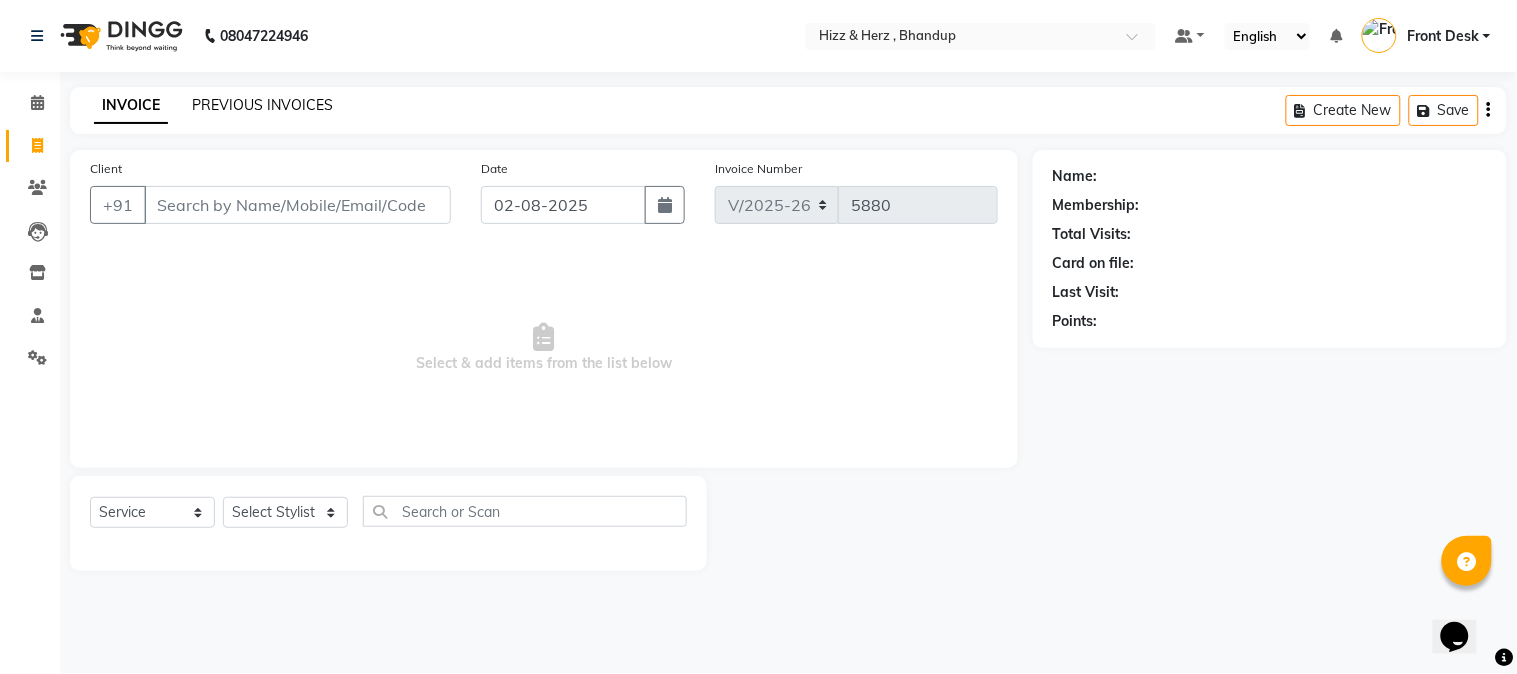 click on "PREVIOUS INVOICES" 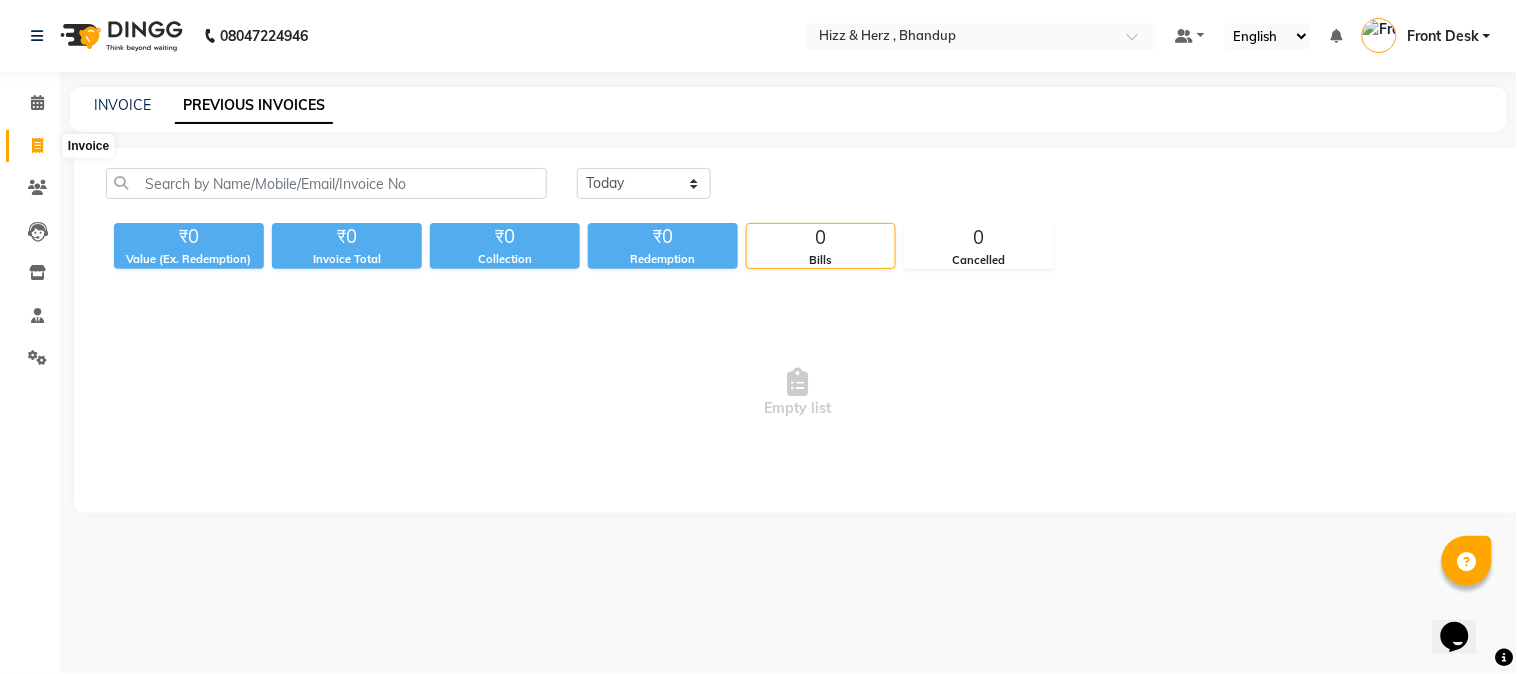 click 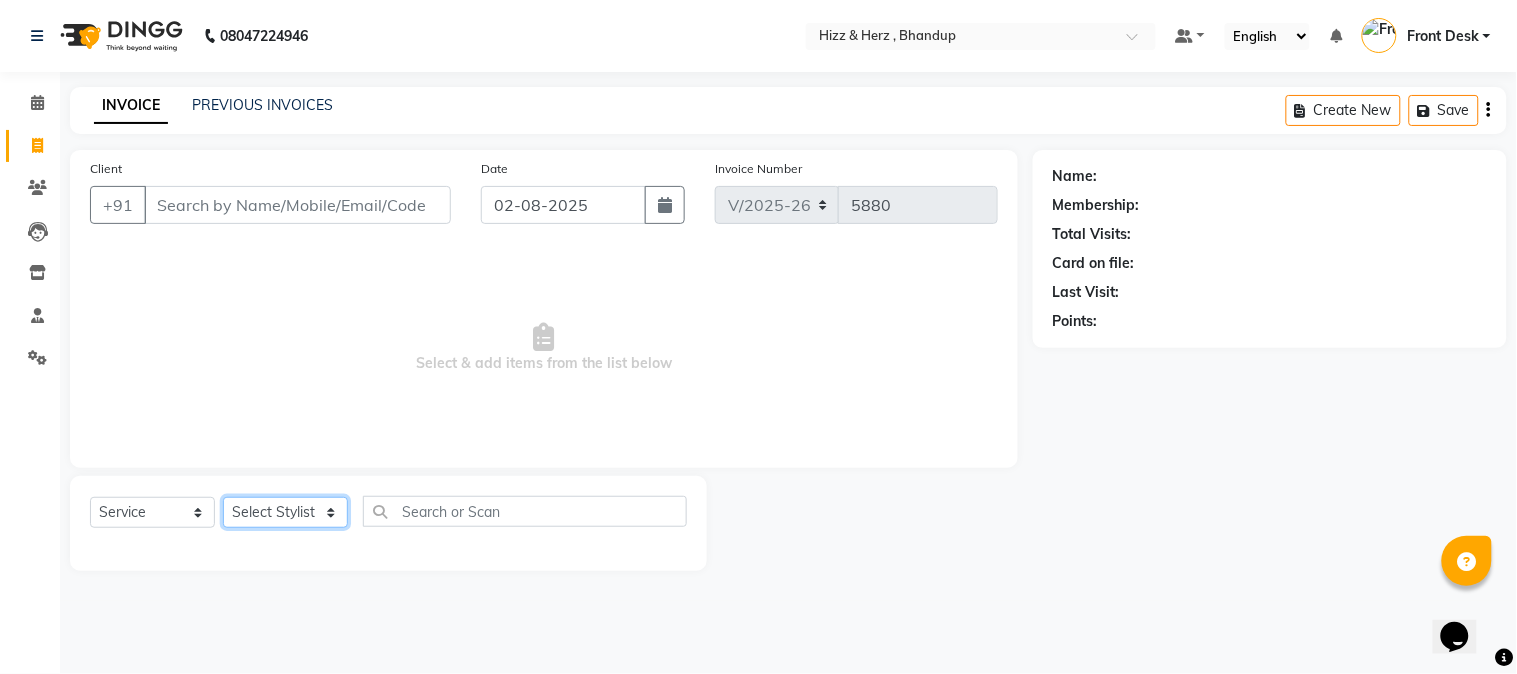 click on "Select Stylist Front Desk Gaurav Sharma HIZZ & HERZ 2 IRFAN AHMAD Jigna Goswami KHALID AHMAD Laxmi Mehboob MOHD PARVEJ NIZAM Salman Sangeeta  SUMITA  VEERENDRA SHARMA" 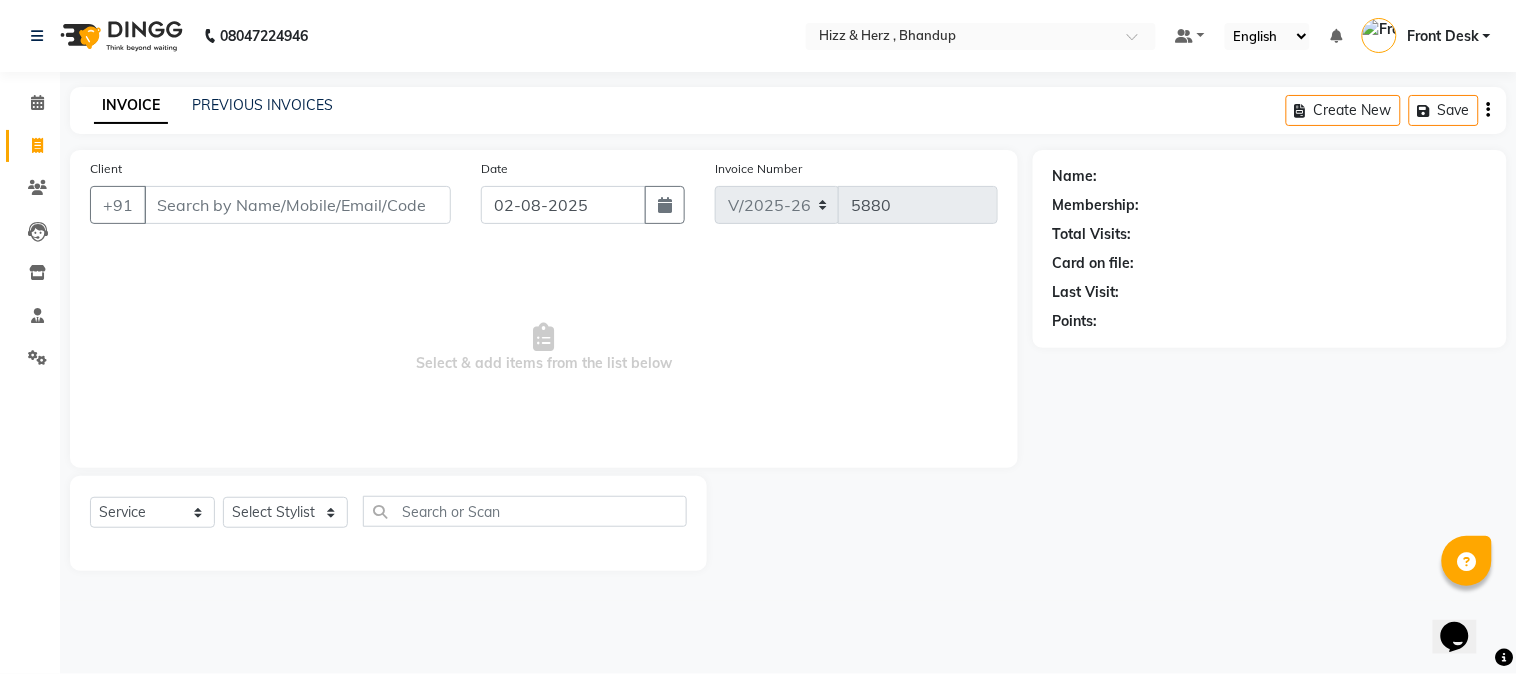 drag, startPoint x: 555, startPoint y: 405, endPoint x: 568, endPoint y: 356, distance: 50.695168 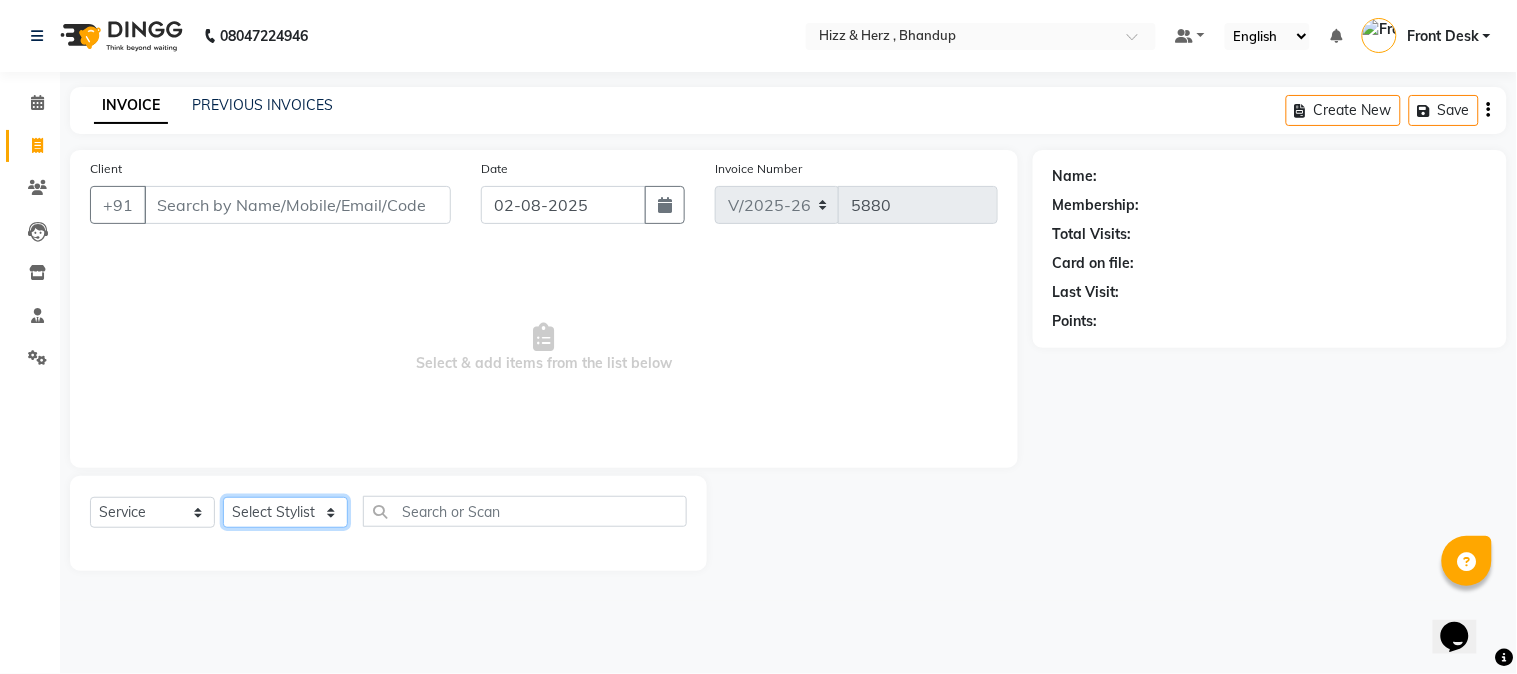 click on "Select Stylist Front Desk Gaurav Sharma HIZZ & HERZ 2 IRFAN AHMAD Jigna Goswami KHALID AHMAD Laxmi Mehboob MOHD PARVEJ NIZAM Salman Sangeeta  SUMITA  VEERENDRA SHARMA" 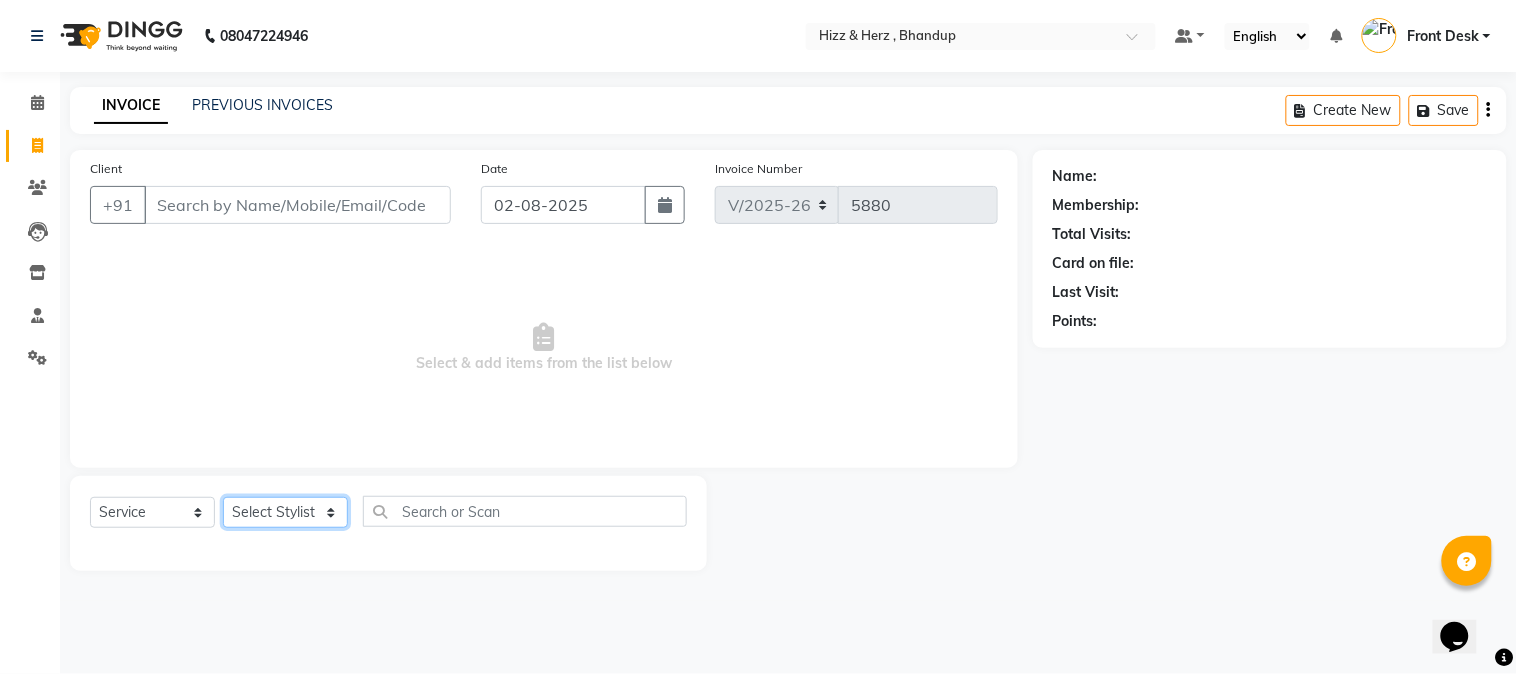 select on "26430" 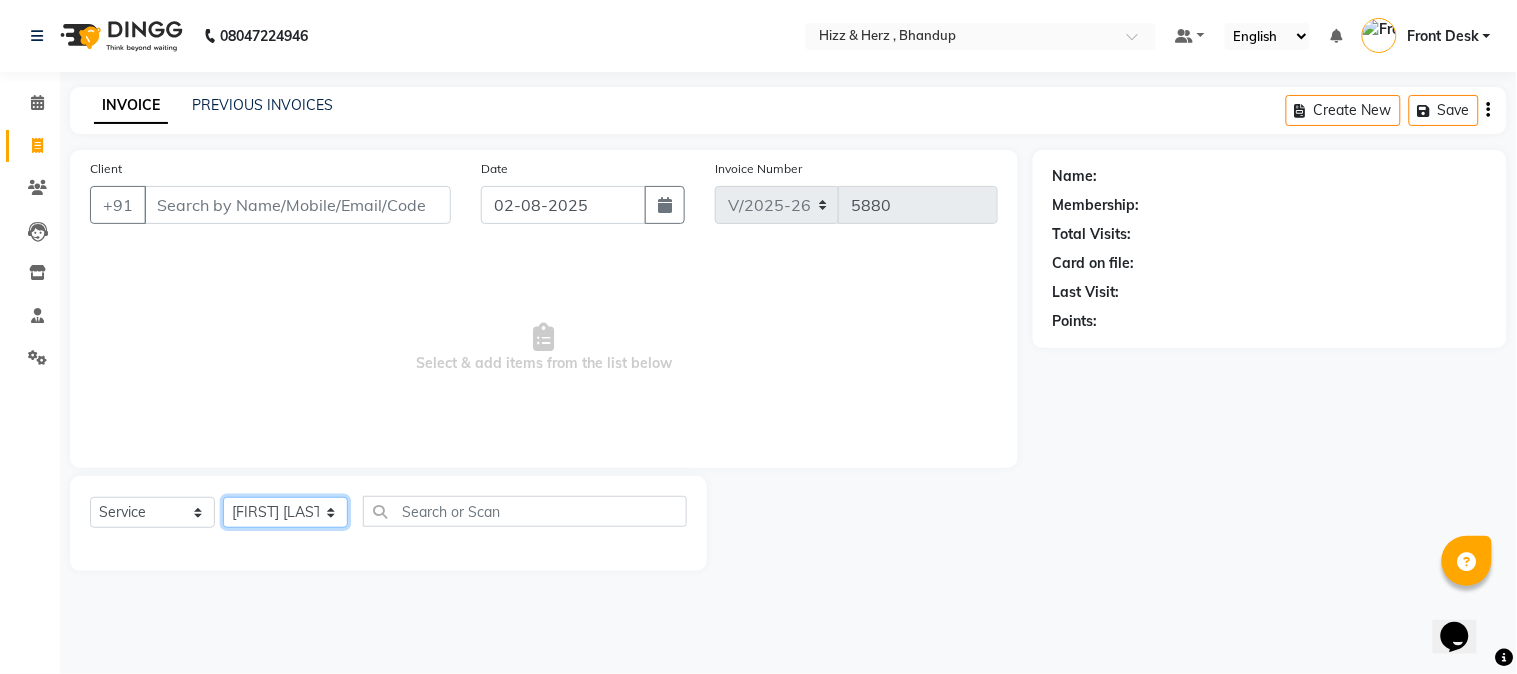 click on "Select Stylist Front Desk Gaurav Sharma HIZZ & HERZ 2 IRFAN AHMAD Jigna Goswami KHALID AHMAD Laxmi Mehboob MOHD PARVEJ NIZAM Salman Sangeeta  SUMITA  VEERENDRA SHARMA" 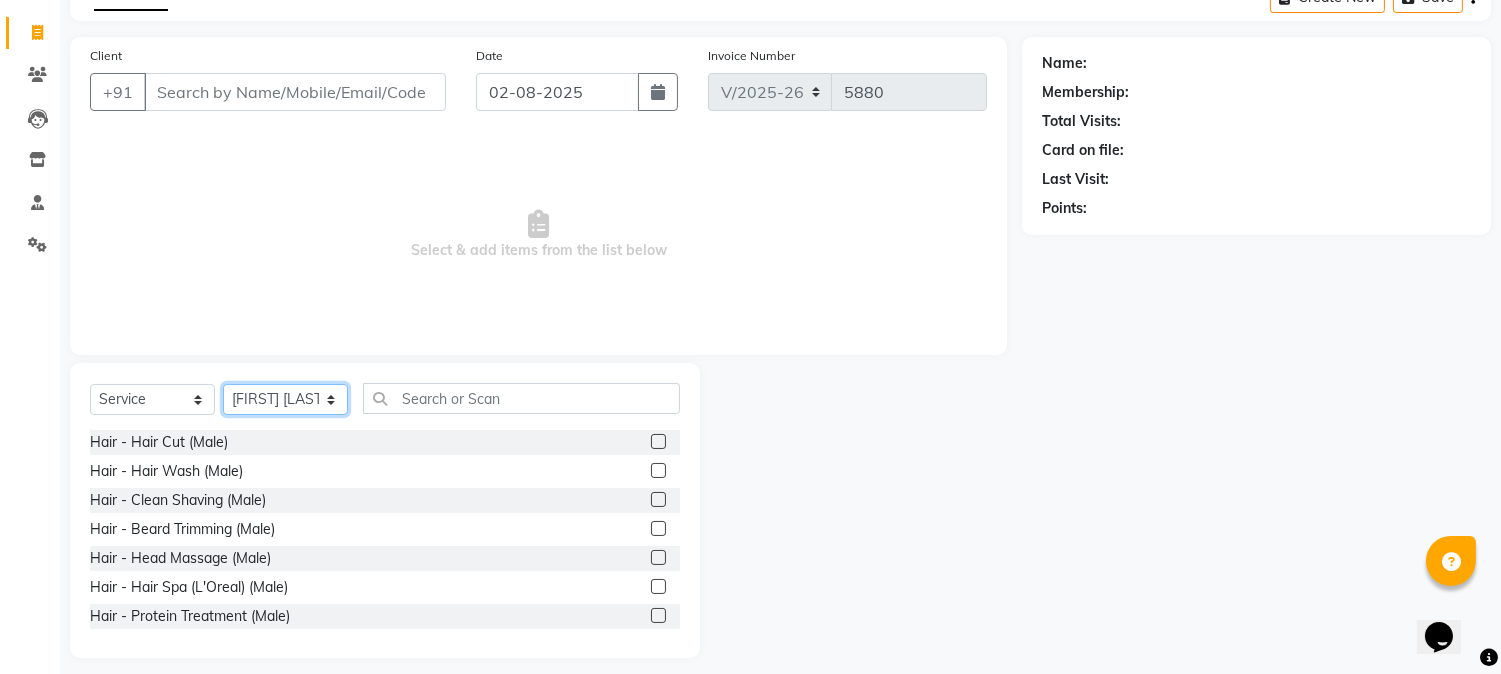 scroll, scrollTop: 126, scrollLeft: 0, axis: vertical 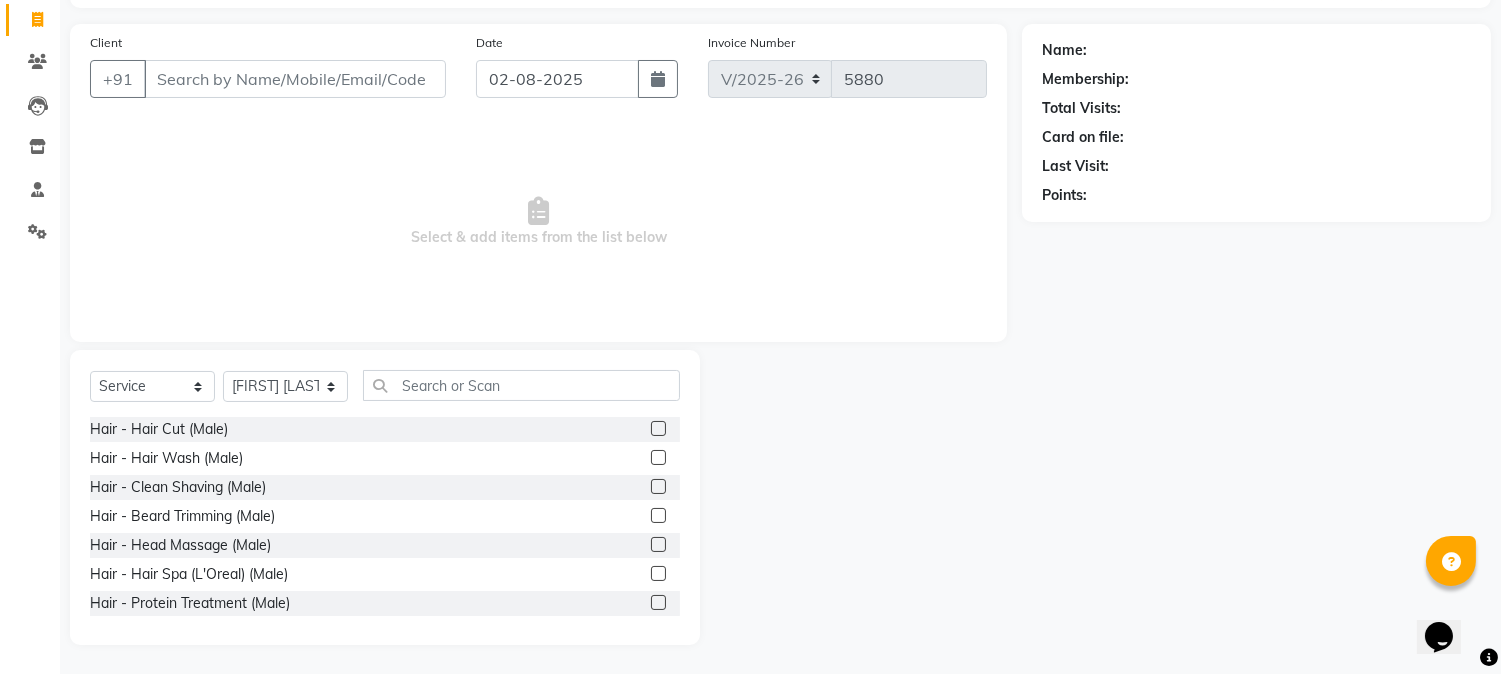 click 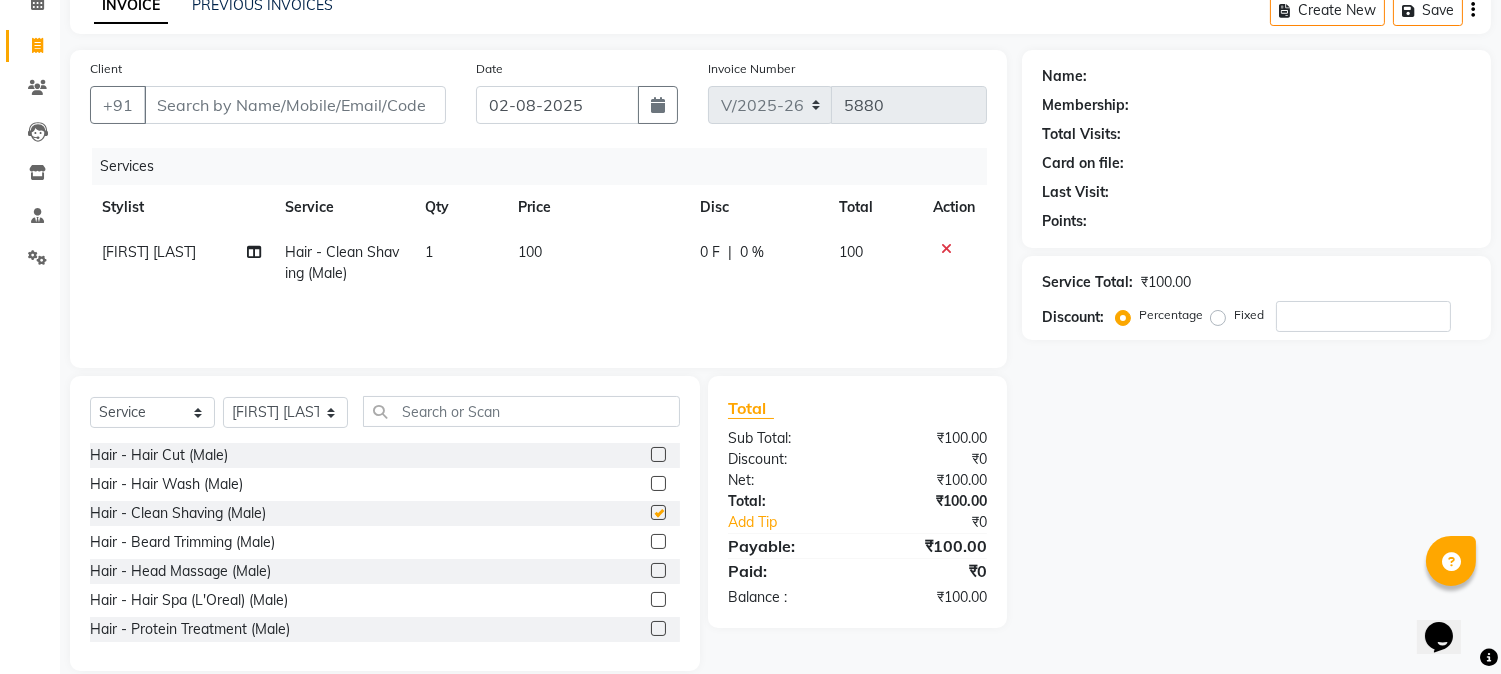 checkbox on "false" 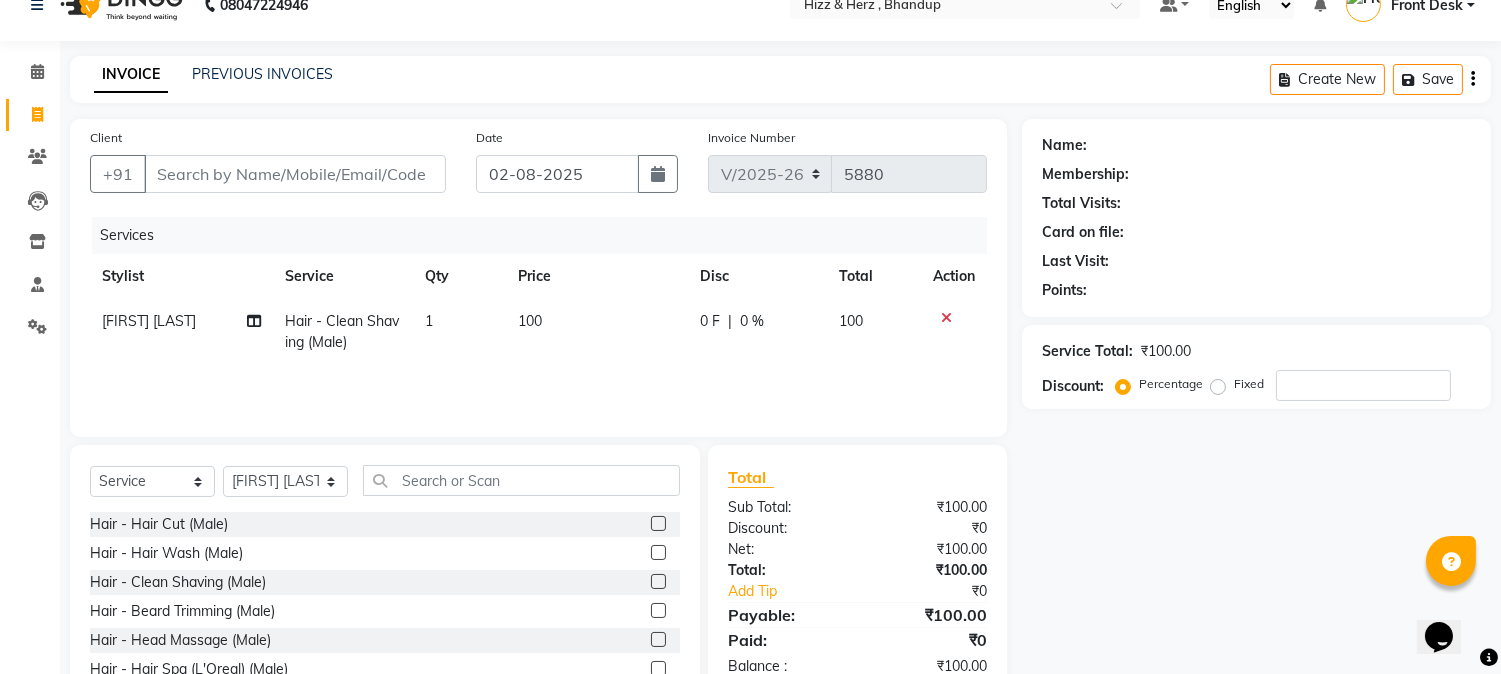 scroll, scrollTop: 0, scrollLeft: 0, axis: both 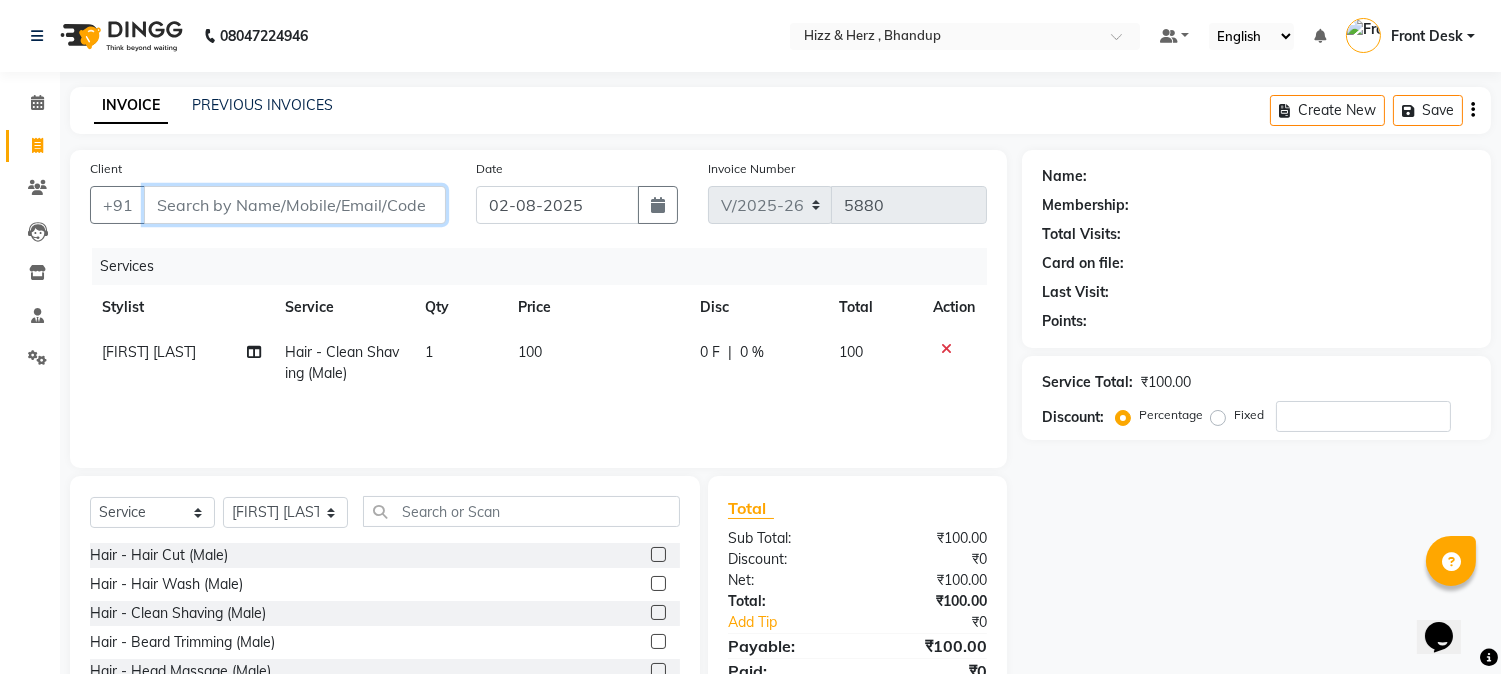 click on "Client" at bounding box center (295, 205) 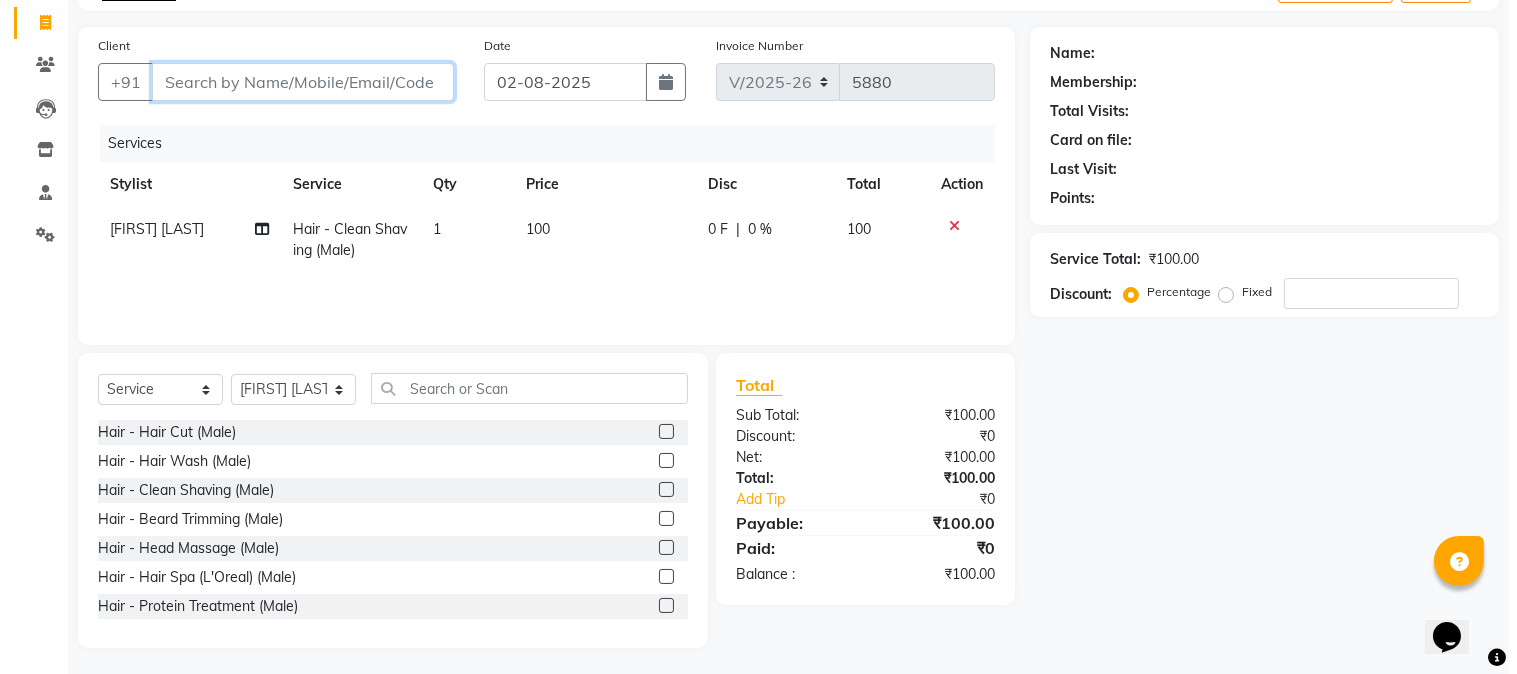 scroll, scrollTop: 126, scrollLeft: 0, axis: vertical 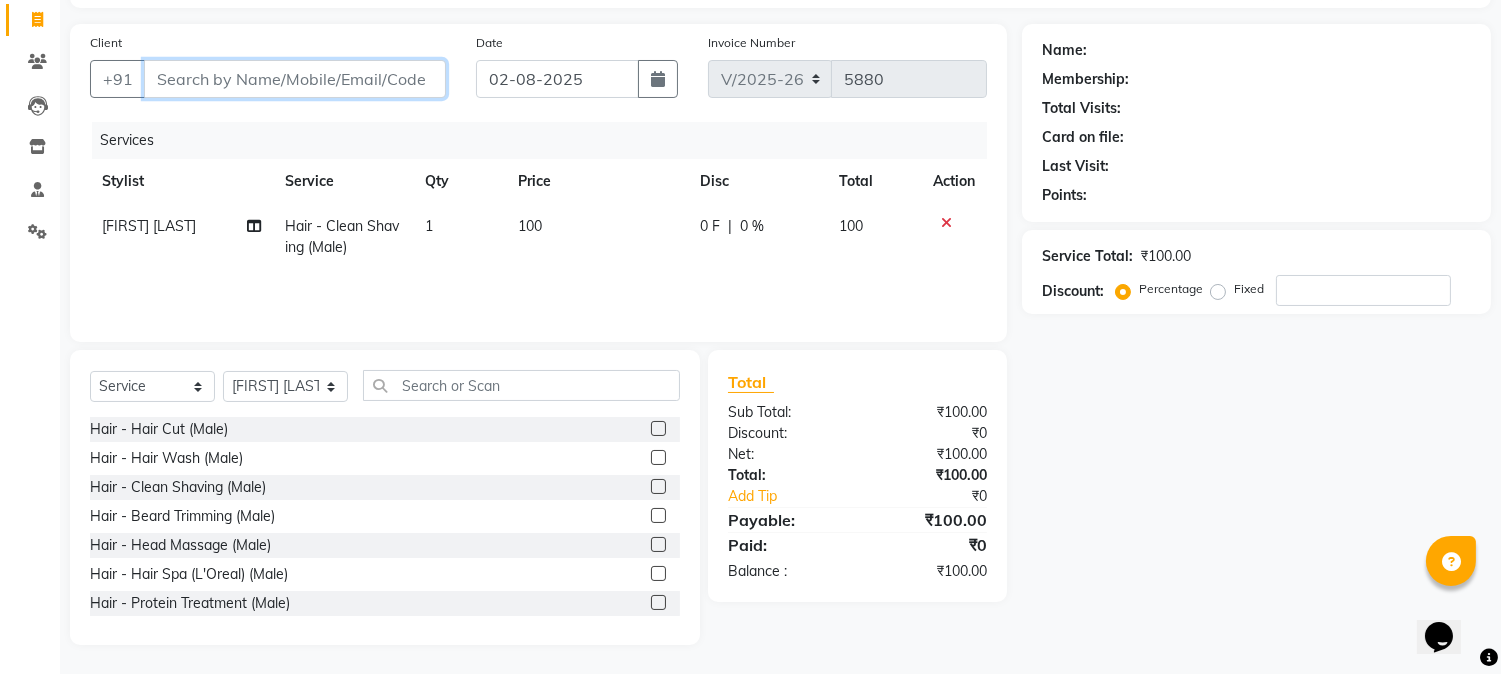 click on "Client" at bounding box center [295, 79] 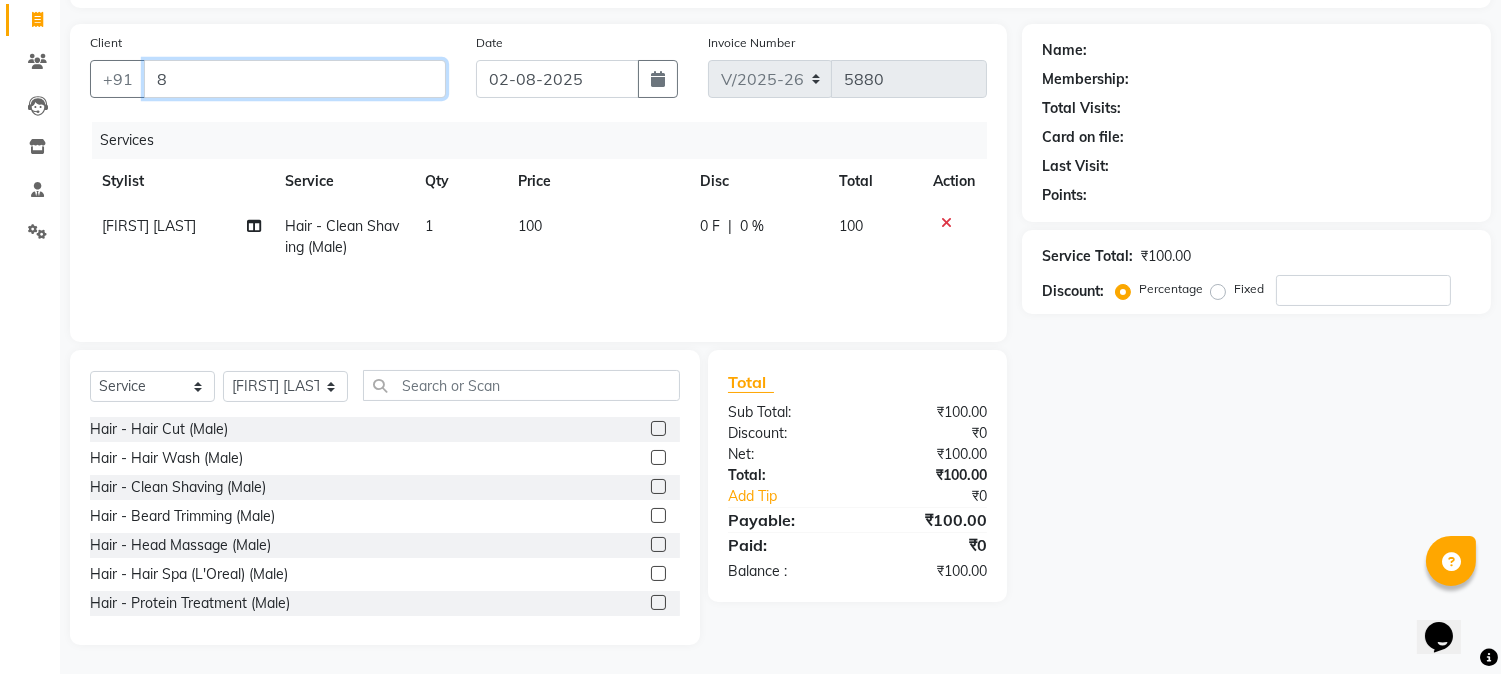 type on "0" 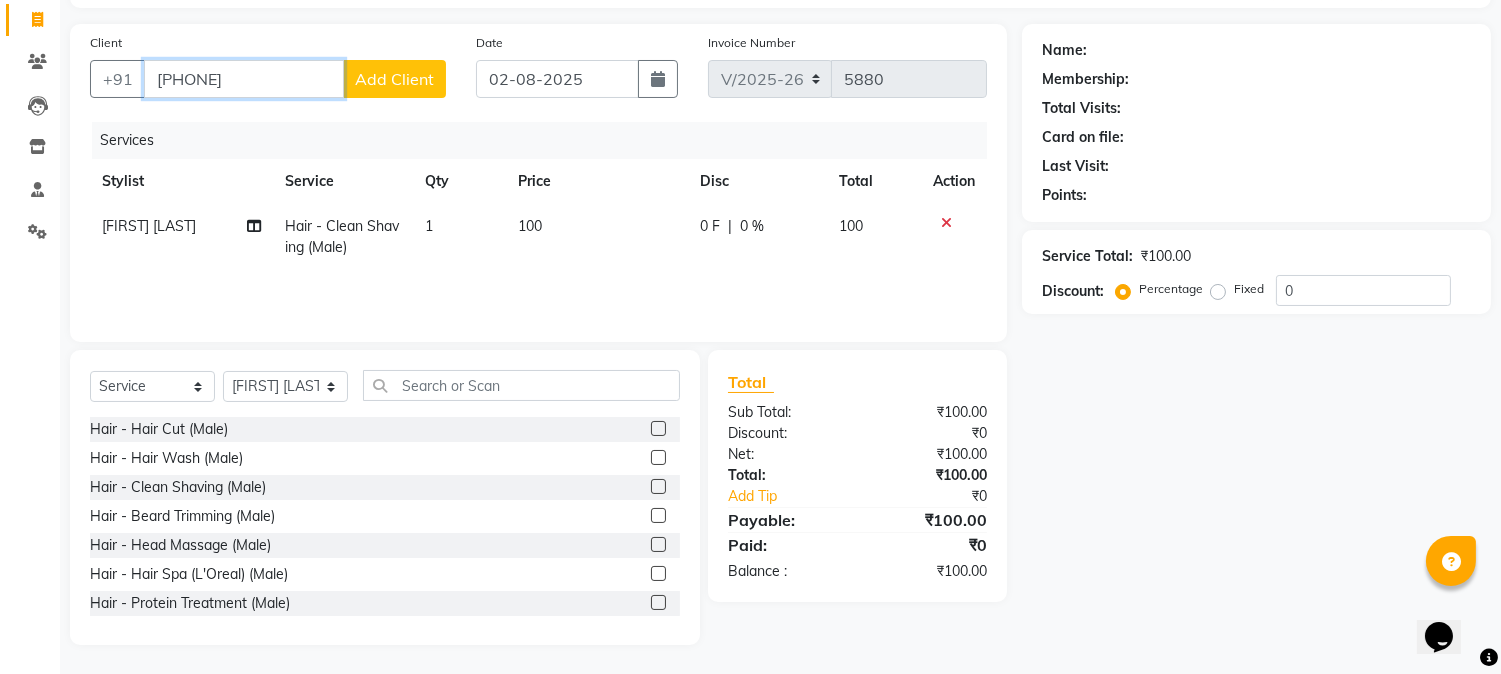 type on "8097080933" 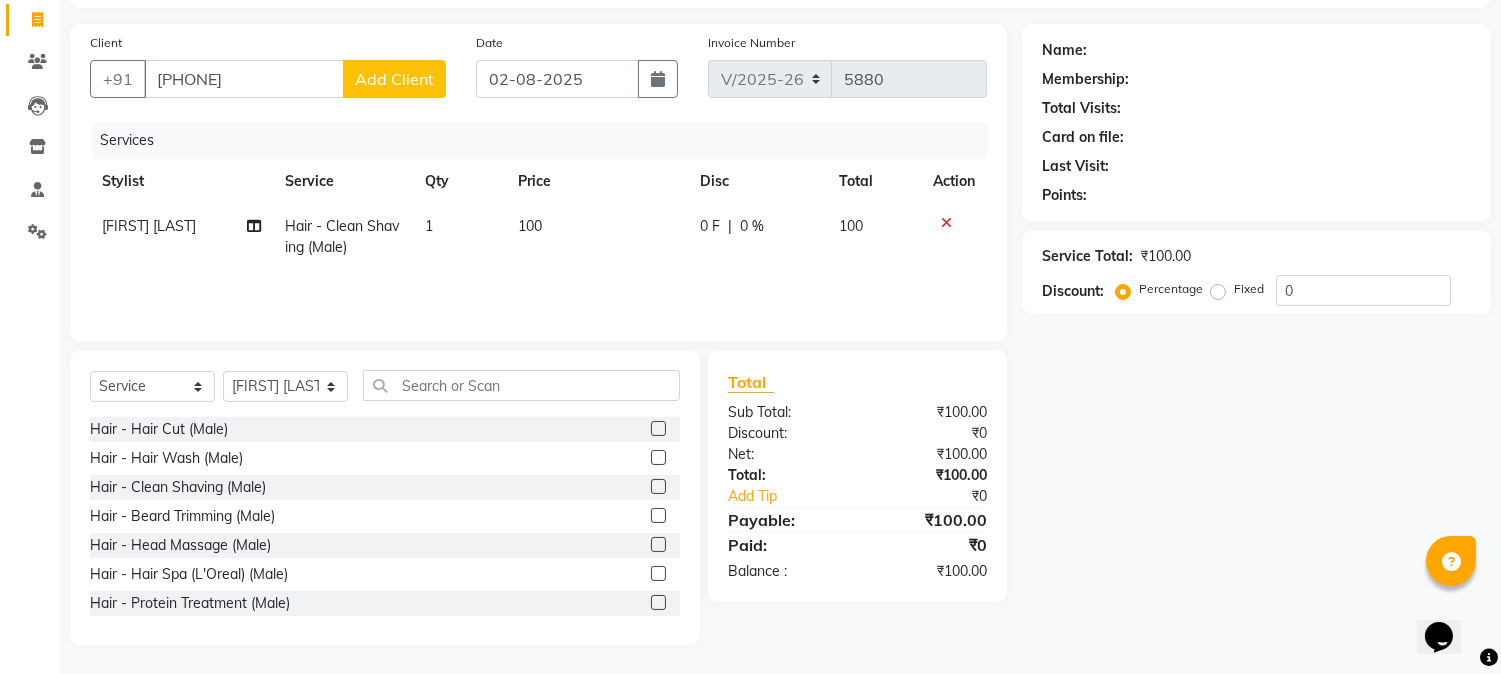 click on "Add Client" 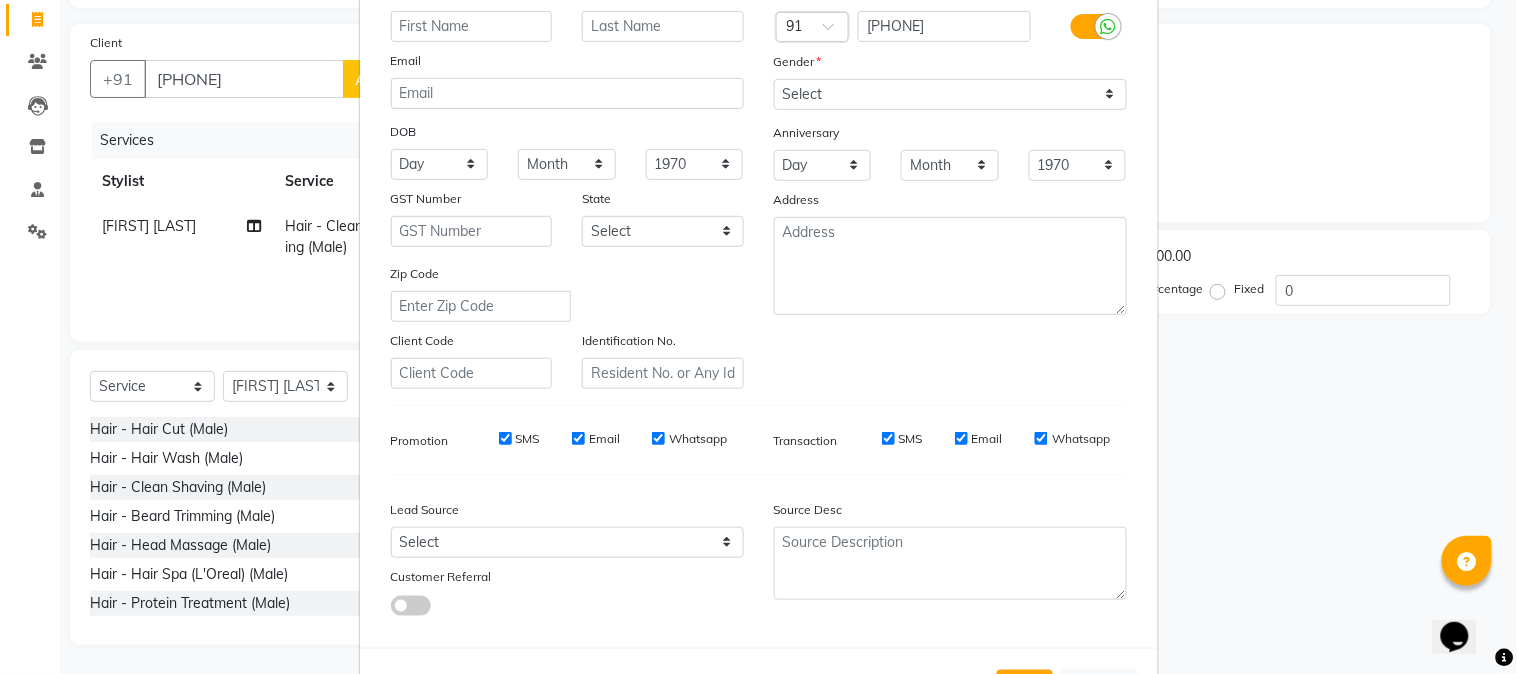 scroll, scrollTop: 0, scrollLeft: 0, axis: both 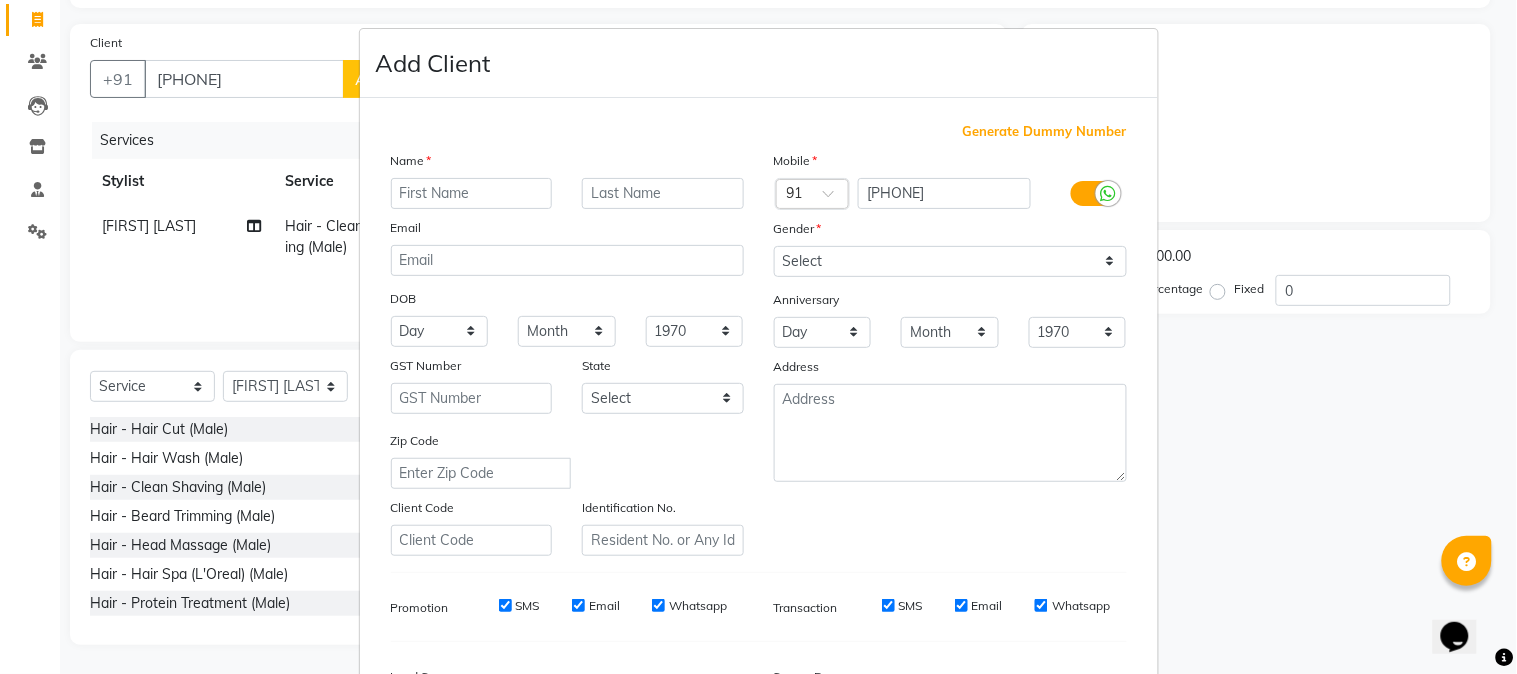 click at bounding box center (472, 193) 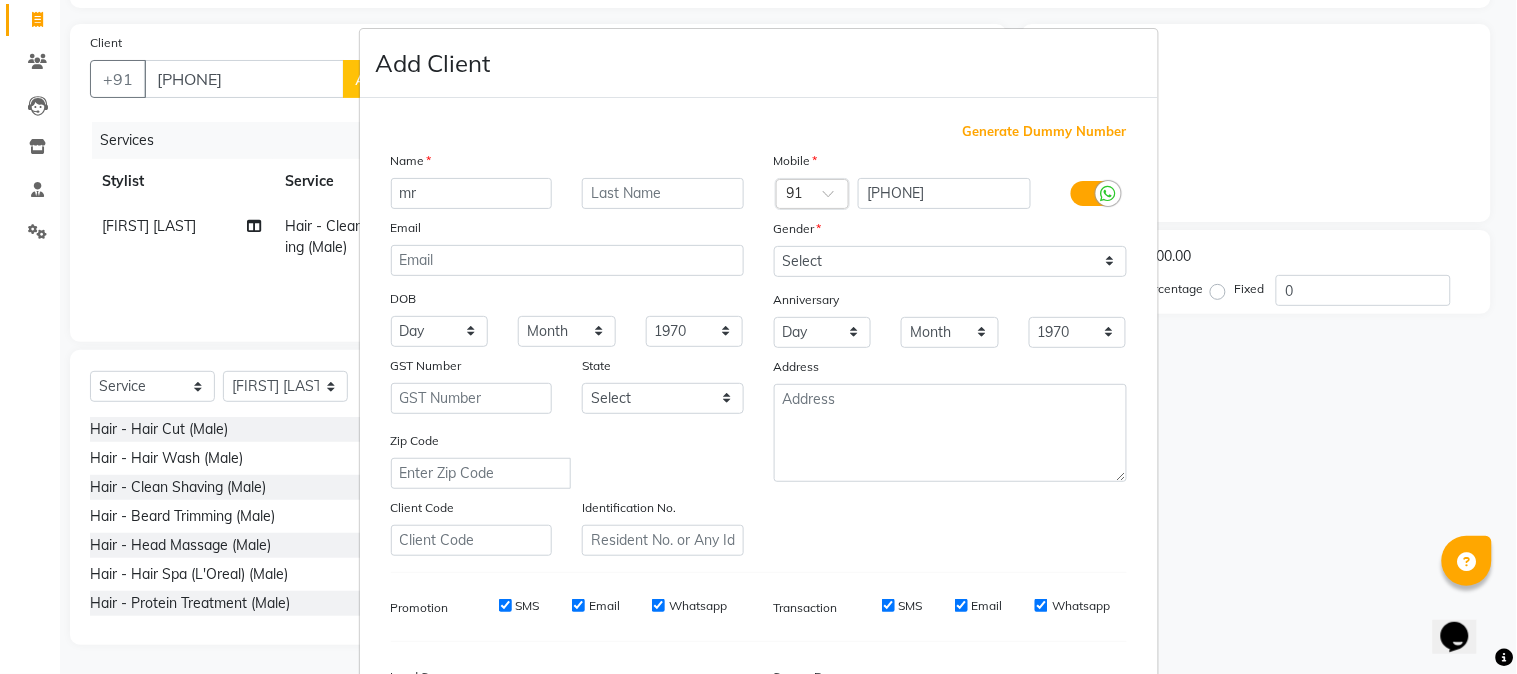 type on "m" 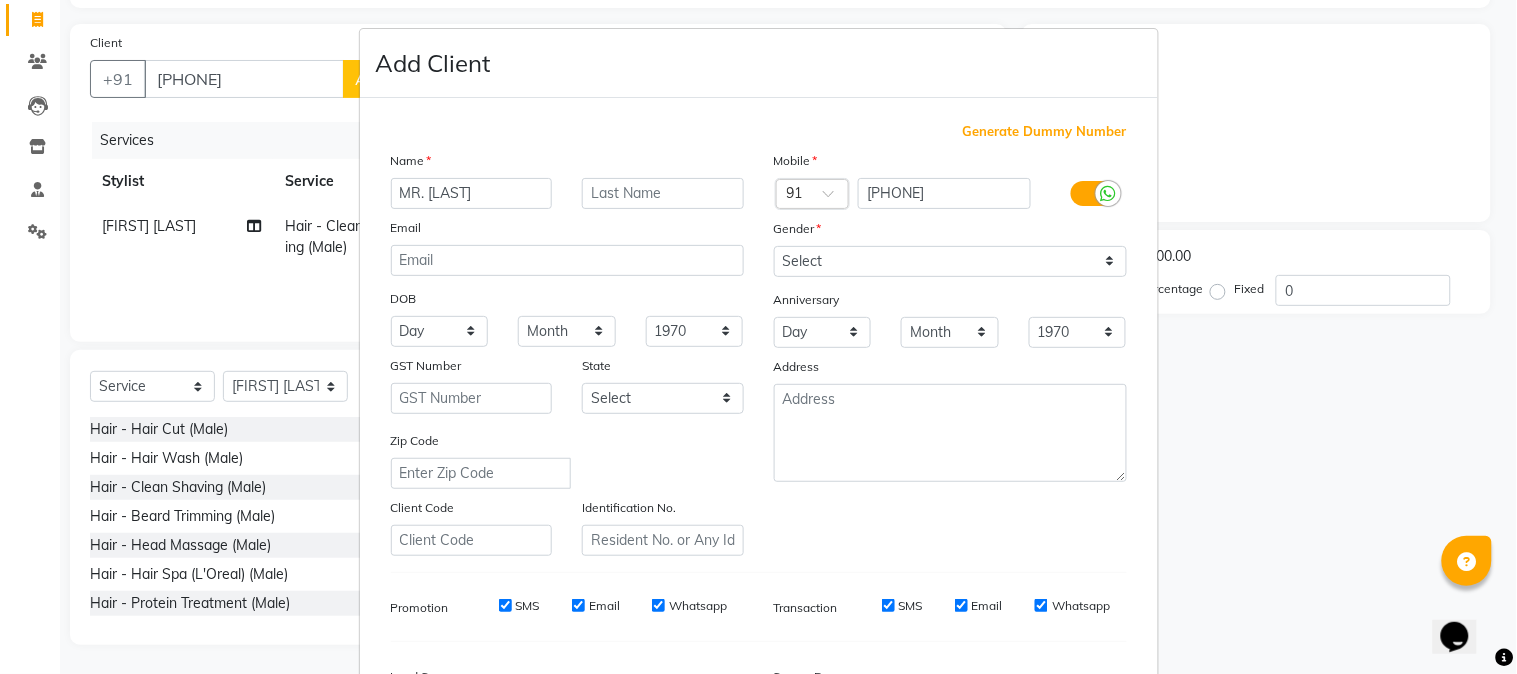 type on "MR. KEDAR" 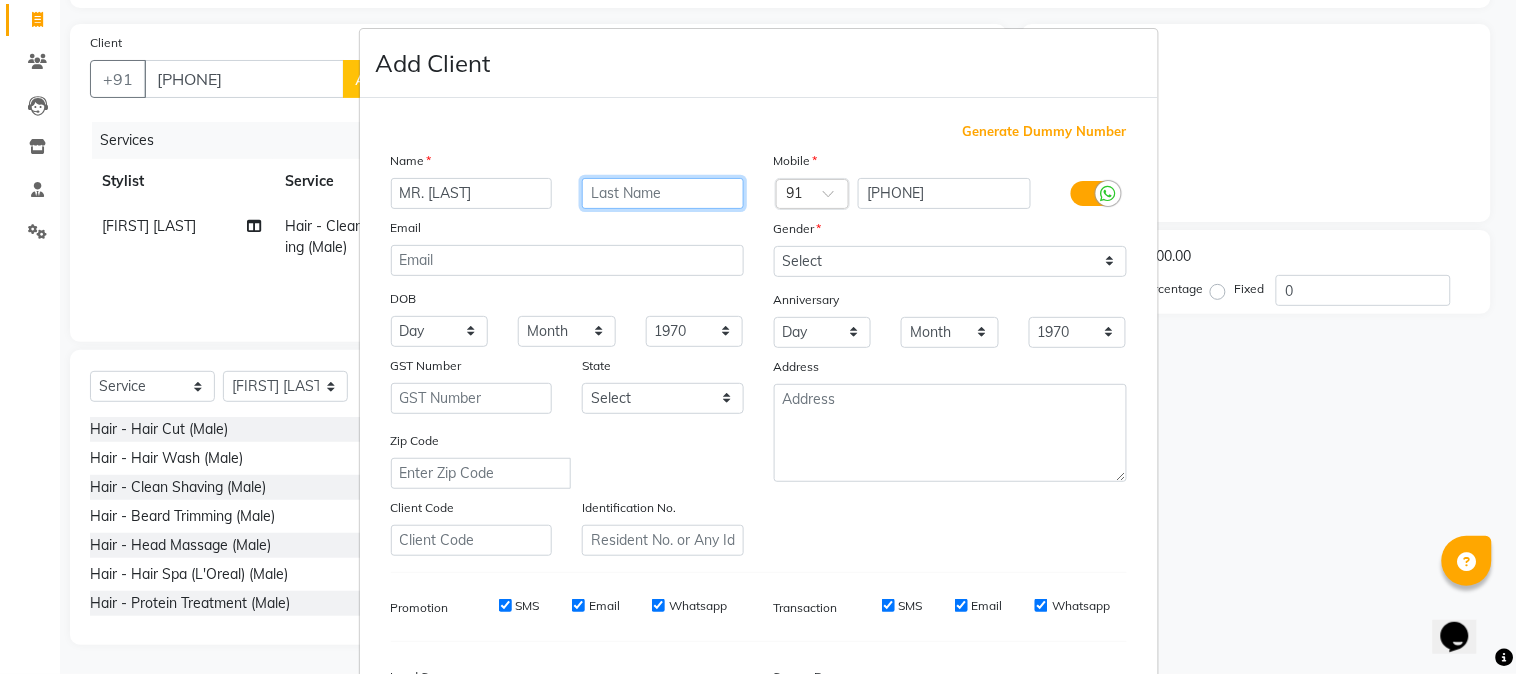 click at bounding box center (663, 193) 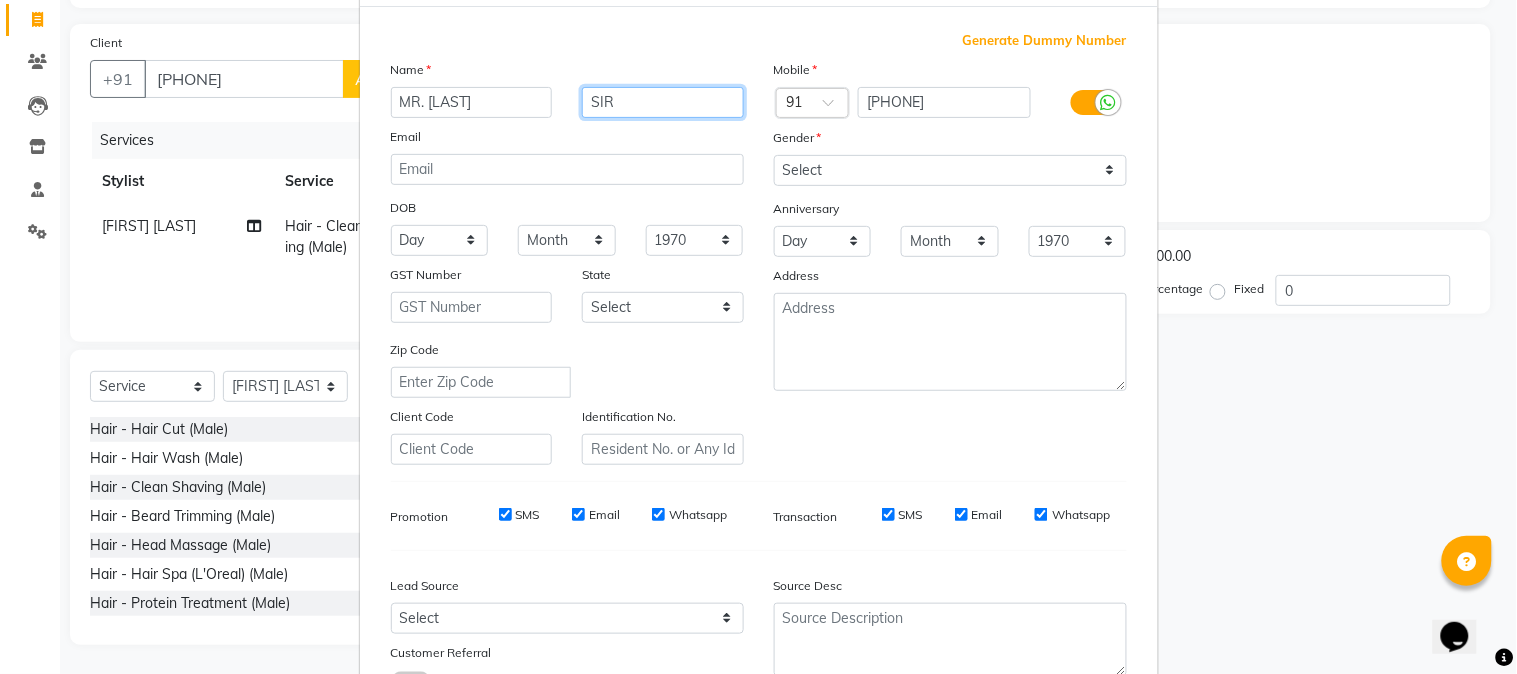 scroll, scrollTop: 250, scrollLeft: 0, axis: vertical 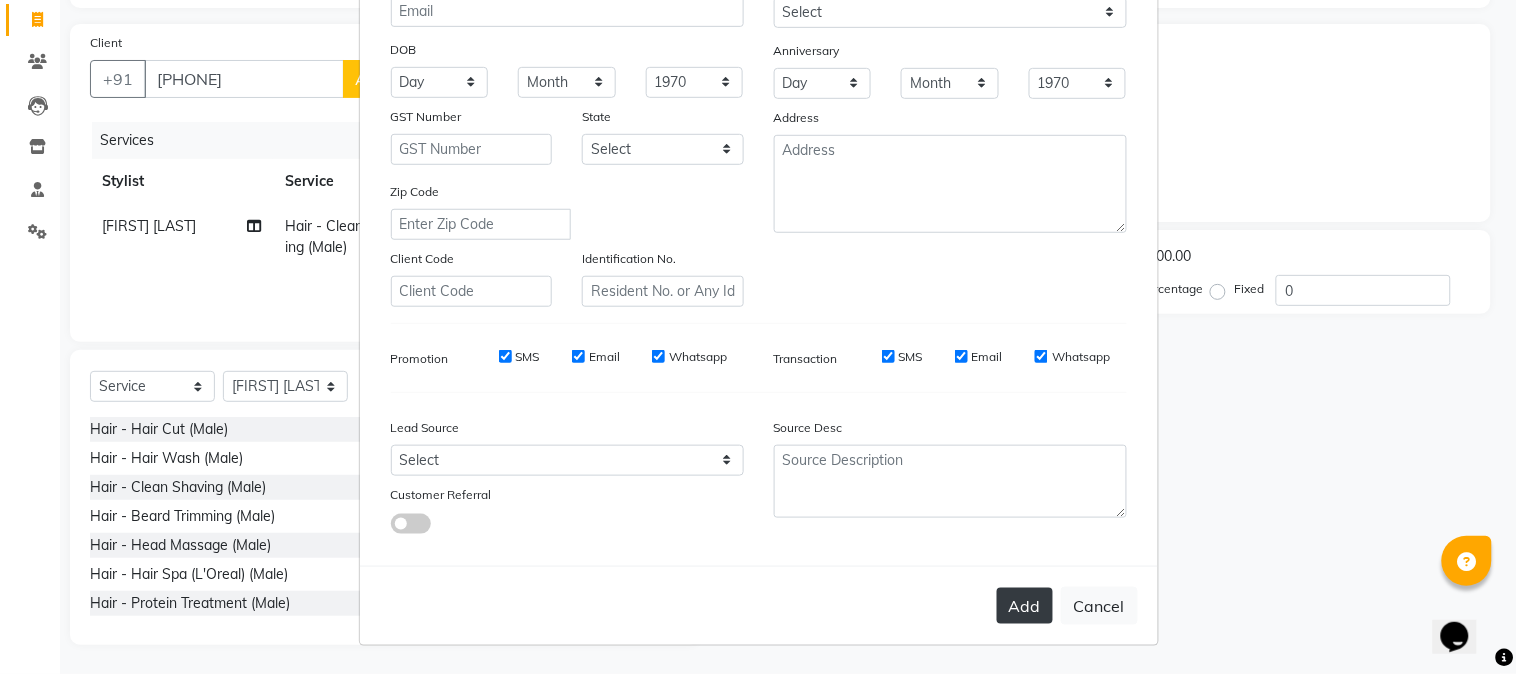 type on "SIR" 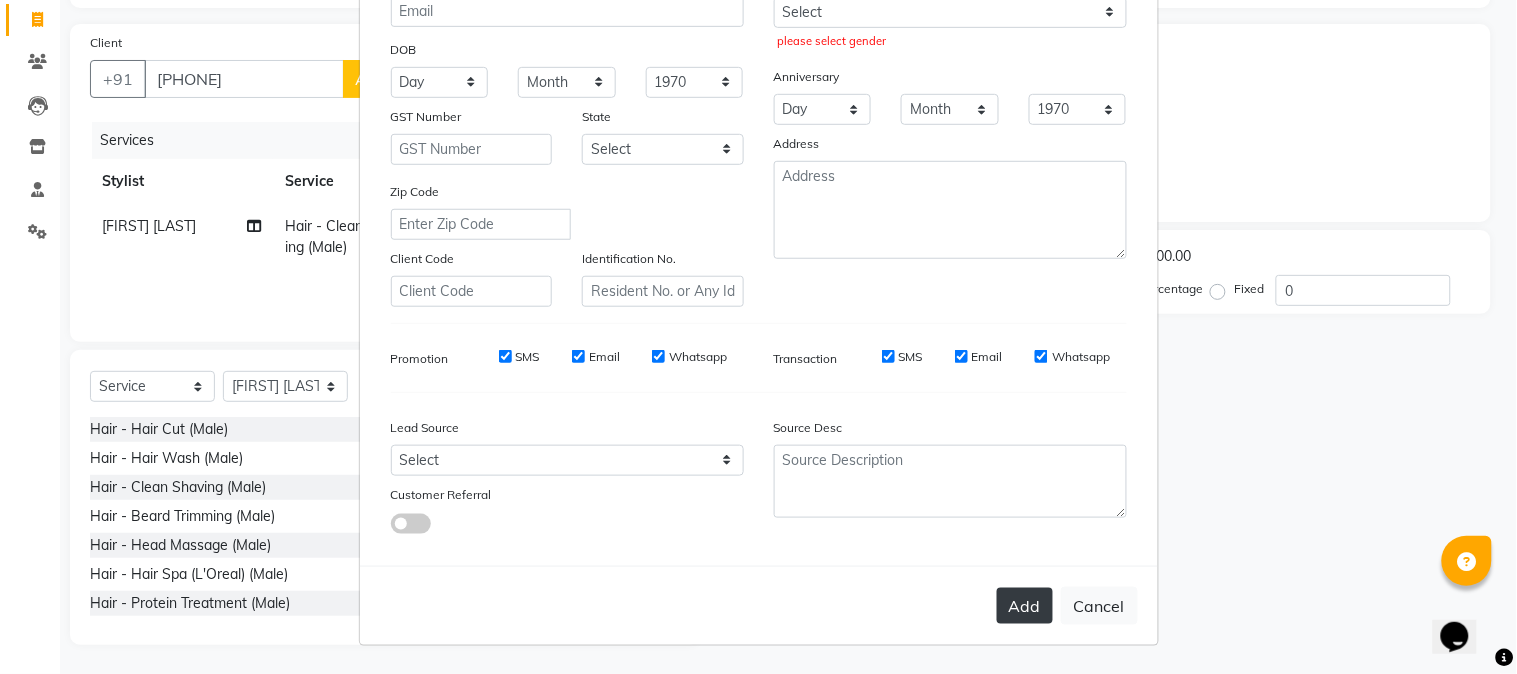 click on "Add" at bounding box center (1025, 606) 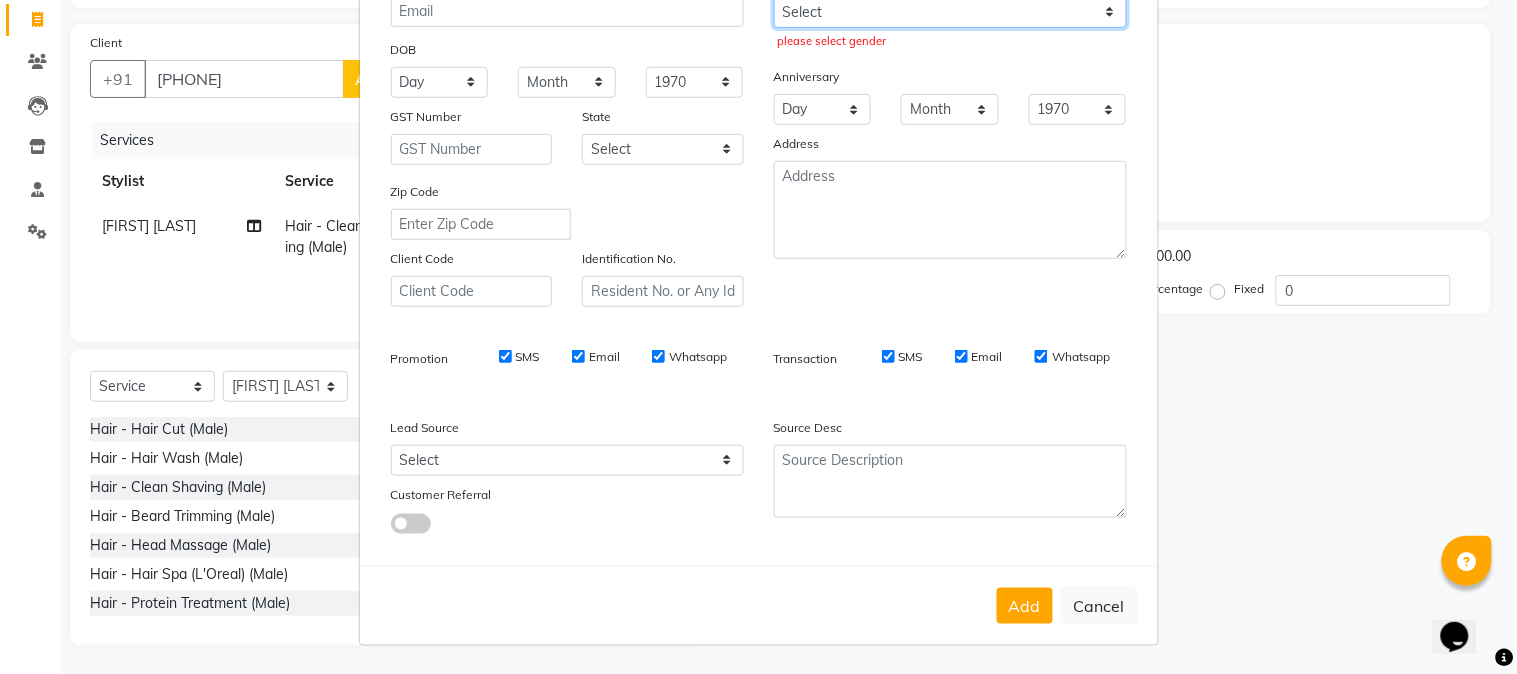 scroll, scrollTop: 246, scrollLeft: 0, axis: vertical 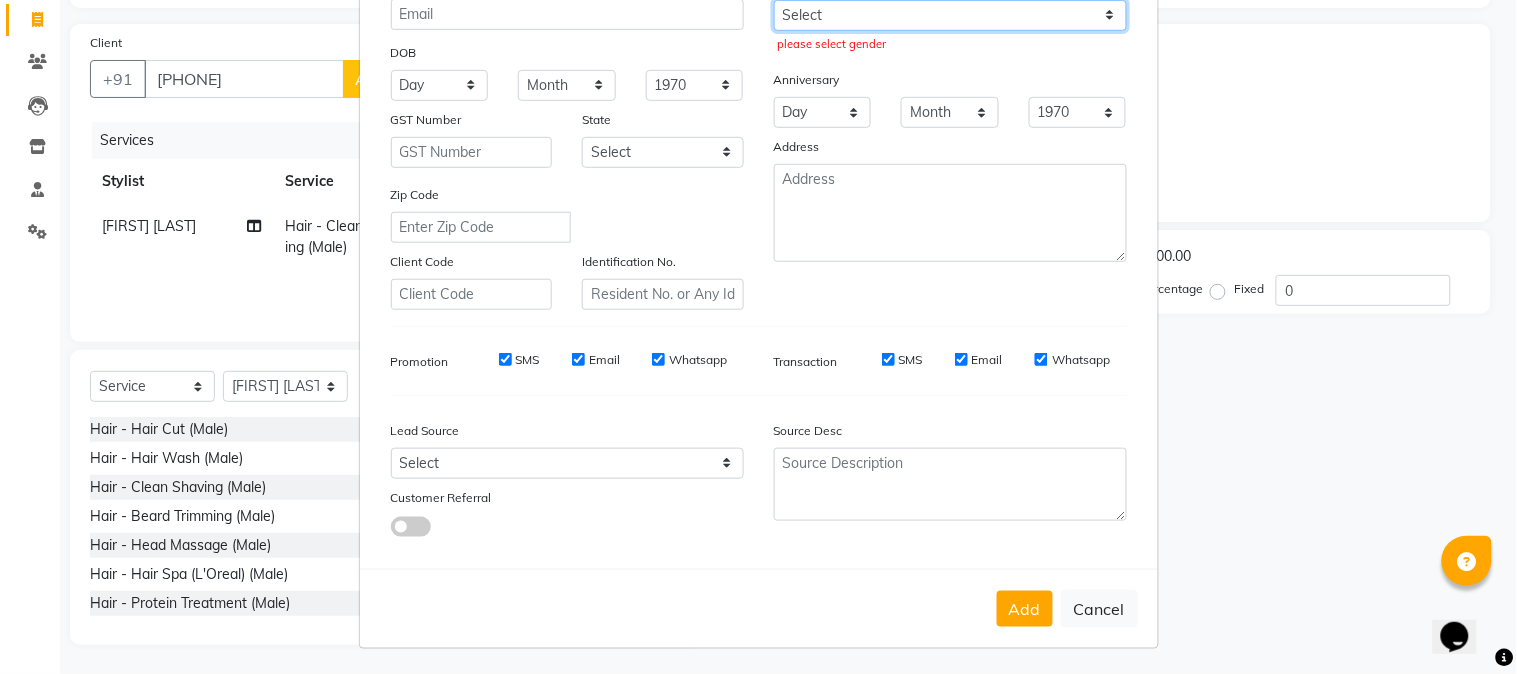 click on "Select Male Female Other Prefer Not To Say" at bounding box center [950, 15] 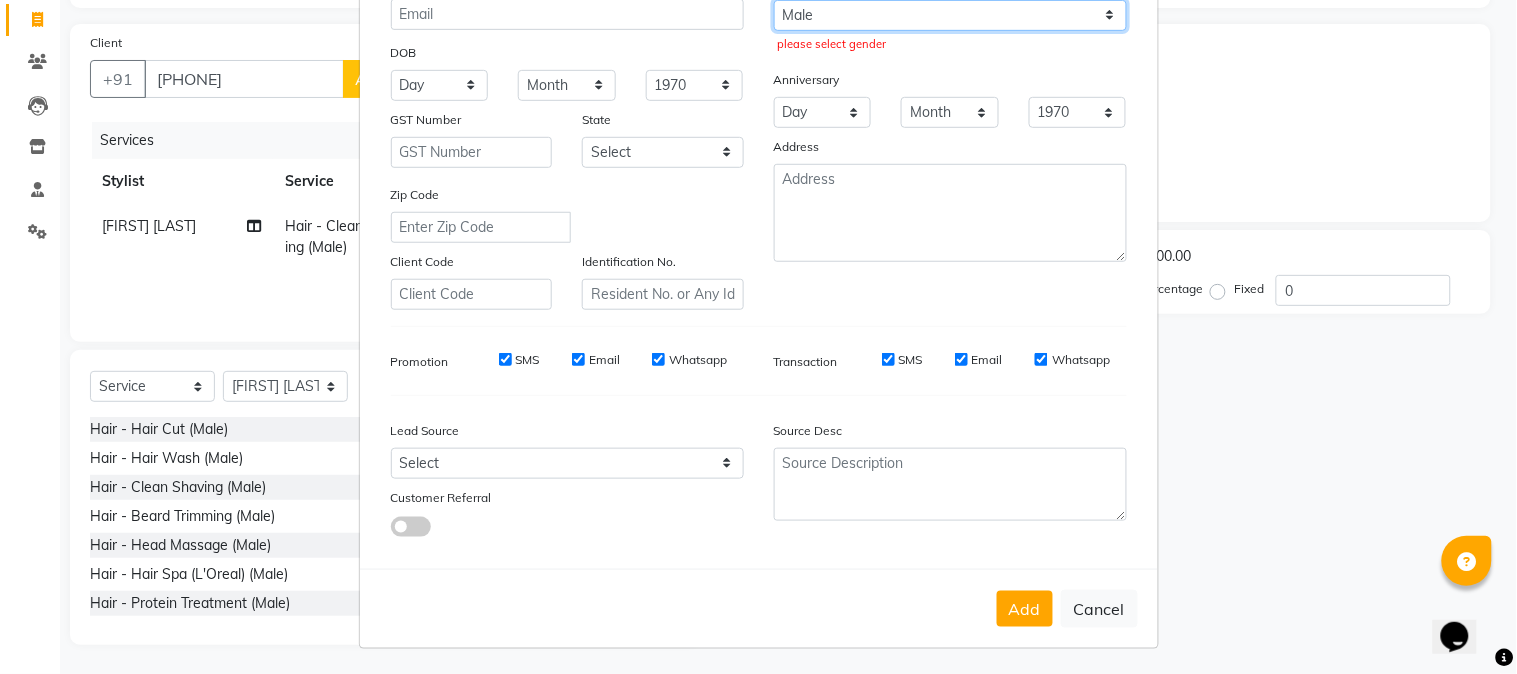click on "Select Male Female Other Prefer Not To Say" at bounding box center [950, 15] 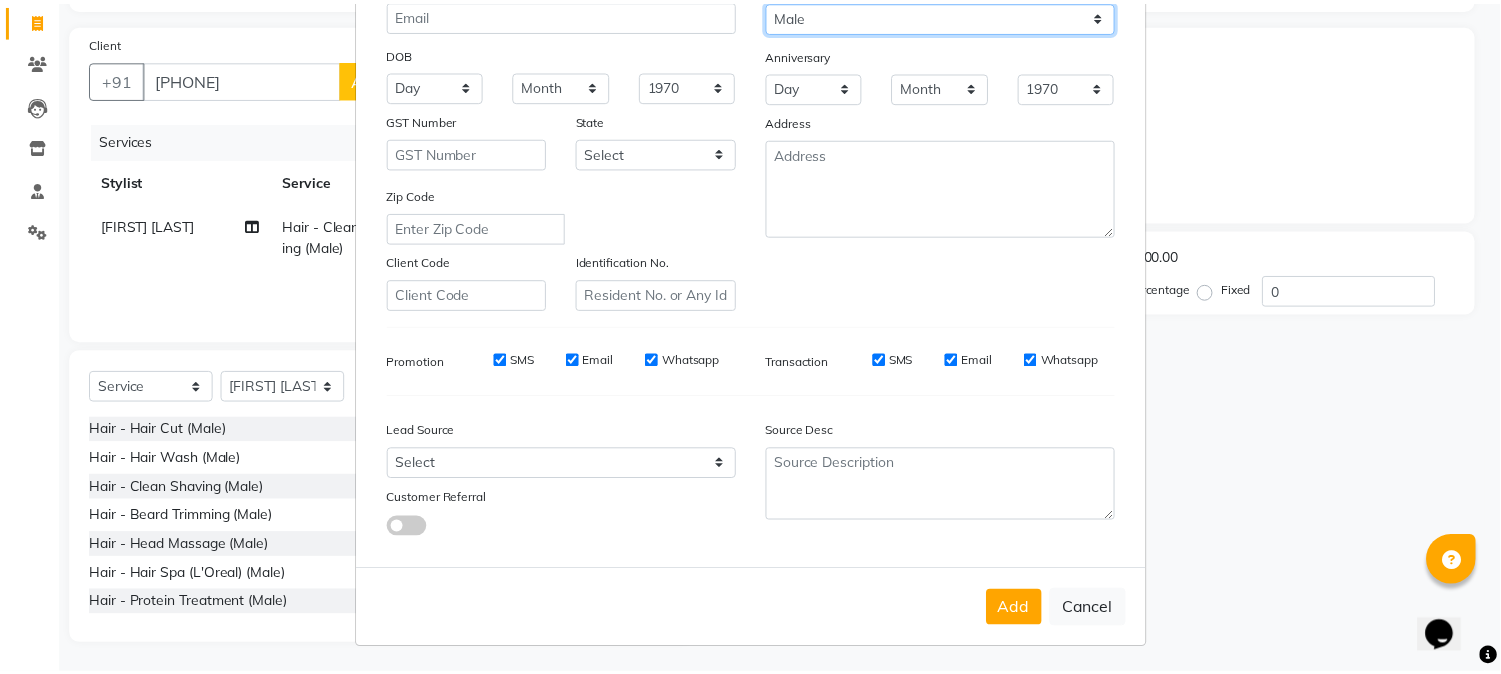 scroll, scrollTop: 250, scrollLeft: 0, axis: vertical 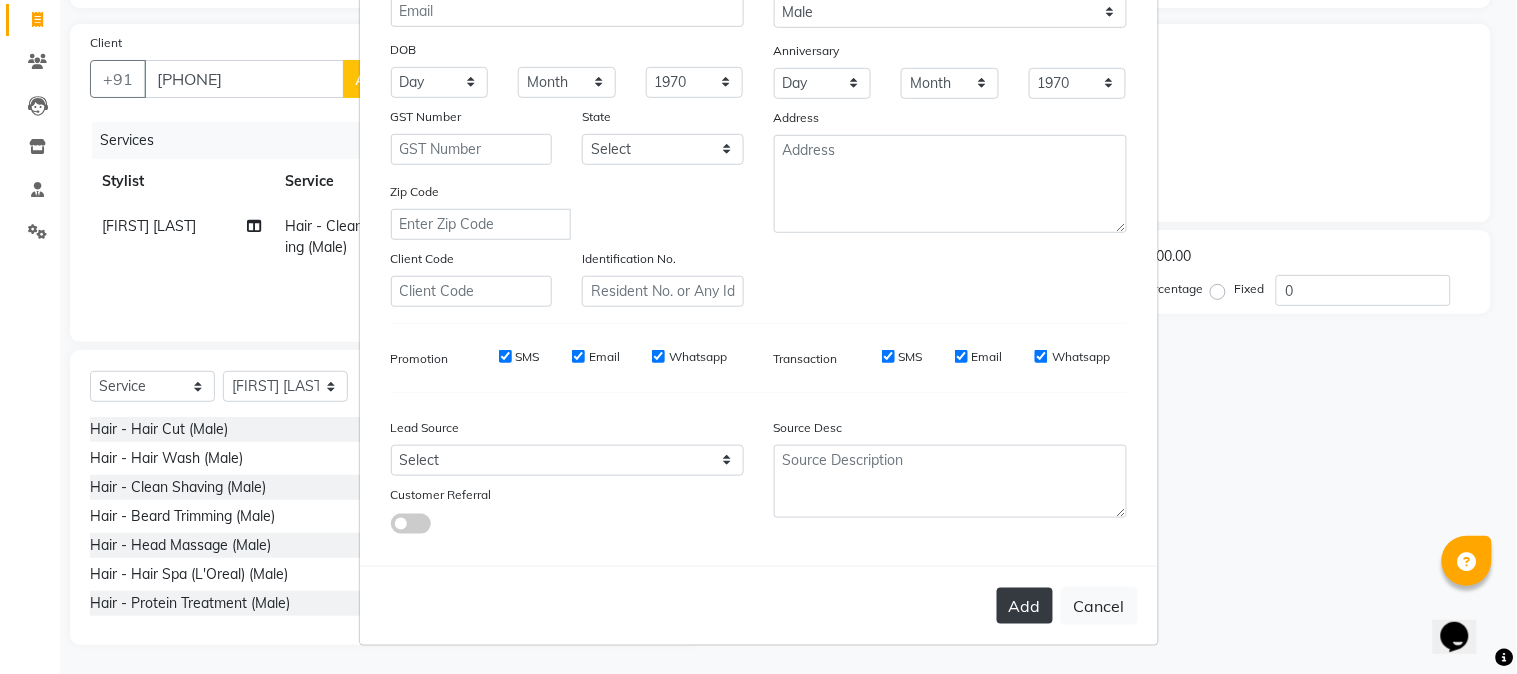 click on "Add" at bounding box center (1025, 606) 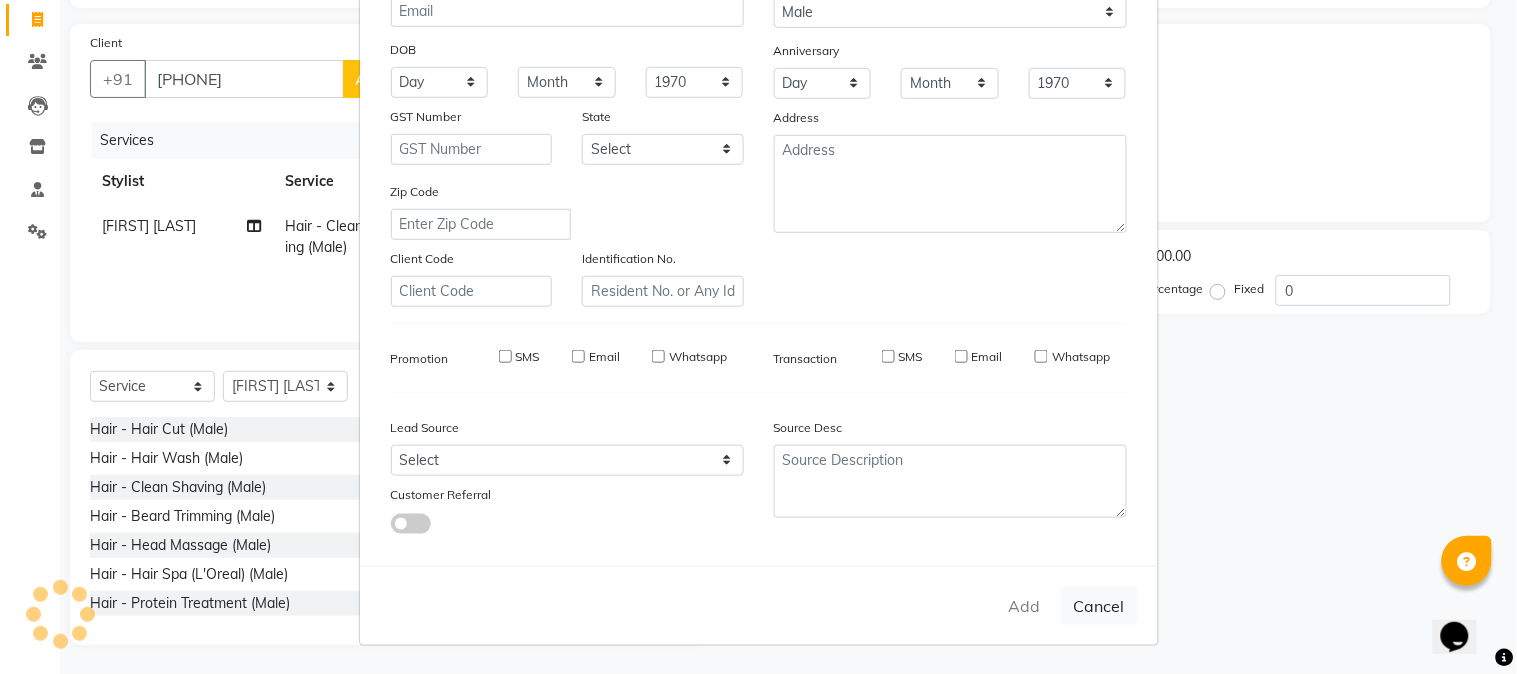 type 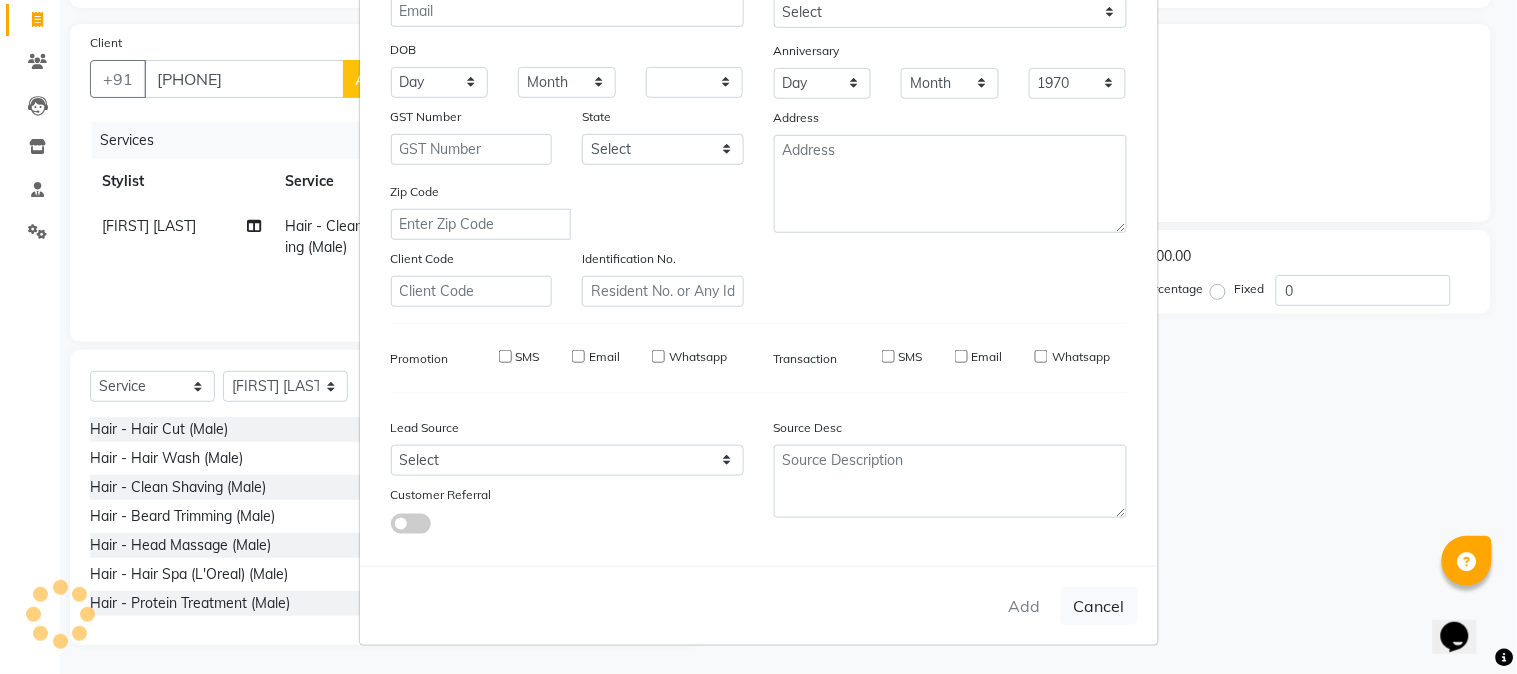 select 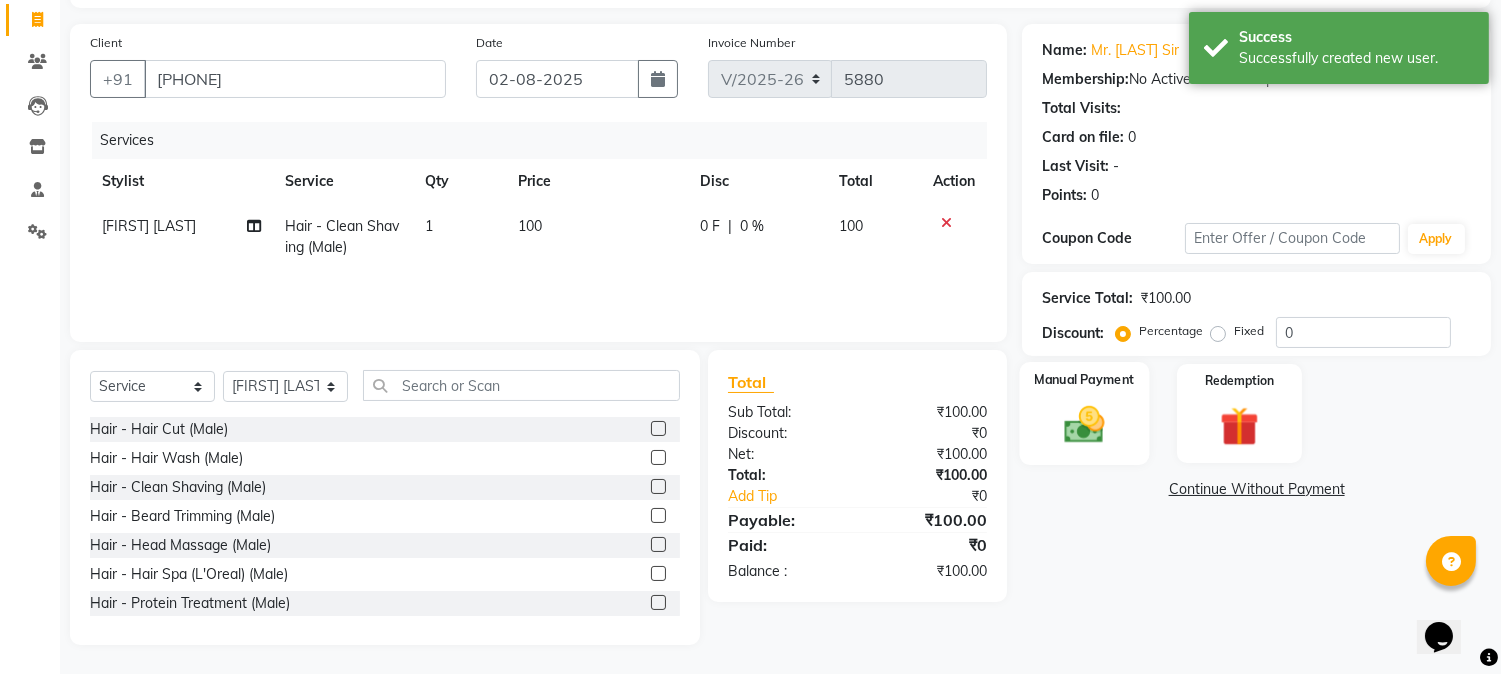 click 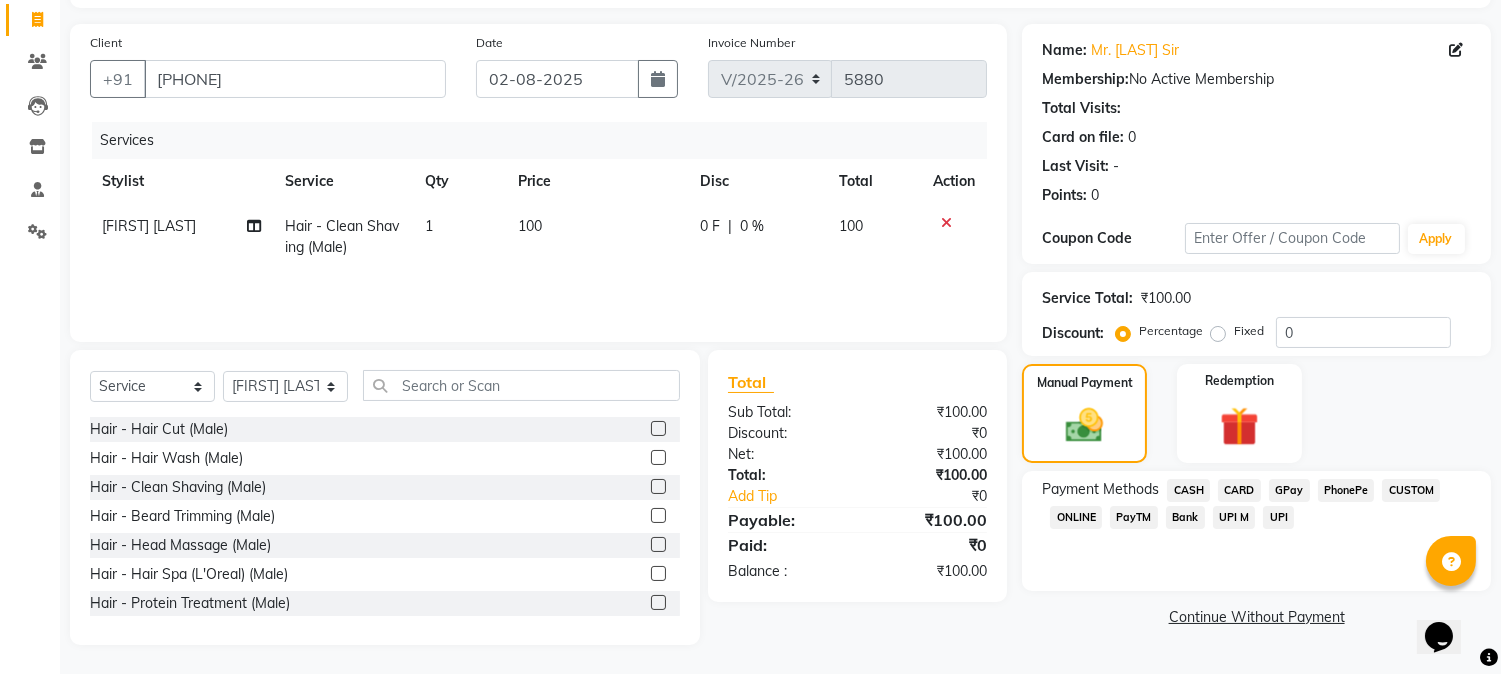 click on "GPay" 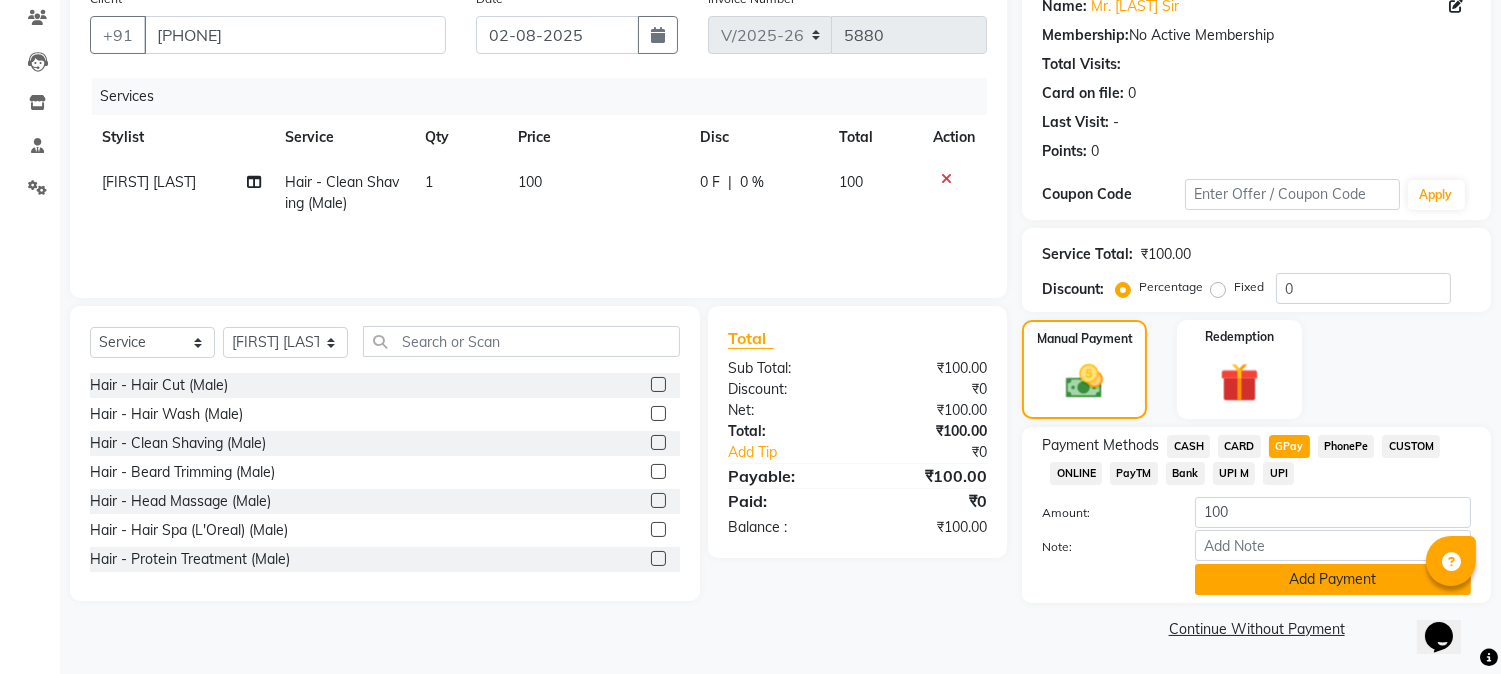 click on "Add Payment" 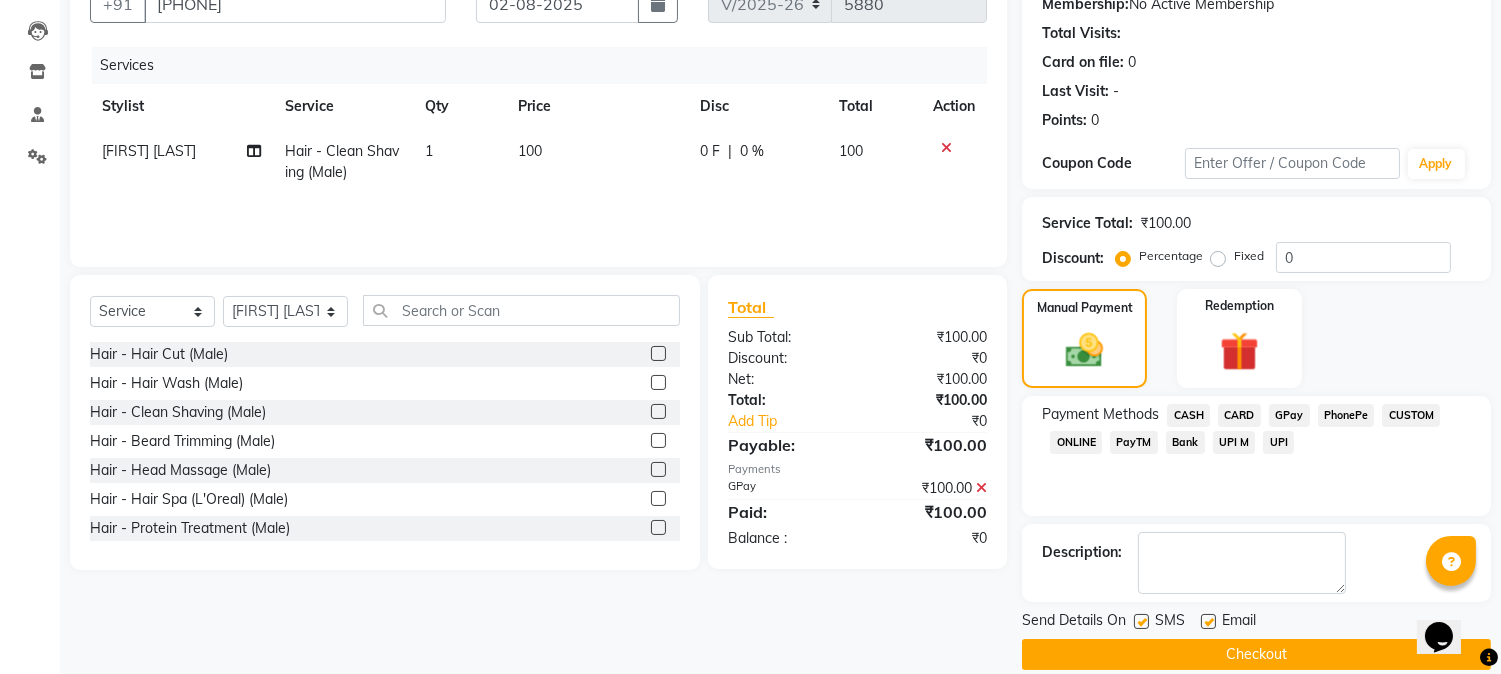 scroll, scrollTop: 225, scrollLeft: 0, axis: vertical 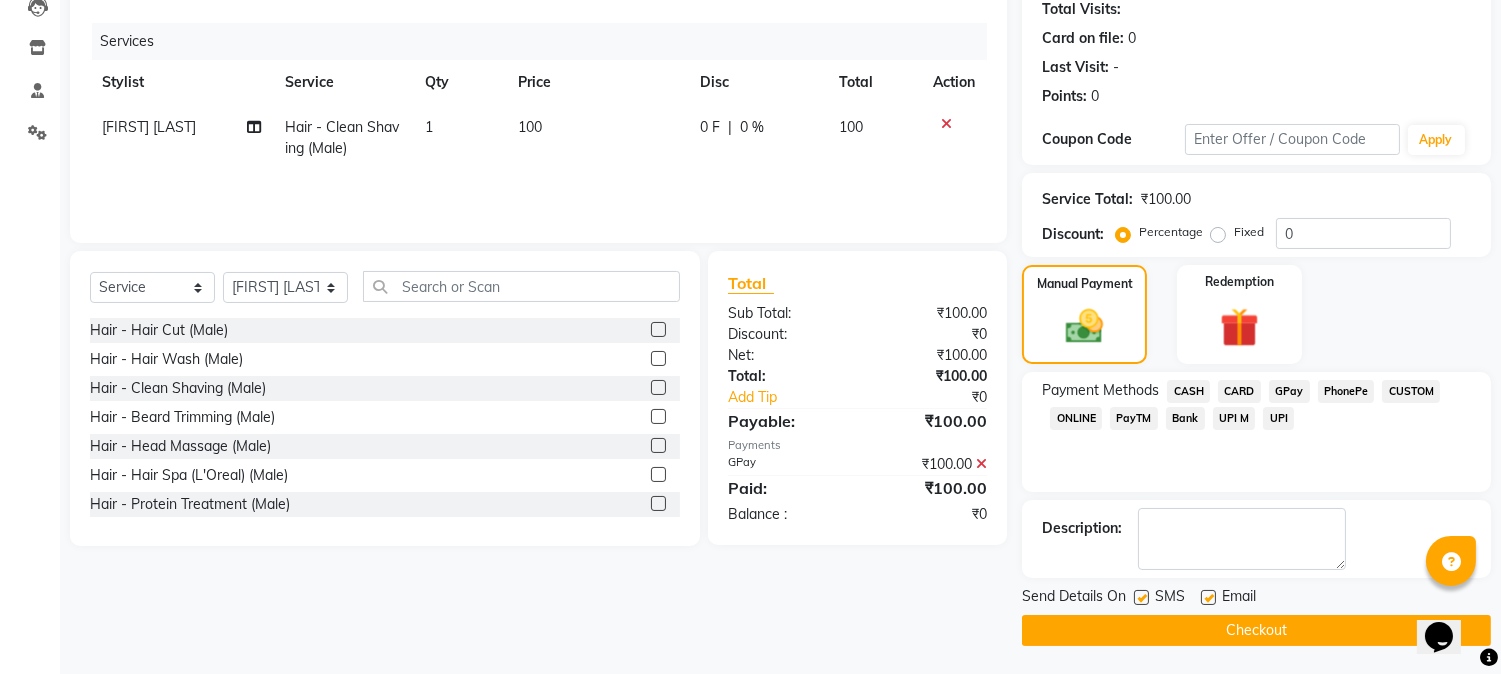 click on "Checkout" 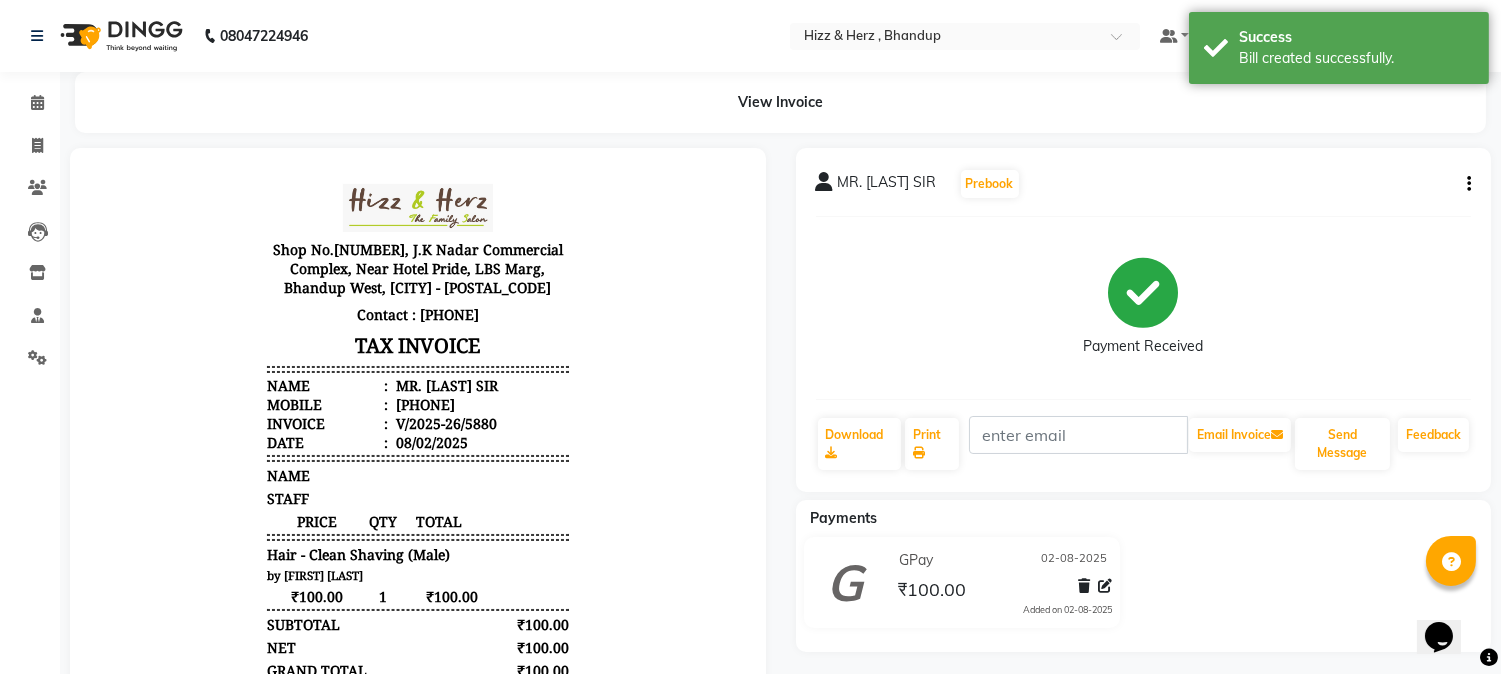 scroll, scrollTop: 0, scrollLeft: 0, axis: both 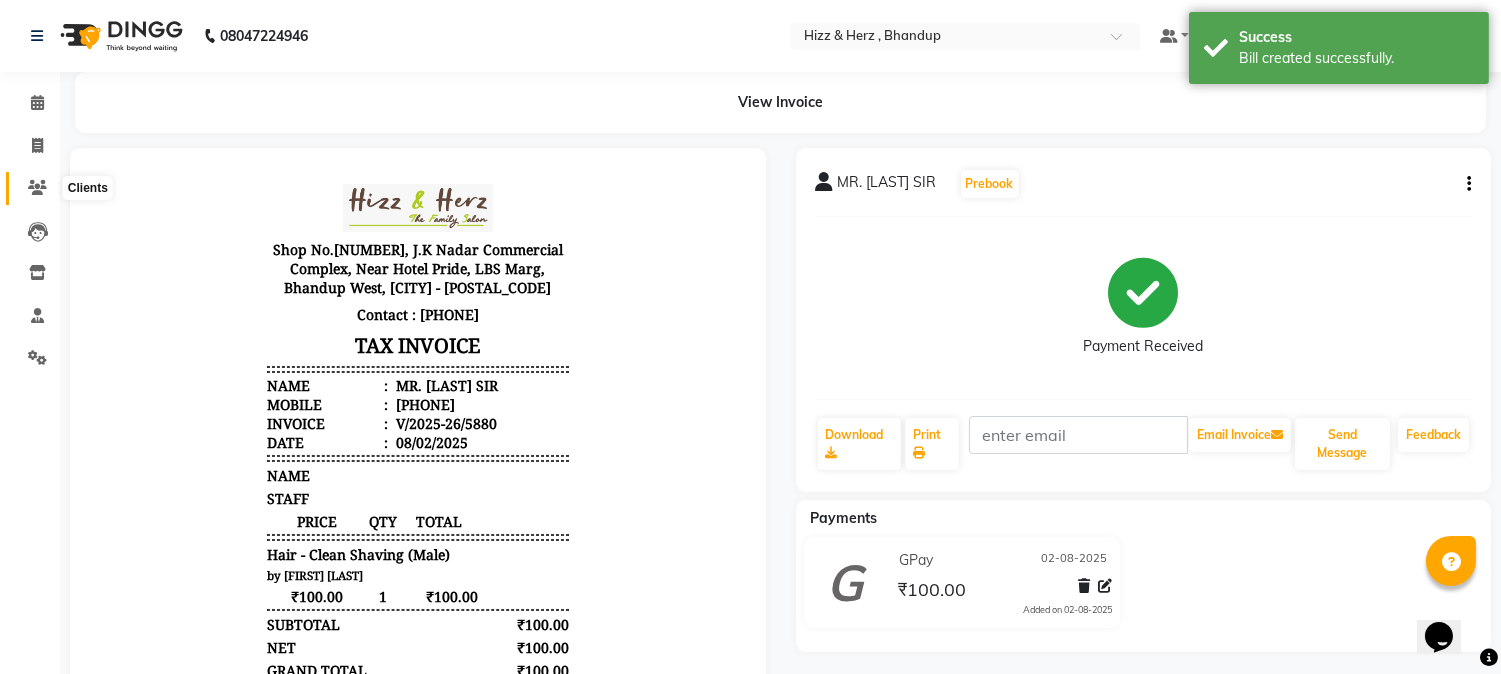 click 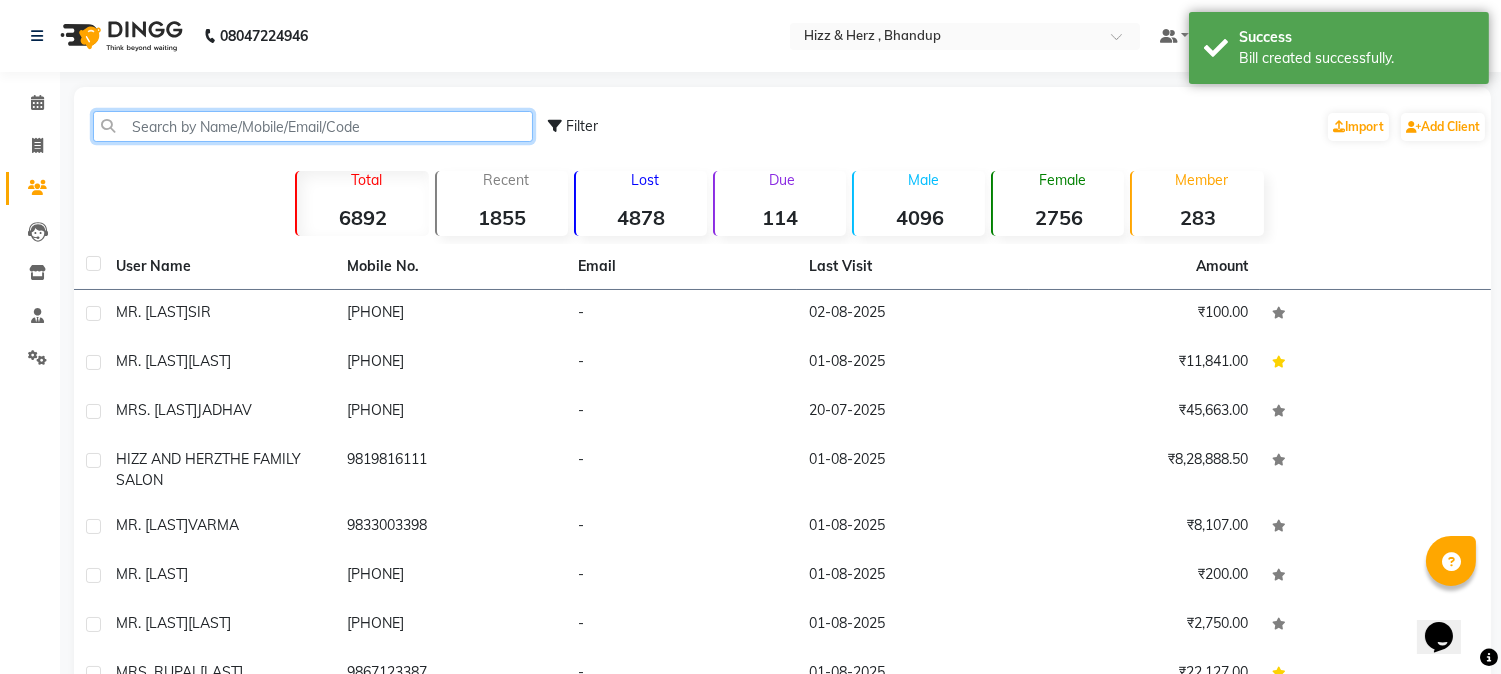 click 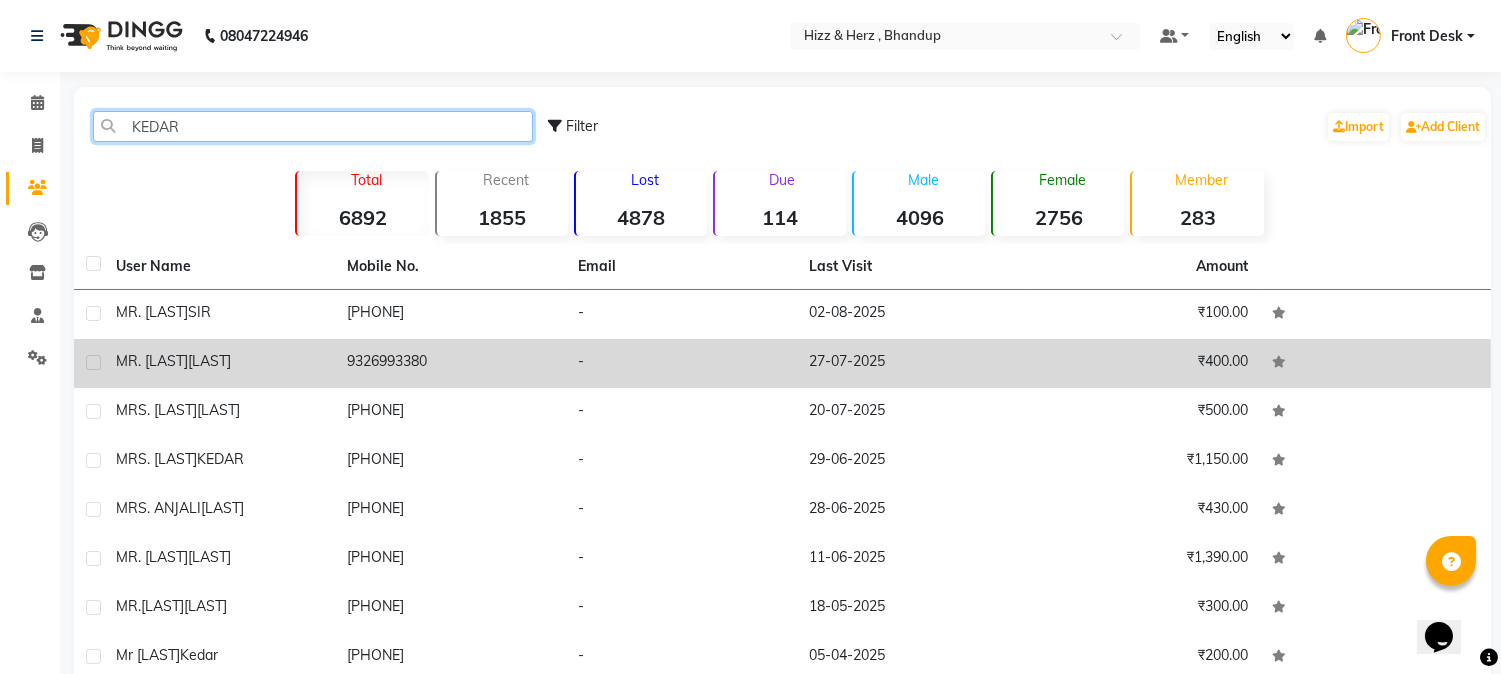 type on "KEDAR" 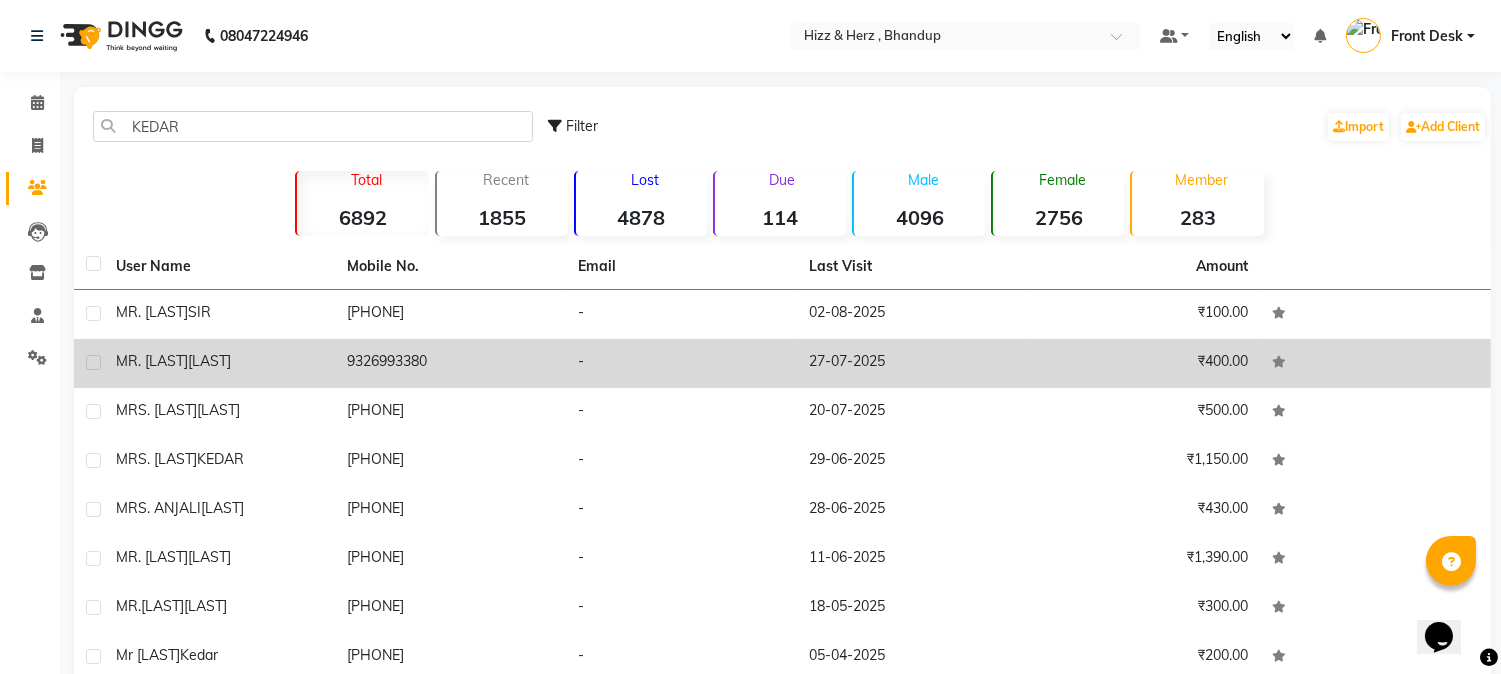click on "9326993380" 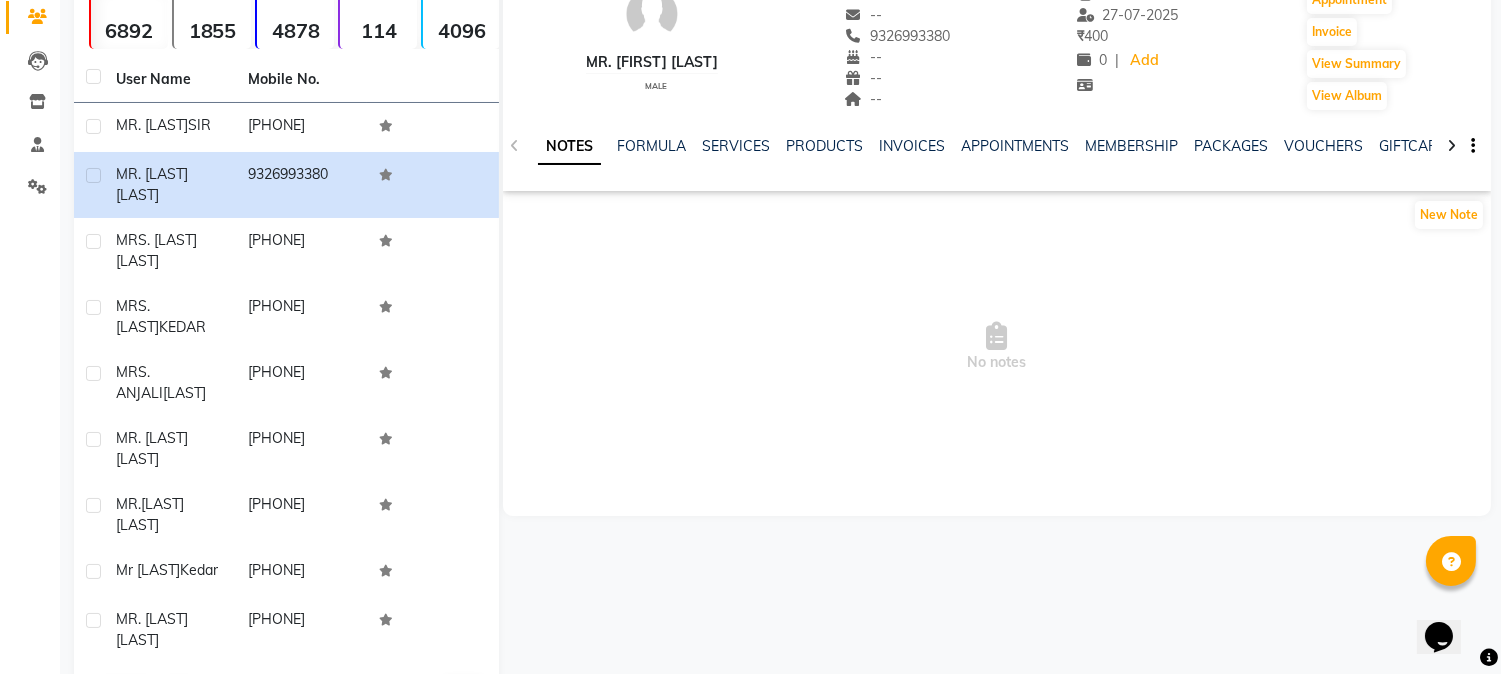 scroll, scrollTop: 0, scrollLeft: 0, axis: both 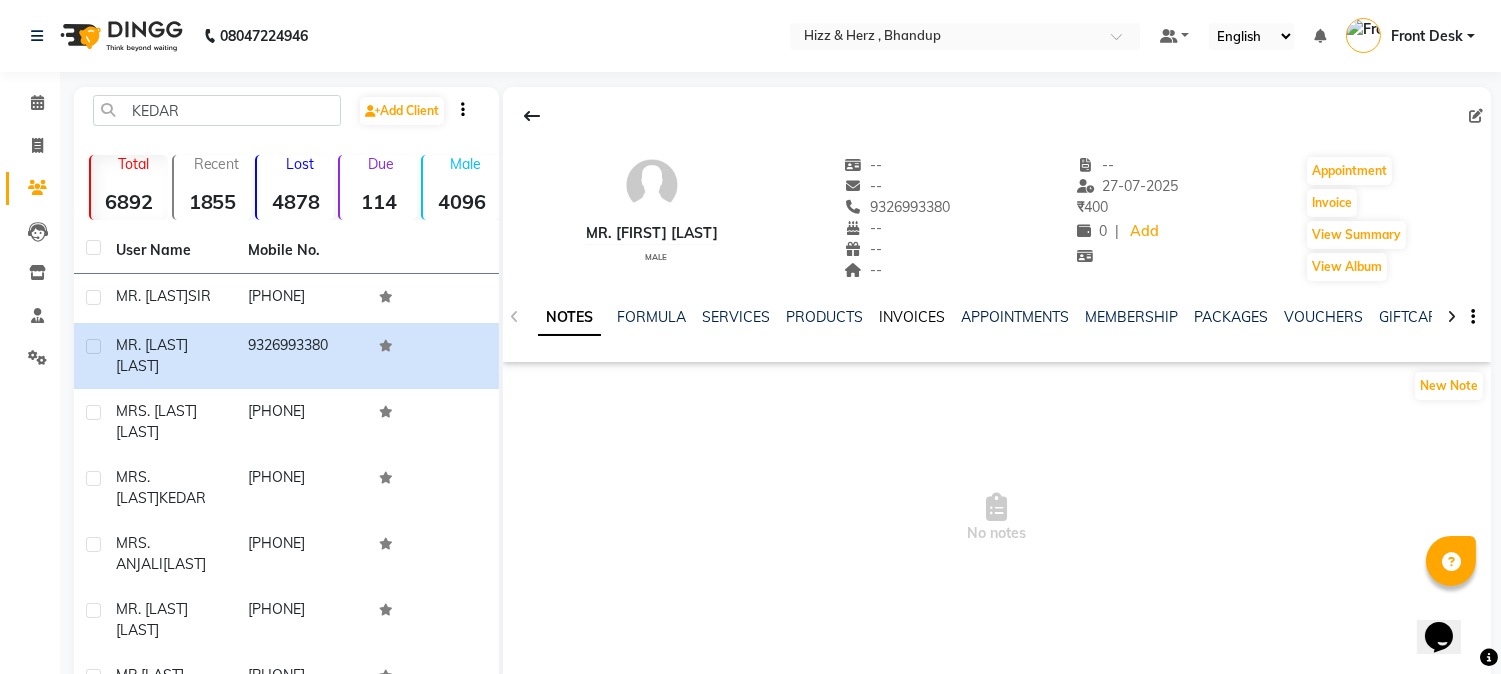 click on "INVOICES" 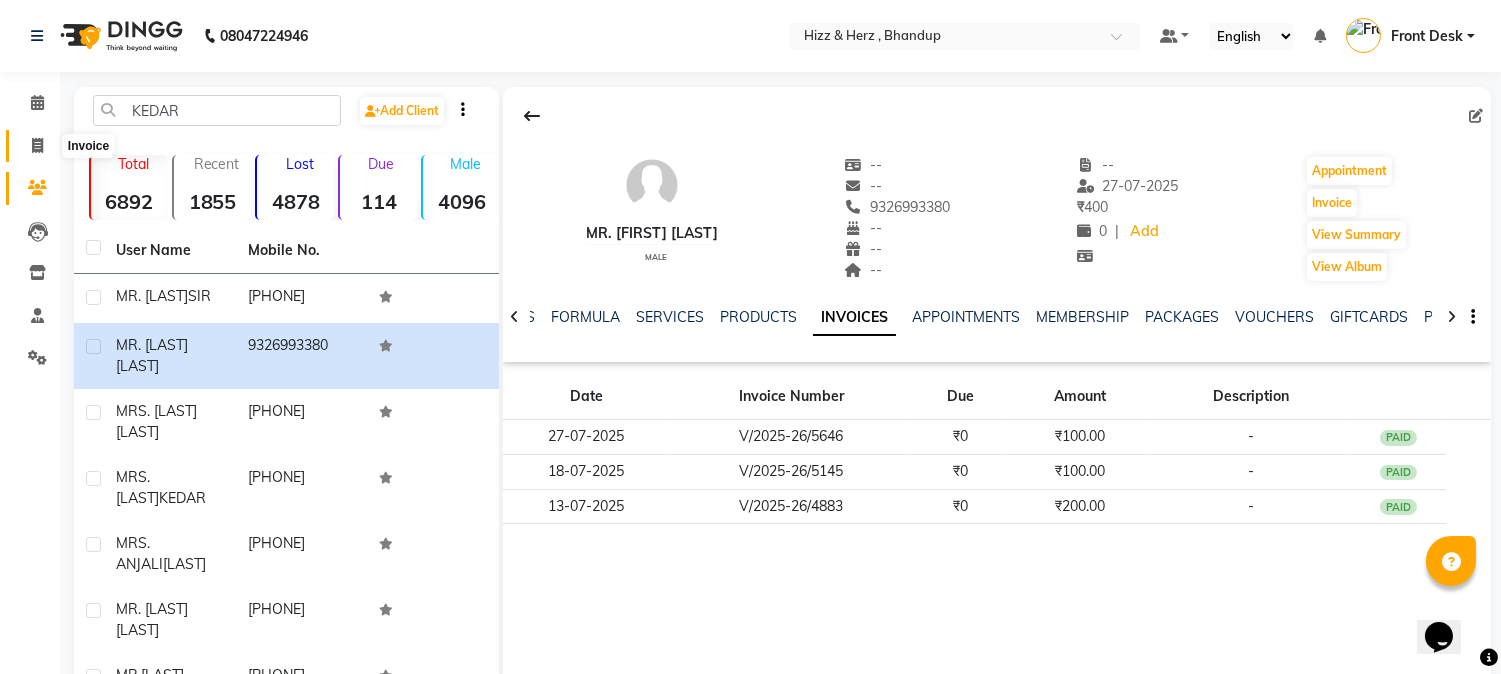 click 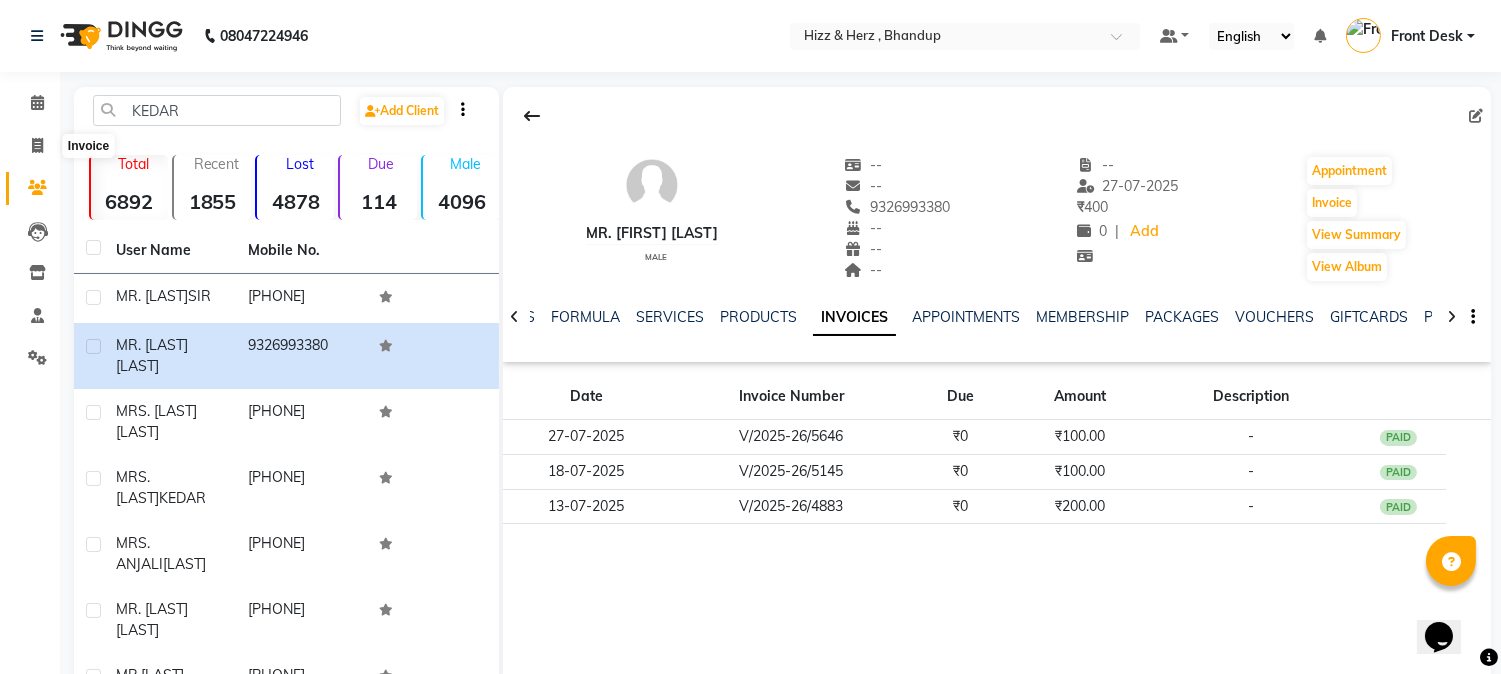 select on "service" 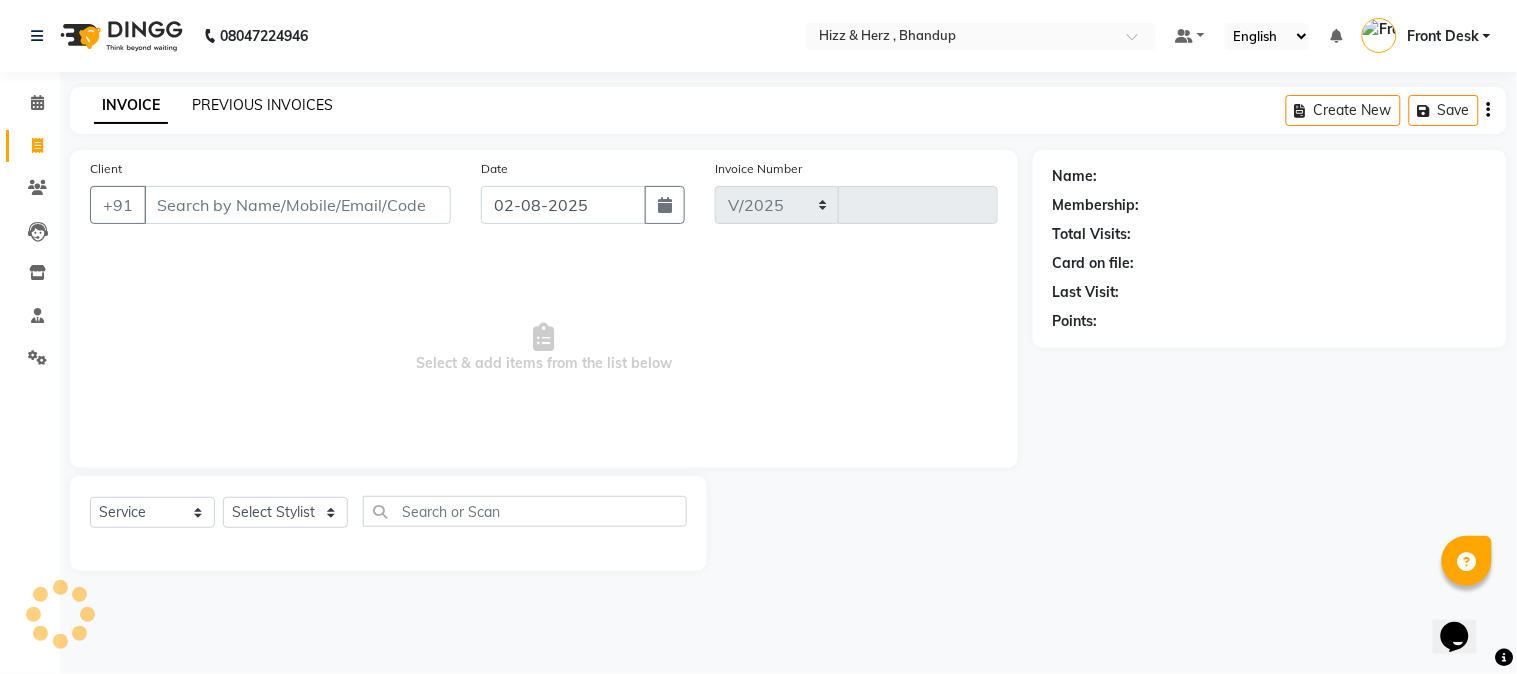 select on "629" 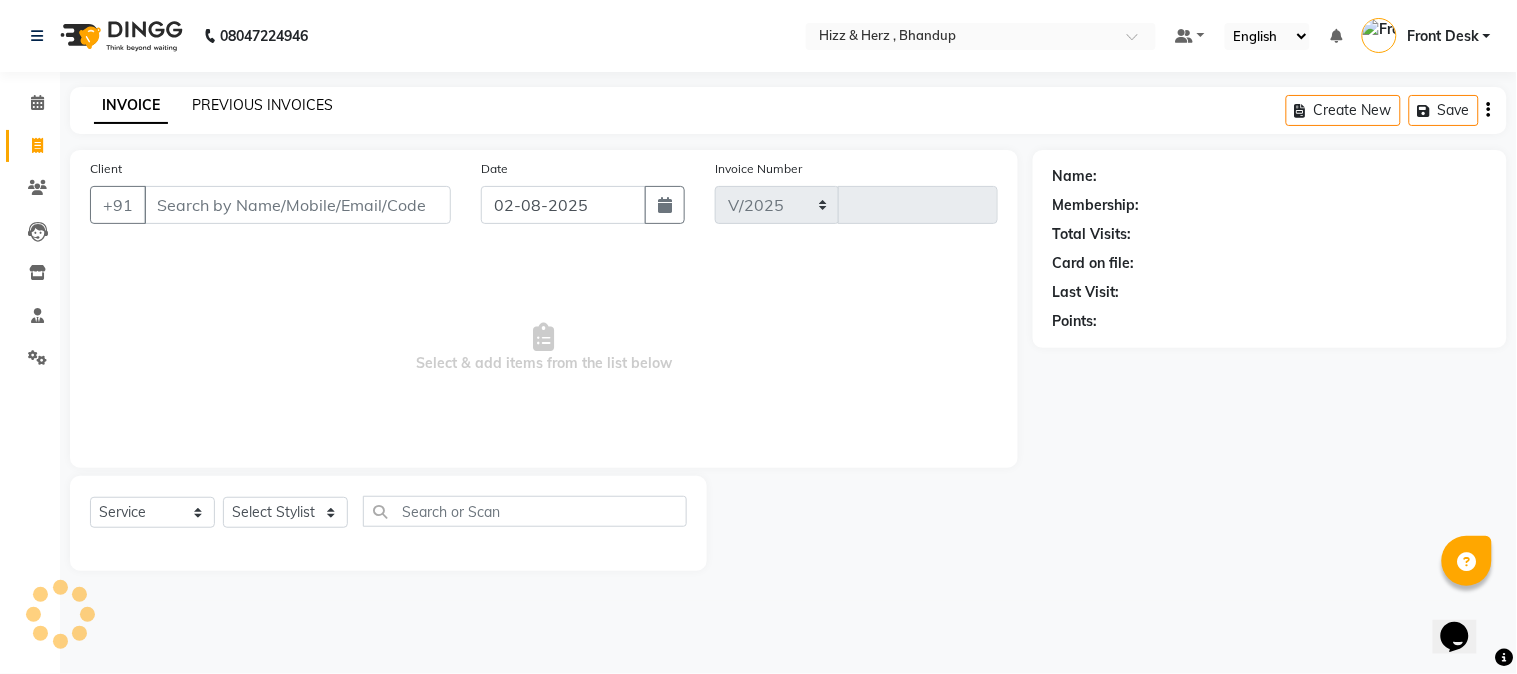 type on "5881" 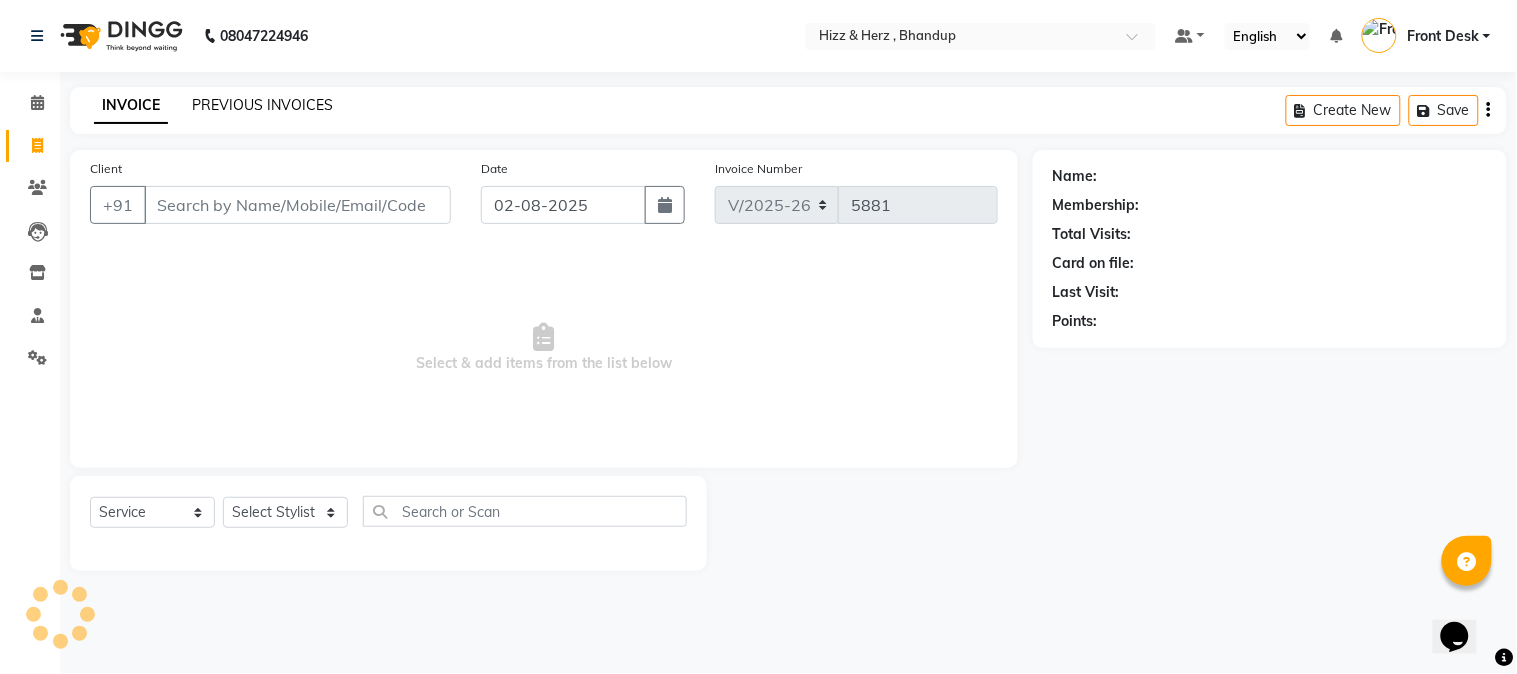 click on "PREVIOUS INVOICES" 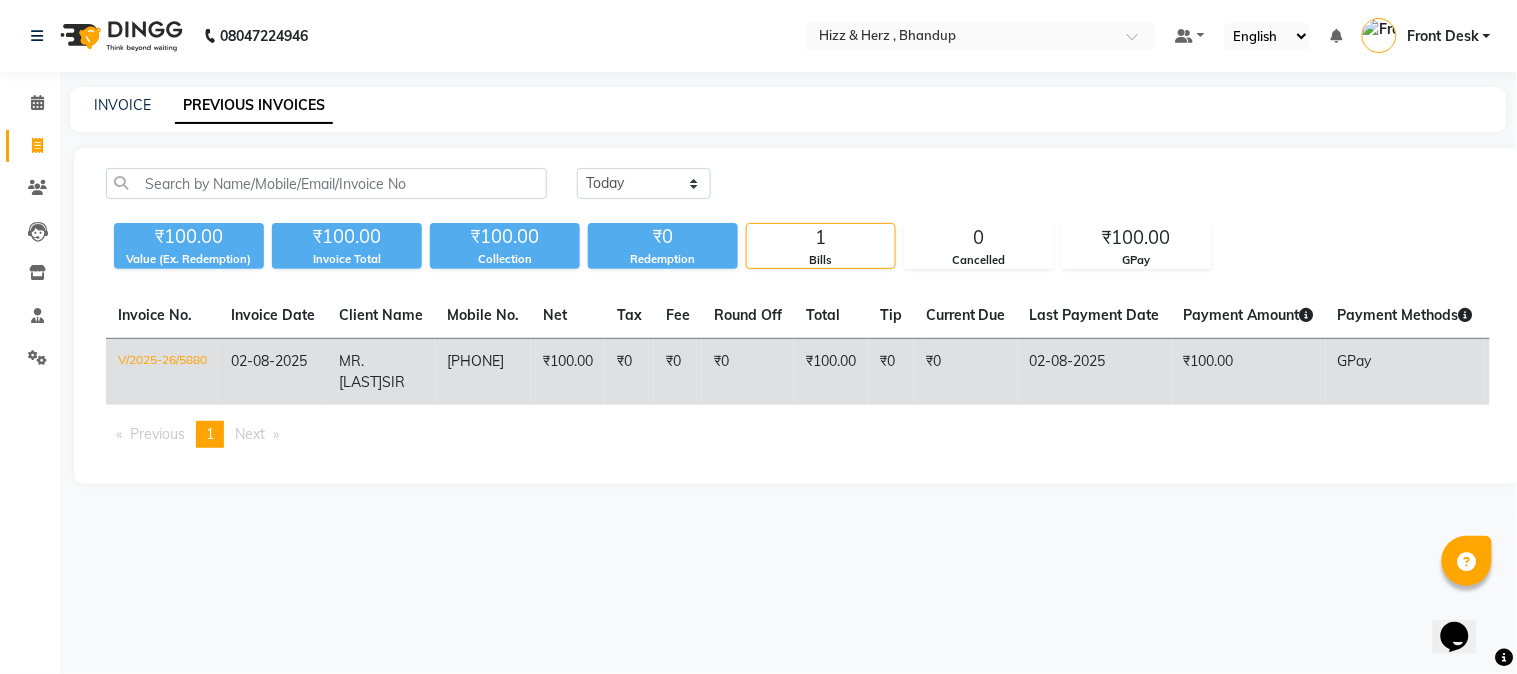 click on "02-08-2025" 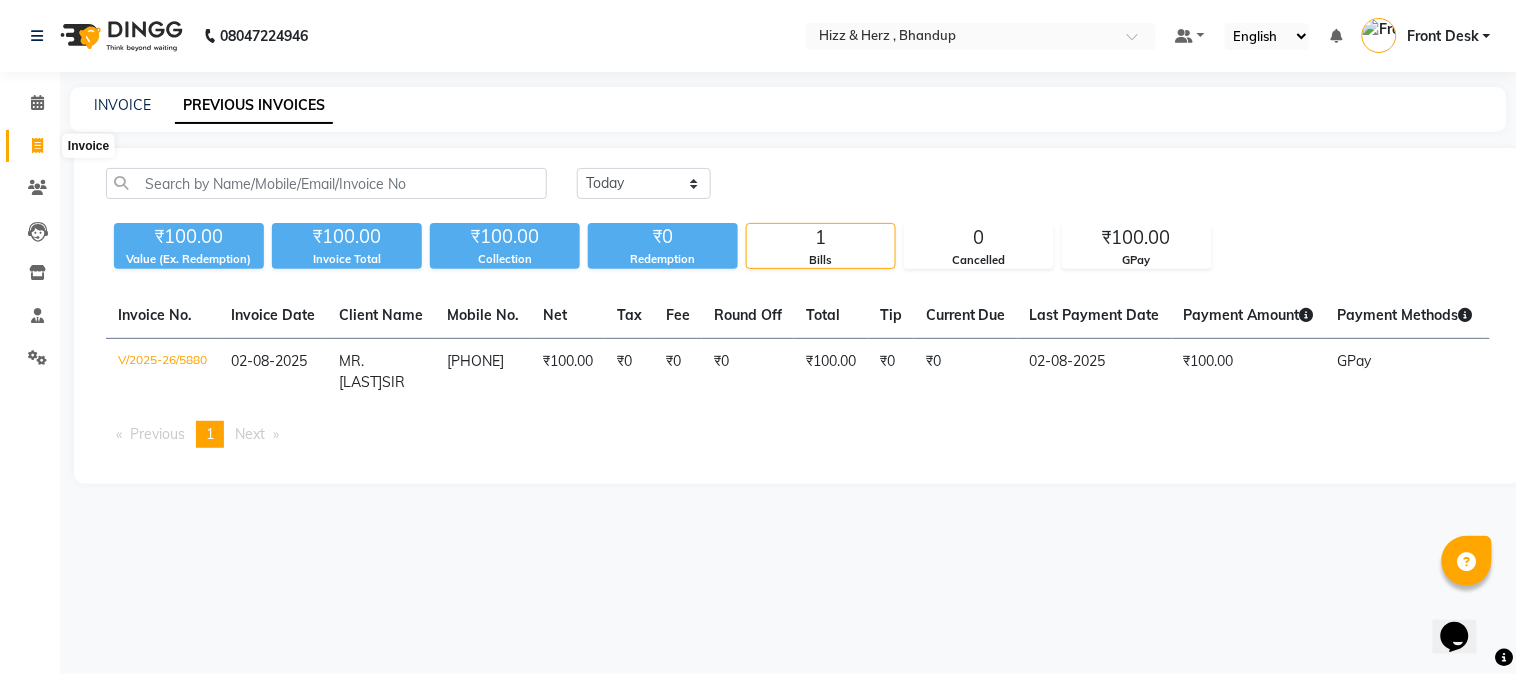 click 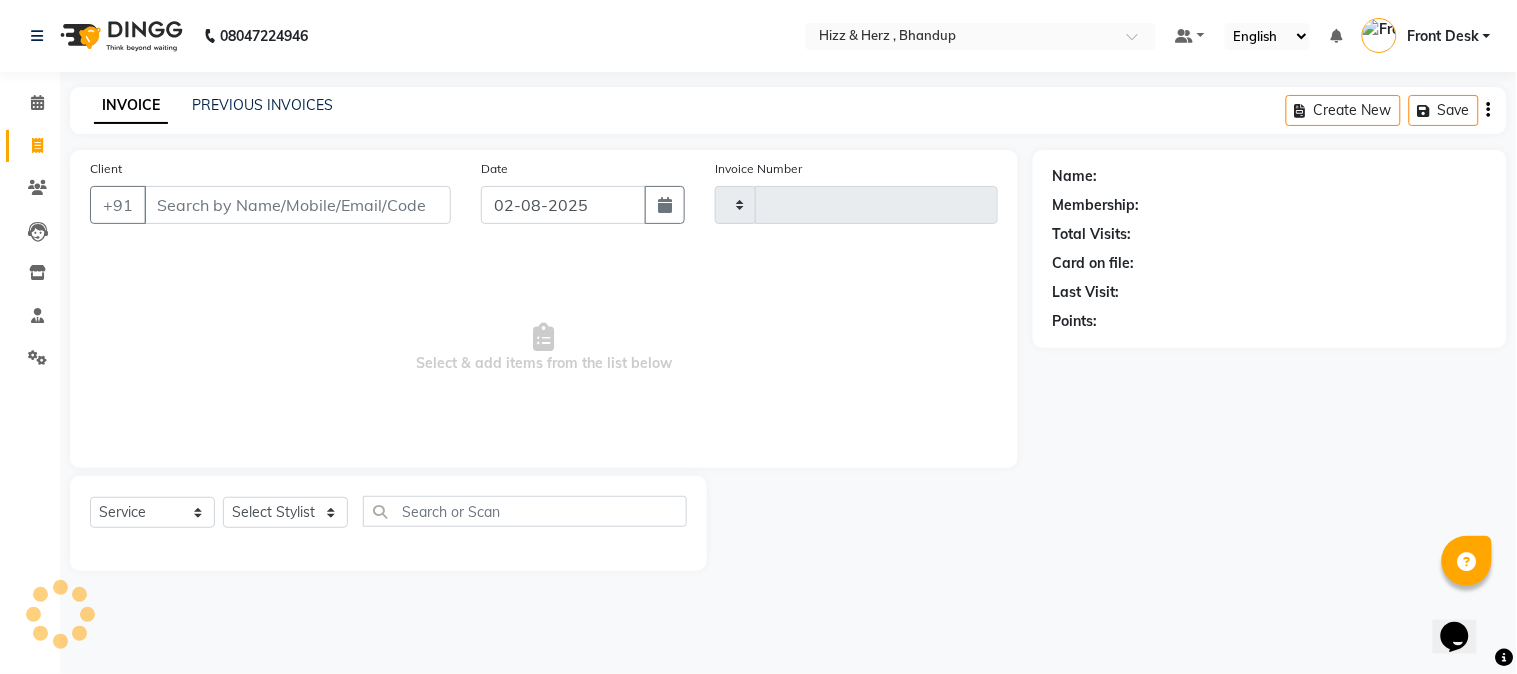 type on "5881" 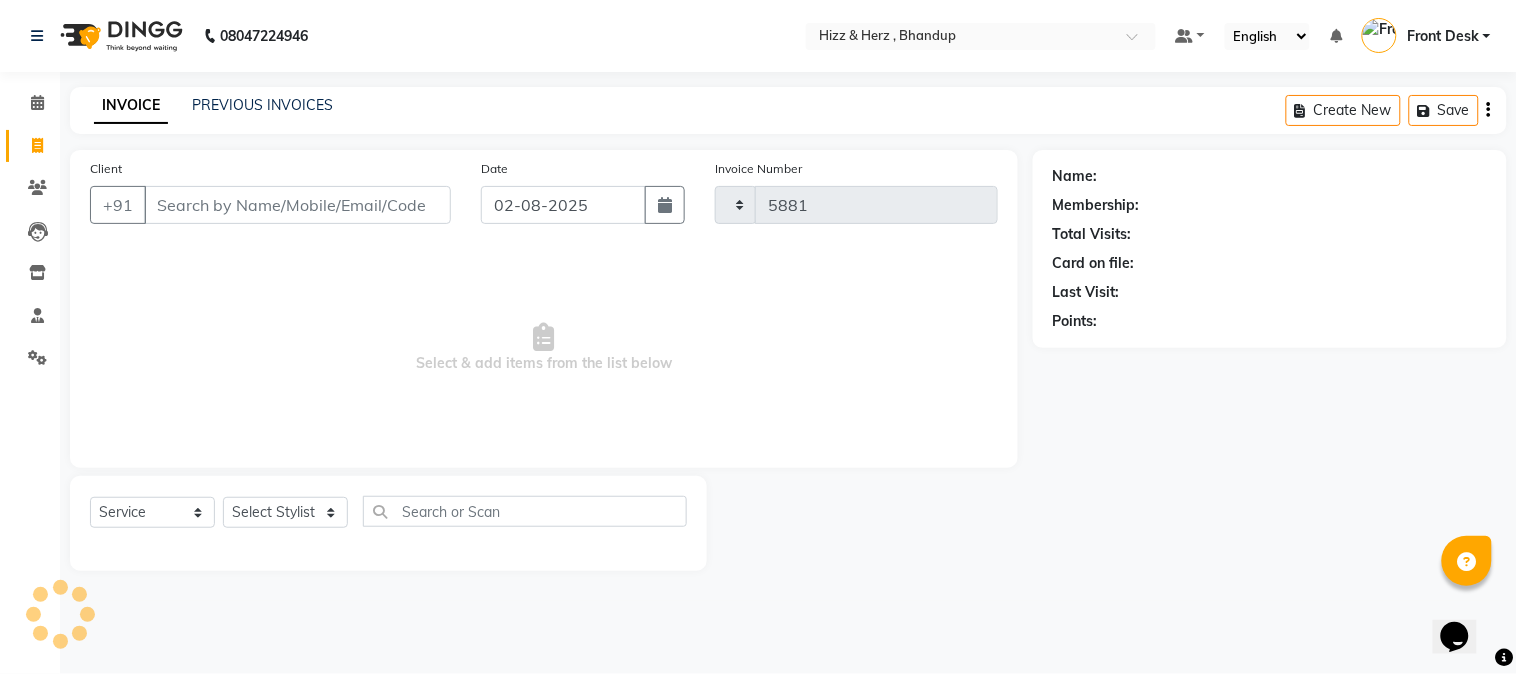 select on "629" 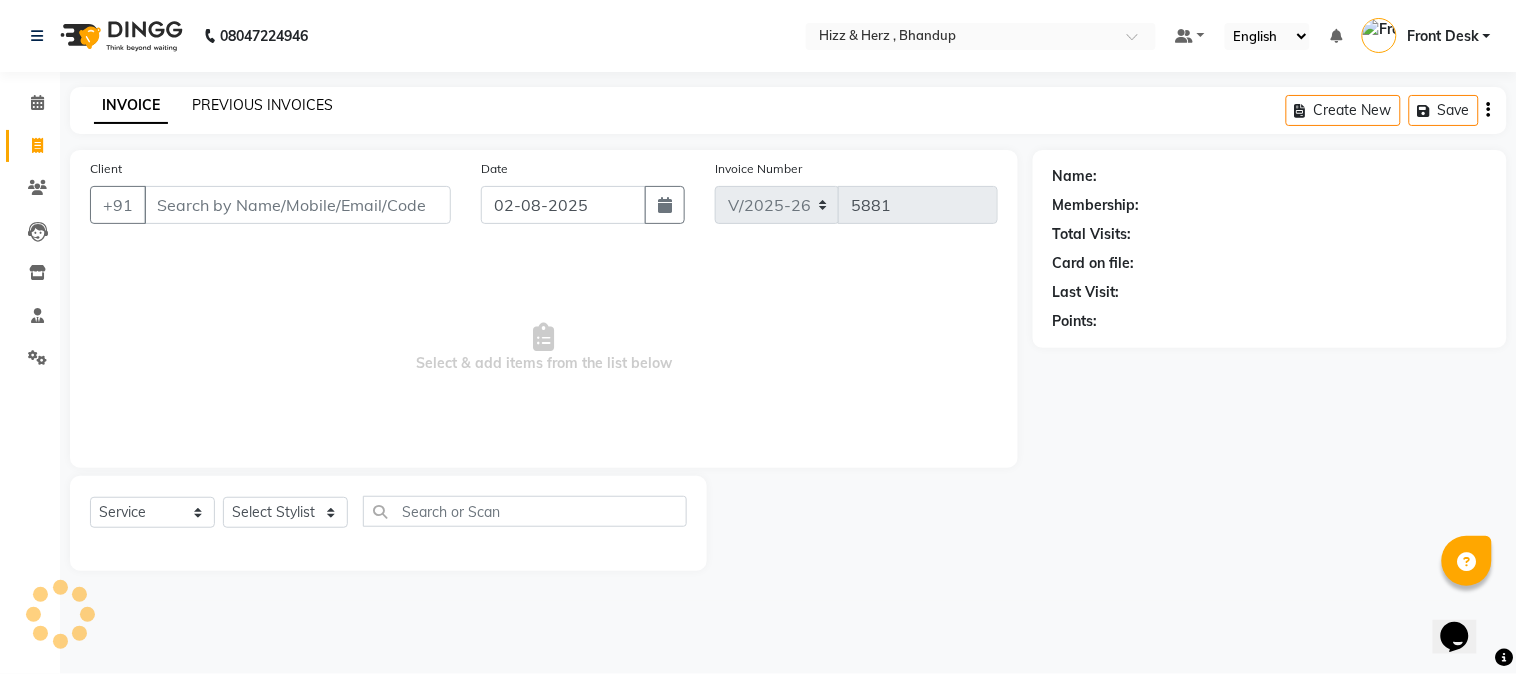 click on "PREVIOUS INVOICES" 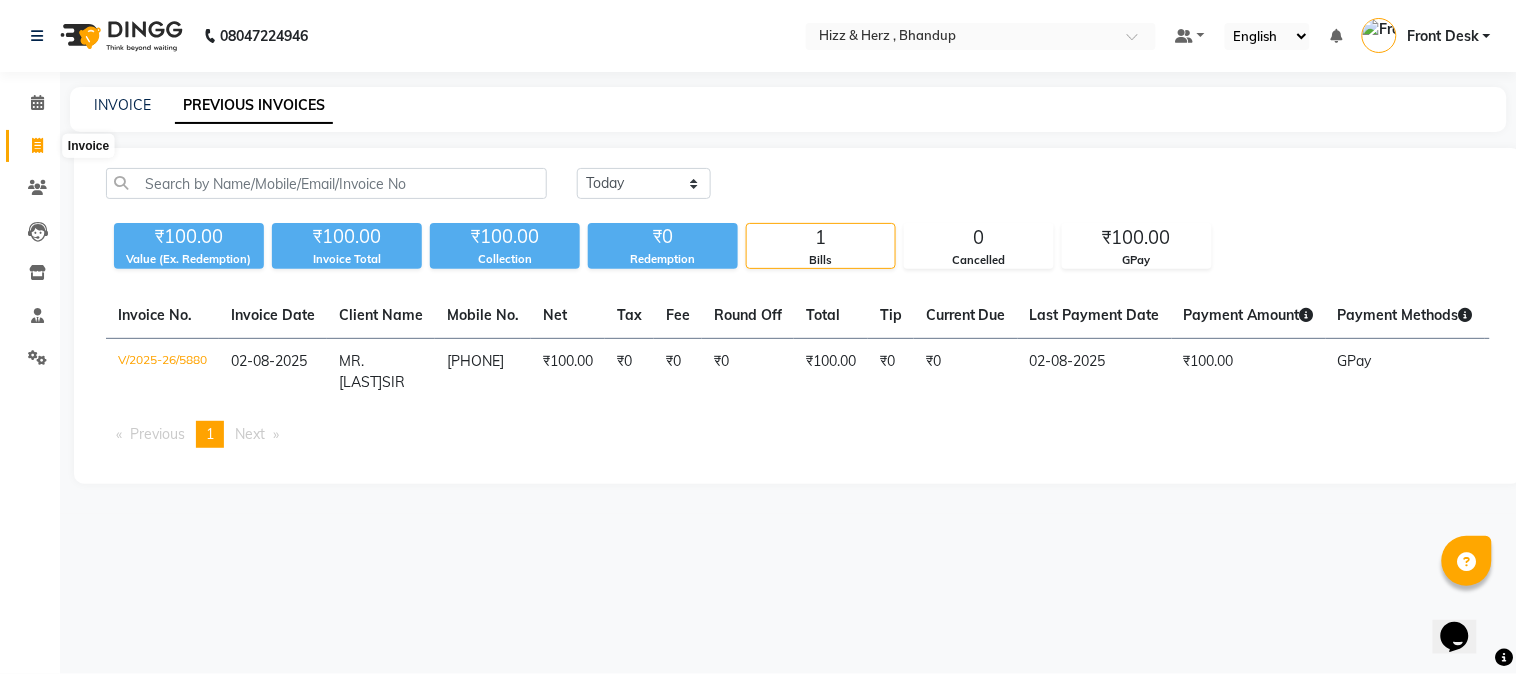 click 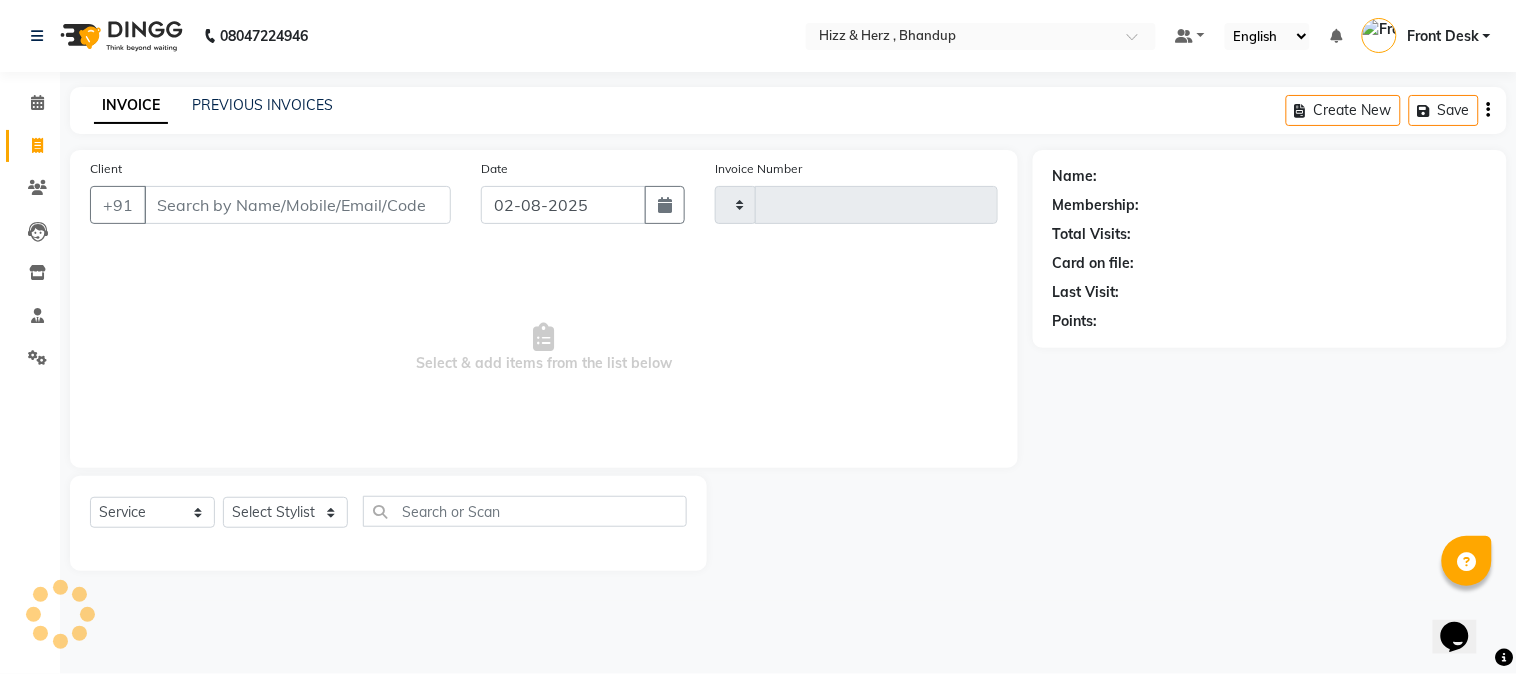 type on "5881" 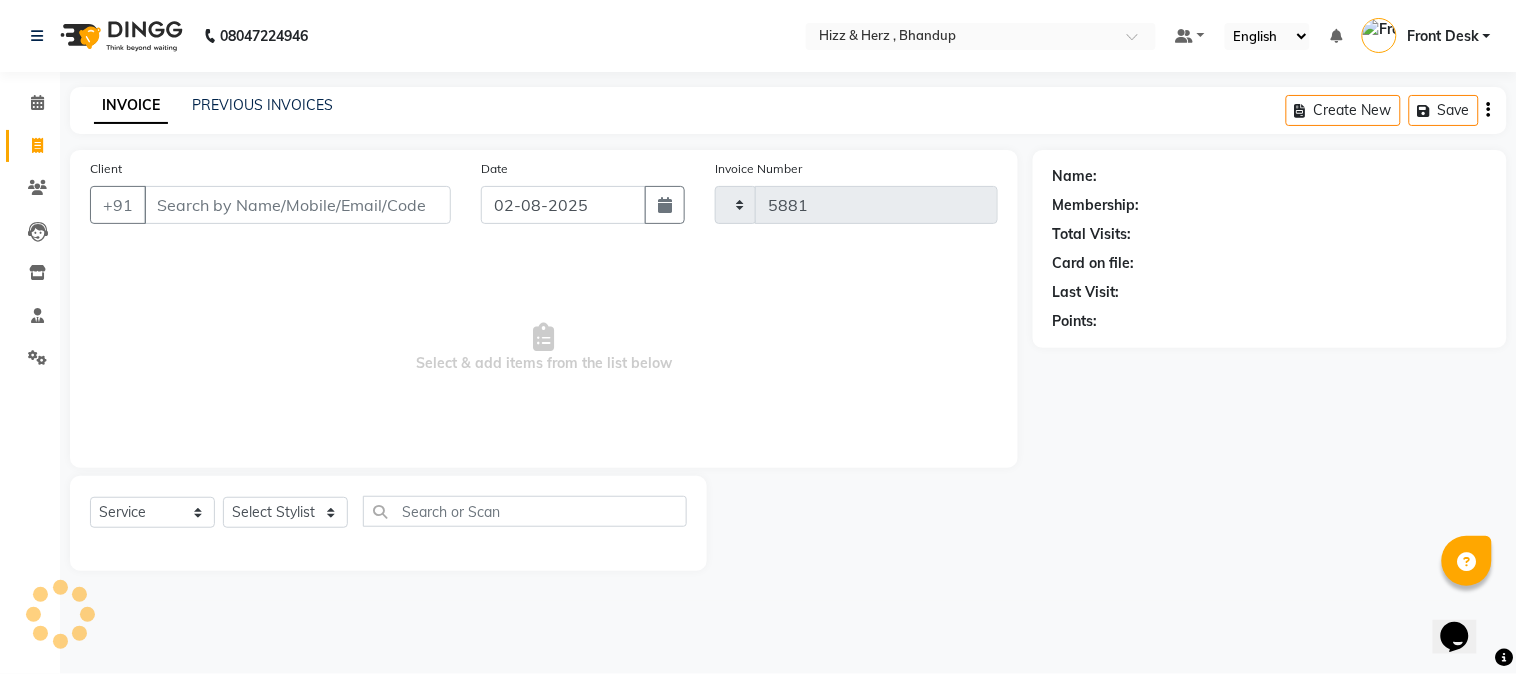select on "629" 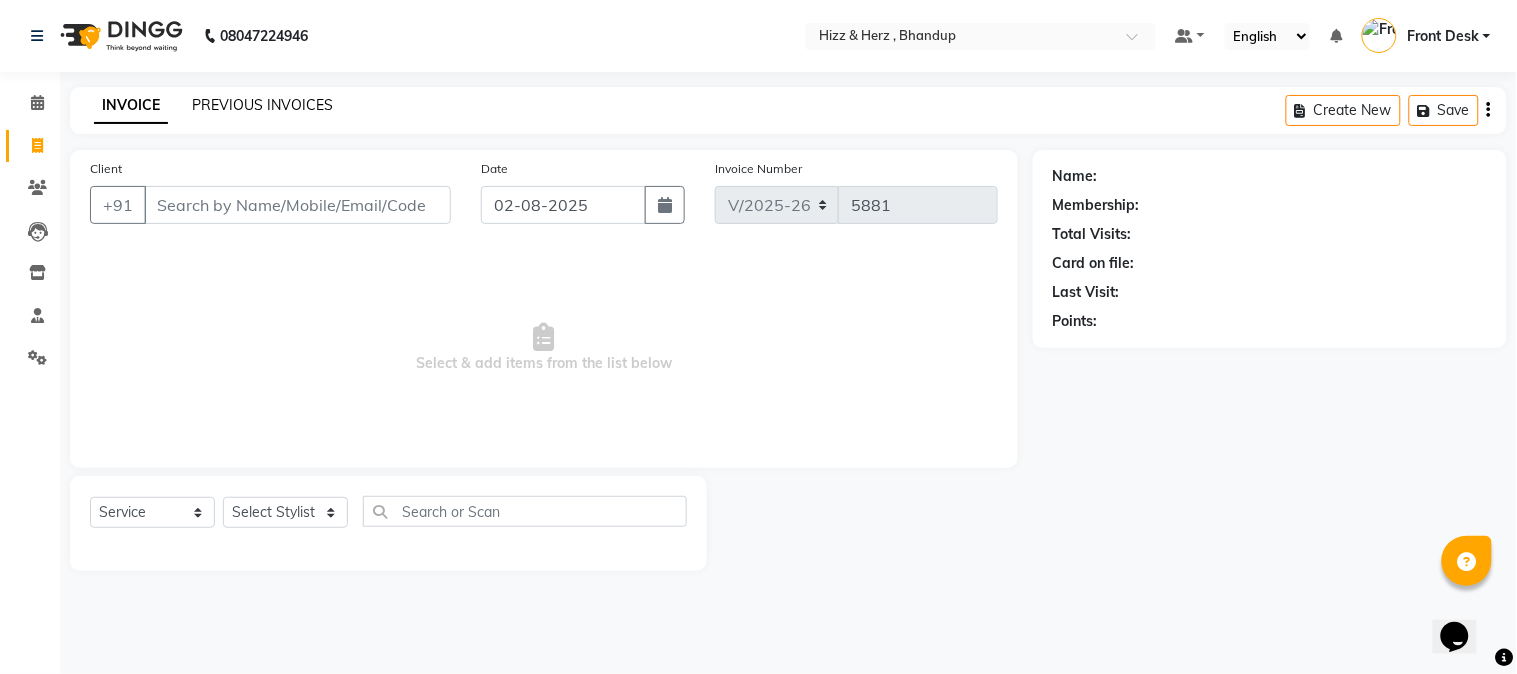 click on "PREVIOUS INVOICES" 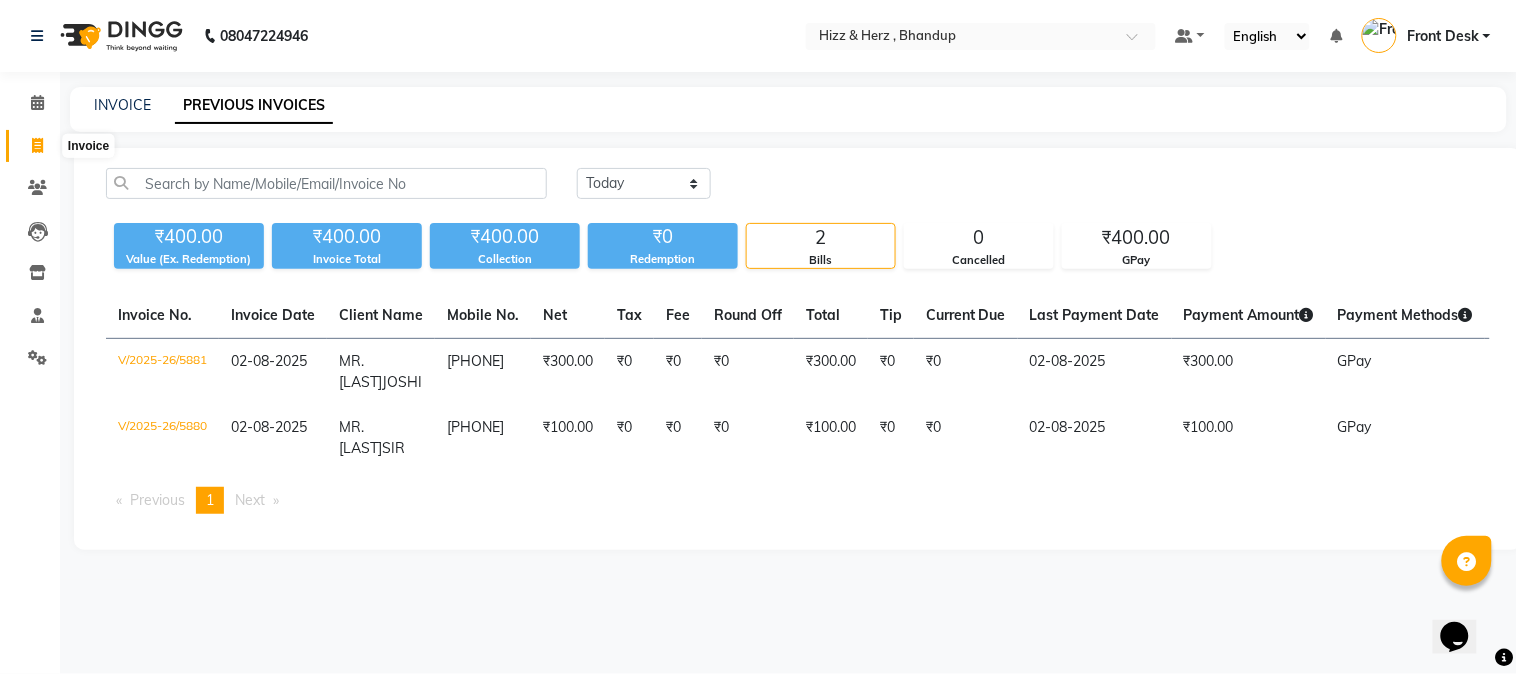 click 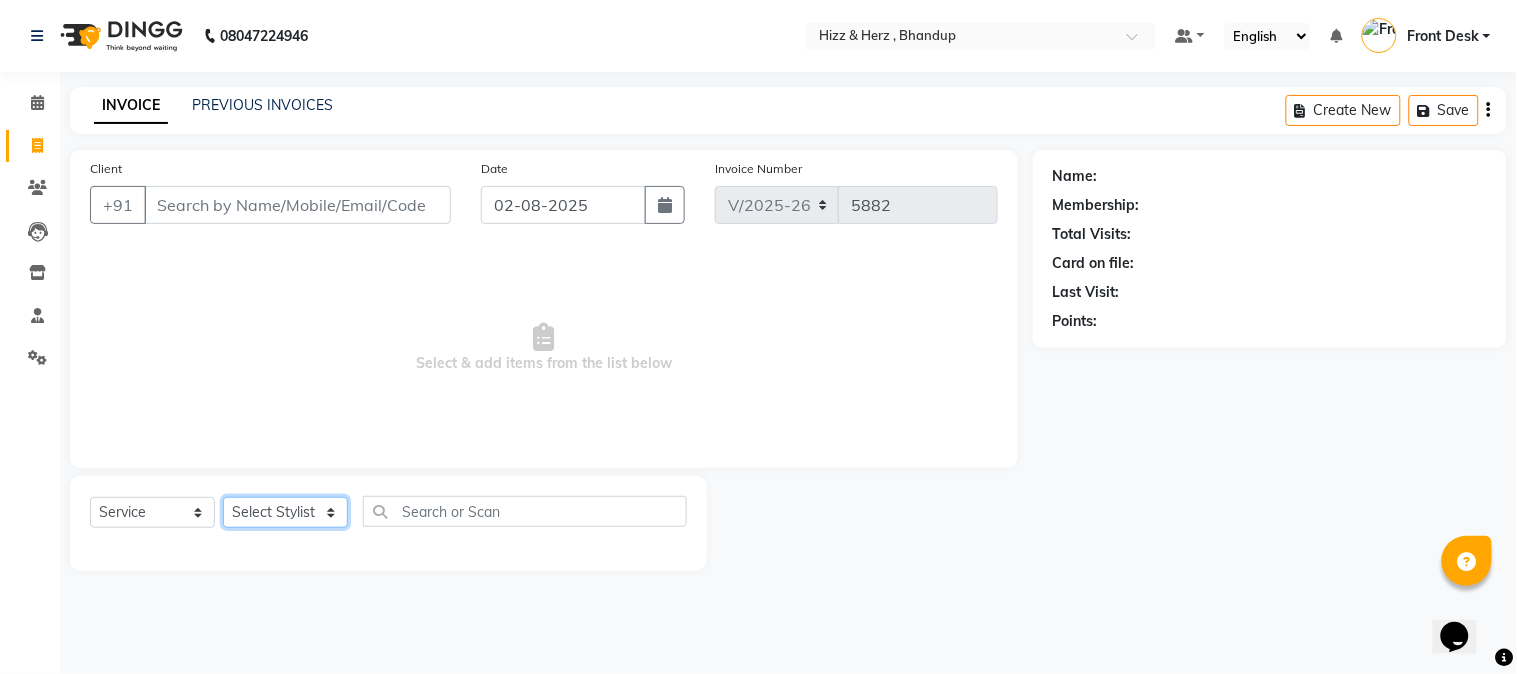 click on "Select Stylist Front Desk Gaurav Sharma HIZZ & HERZ 2 IRFAN AHMAD Jigna Goswami KHALID AHMAD Laxmi Mehboob MOHD PARVEJ NIZAM Salman Sangeeta  SUMITA  VEERENDRA SHARMA" 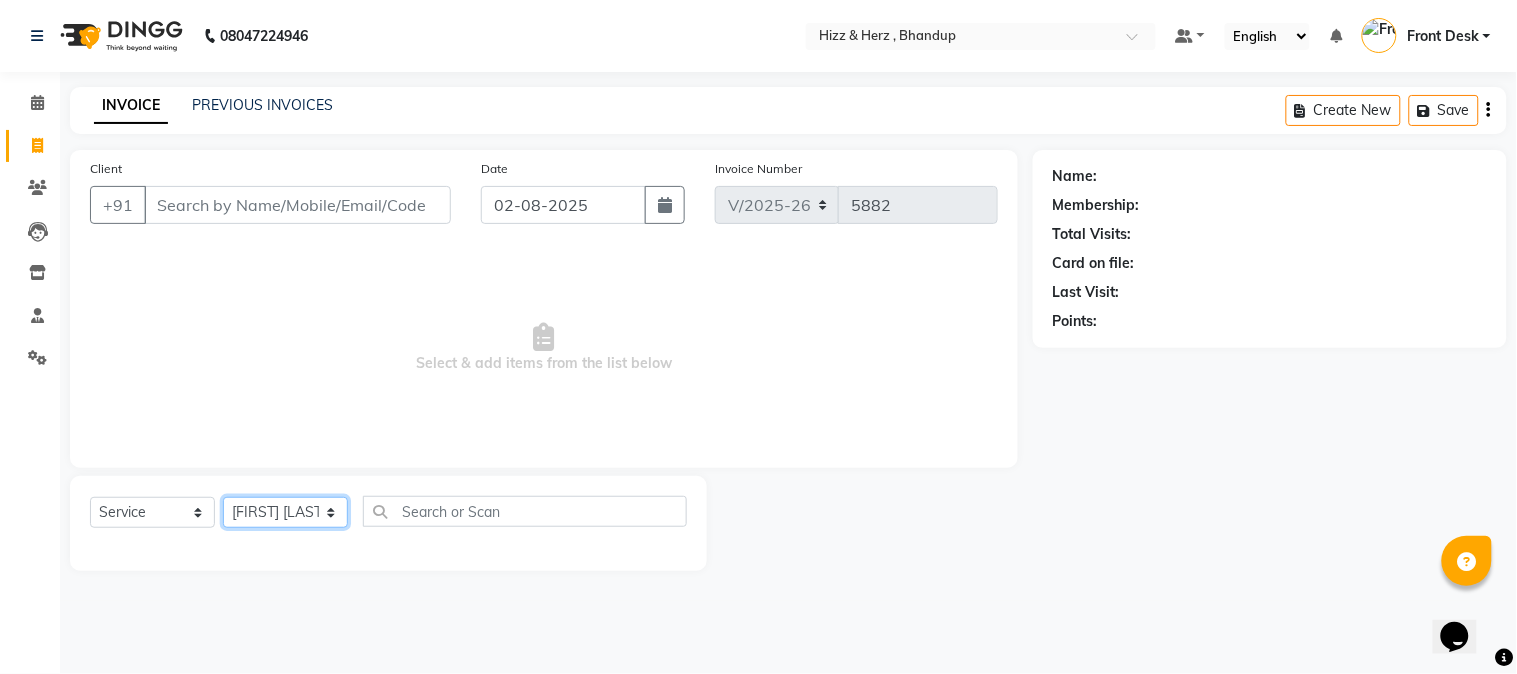 click on "Select Stylist Front Desk Gaurav Sharma HIZZ & HERZ 2 IRFAN AHMAD Jigna Goswami KHALID AHMAD Laxmi Mehboob MOHD PARVEJ NIZAM Salman Sangeeta  SUMITA  VEERENDRA SHARMA" 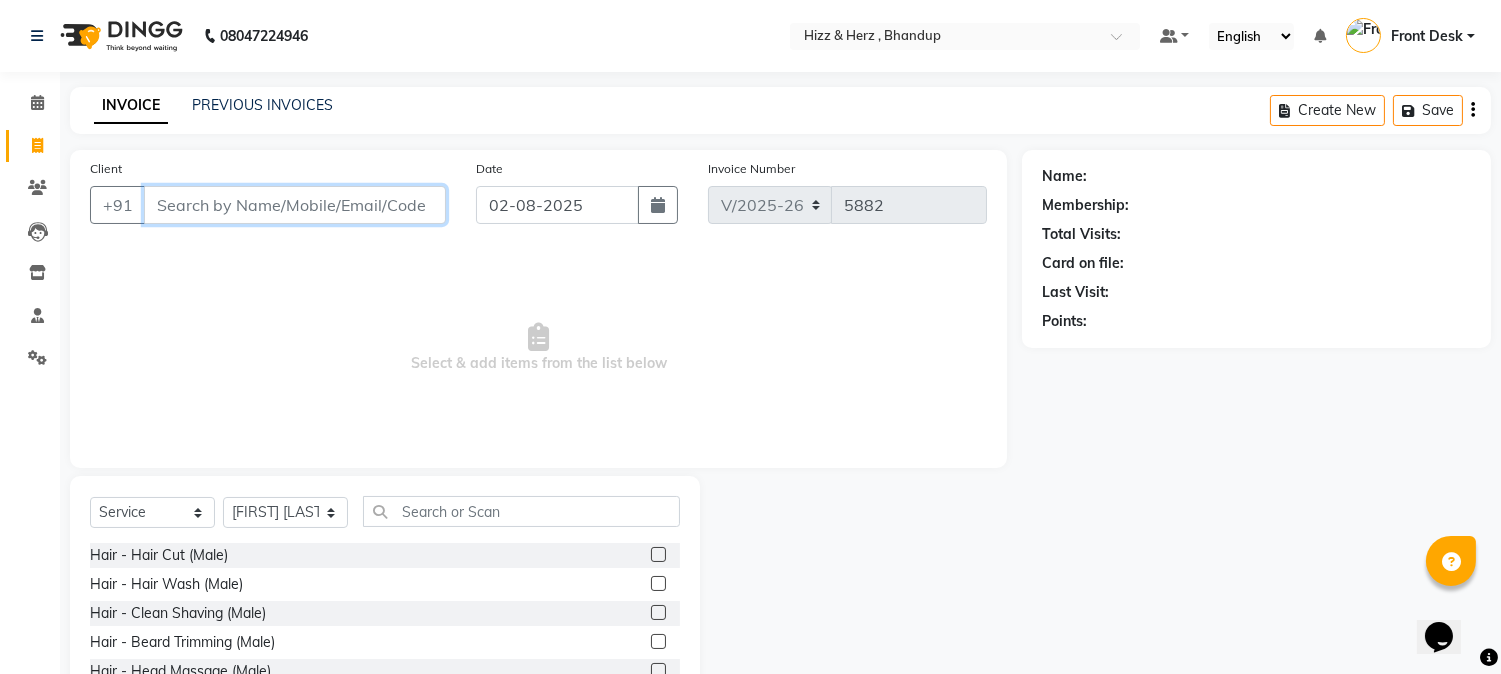 click on "Client" at bounding box center (295, 205) 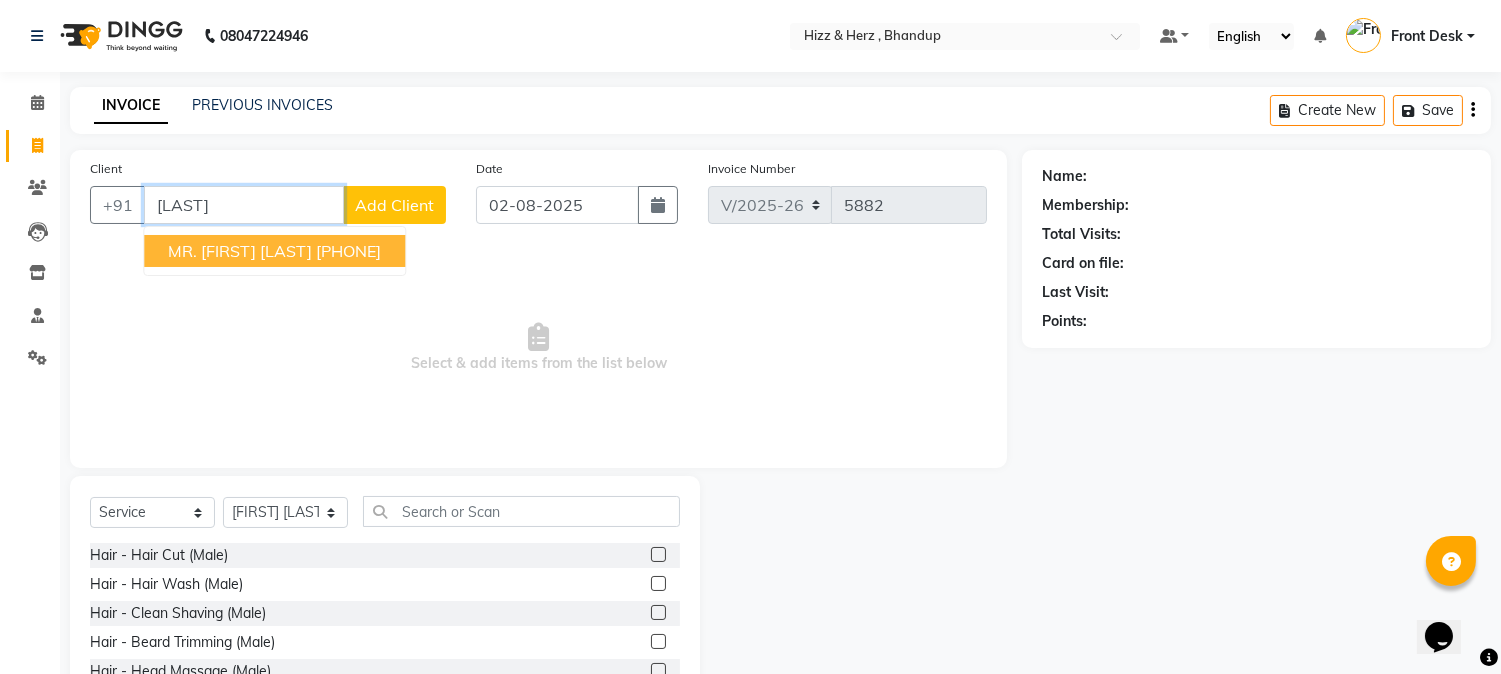 click on "[PHONE]" at bounding box center (348, 251) 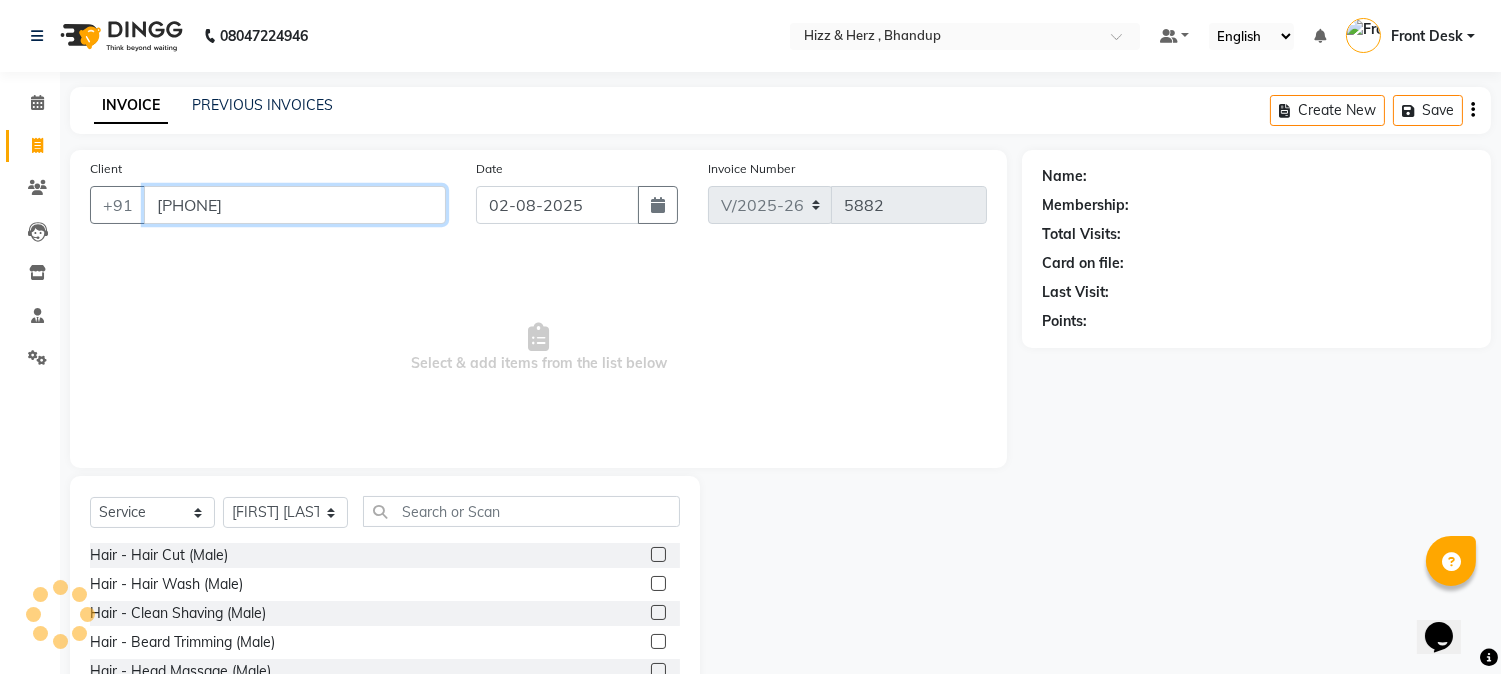 type on "[PHONE]" 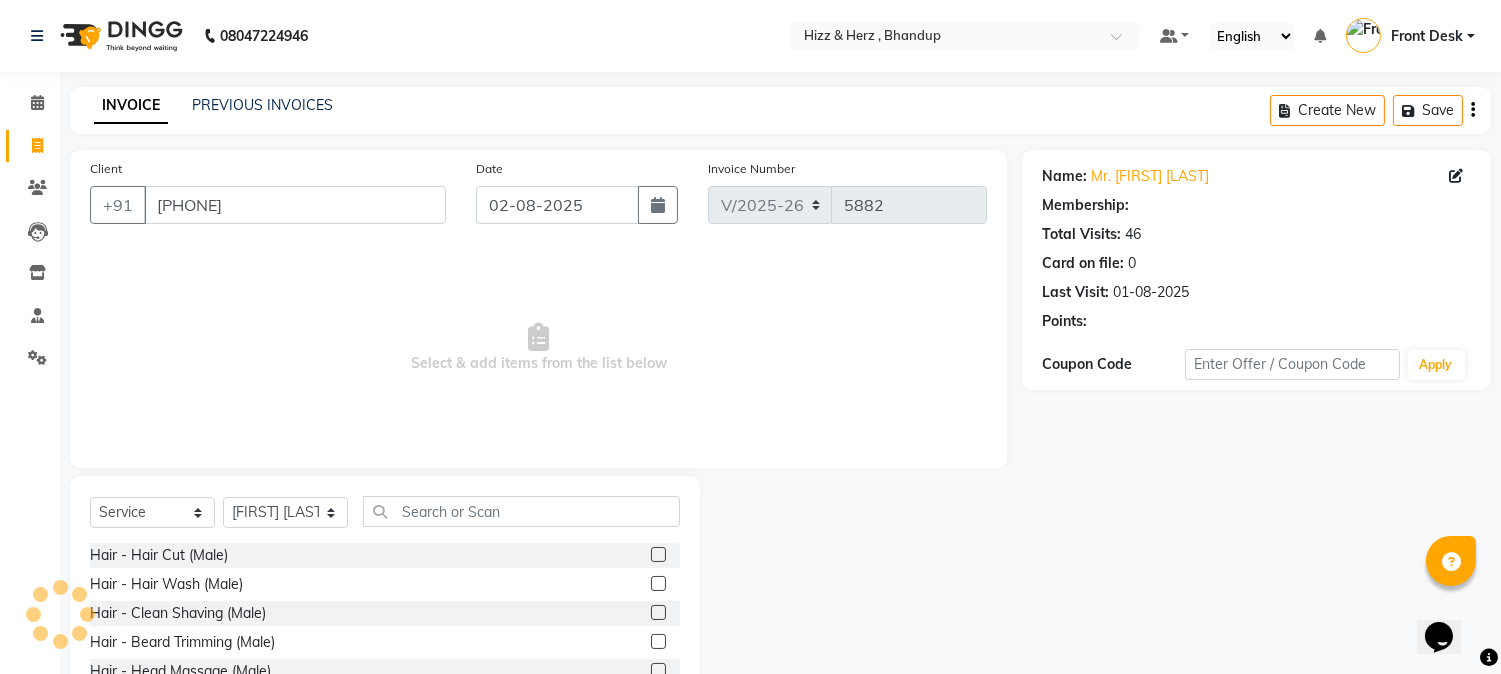 select on "1: Object" 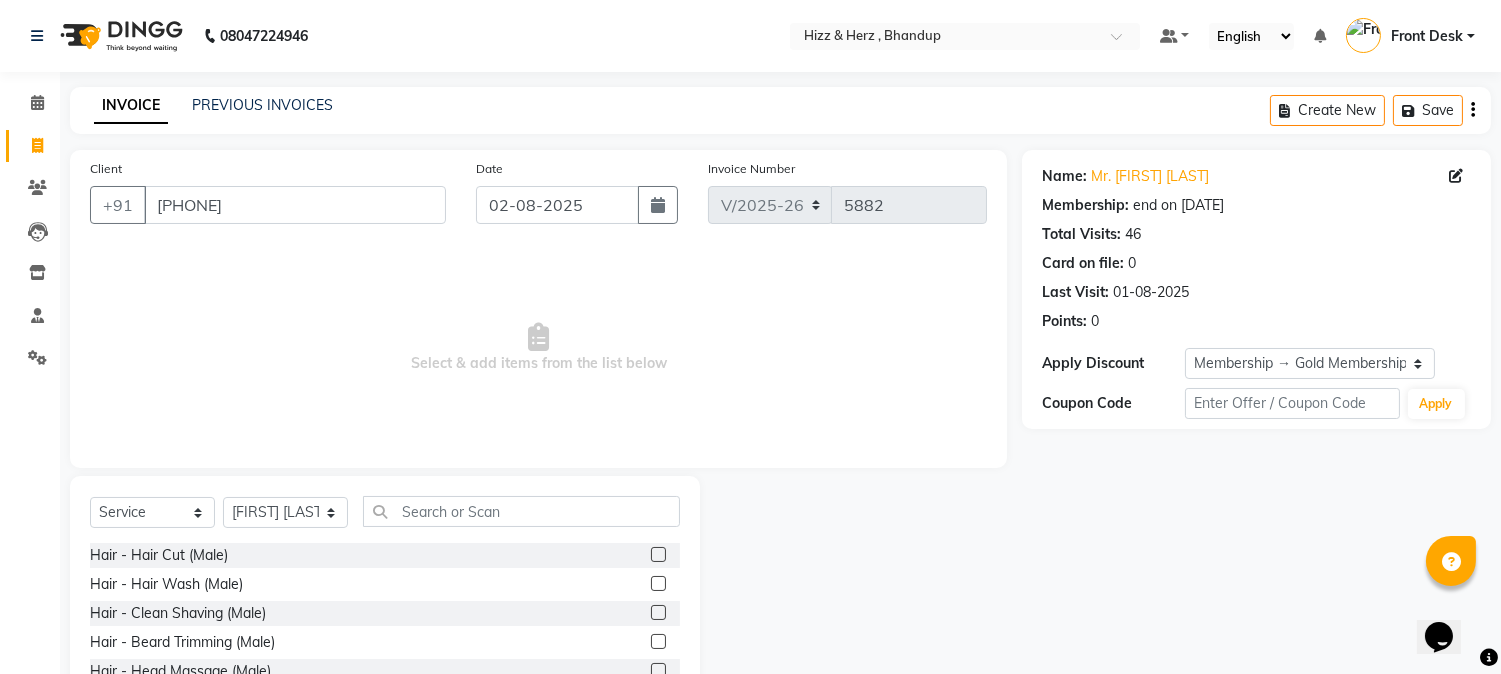 click 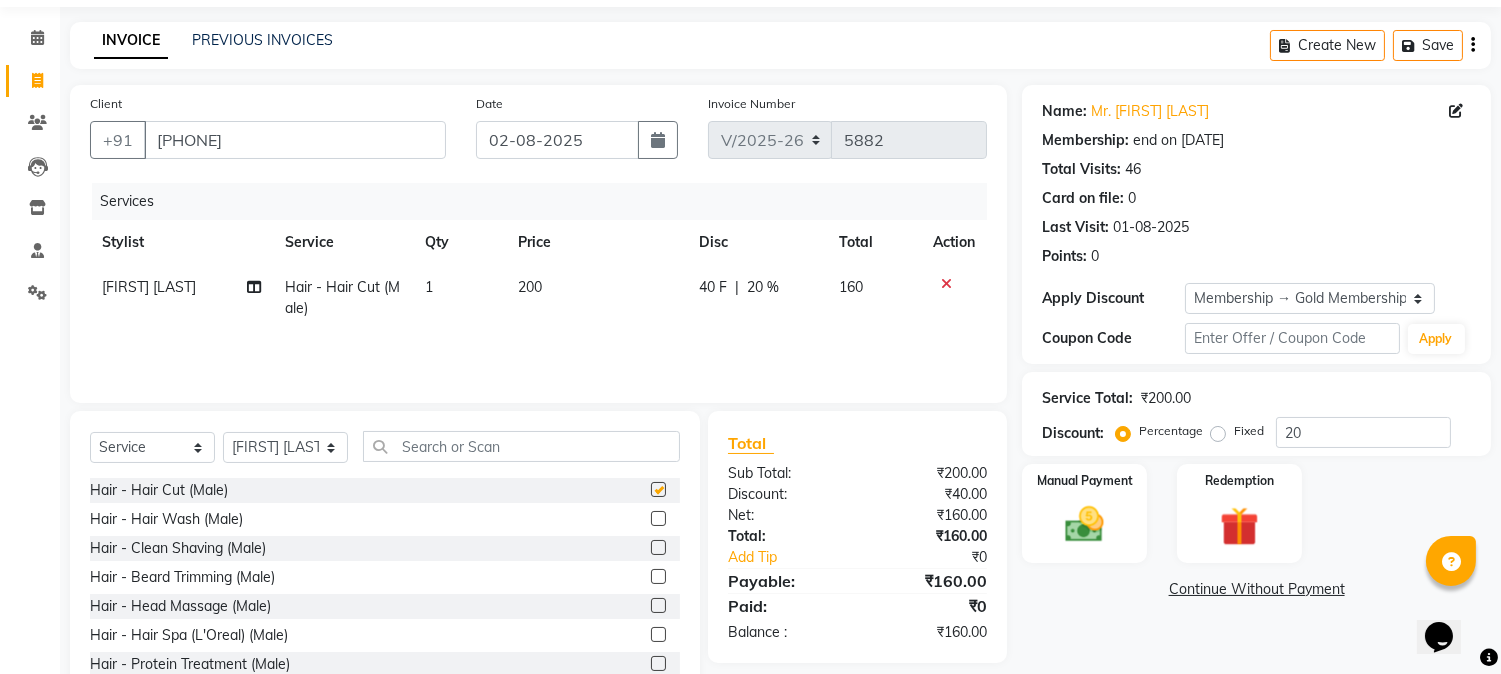 checkbox on "false" 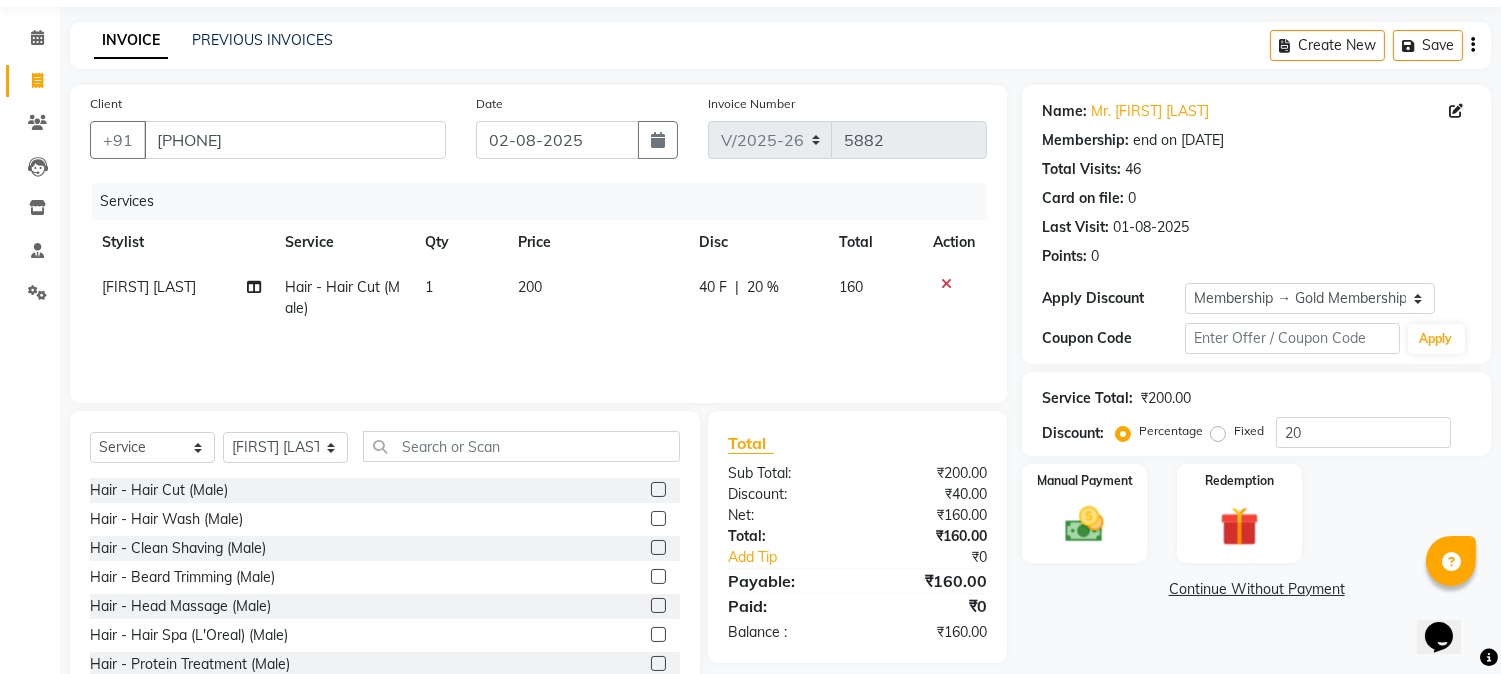 scroll, scrollTop: 126, scrollLeft: 0, axis: vertical 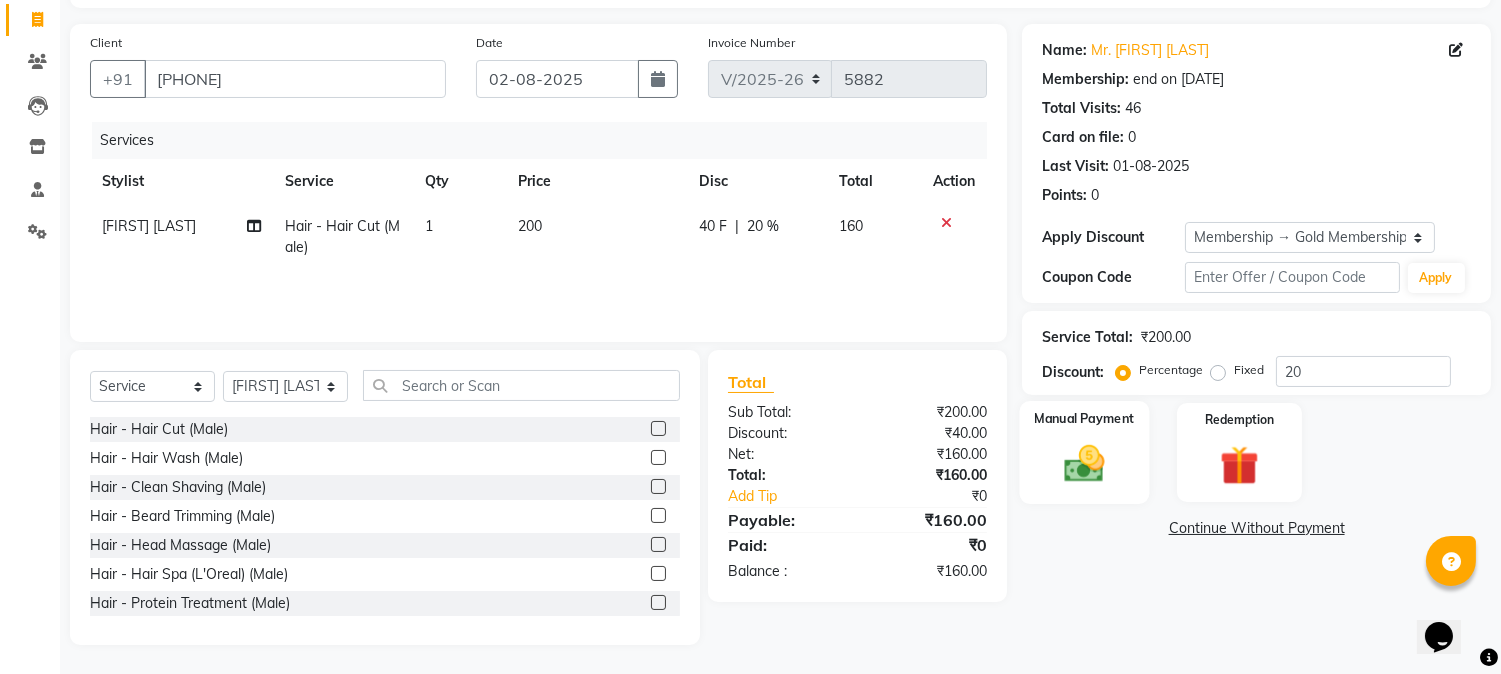 click 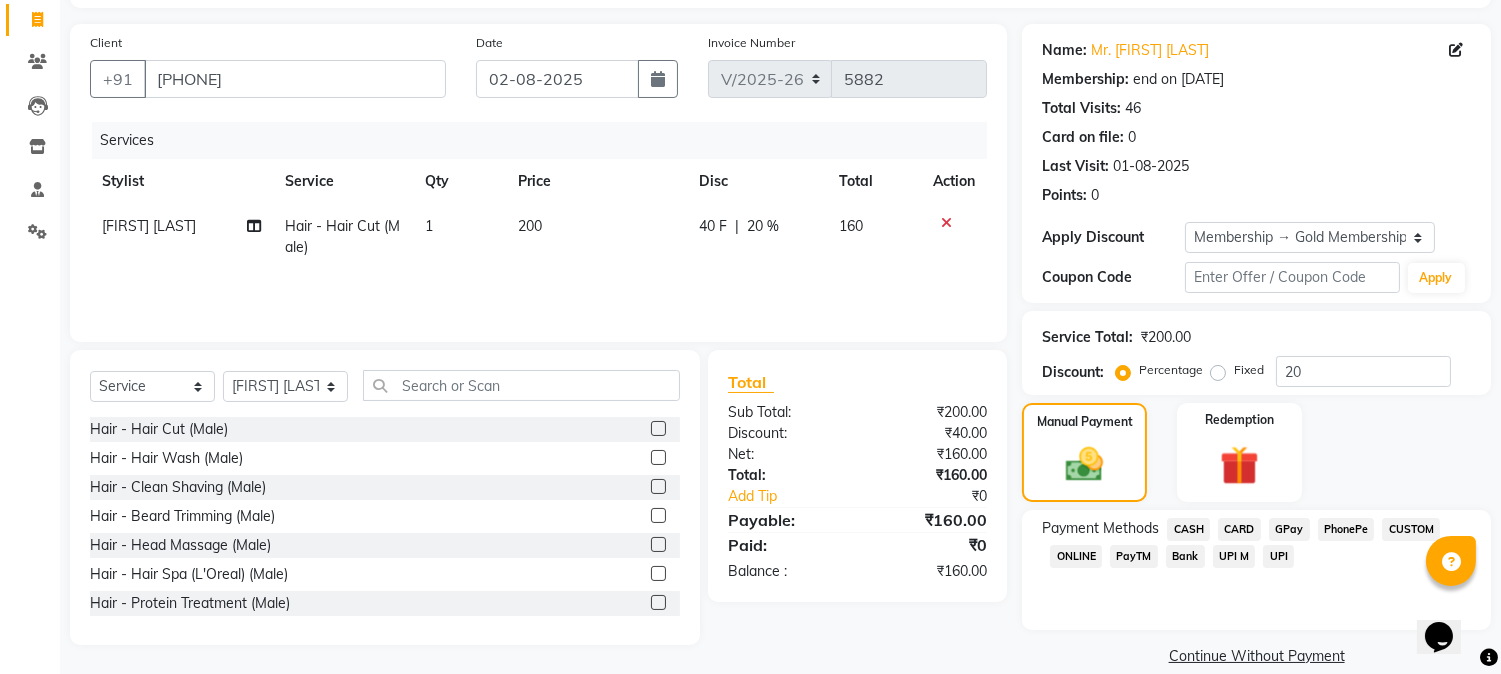 click on "CASH" 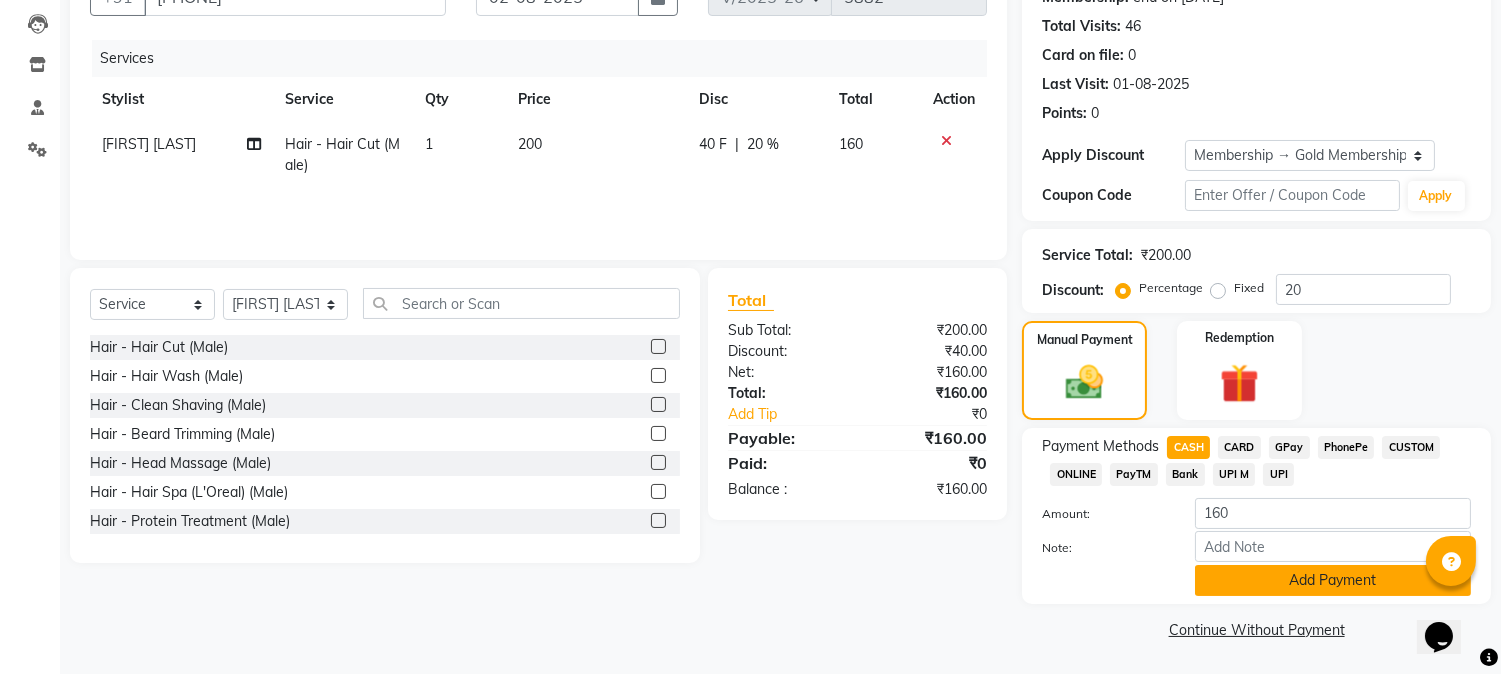 click on "Add Payment" 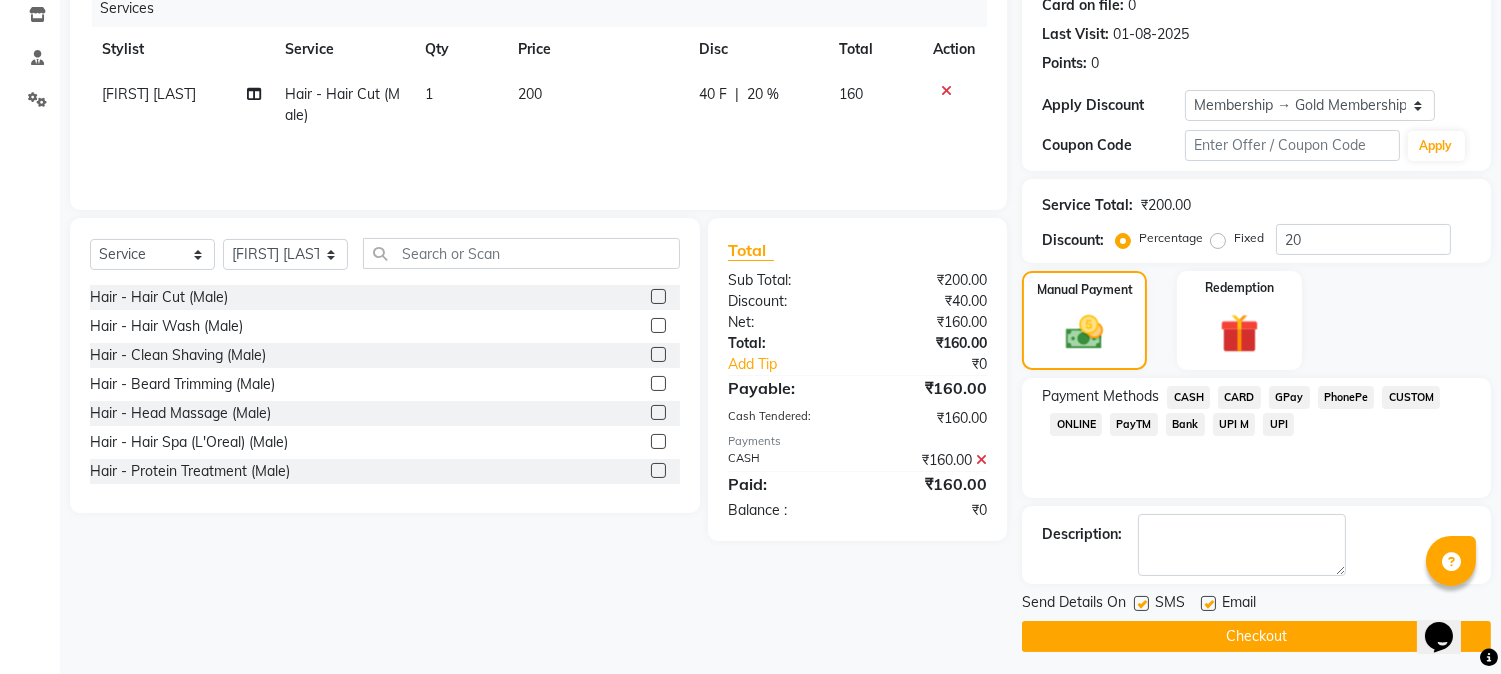 scroll, scrollTop: 265, scrollLeft: 0, axis: vertical 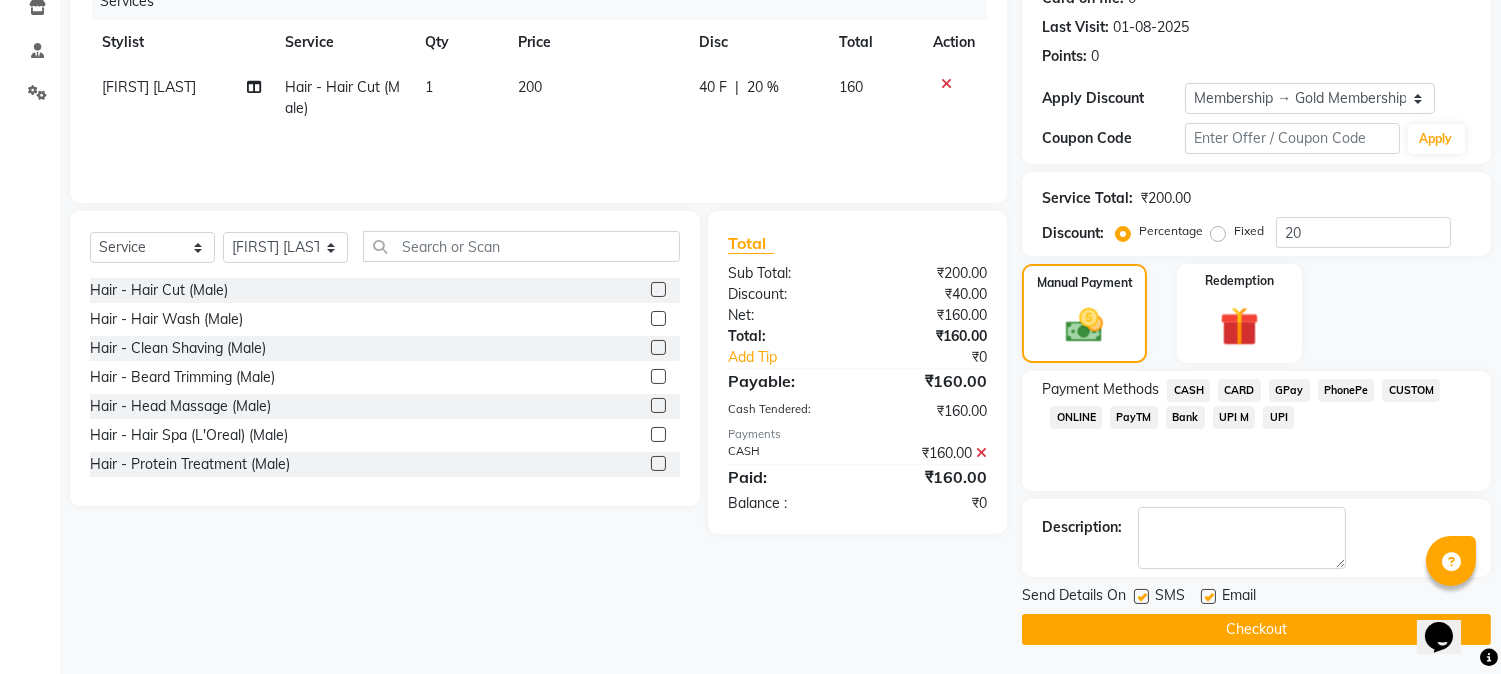 click on "Checkout" 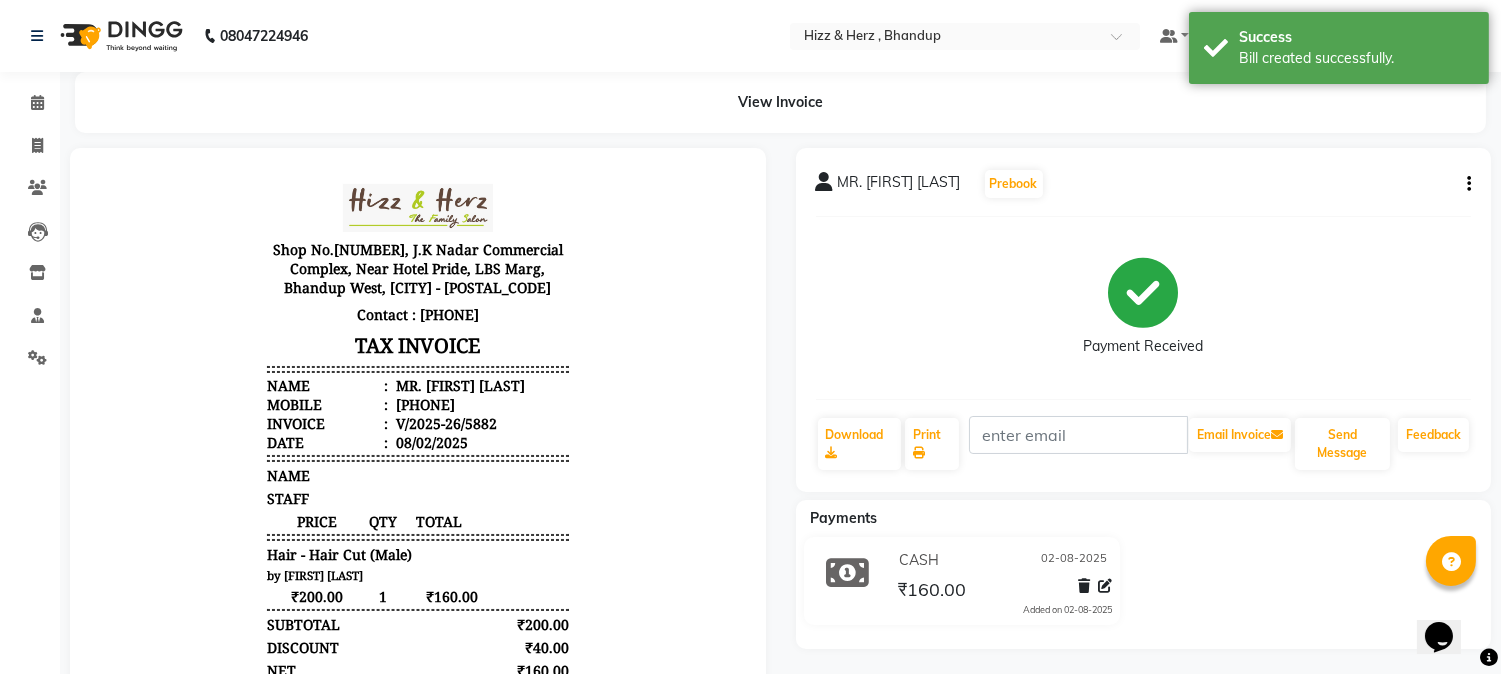 scroll, scrollTop: 0, scrollLeft: 0, axis: both 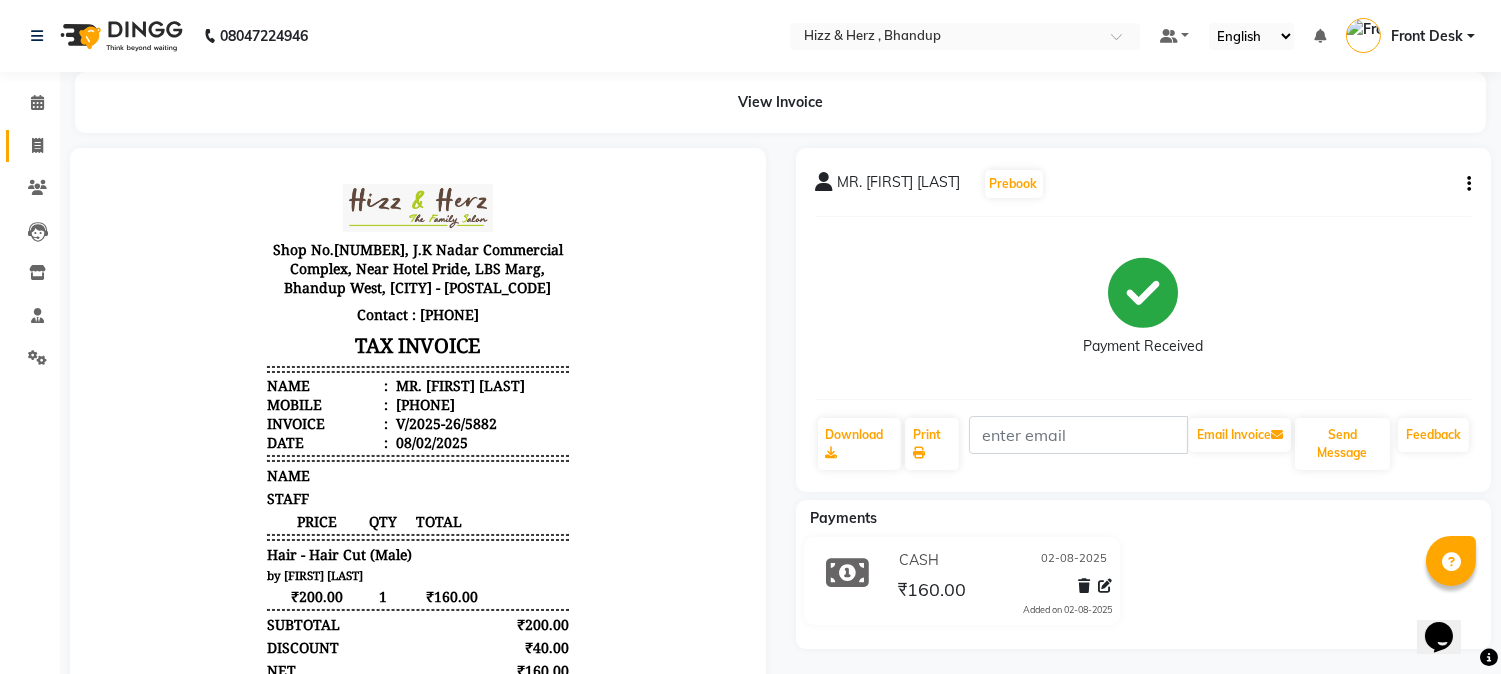 click on "Invoice" 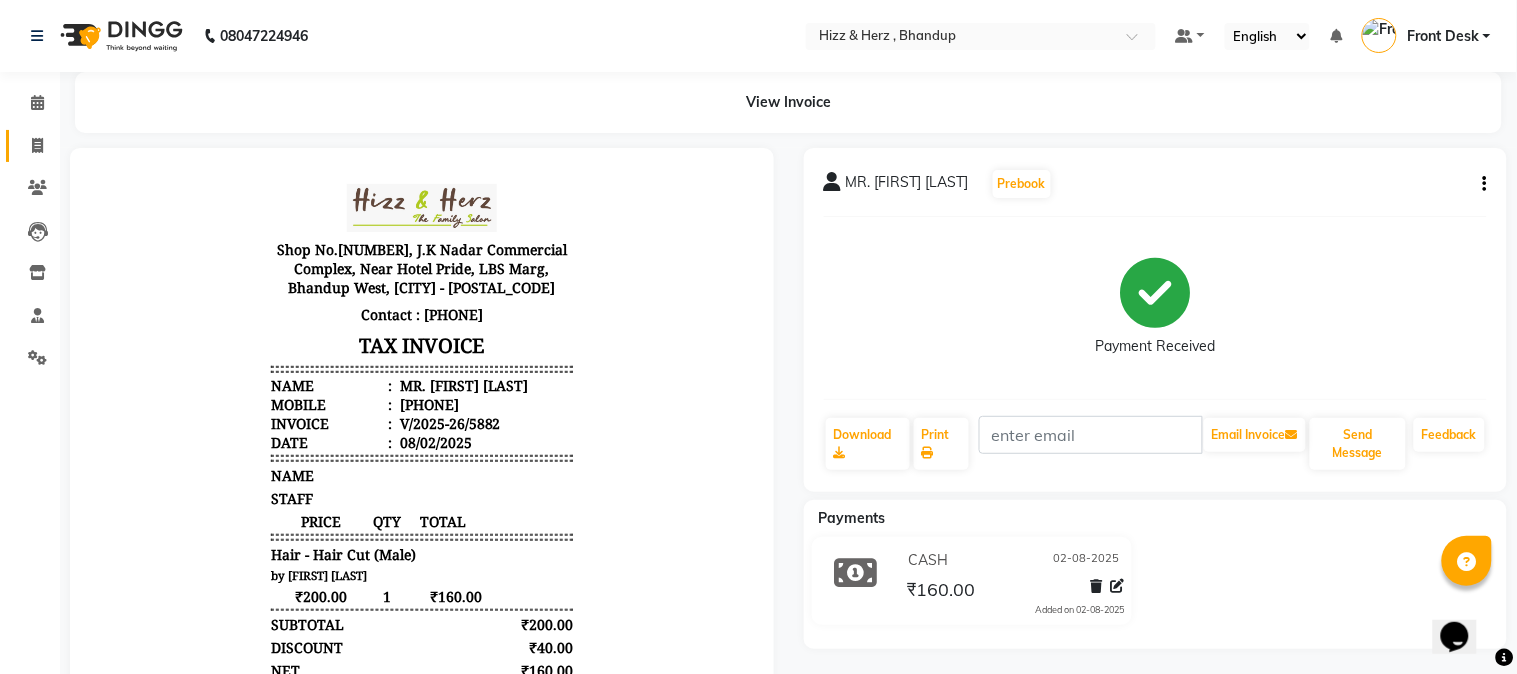 select on "629" 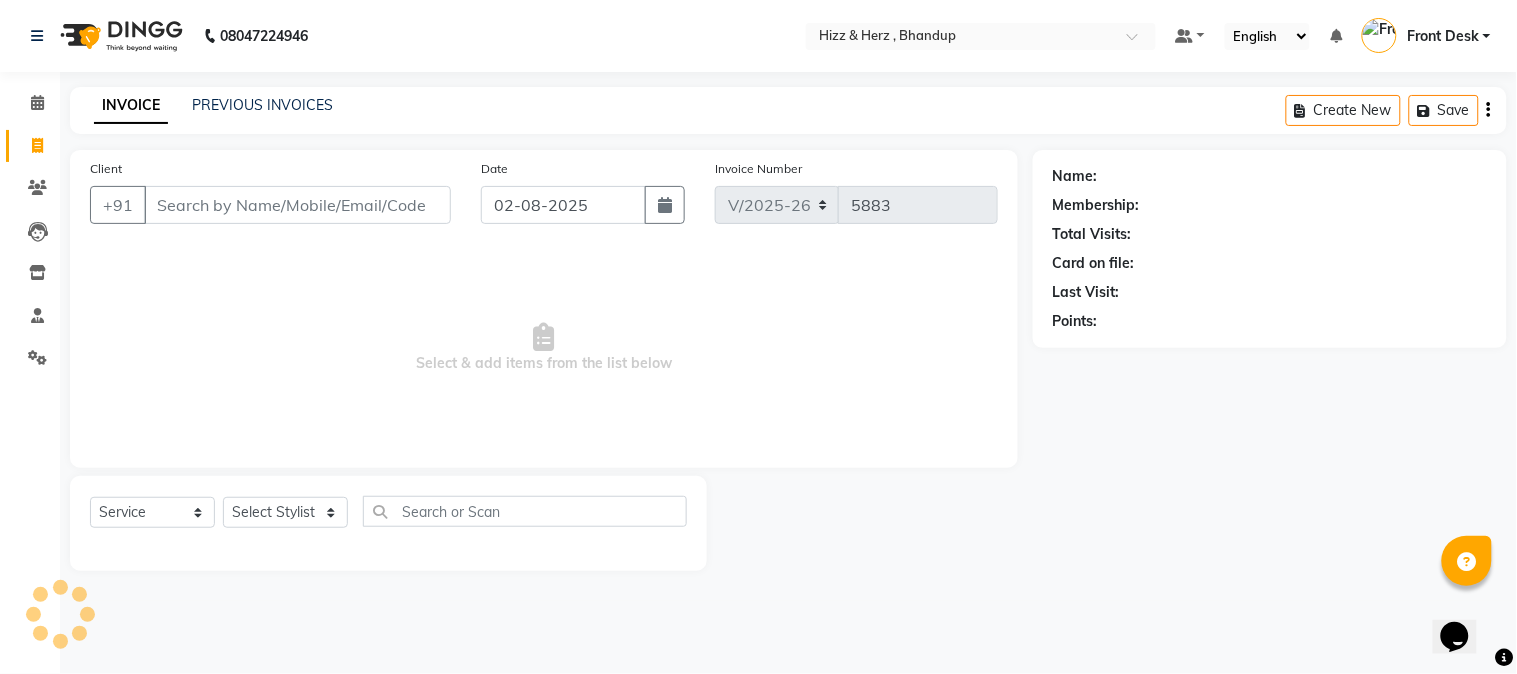 click on "Client" at bounding box center (297, 205) 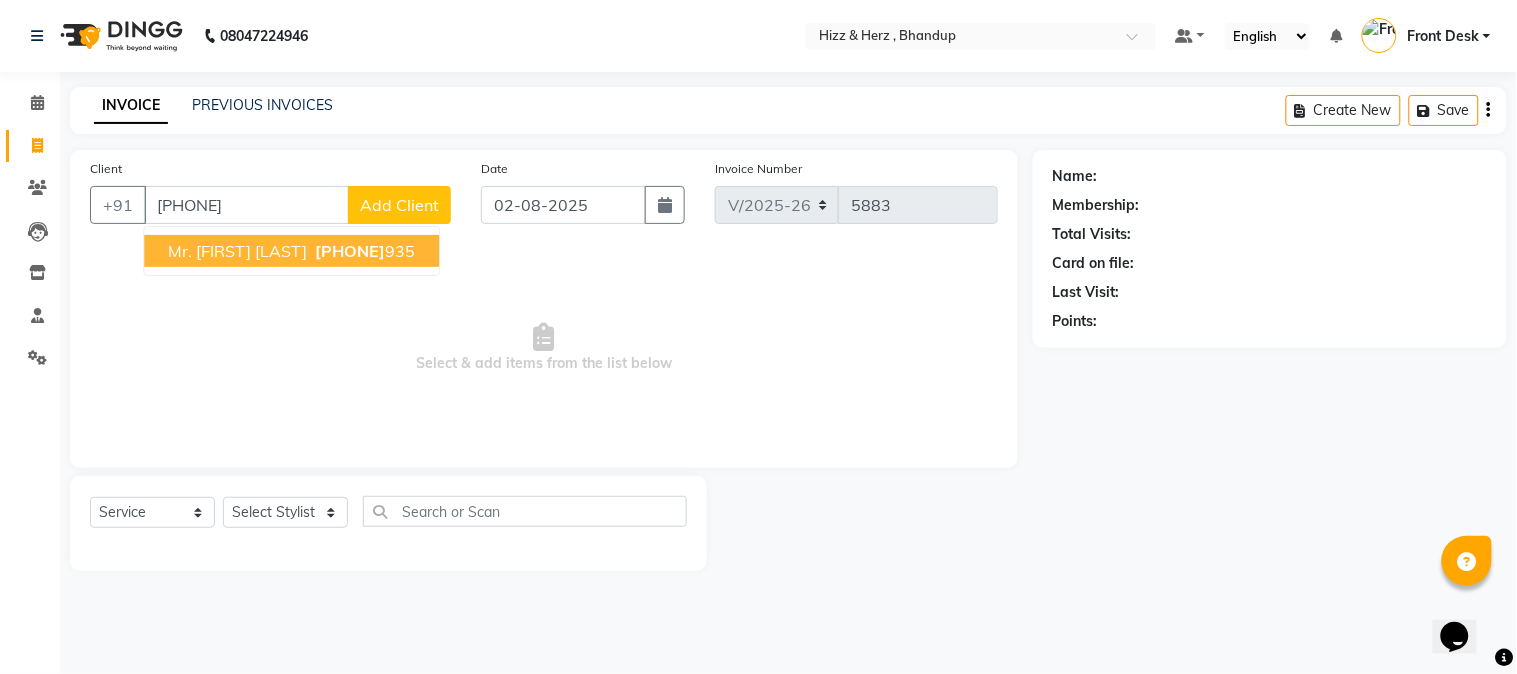 click on "mr. akshay kothari" at bounding box center [237, 251] 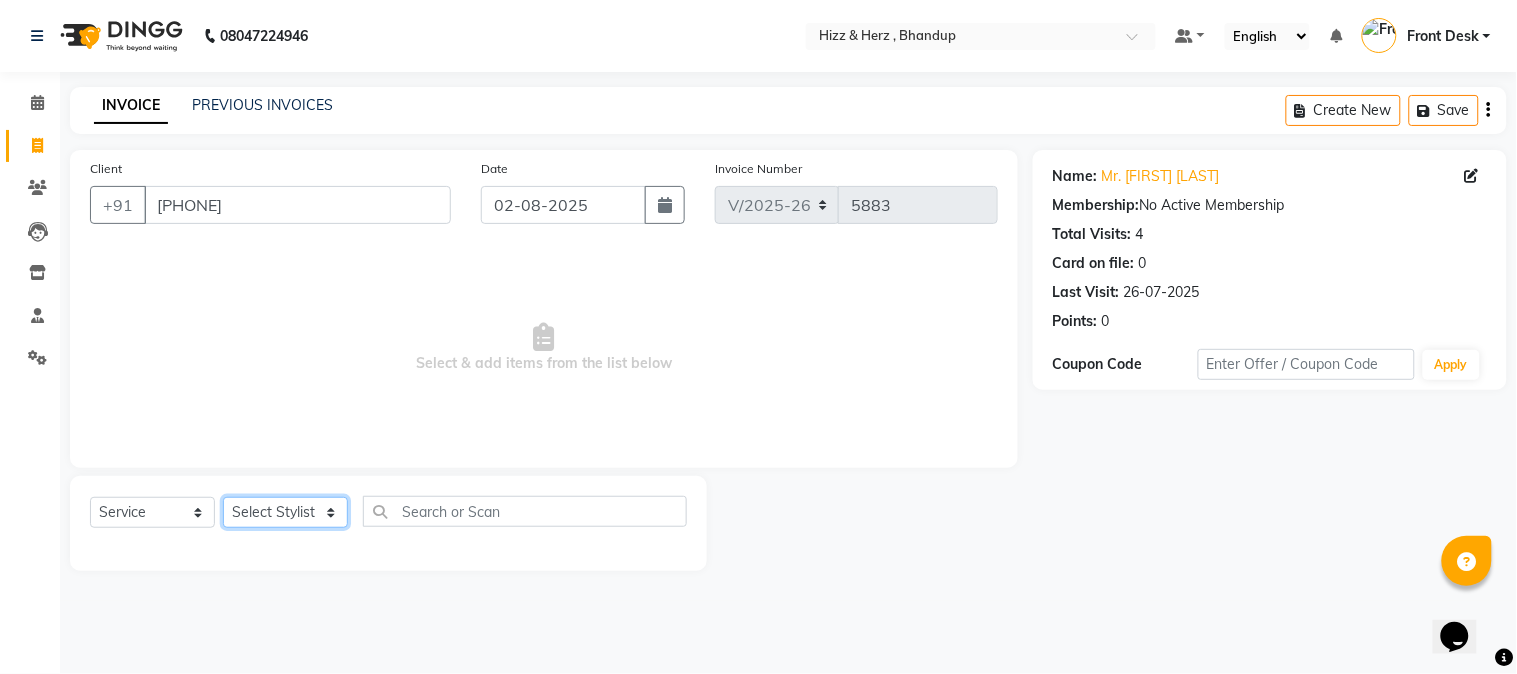 click on "Select Stylist Front Desk Gaurav Sharma HIZZ & HERZ 2 IRFAN AHMAD Jigna Goswami KHALID AHMAD Laxmi Mehboob MOHD PARVEJ NIZAM Salman Sangeeta  SUMITA  VEERENDRA SHARMA" 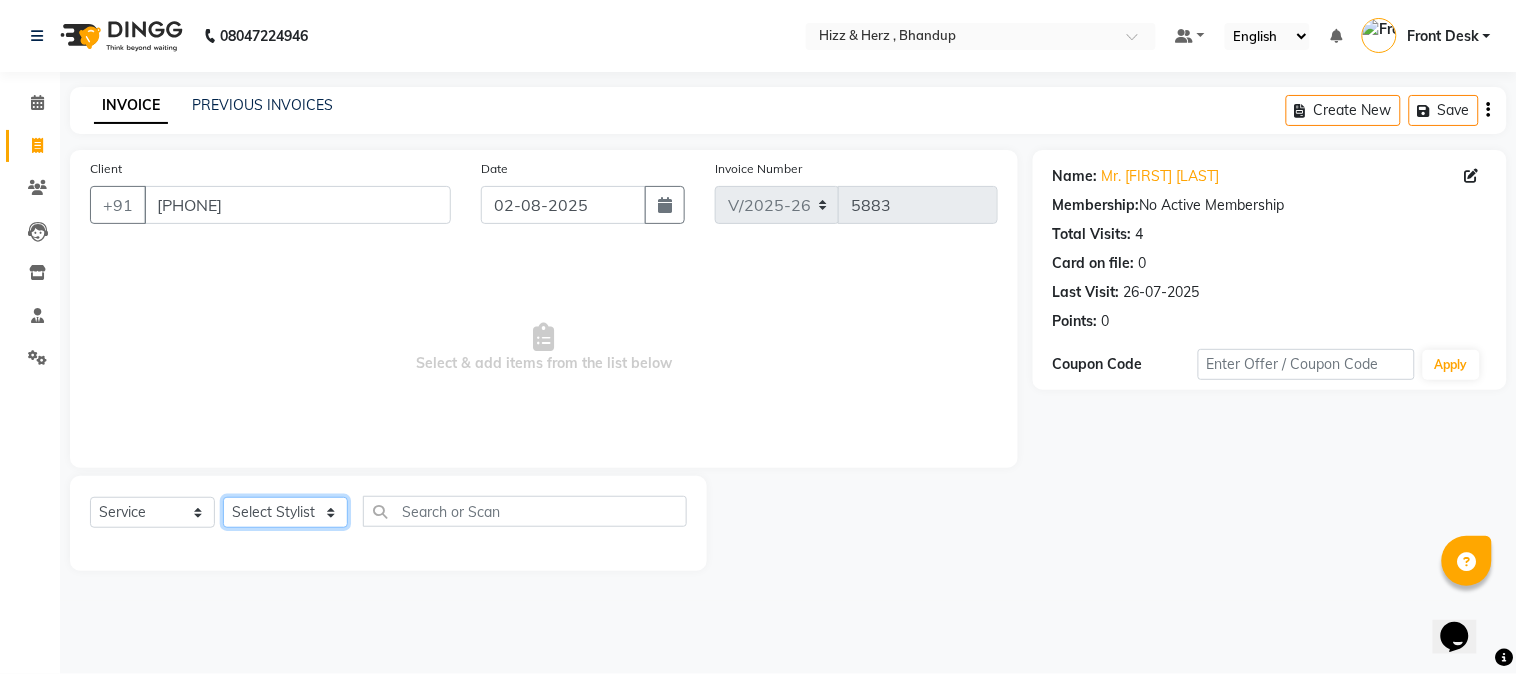 select on "11514" 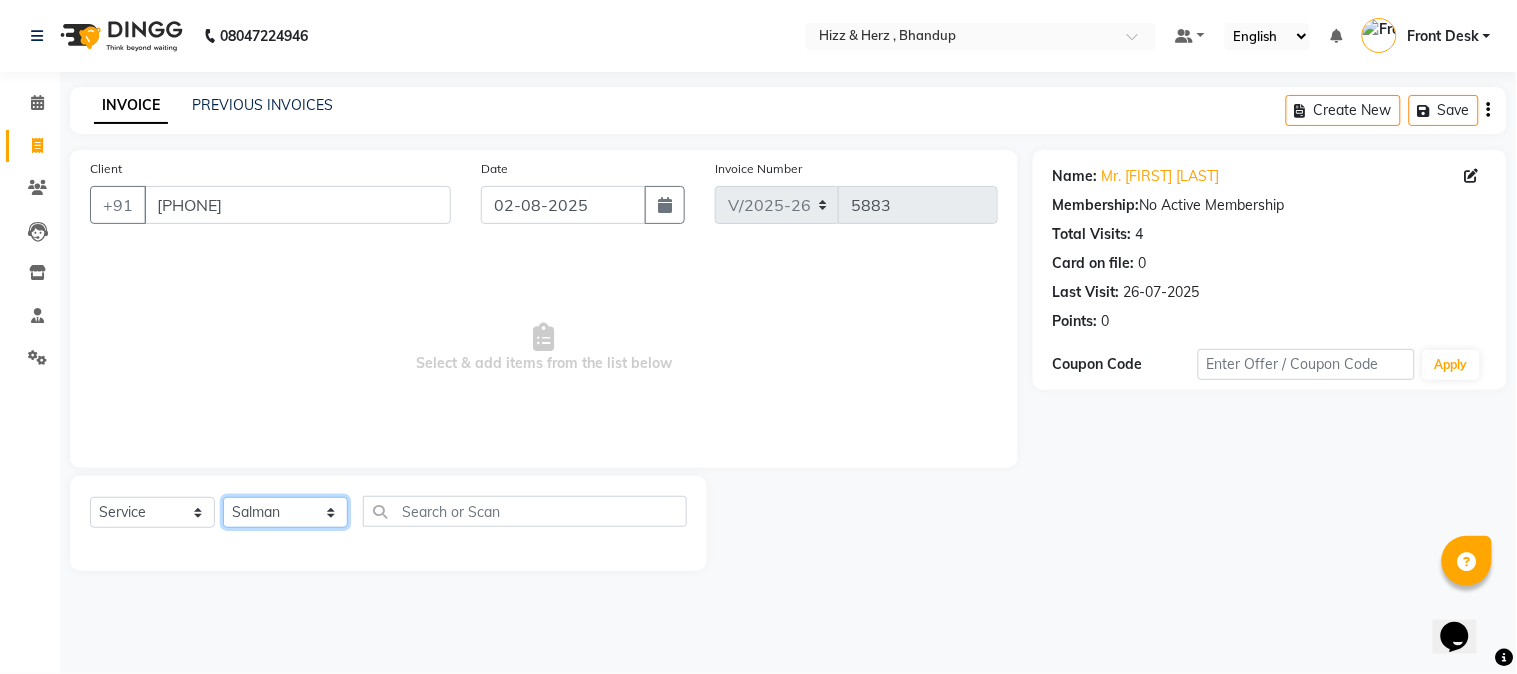 click on "Select Stylist Front Desk Gaurav Sharma HIZZ & HERZ 2 IRFAN AHMAD Jigna Goswami KHALID AHMAD Laxmi Mehboob MOHD PARVEJ NIZAM Salman Sangeeta  SUMITA  VEERENDRA SHARMA" 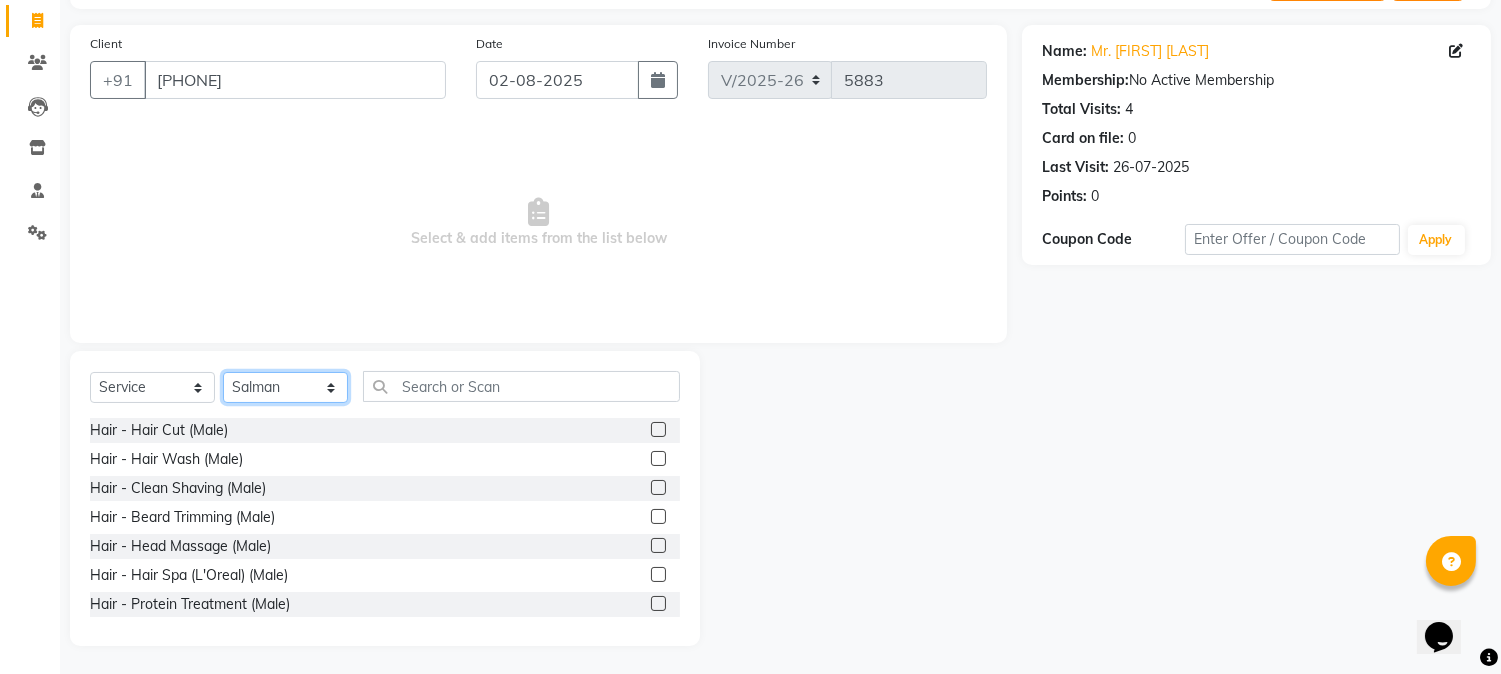 scroll, scrollTop: 126, scrollLeft: 0, axis: vertical 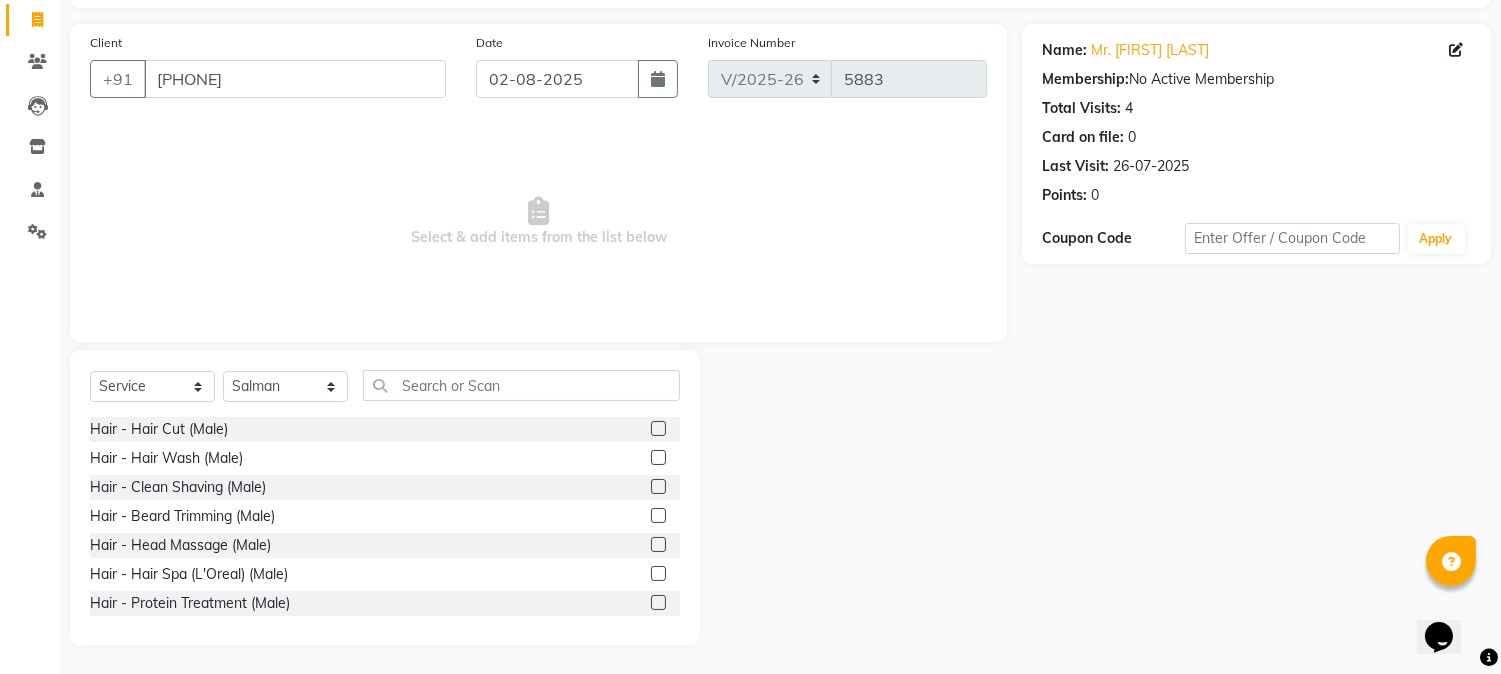click 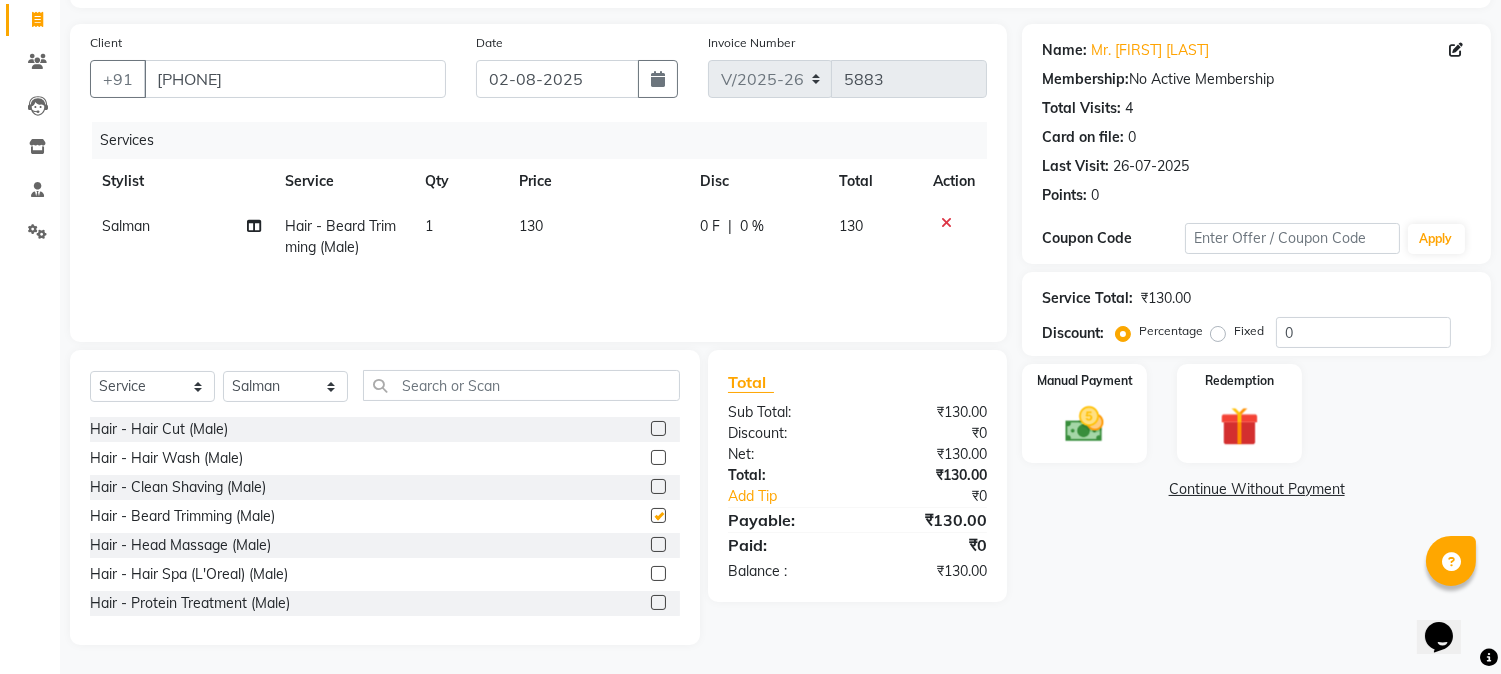 checkbox on "false" 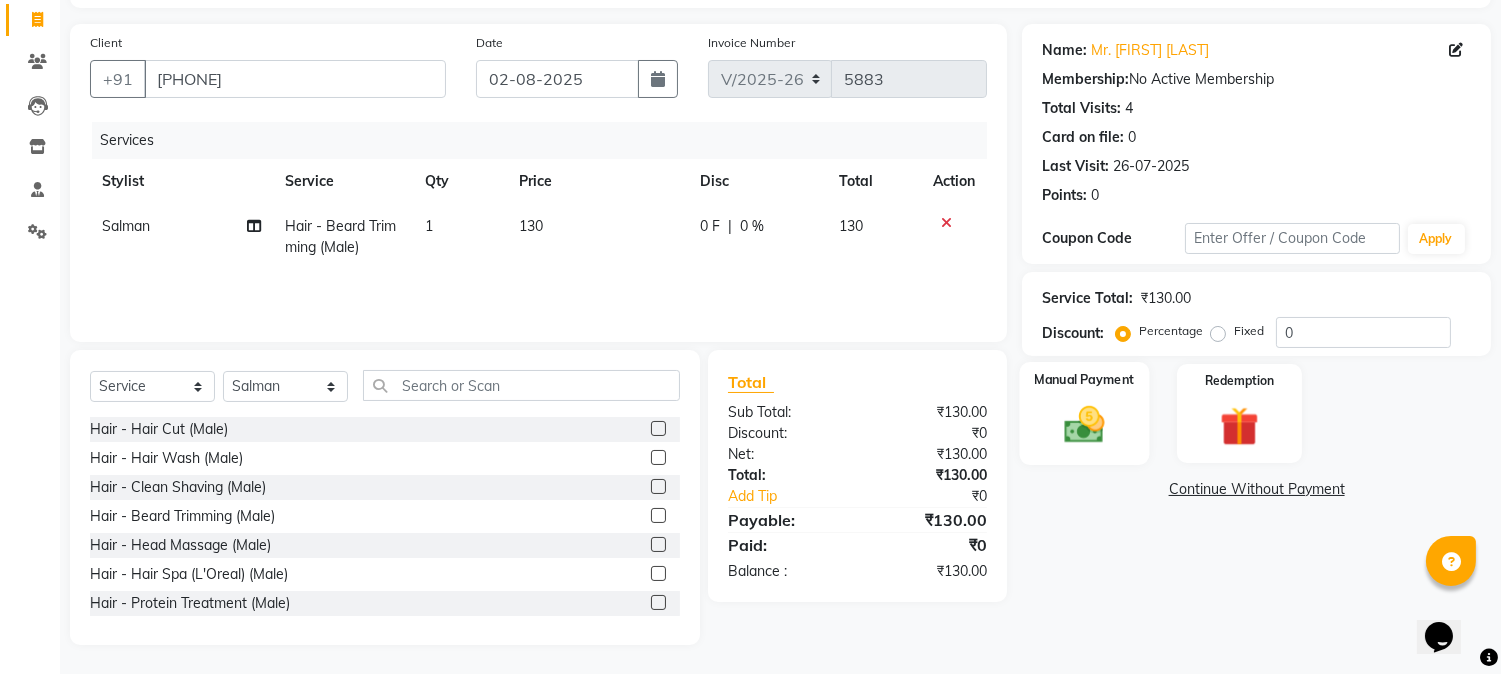 click 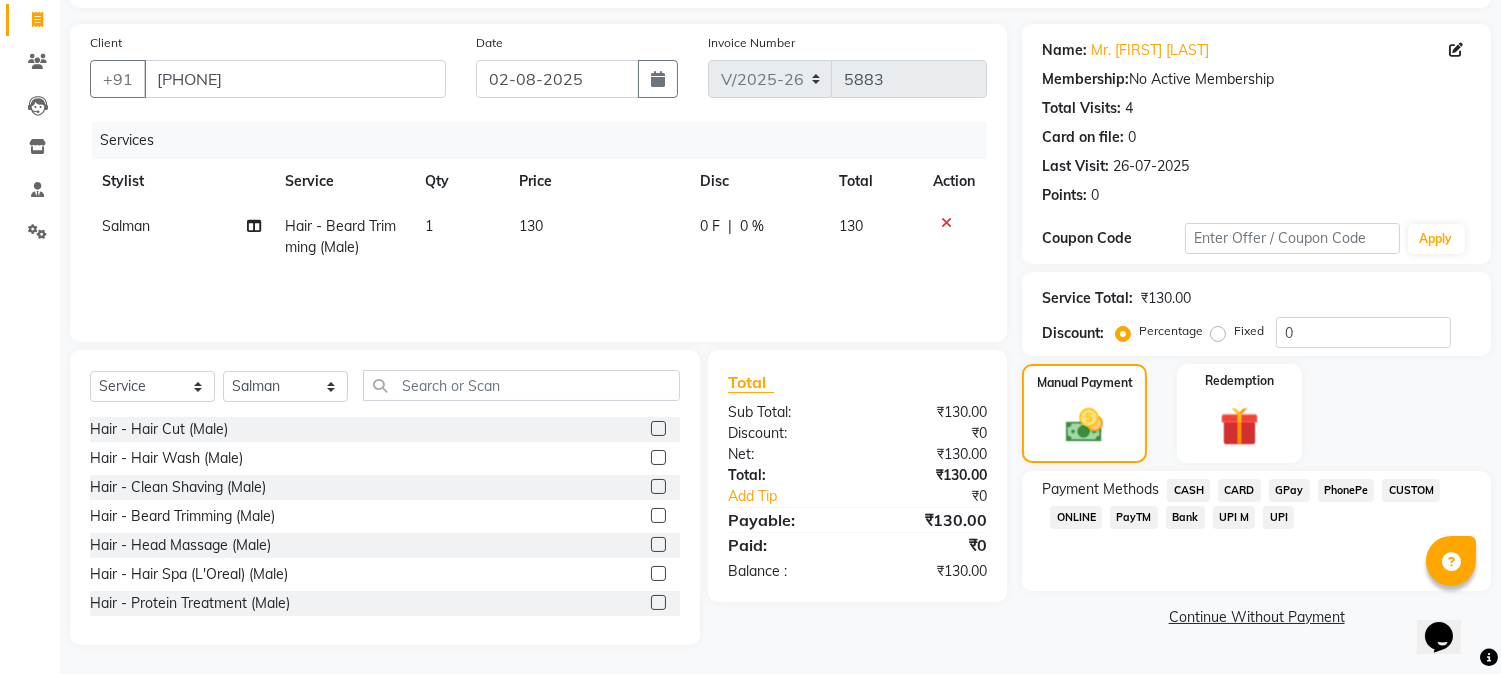 click on "CASH" 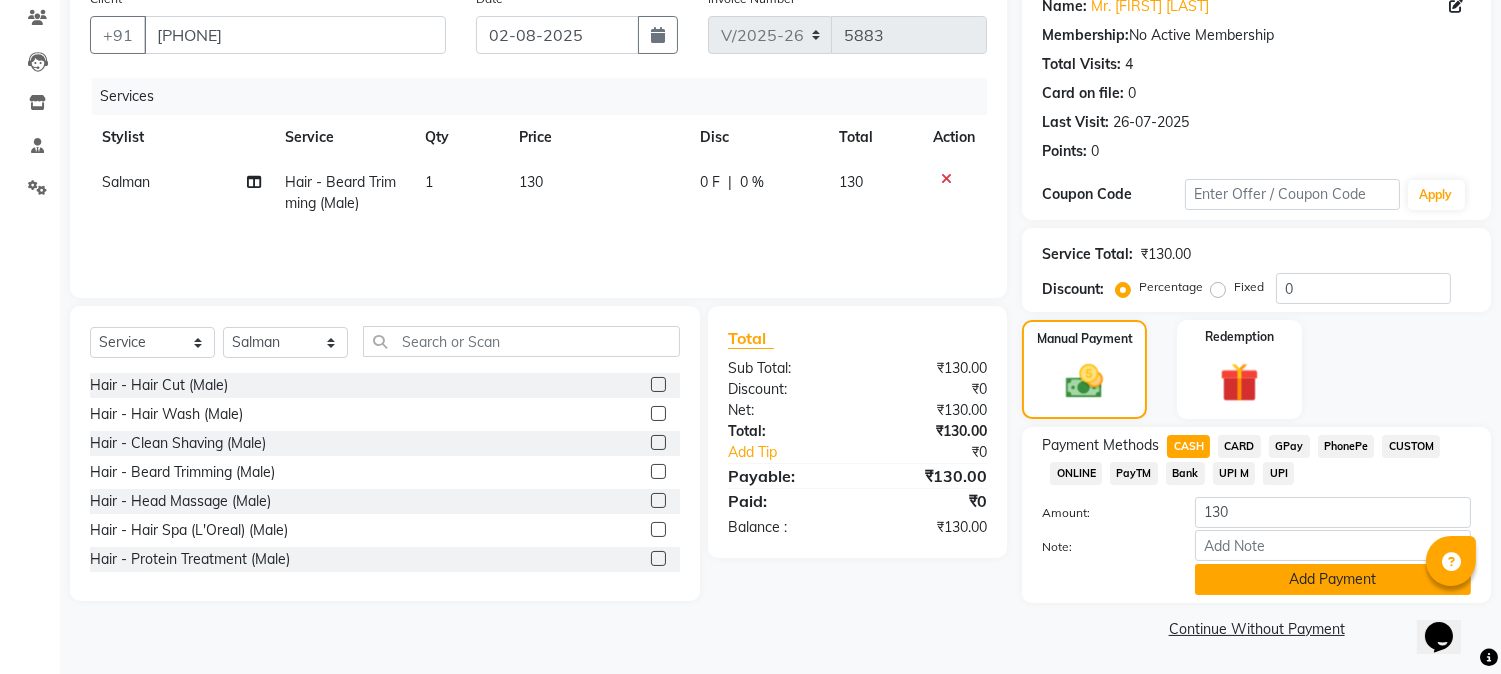 click on "Add Payment" 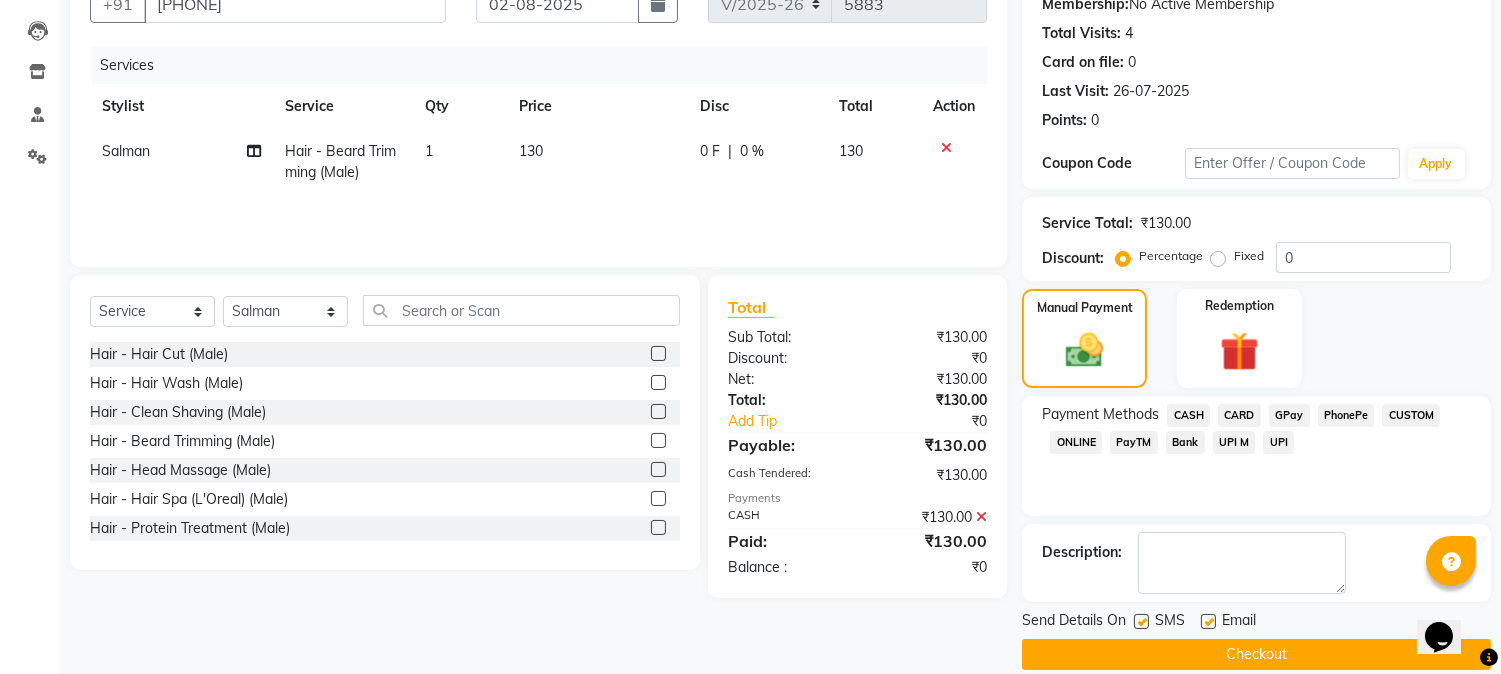 scroll, scrollTop: 225, scrollLeft: 0, axis: vertical 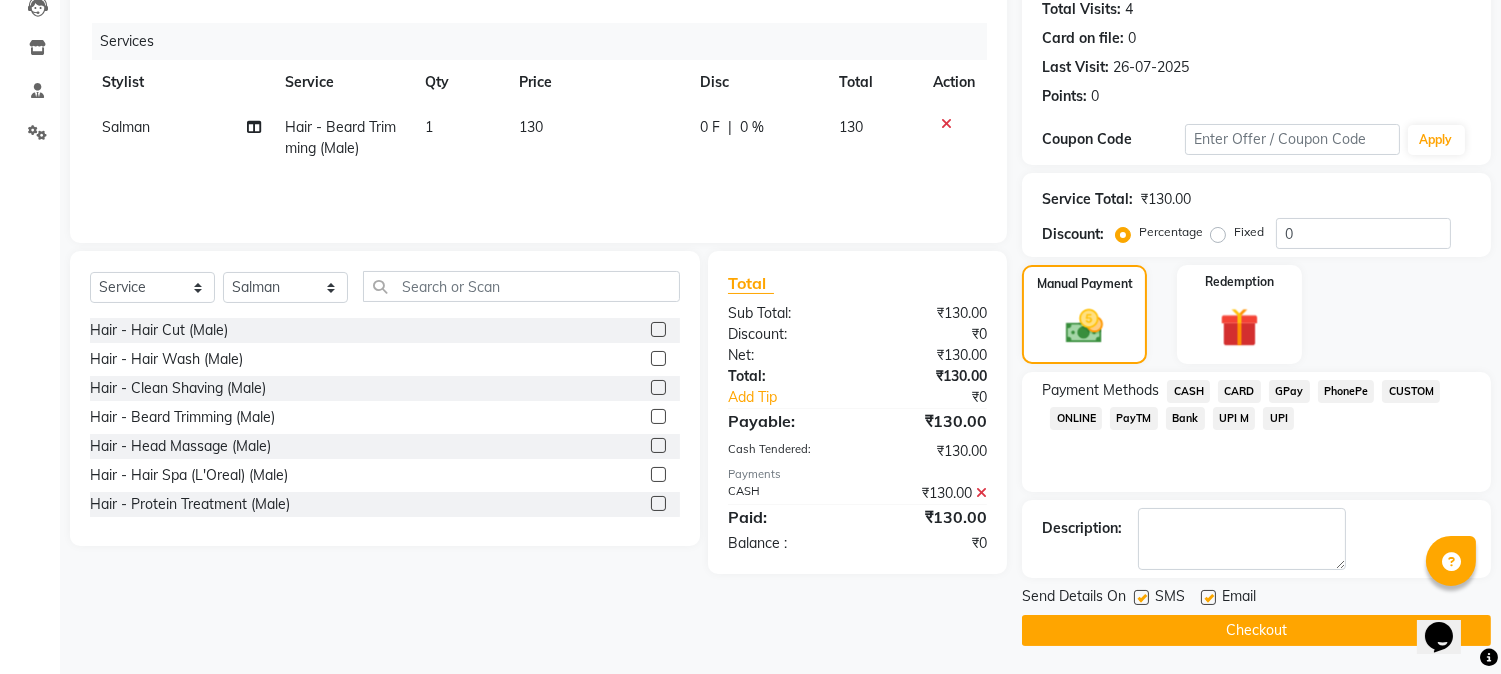 click on "Checkout" 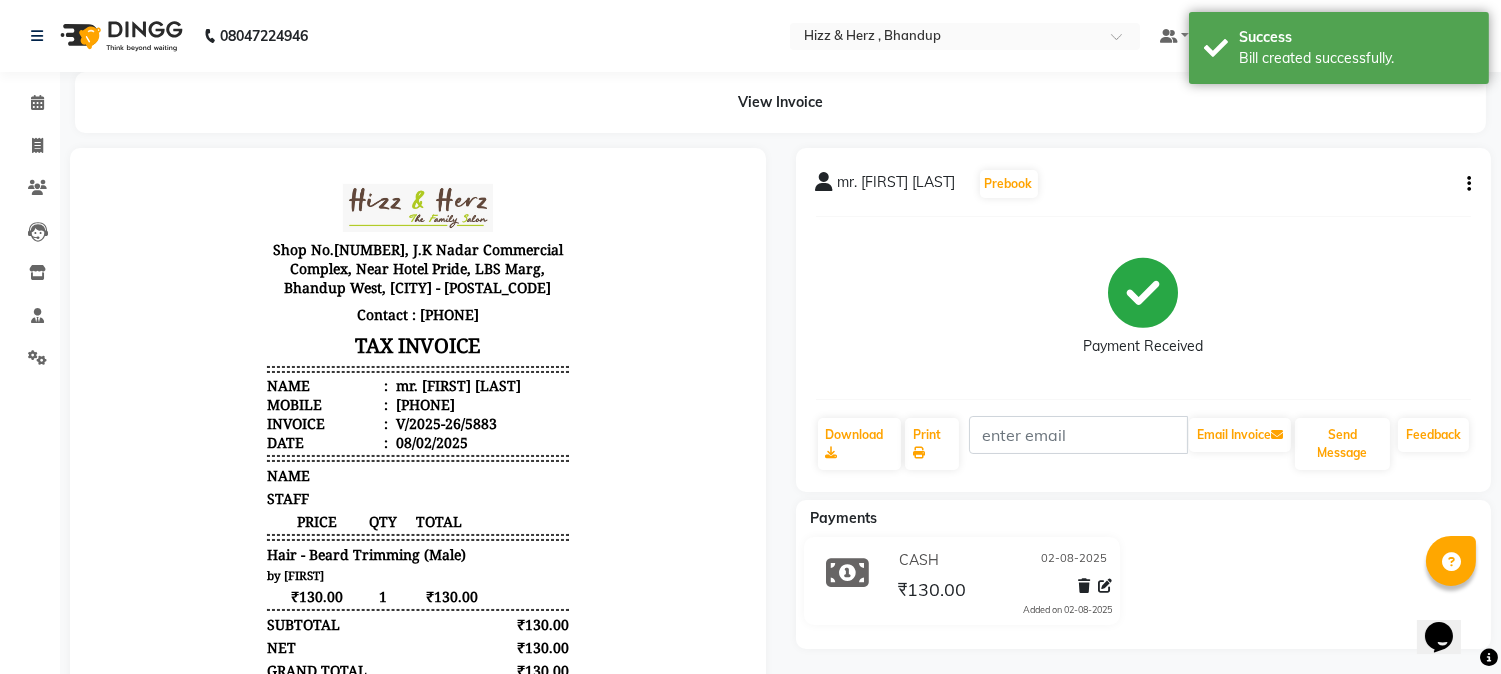 scroll, scrollTop: 0, scrollLeft: 0, axis: both 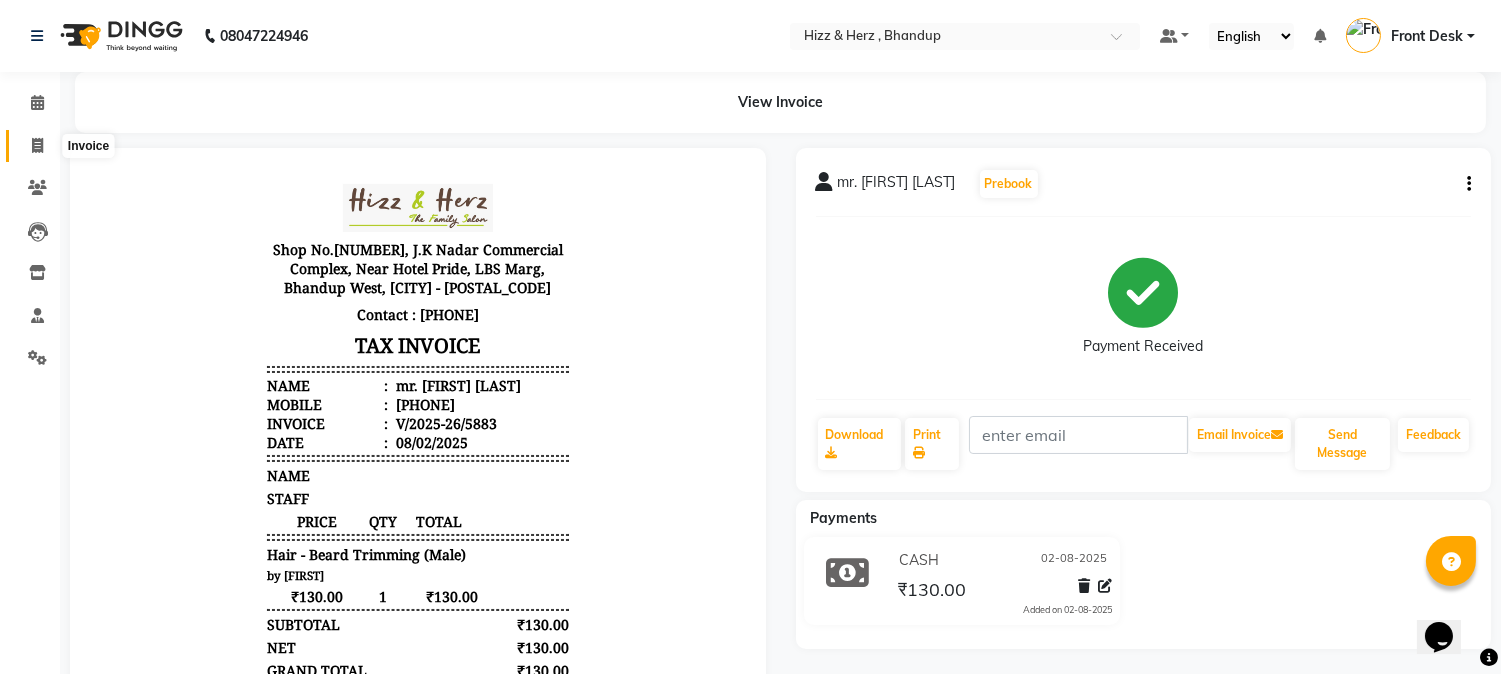 click 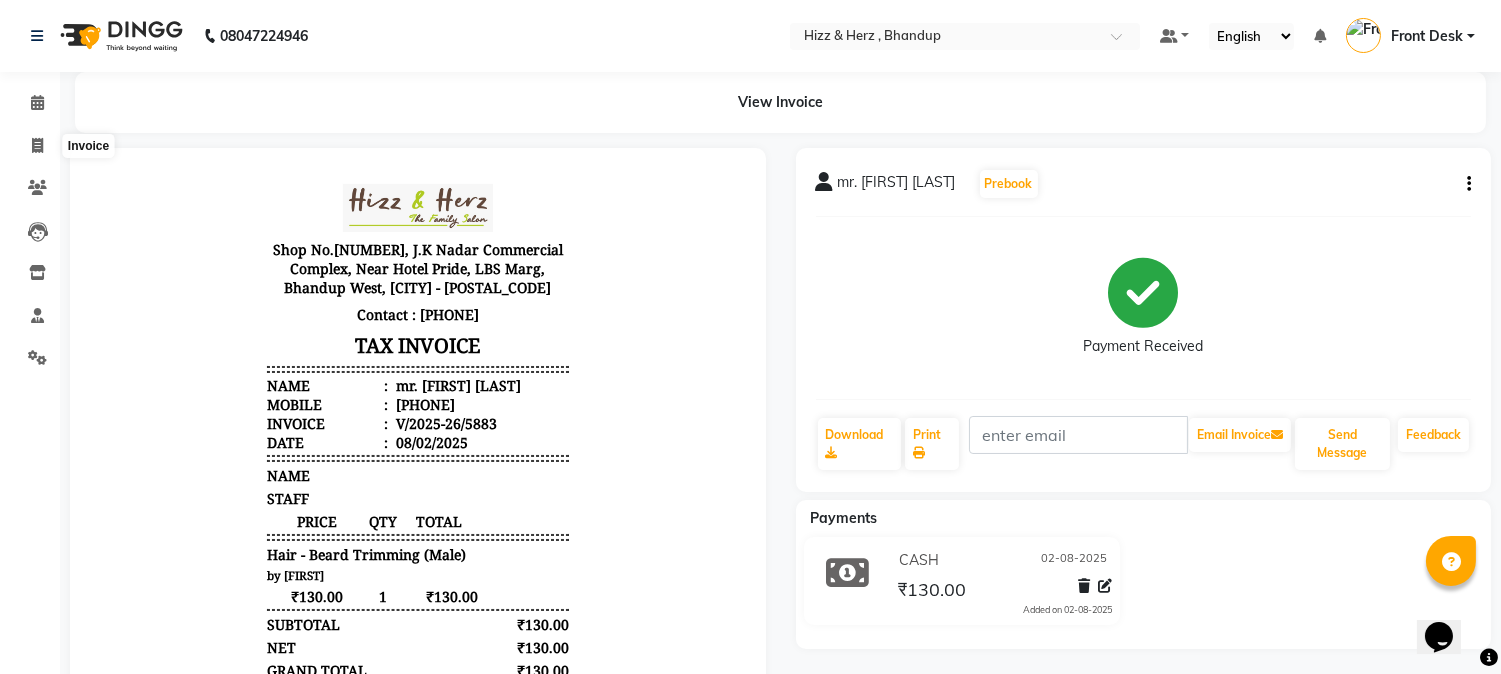 select on "629" 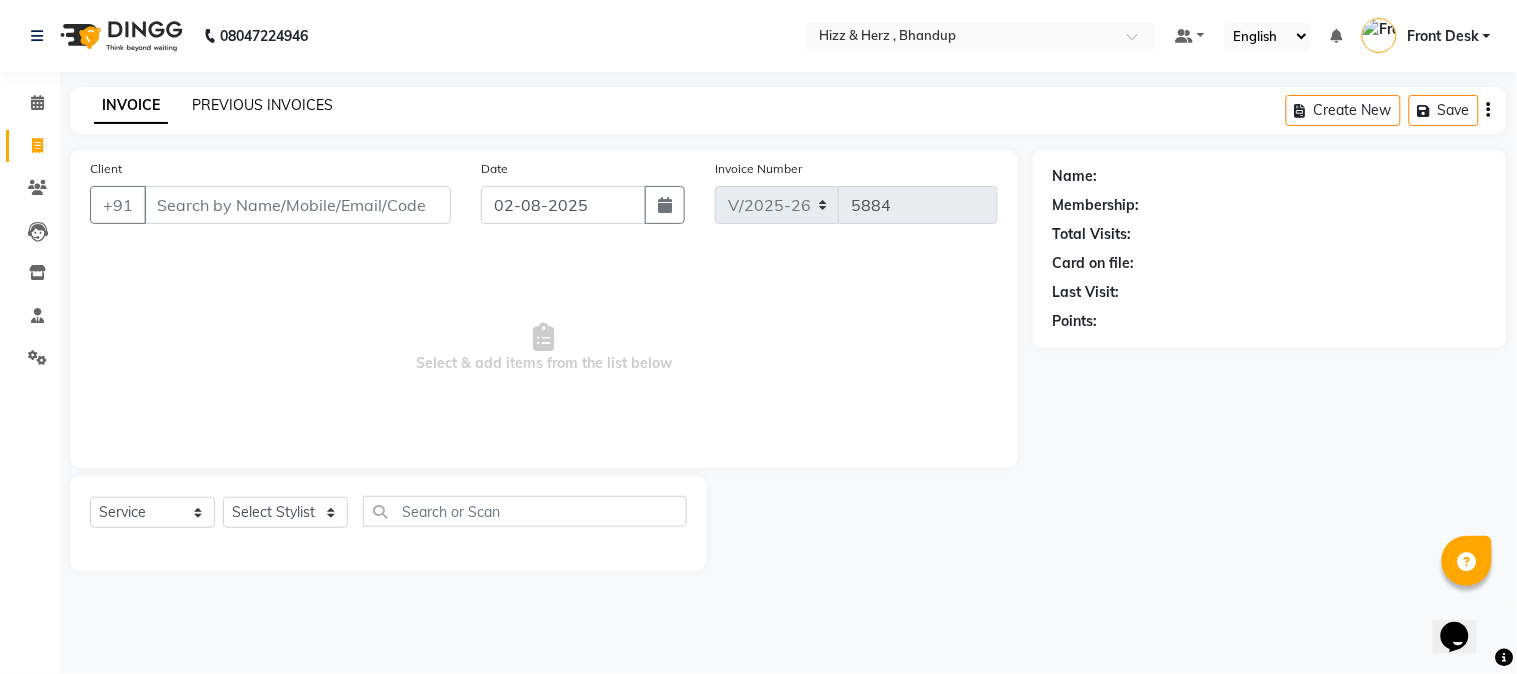 click on "PREVIOUS INVOICES" 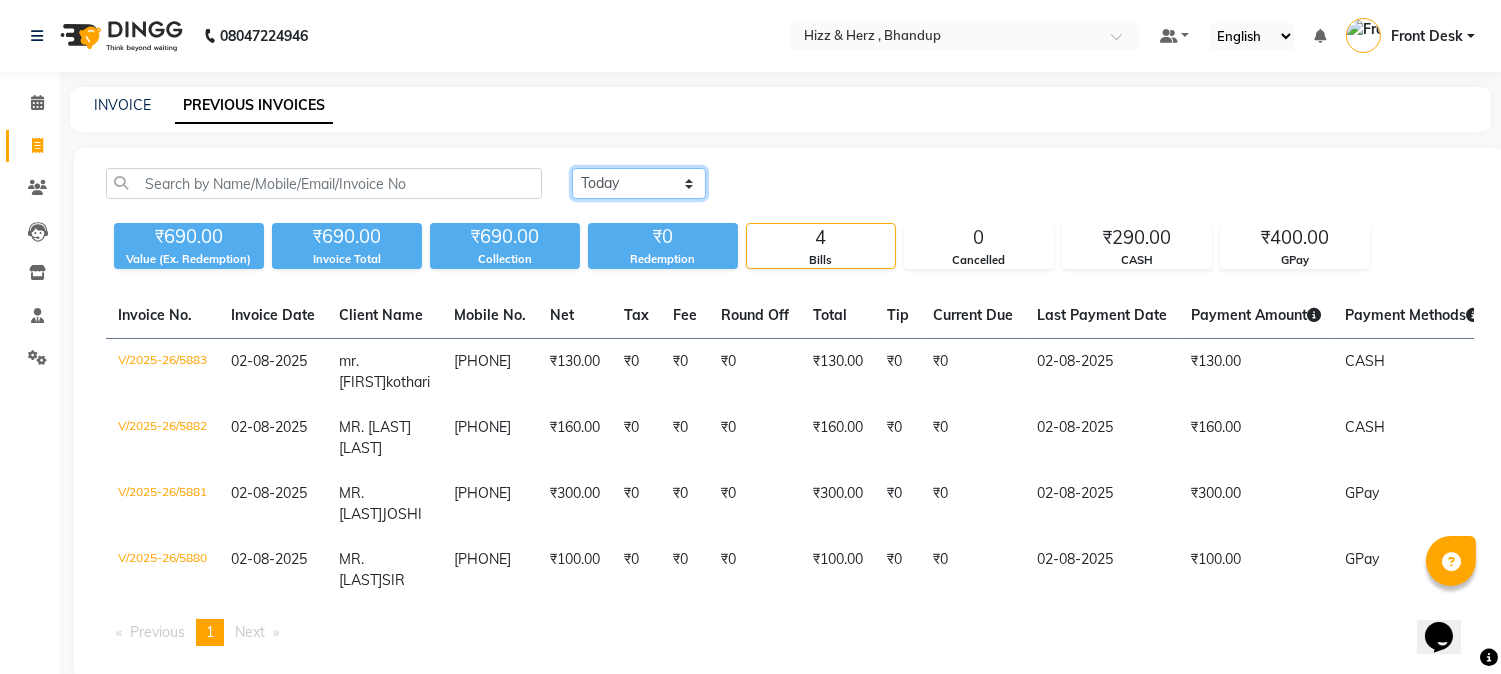drag, startPoint x: 613, startPoint y: 182, endPoint x: 628, endPoint y: 195, distance: 19.849434 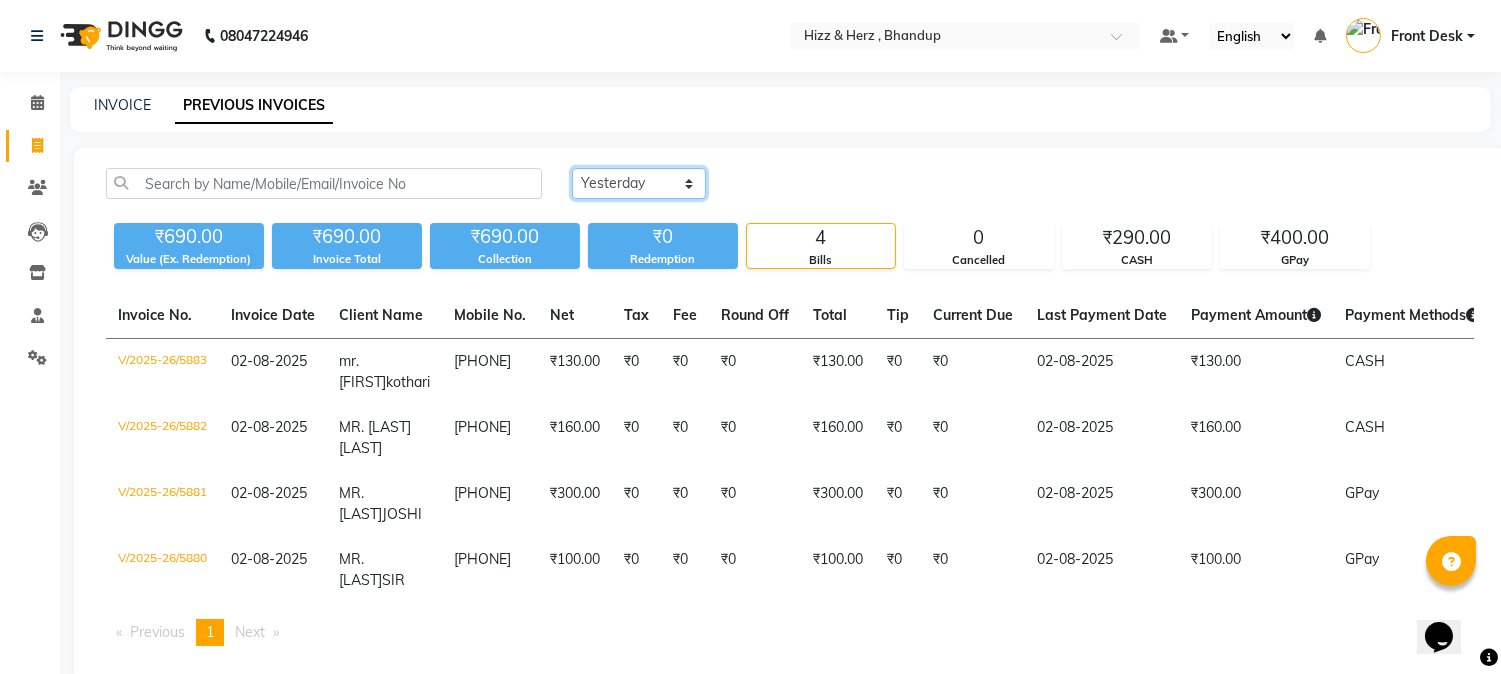 click on "Today Yesterday Custom Range" 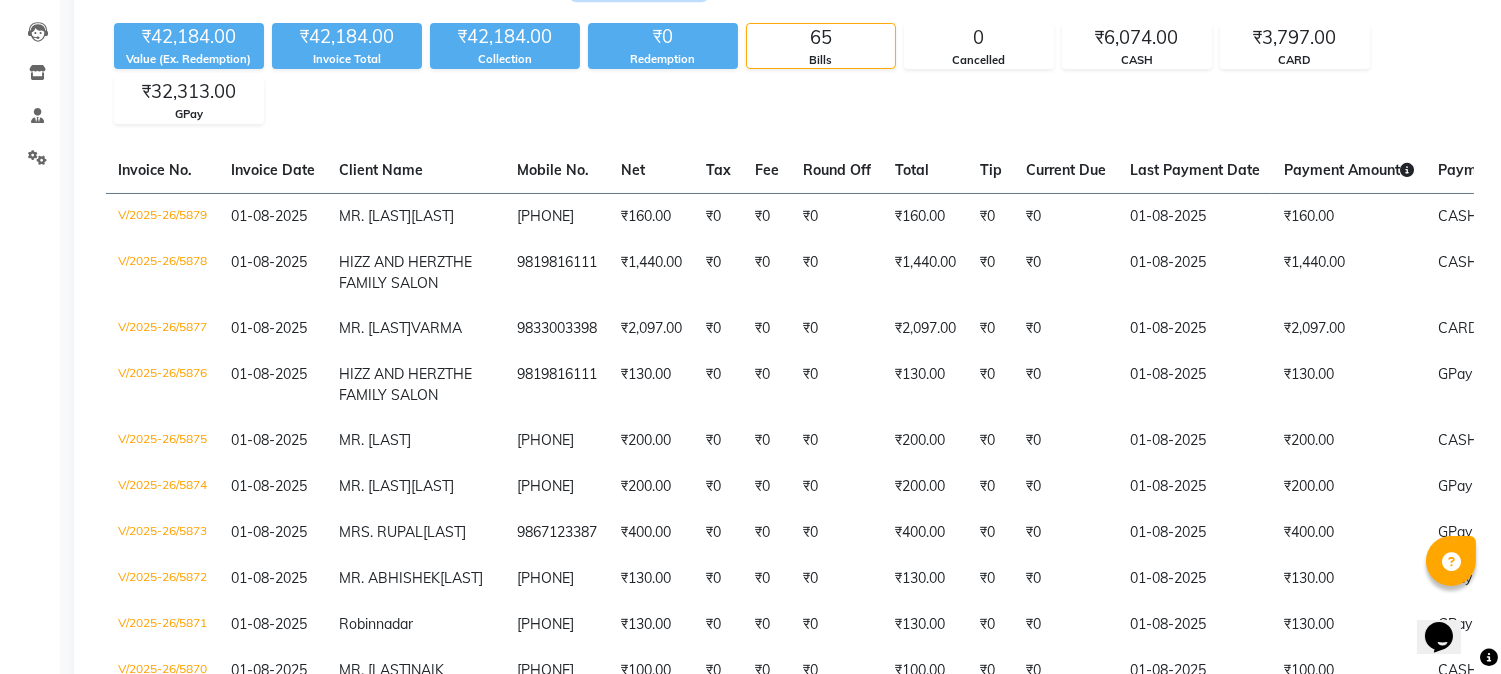 scroll, scrollTop: 0, scrollLeft: 0, axis: both 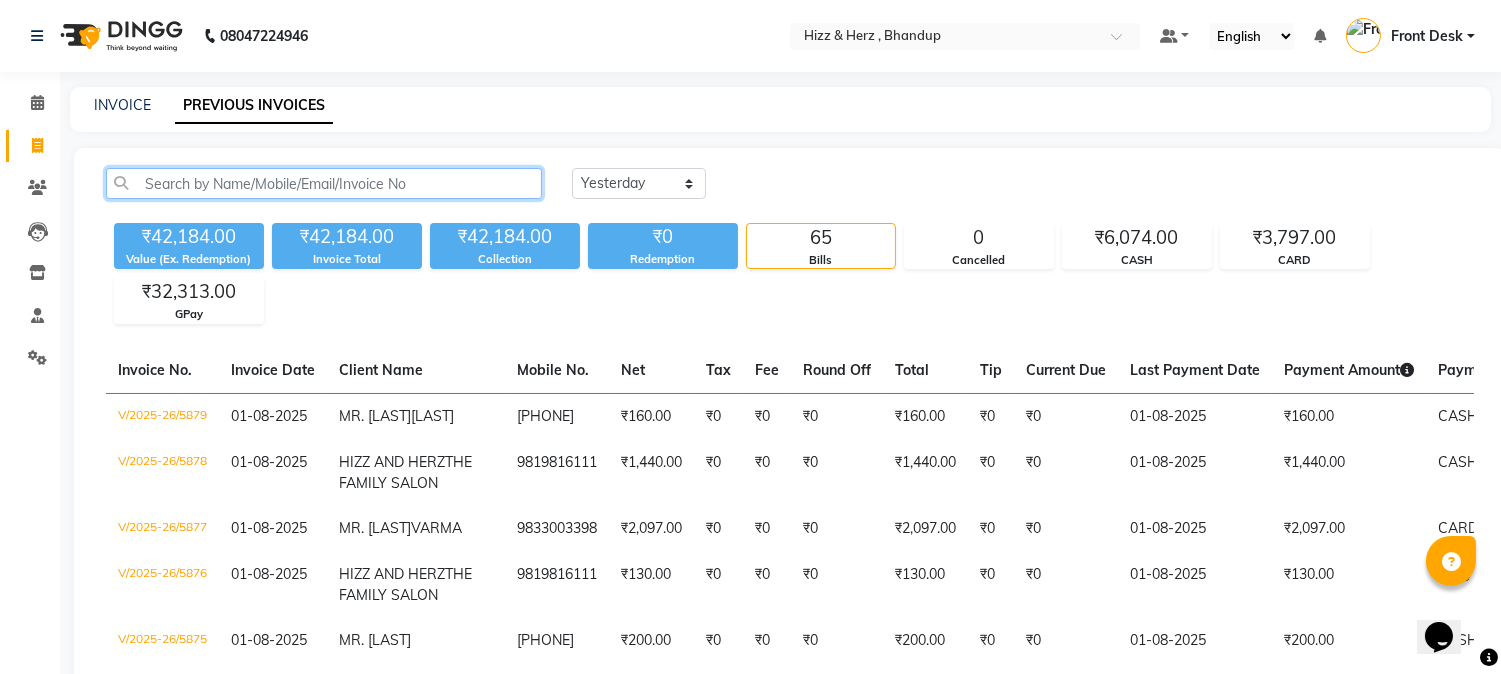 click 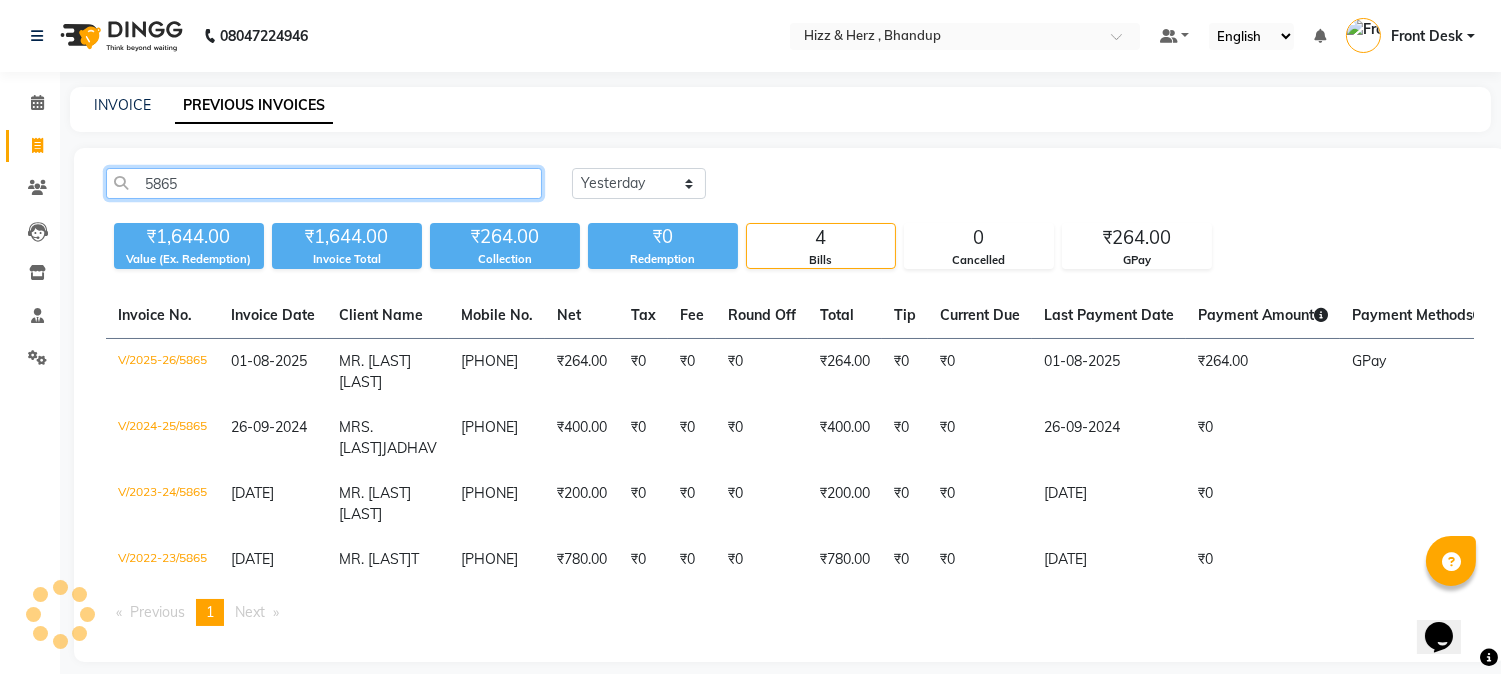 type on "5865" 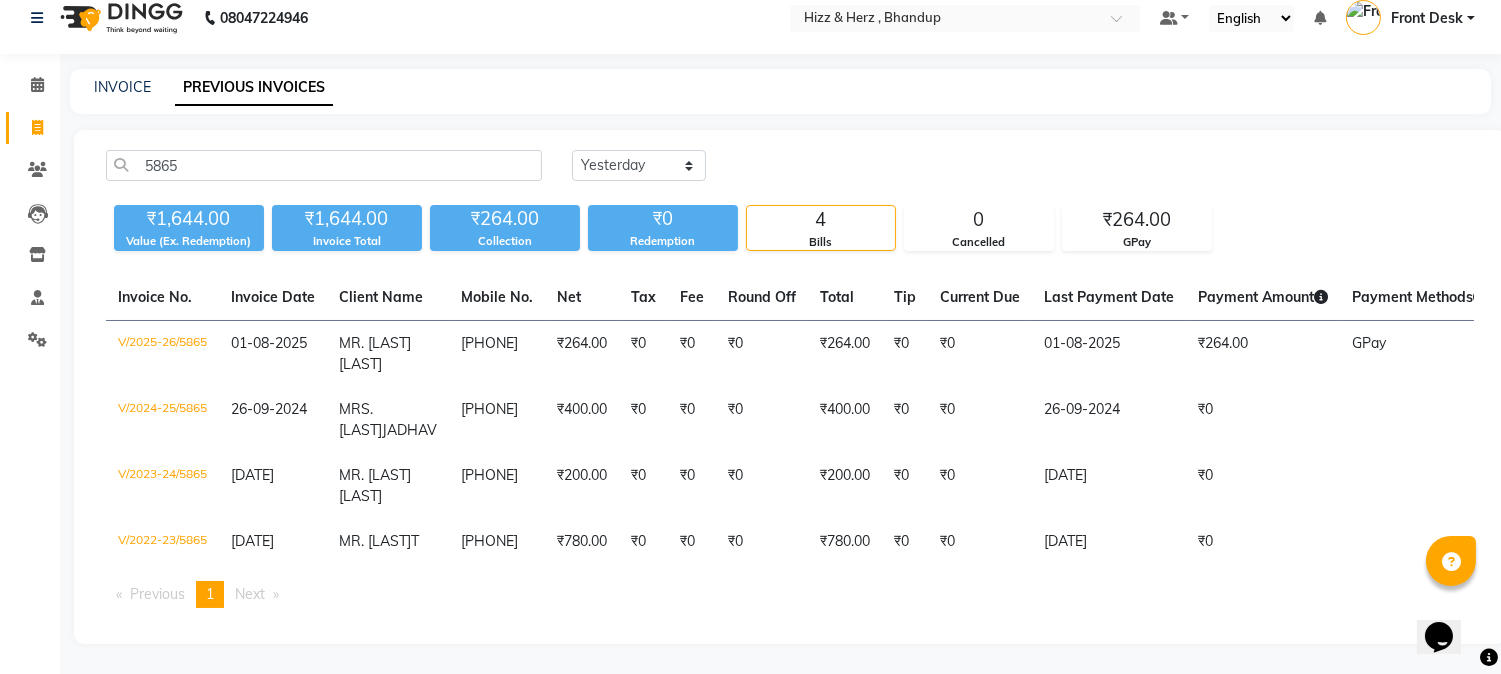 scroll, scrollTop: 0, scrollLeft: 0, axis: both 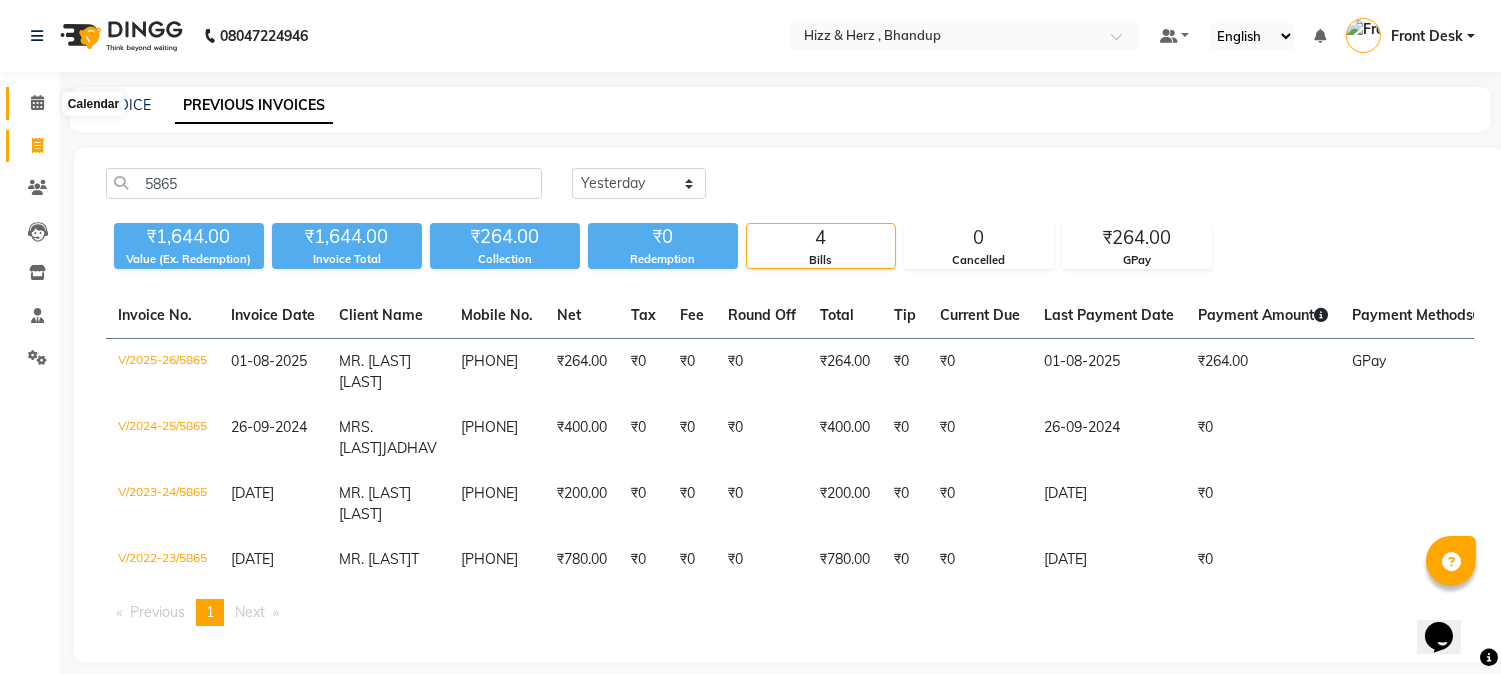 click 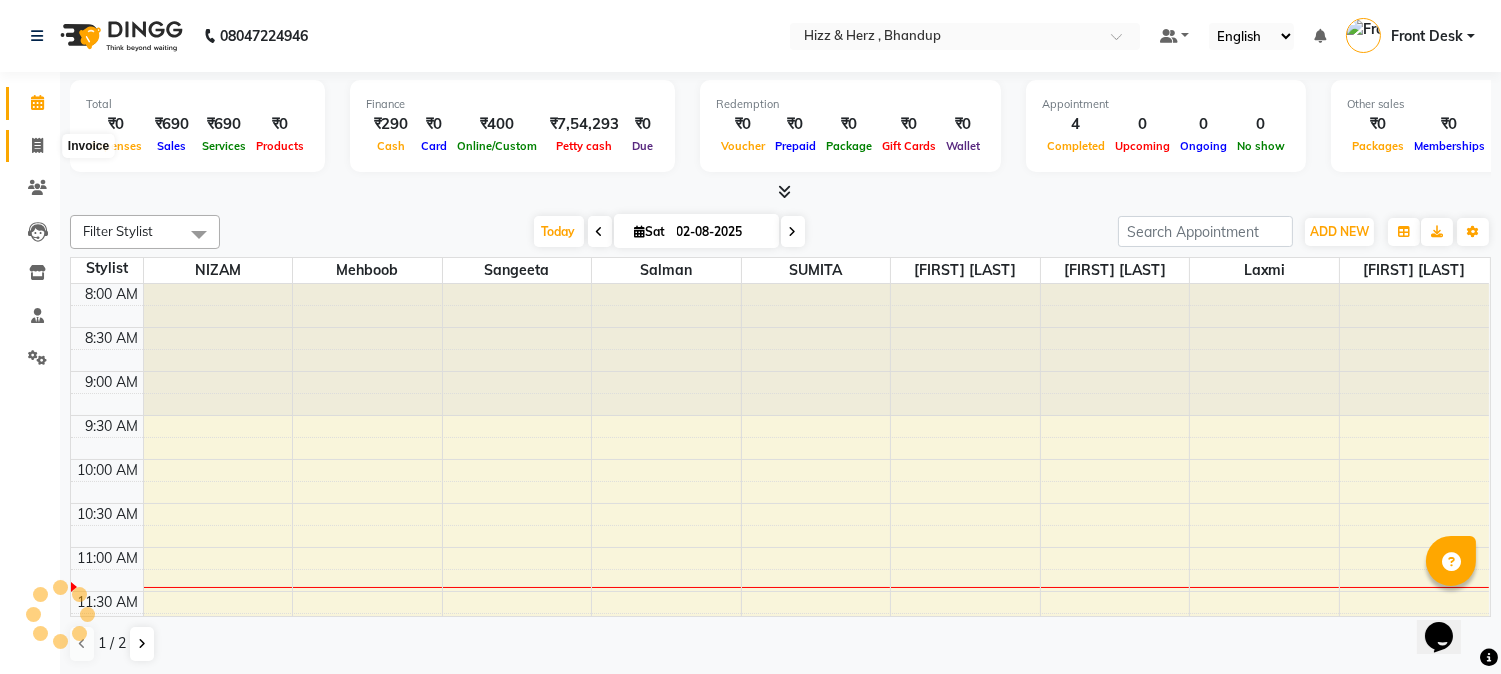 click 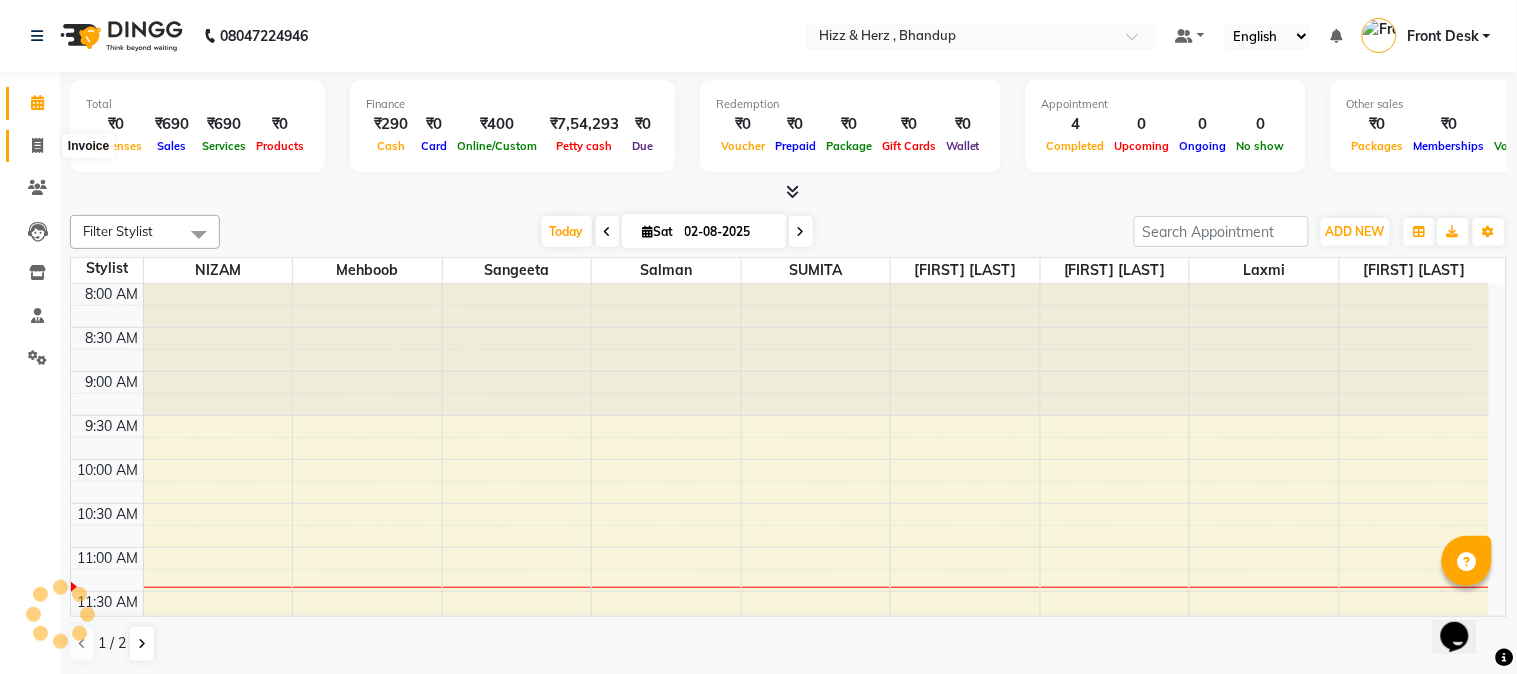 select on "service" 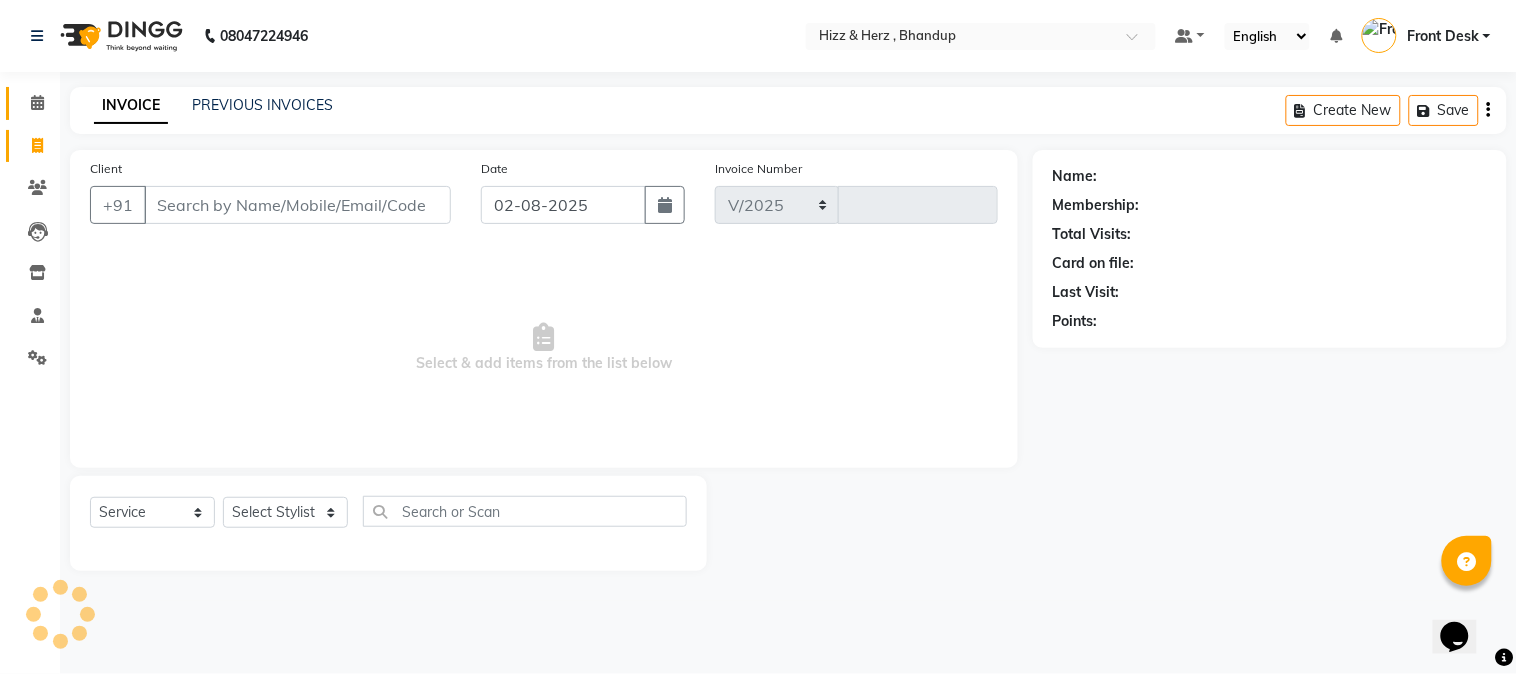 select on "629" 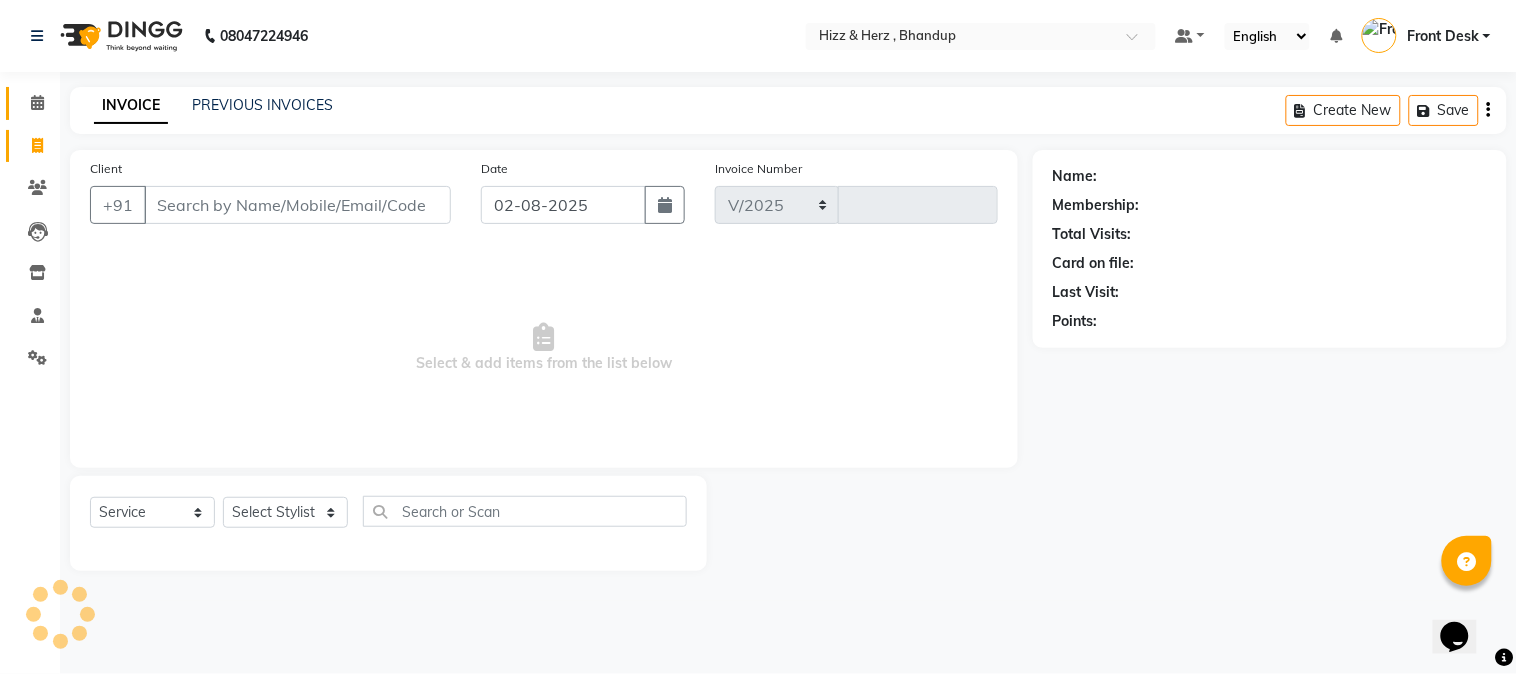 type on "5884" 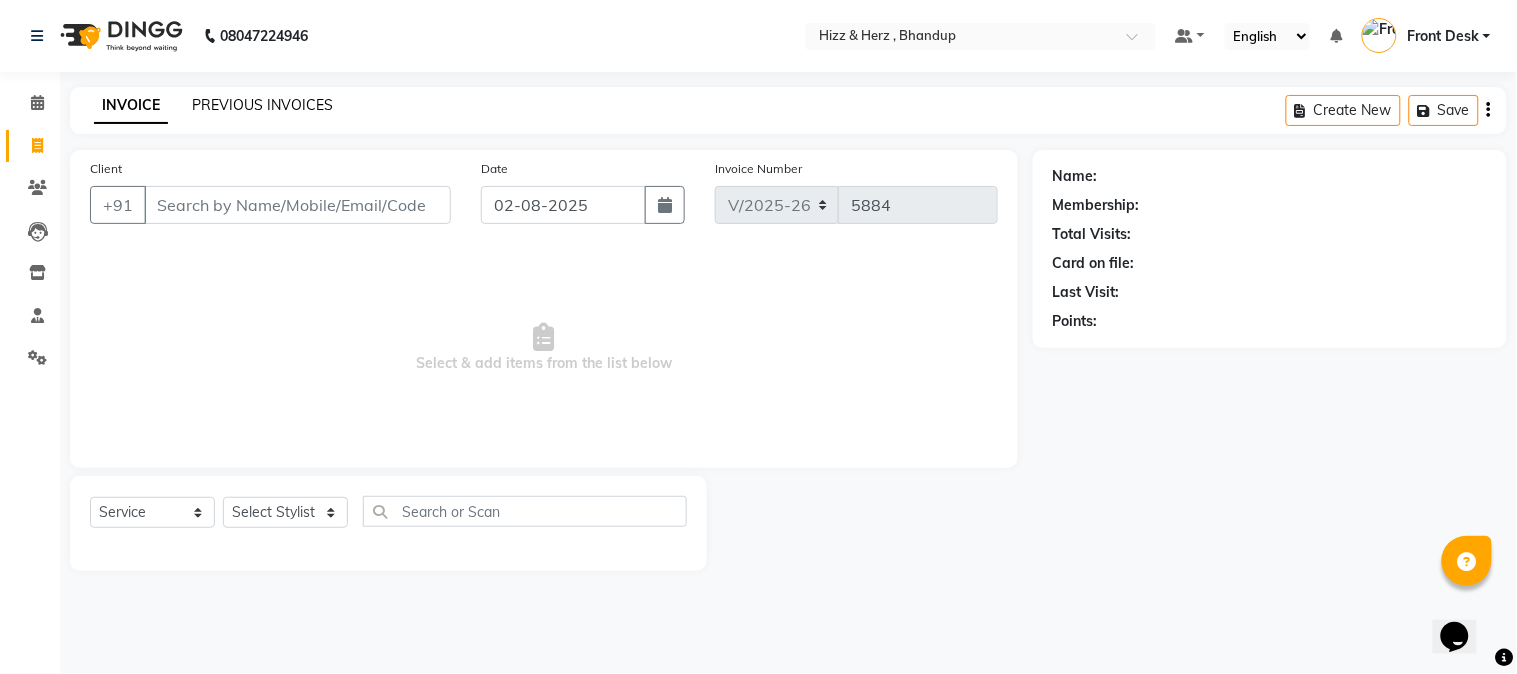 click on "PREVIOUS INVOICES" 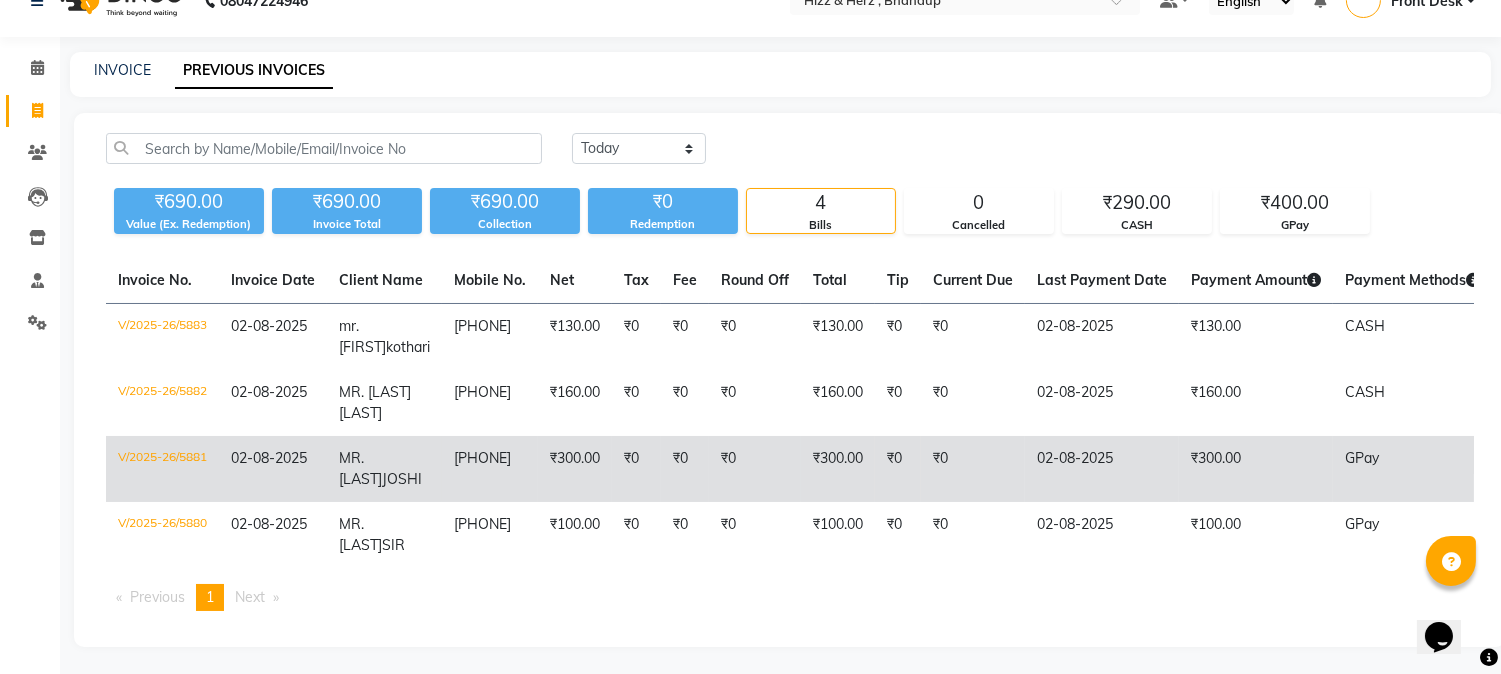 scroll, scrollTop: 54, scrollLeft: 0, axis: vertical 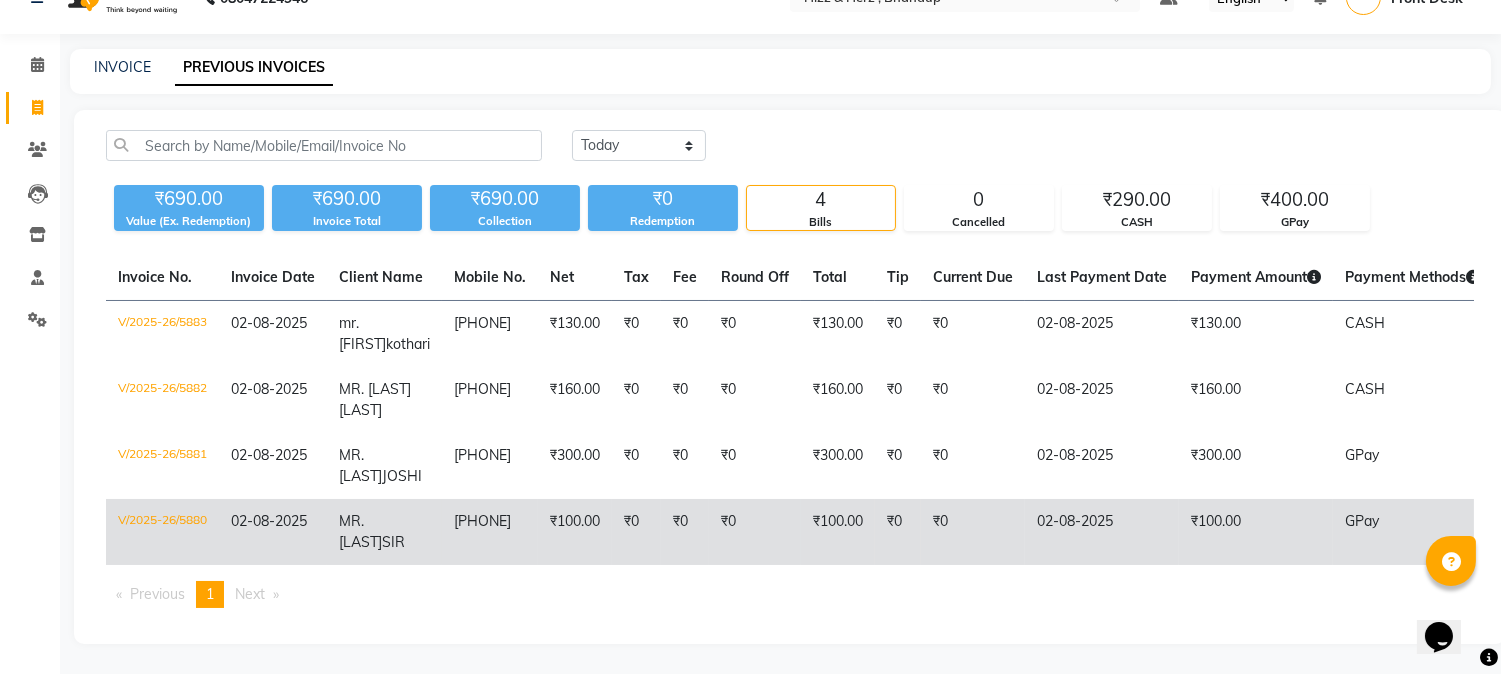 click on "₹0" 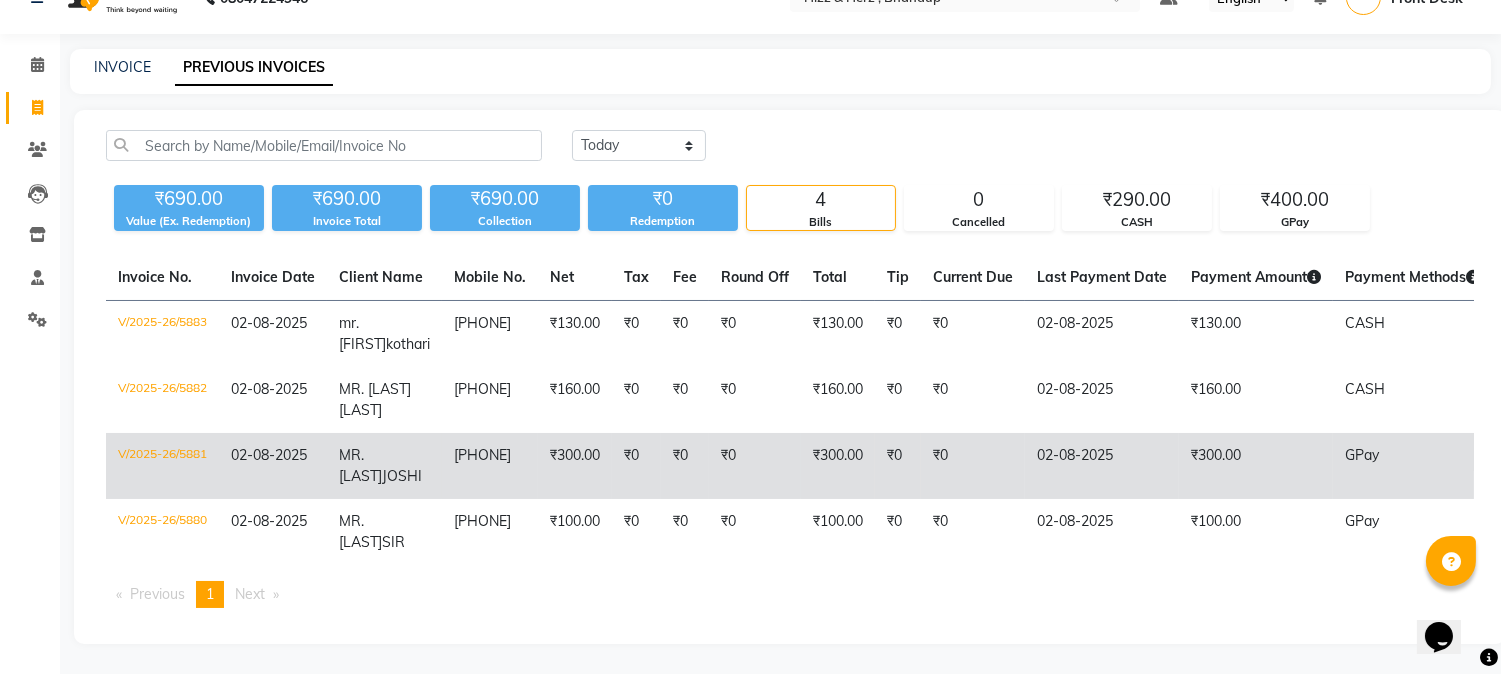click on "₹300.00" 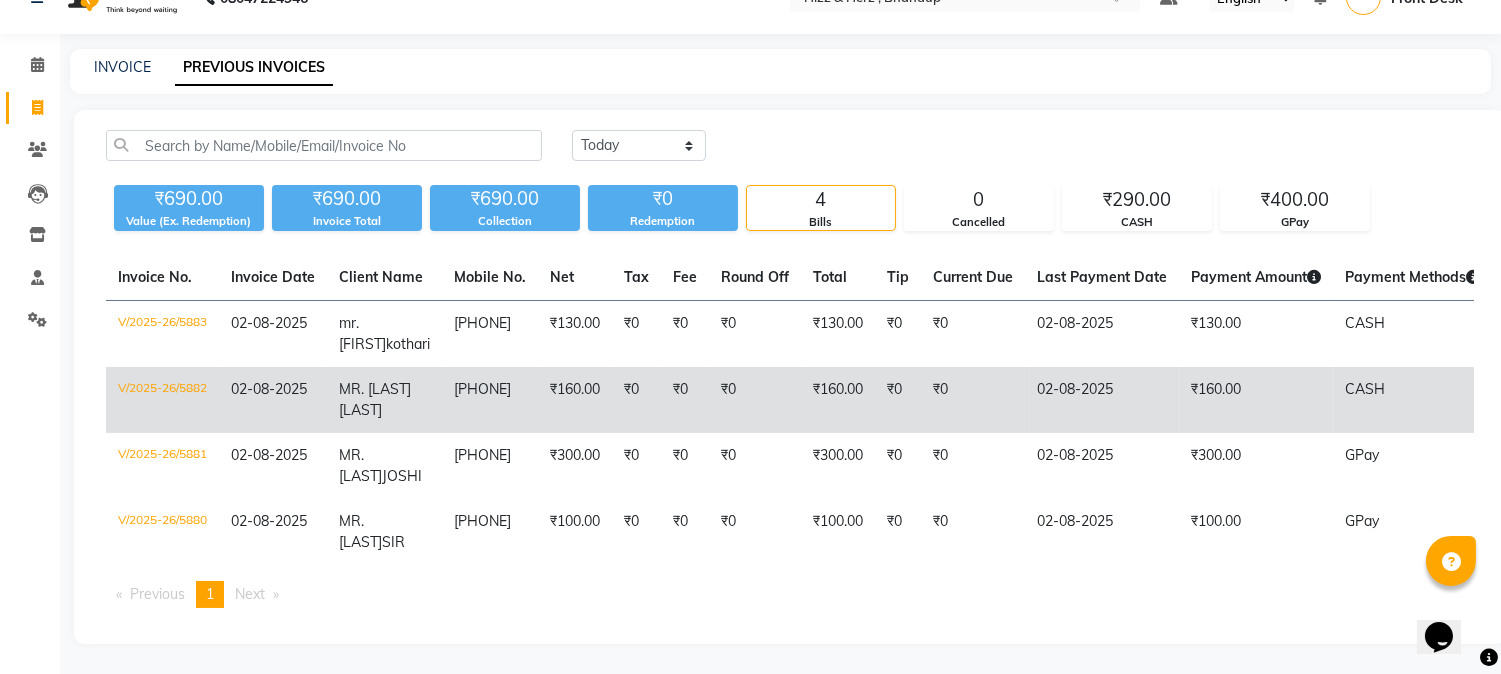 click on "₹0" 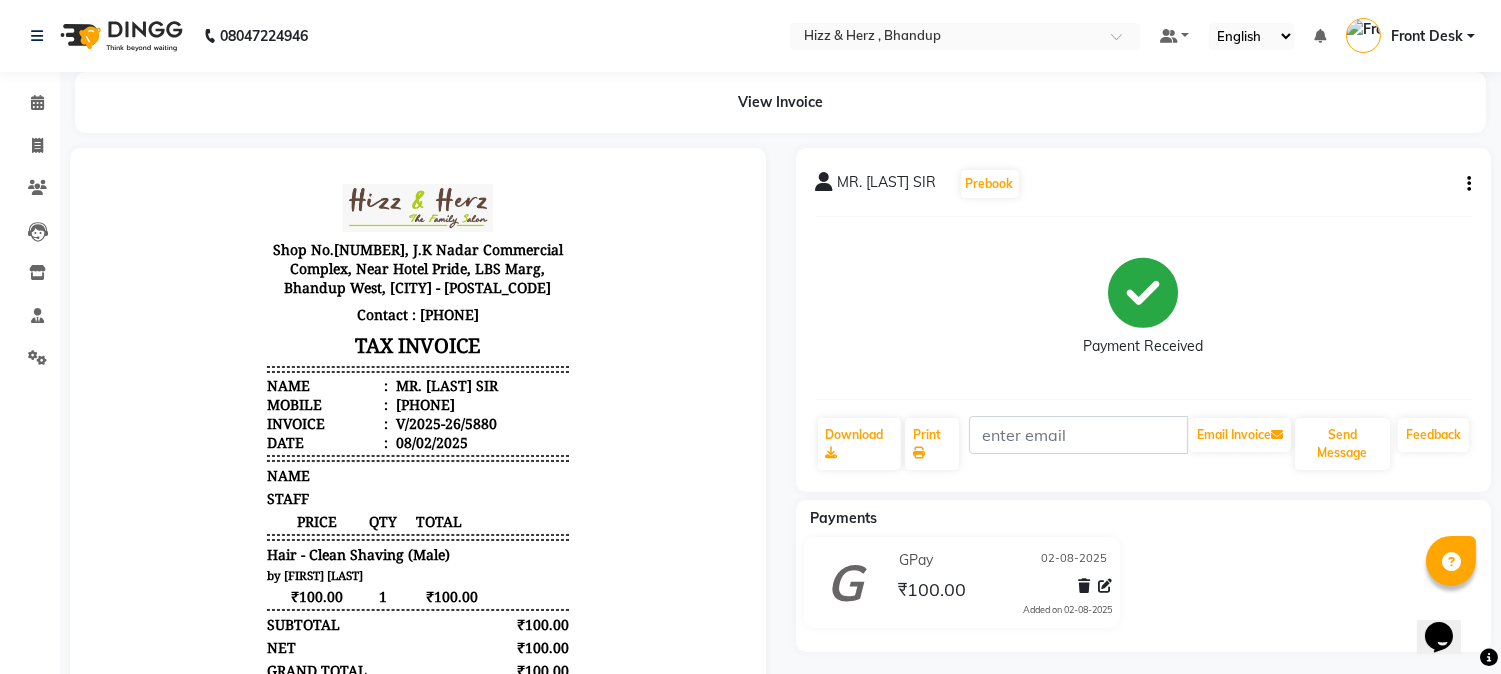 scroll, scrollTop: 0, scrollLeft: 0, axis: both 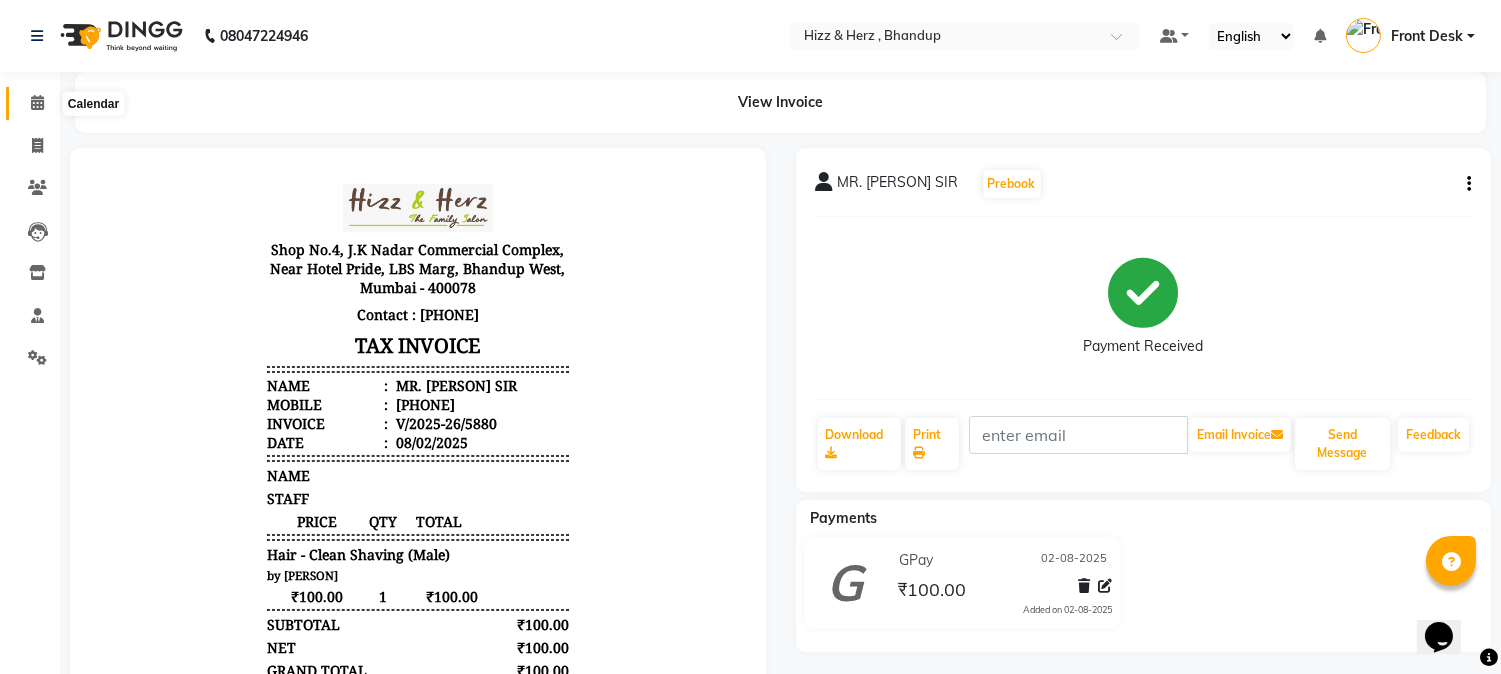 click 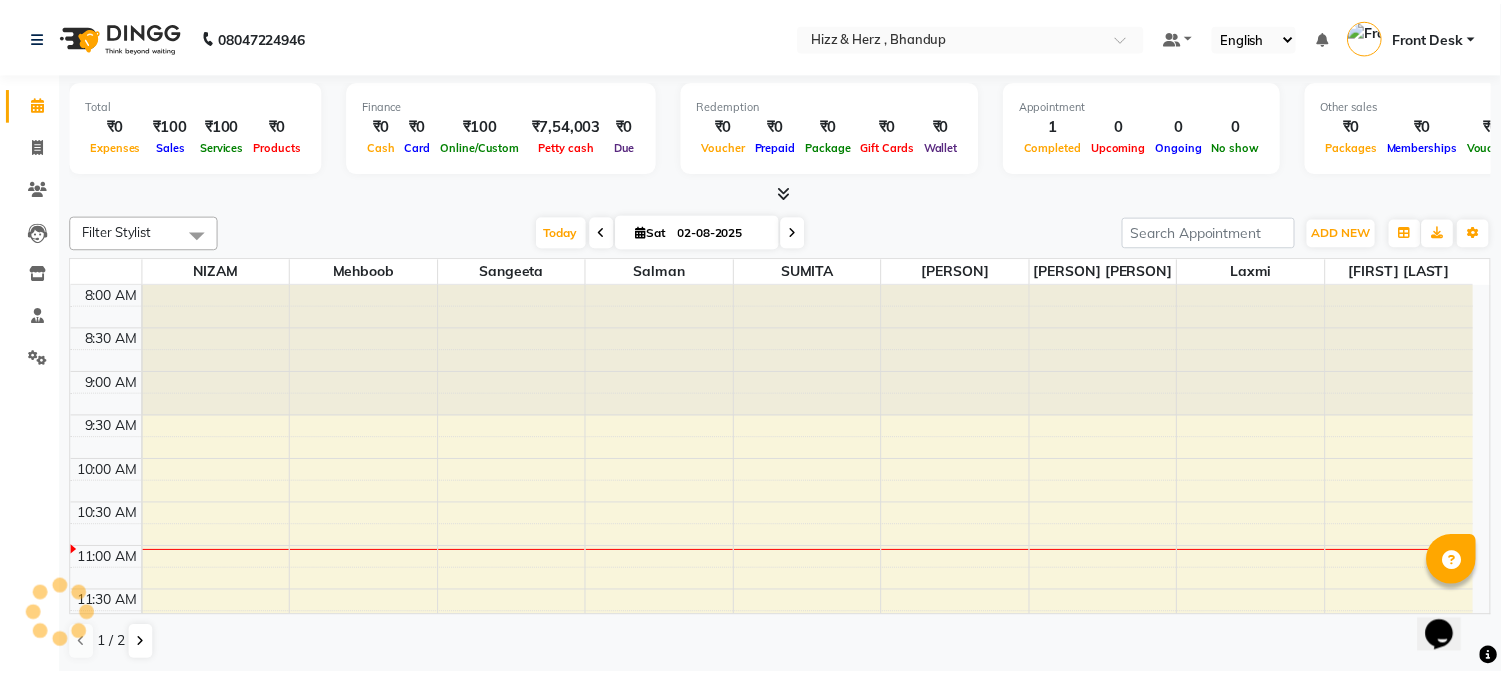 scroll, scrollTop: 0, scrollLeft: 0, axis: both 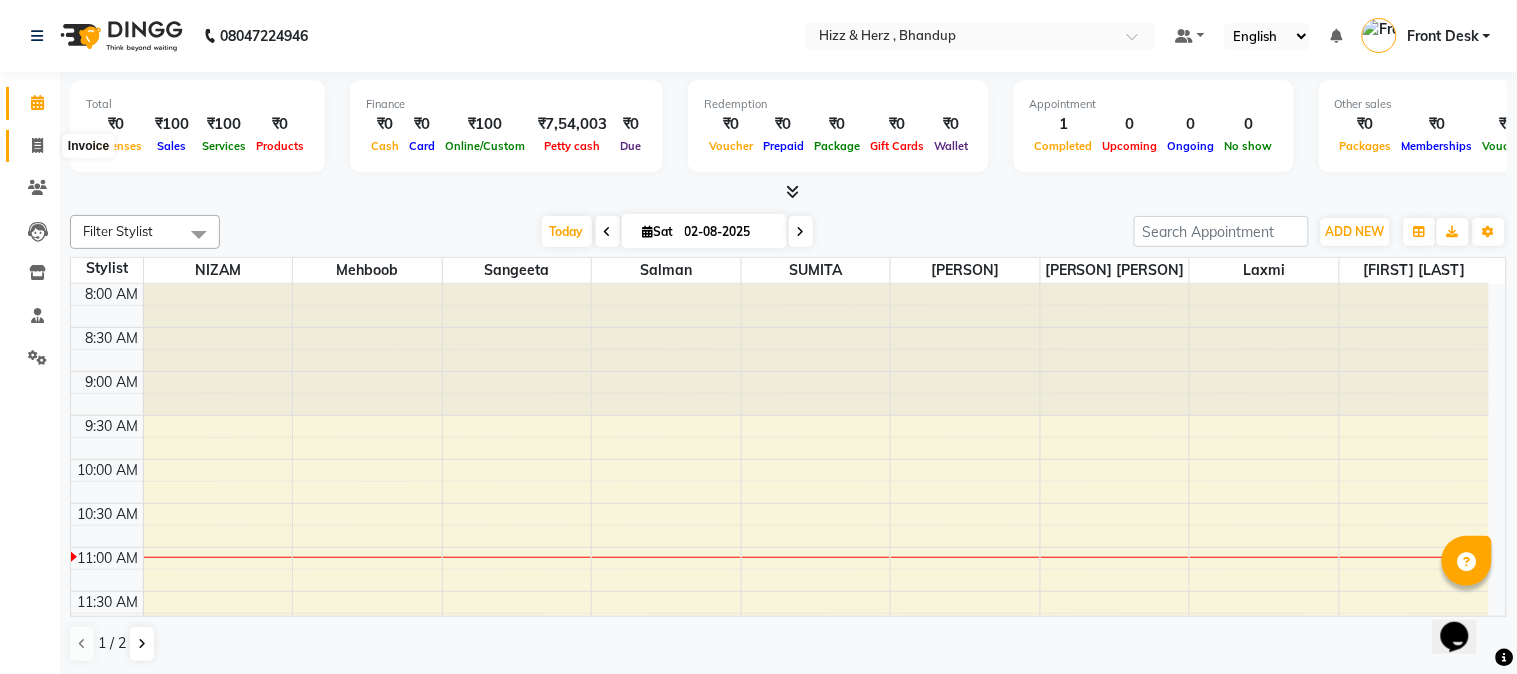 click 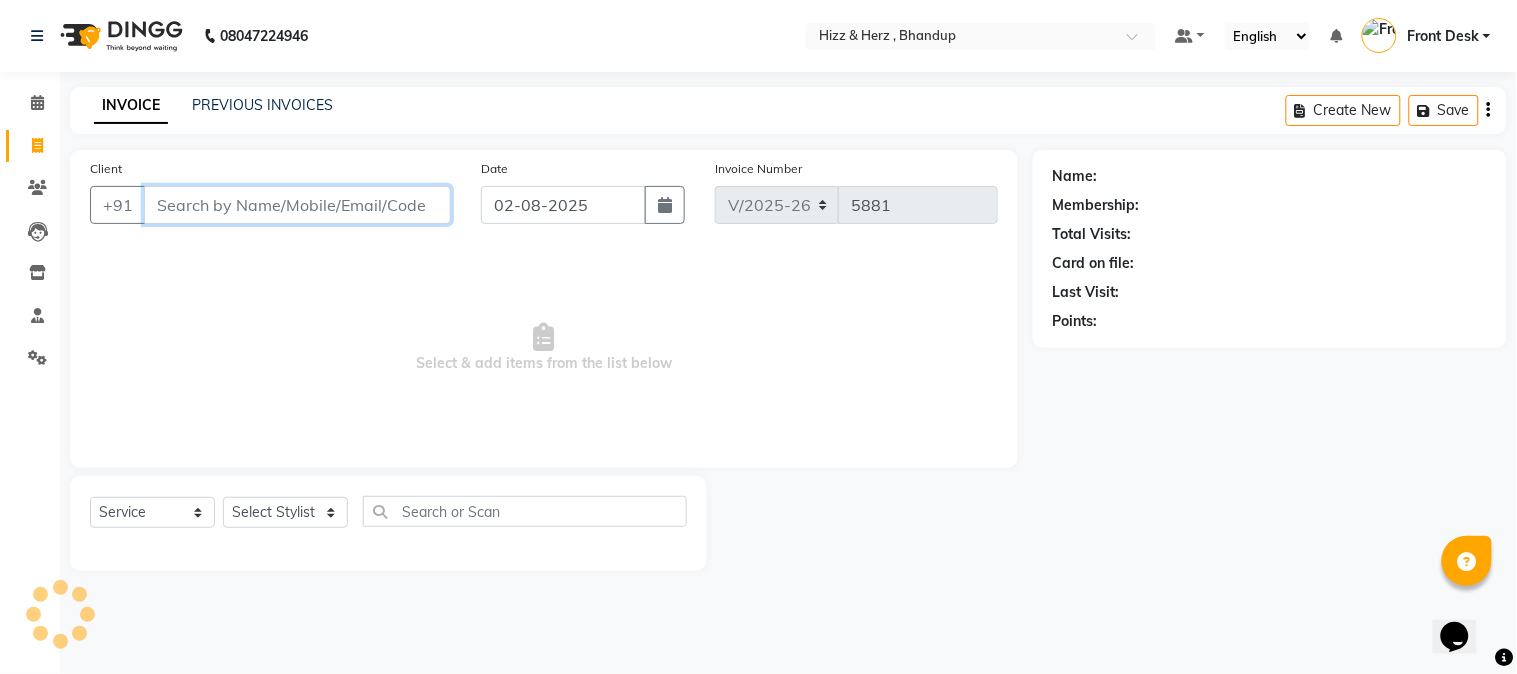click on "Client" at bounding box center (297, 205) 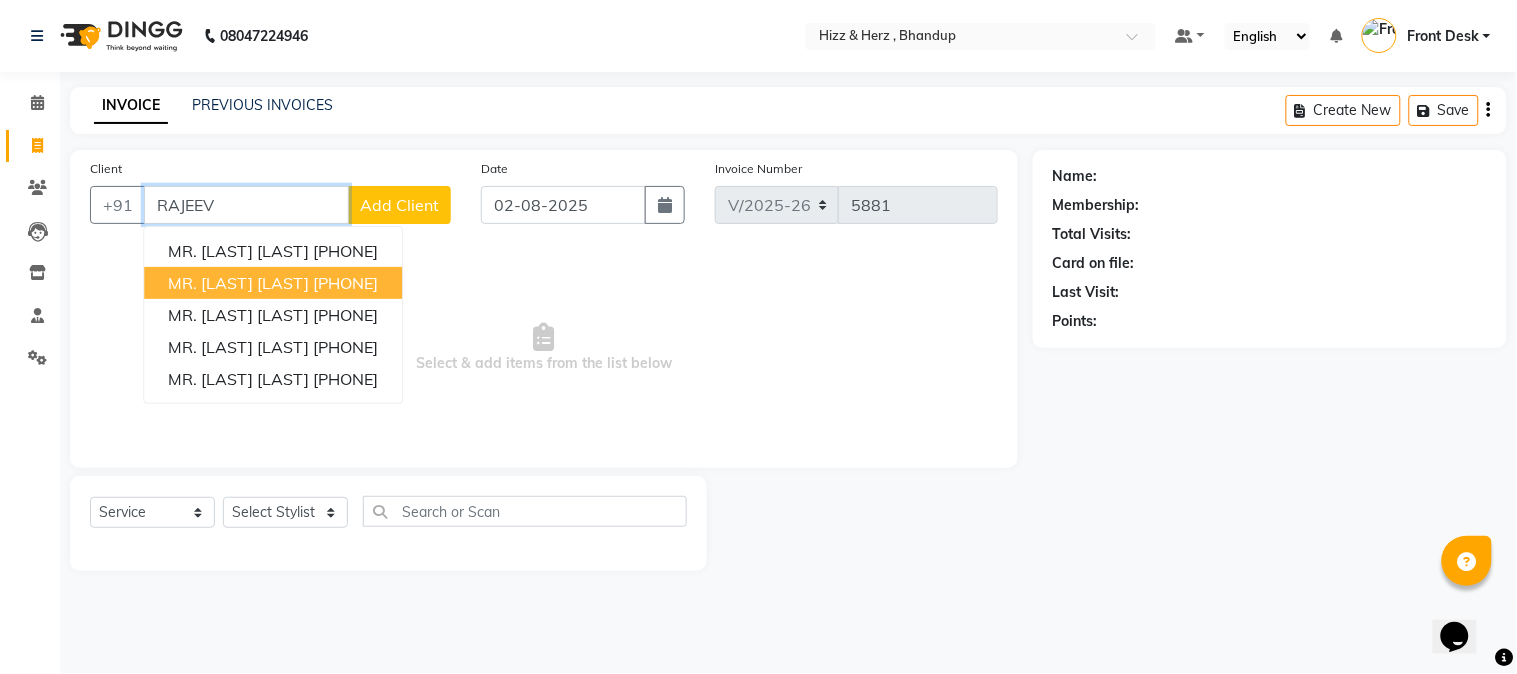 click on "[PHONE]" at bounding box center [345, 283] 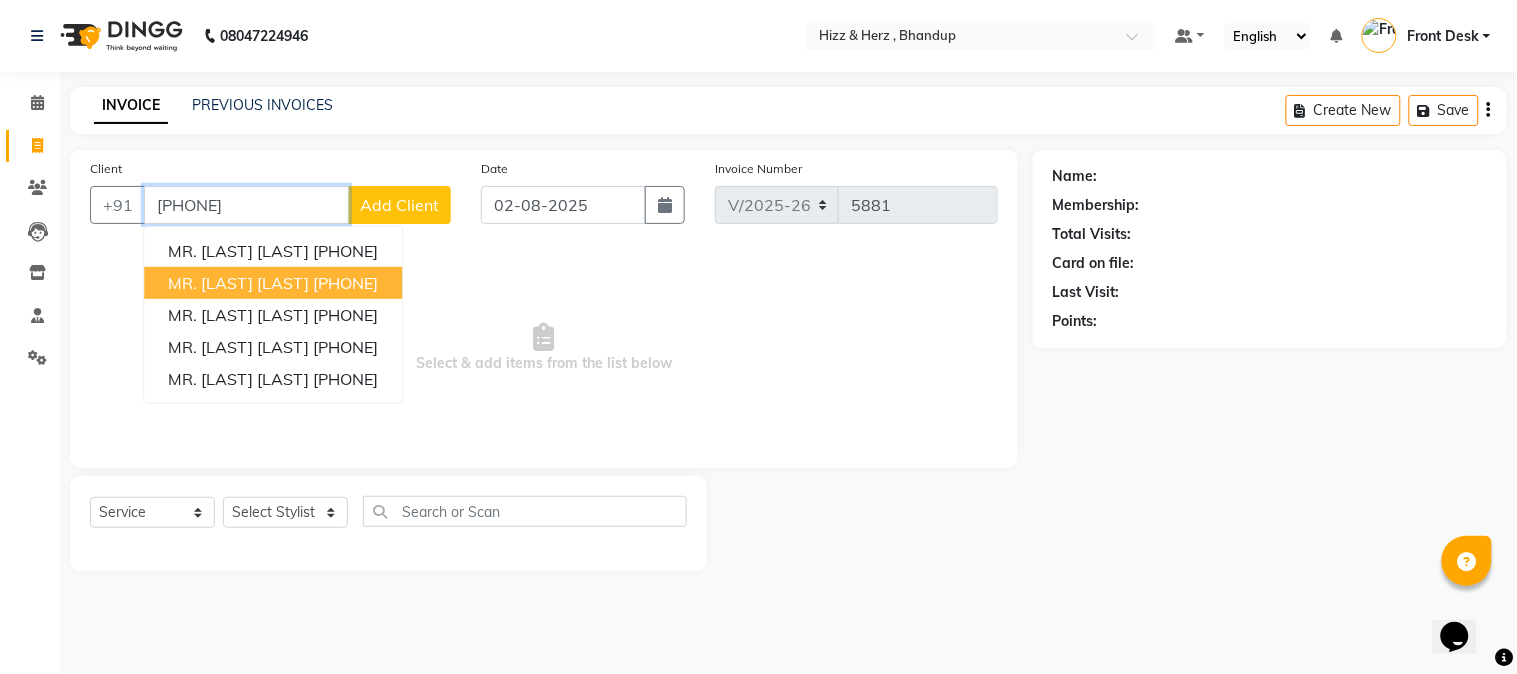 type on "[PHONE]" 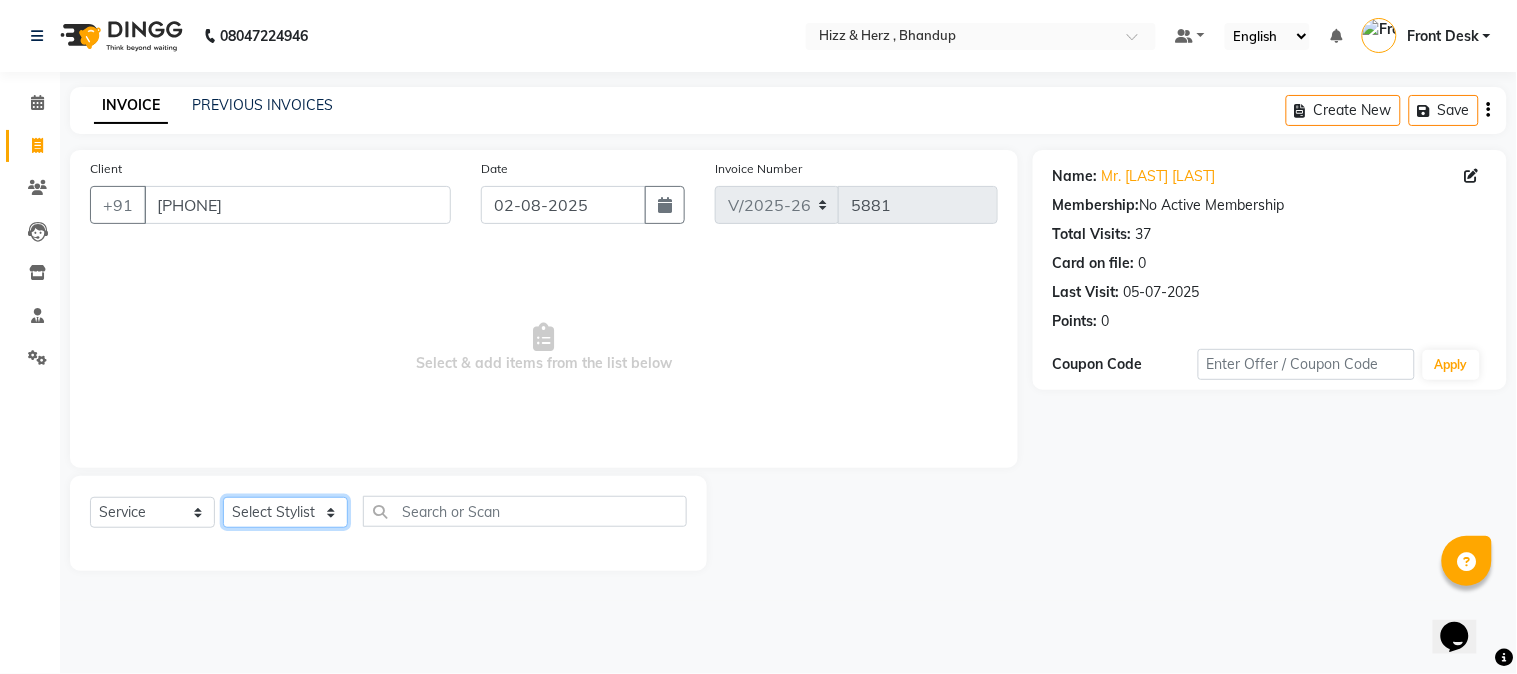 click on "Select Stylist Front Desk Gaurav Sharma HIZZ & HERZ 2 IRFAN AHMAD Jigna Goswami KHALID AHMAD Laxmi Mehboob MOHD PARVEJ NIZAM Salman Sangeeta  SUMITA  VEERENDRA SHARMA" 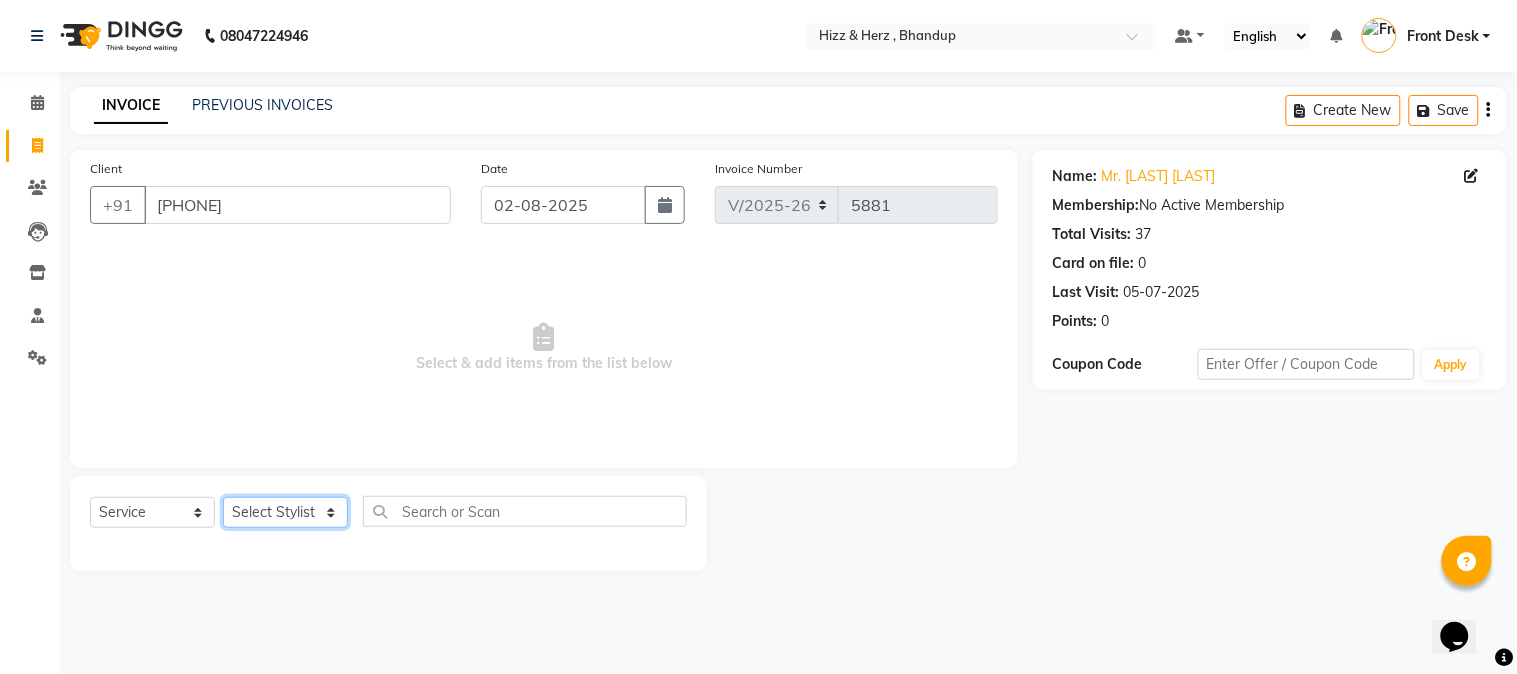 select on "33193" 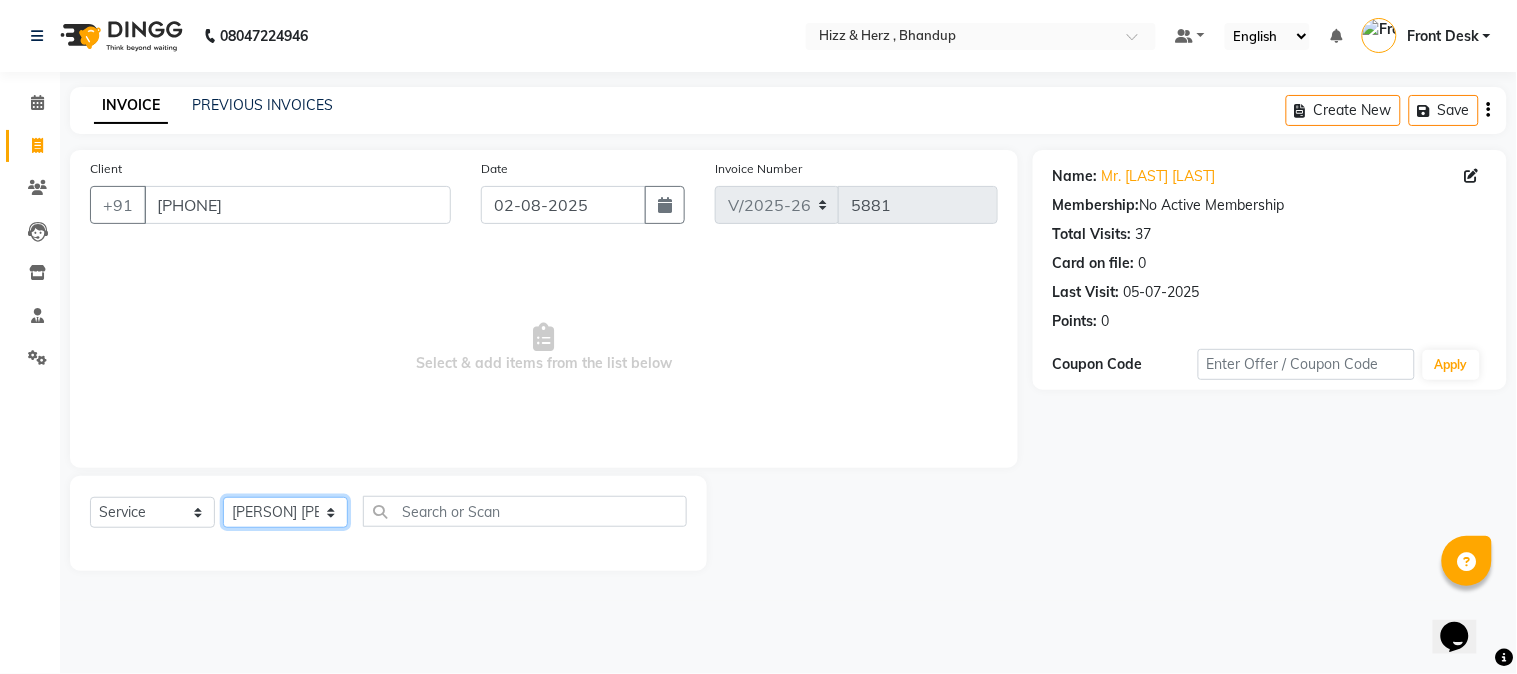 click on "Select Stylist Front Desk Gaurav Sharma HIZZ & HERZ 2 IRFAN AHMAD Jigna Goswami KHALID AHMAD Laxmi Mehboob MOHD PARVEJ NIZAM Salman Sangeeta  SUMITA  VEERENDRA SHARMA" 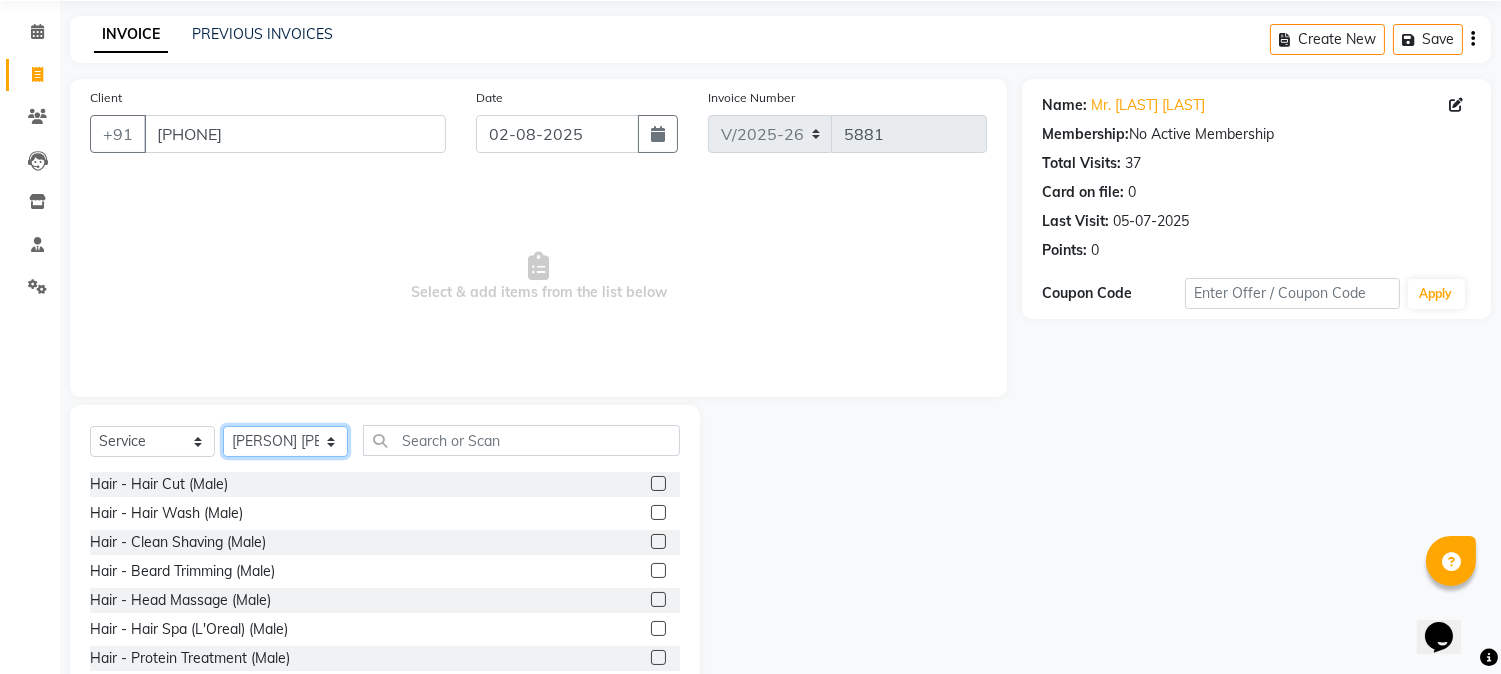 scroll, scrollTop: 126, scrollLeft: 0, axis: vertical 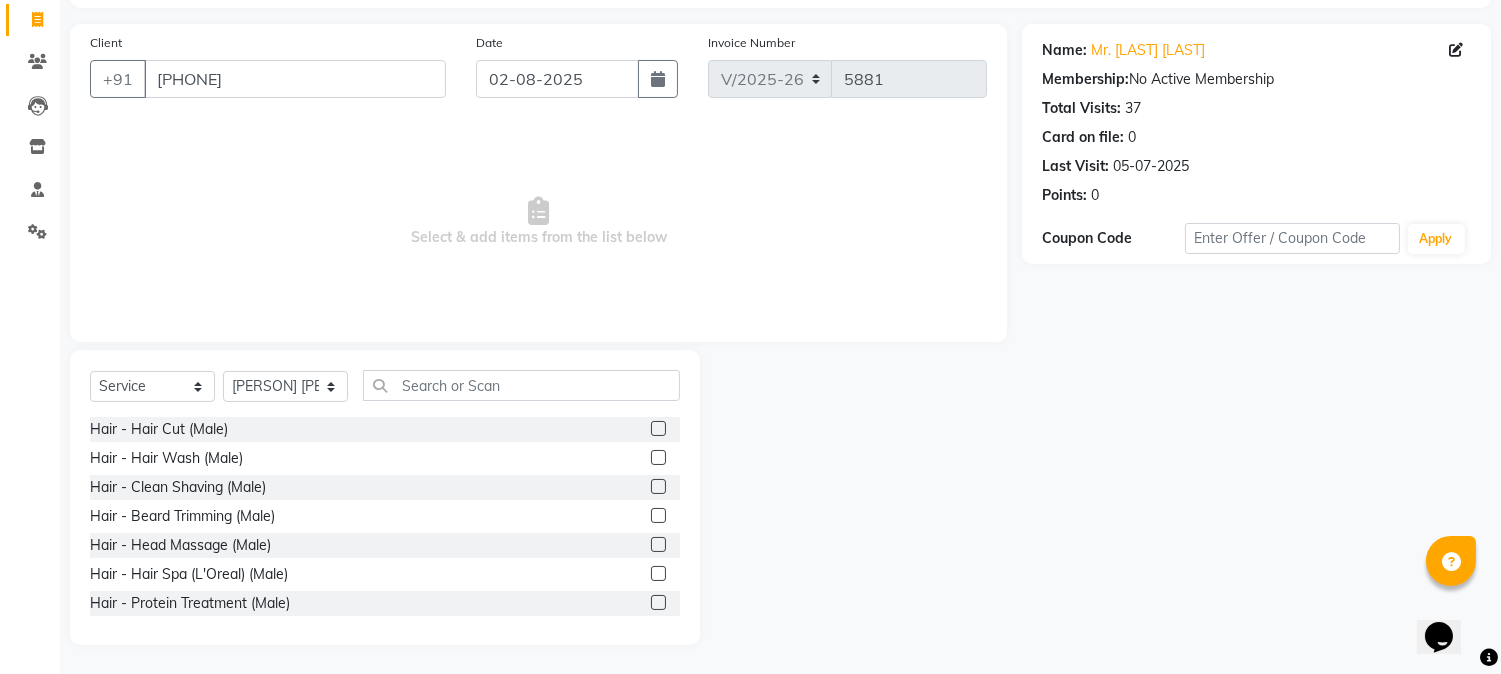 click 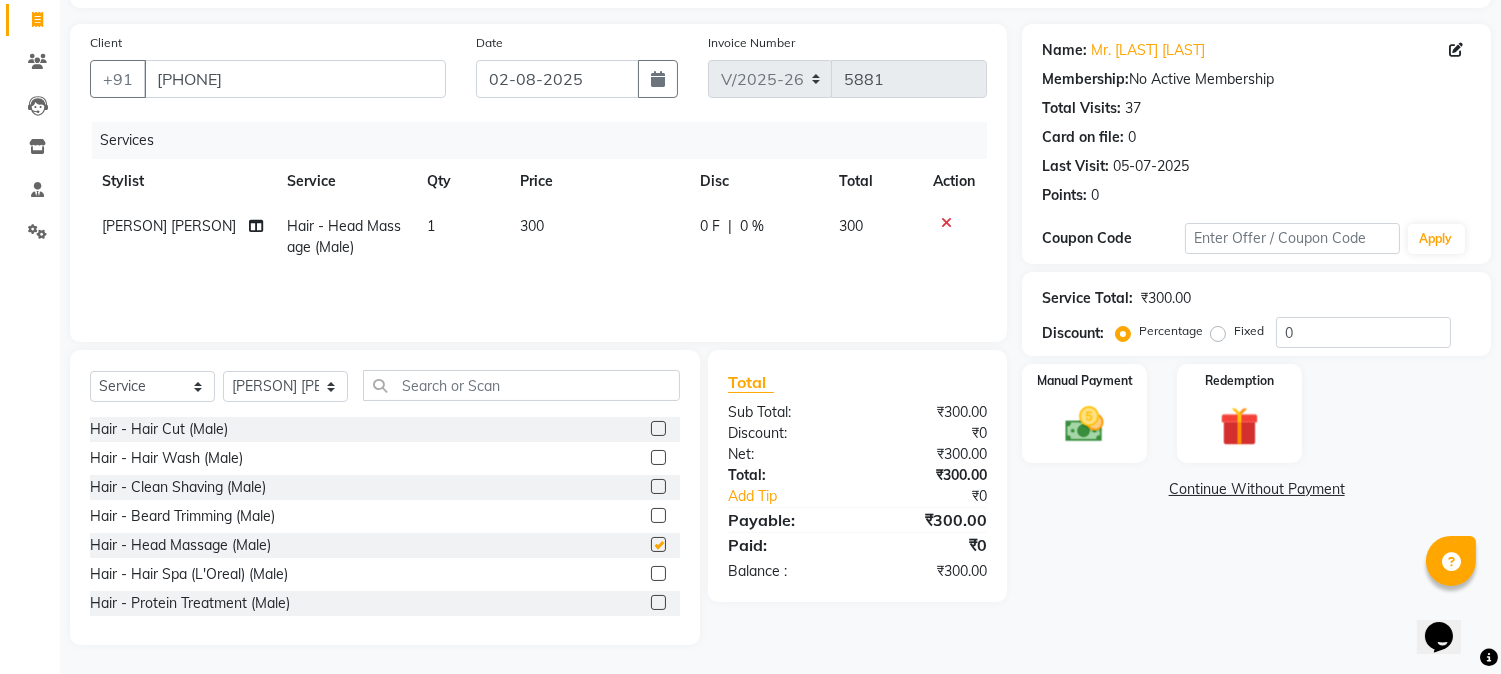 checkbox on "false" 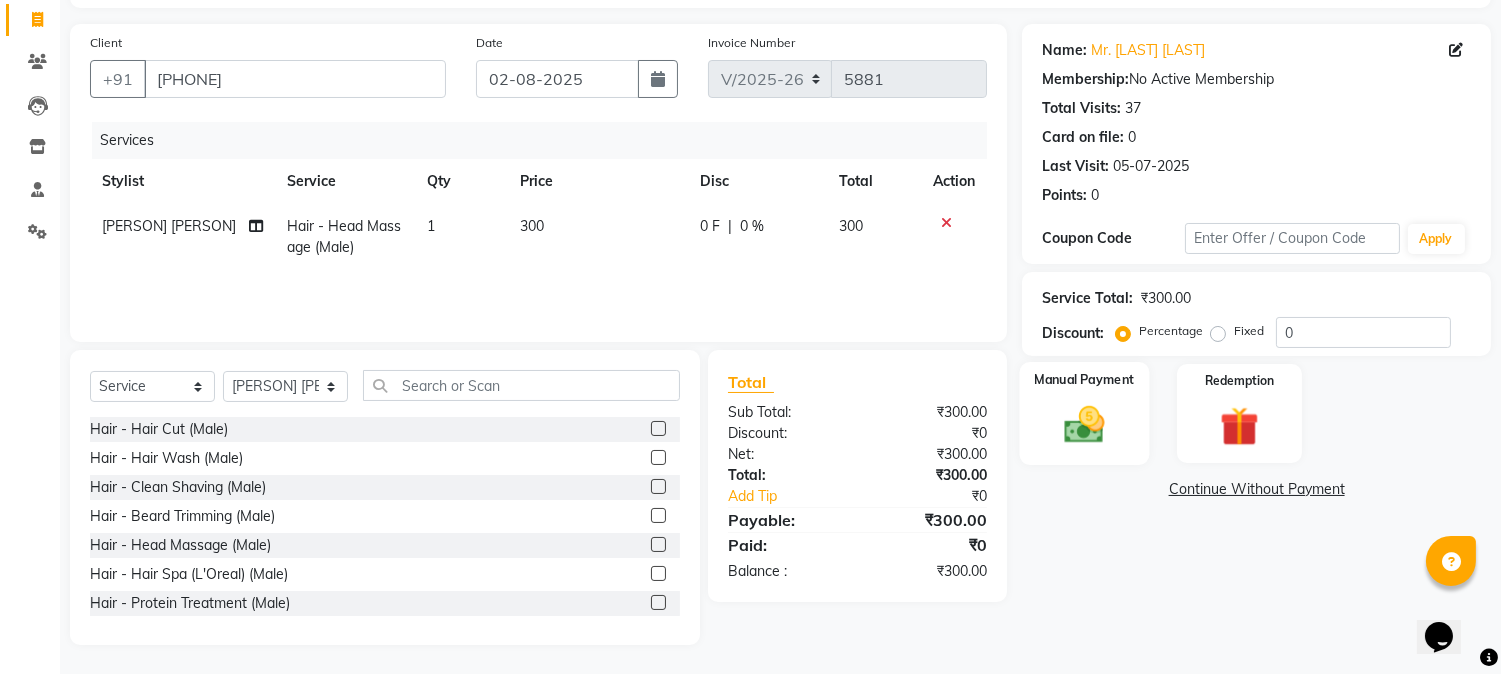 click 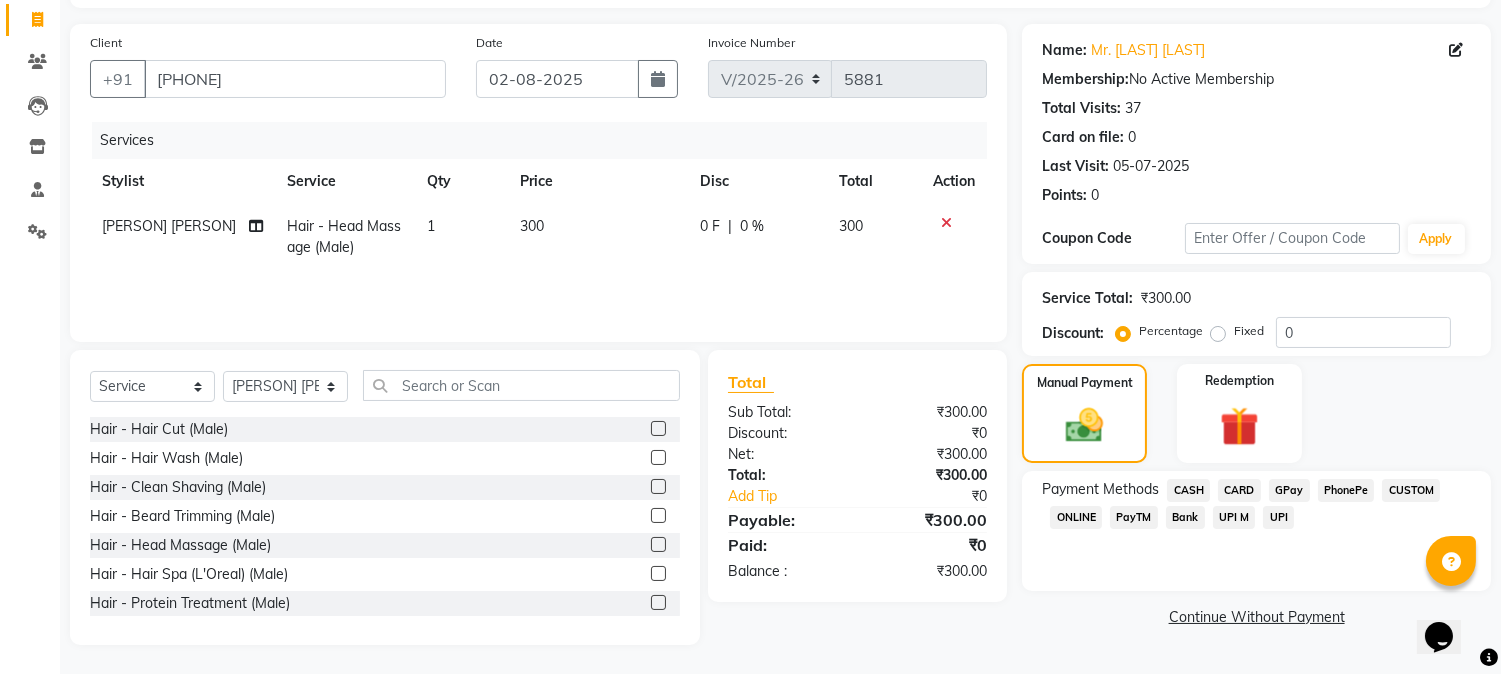 click on "GPay" 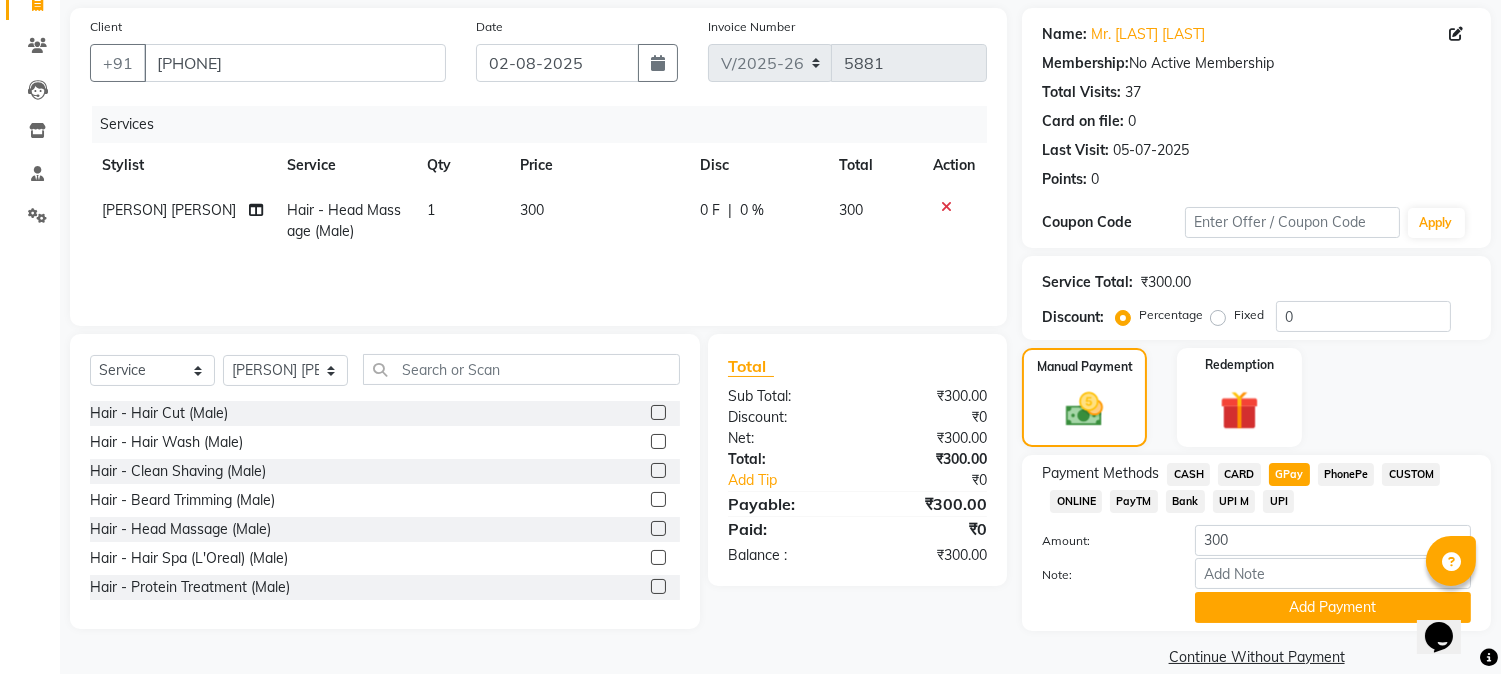 scroll, scrollTop: 170, scrollLeft: 0, axis: vertical 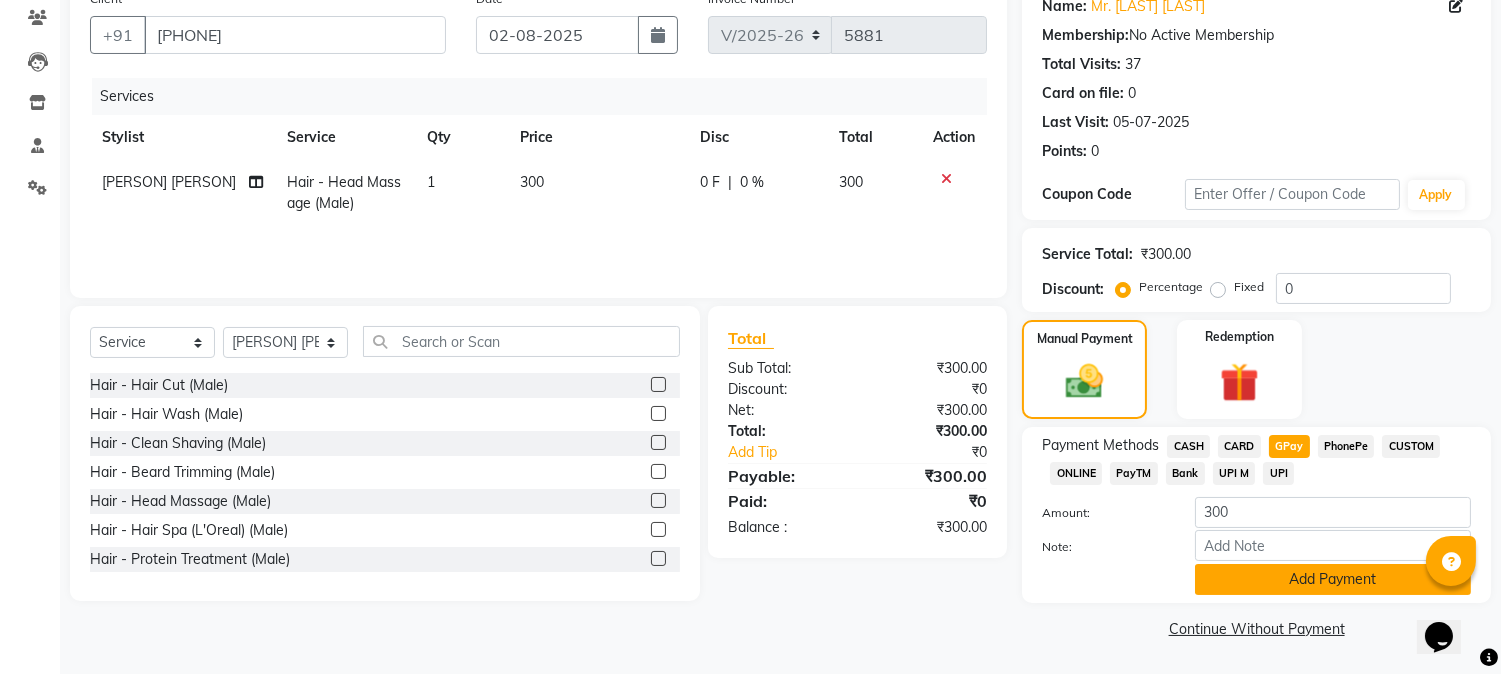 click on "Add Payment" 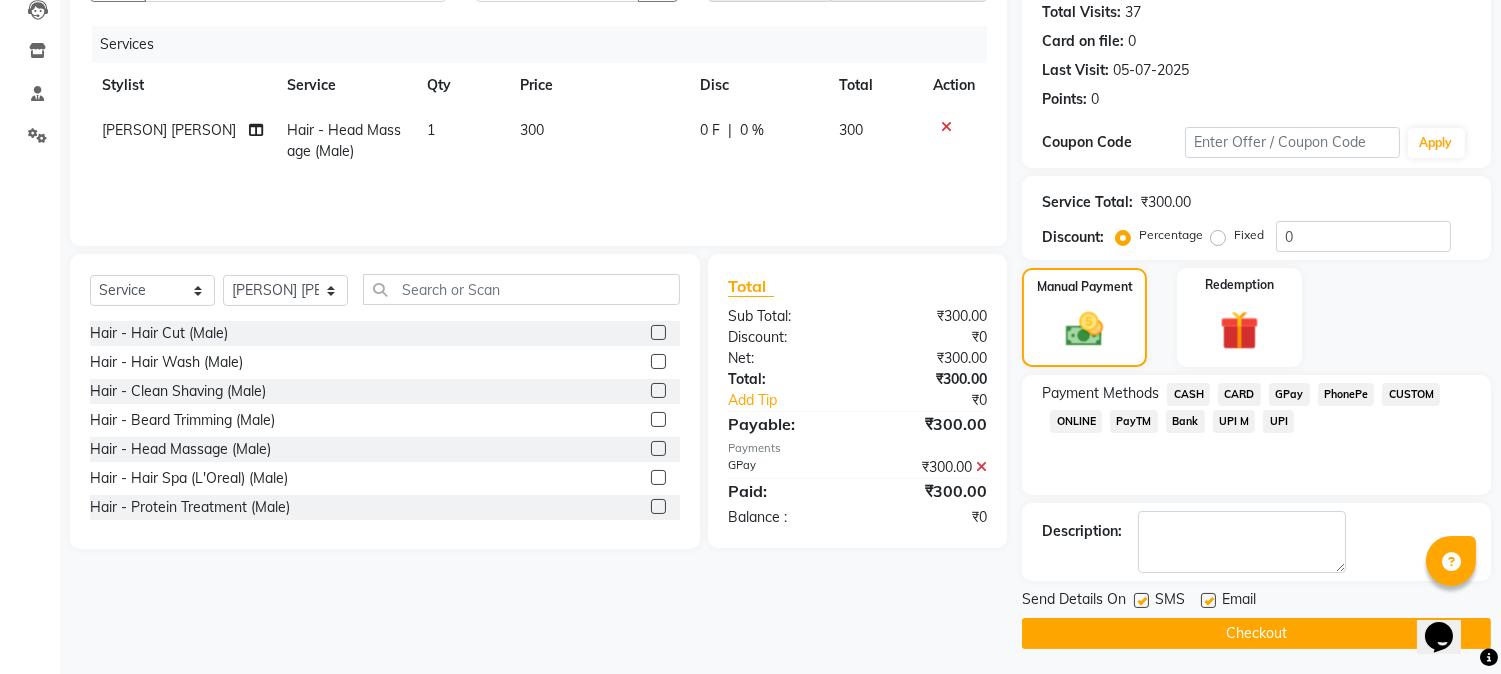scroll, scrollTop: 225, scrollLeft: 0, axis: vertical 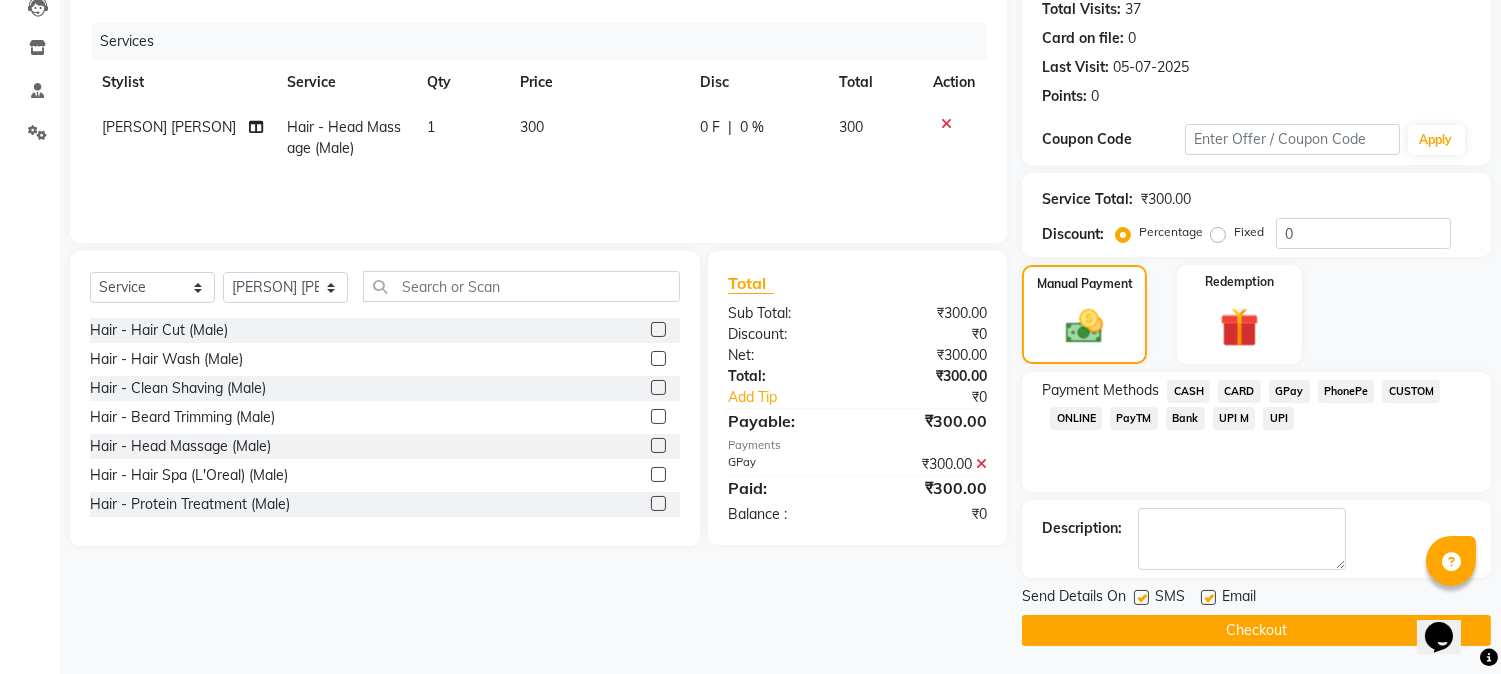 click on "Checkout" 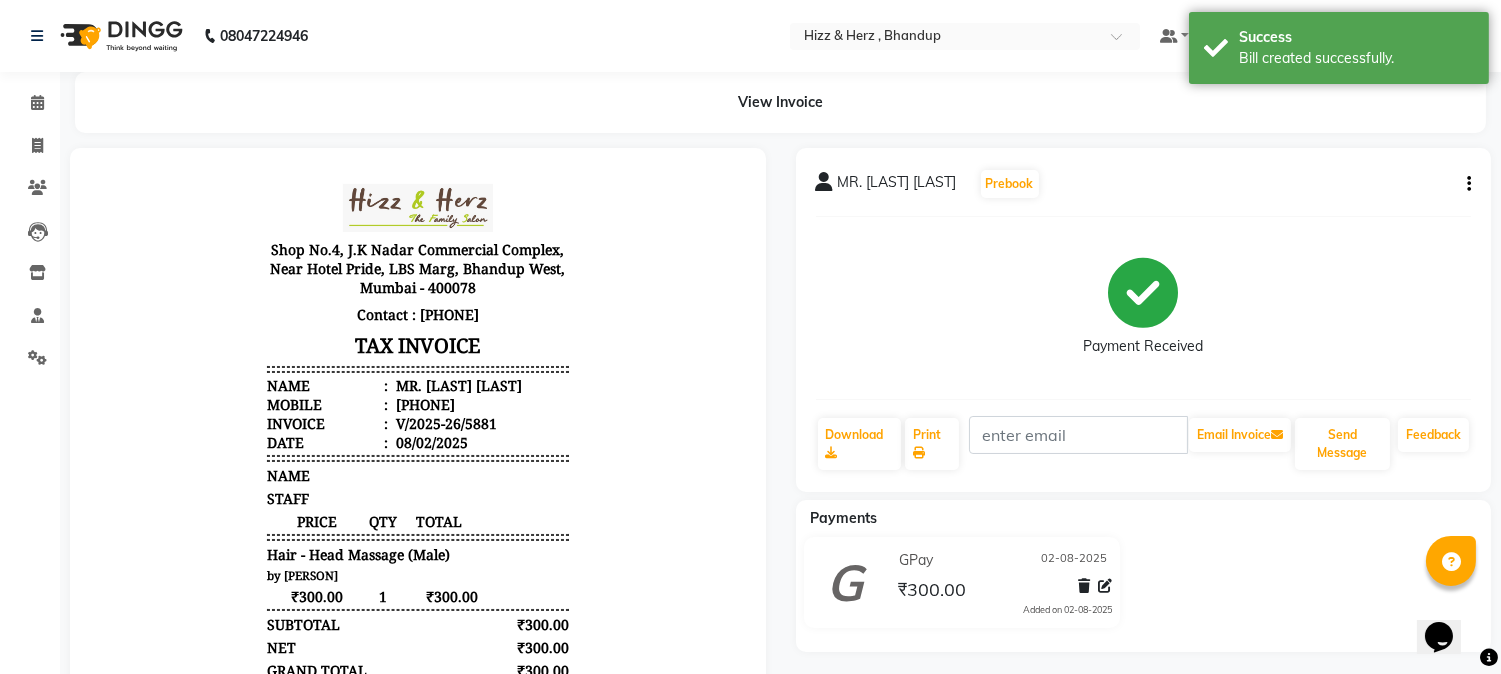 scroll, scrollTop: 0, scrollLeft: 0, axis: both 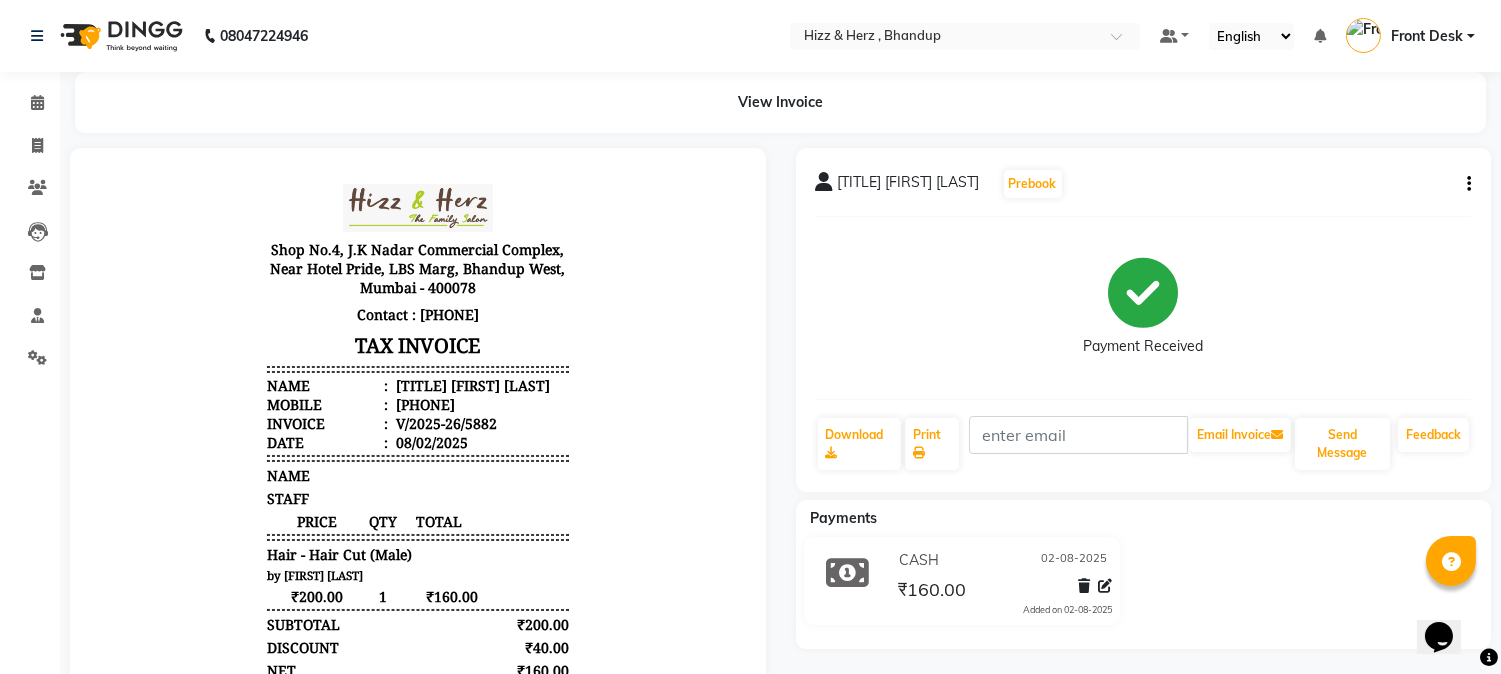 click 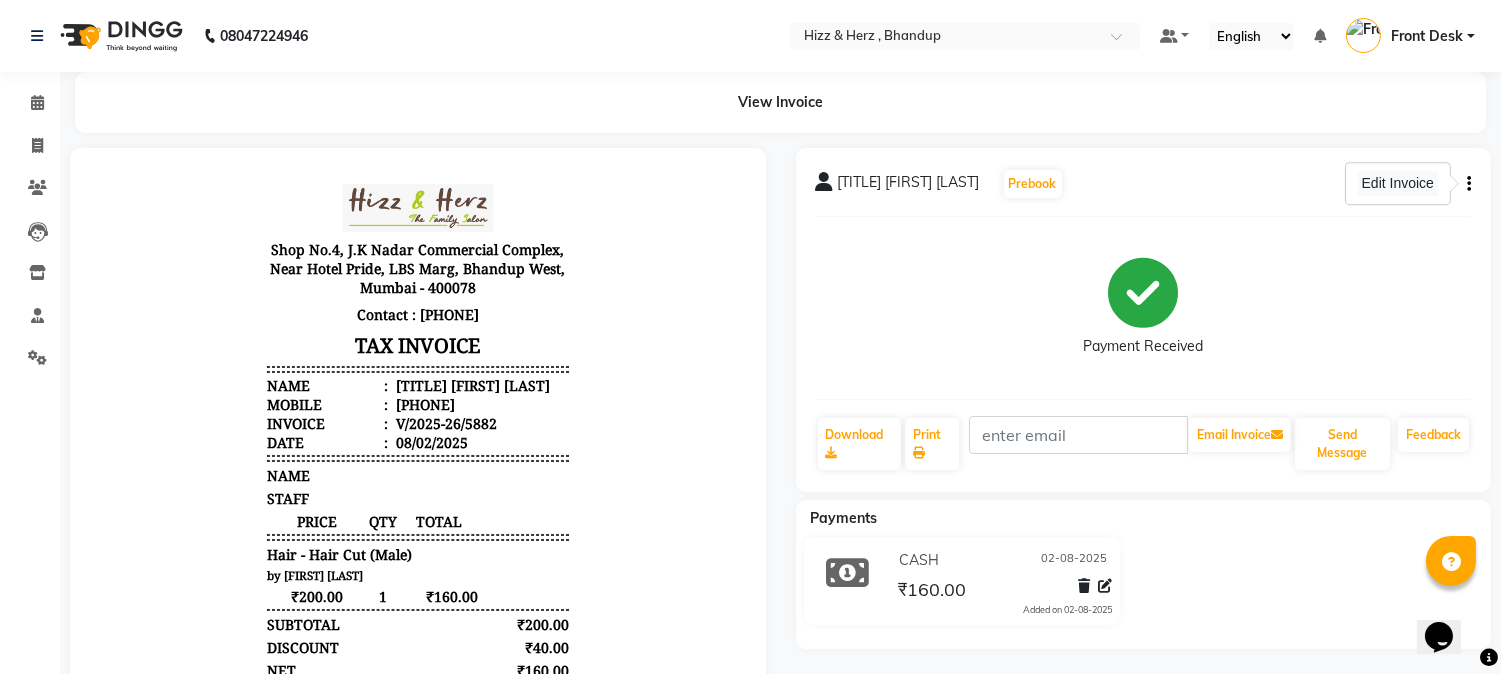 click on "Edit Invoice" at bounding box center [1398, 183] 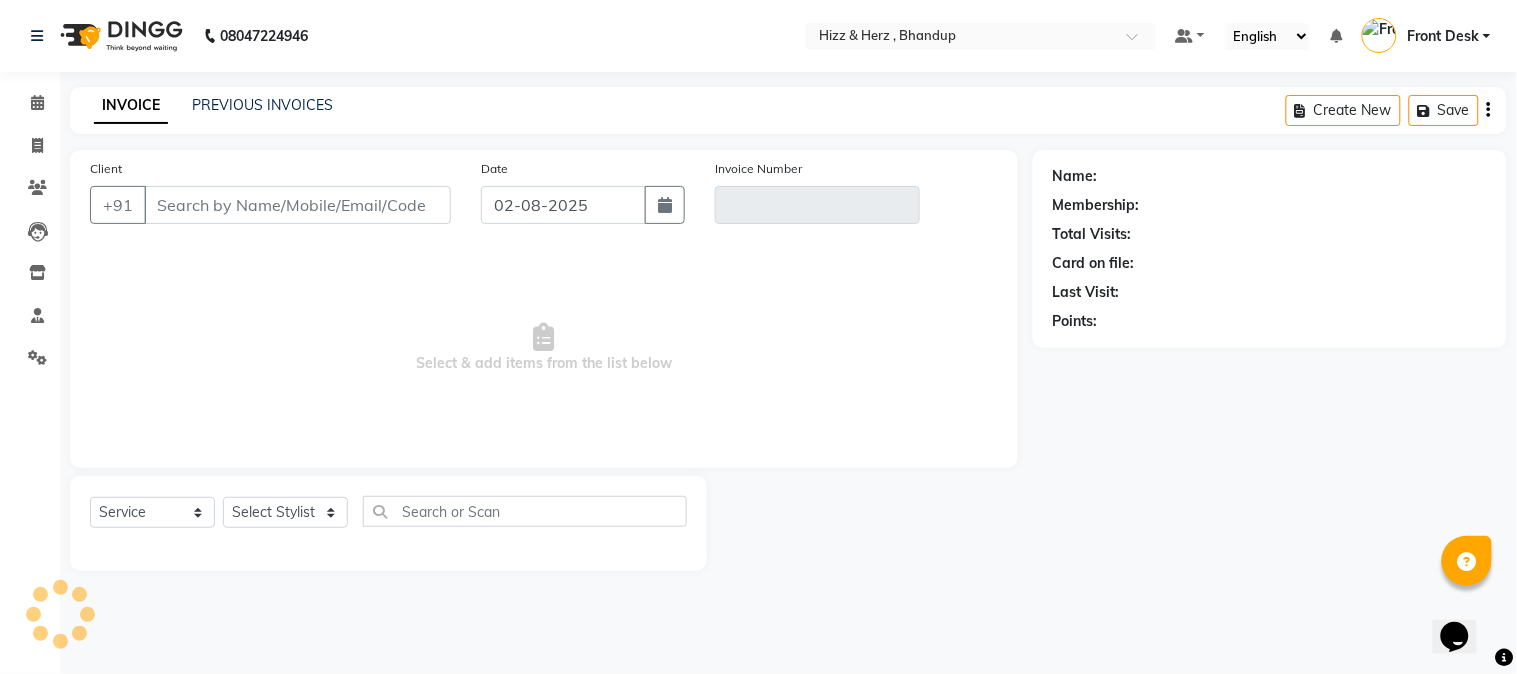 type on "[PHONE]" 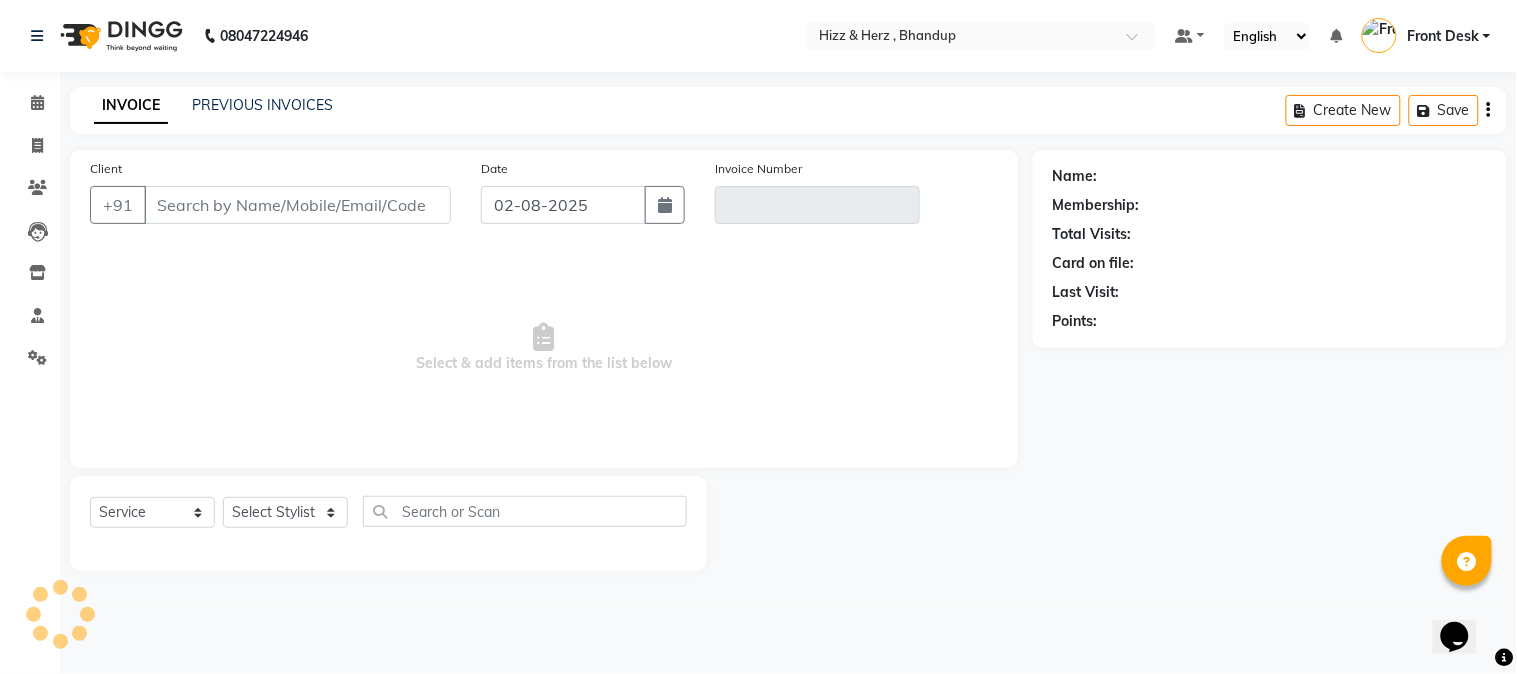 type on "V/2025-26/5882" 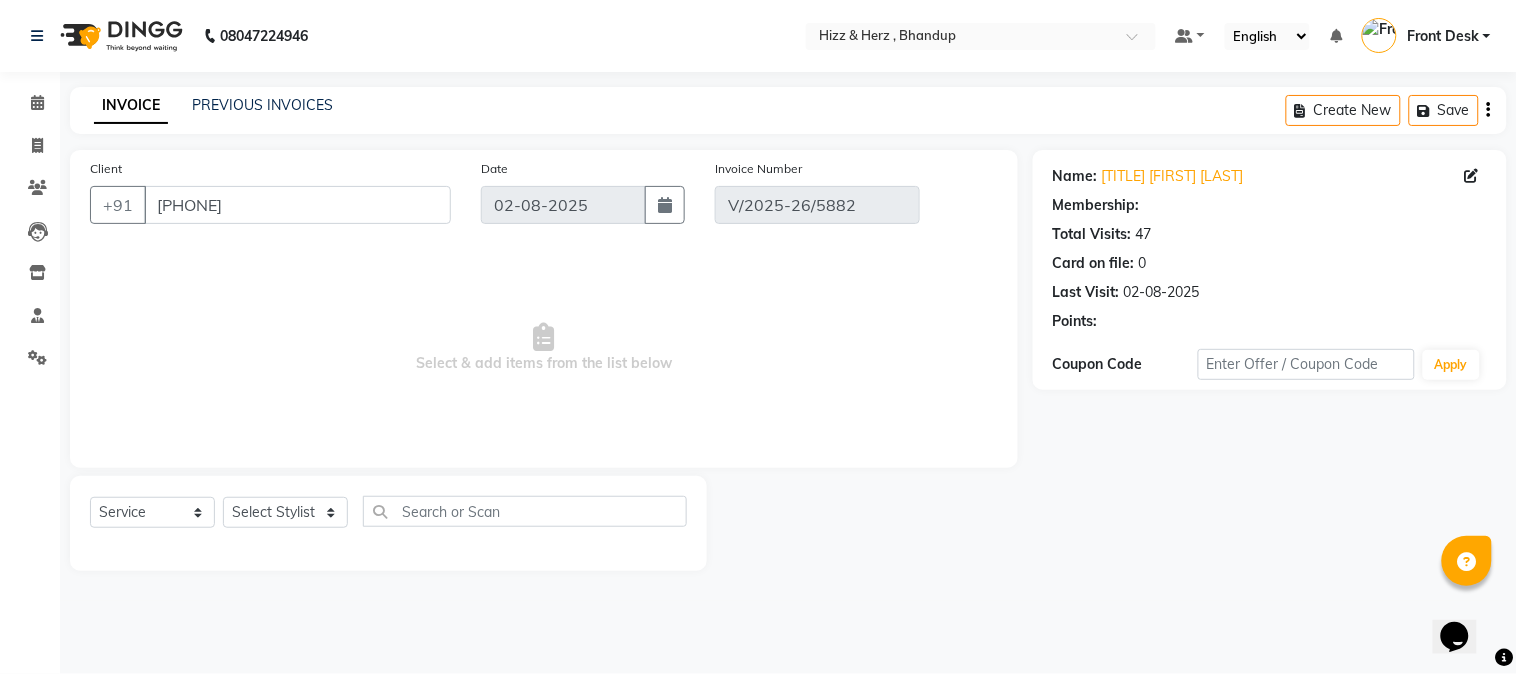 select on "select" 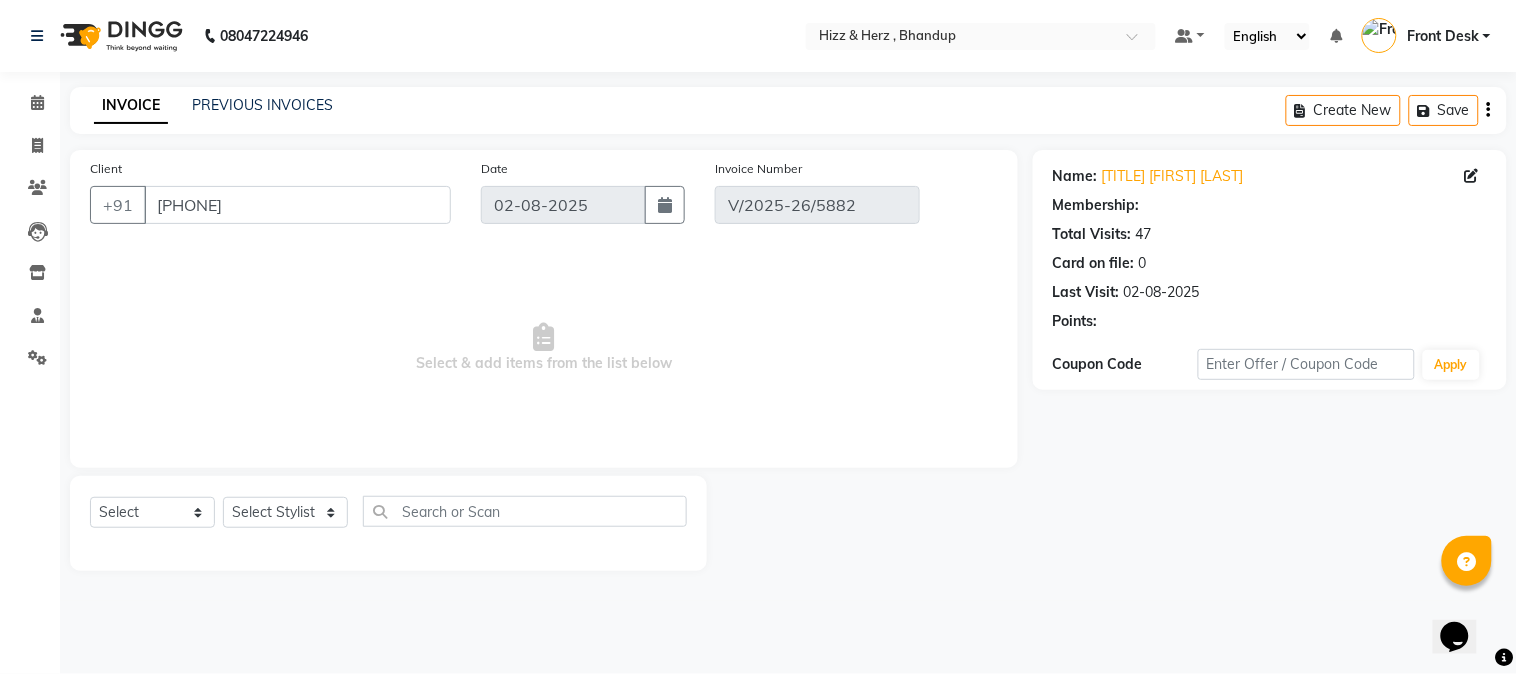 select on "1: Object" 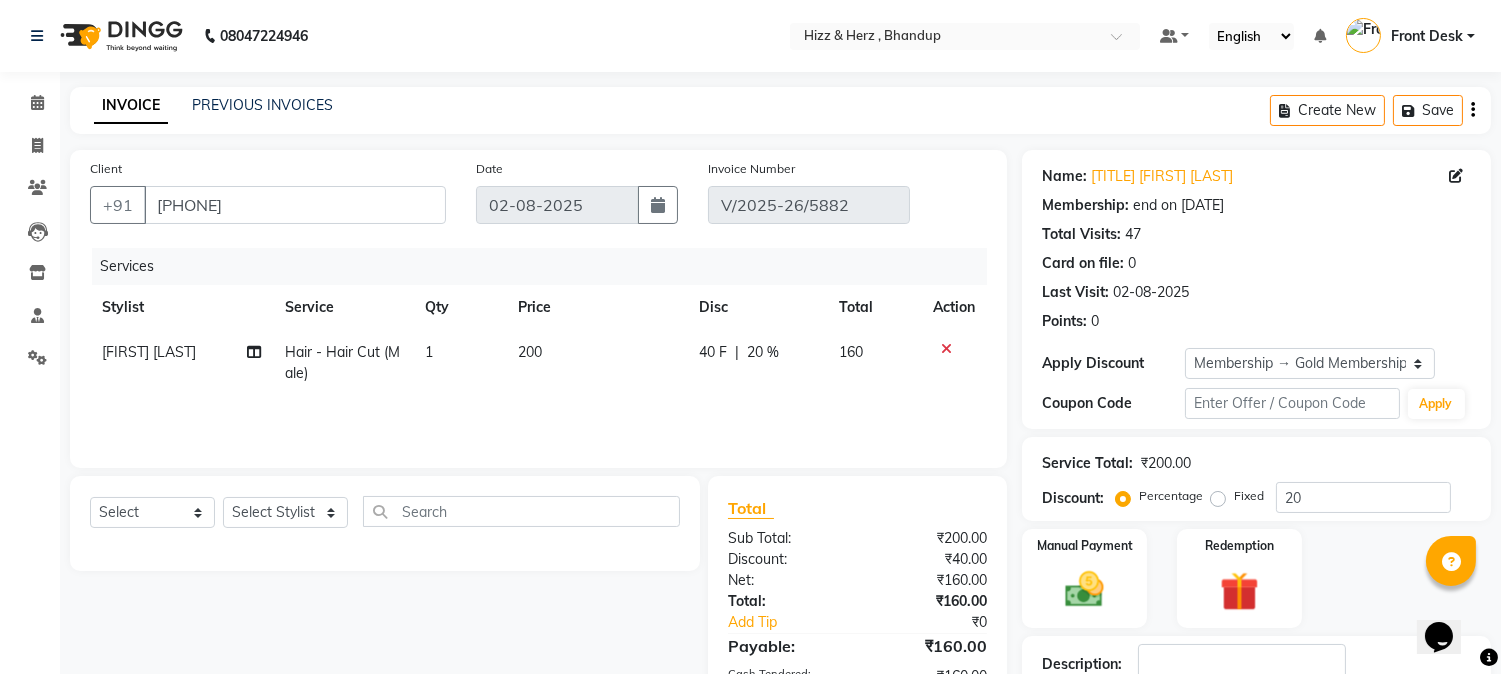 click on "[FIRST] [LAST]" 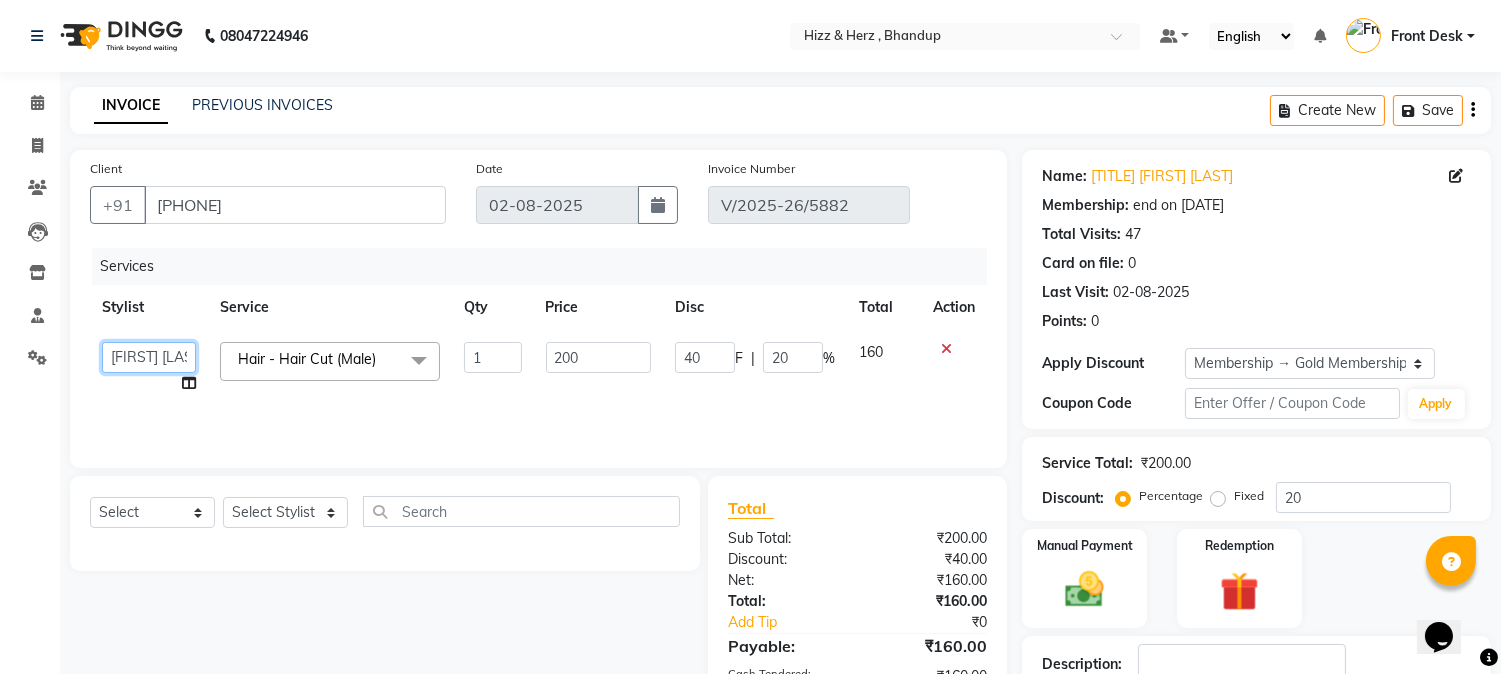 click on "Front Desk   [FIRST] [LAST]   [FIRST] [LAST]   HIZZ & HERZ 2   [FIRST] [LAST]   [FIRST] [LAST]   [FIRST] [LAST]   [FIRST]   [FIRST]   [TITLE] [FIRST]   [TITLE]   [FIRST]   [FIRST]    [TITLE]    [FIRST] [LAST]" 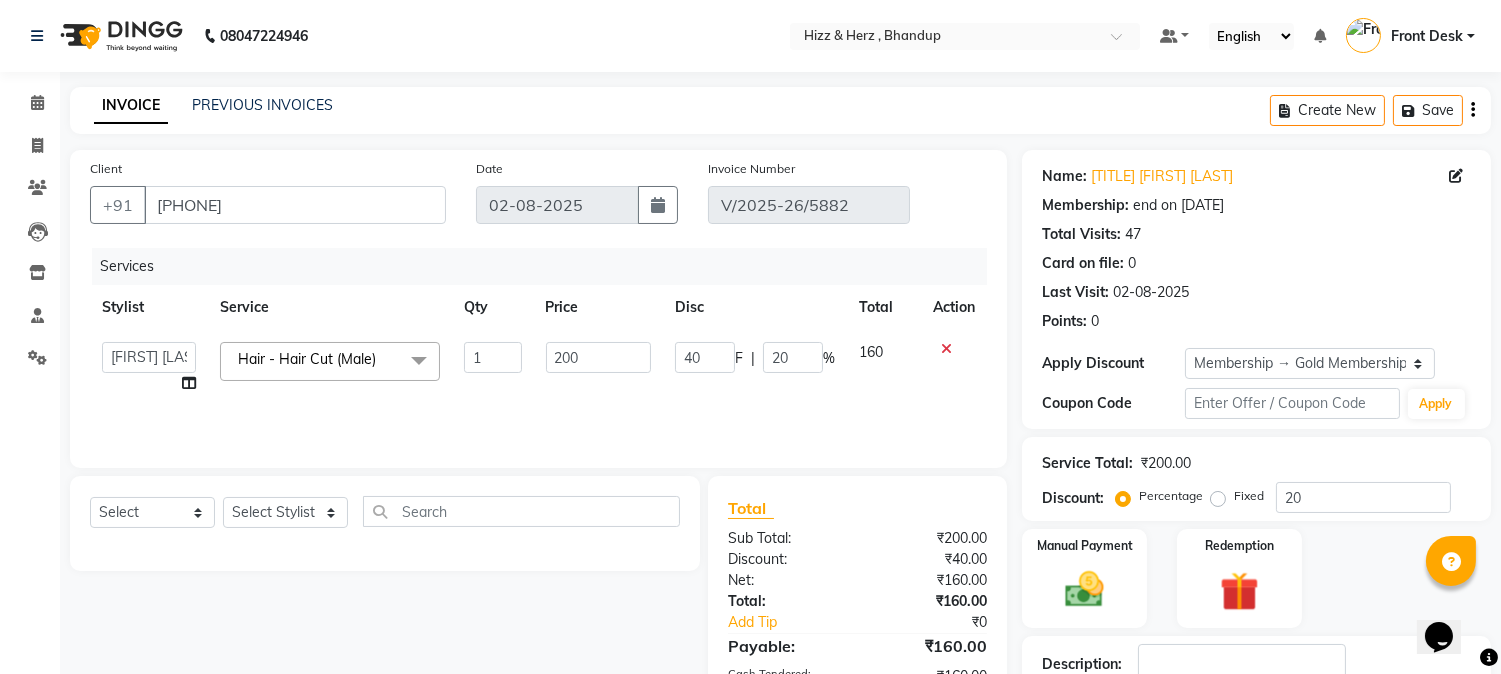 select on "33193" 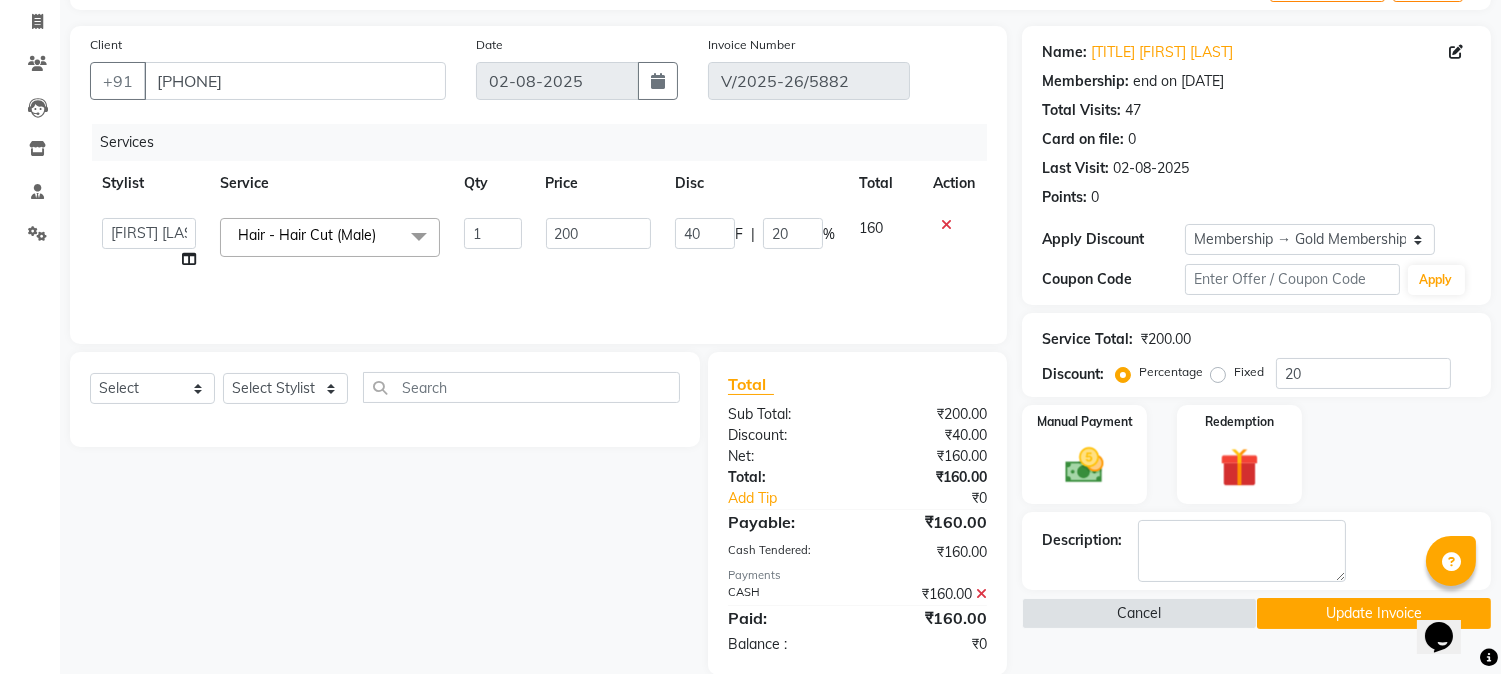 scroll, scrollTop: 154, scrollLeft: 0, axis: vertical 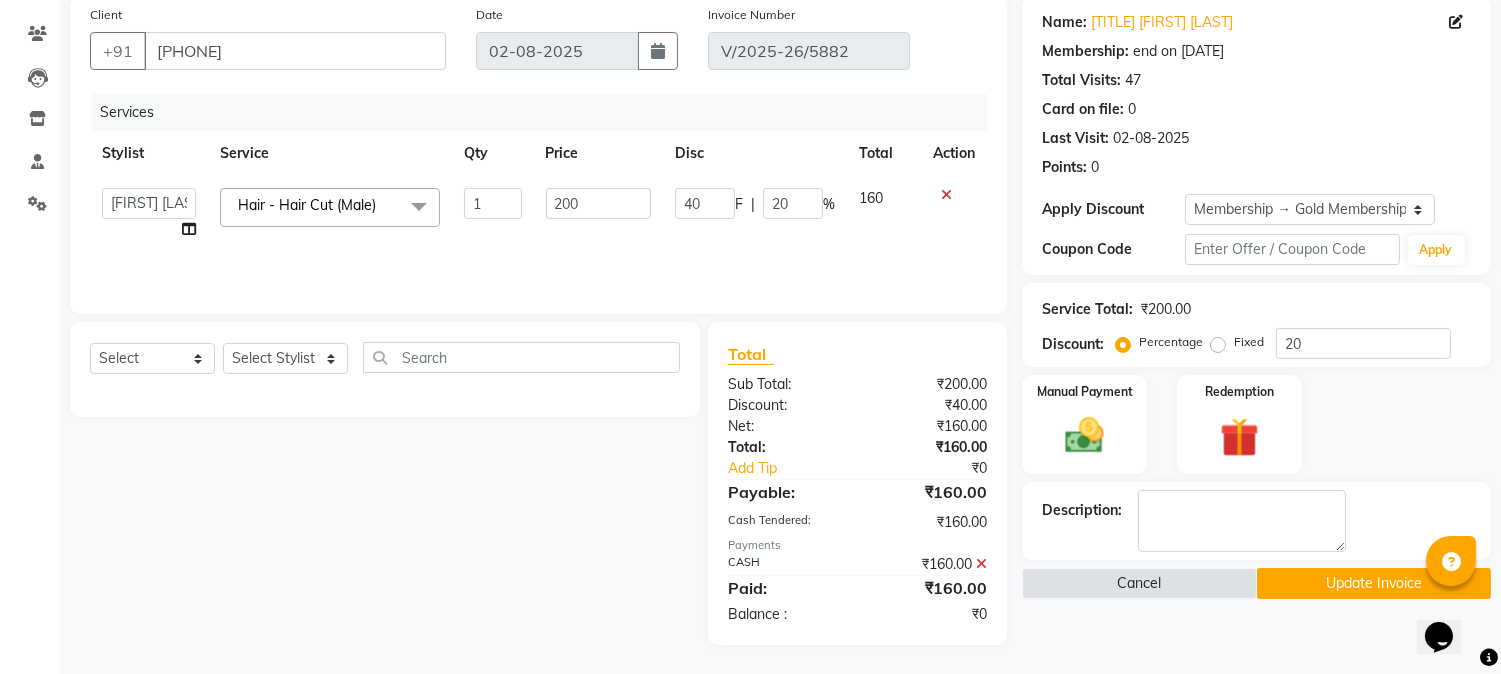 click on "Update Invoice" 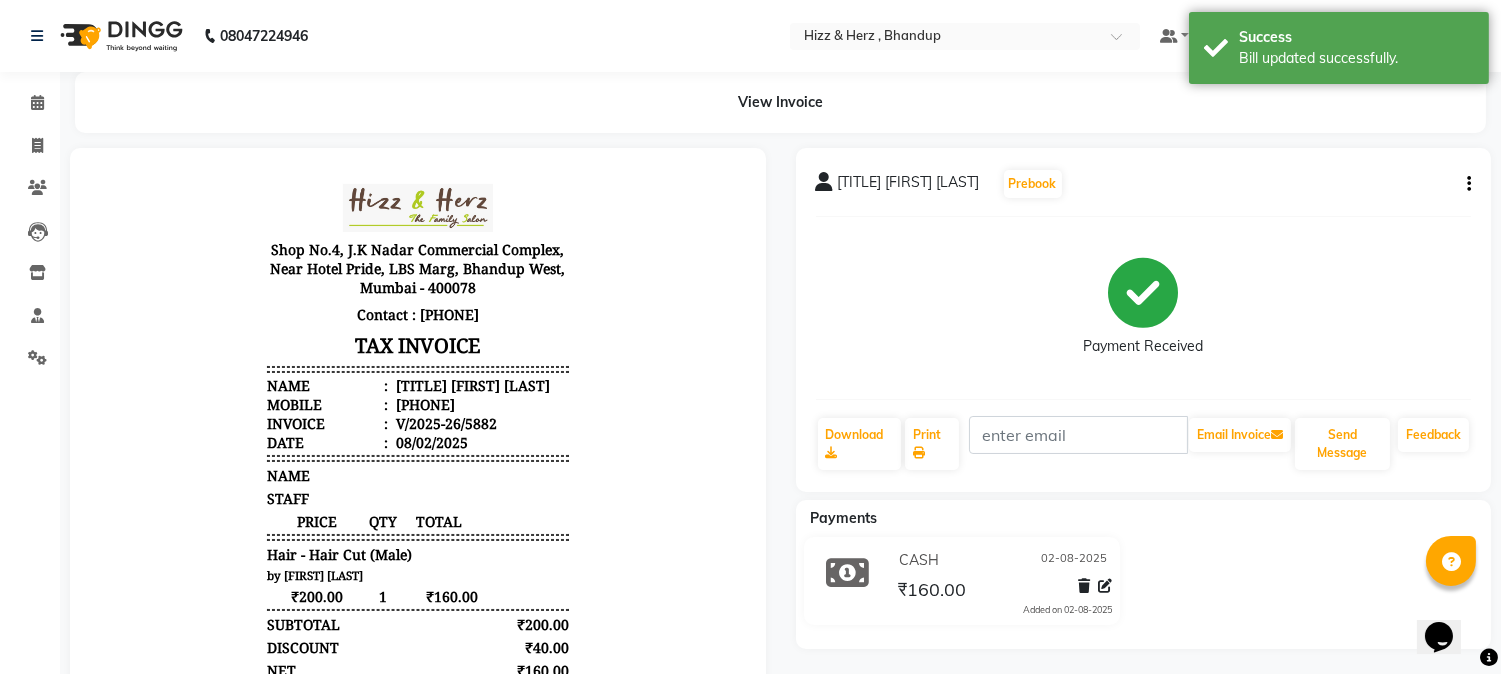 scroll, scrollTop: 0, scrollLeft: 0, axis: both 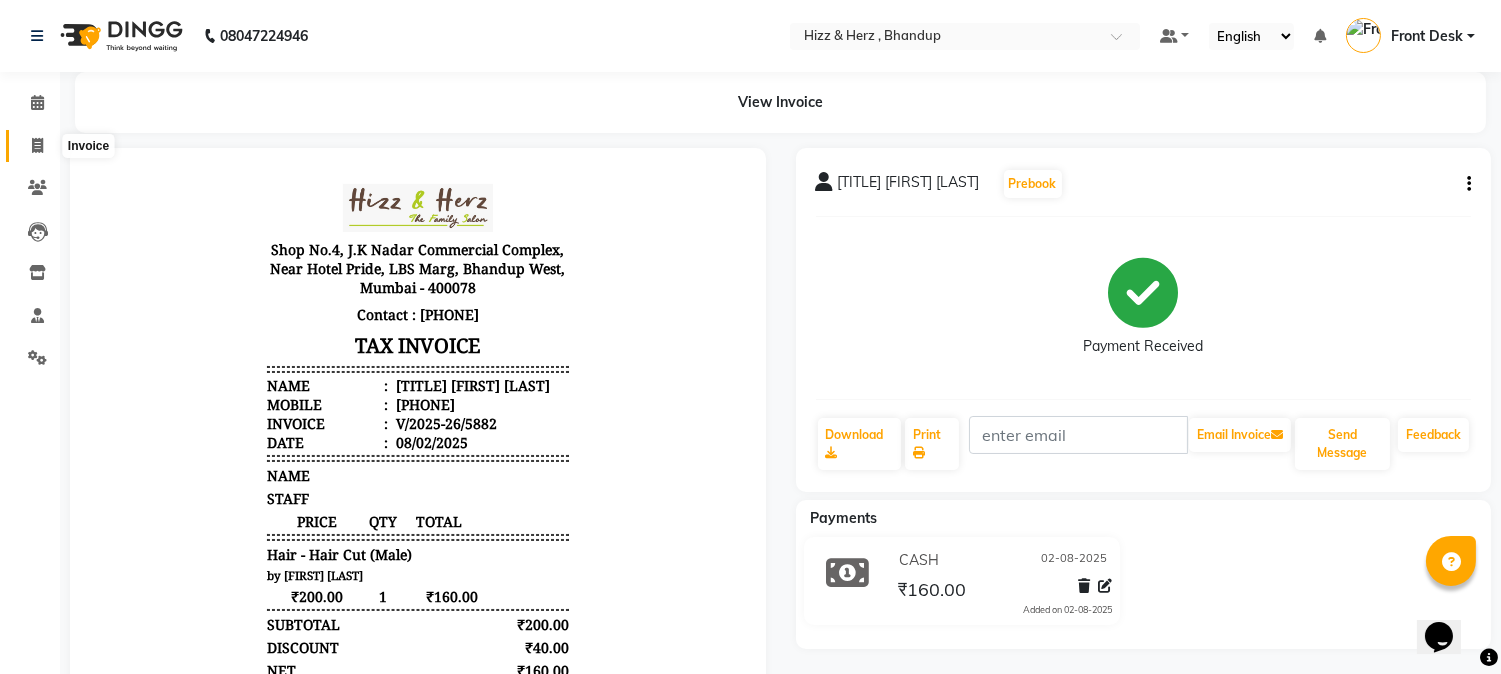 click 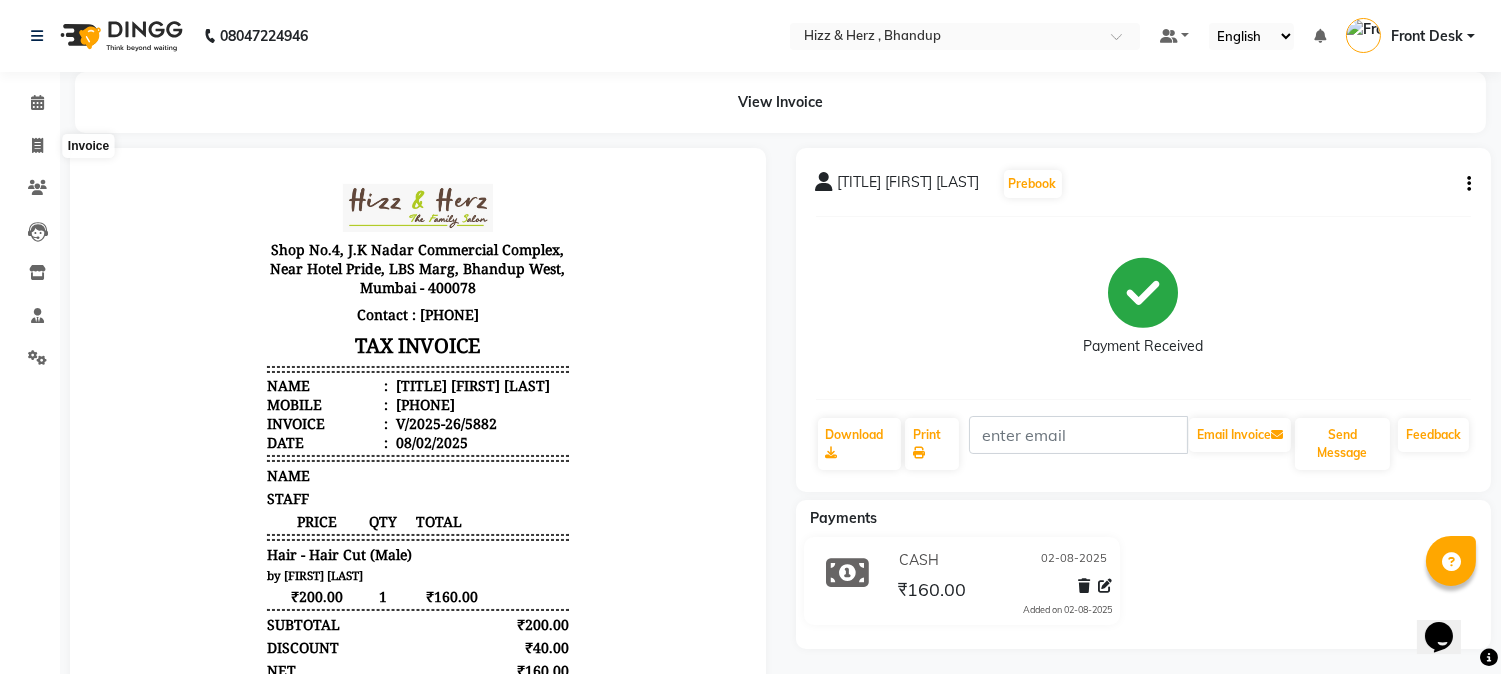 select on "service" 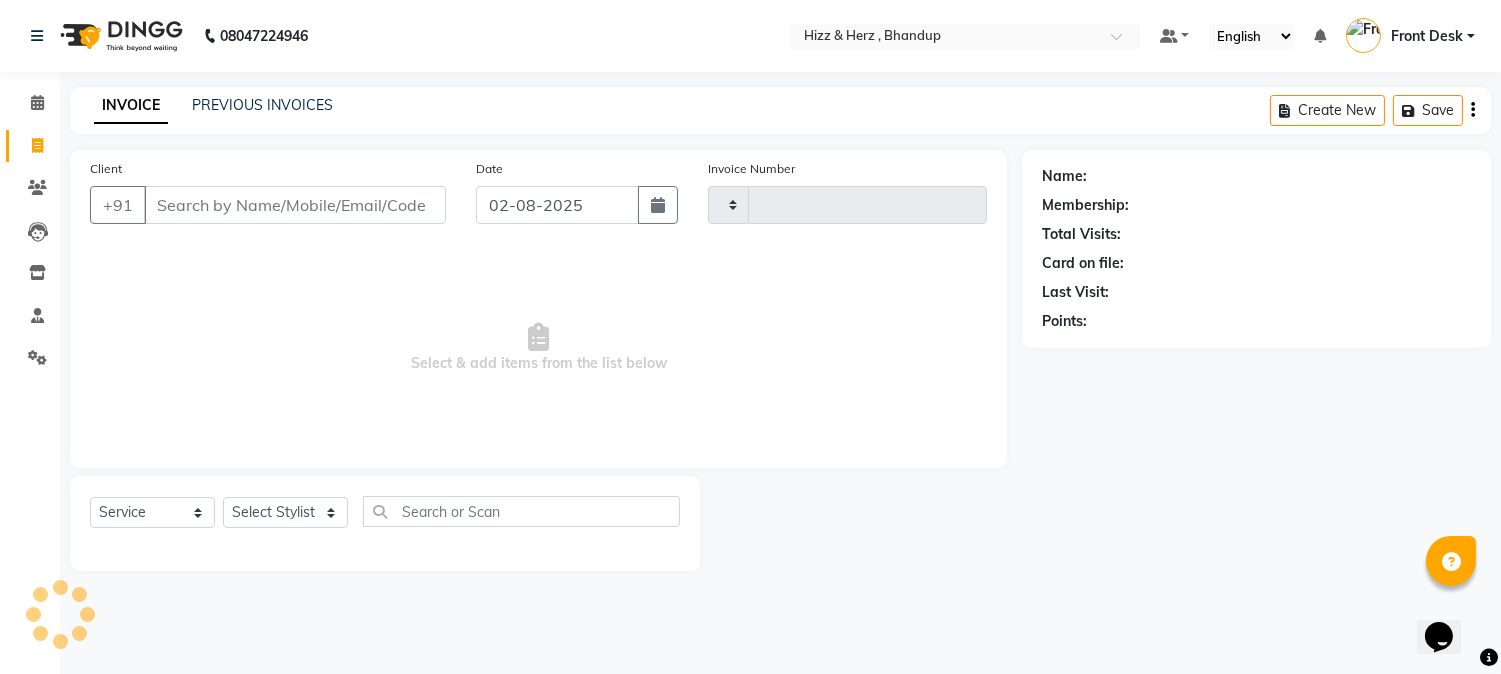 type on "5884" 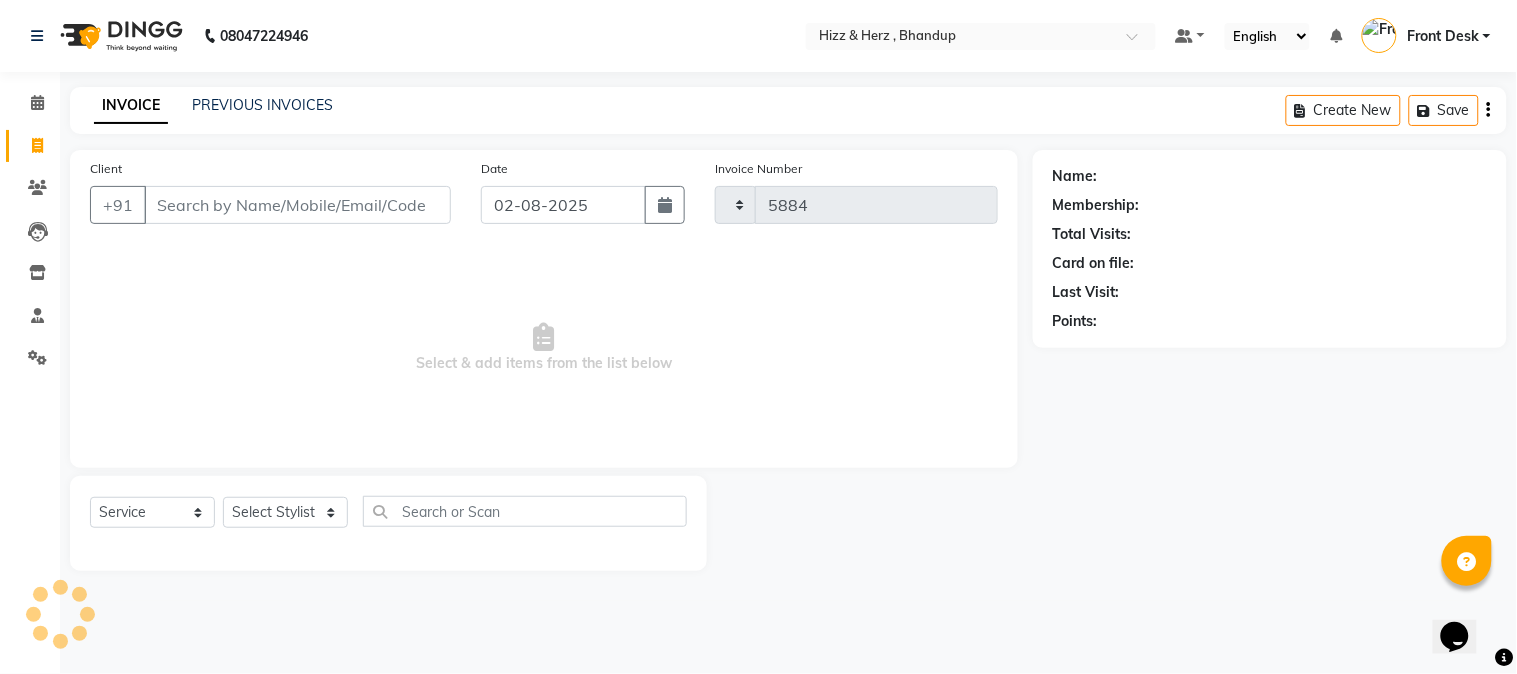 select on "629" 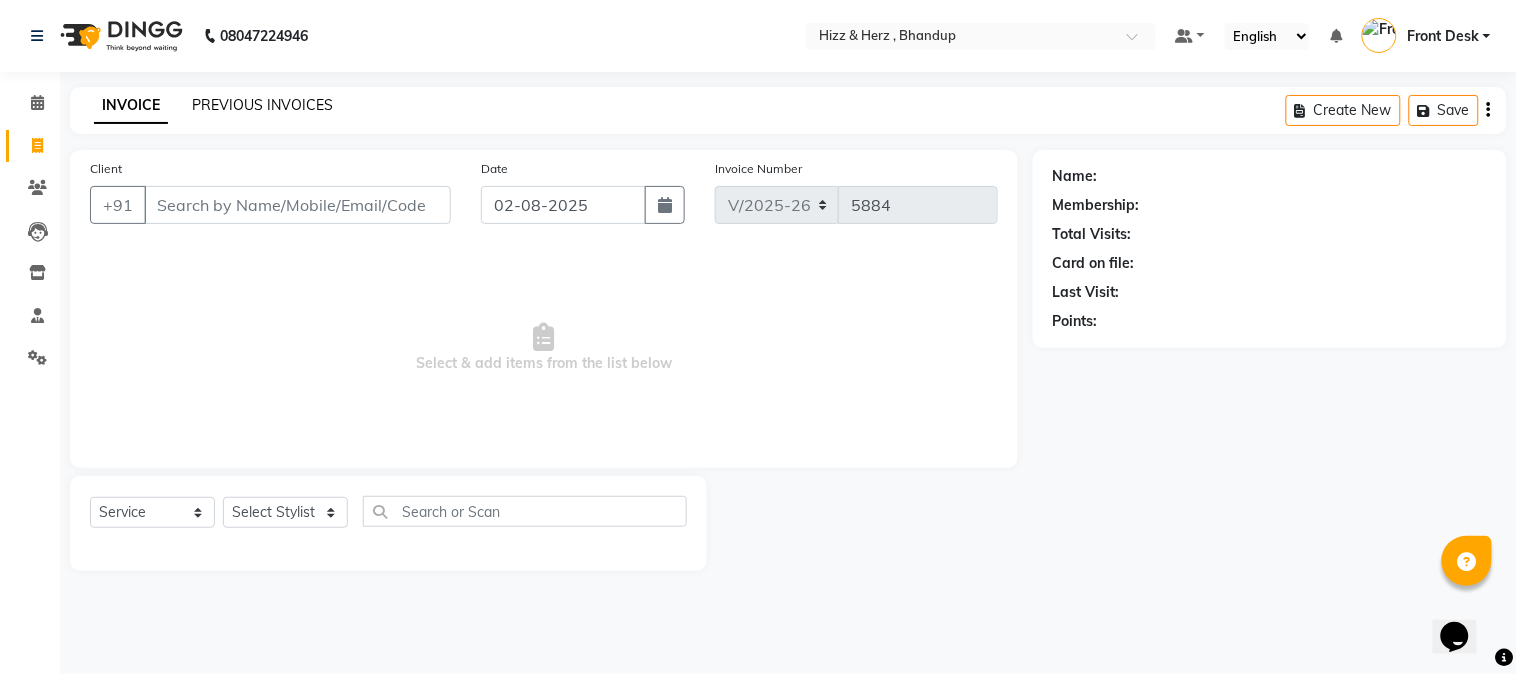 click on "PREVIOUS INVOICES" 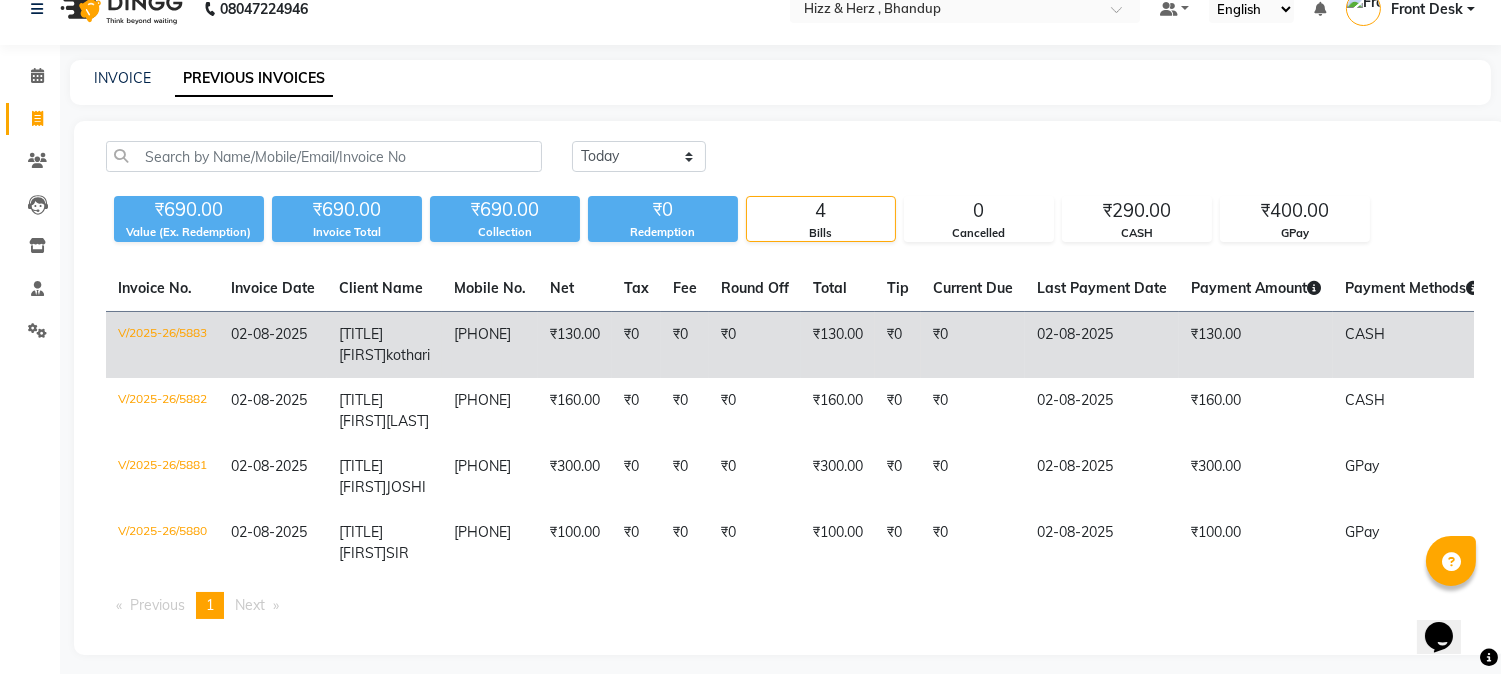 scroll, scrollTop: 54, scrollLeft: 0, axis: vertical 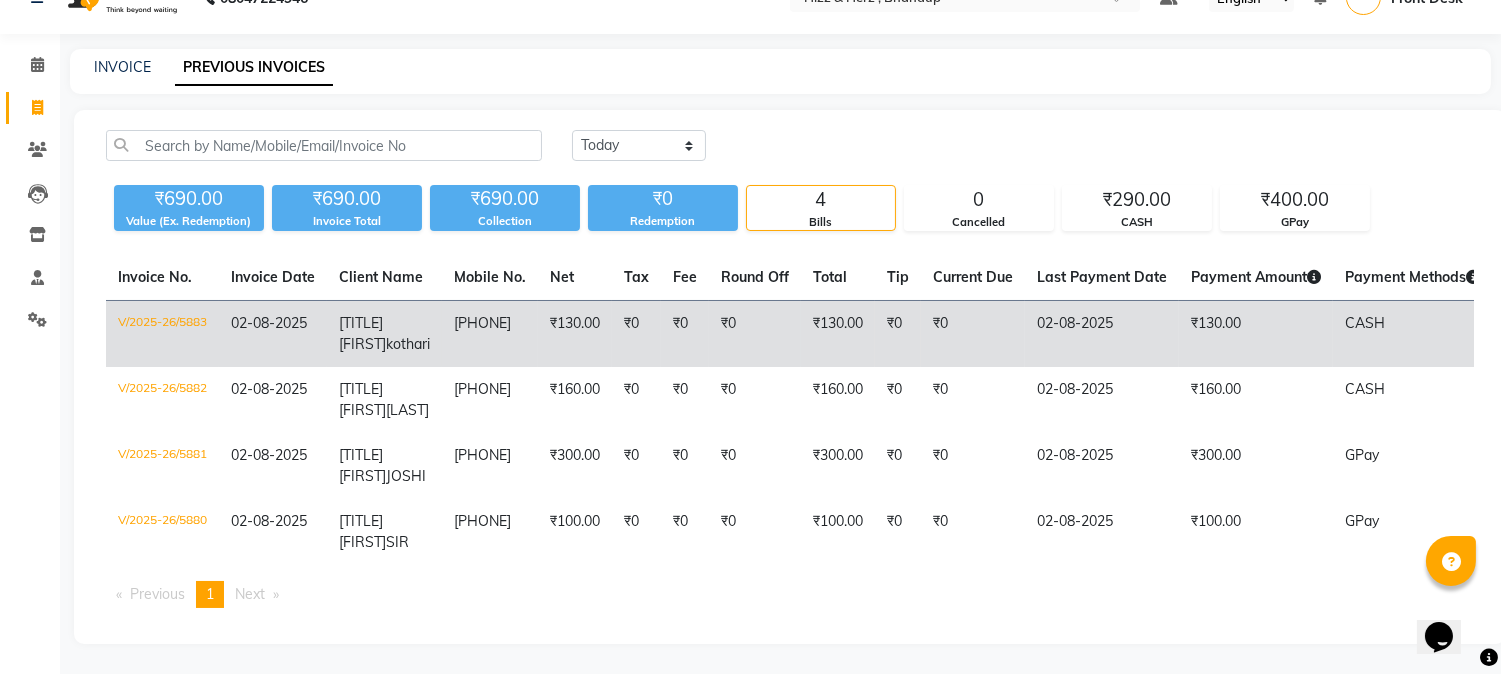 click on "₹0" 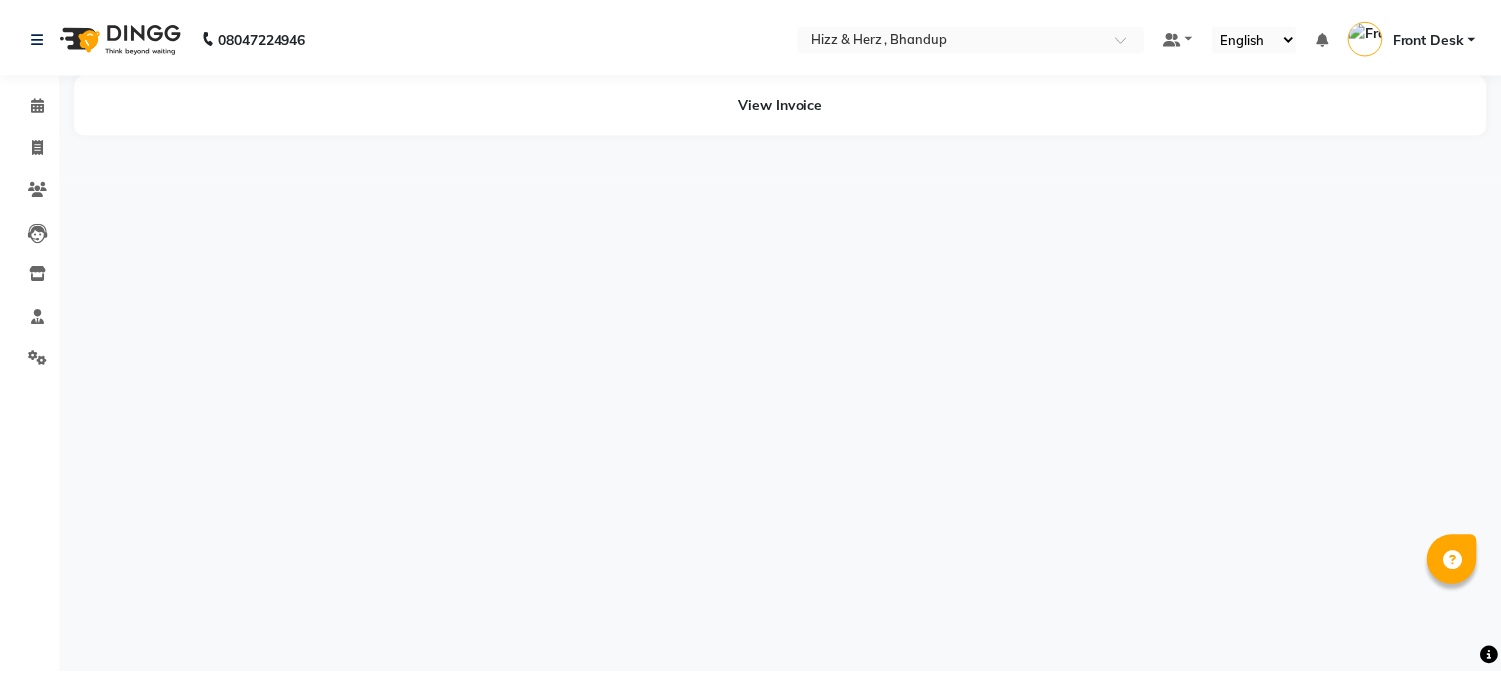 scroll, scrollTop: 0, scrollLeft: 0, axis: both 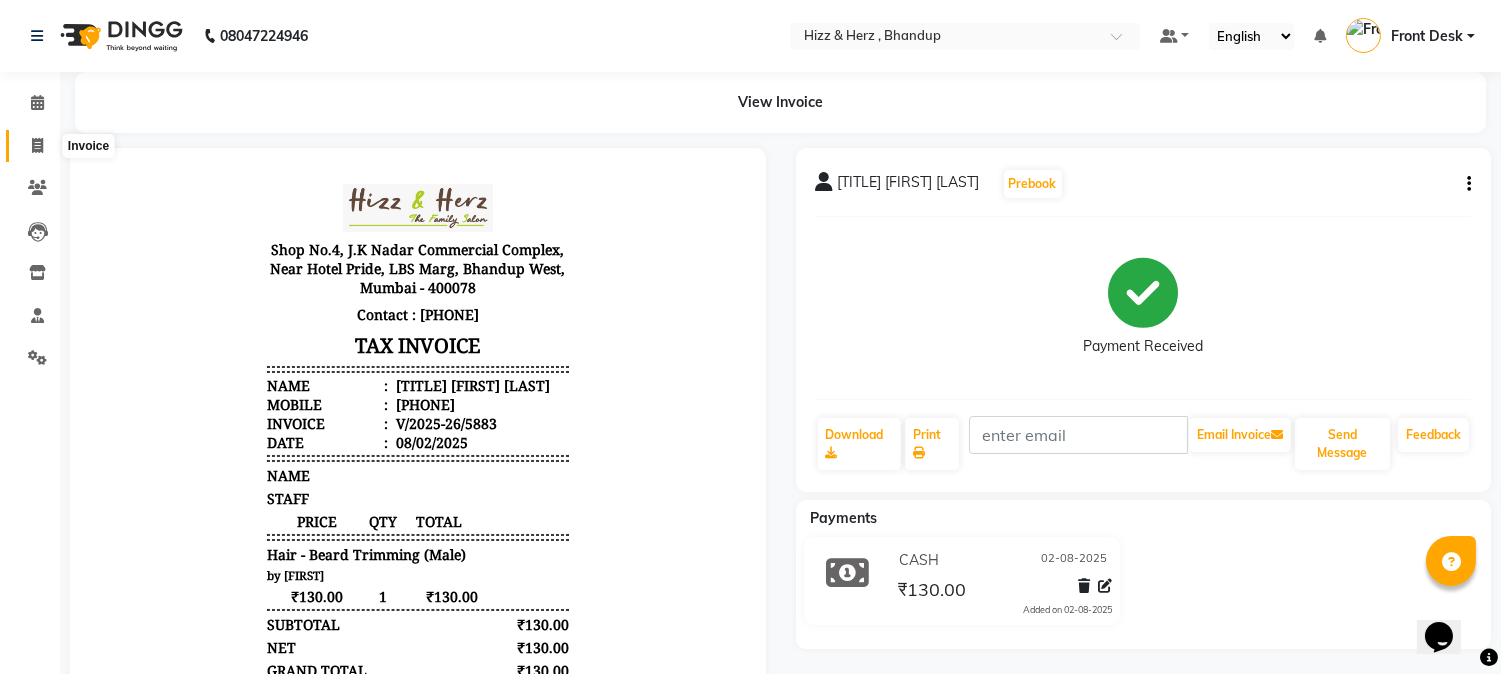 click 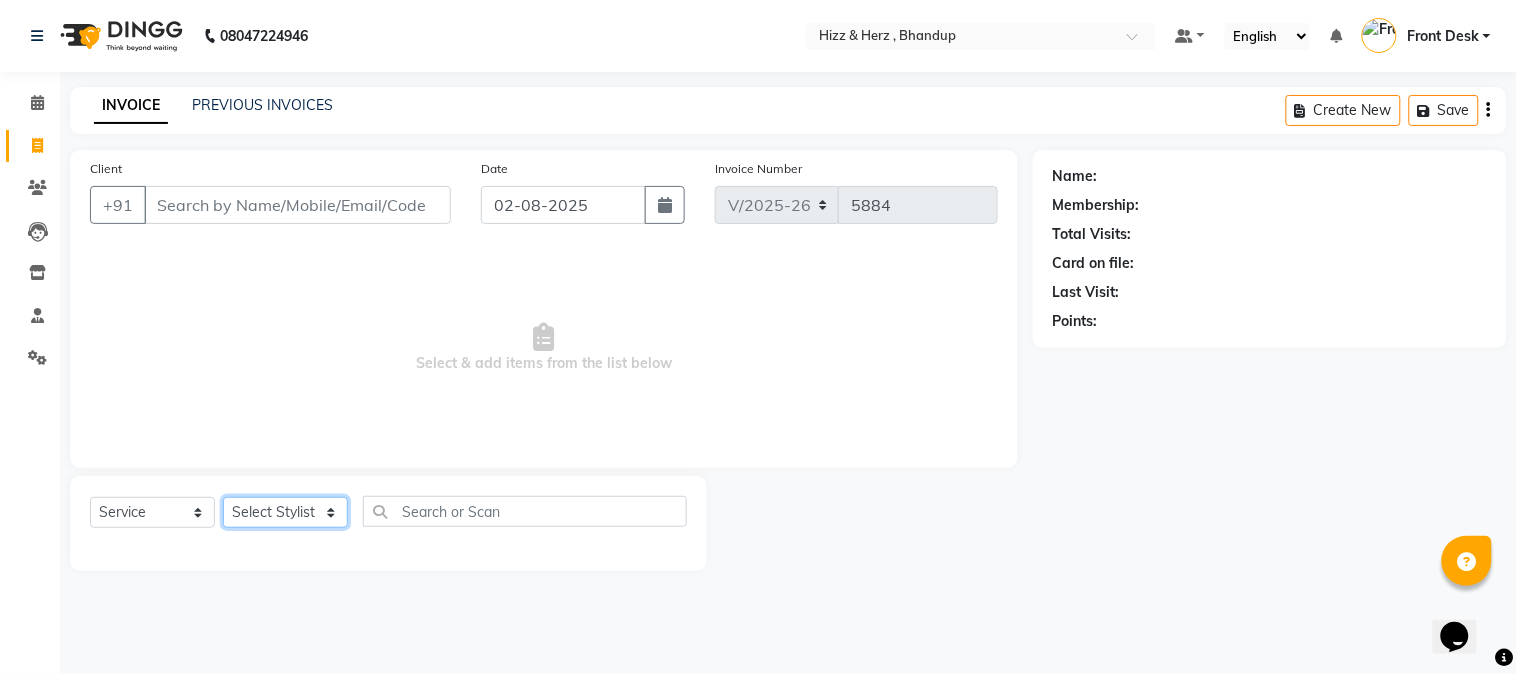 click on "Select Stylist Front Desk Gaurav Sharma HIZZ & HERZ 2 IRFAN AHMAD Jigna Goswami KHALID AHMAD Laxmi Mehboob MOHD PARVEJ NIZAM Salman Sangeeta  SUMITA  VEERENDRA SHARMA" 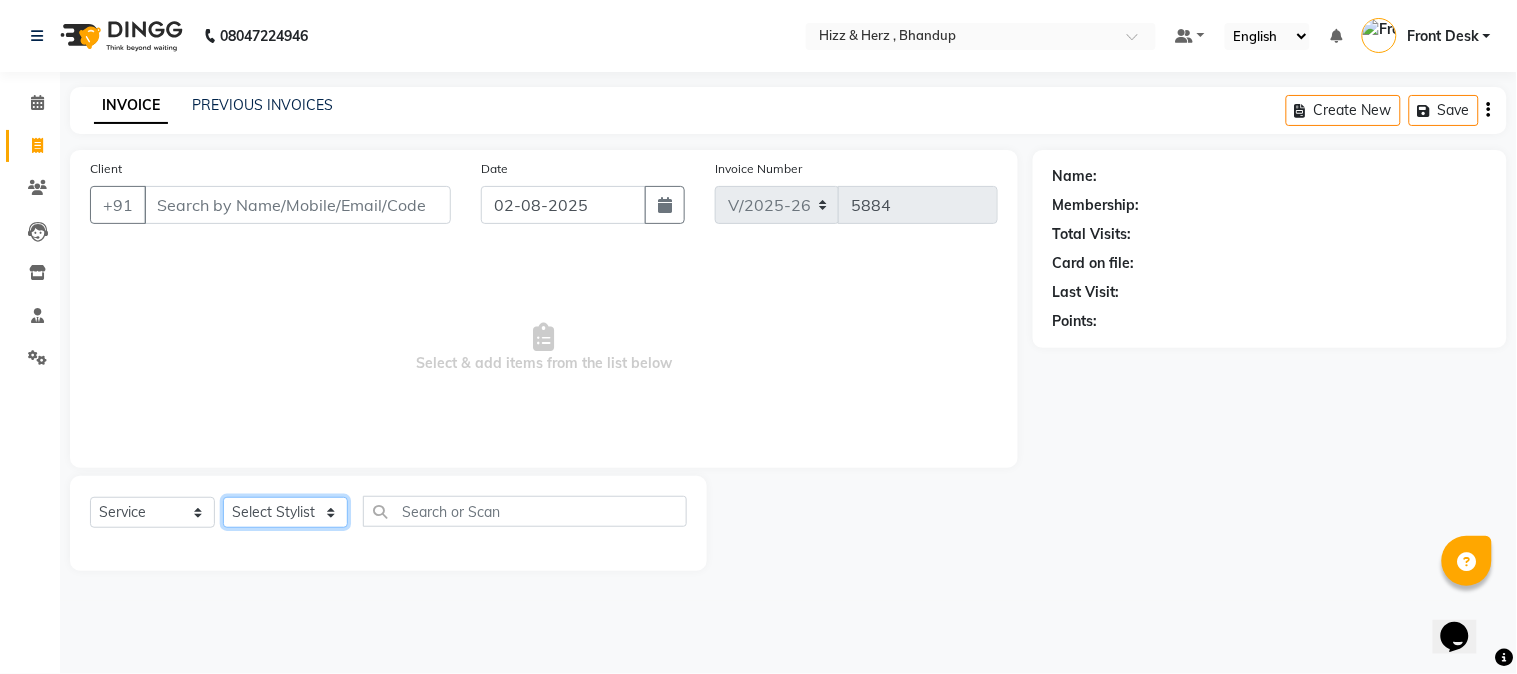 select on "9146" 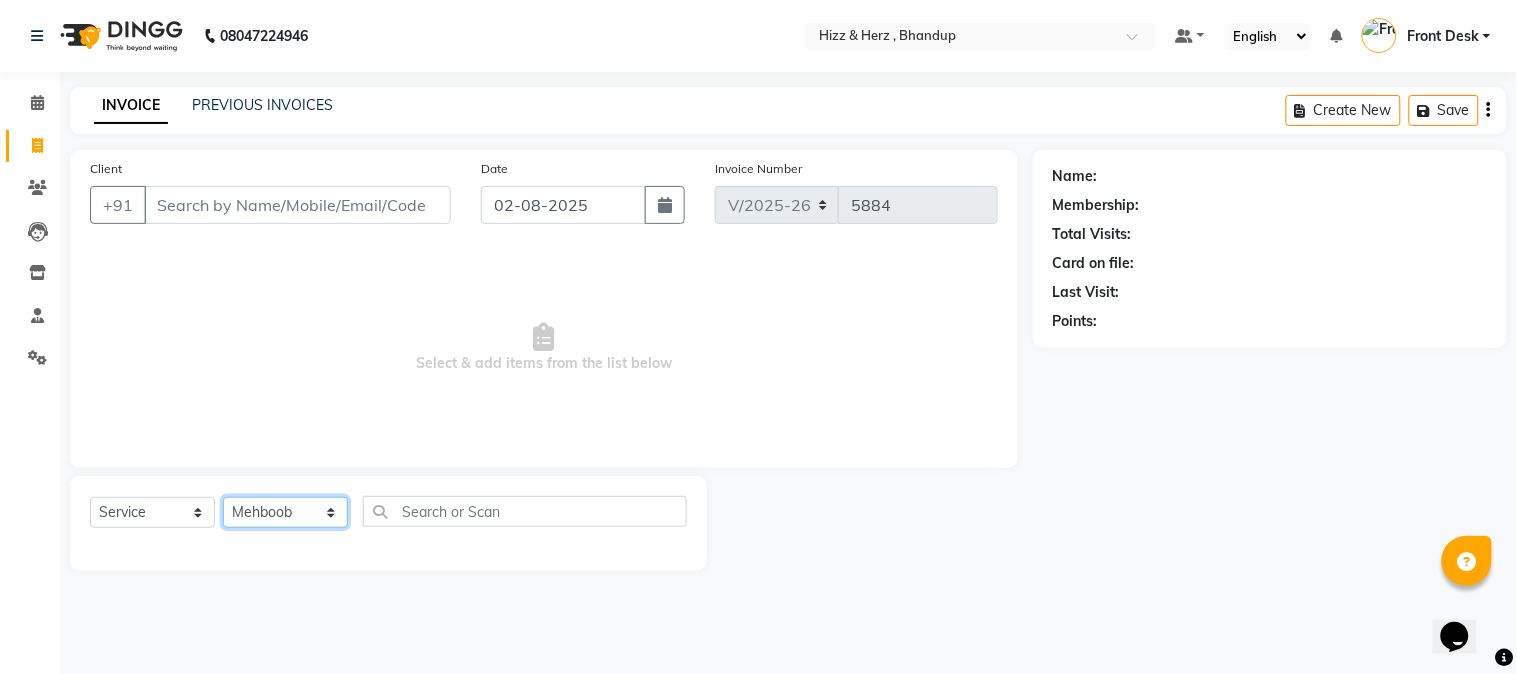click on "Select Stylist Front Desk Gaurav Sharma HIZZ & HERZ 2 IRFAN AHMAD Jigna Goswami KHALID AHMAD Laxmi Mehboob MOHD PARVEJ NIZAM Salman Sangeeta  SUMITA  VEERENDRA SHARMA" 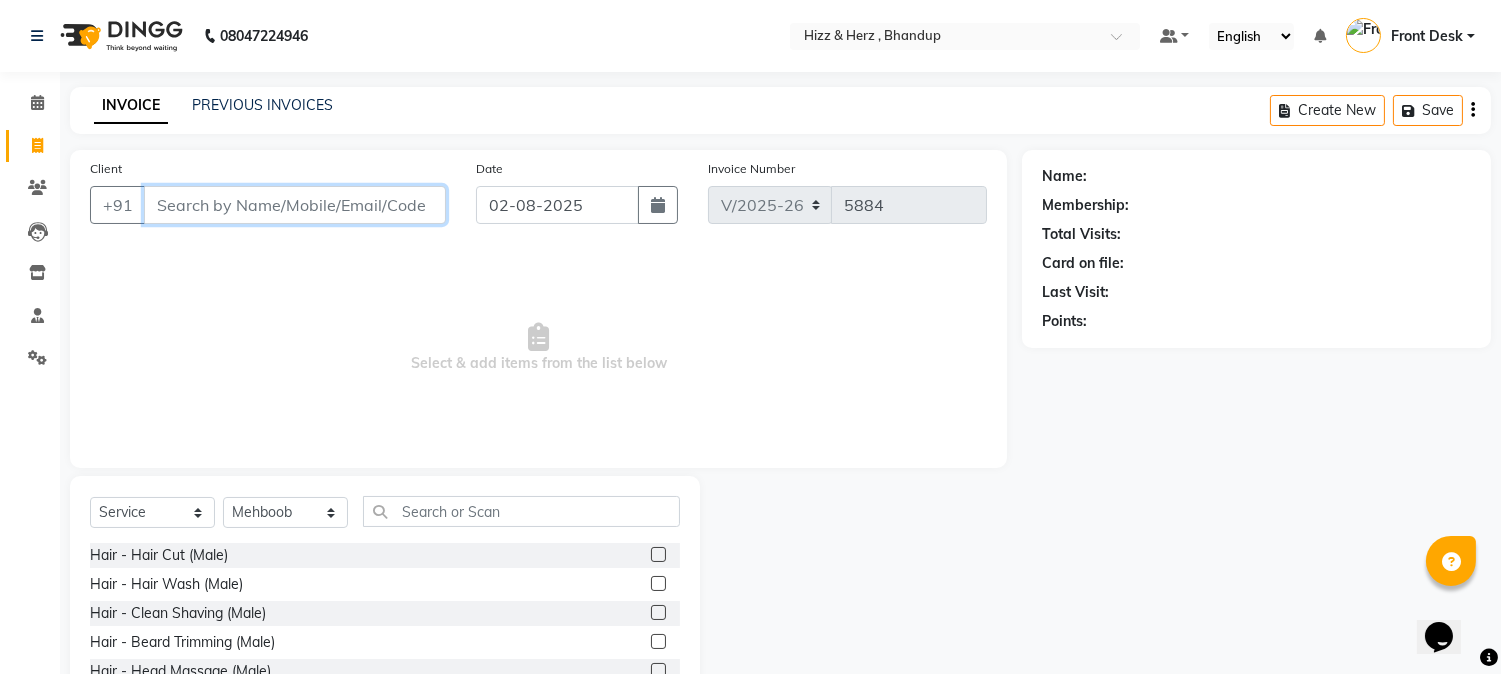 click on "Client" at bounding box center (295, 205) 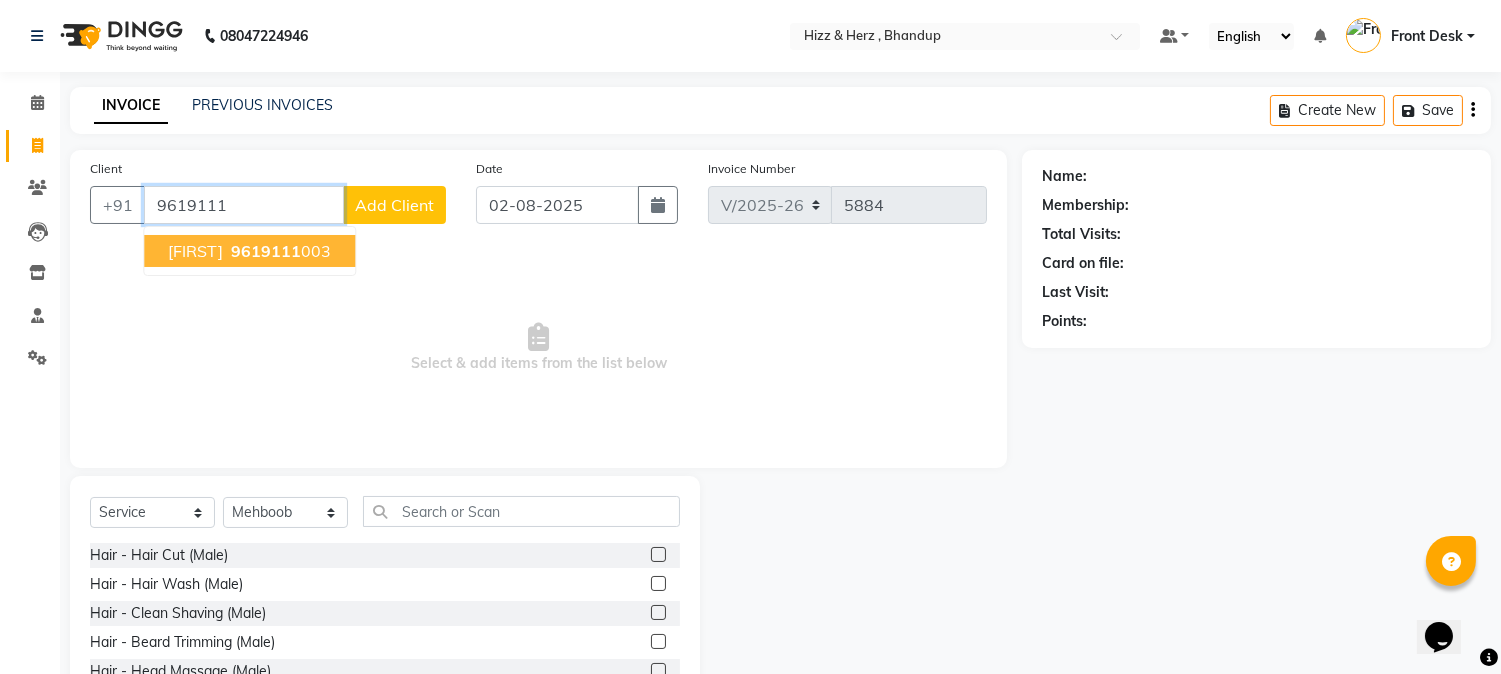 click on "9619111 003" at bounding box center [279, 251] 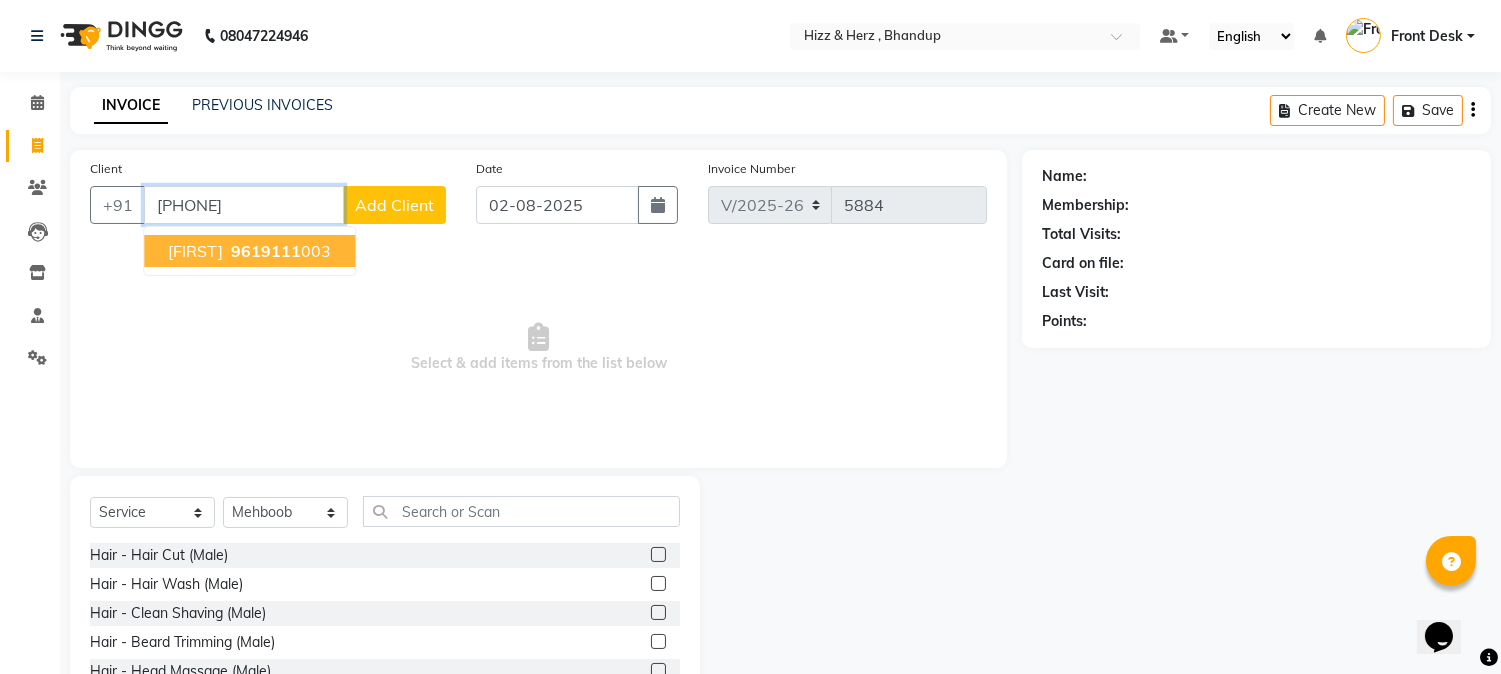 type on "9619111003" 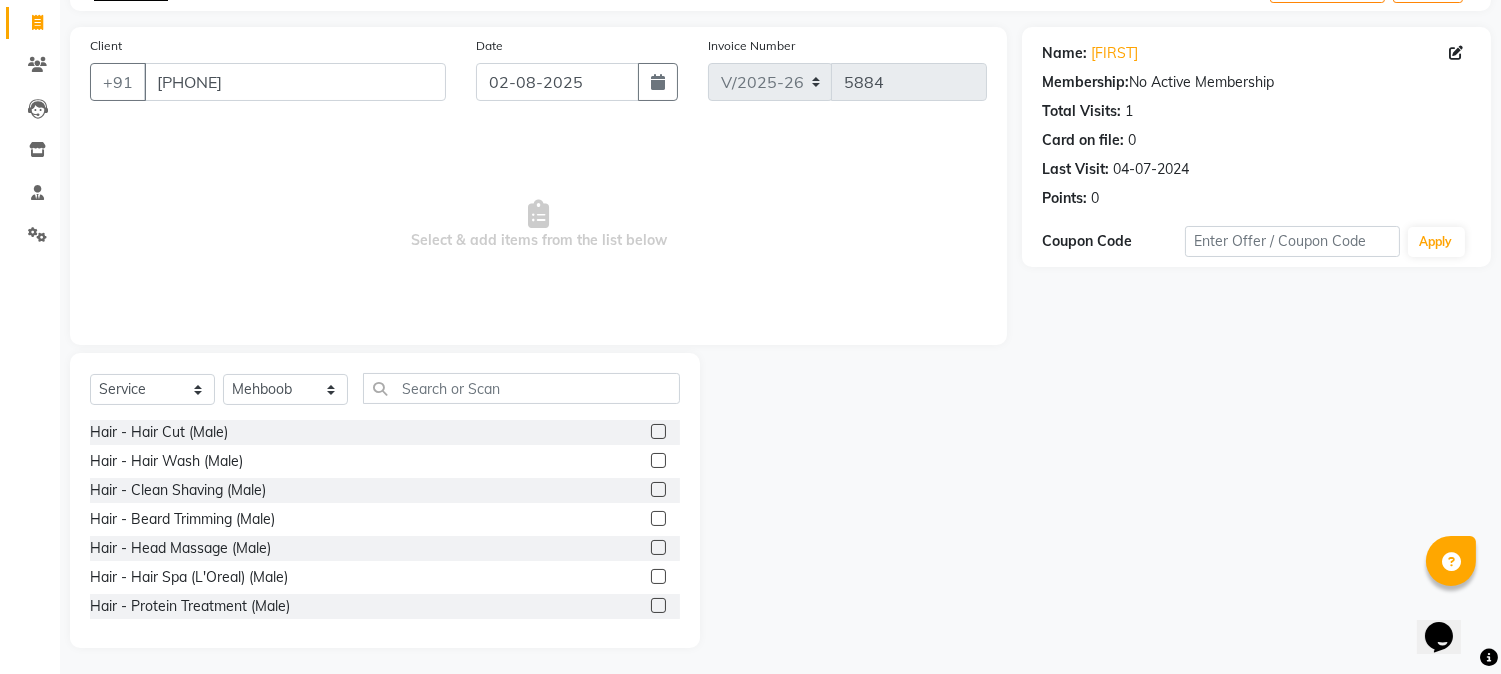 scroll, scrollTop: 126, scrollLeft: 0, axis: vertical 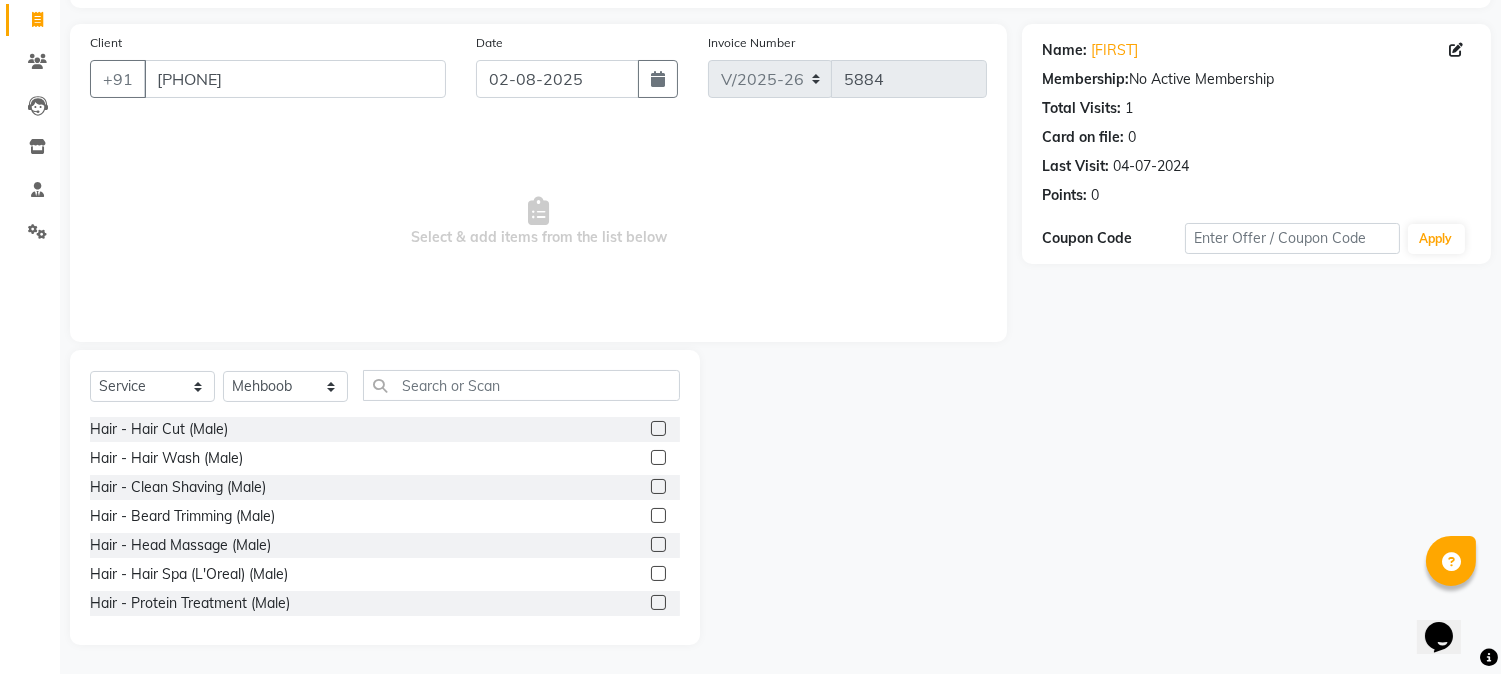 click 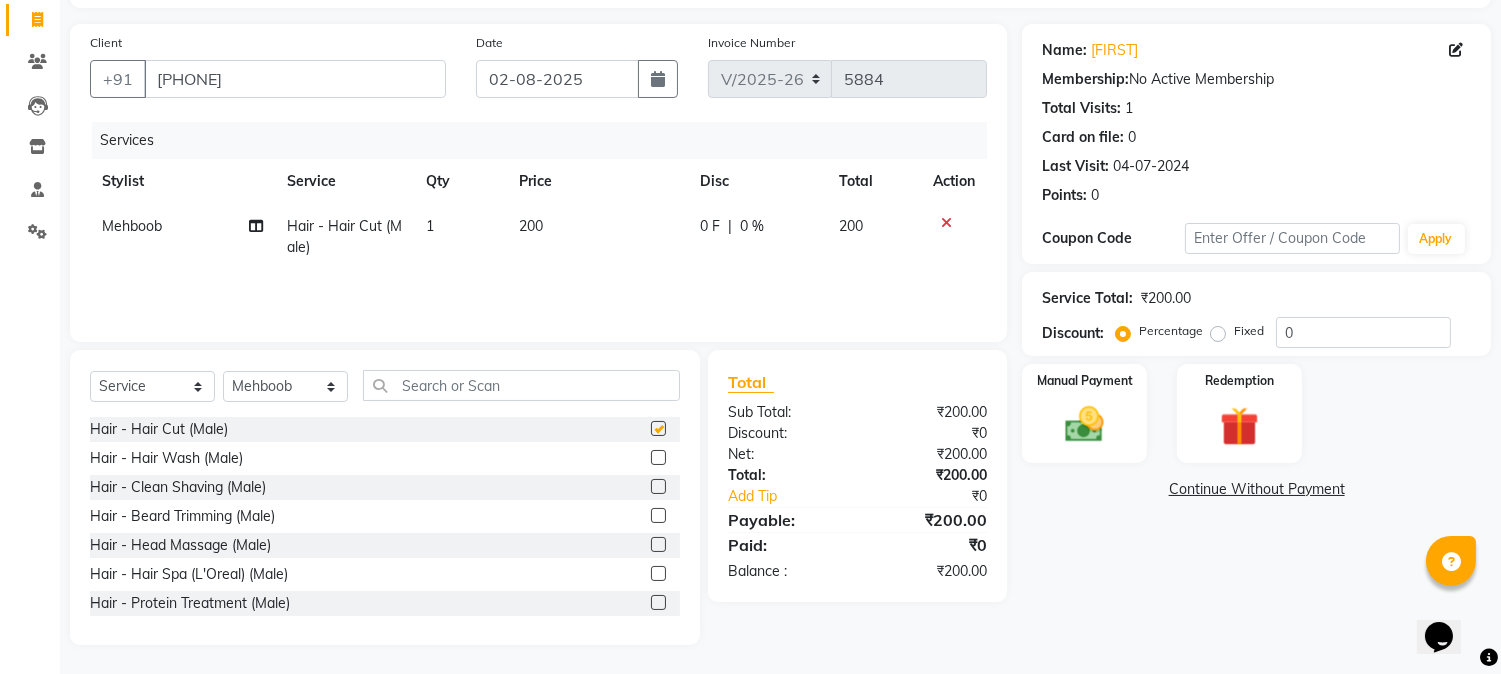 checkbox on "false" 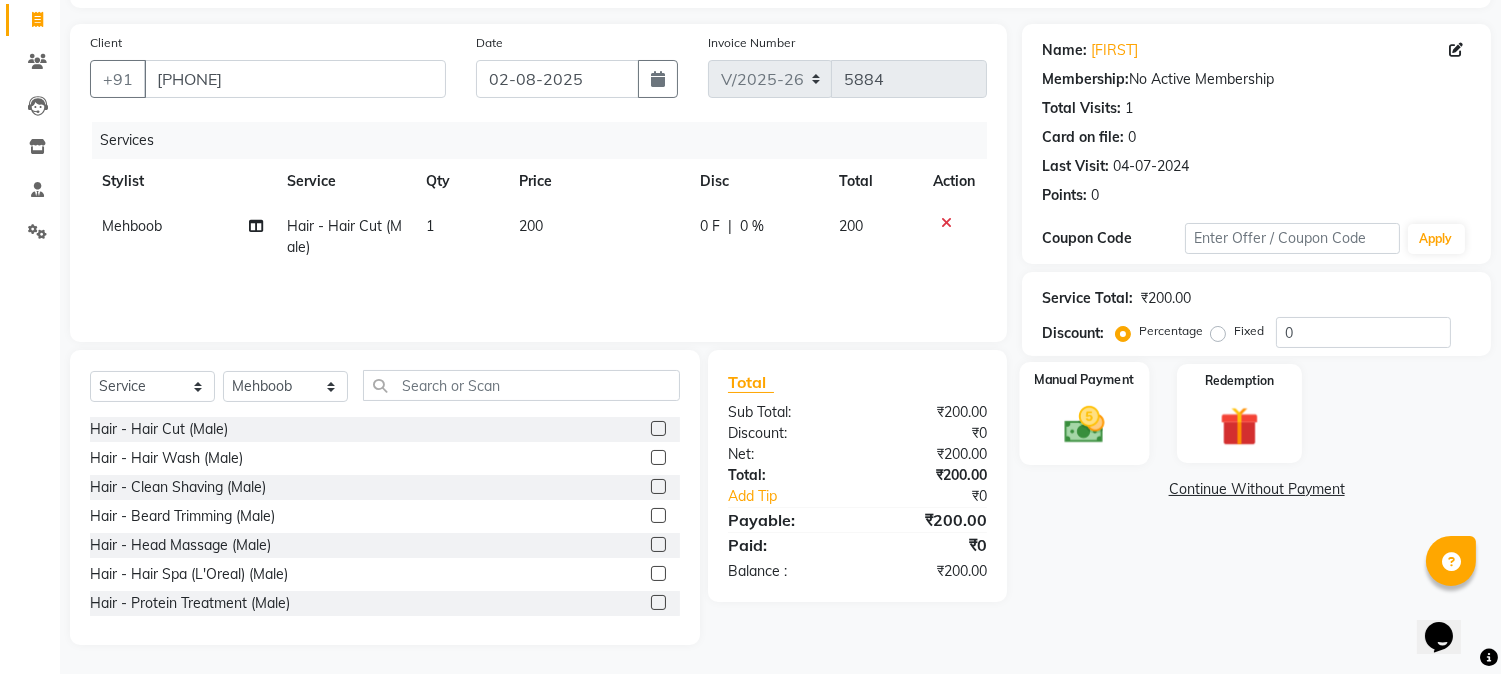 click 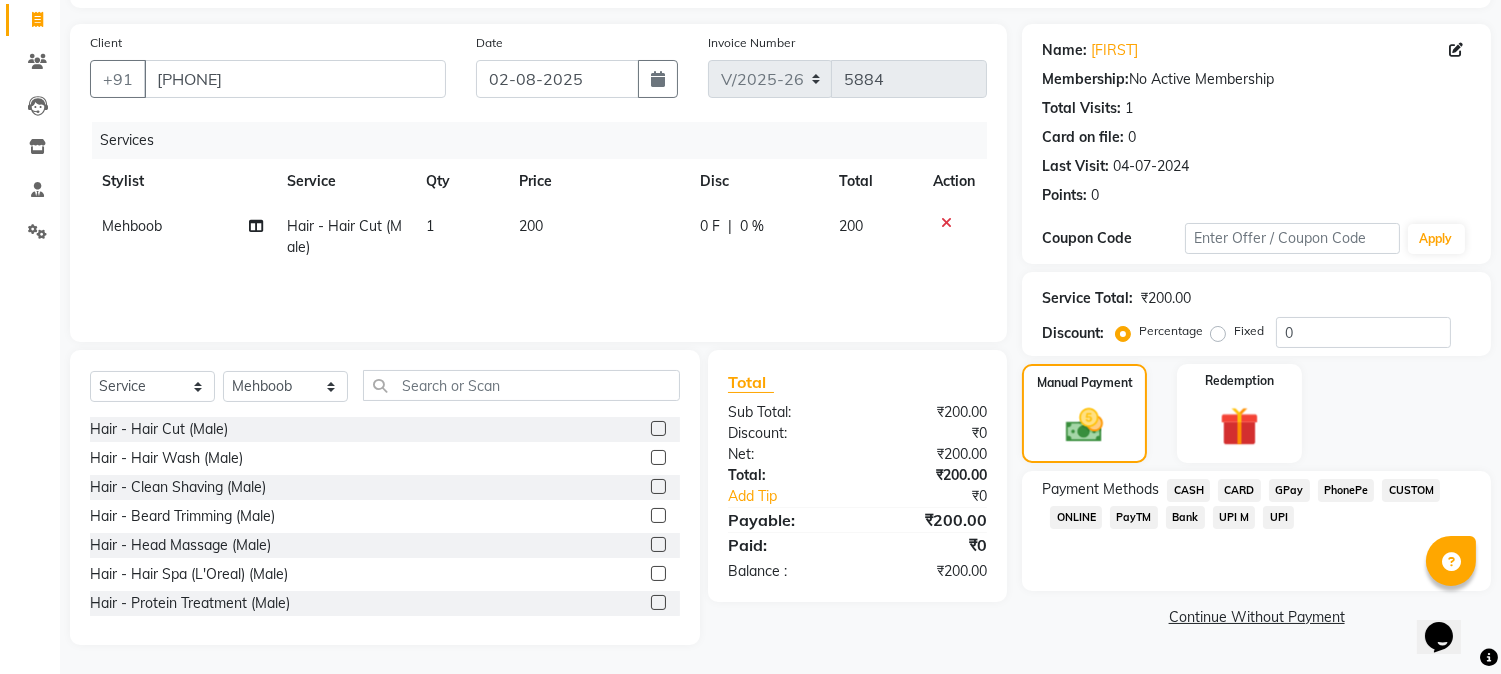 click on "GPay" 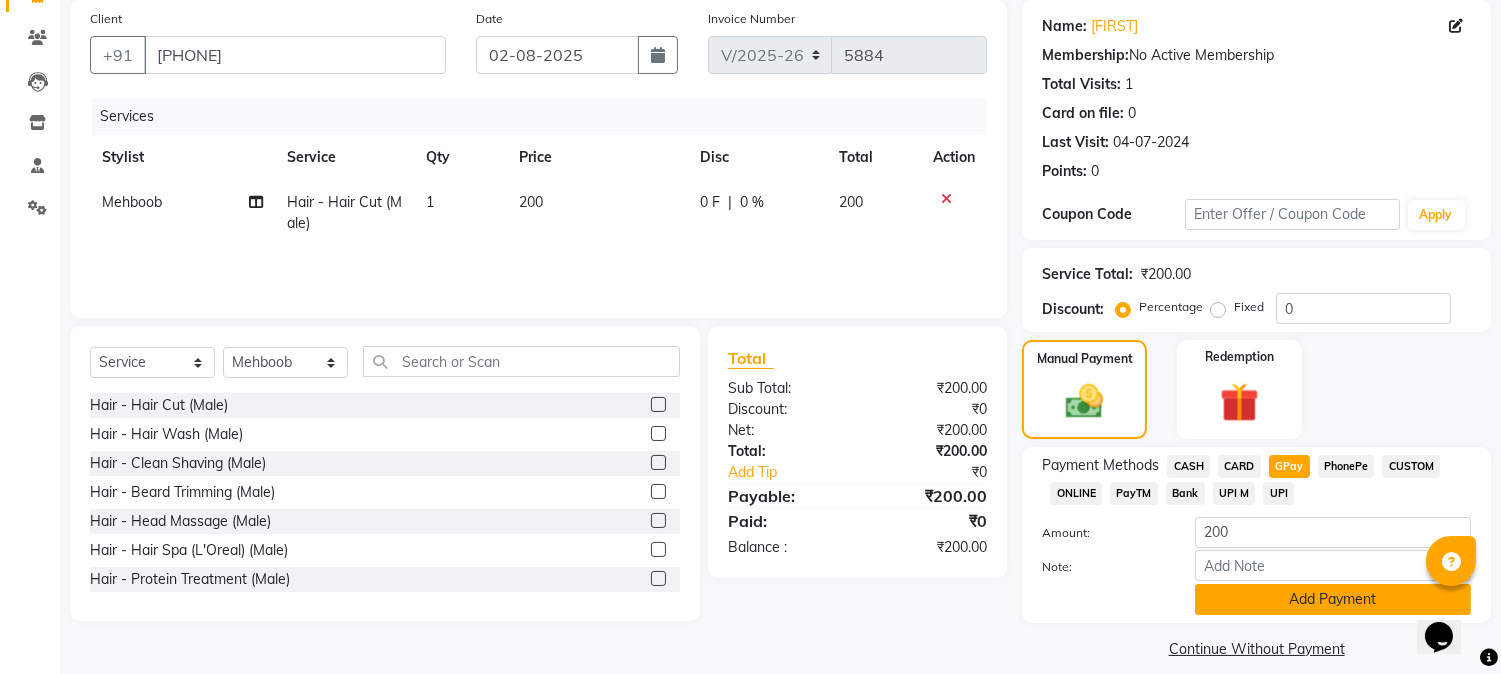 scroll, scrollTop: 170, scrollLeft: 0, axis: vertical 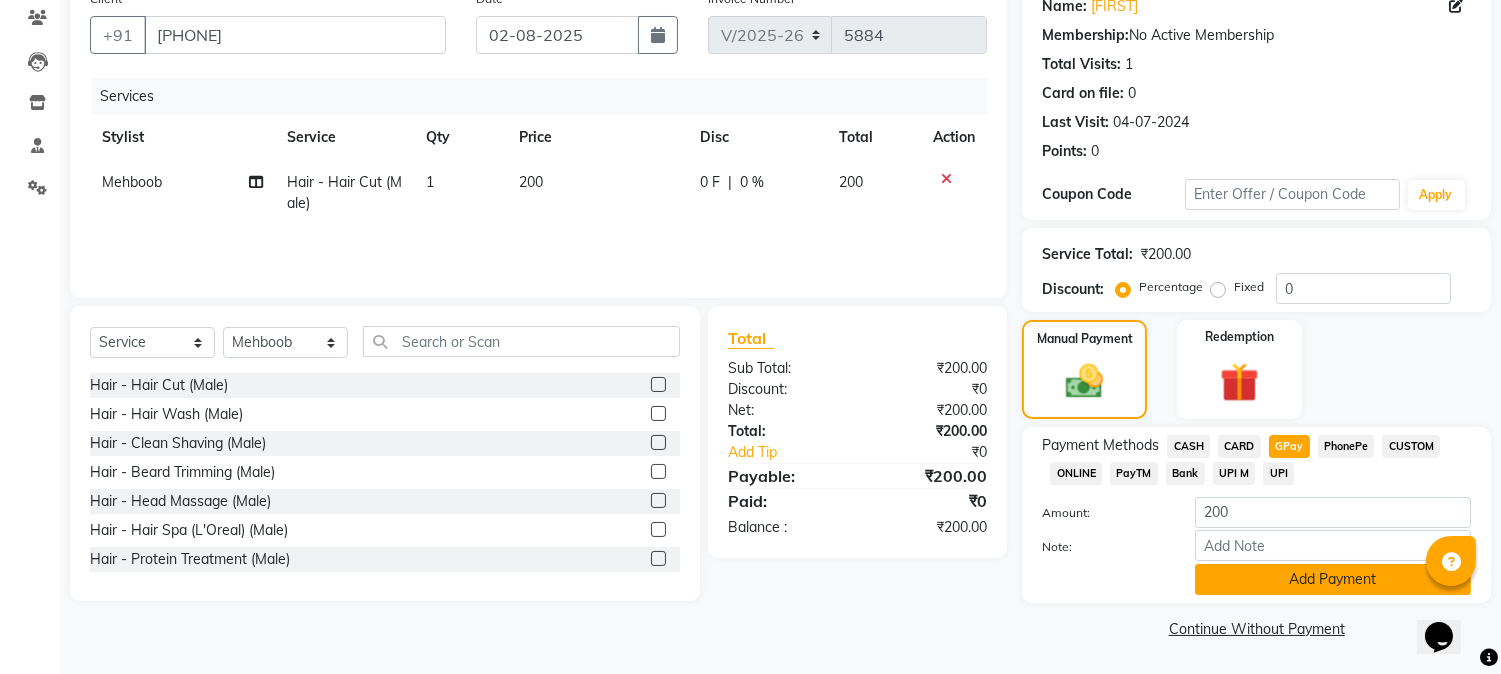 click on "Add Payment" 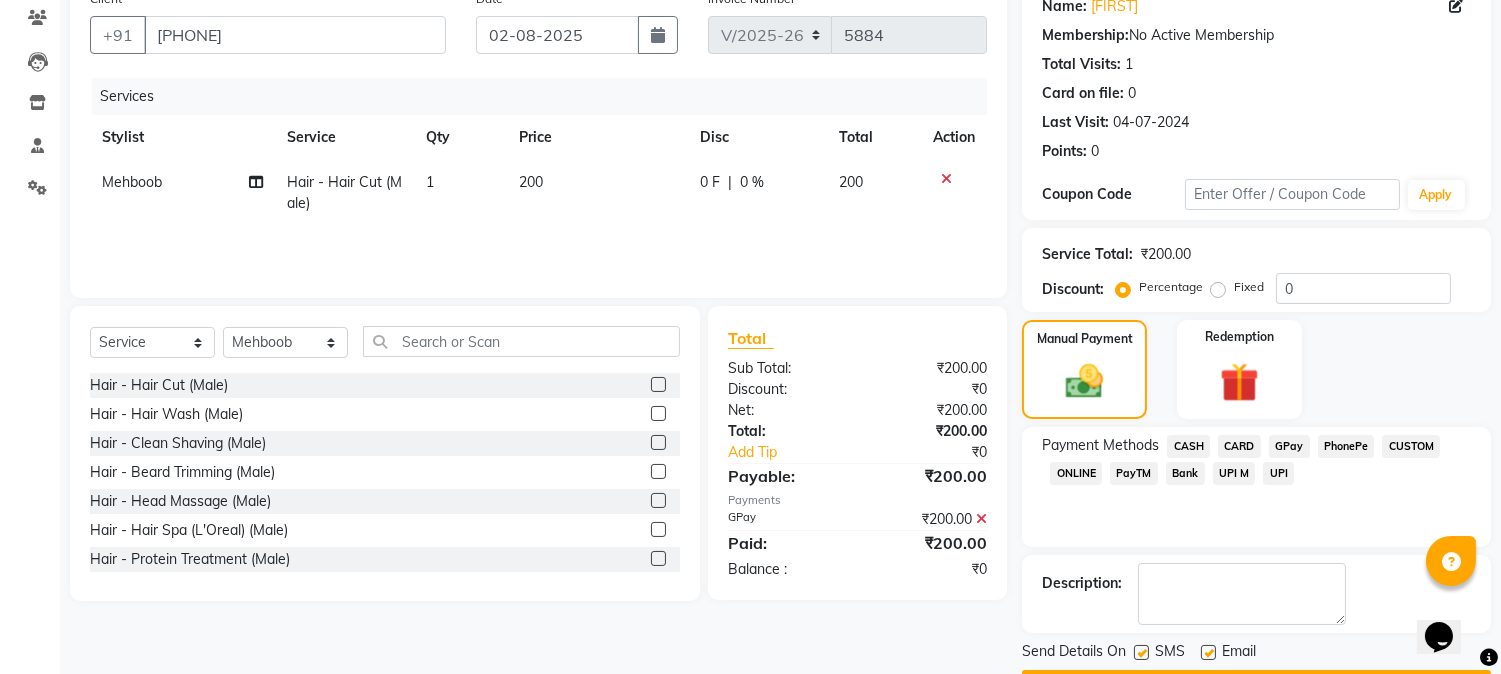 scroll, scrollTop: 225, scrollLeft: 0, axis: vertical 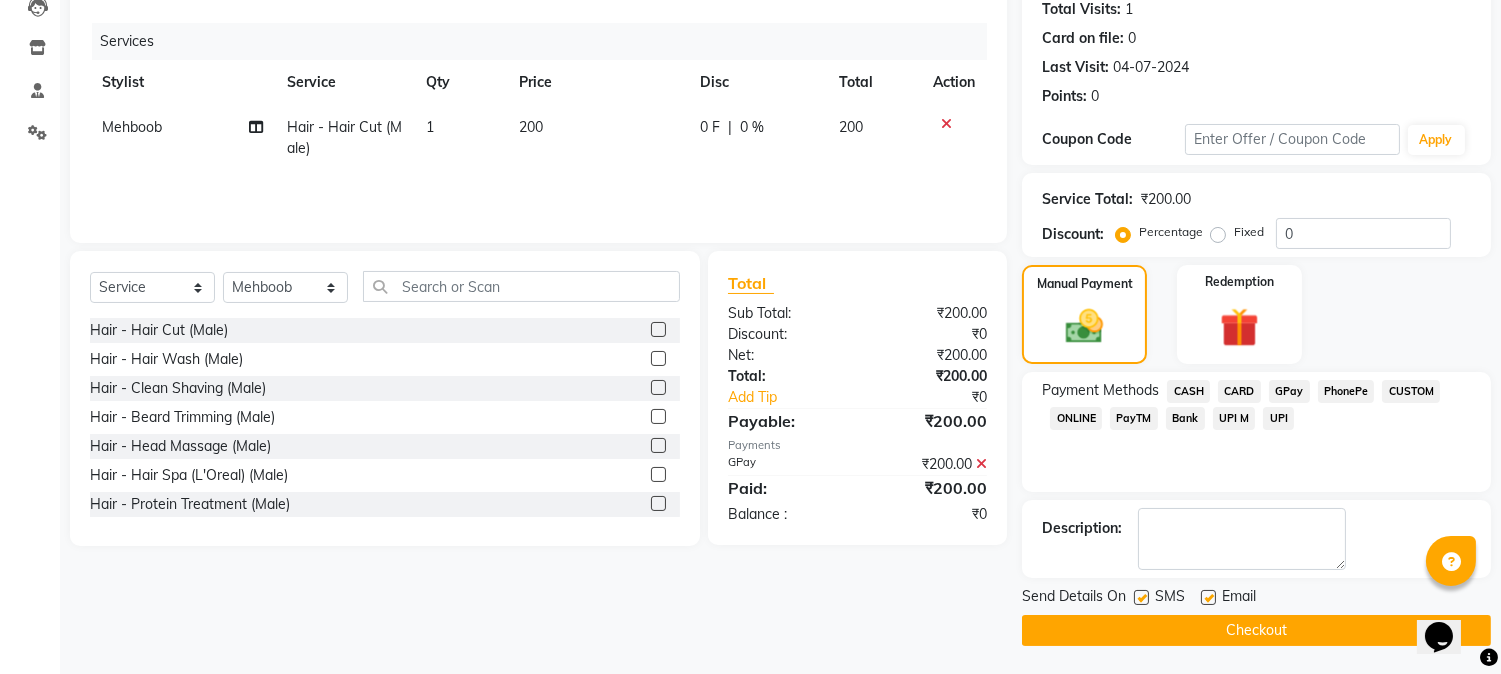 click on "Checkout" 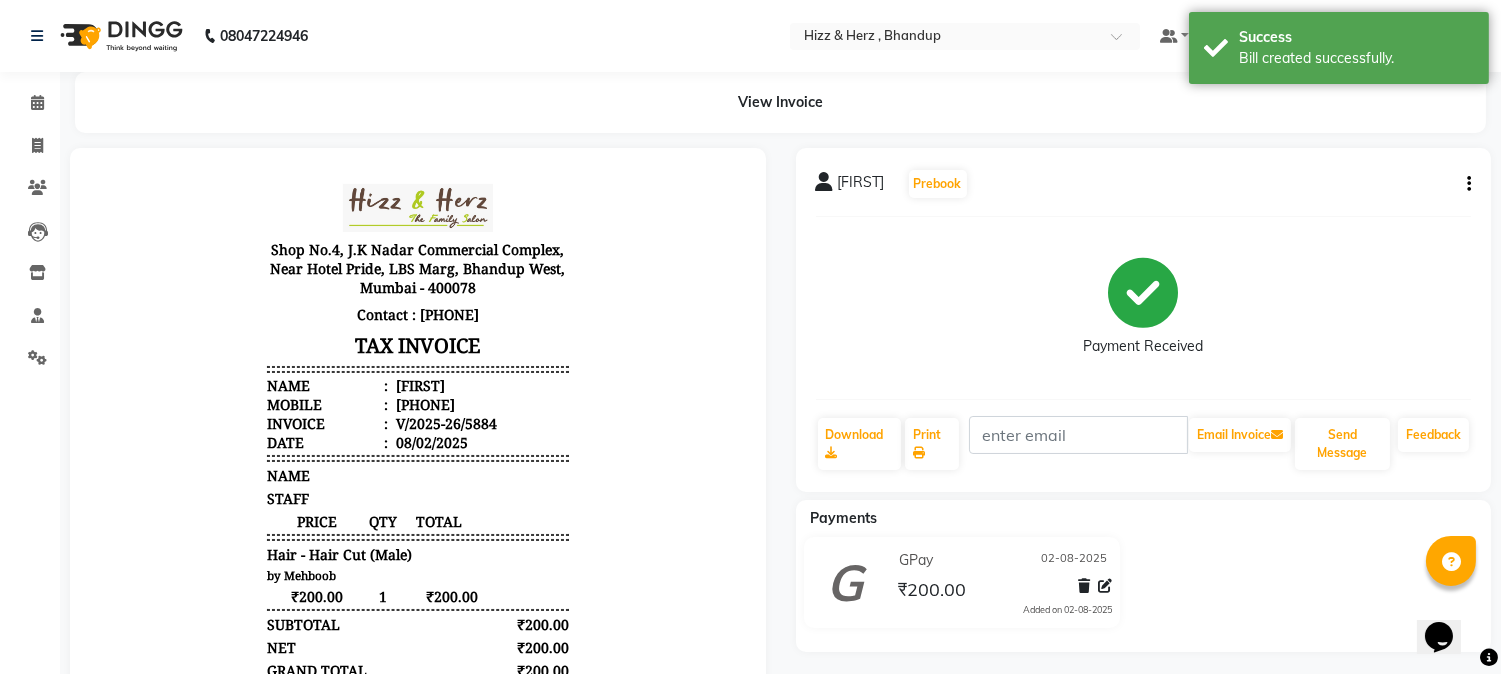 scroll, scrollTop: 0, scrollLeft: 0, axis: both 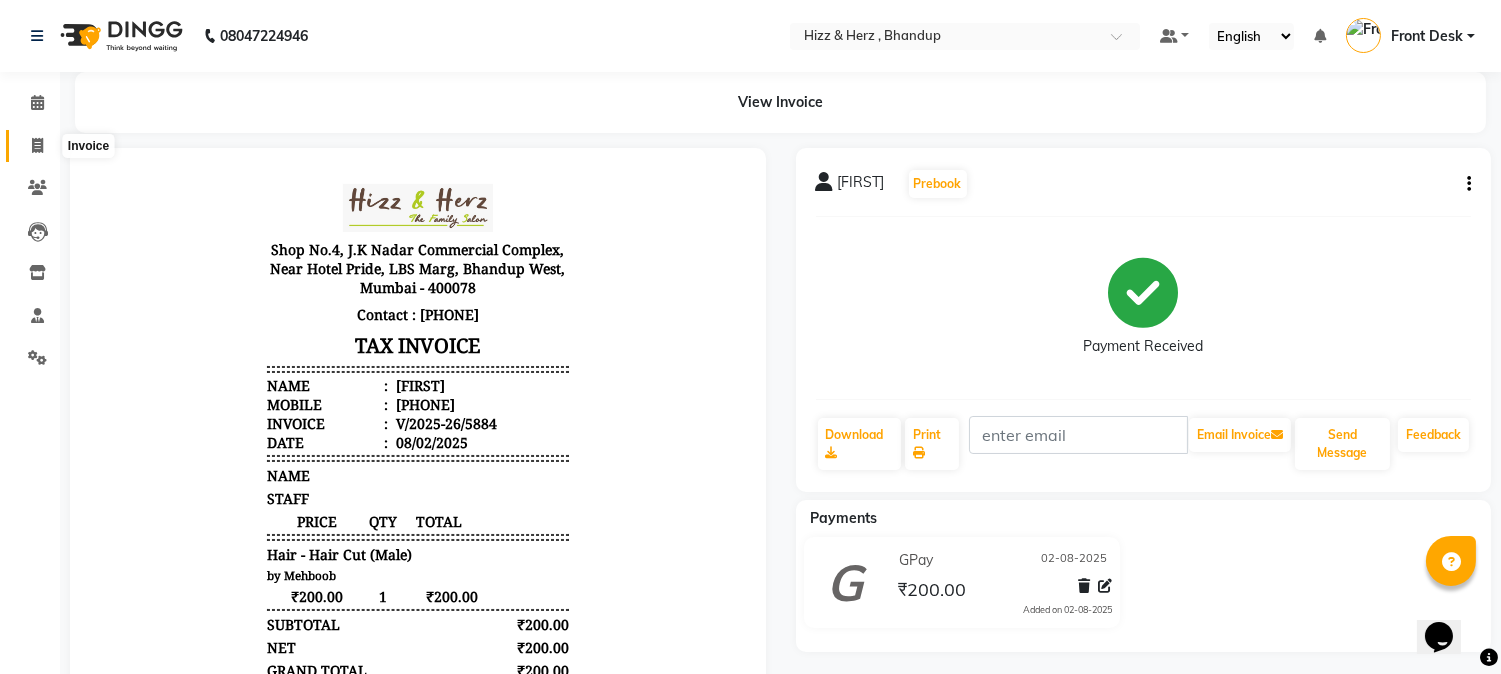 click 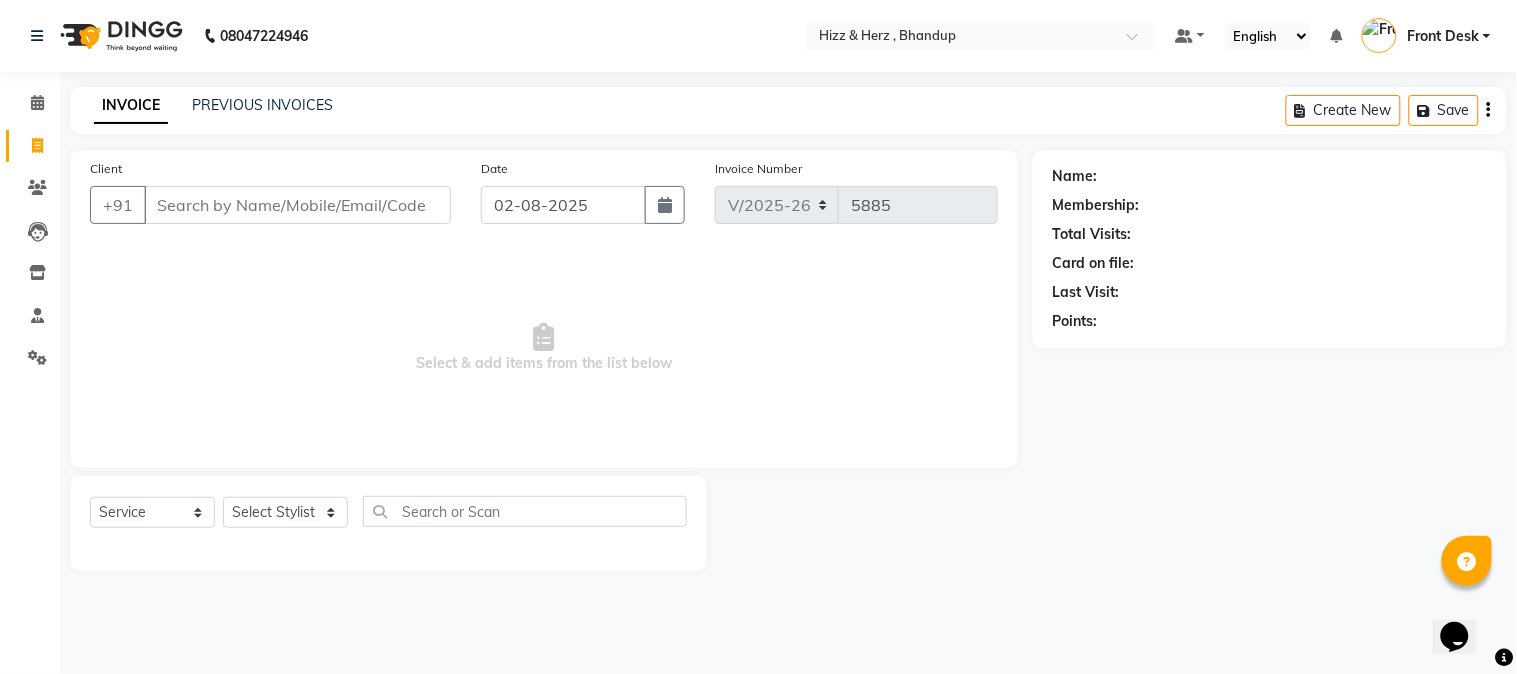 click on "Client" at bounding box center (297, 205) 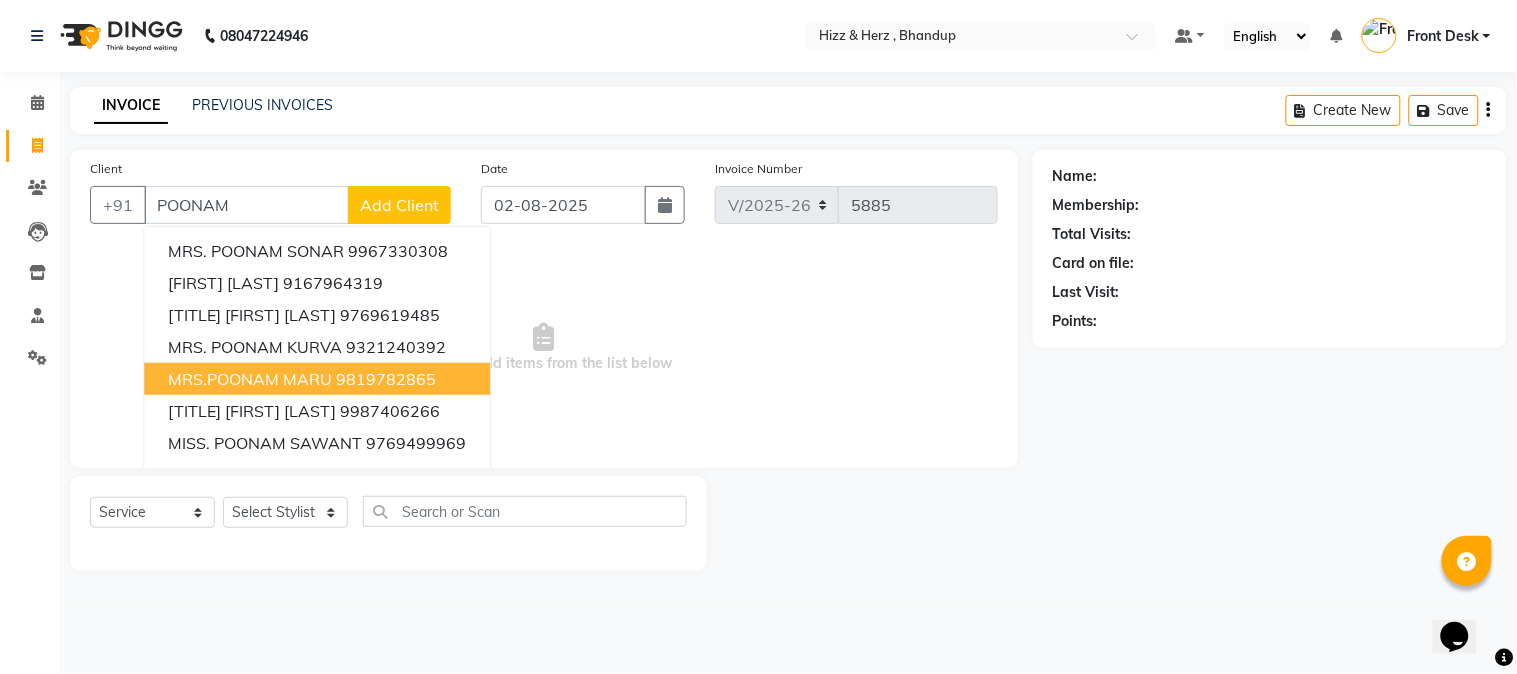 click on "9819782865" at bounding box center [386, 379] 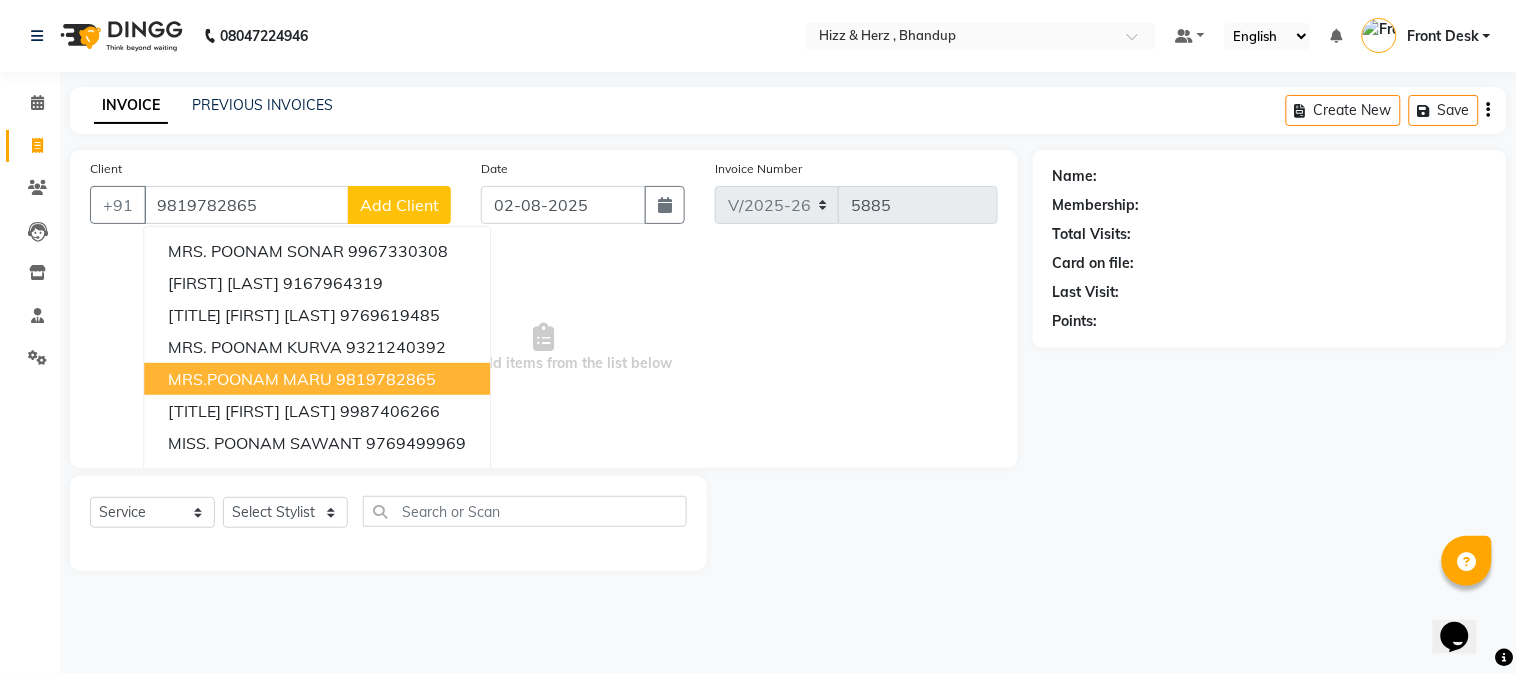 type on "9819782865" 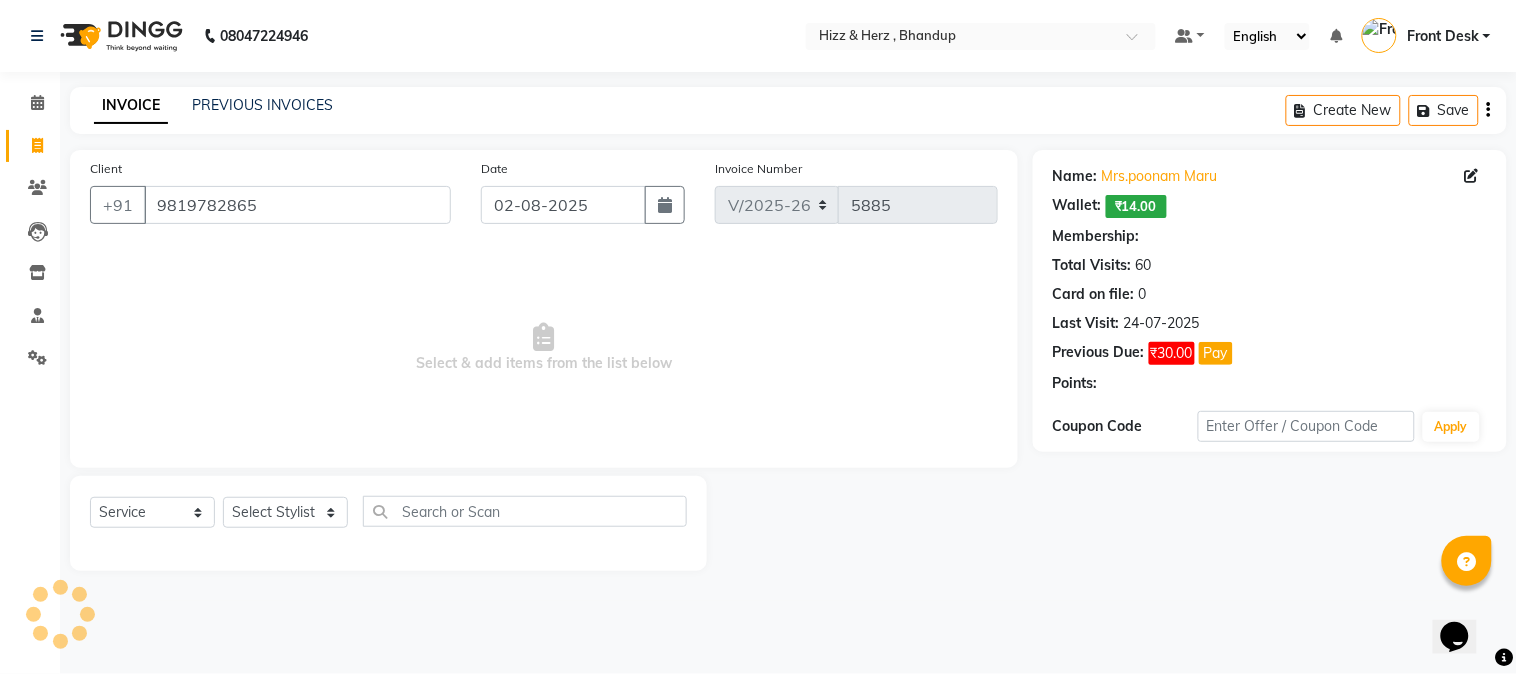 select on "1: Object" 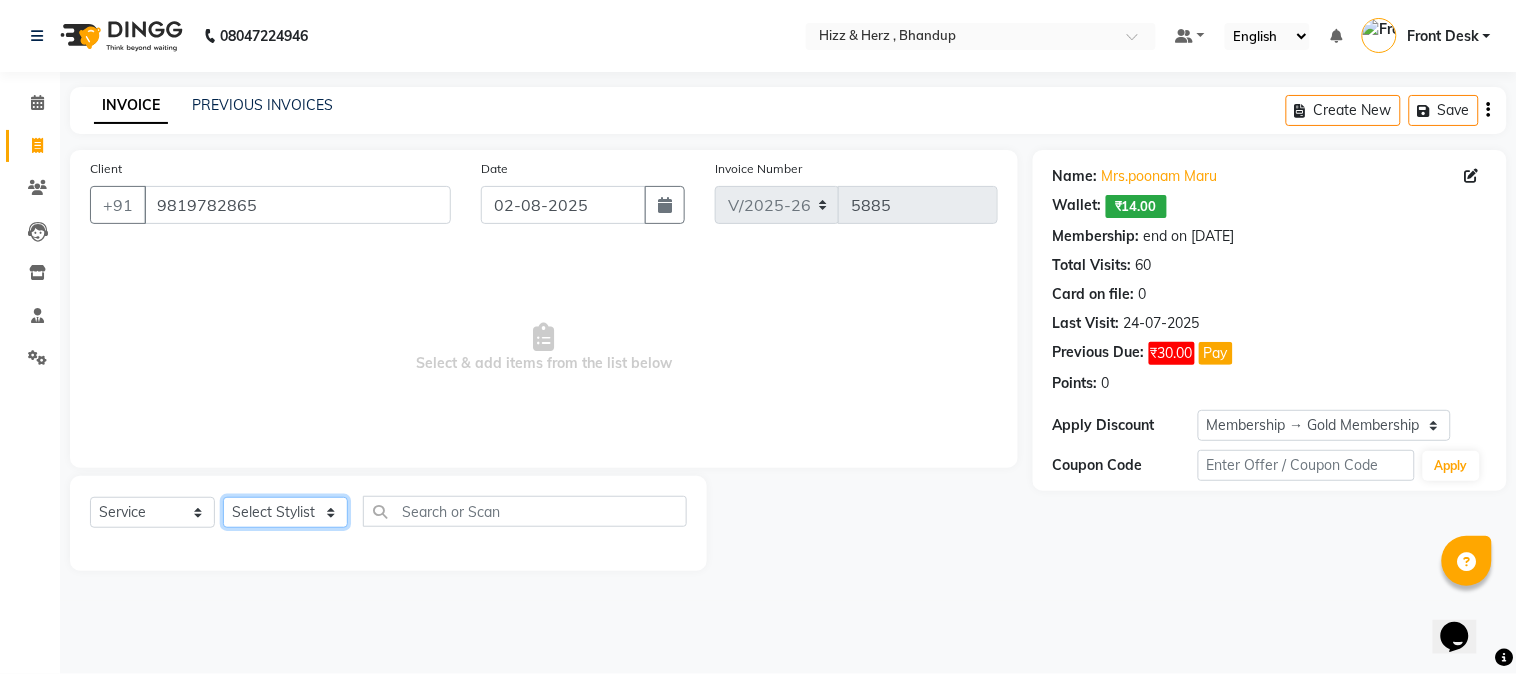 click on "Select Stylist Front Desk Gaurav Sharma HIZZ & HERZ 2 IRFAN AHMAD Jigna Goswami KHALID AHMAD Laxmi Mehboob MOHD PARVEJ NIZAM Salman Sangeeta  SUMITA  VEERENDRA SHARMA" 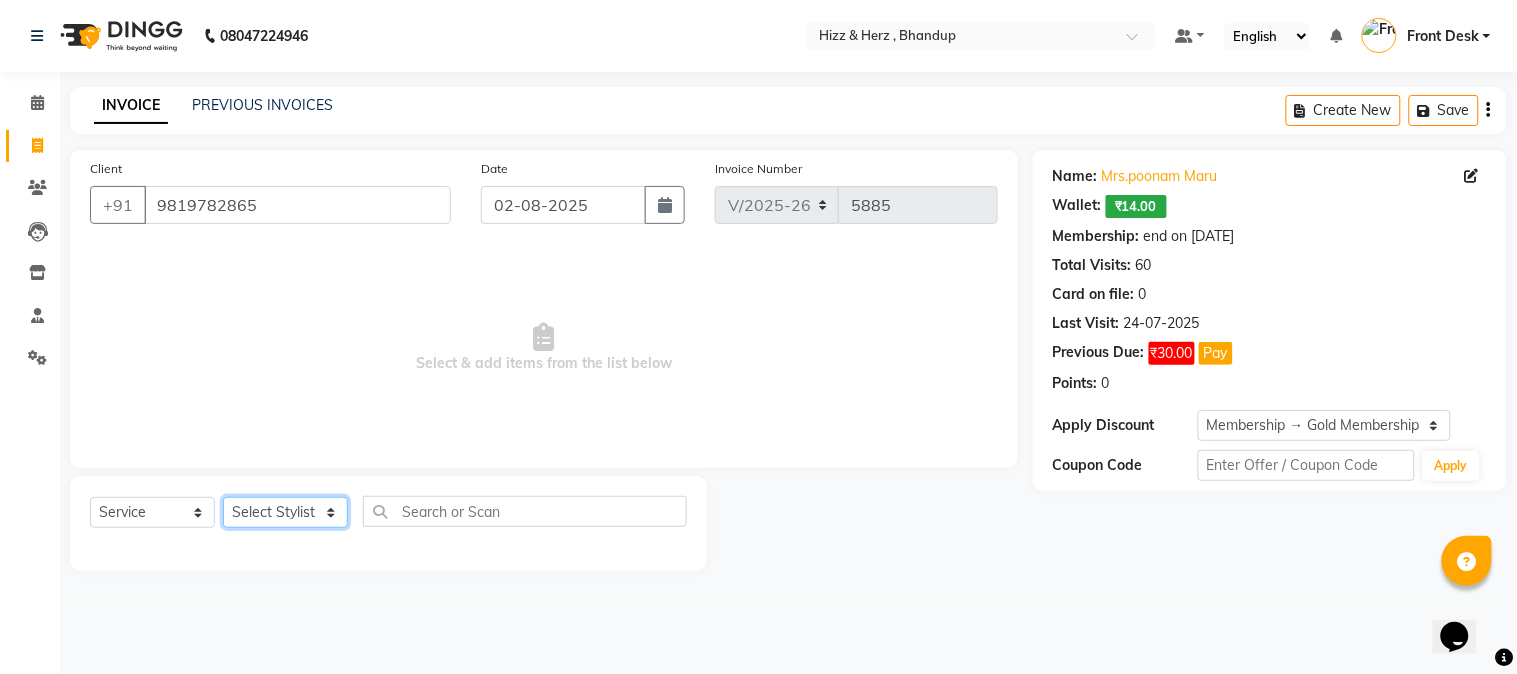 select on "24395" 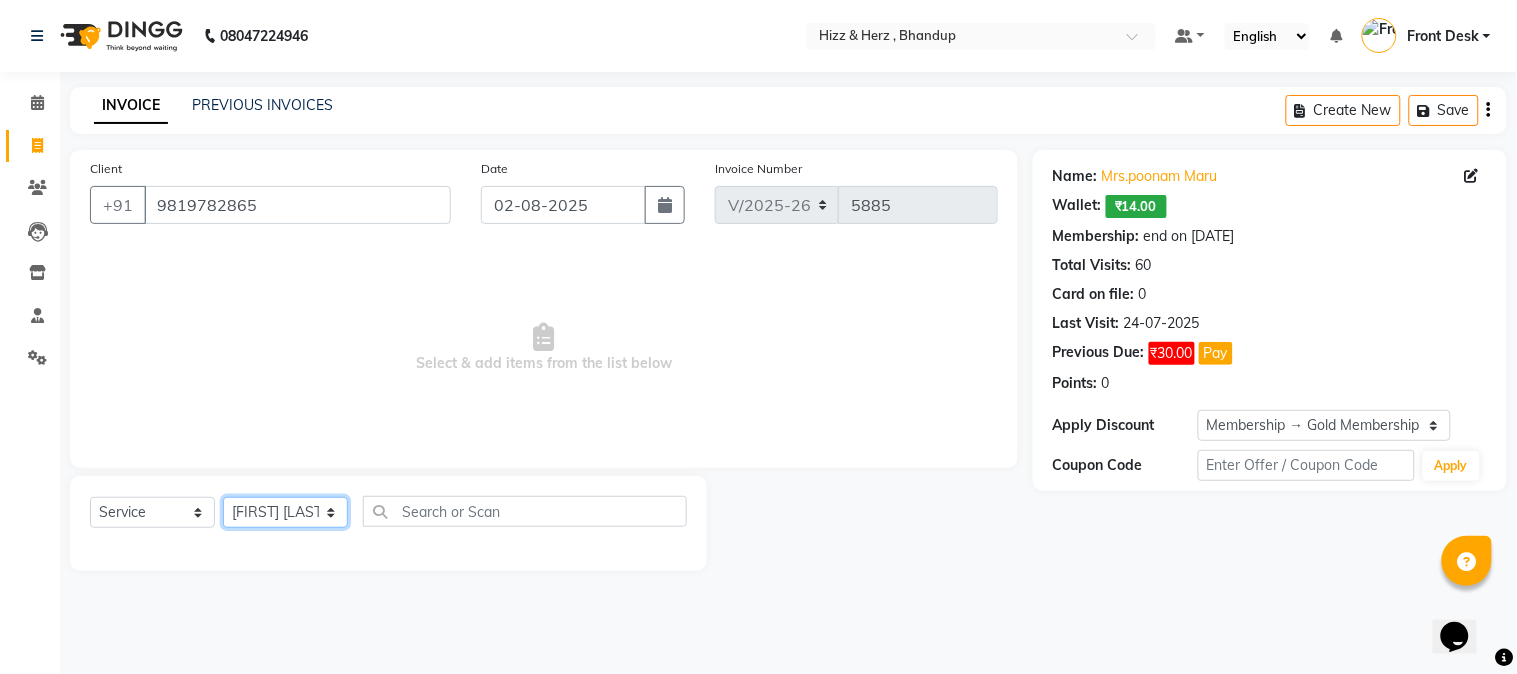 click on "Select Stylist Front Desk Gaurav Sharma HIZZ & HERZ 2 IRFAN AHMAD Jigna Goswami KHALID AHMAD Laxmi Mehboob MOHD PARVEJ NIZAM Salman Sangeeta  SUMITA  VEERENDRA SHARMA" 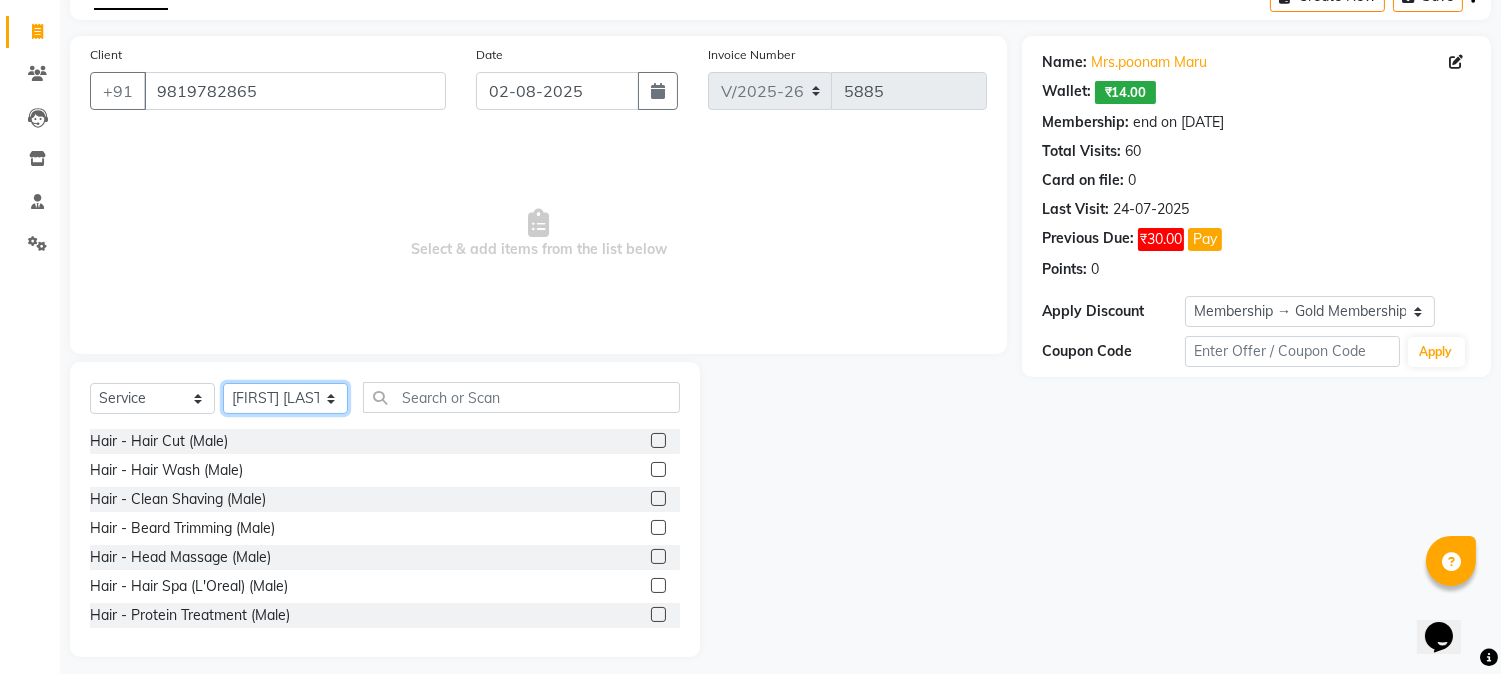 scroll, scrollTop: 126, scrollLeft: 0, axis: vertical 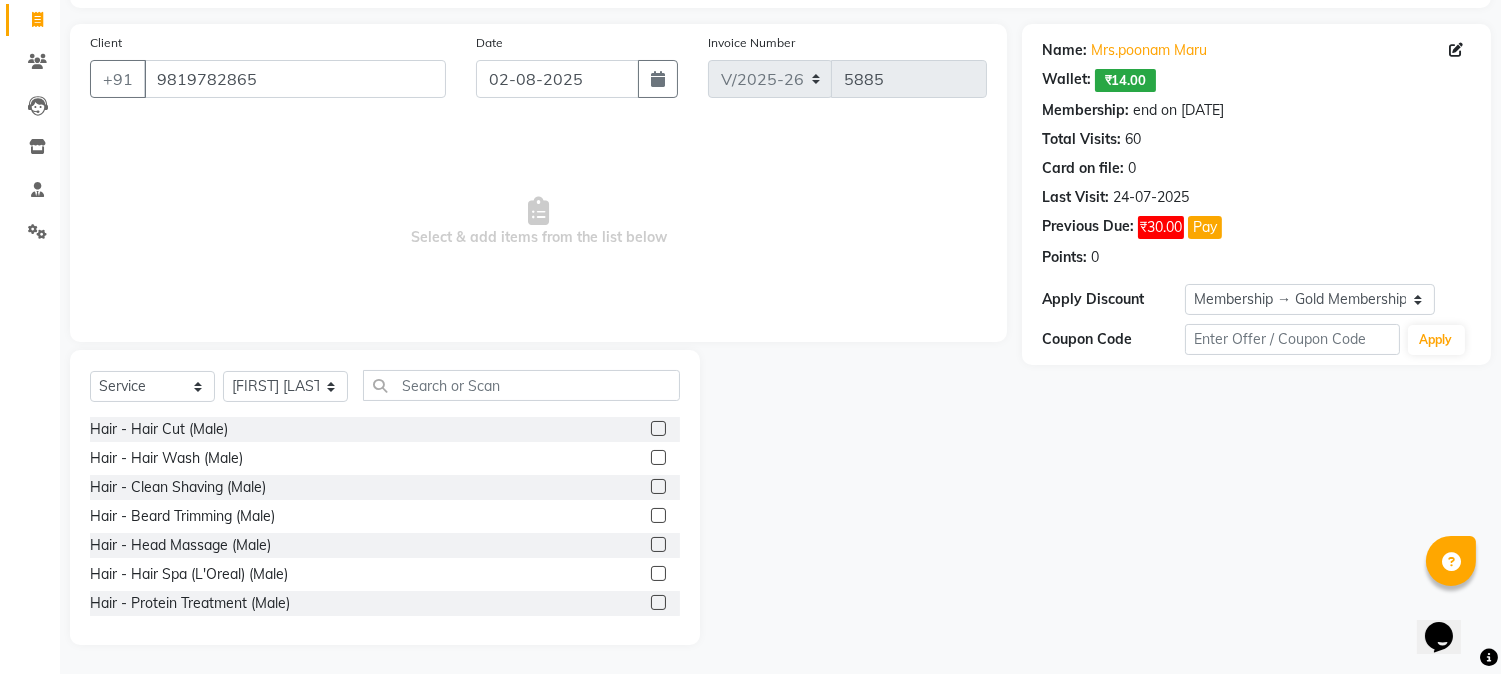 click 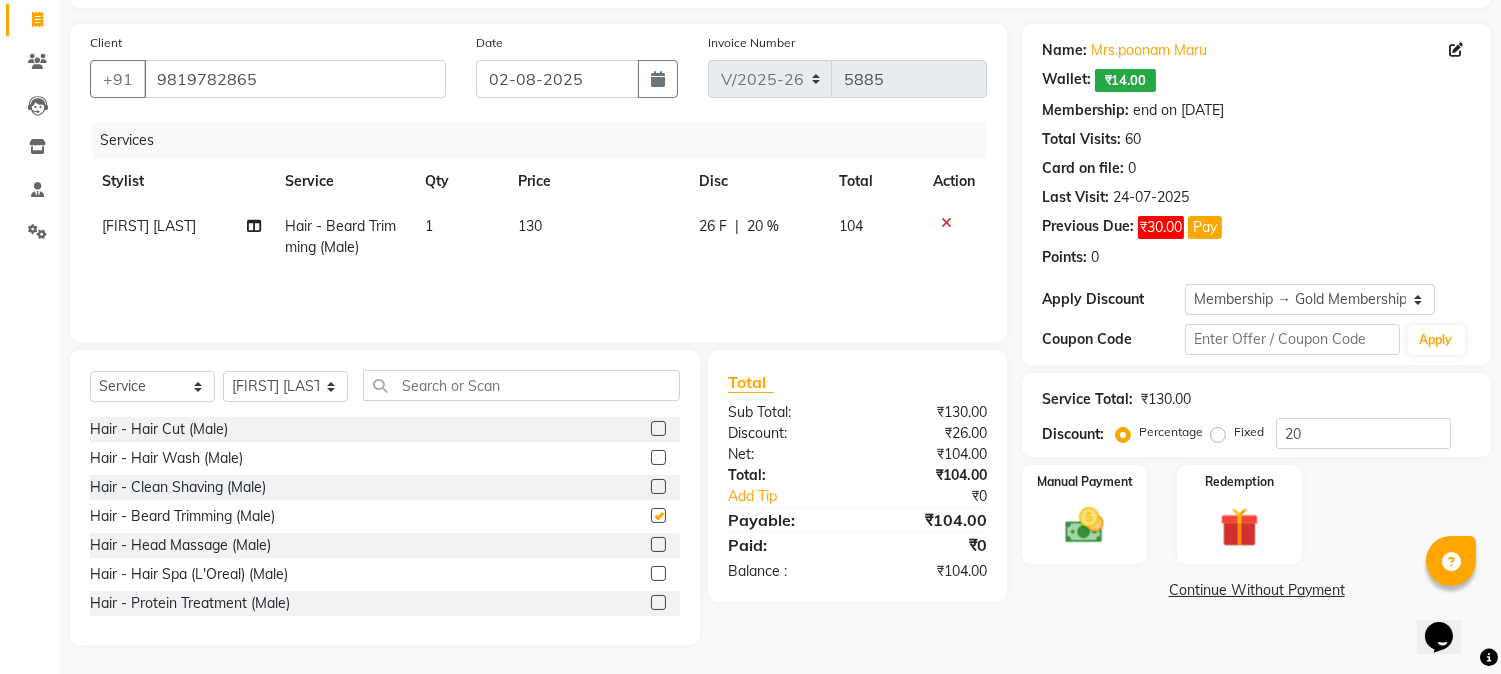 checkbox on "false" 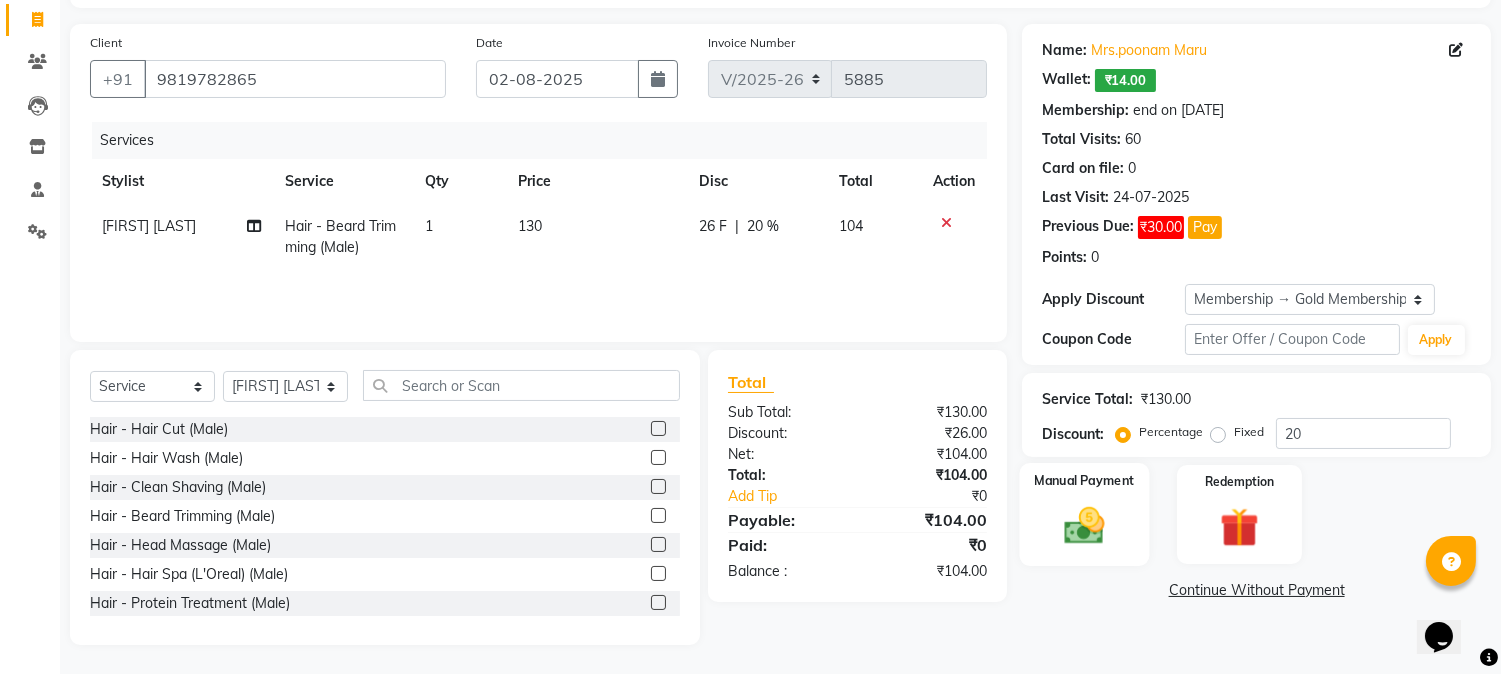 click 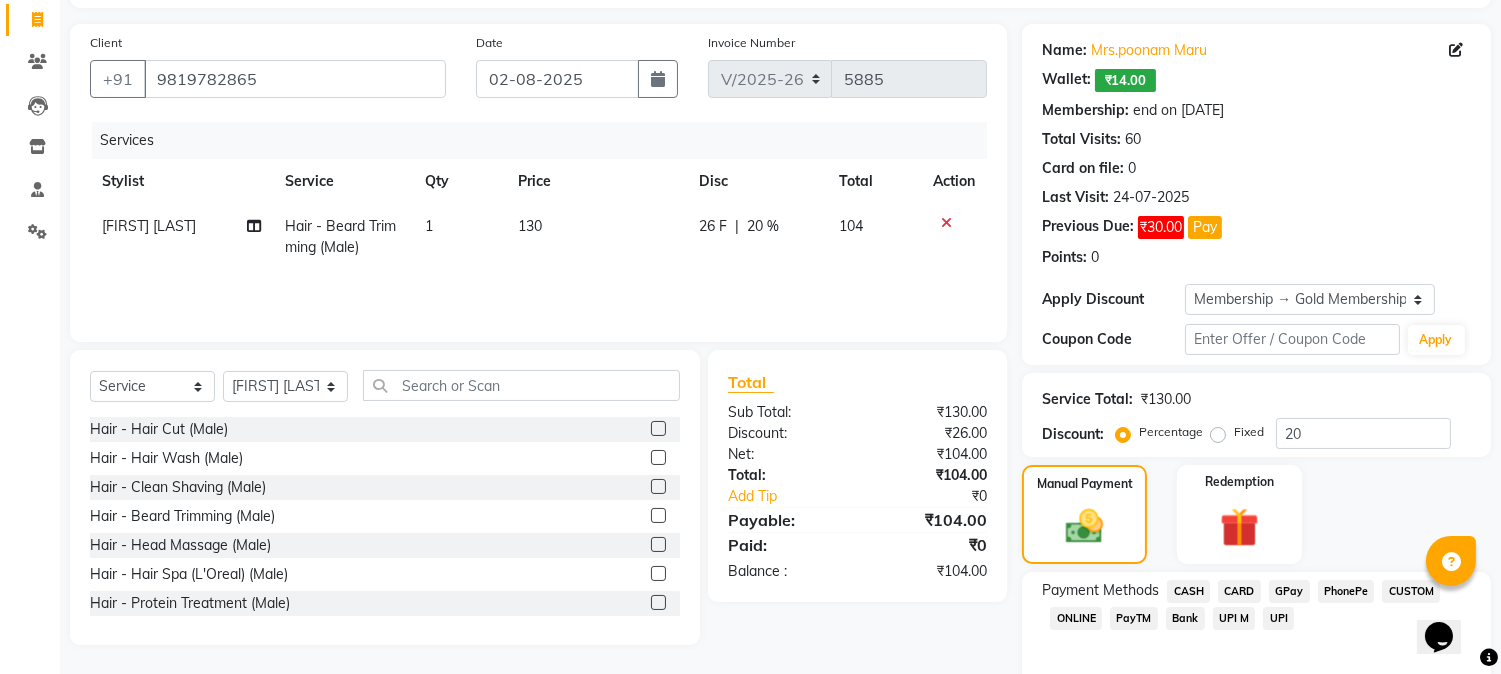 click on "CASH" 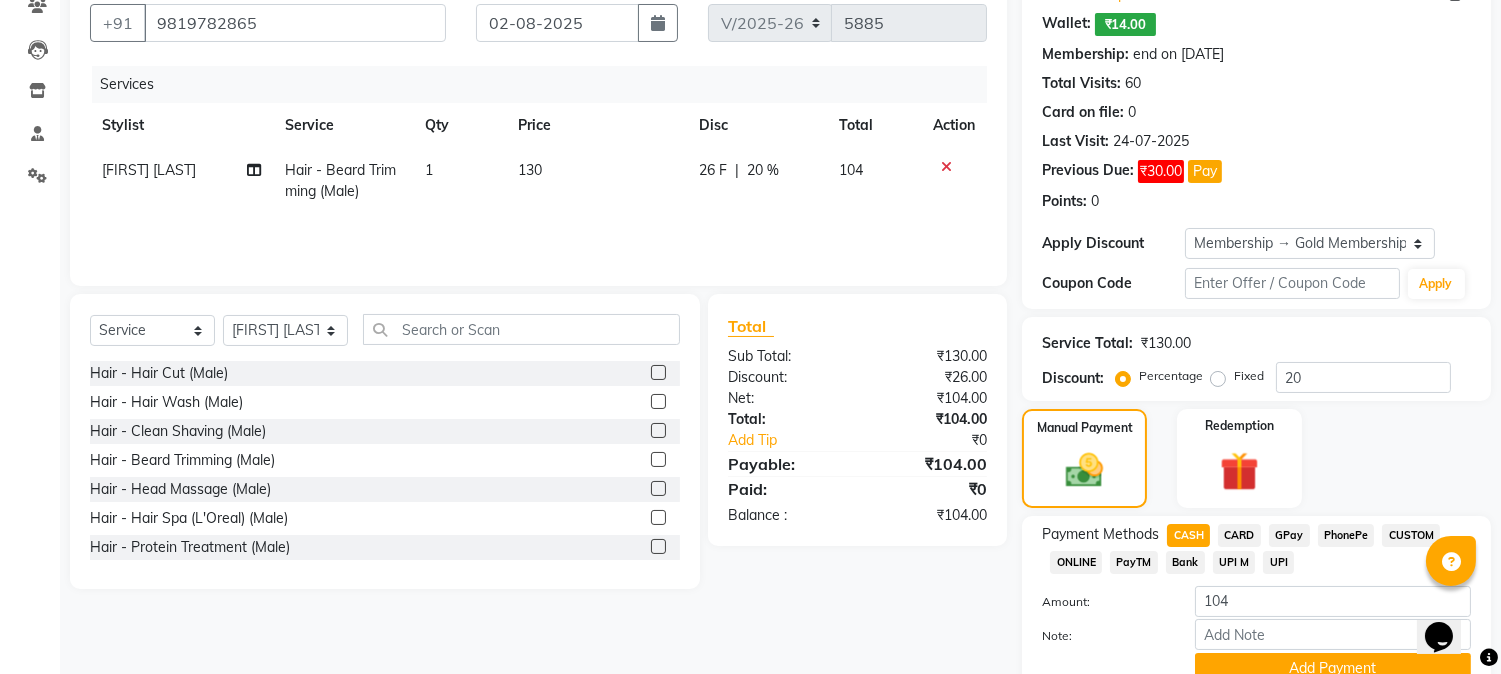 scroll, scrollTop: 271, scrollLeft: 0, axis: vertical 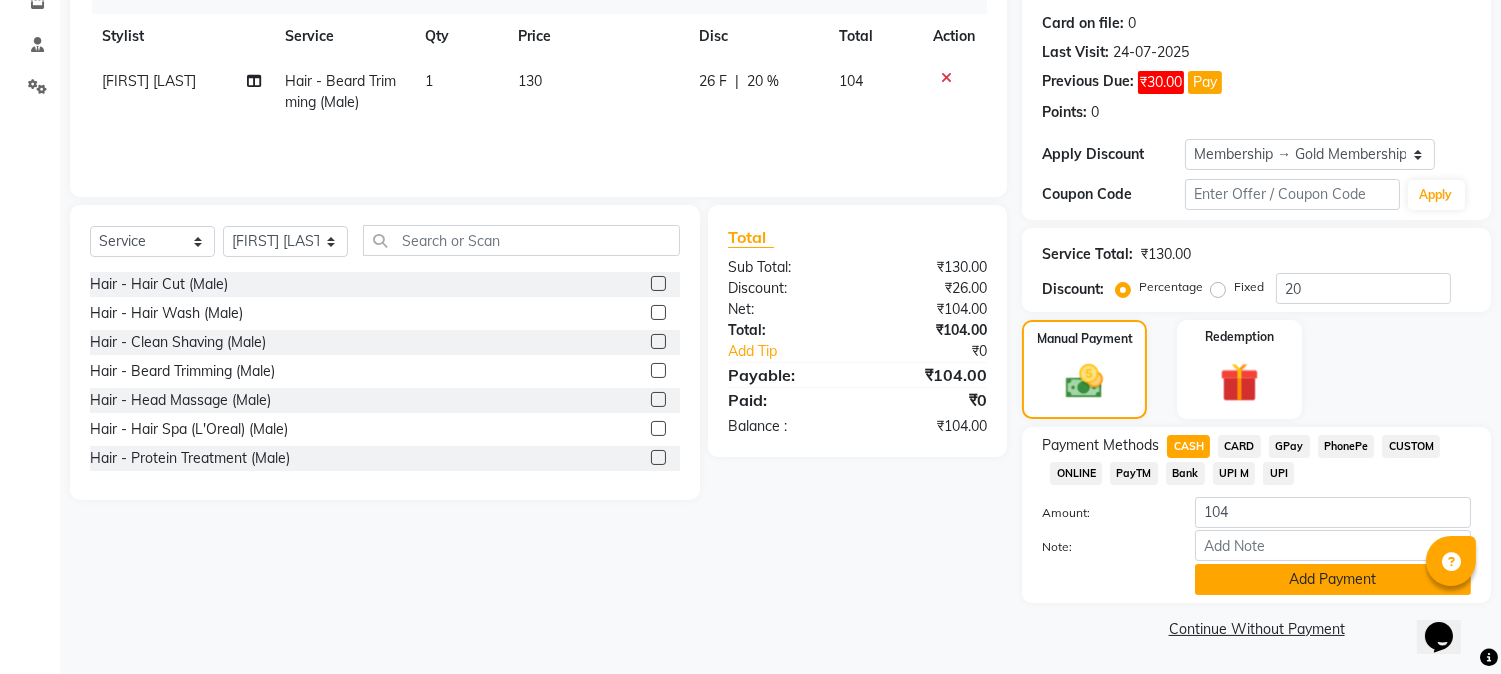 click on "Add Payment" 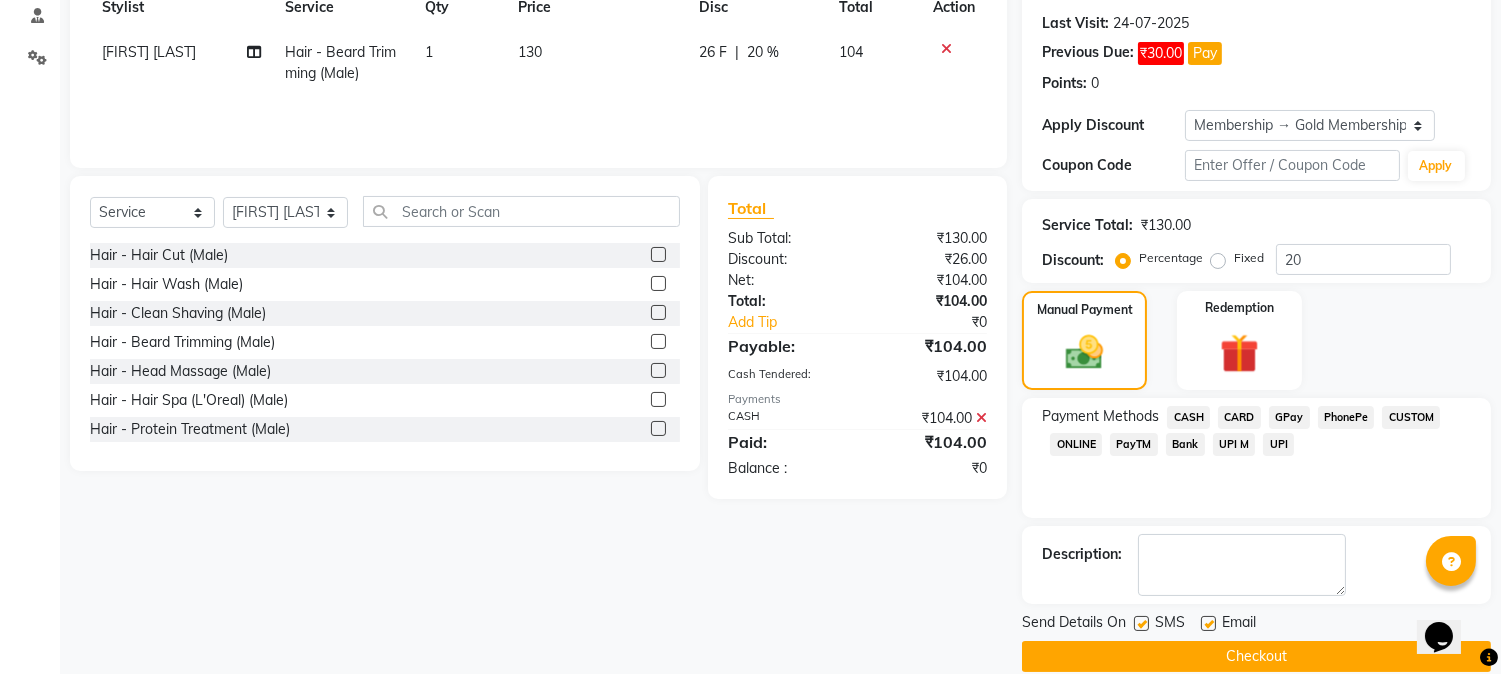 scroll, scrollTop: 327, scrollLeft: 0, axis: vertical 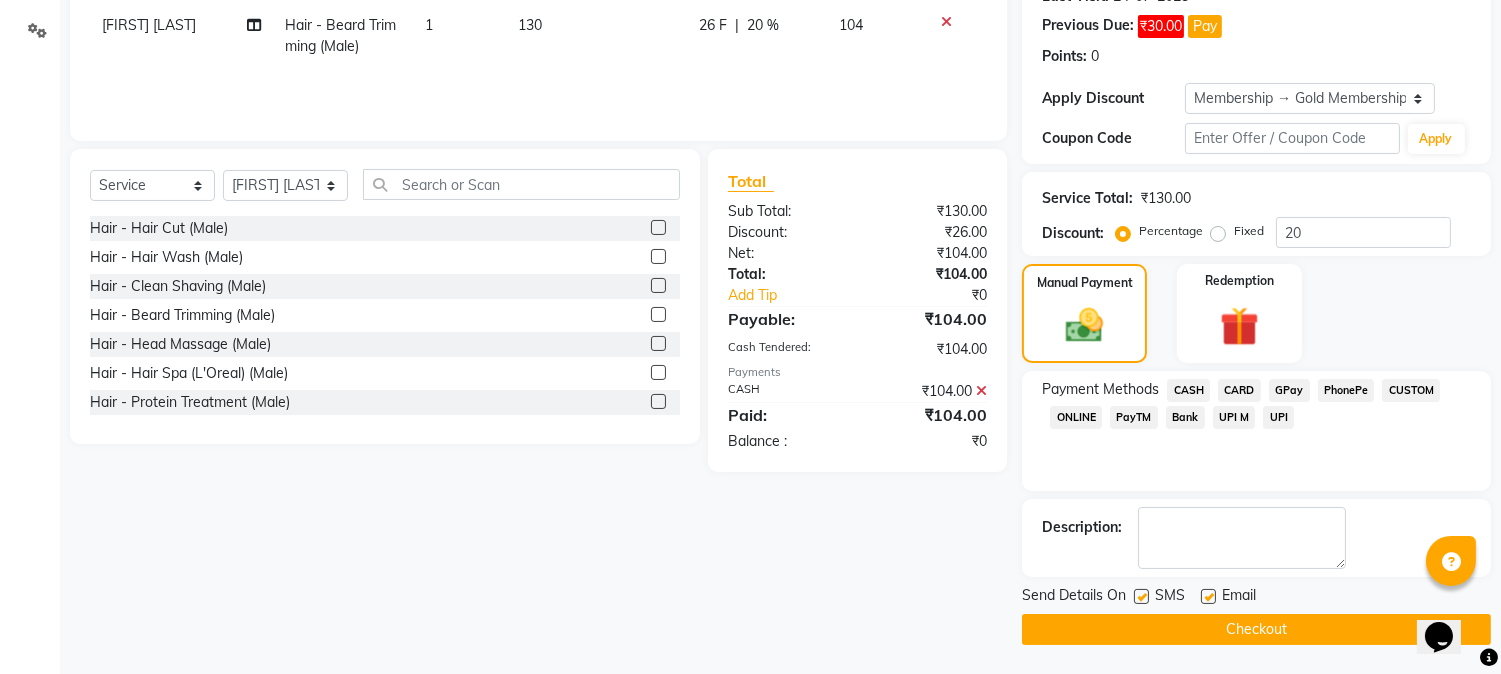 click on "Checkout" 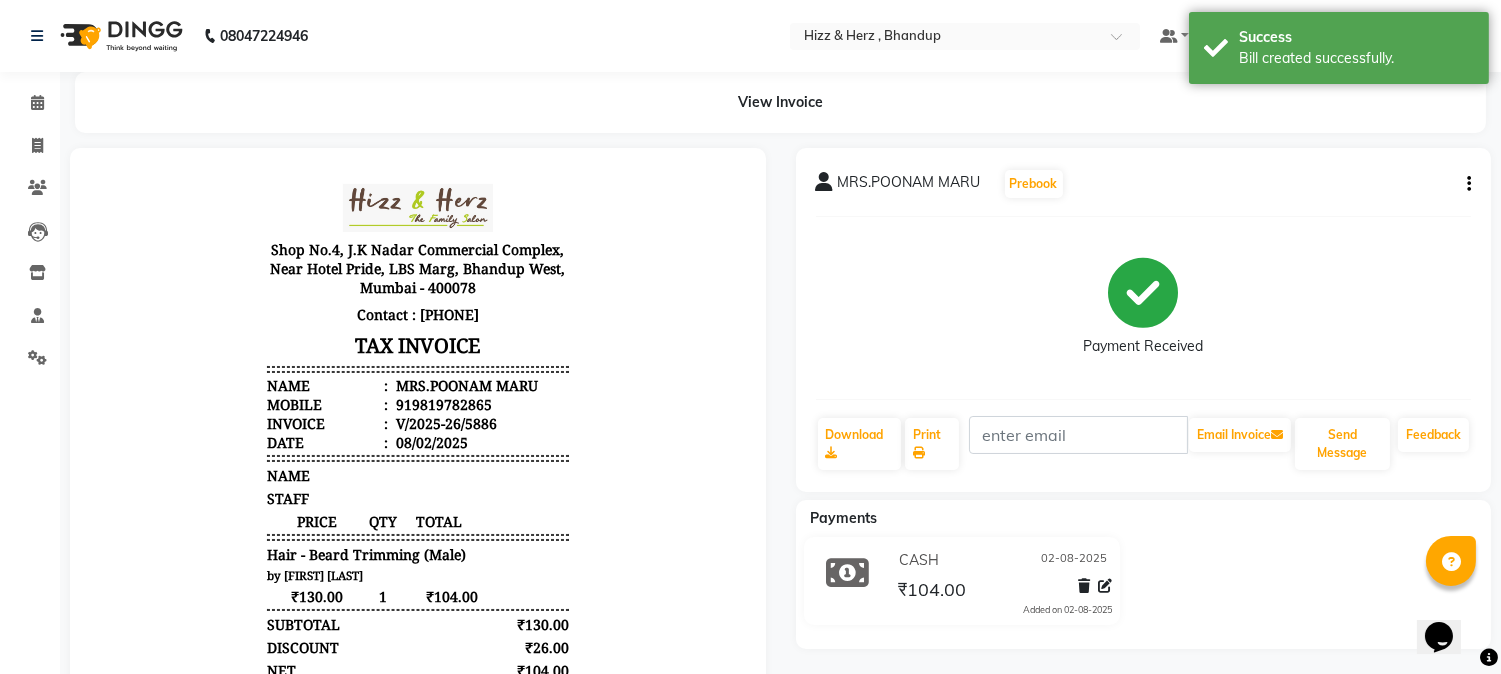 scroll, scrollTop: 0, scrollLeft: 0, axis: both 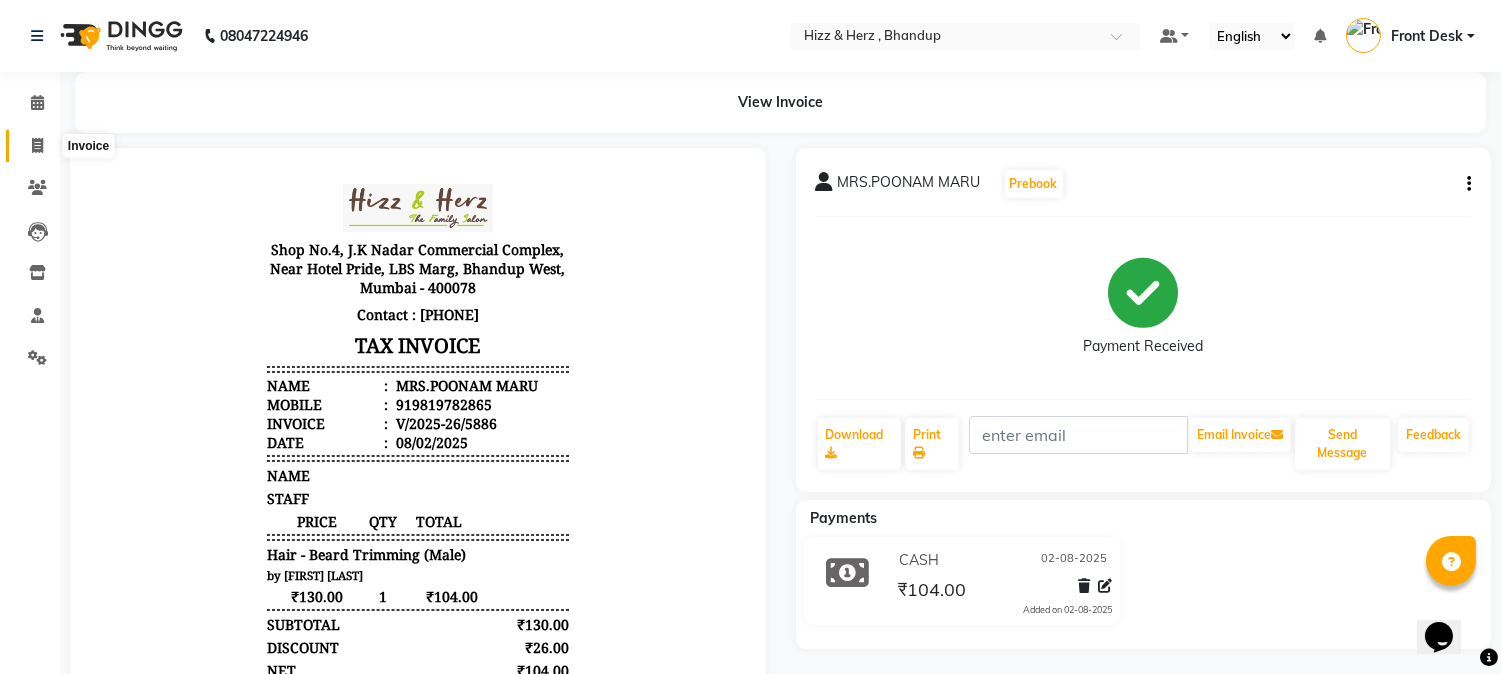click 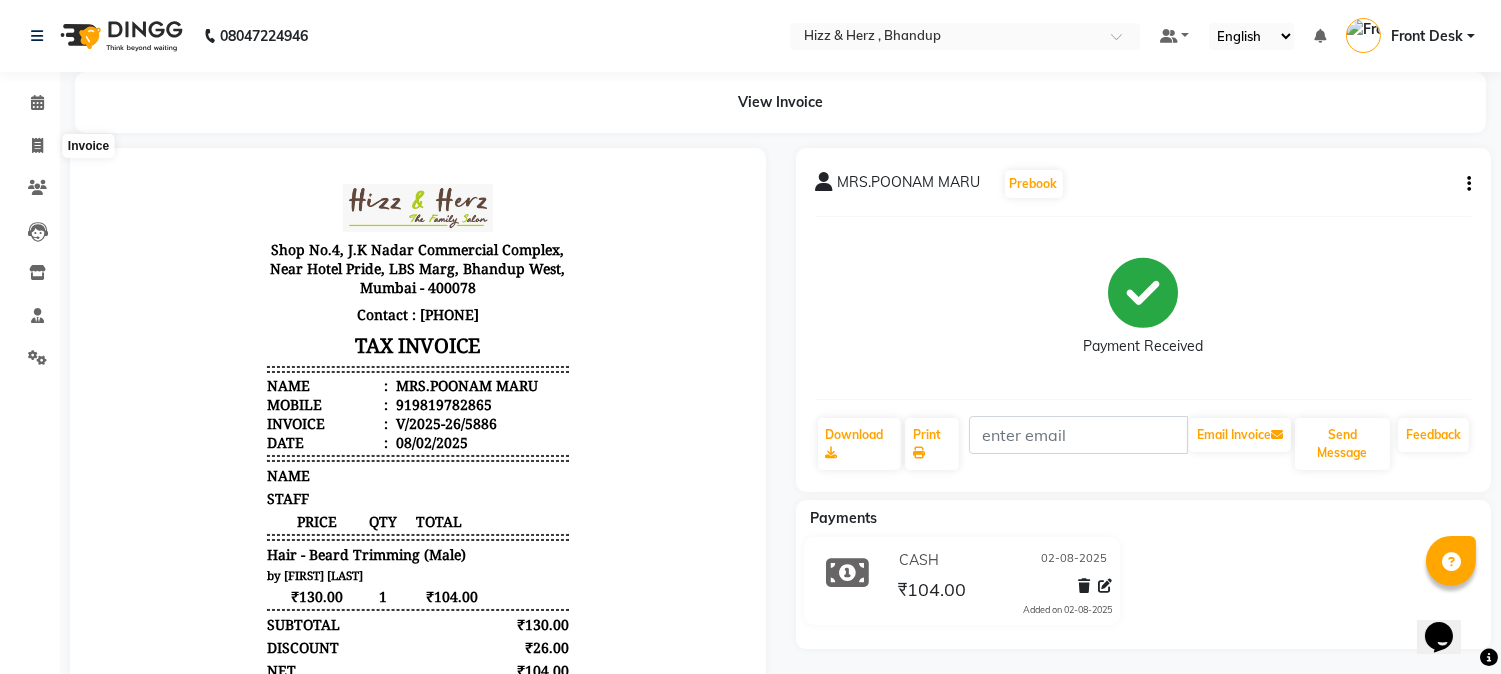 select on "629" 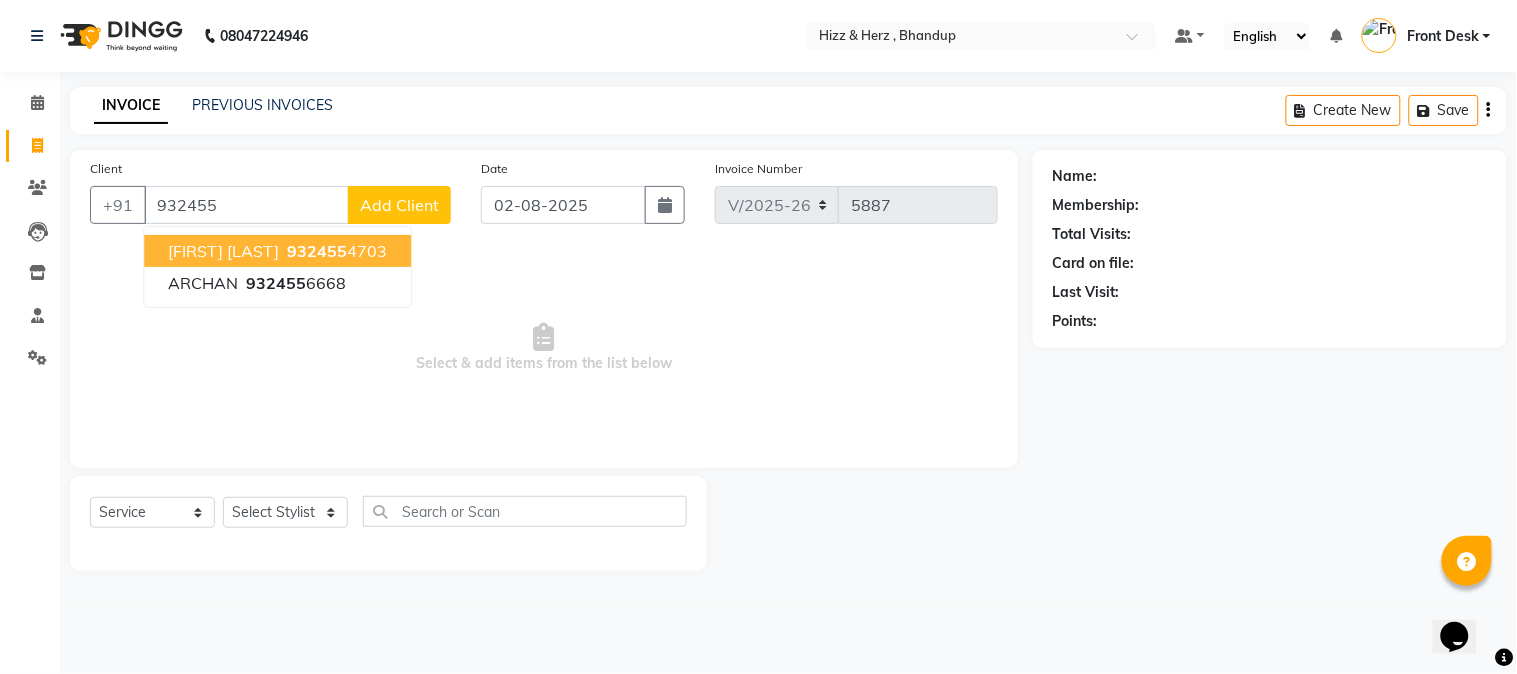 click on "Ankita Sawant   932455 4703" at bounding box center (277, 251) 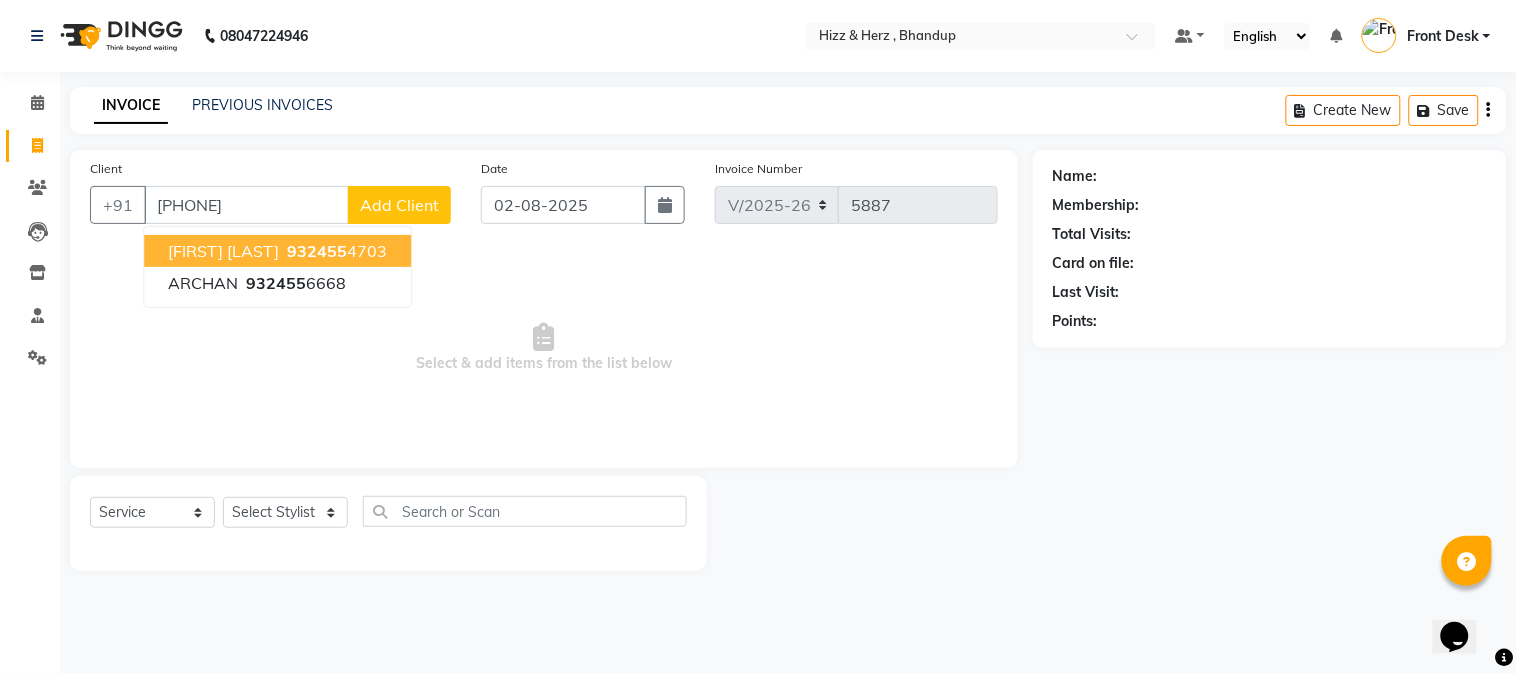 type on "9324554703" 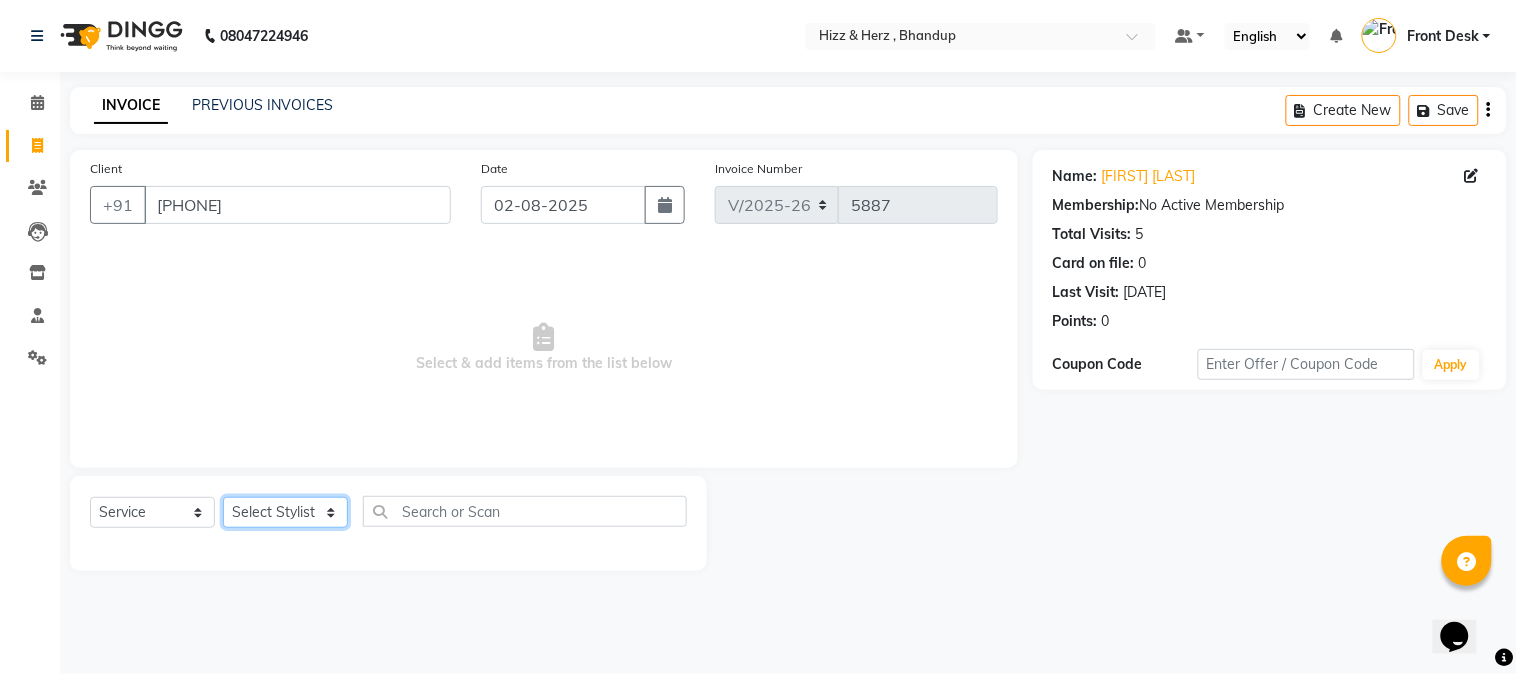 click on "Select Stylist Front Desk Gaurav Sharma HIZZ & HERZ 2 IRFAN AHMAD Jigna Goswami KHALID AHMAD Laxmi Mehboob MOHD PARVEJ NIZAM Salman Sangeeta  SUMITA  VEERENDRA SHARMA" 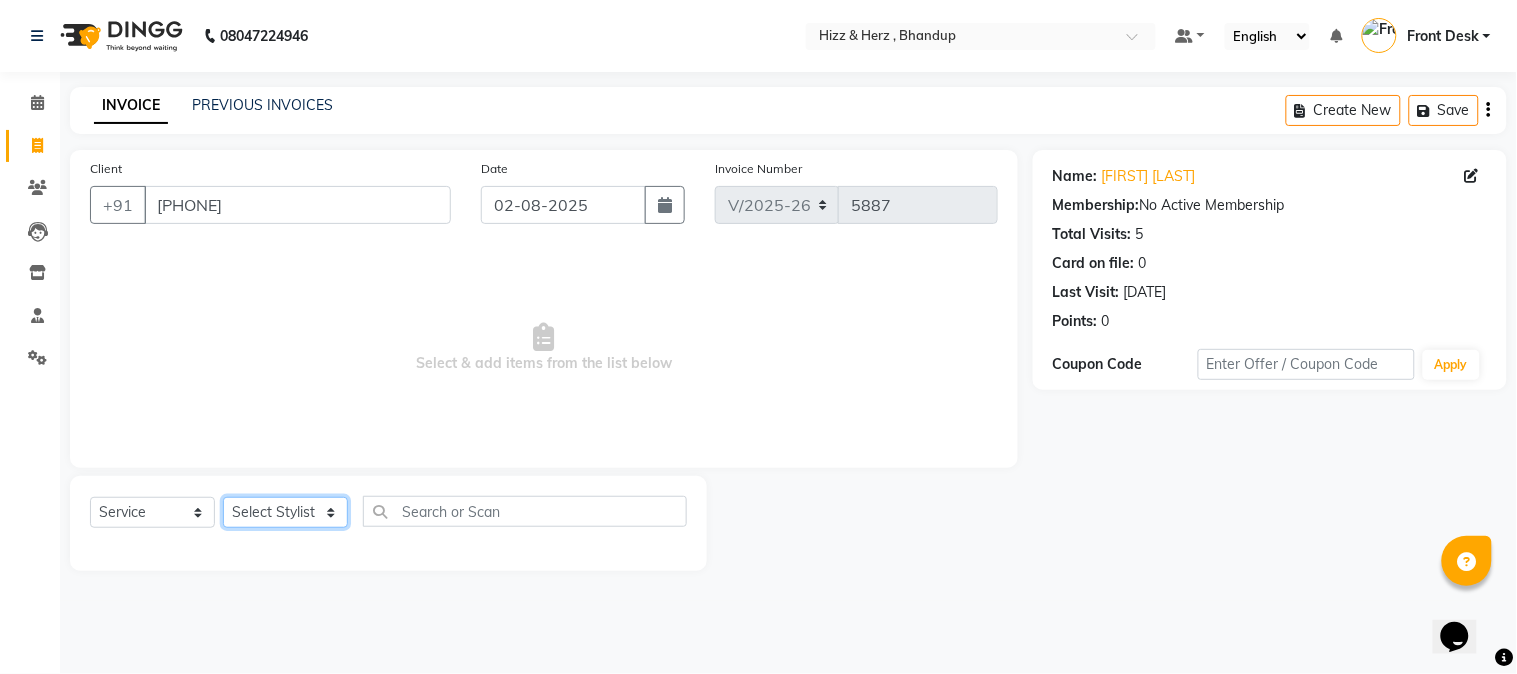 select on "24394" 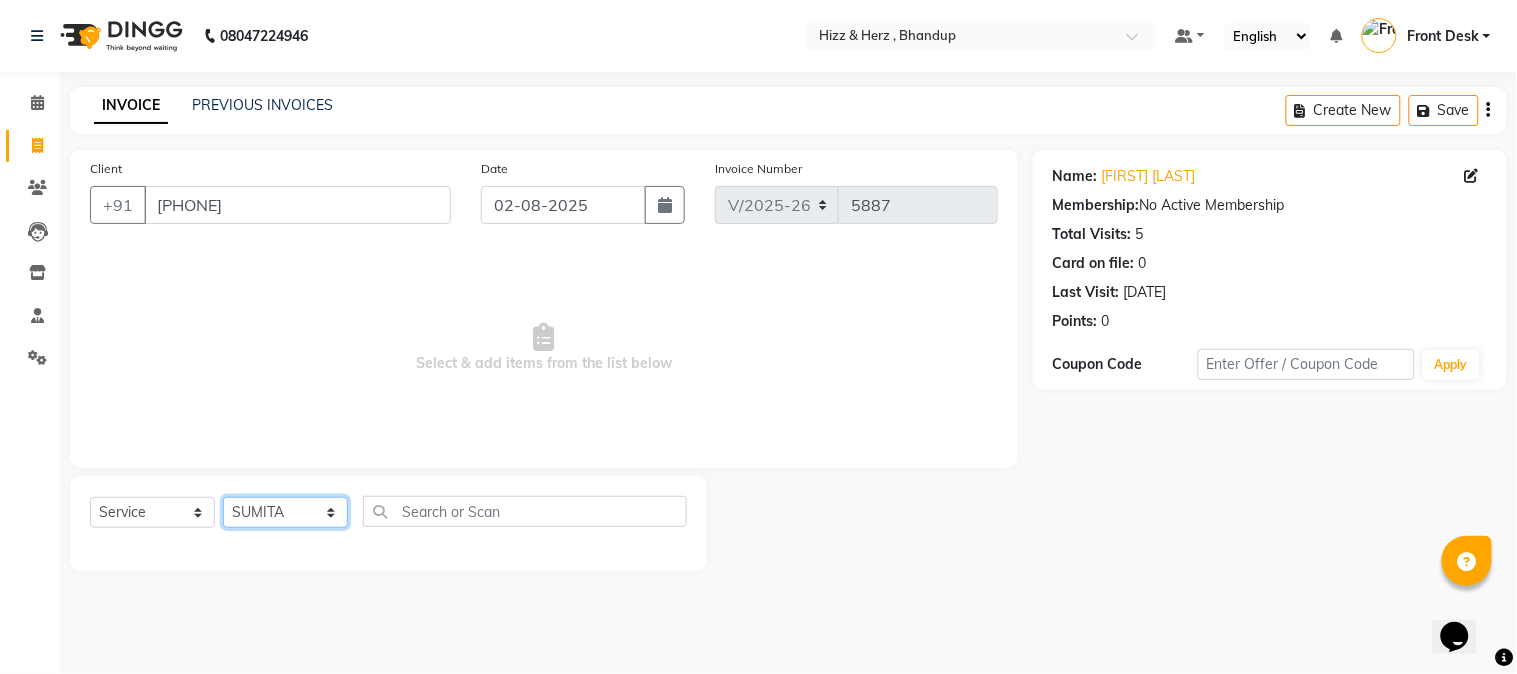 click on "Select Stylist Front Desk Gaurav Sharma HIZZ & HERZ 2 IRFAN AHMAD Jigna Goswami KHALID AHMAD Laxmi Mehboob MOHD PARVEJ NIZAM Salman Sangeeta  SUMITA  VEERENDRA SHARMA" 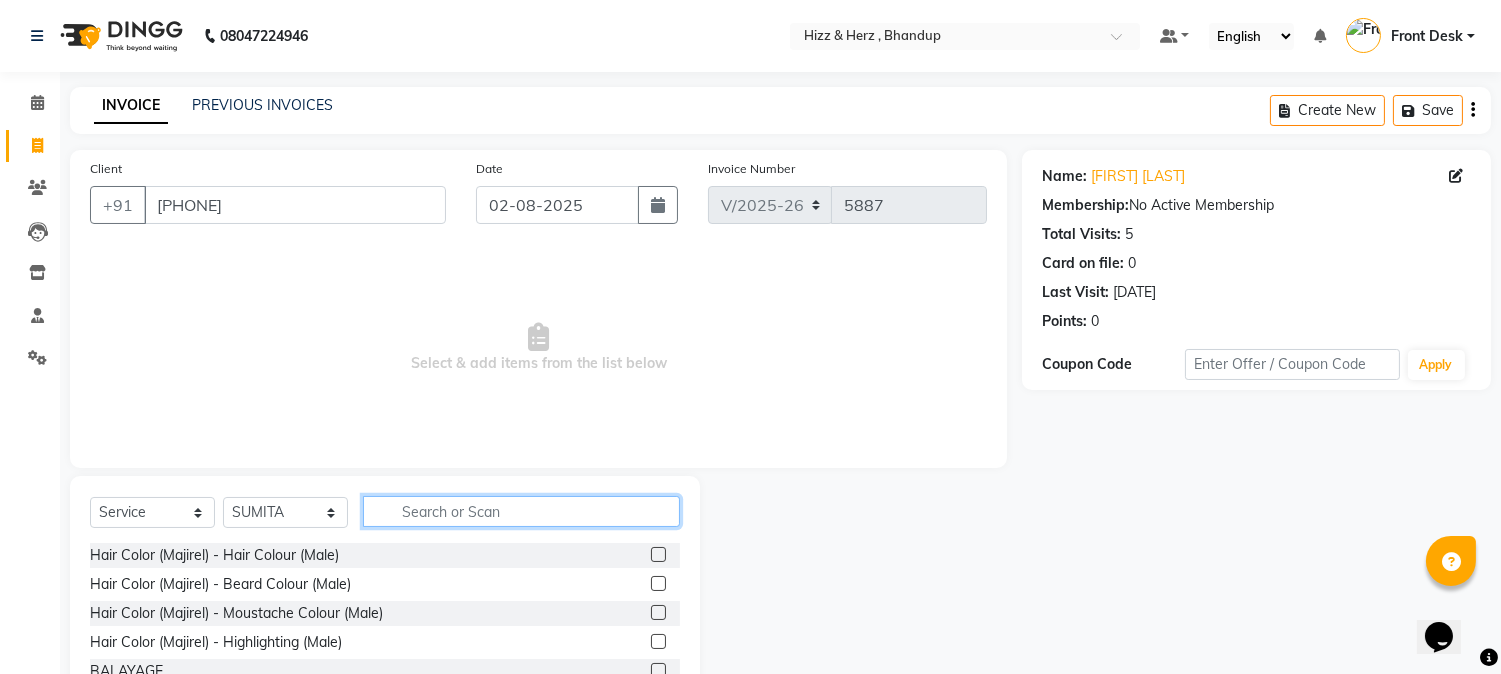 drag, startPoint x: 543, startPoint y: 511, endPoint x: 546, endPoint y: 523, distance: 12.369317 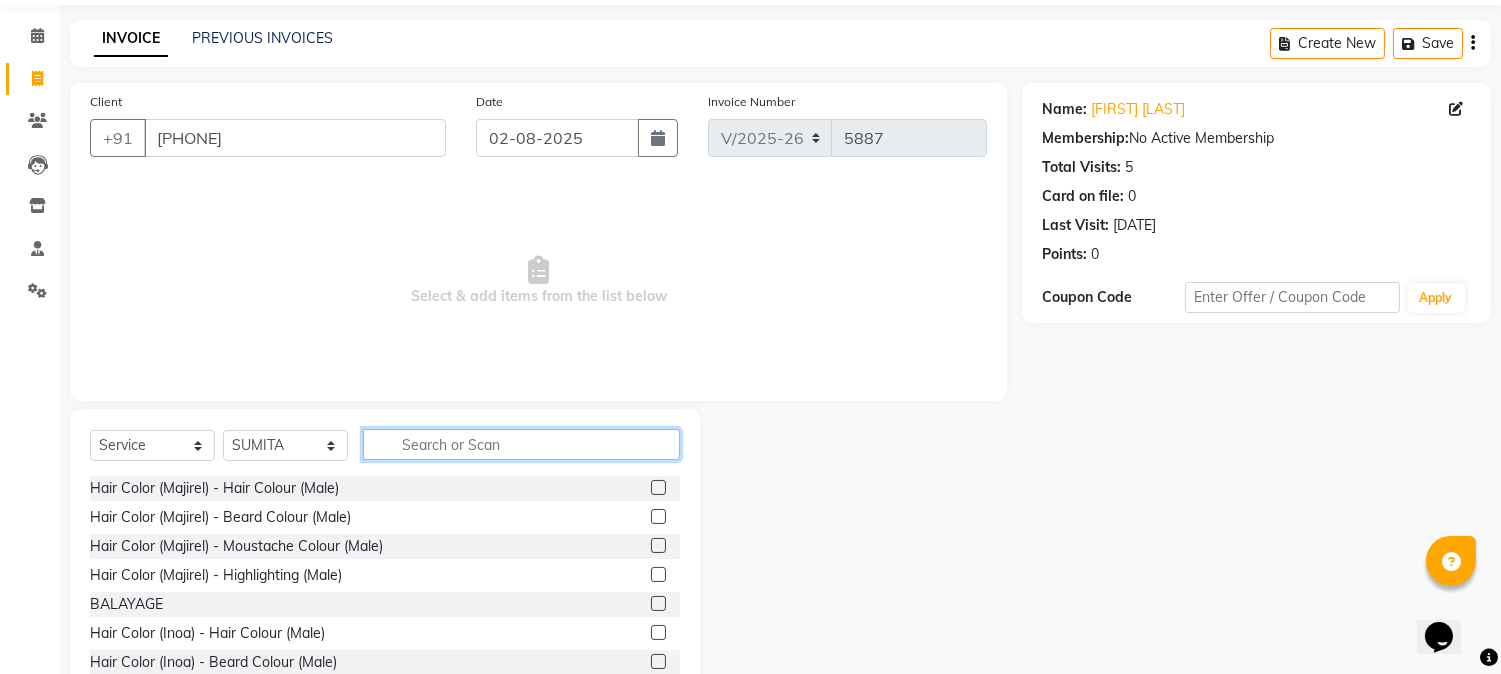 scroll, scrollTop: 68, scrollLeft: 0, axis: vertical 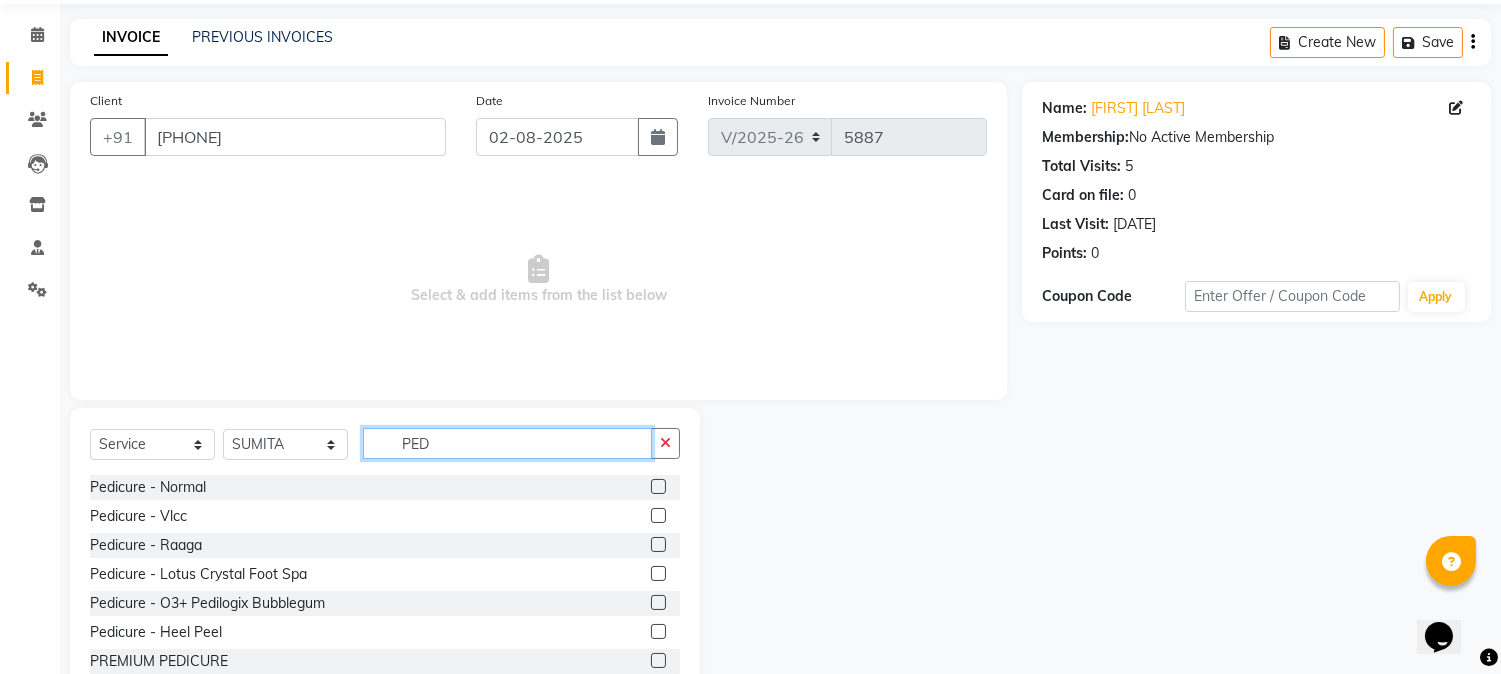 type on "PED" 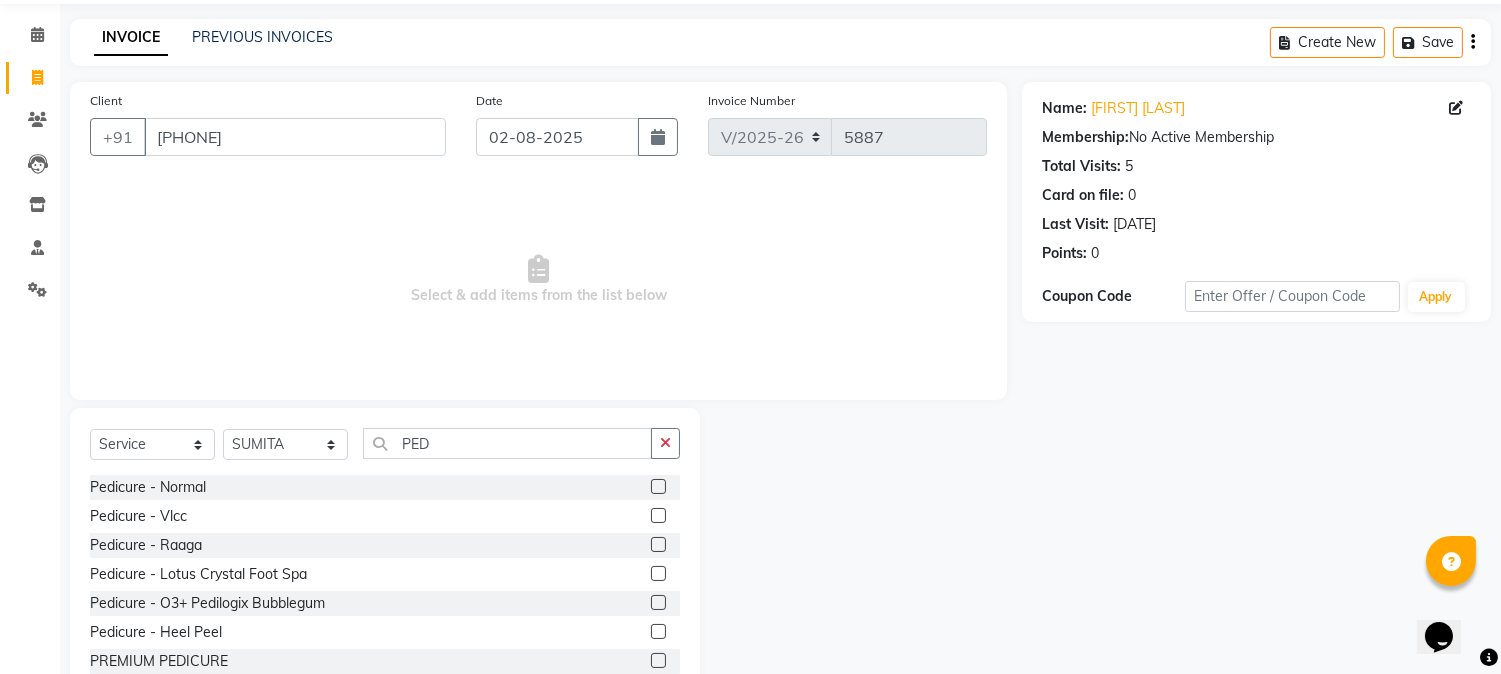 click 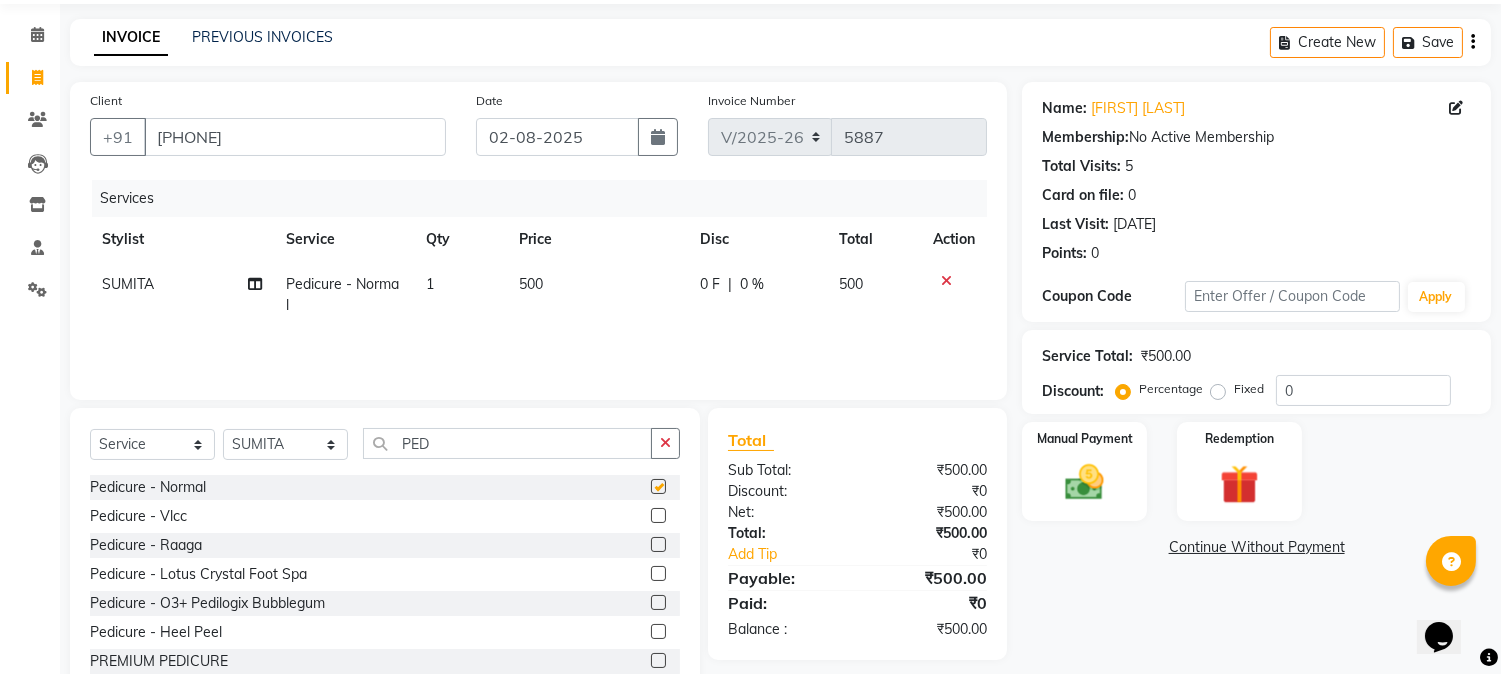 checkbox on "false" 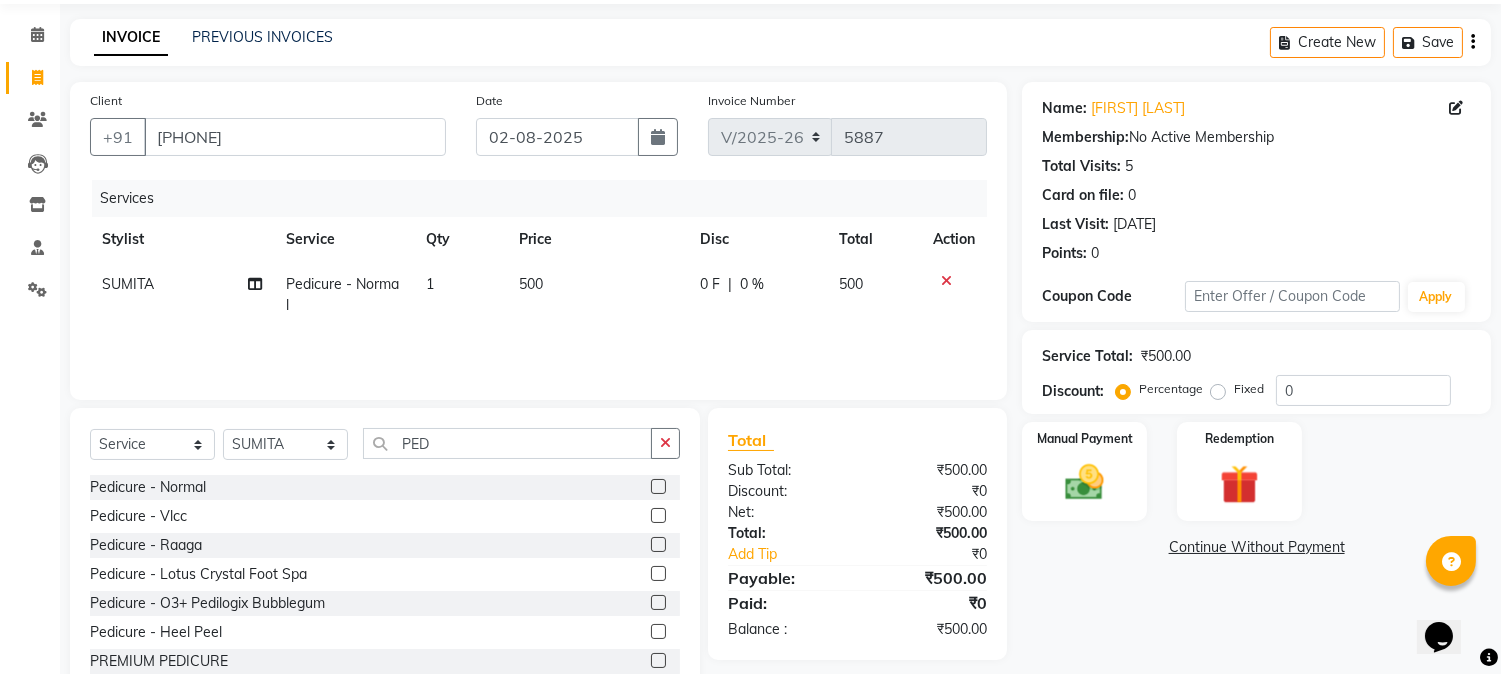 click on "500" 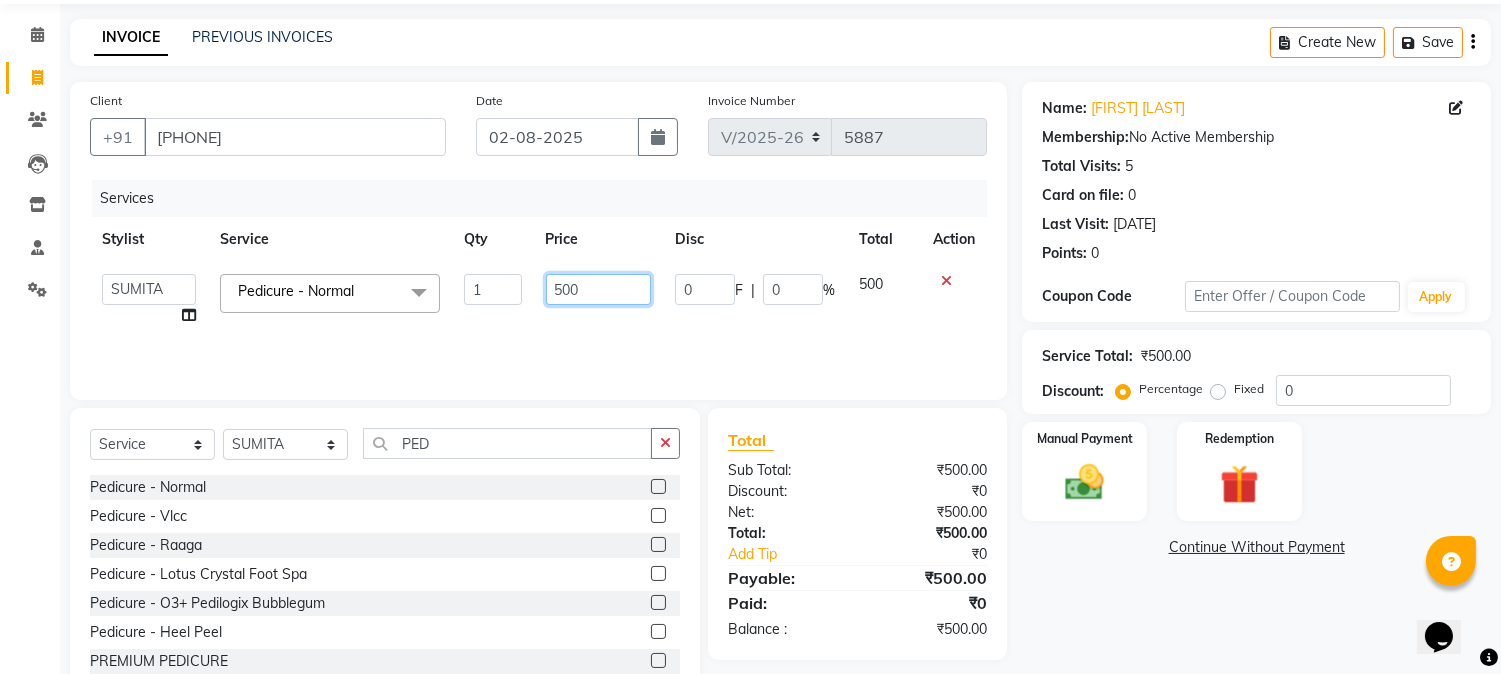 click on "500" 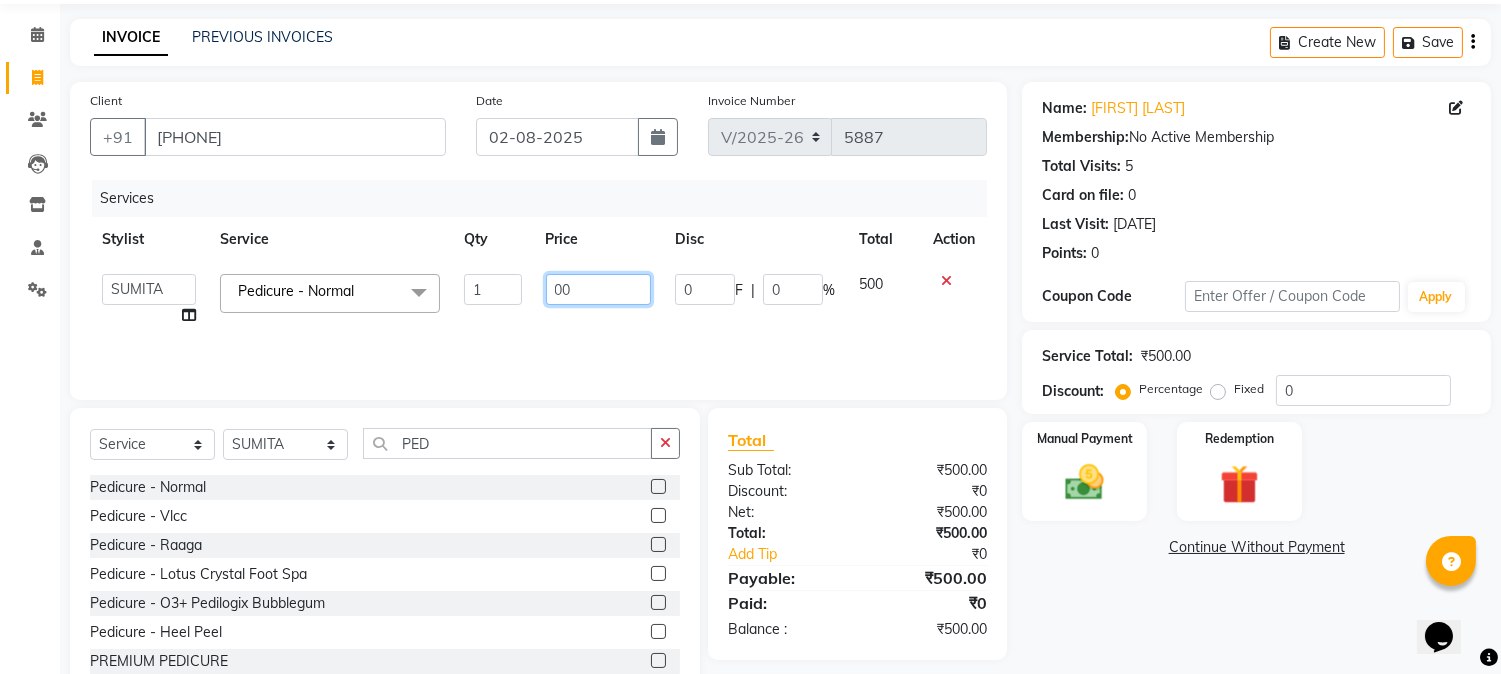 type on "600" 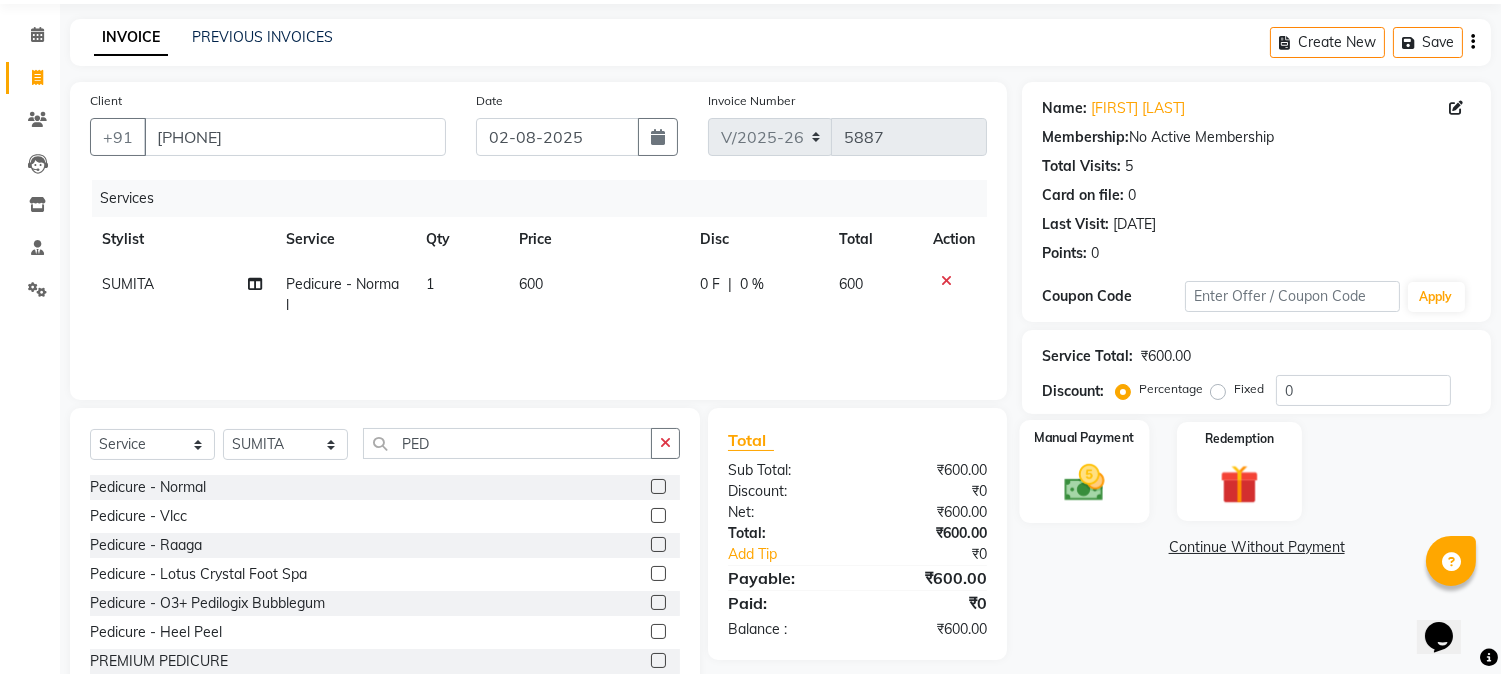 click 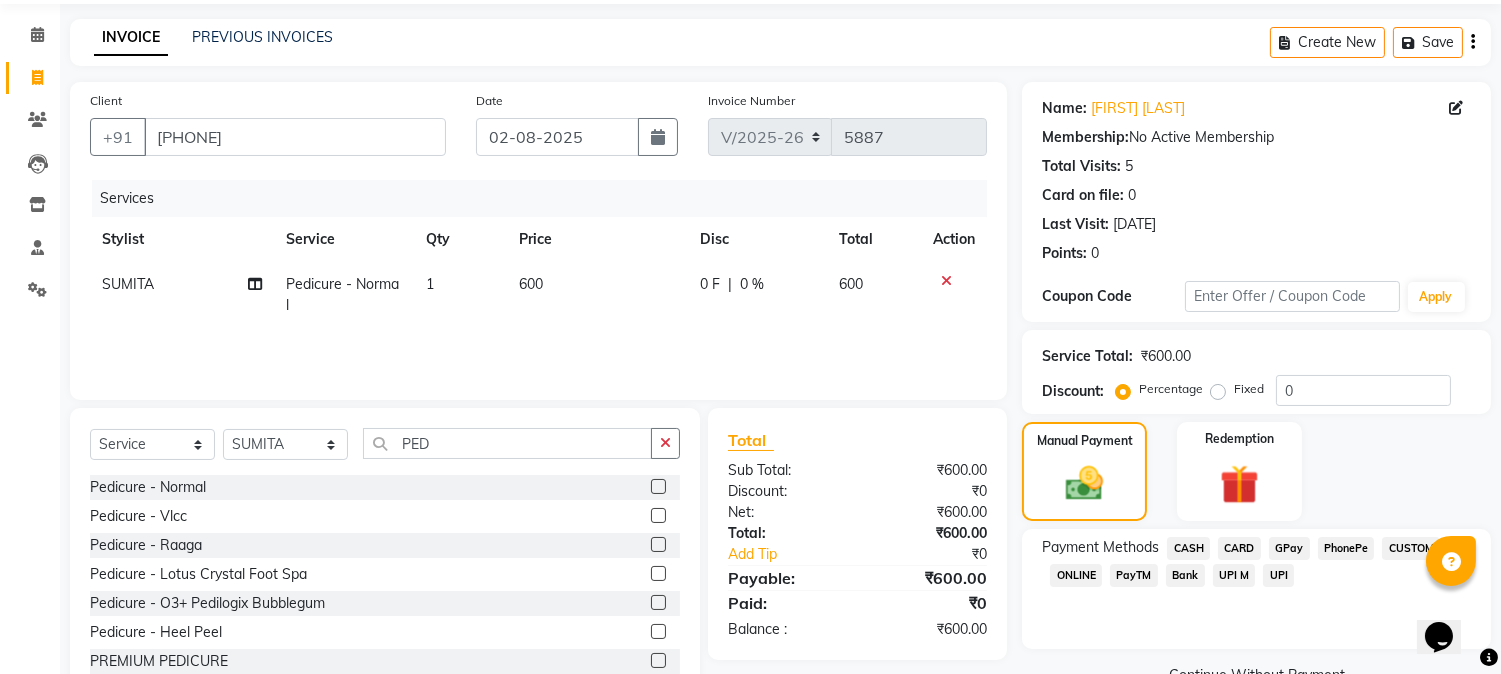 click on "GPay" 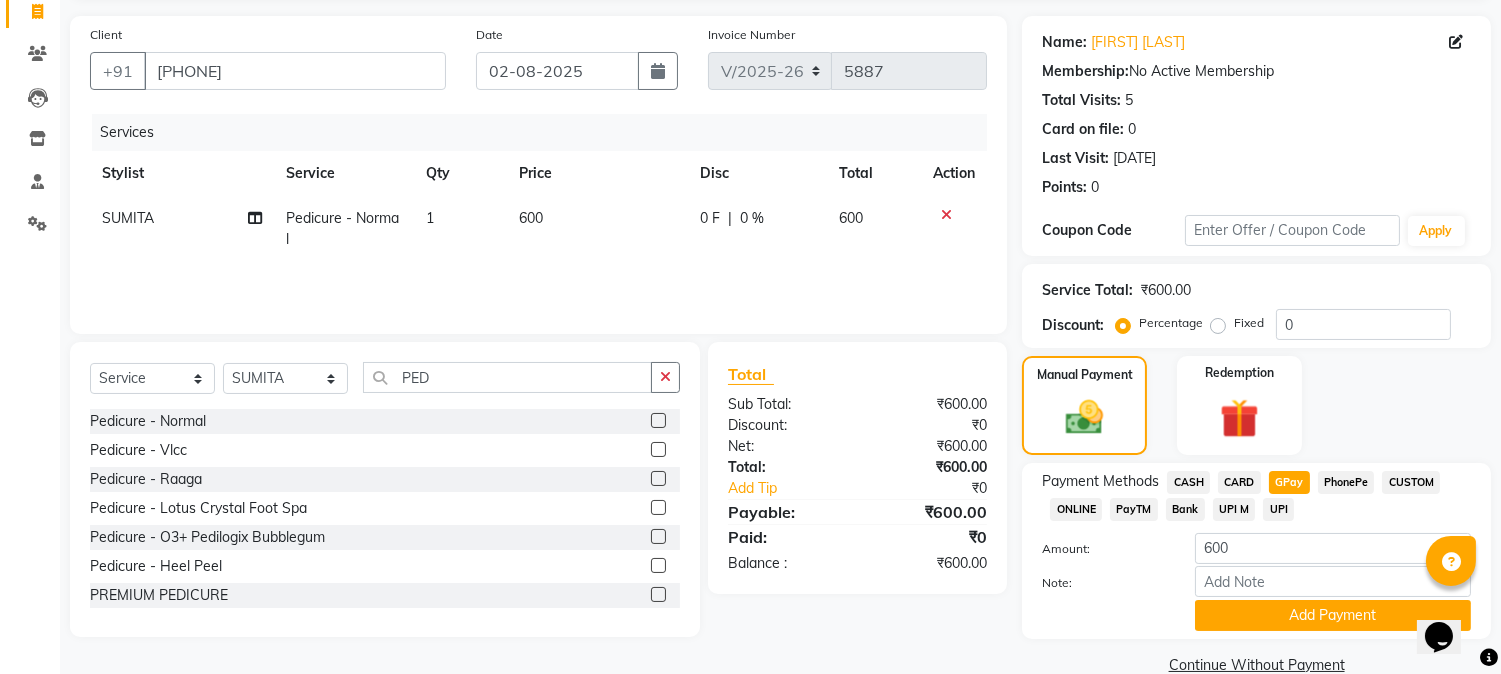 scroll, scrollTop: 170, scrollLeft: 0, axis: vertical 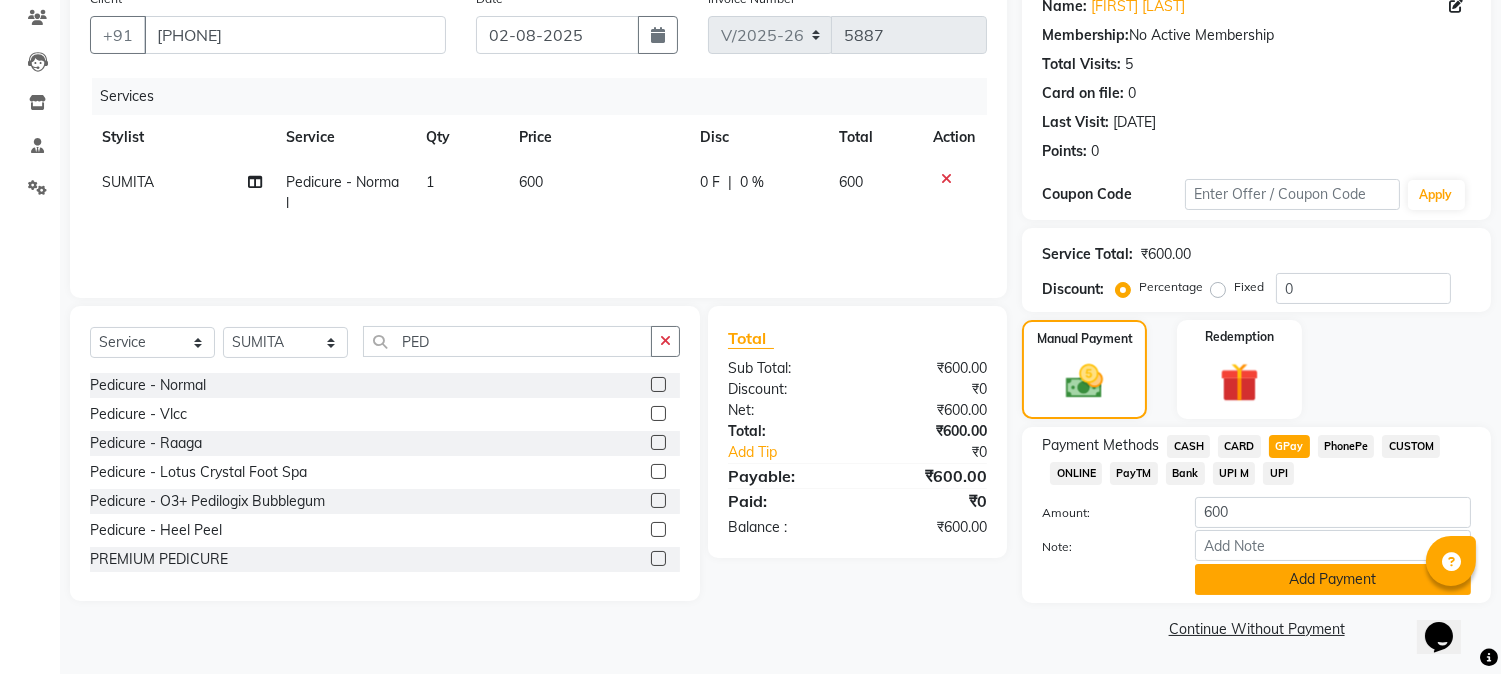 click on "Add Payment" 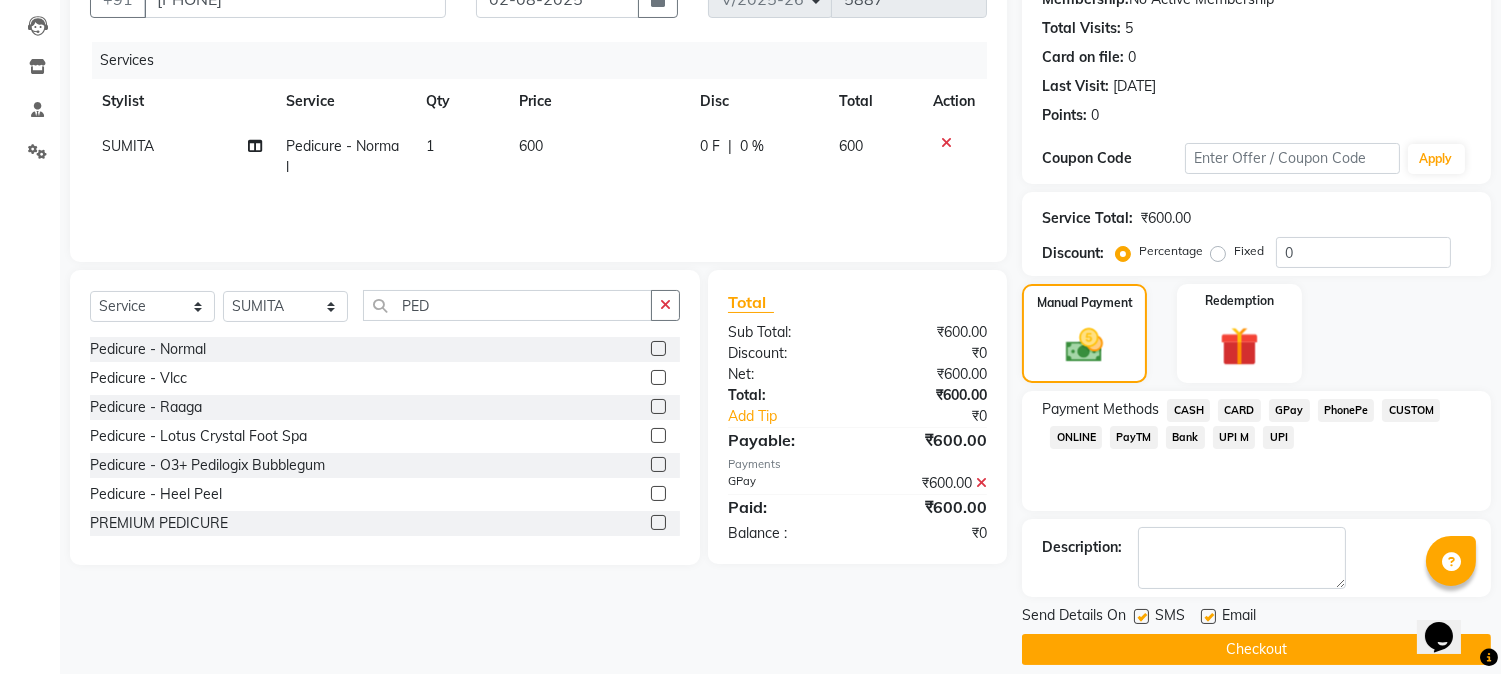 scroll, scrollTop: 225, scrollLeft: 0, axis: vertical 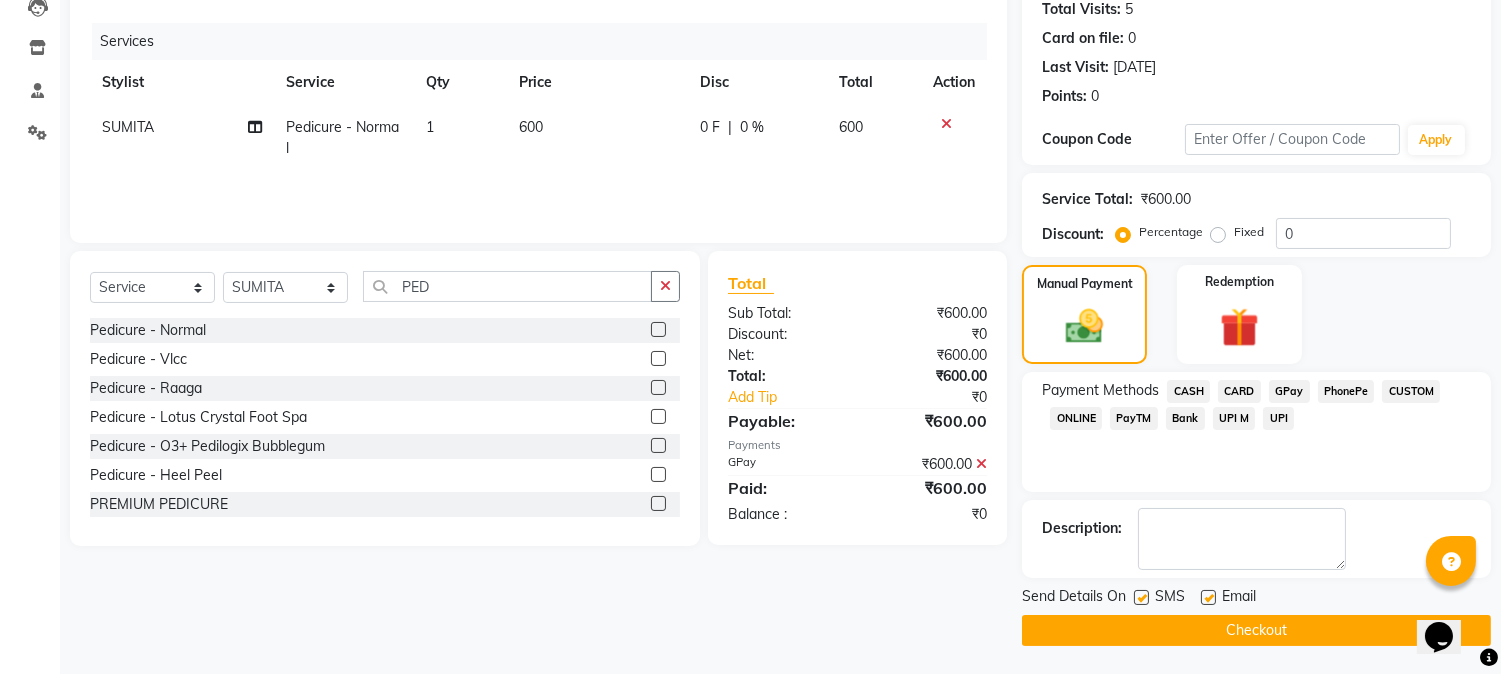 click on "Checkout" 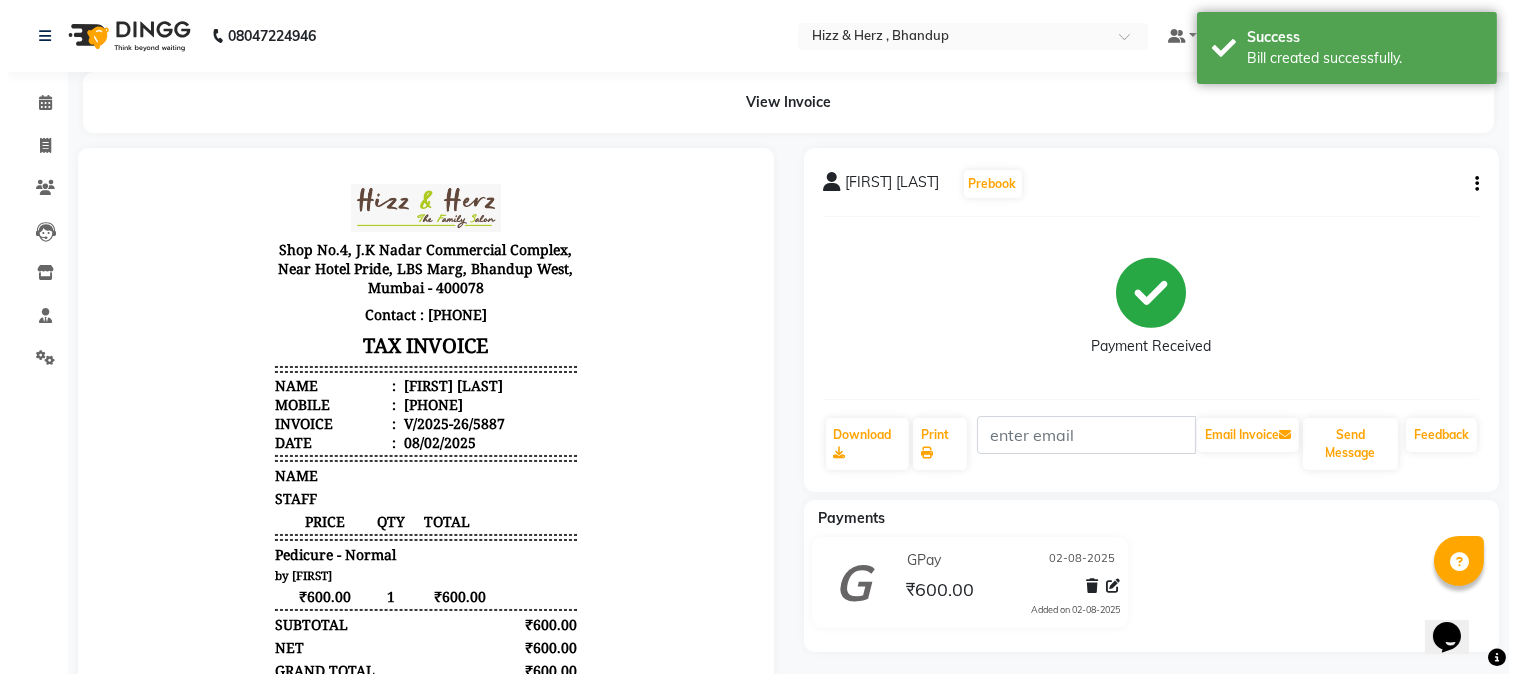 scroll, scrollTop: 0, scrollLeft: 0, axis: both 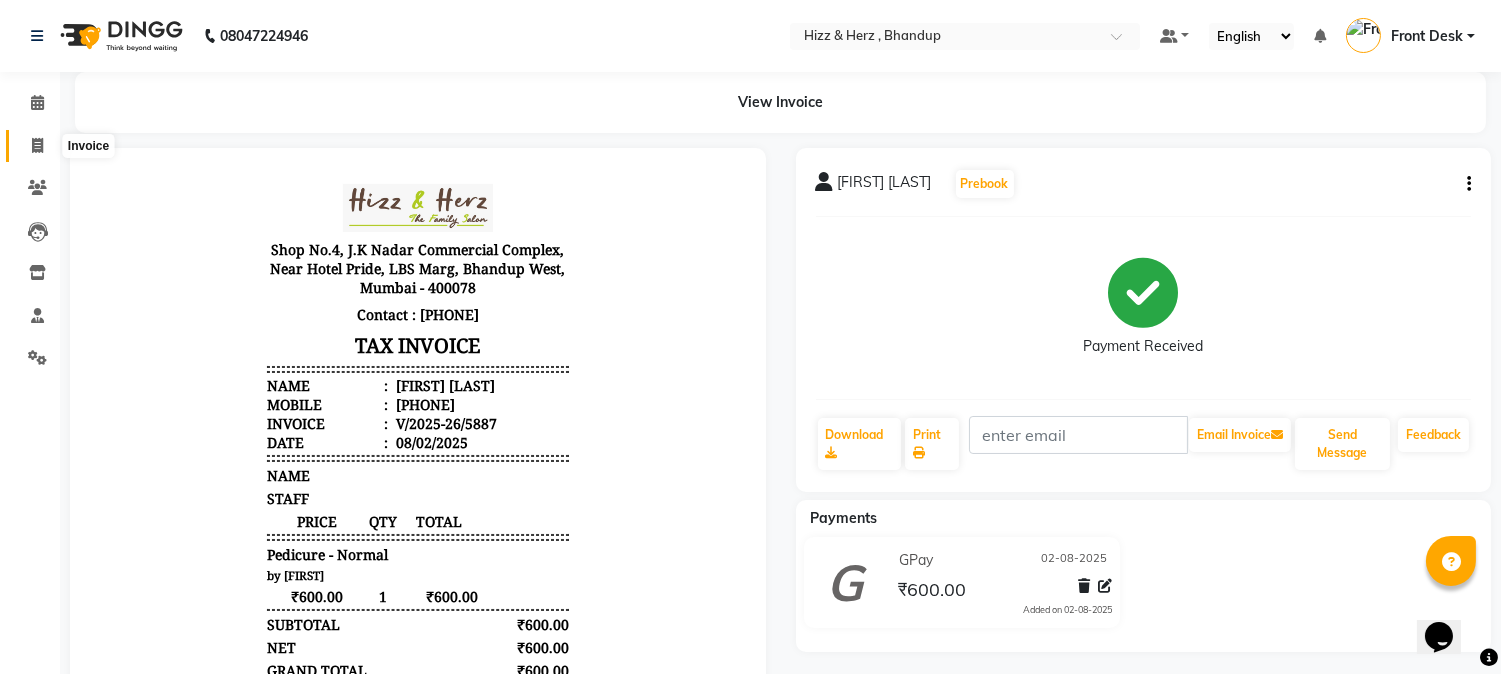 click 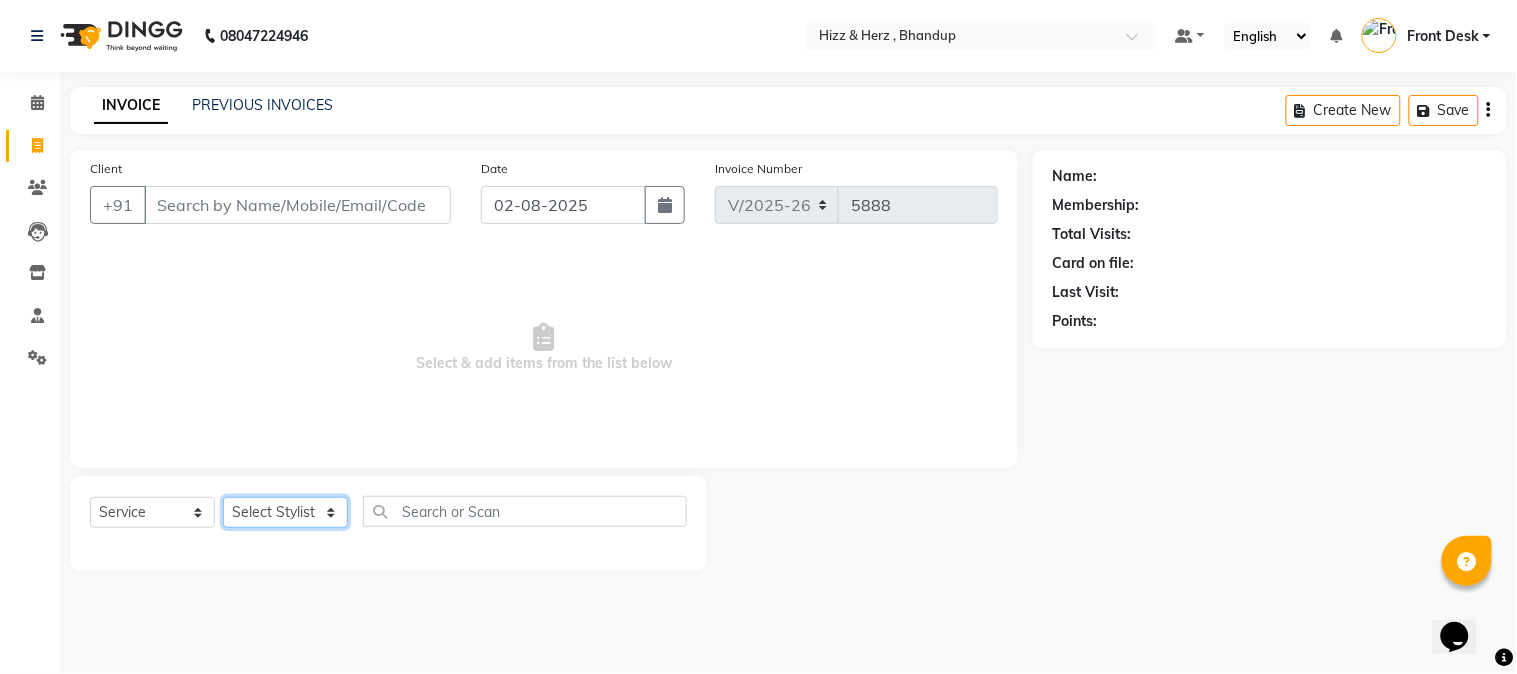 click on "Select Stylist Front Desk Gaurav Sharma HIZZ & HERZ 2 IRFAN AHMAD Jigna Goswami KHALID AHMAD Laxmi Mehboob MOHD PARVEJ NIZAM Salman Sangeeta  SUMITA  VEERENDRA SHARMA" 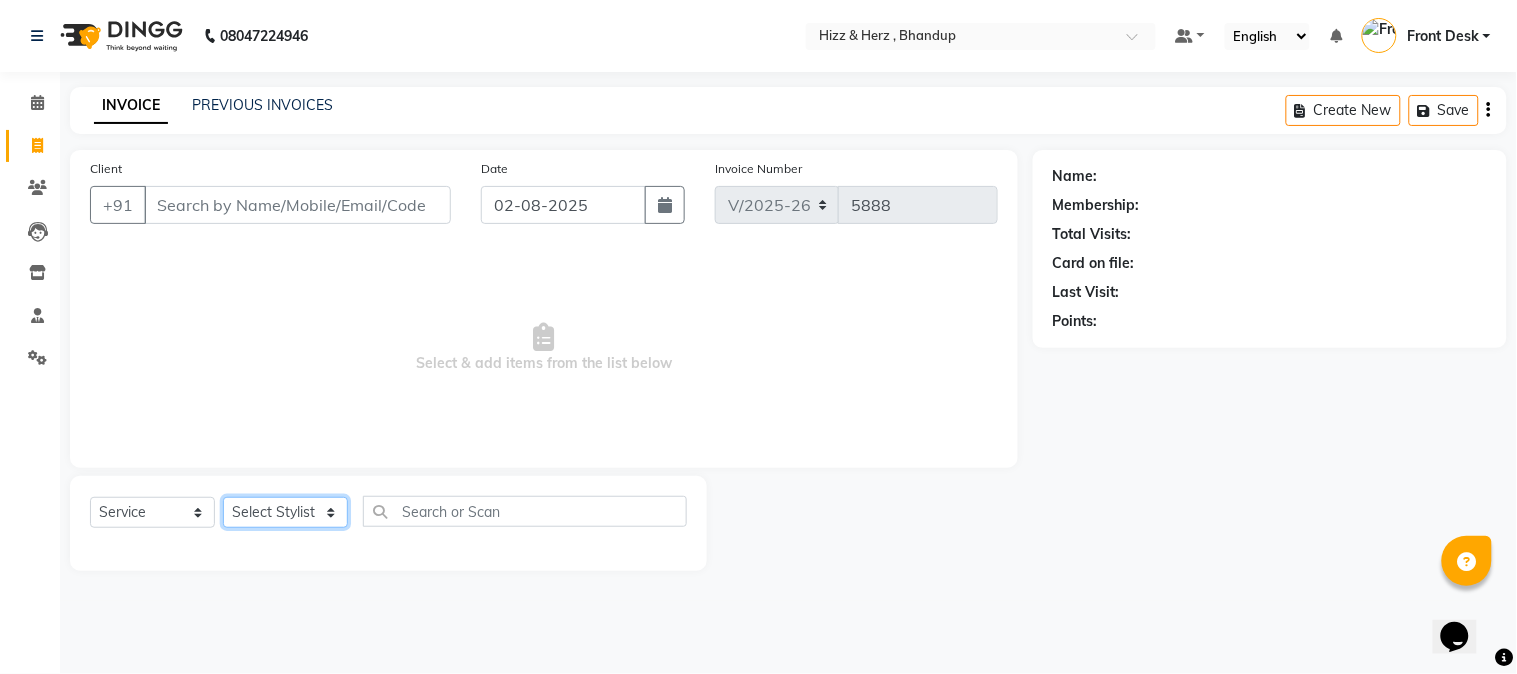 select on "82789" 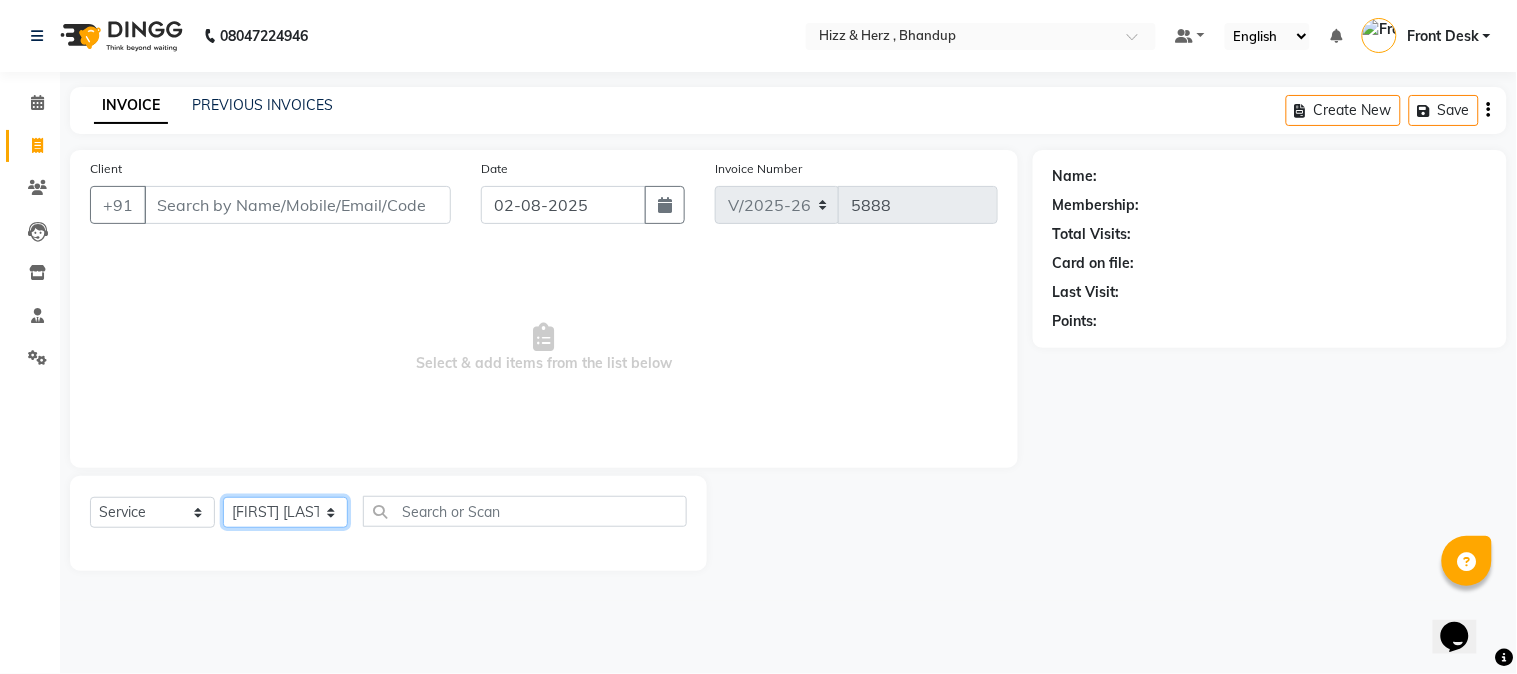 click on "Select Stylist Front Desk Gaurav Sharma HIZZ & HERZ 2 IRFAN AHMAD Jigna Goswami KHALID AHMAD Laxmi Mehboob MOHD PARVEJ NIZAM Salman Sangeeta  SUMITA  VEERENDRA SHARMA" 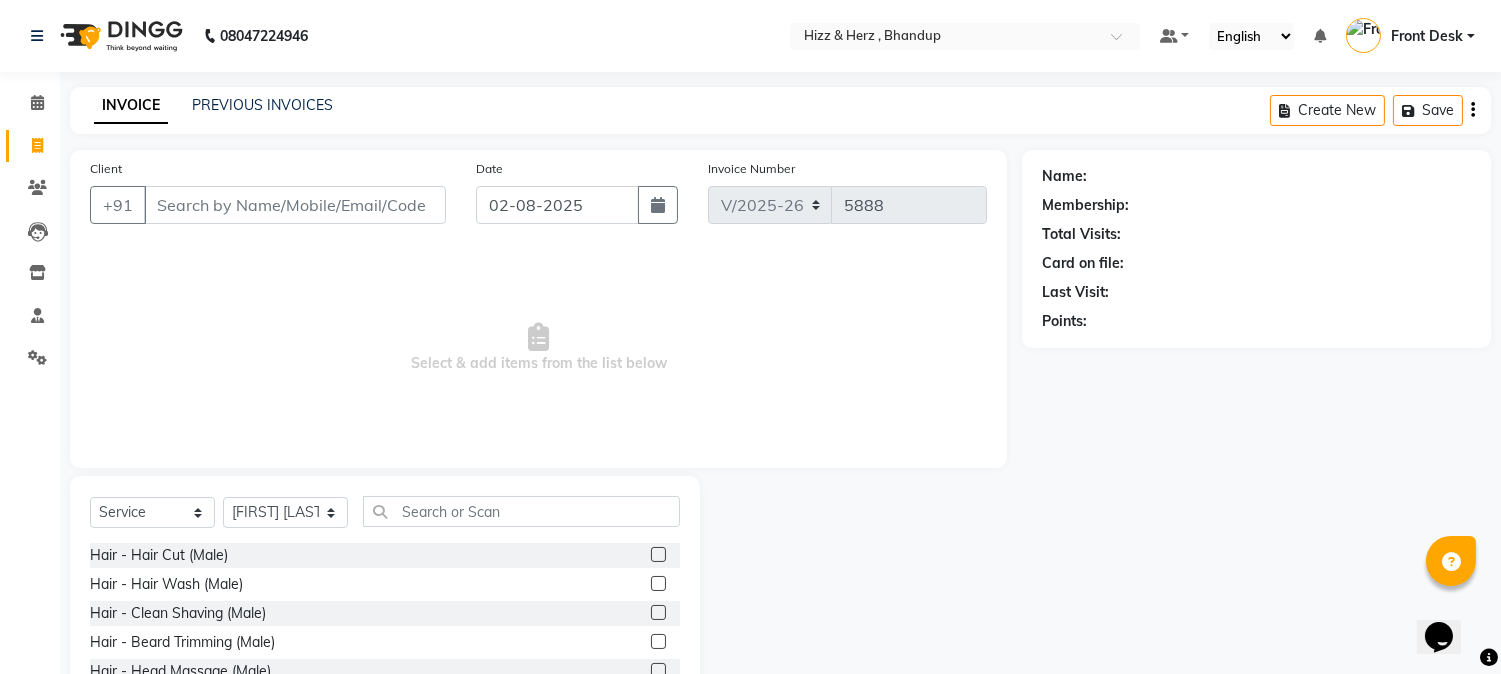 click 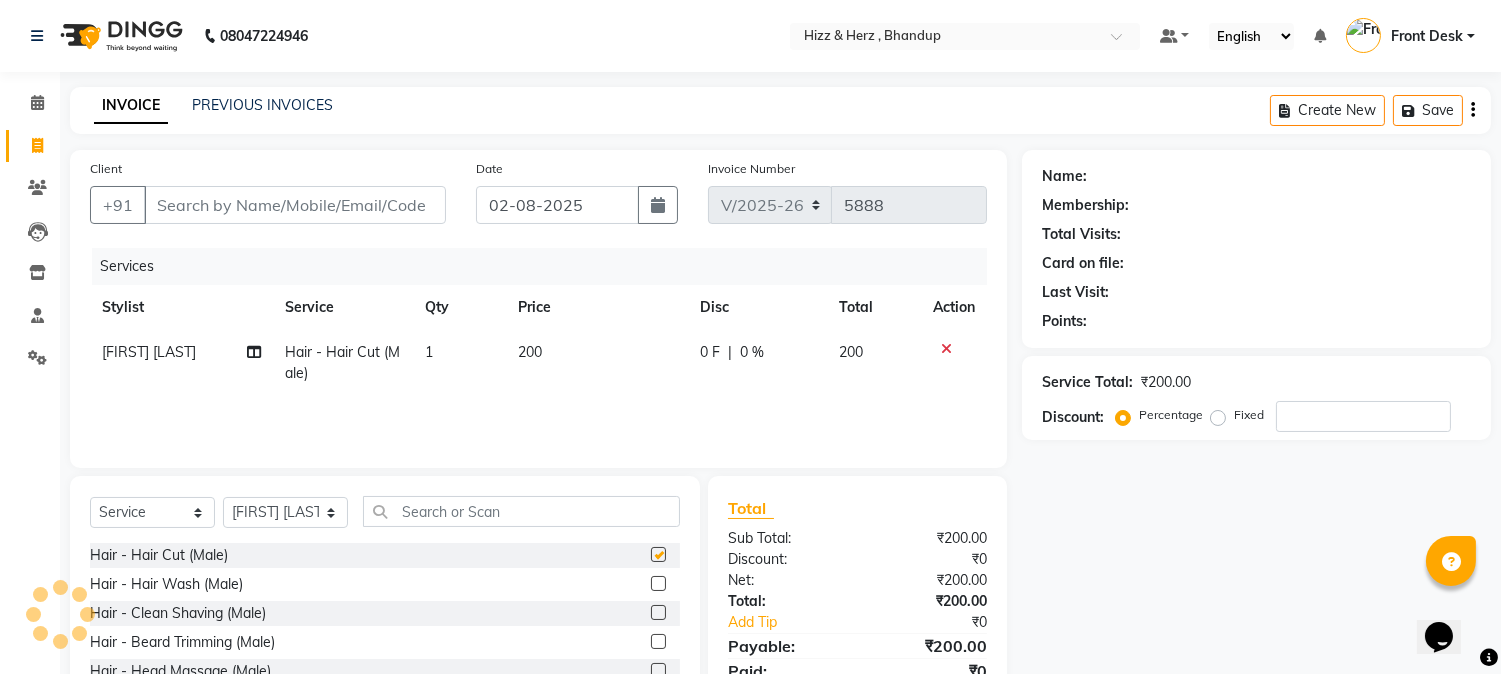 checkbox on "false" 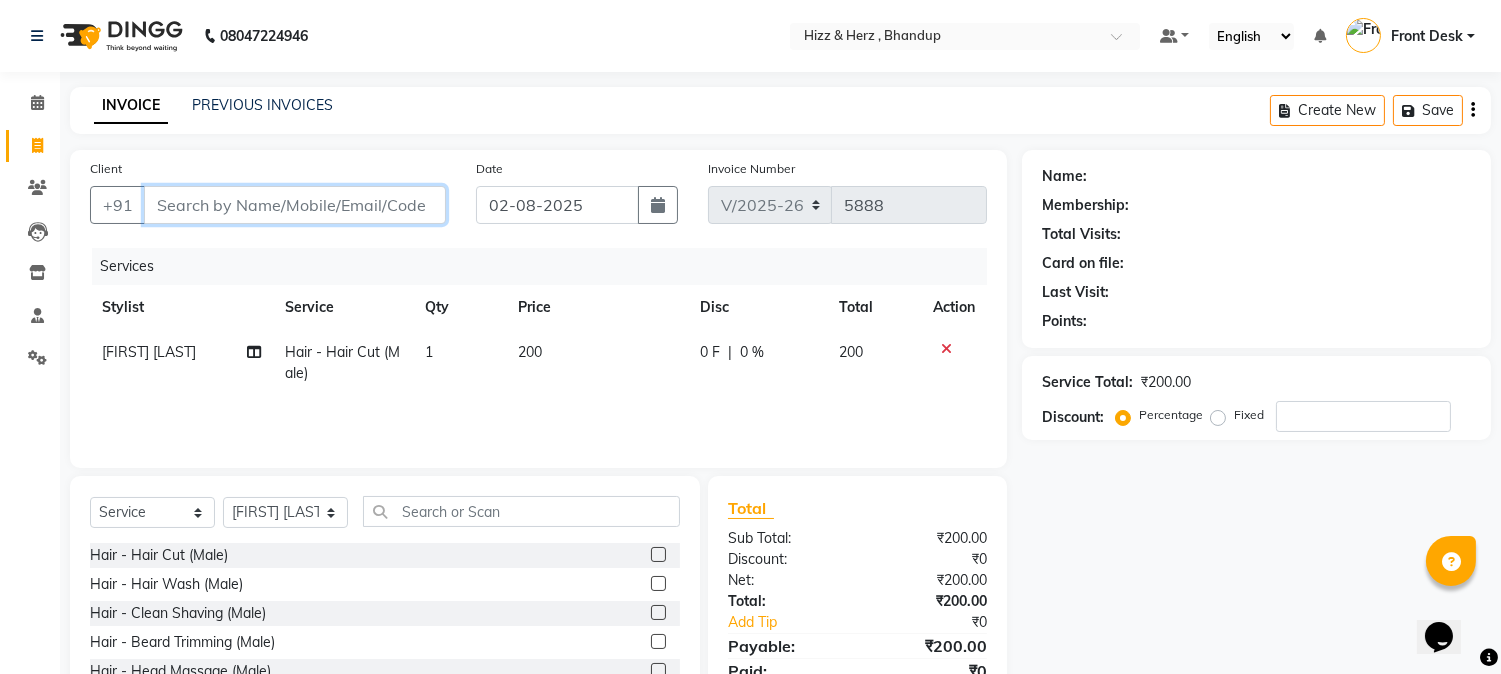 click on "Client" at bounding box center (295, 205) 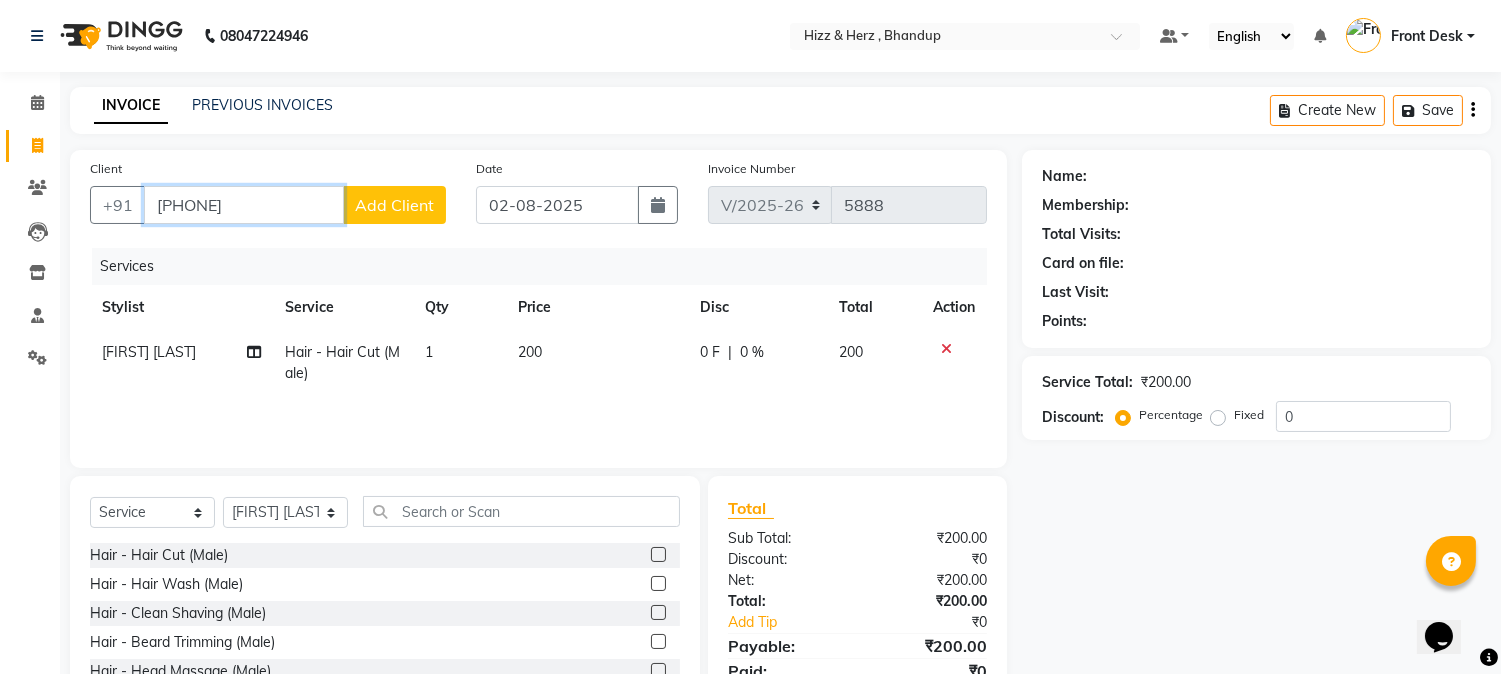 type on "9967535110" 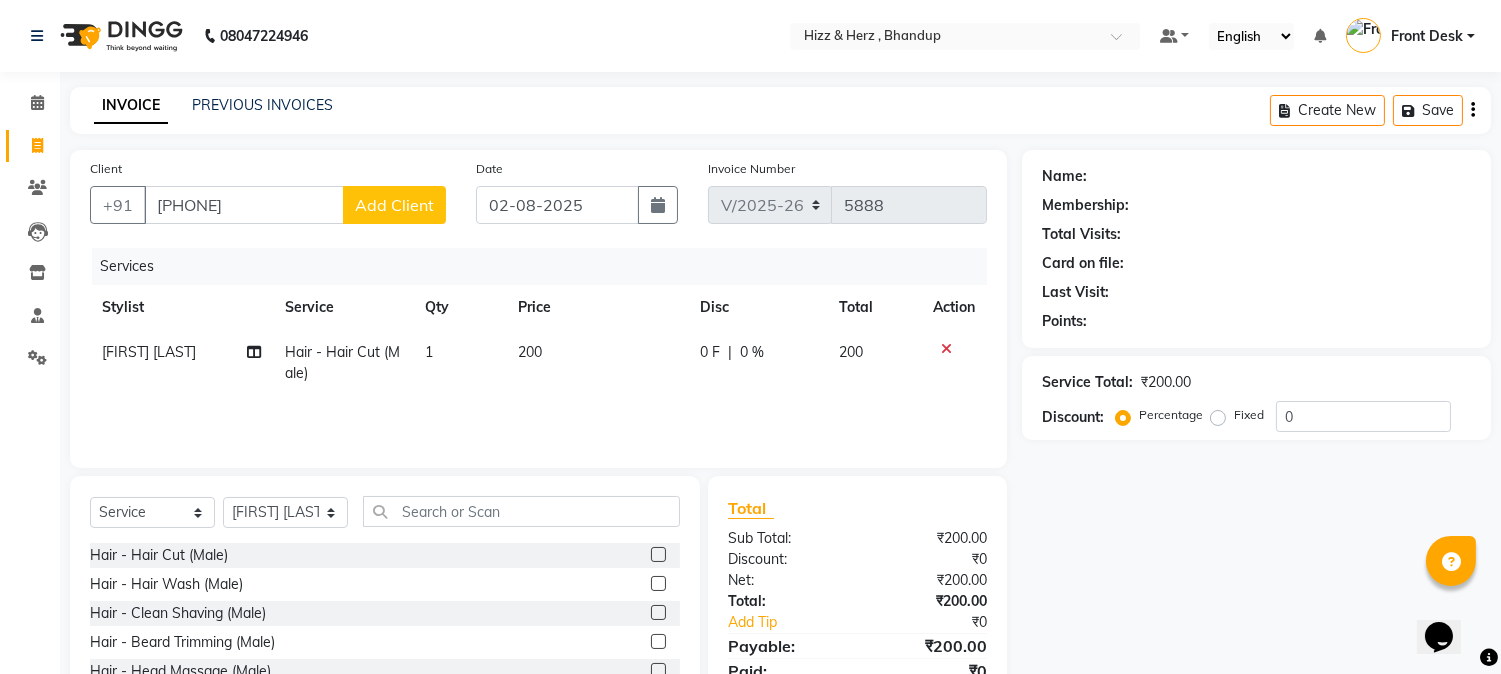 click on "Add Client" 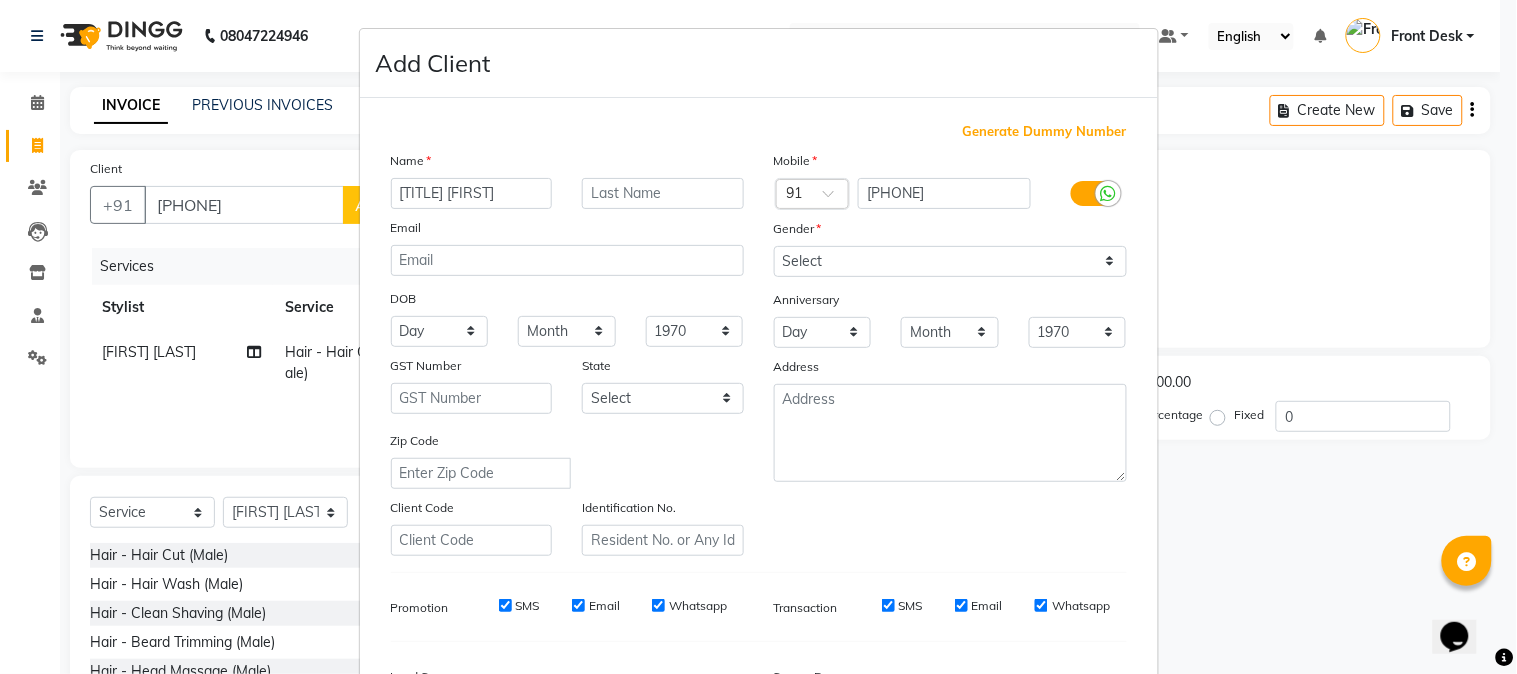 type on "ME.ROBEN" 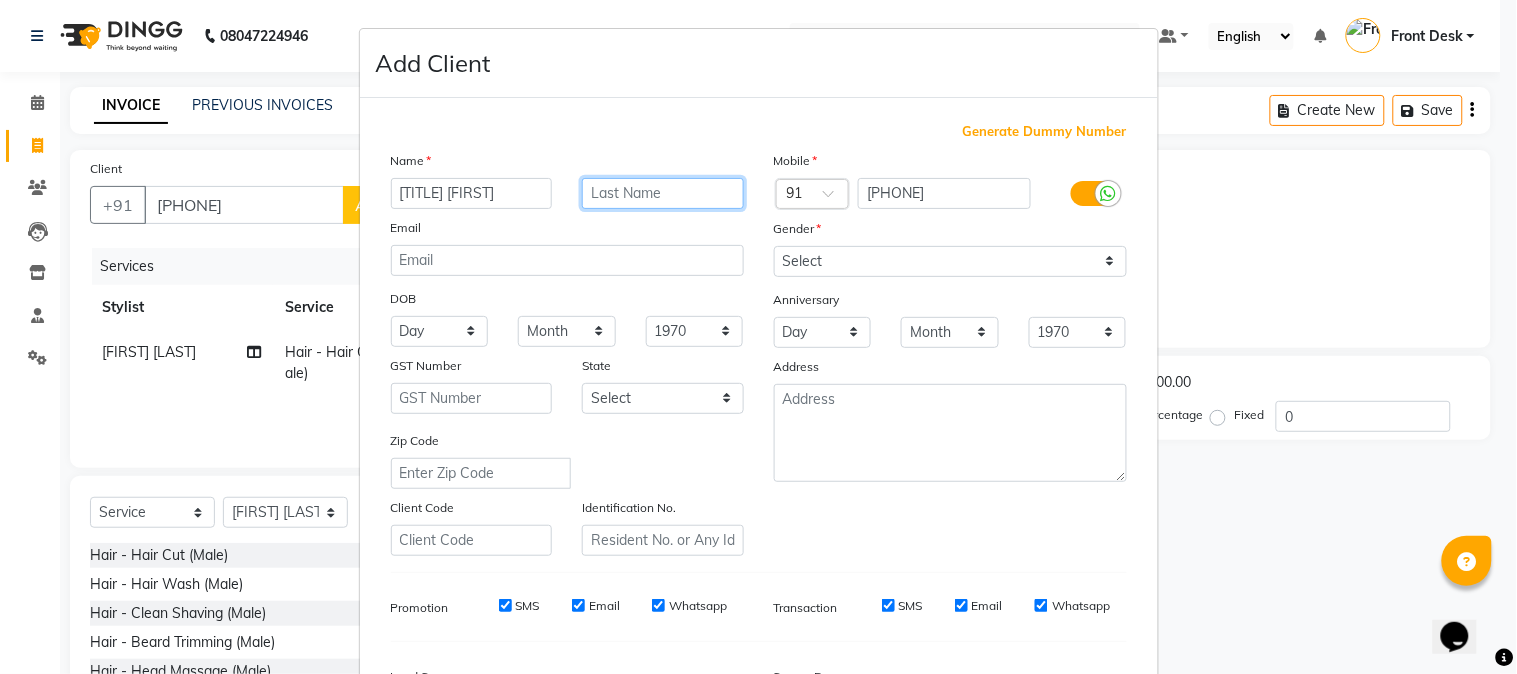 click at bounding box center (663, 193) 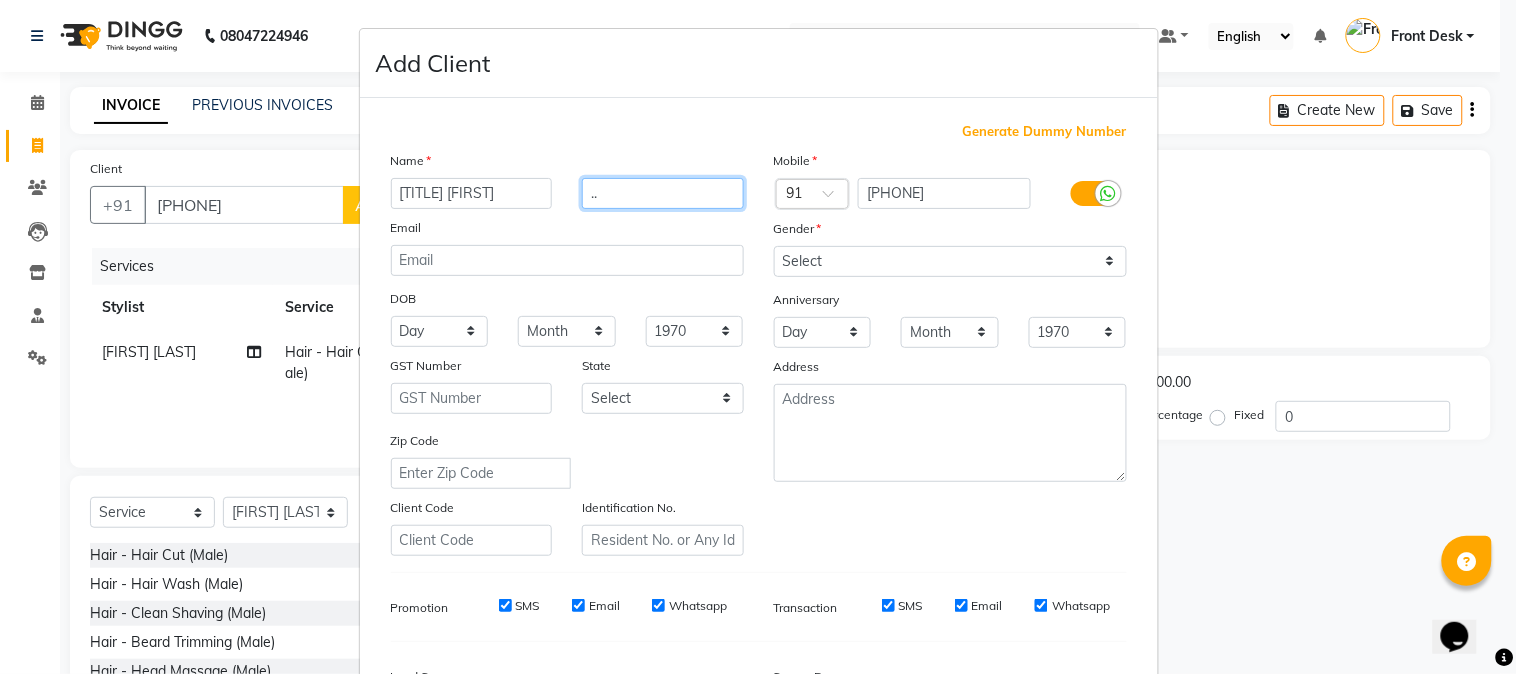type on ".." 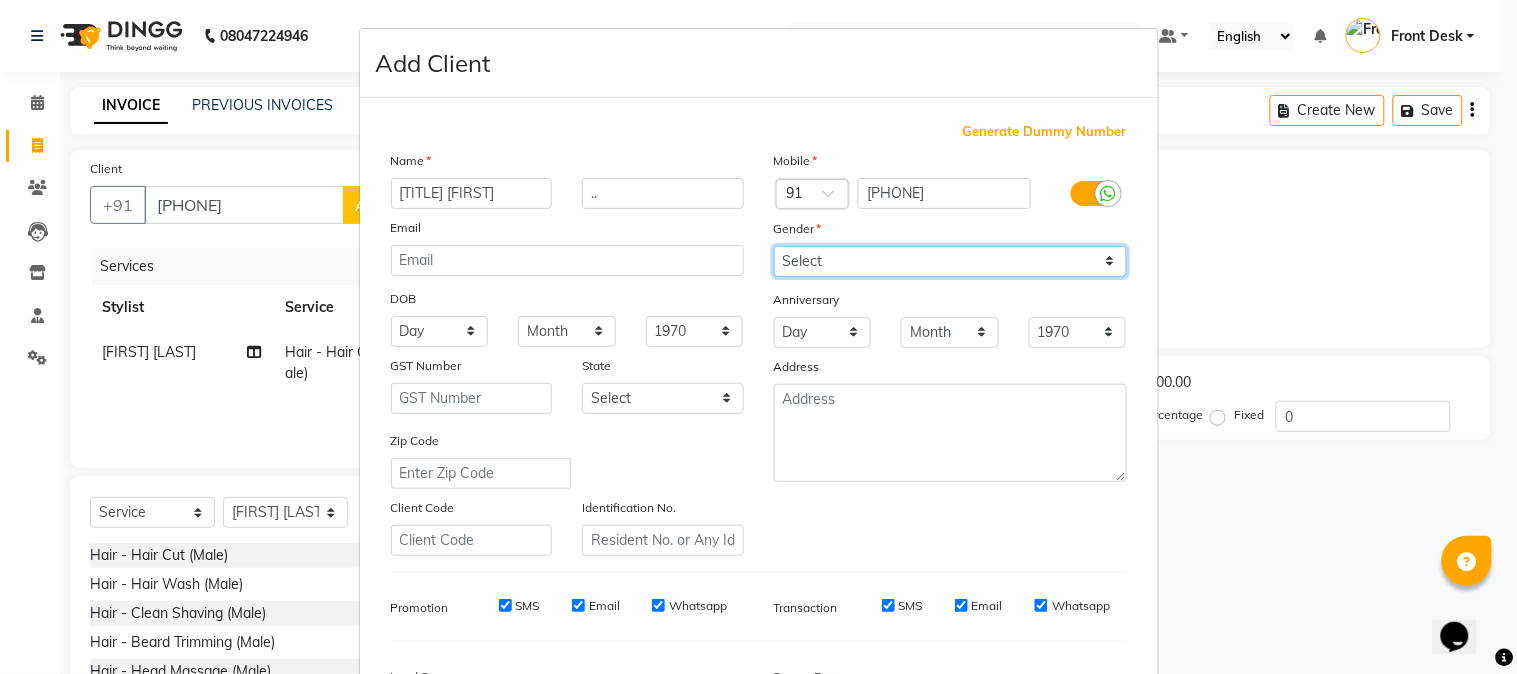 click on "Select Male Female Other Prefer Not To Say" at bounding box center (950, 261) 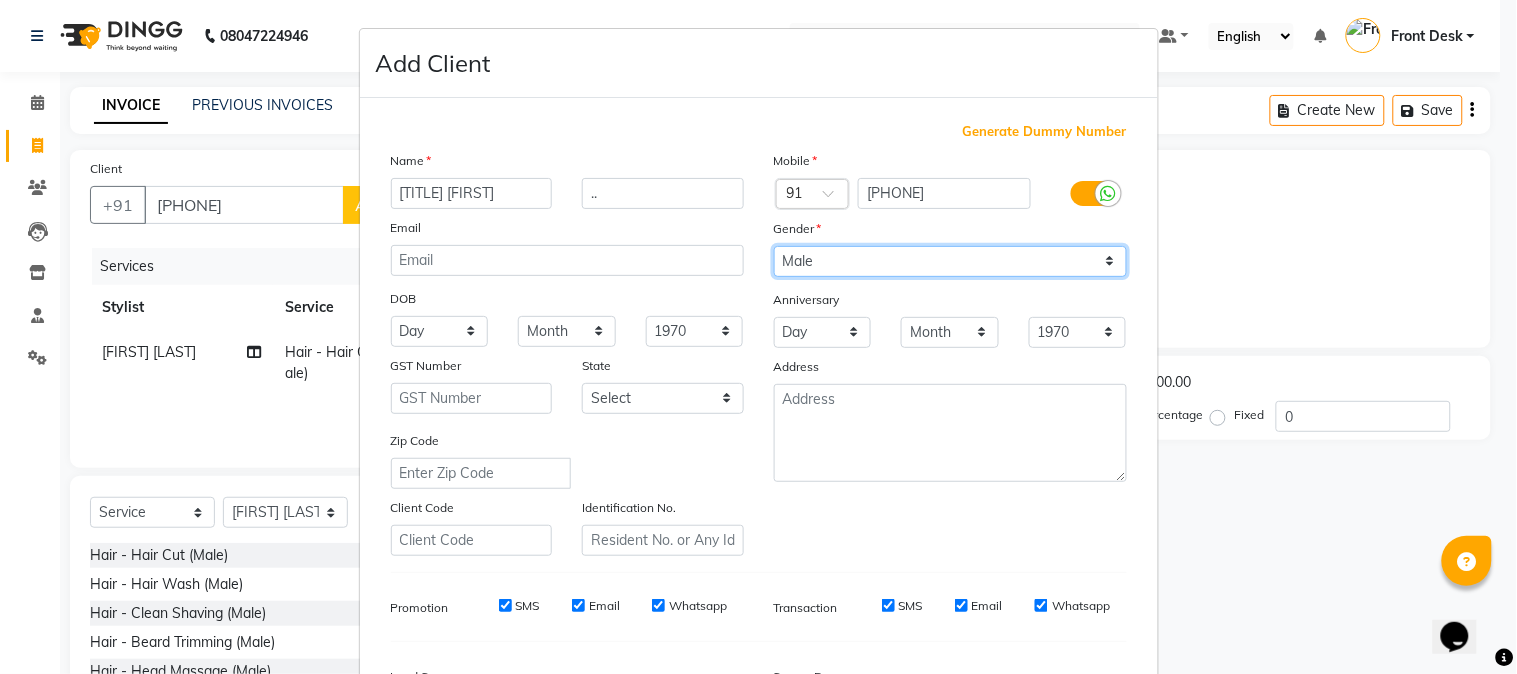 click on "Select Male Female Other Prefer Not To Say" at bounding box center [950, 261] 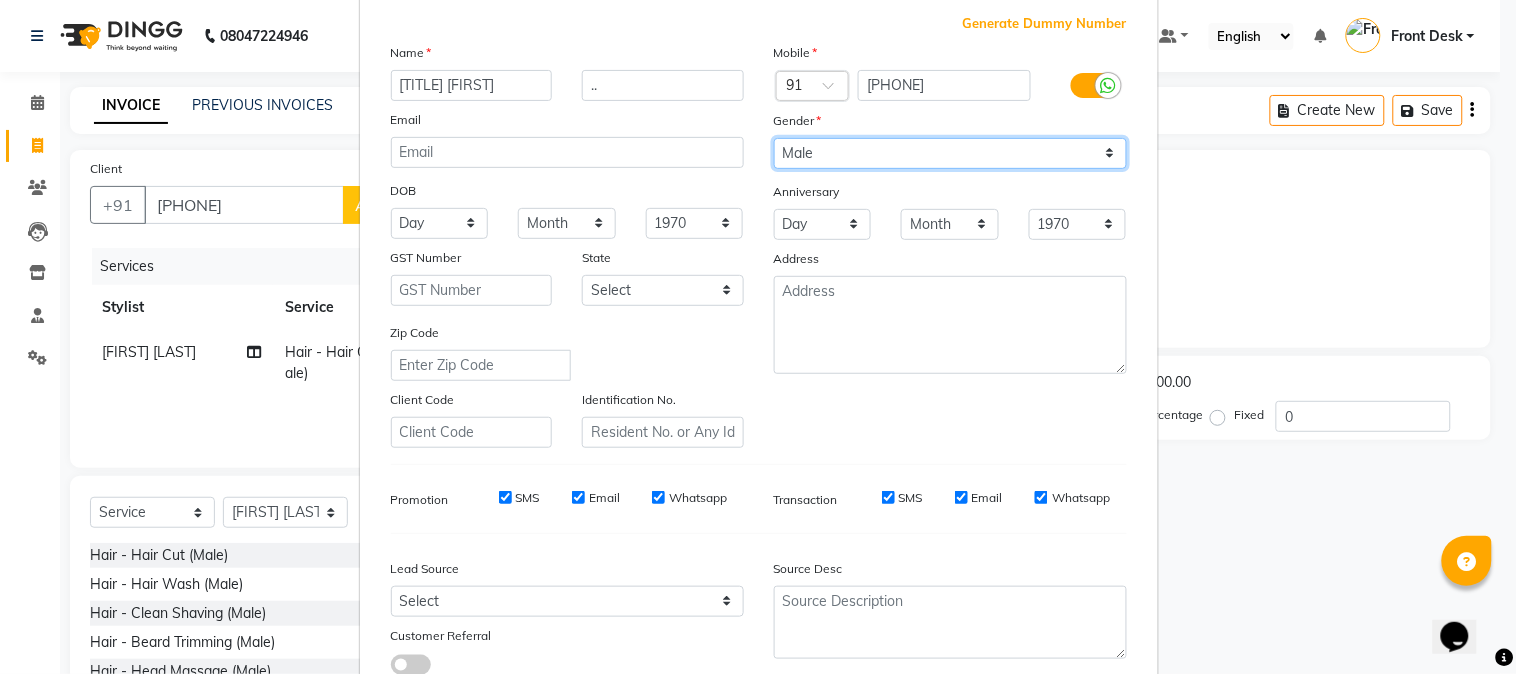 scroll, scrollTop: 222, scrollLeft: 0, axis: vertical 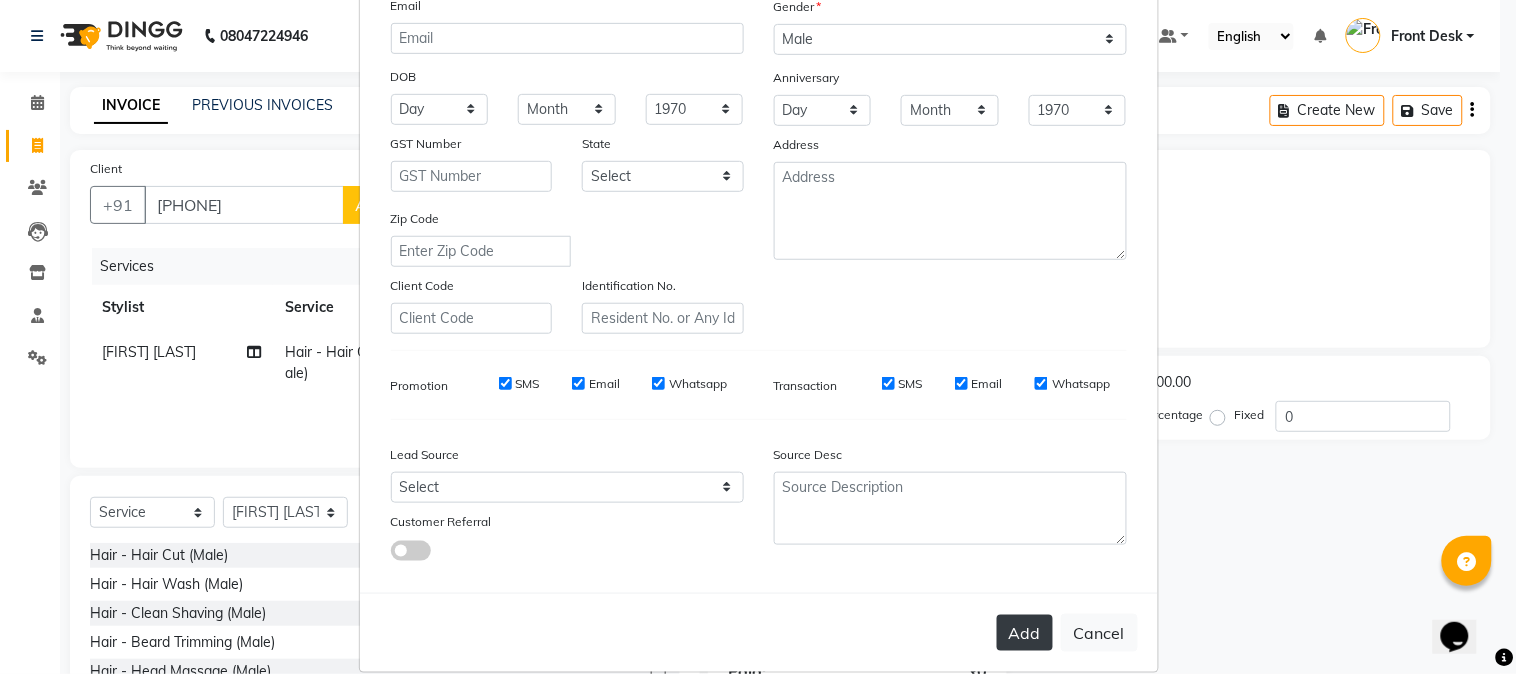 click on "Add" at bounding box center [1025, 633] 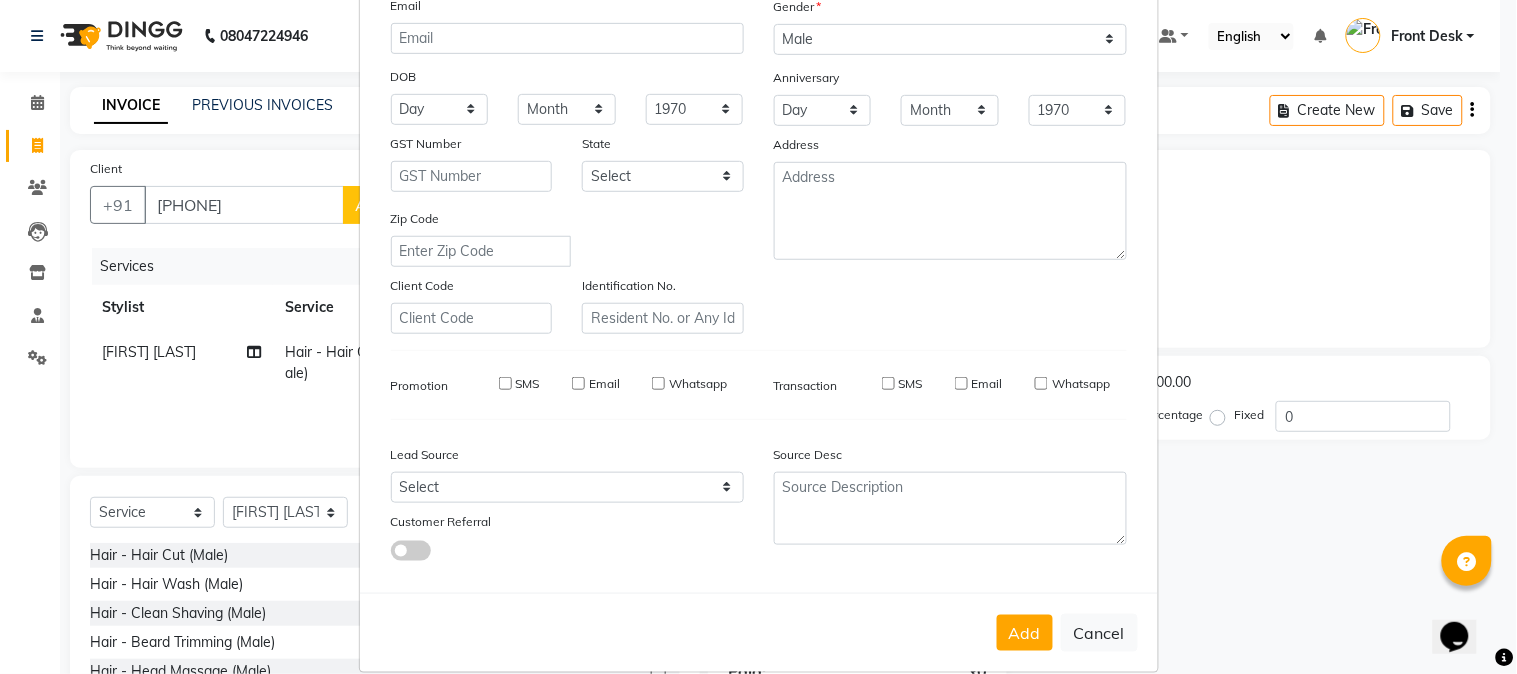 type 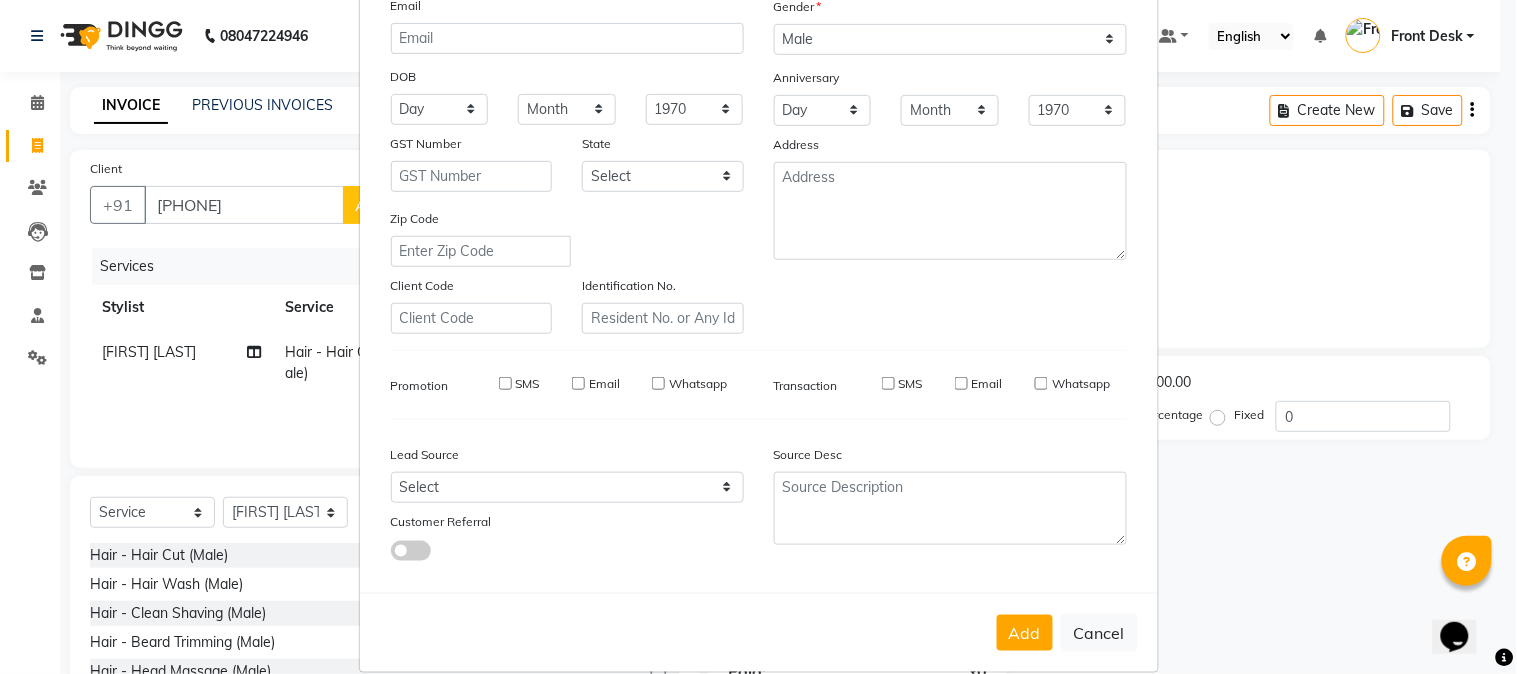 checkbox on "false" 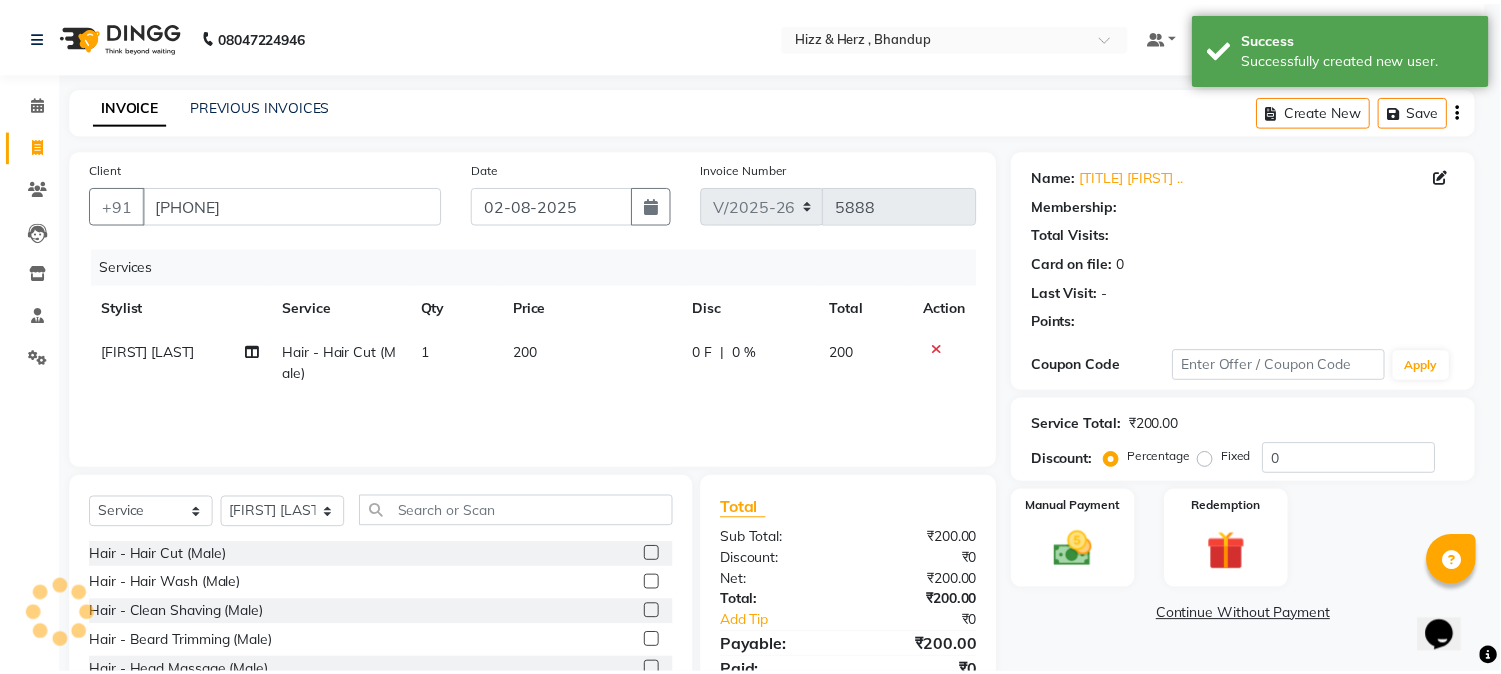 scroll, scrollTop: 248, scrollLeft: 0, axis: vertical 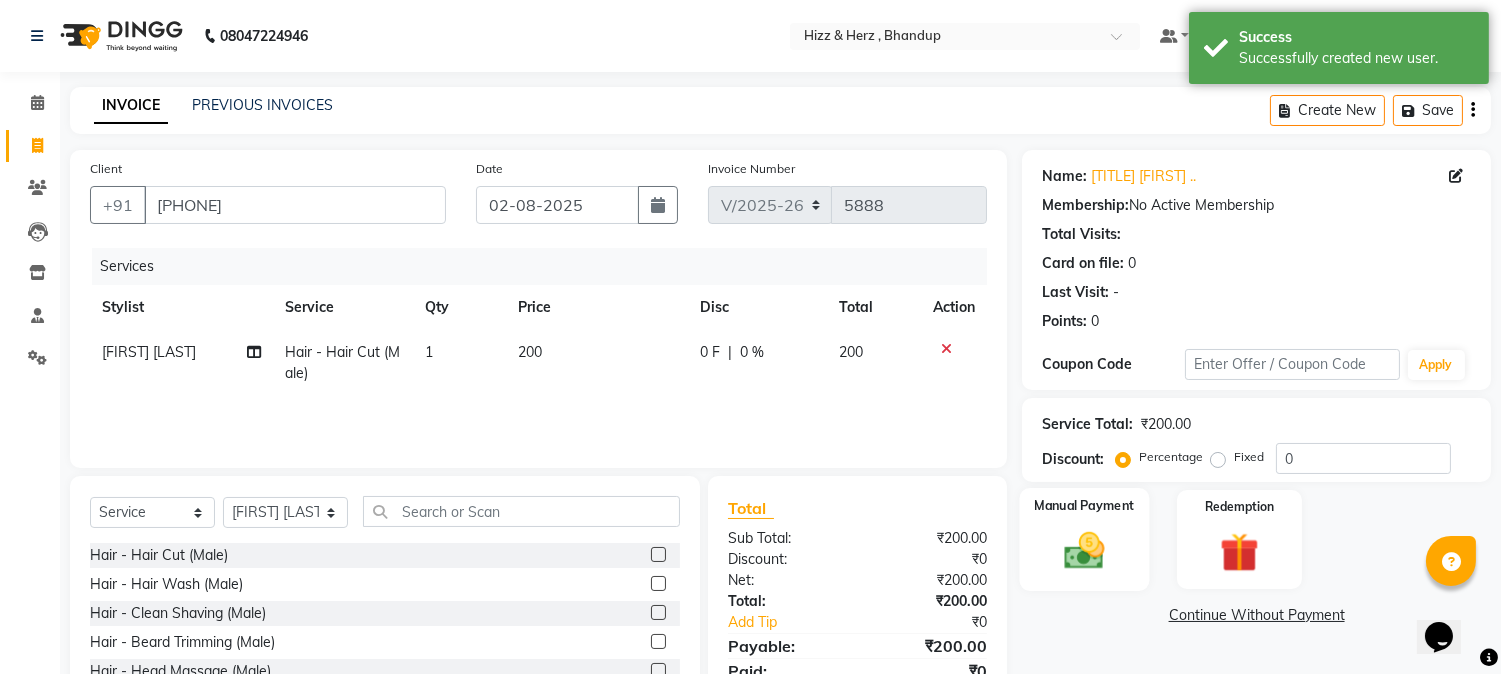click 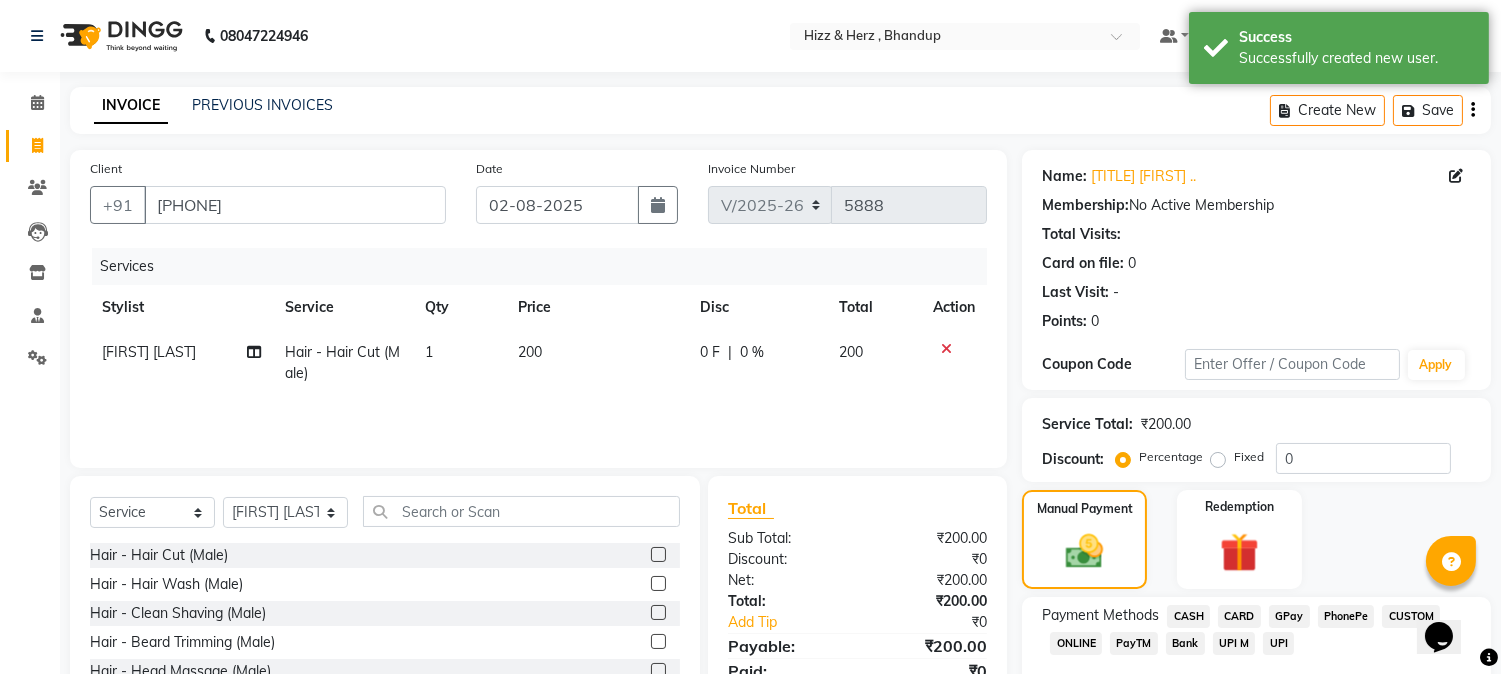 click on "CASH" 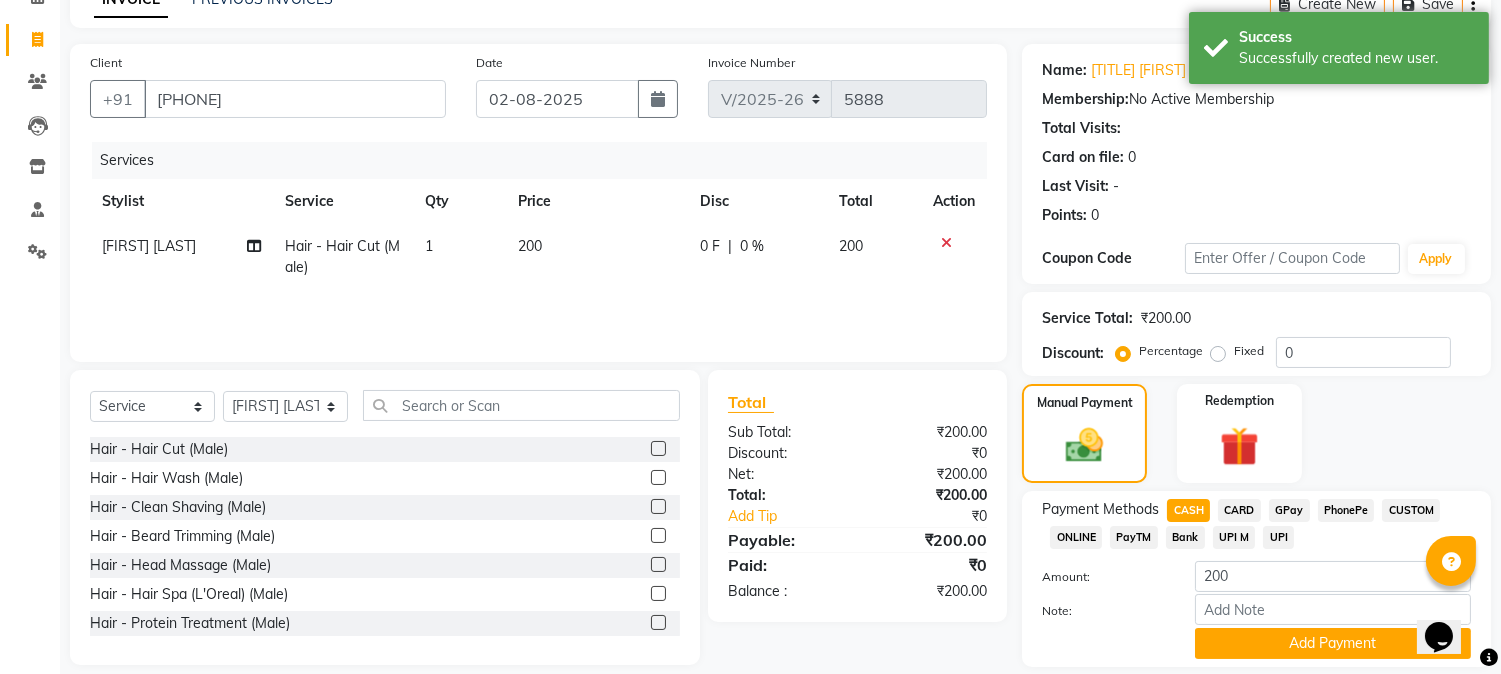 scroll, scrollTop: 111, scrollLeft: 0, axis: vertical 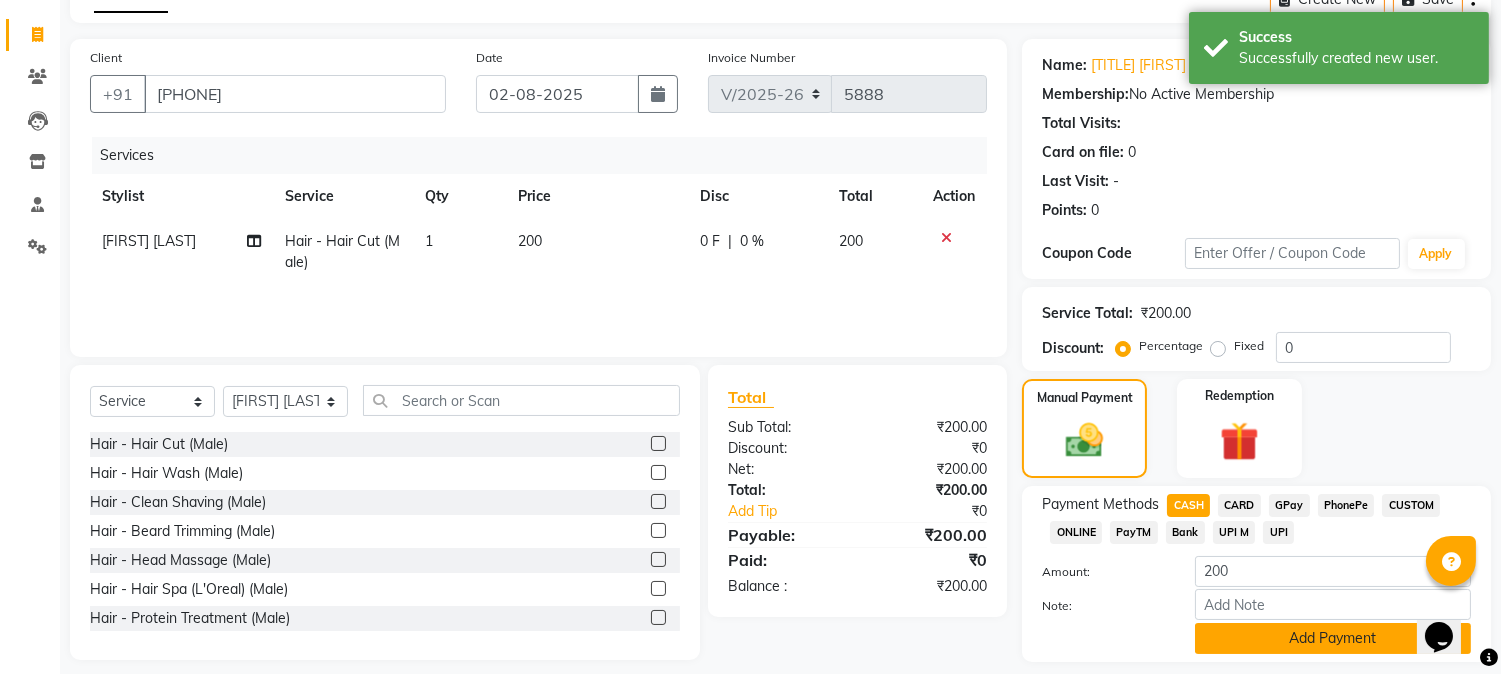 click on "Add Payment" 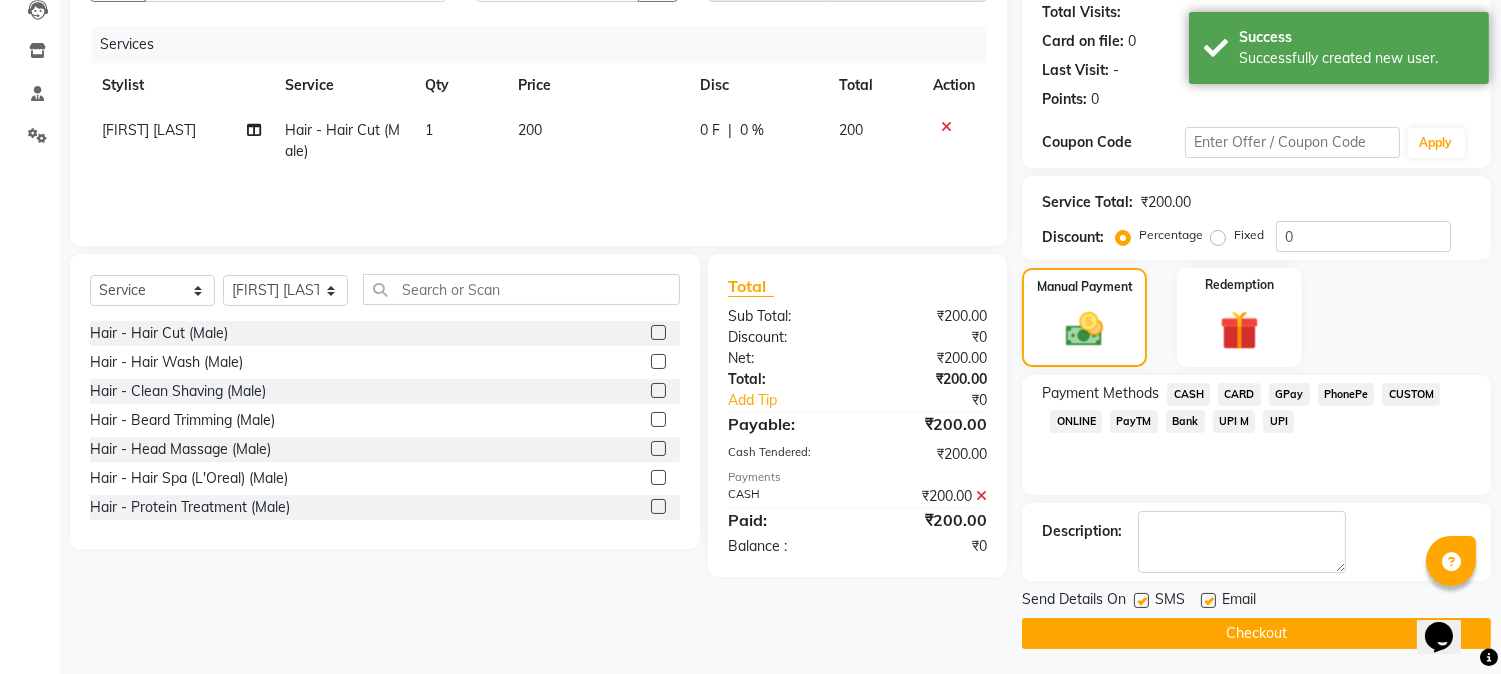 scroll, scrollTop: 225, scrollLeft: 0, axis: vertical 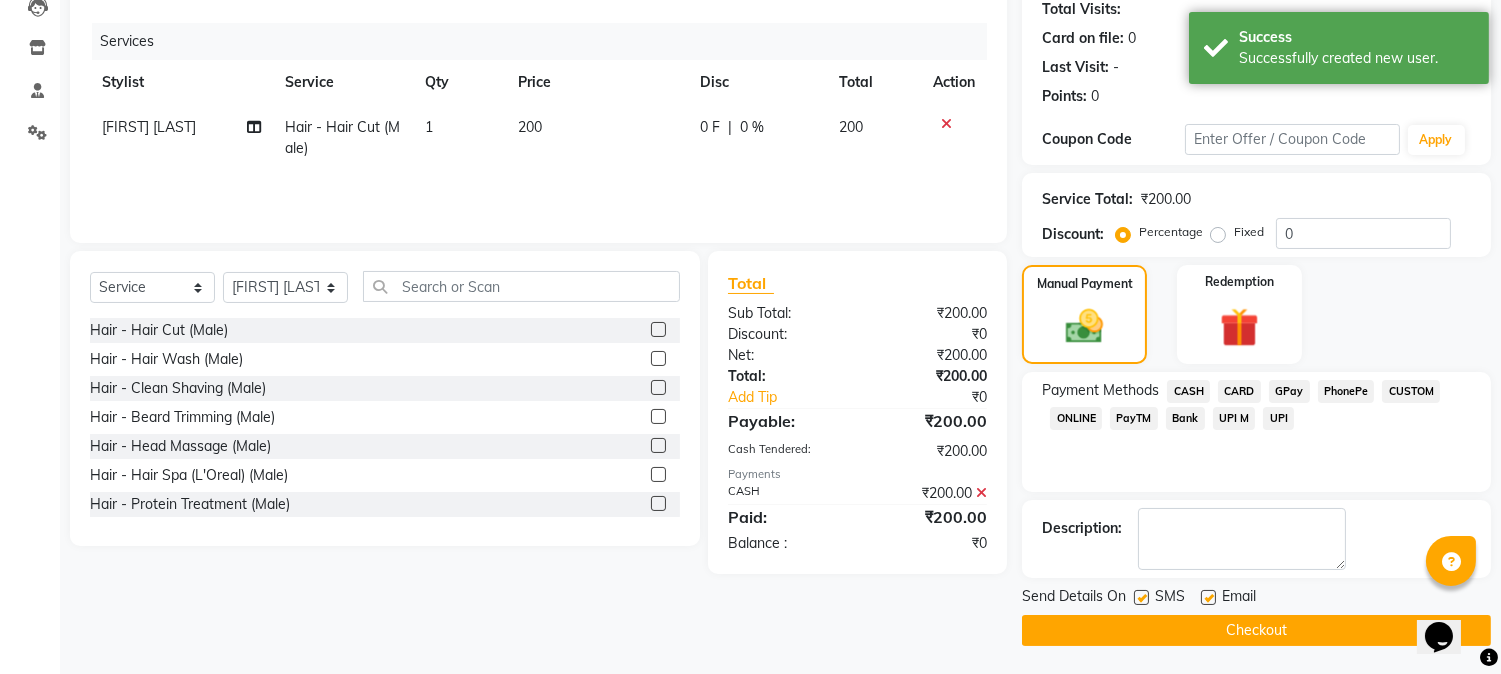 click on "Checkout" 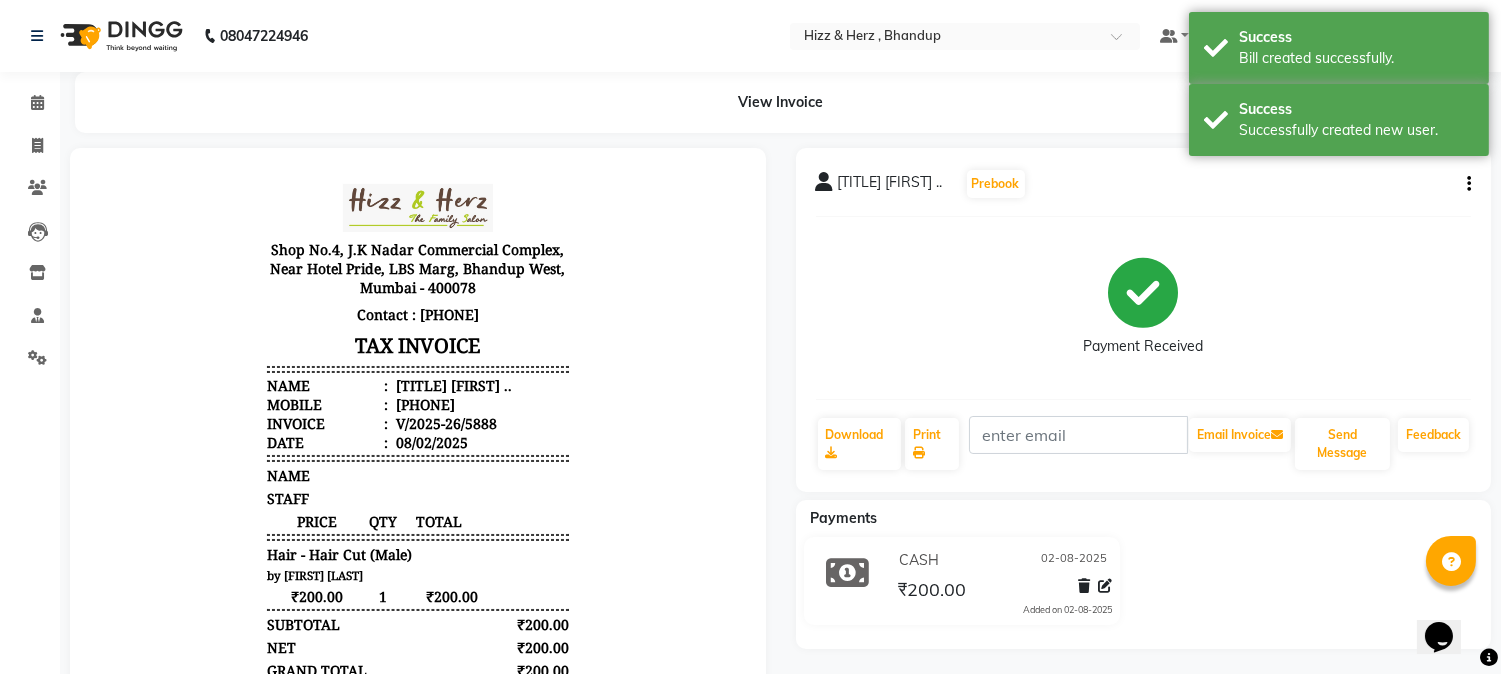 scroll, scrollTop: 0, scrollLeft: 0, axis: both 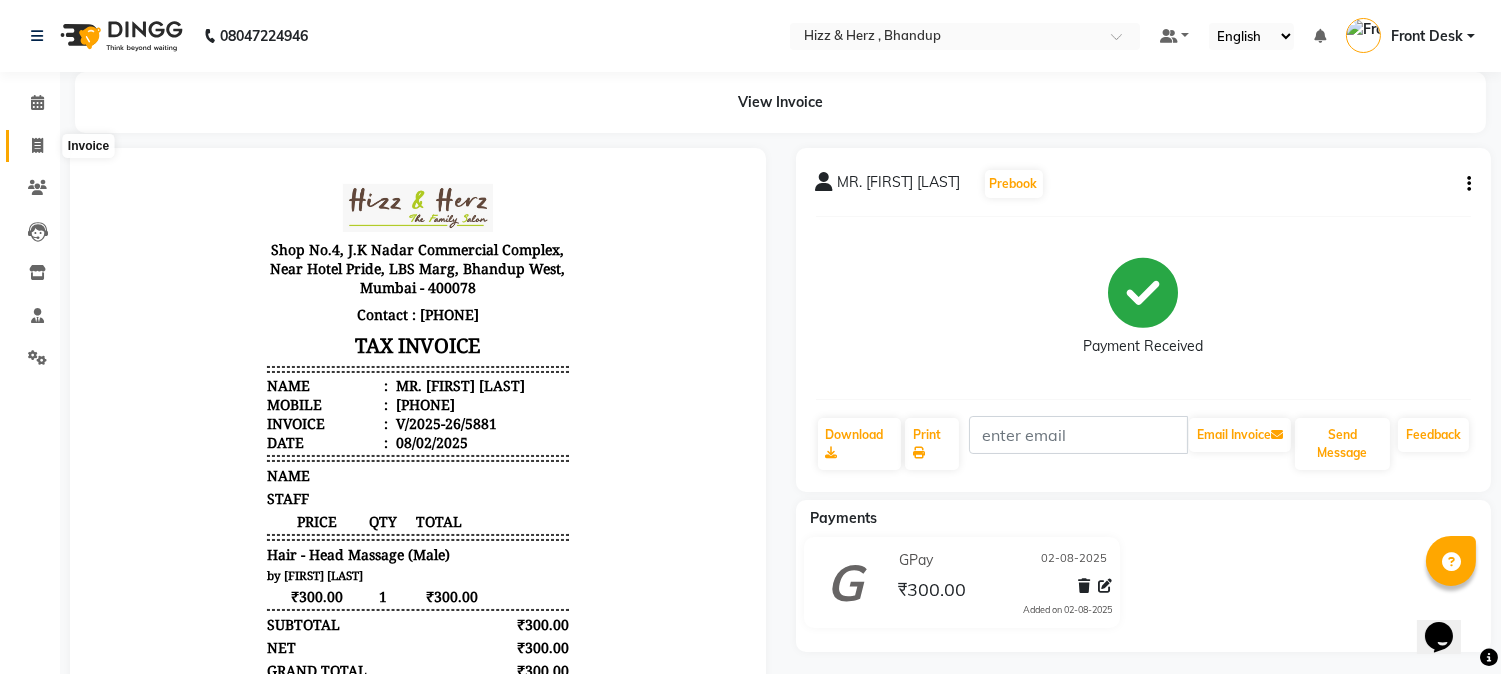 click 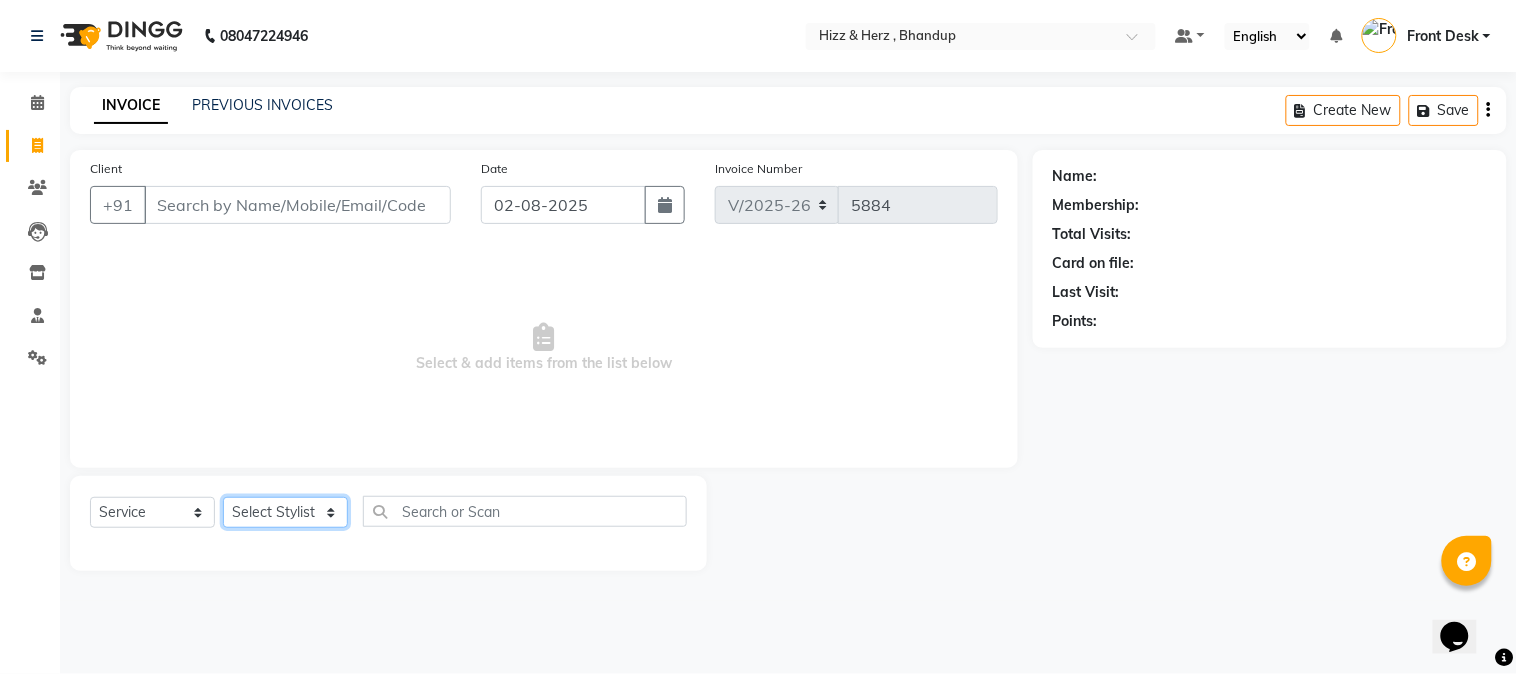 click on "Select Stylist Front Desk Gaurav Sharma HIZZ & HERZ 2 IRFAN AHMAD Jigna Goswami KHALID AHMAD Laxmi Mehboob MOHD PARVEJ NIZAM Salman Sangeeta  SUMITA  VEERENDRA SHARMA" 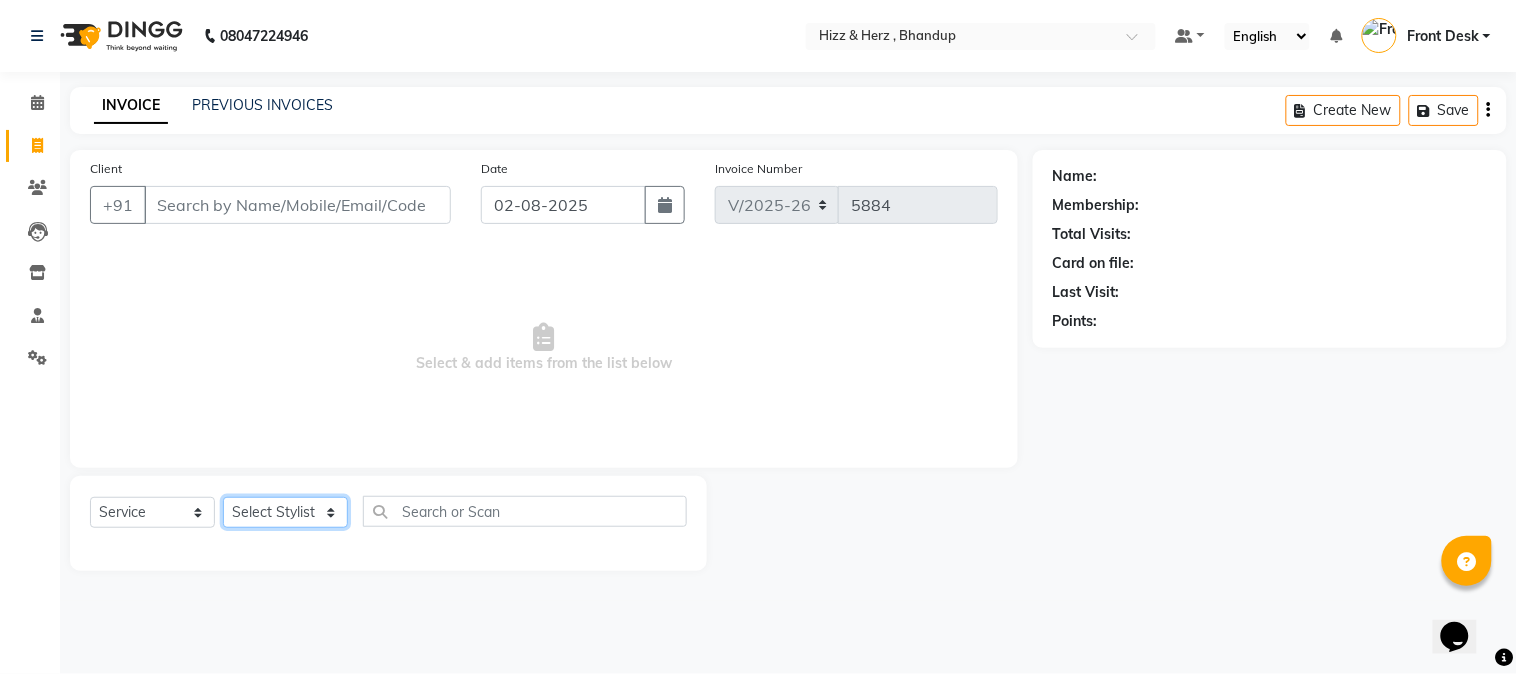 select on "26430" 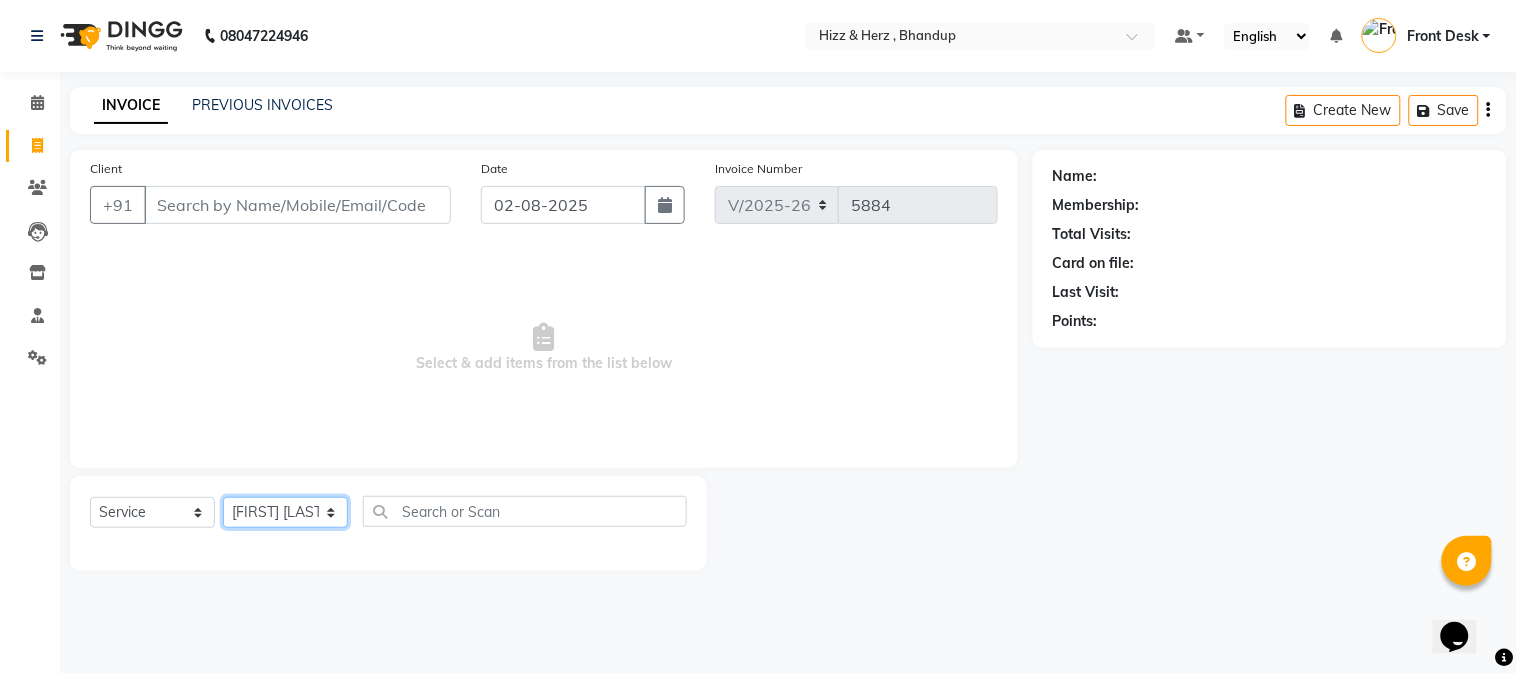 click on "Select Stylist Front Desk Gaurav Sharma HIZZ & HERZ 2 IRFAN AHMAD Jigna Goswami KHALID AHMAD Laxmi Mehboob MOHD PARVEJ NIZAM Salman Sangeeta  SUMITA  VEERENDRA SHARMA" 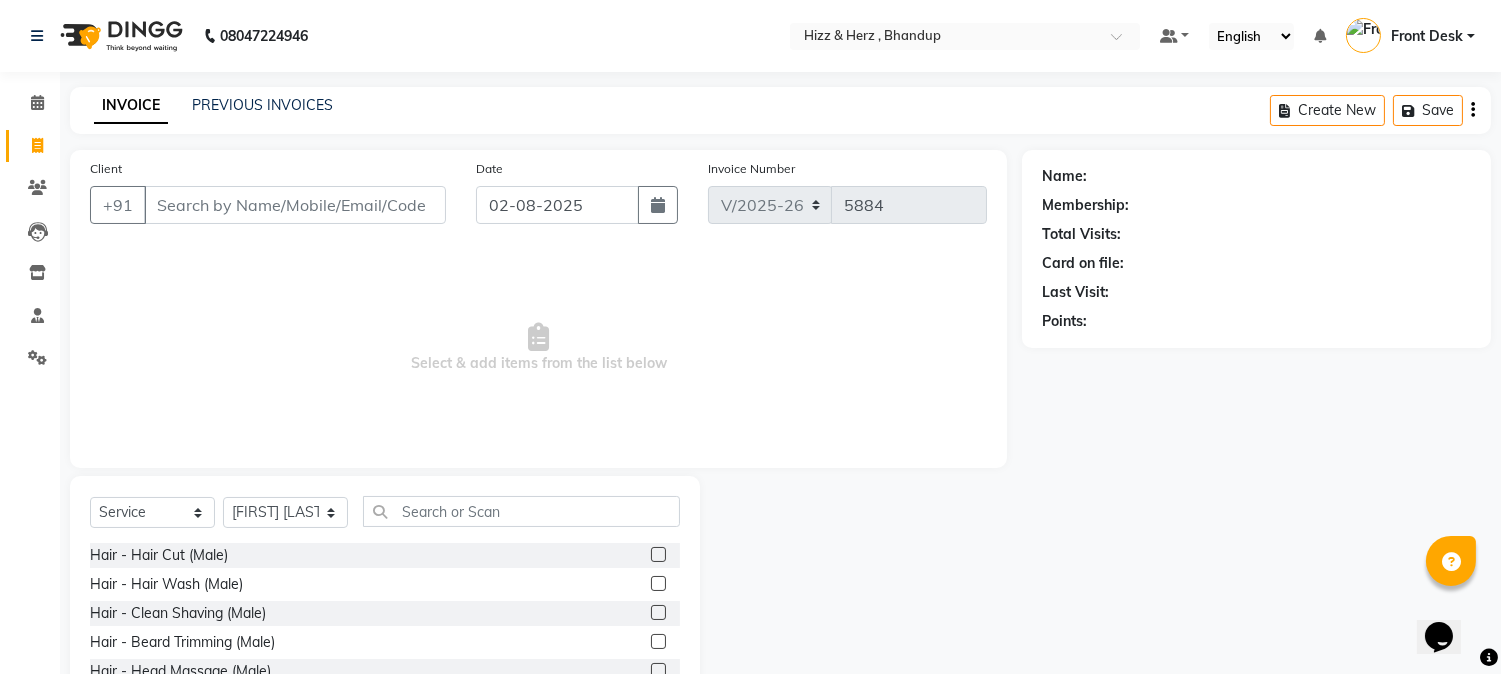 click 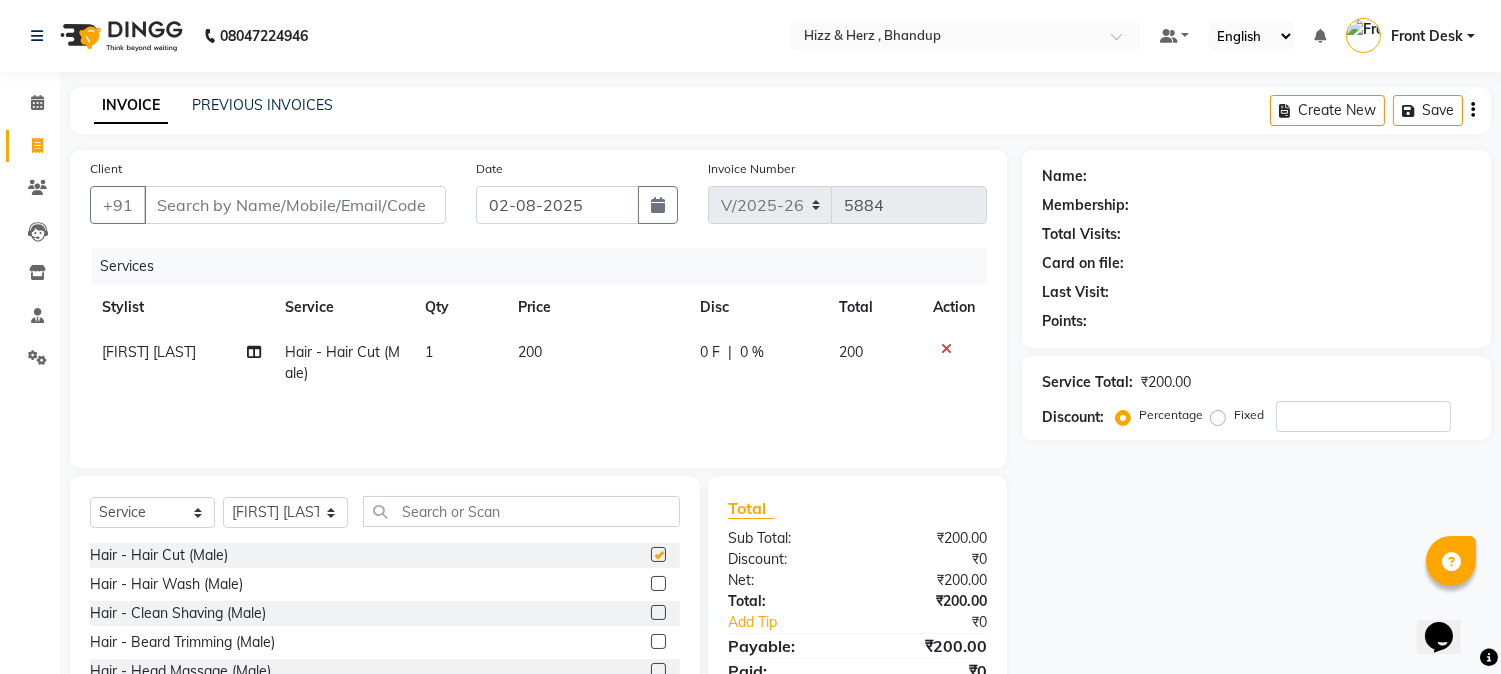checkbox on "false" 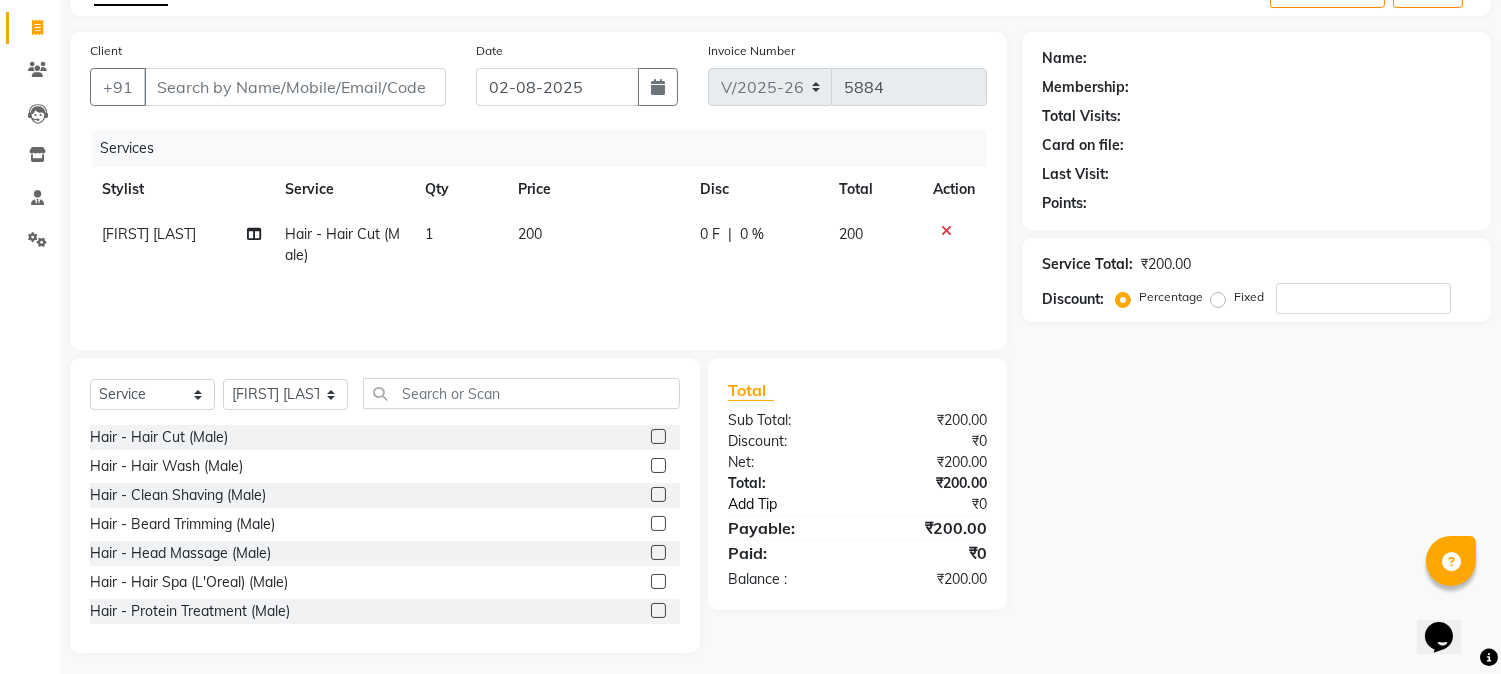 scroll, scrollTop: 126, scrollLeft: 0, axis: vertical 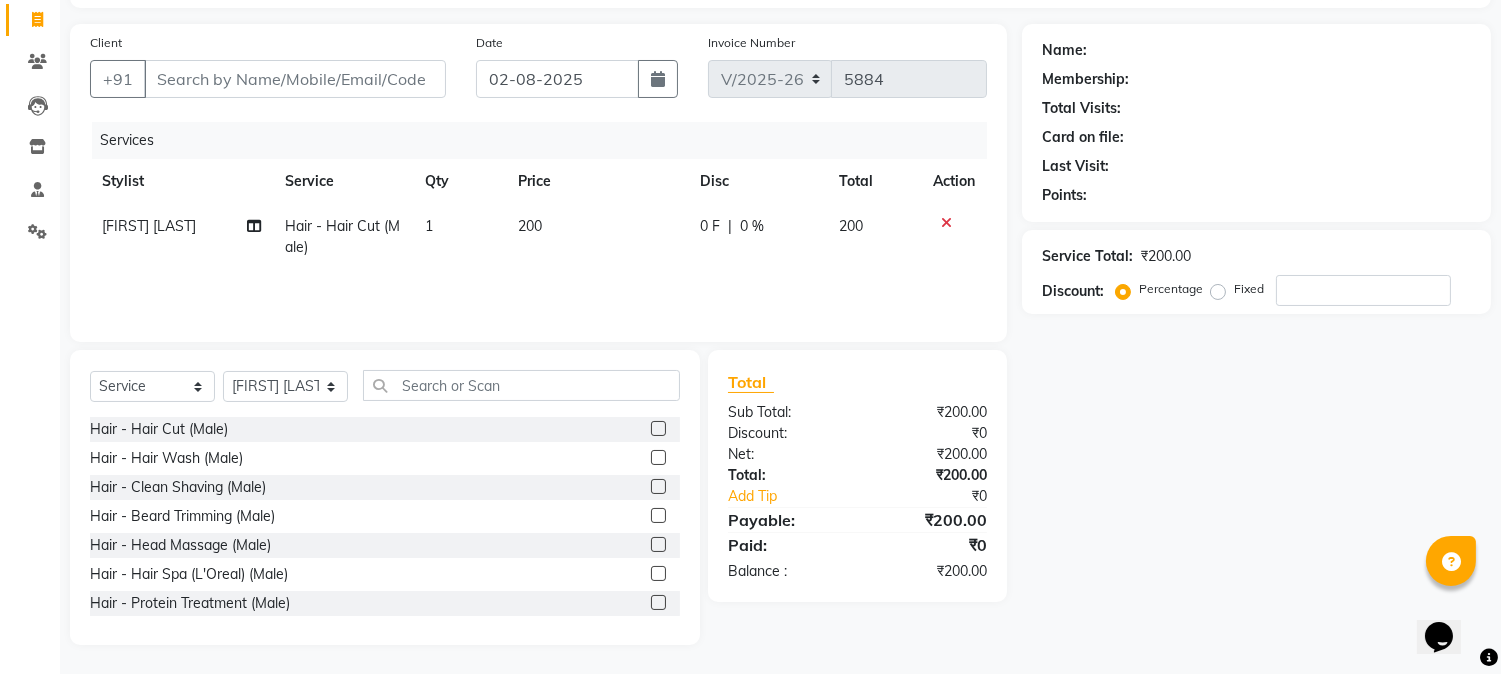 click 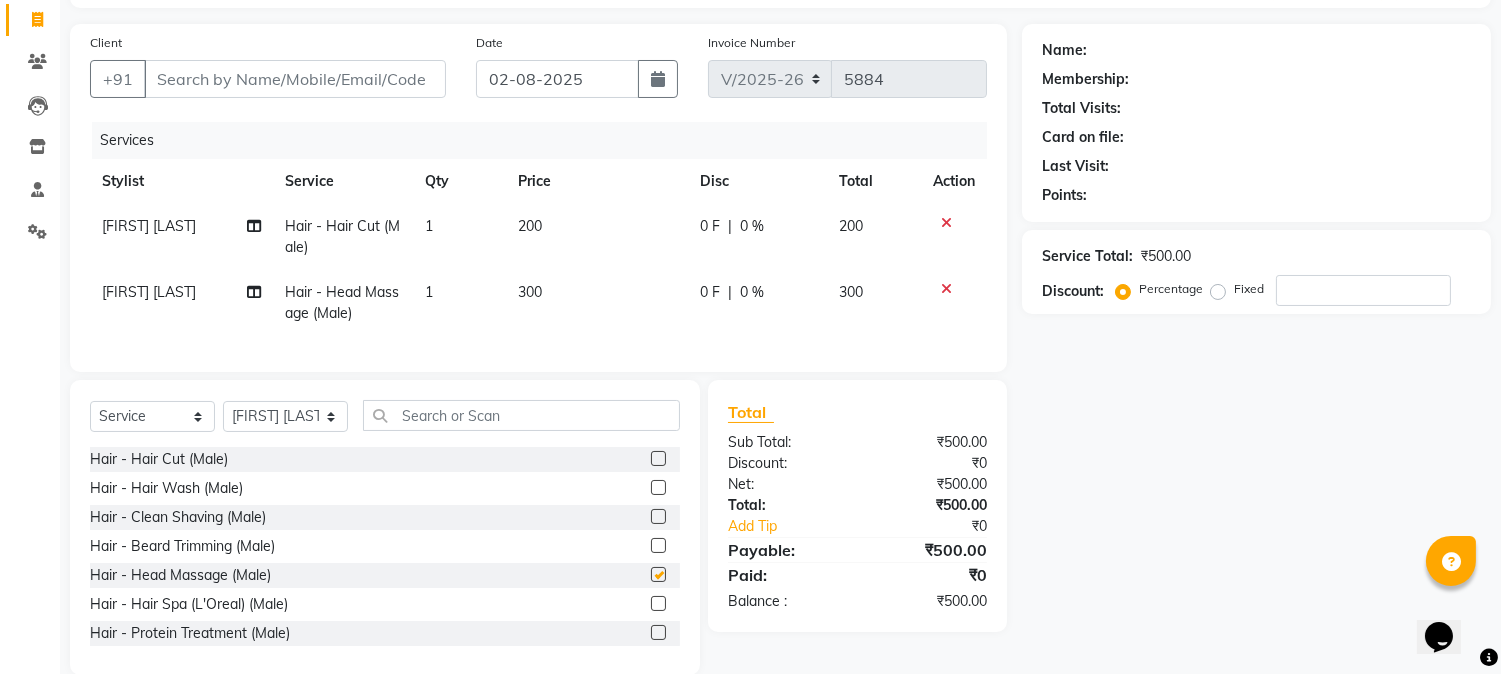 scroll, scrollTop: 62, scrollLeft: 0, axis: vertical 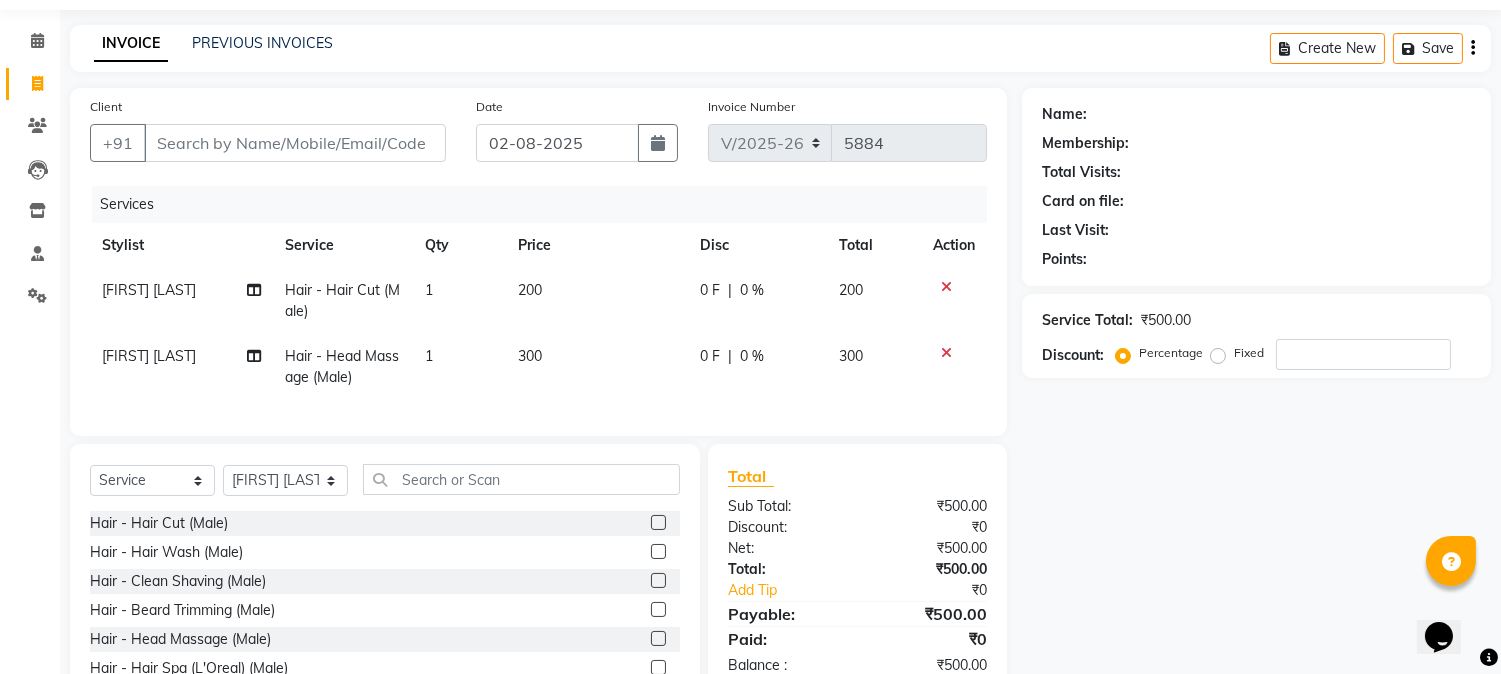checkbox on "false" 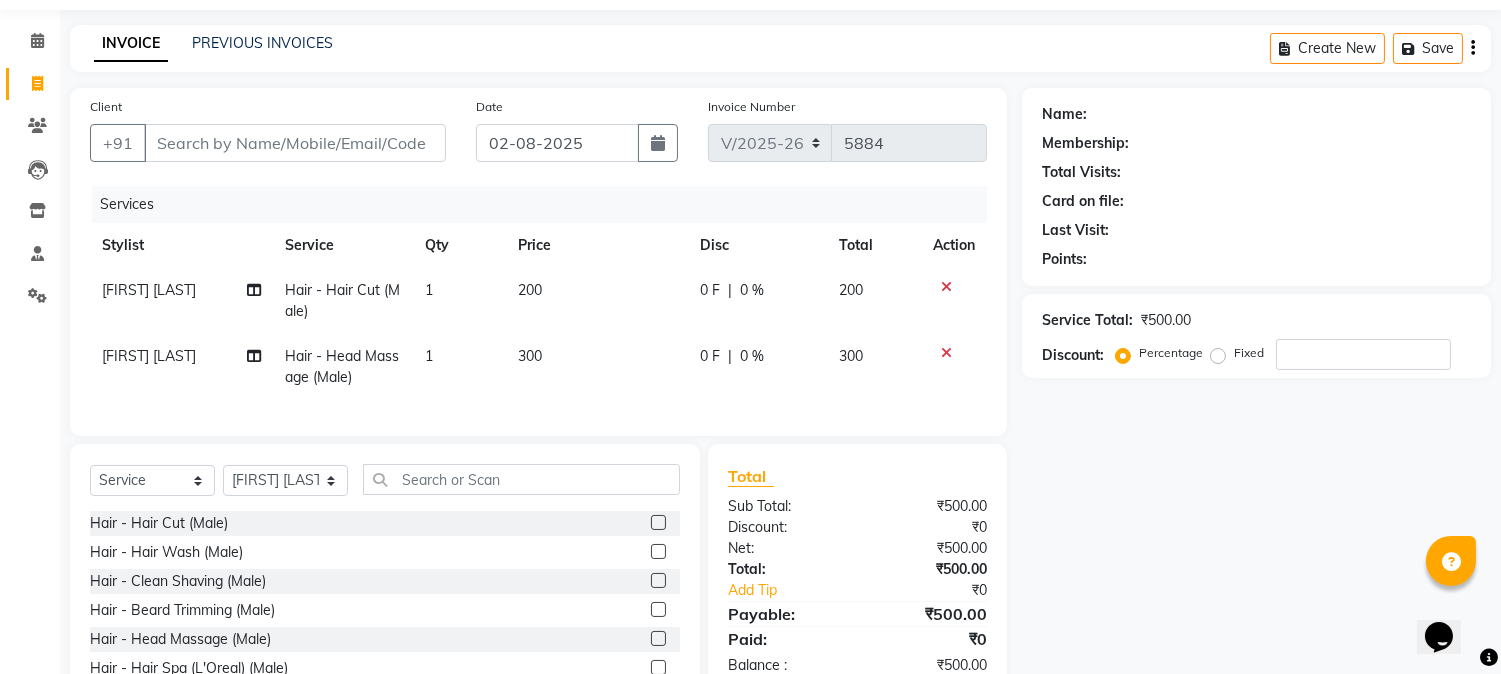 scroll, scrollTop: 0, scrollLeft: 0, axis: both 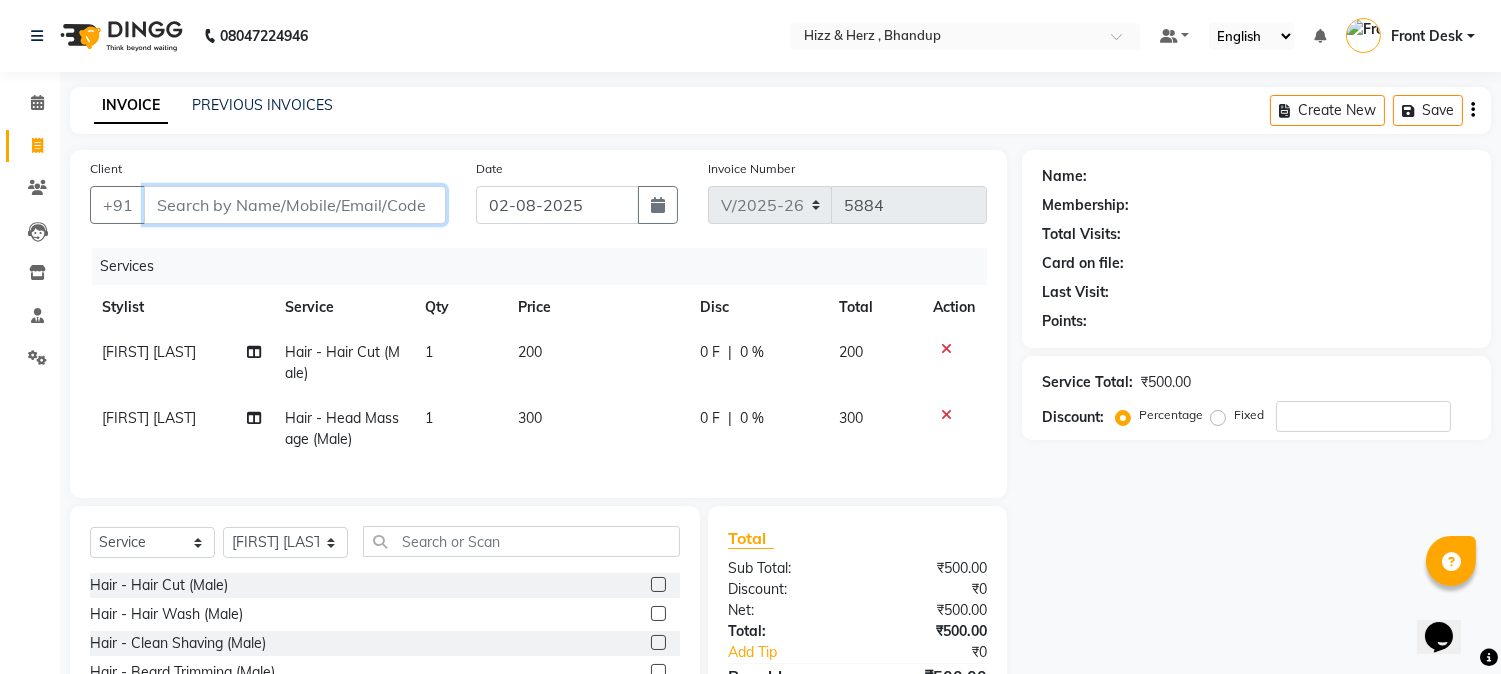 click on "Client" at bounding box center [295, 205] 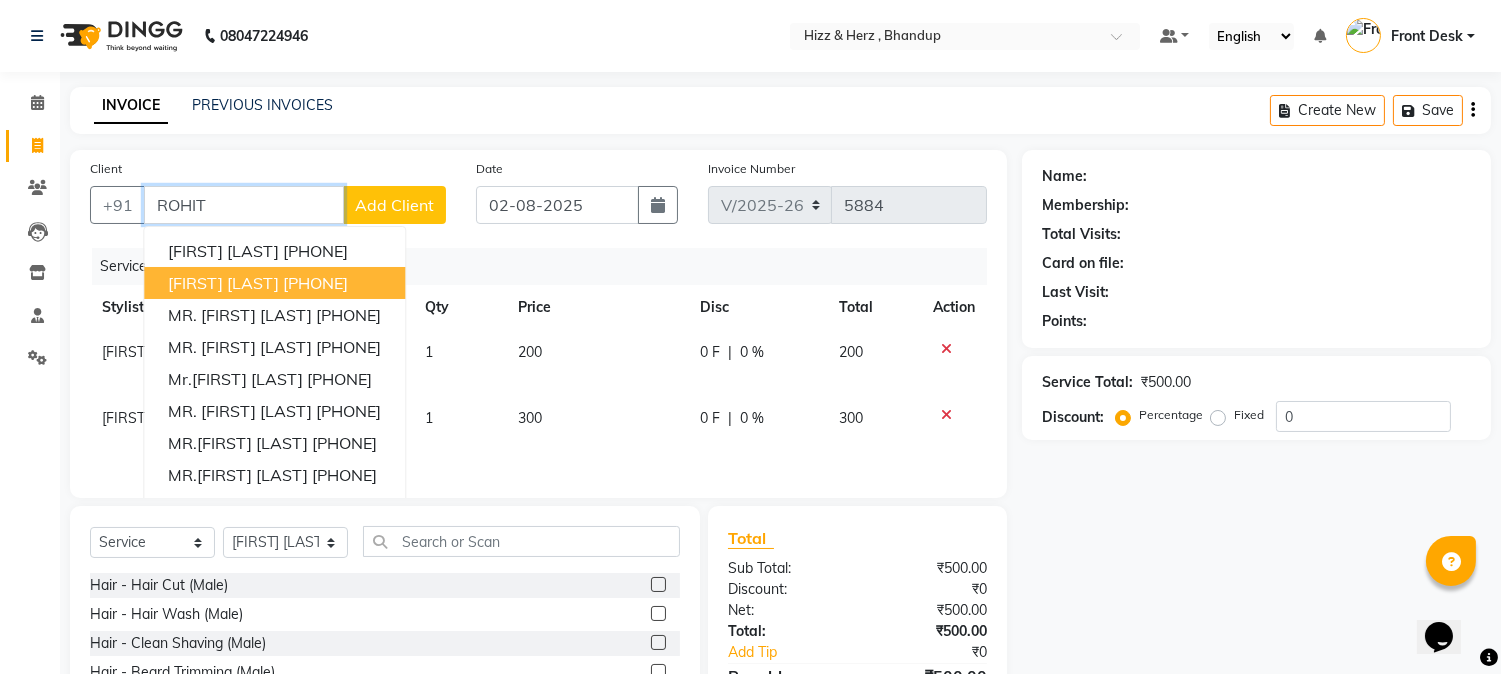 click on "ROHIT" at bounding box center (244, 205) 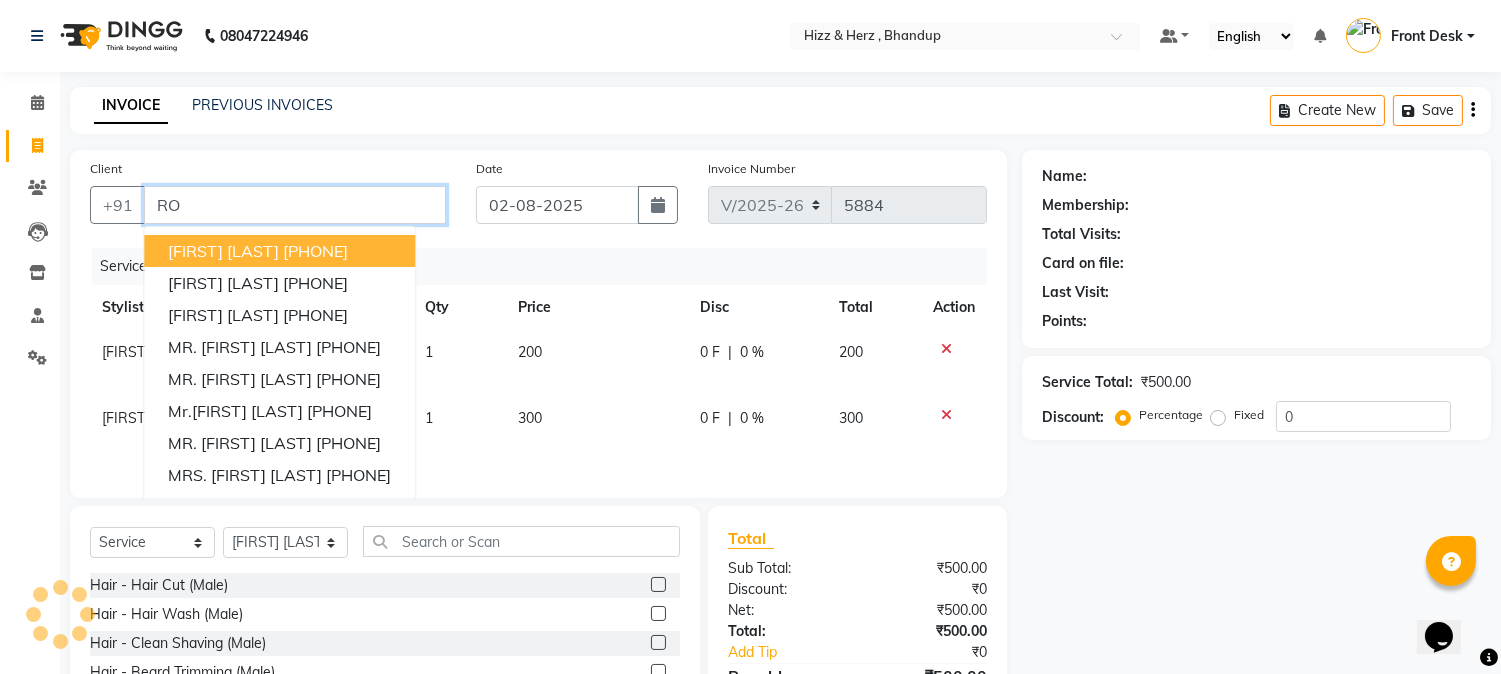 type on "R" 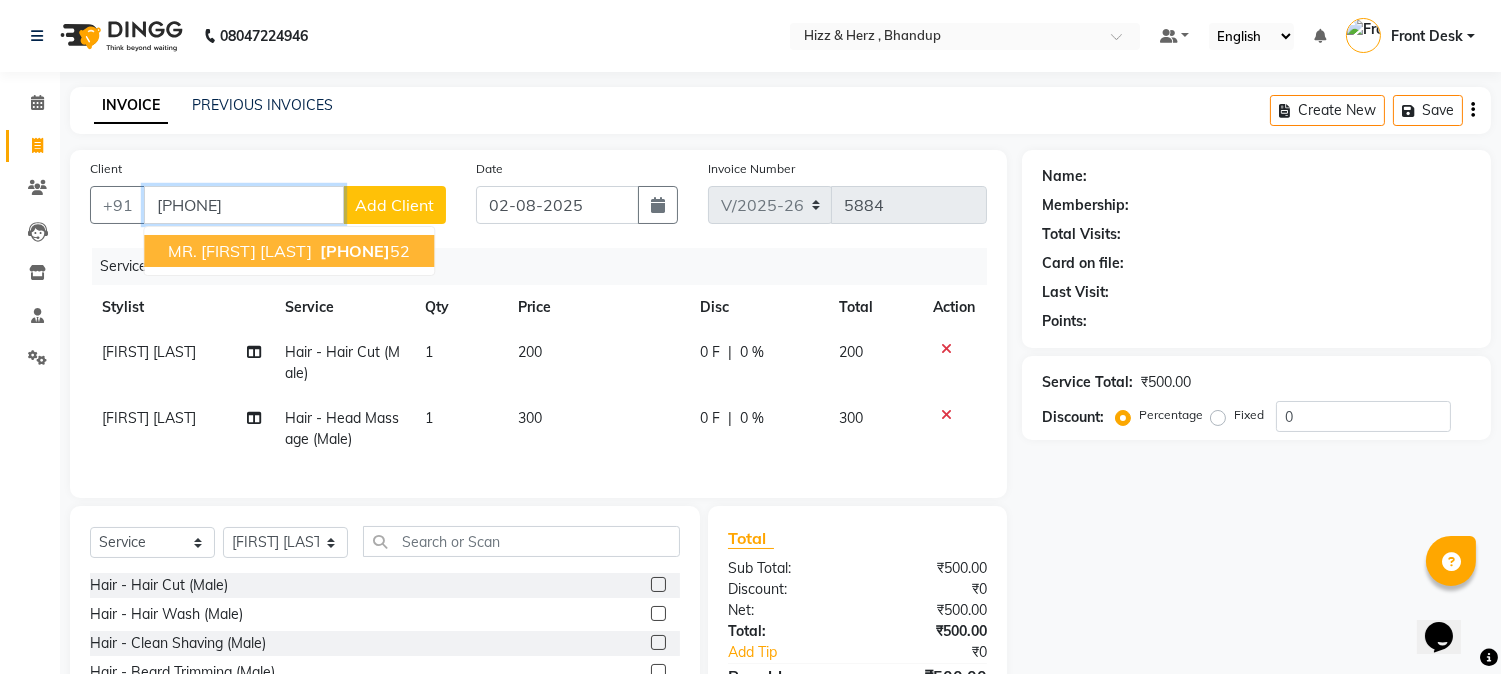 click on "[PHONE]" at bounding box center [355, 251] 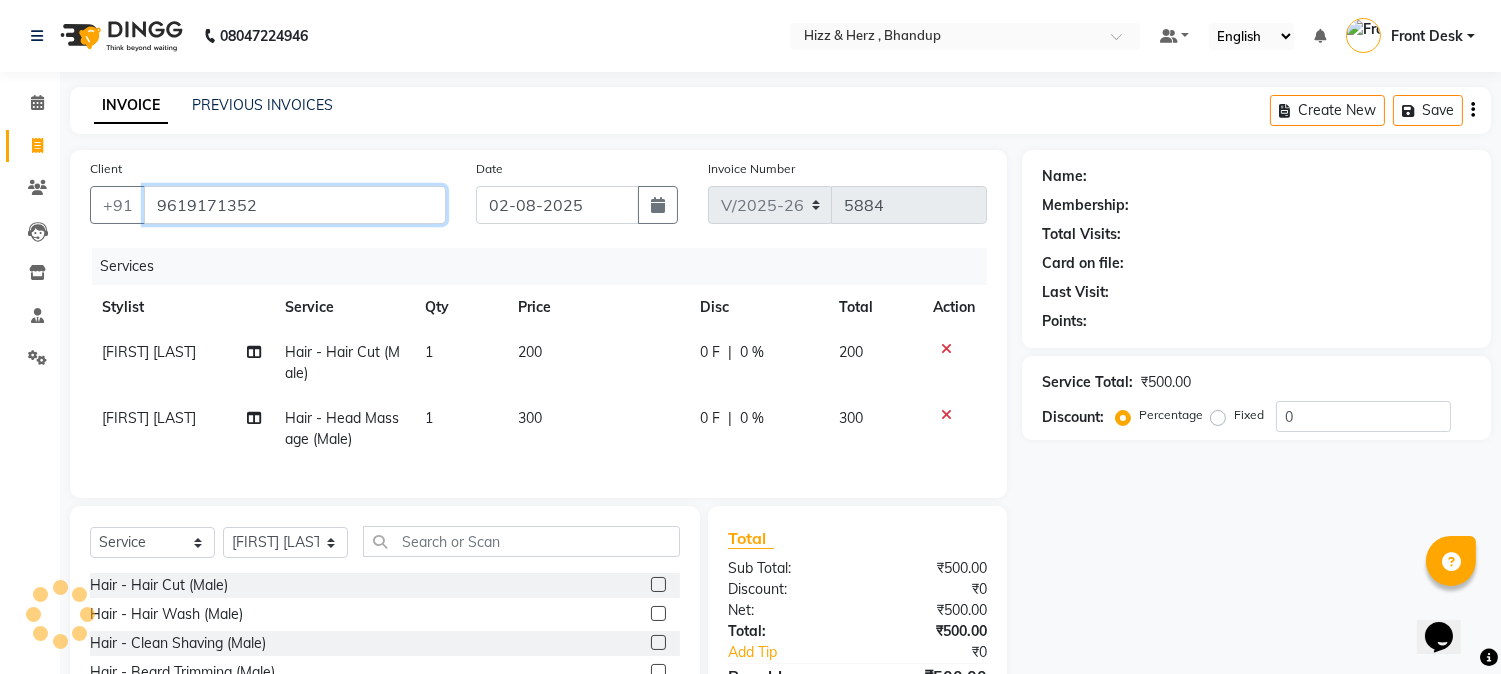 type on "9619171352" 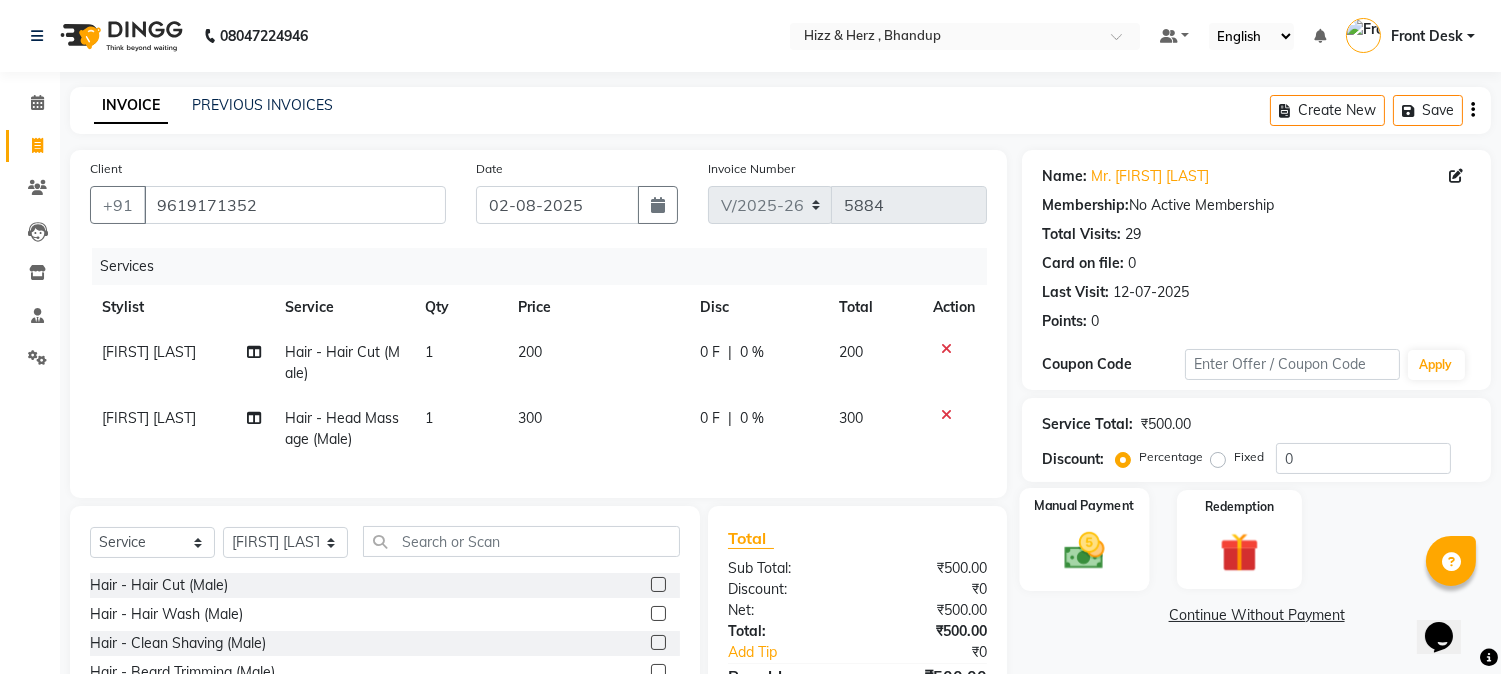 click 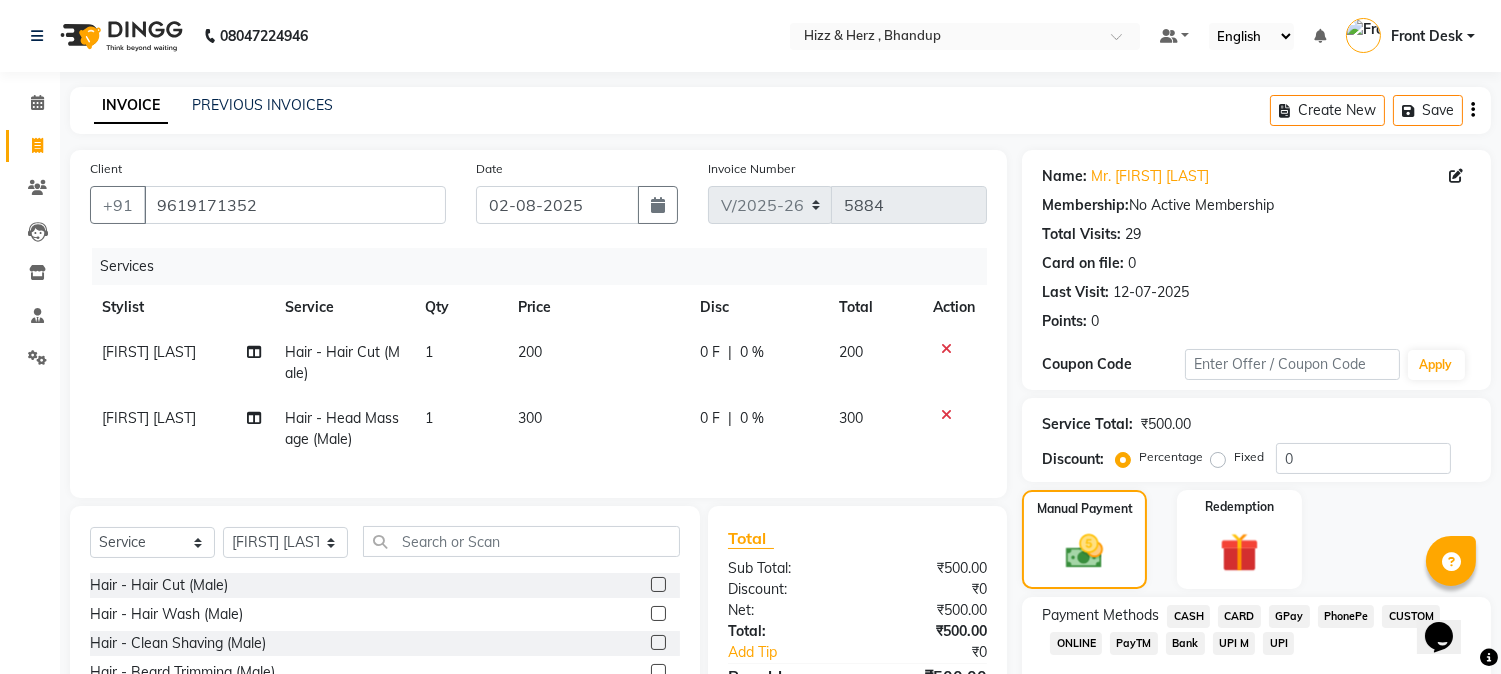 click on "CASH" 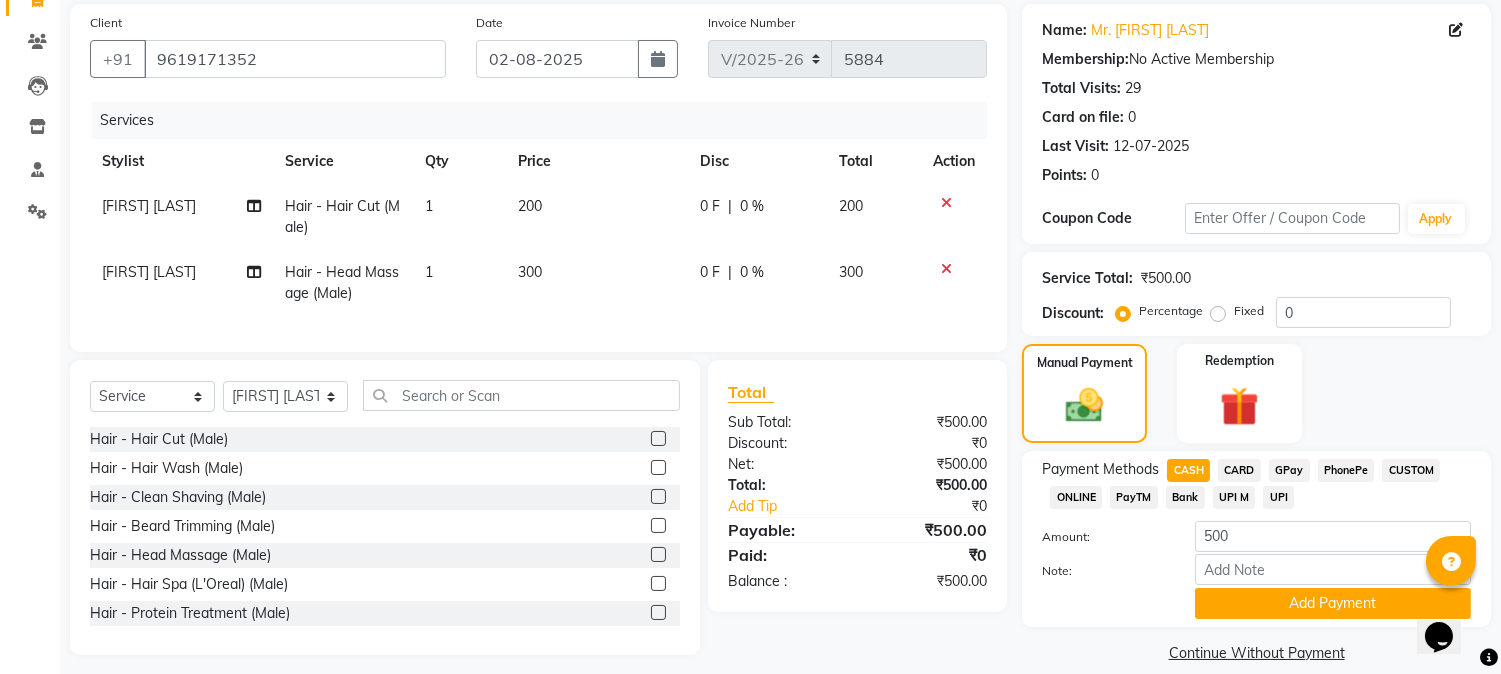 scroll, scrollTop: 173, scrollLeft: 0, axis: vertical 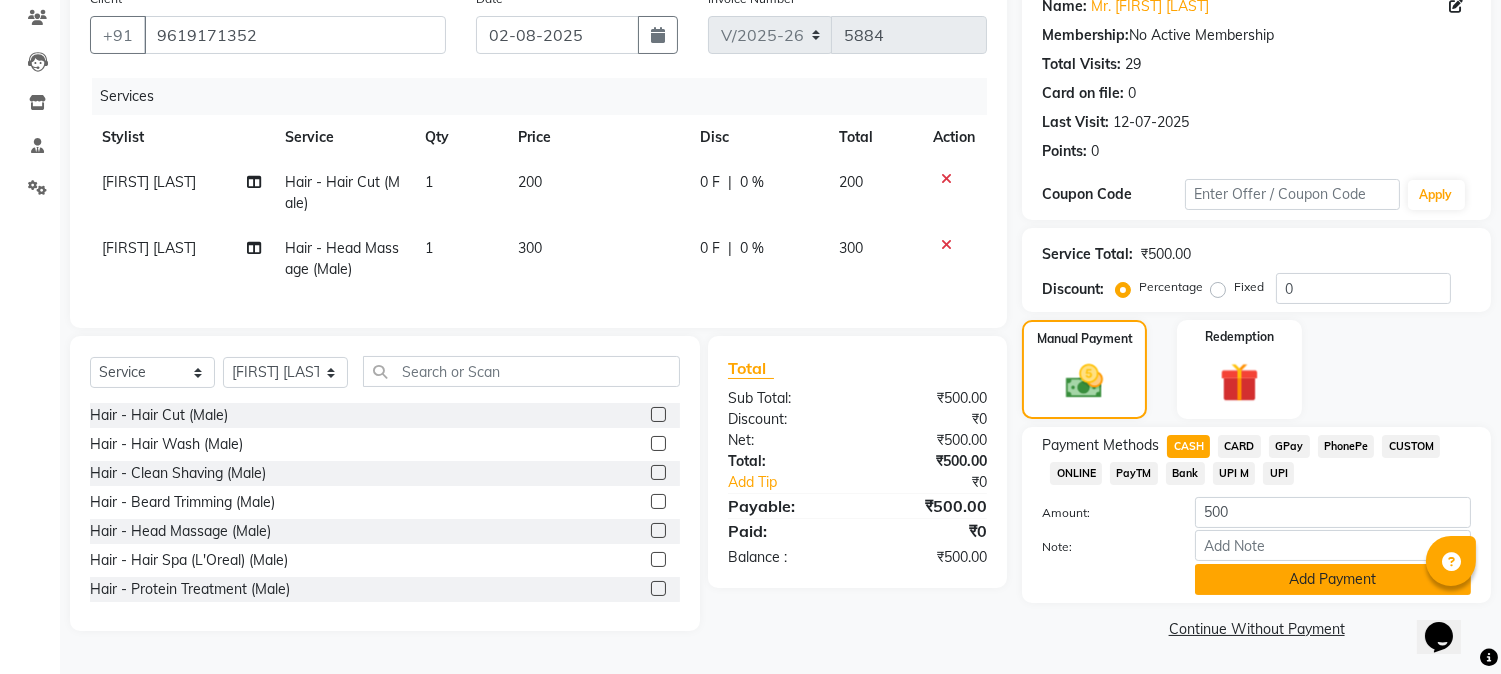click on "Add Payment" 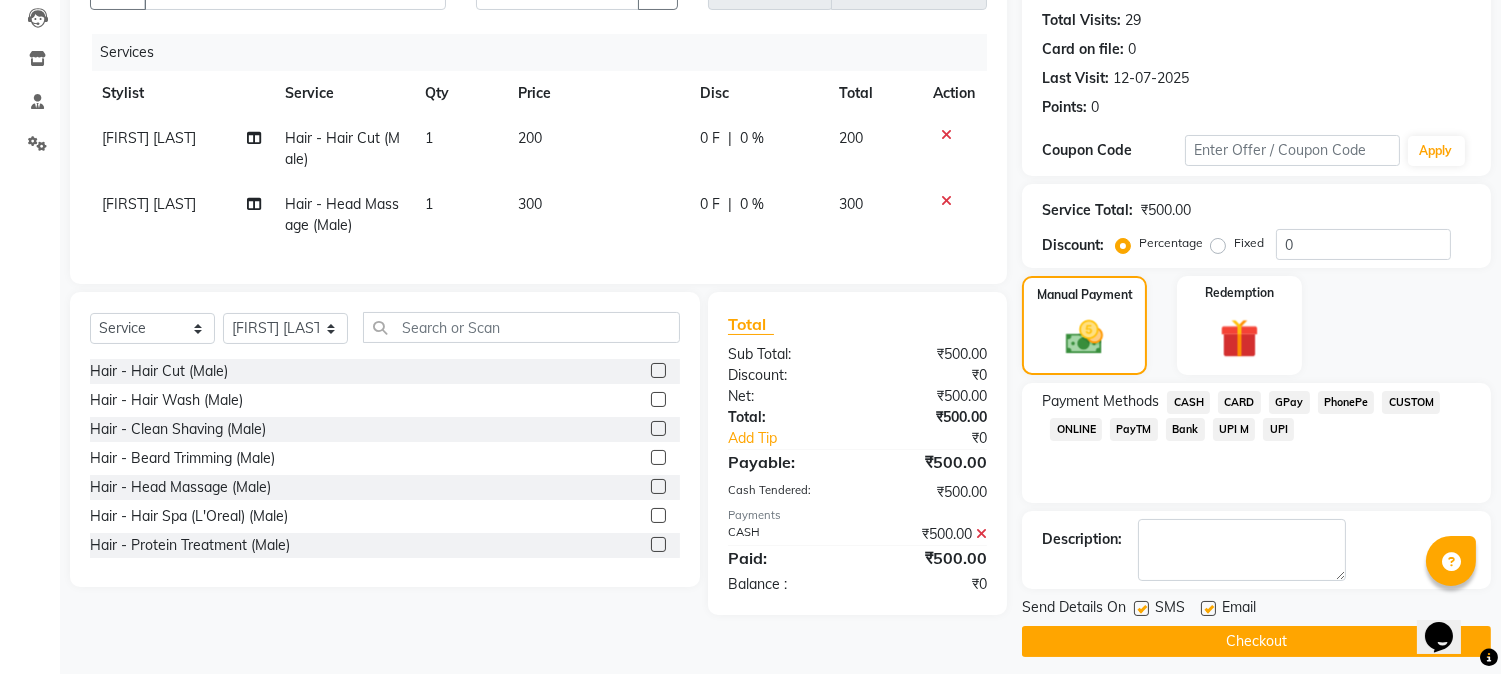scroll, scrollTop: 225, scrollLeft: 0, axis: vertical 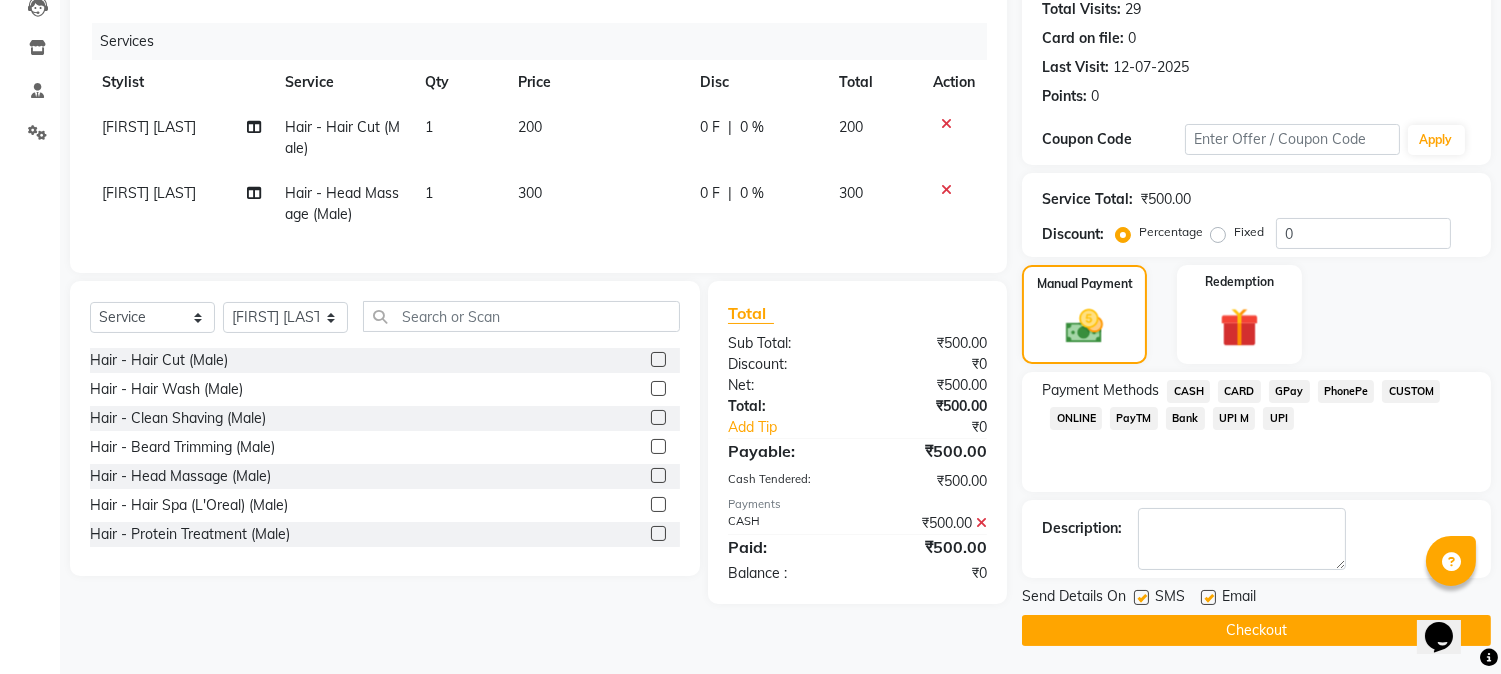 click on "Checkout" 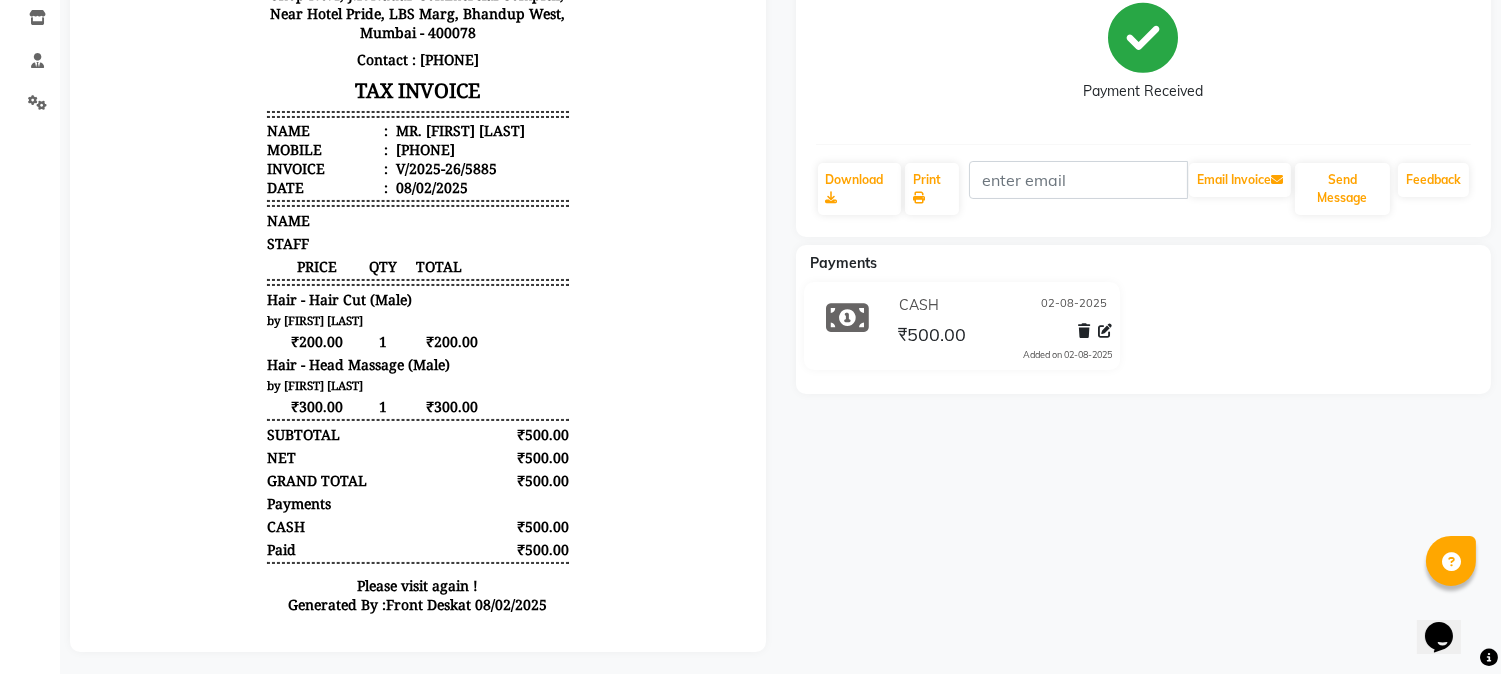 scroll, scrollTop: 278, scrollLeft: 0, axis: vertical 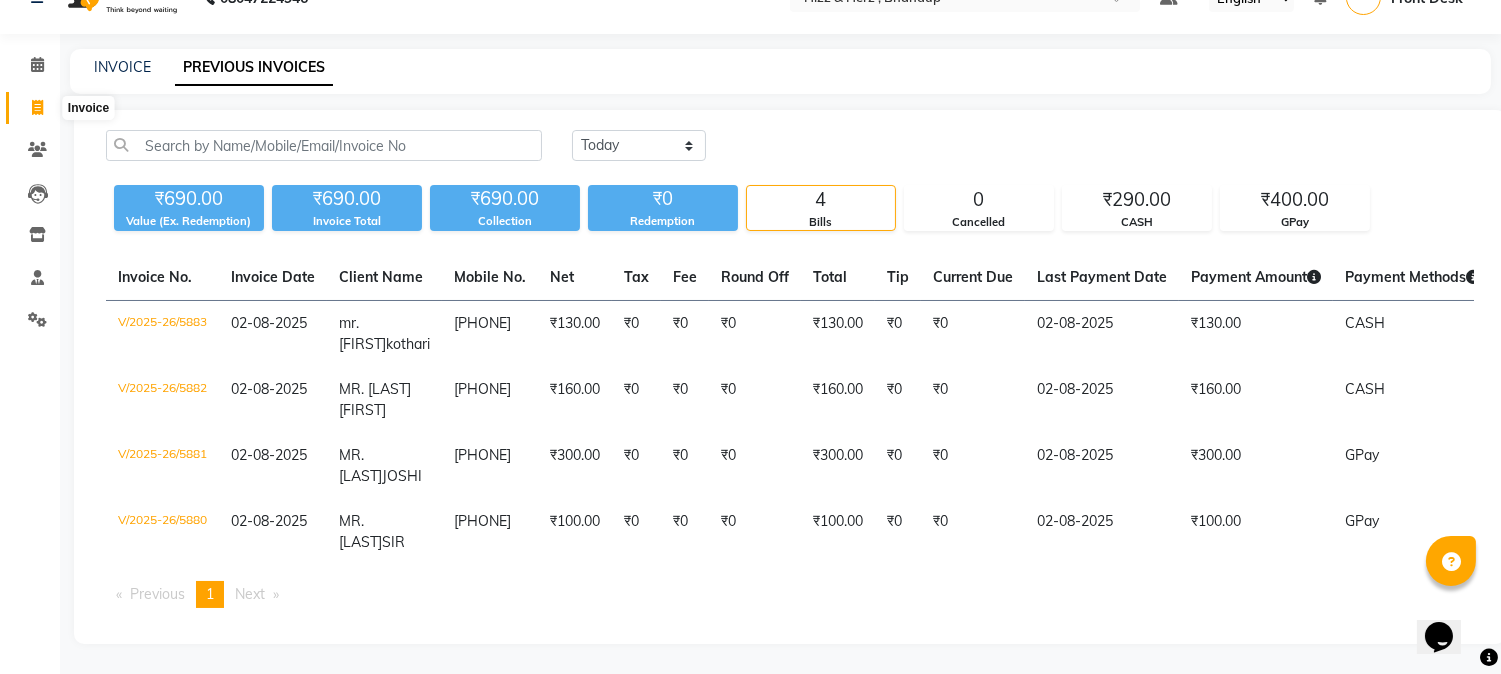 click 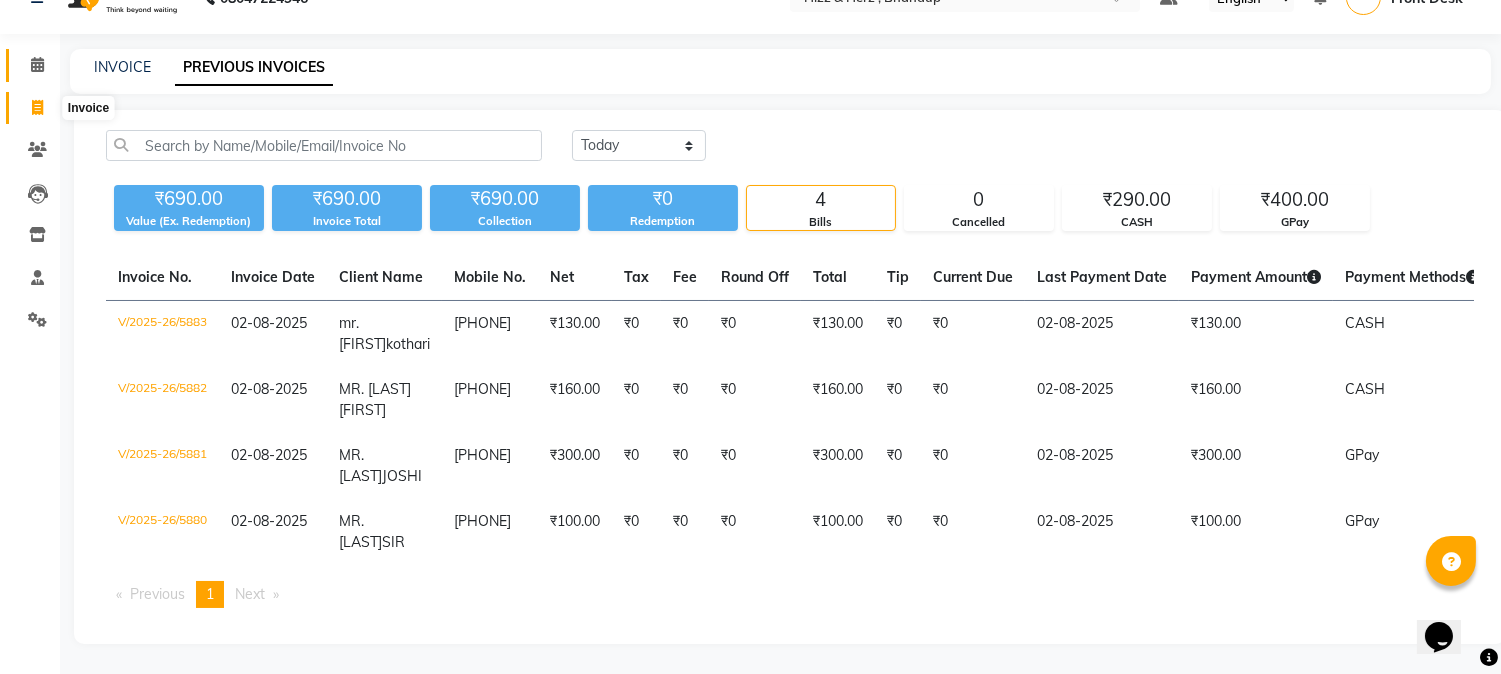 click 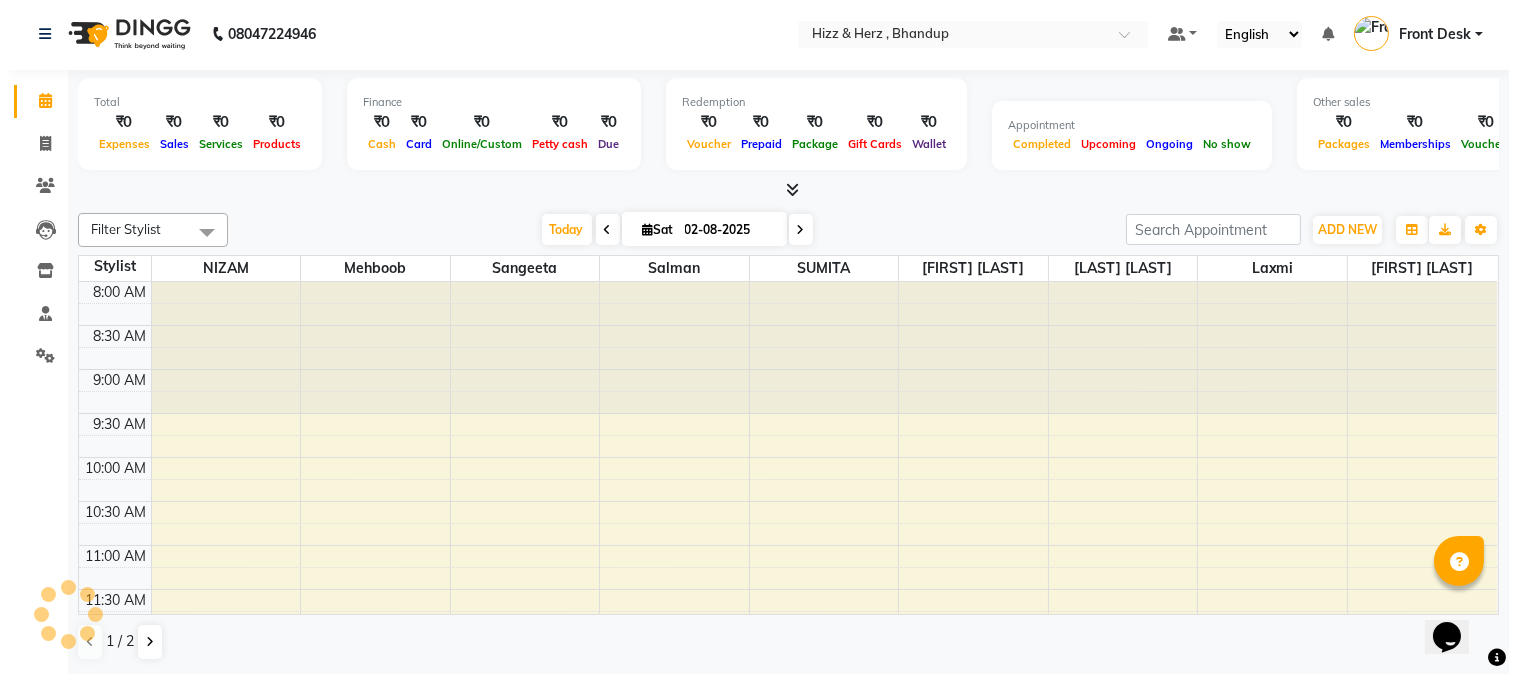 scroll, scrollTop: 0, scrollLeft: 0, axis: both 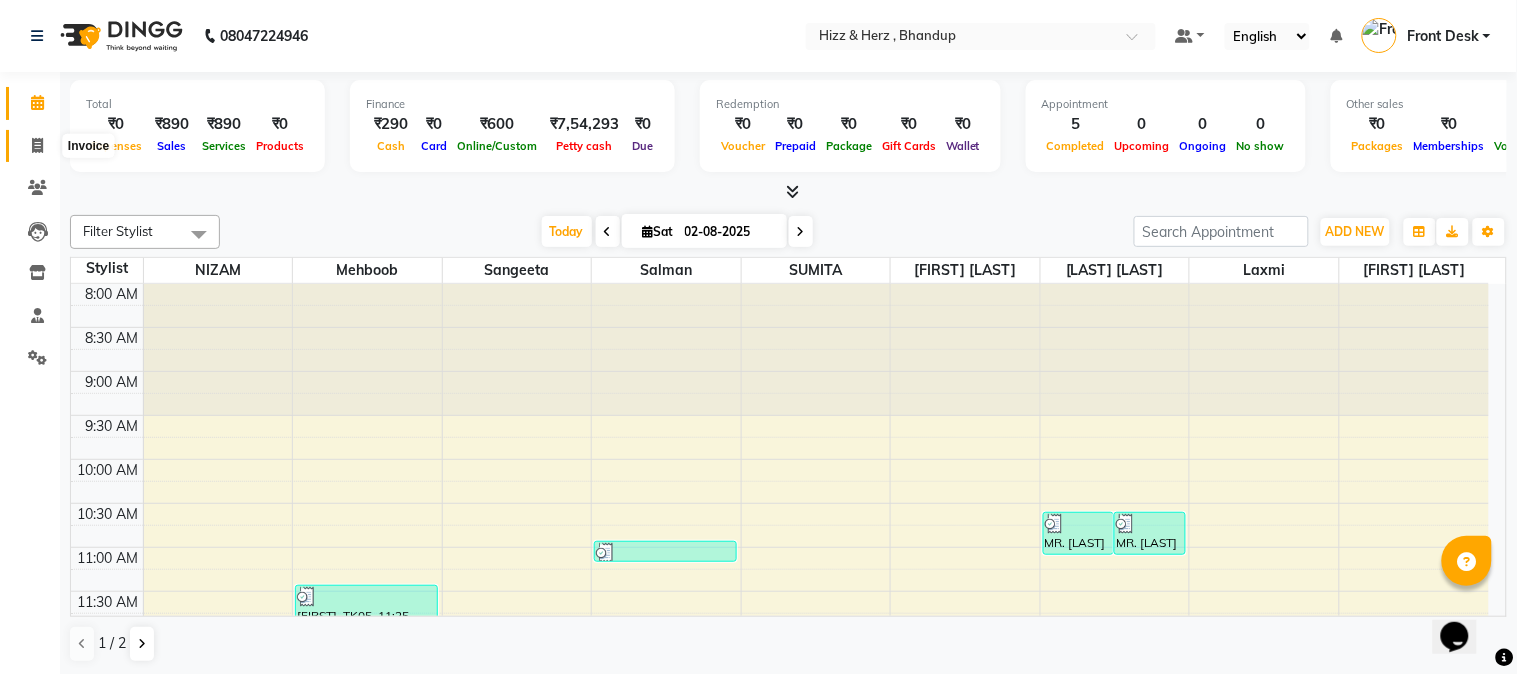 click 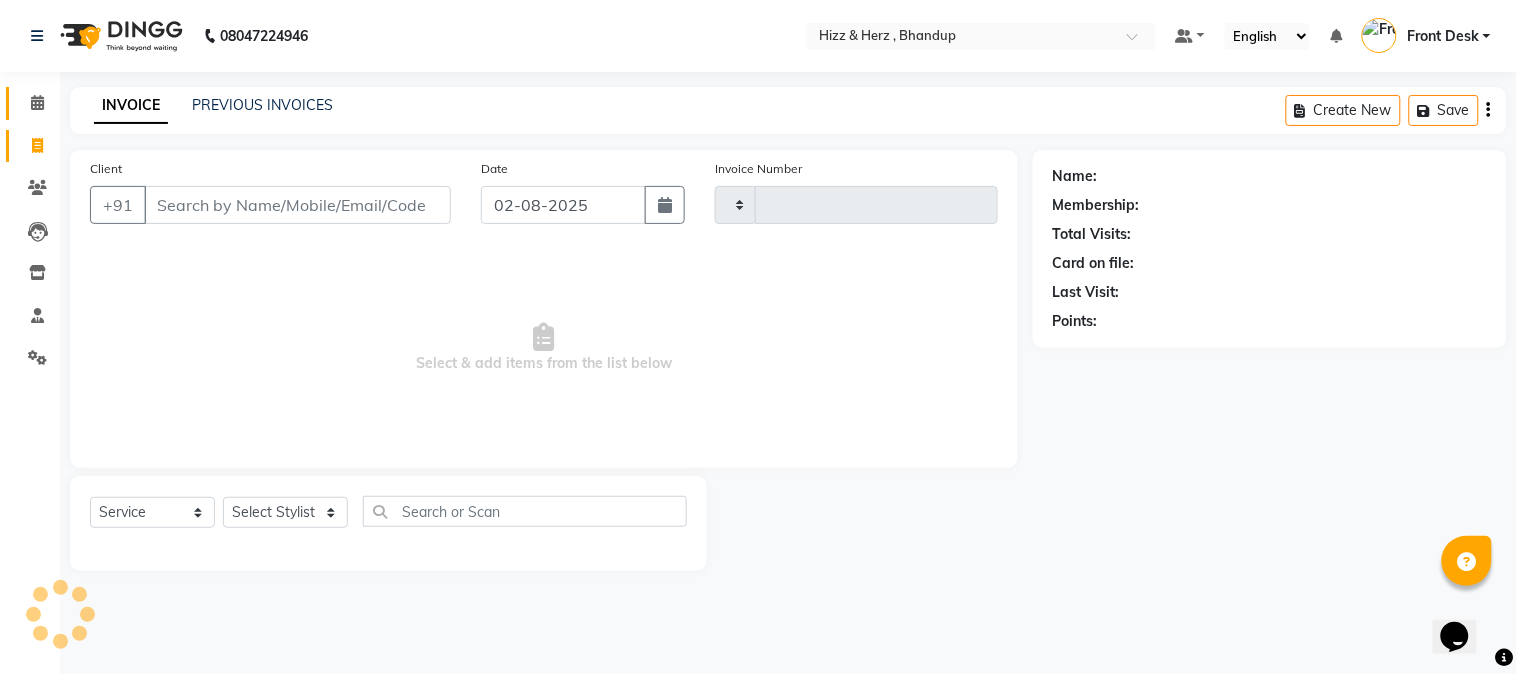 type on "5885" 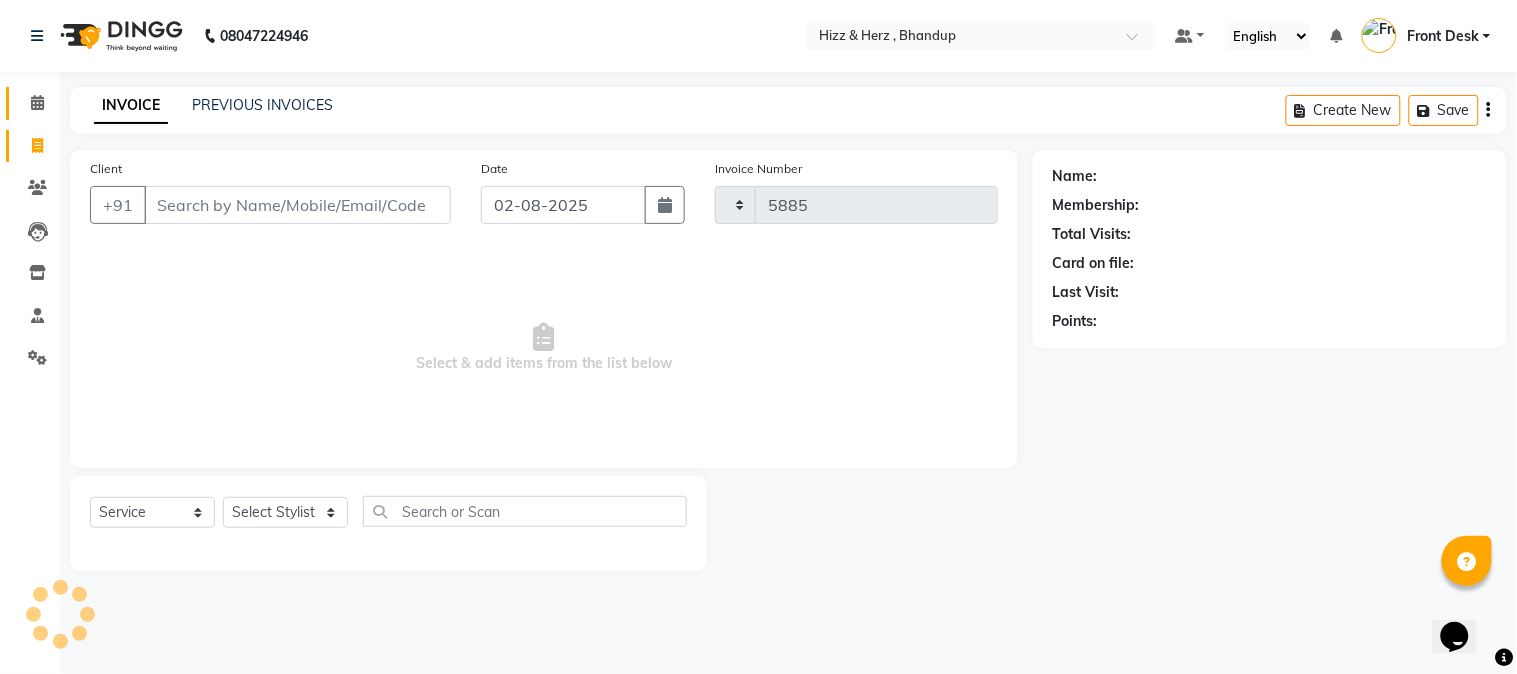 select on "629" 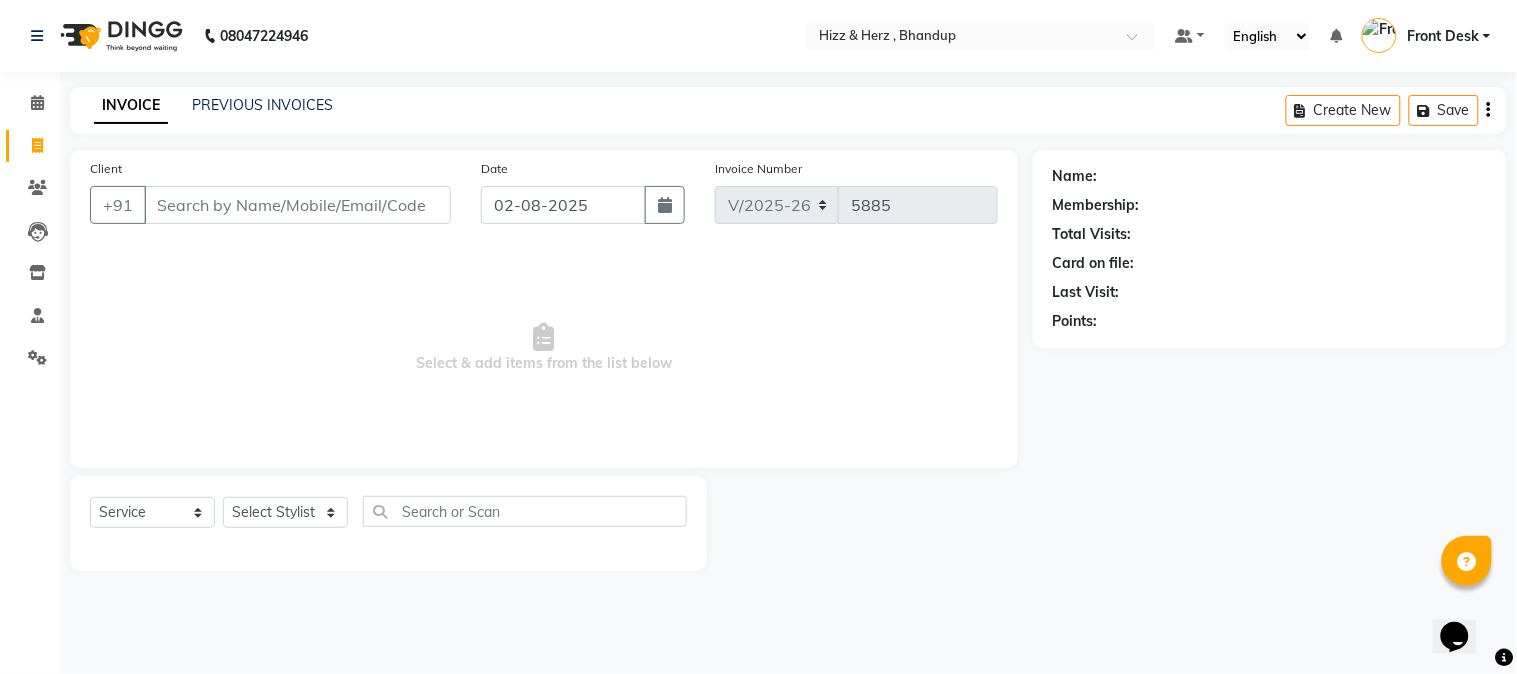 click on "Select Service Product Membership Package Voucher Prepaid Gift Card Select Stylist Front Desk [FIRST] [LAST] HIZZ HERZ 2 [FIRST] [LAST] [FIRST] [LAST] [FIRST] [LAST] [FIRST] [LAST] [FIRST] [LAST] [FIRST] [LAST] [FIRST] [LAST] [FIRST] [LAST] [FIRST] [LAST]" 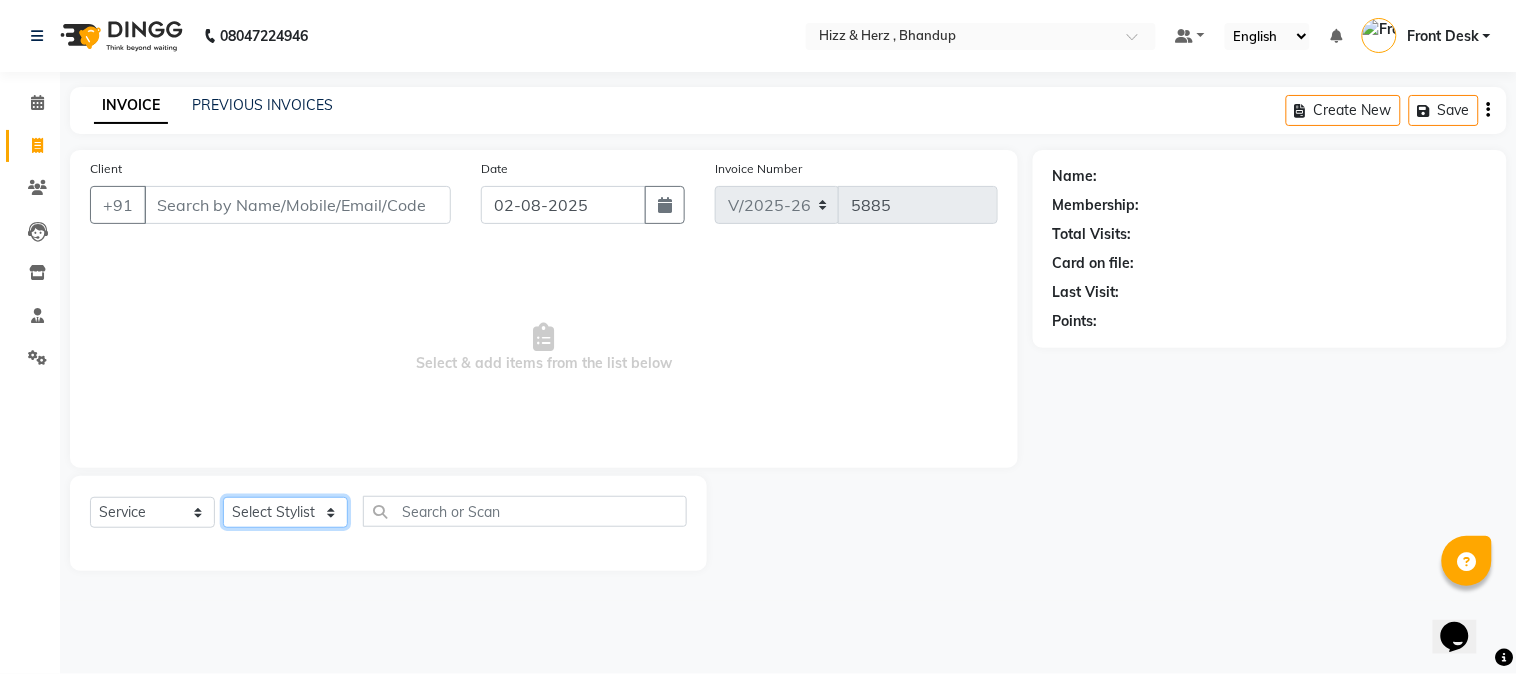 click on "Select Stylist Front Desk Gaurav Sharma HIZZ & HERZ 2 IRFAN AHMAD Jigna Goswami KHALID AHMAD Laxmi Mehboob MOHD PARVEJ NIZAM Salman Sangeeta  SUMITA  VEERENDRA SHARMA" 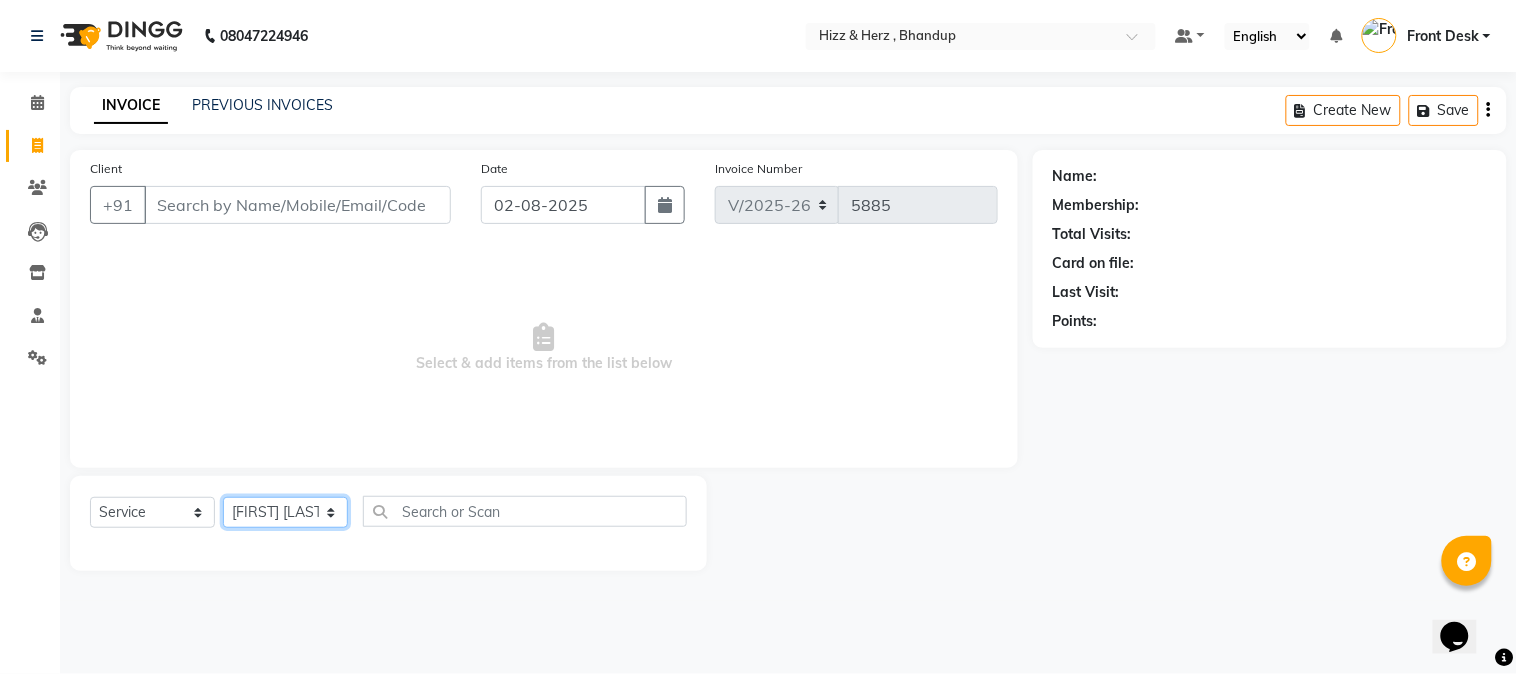 click on "Select Stylist Front Desk Gaurav Sharma HIZZ & HERZ 2 IRFAN AHMAD Jigna Goswami KHALID AHMAD Laxmi Mehboob MOHD PARVEJ NIZAM Salman Sangeeta  SUMITA  VEERENDRA SHARMA" 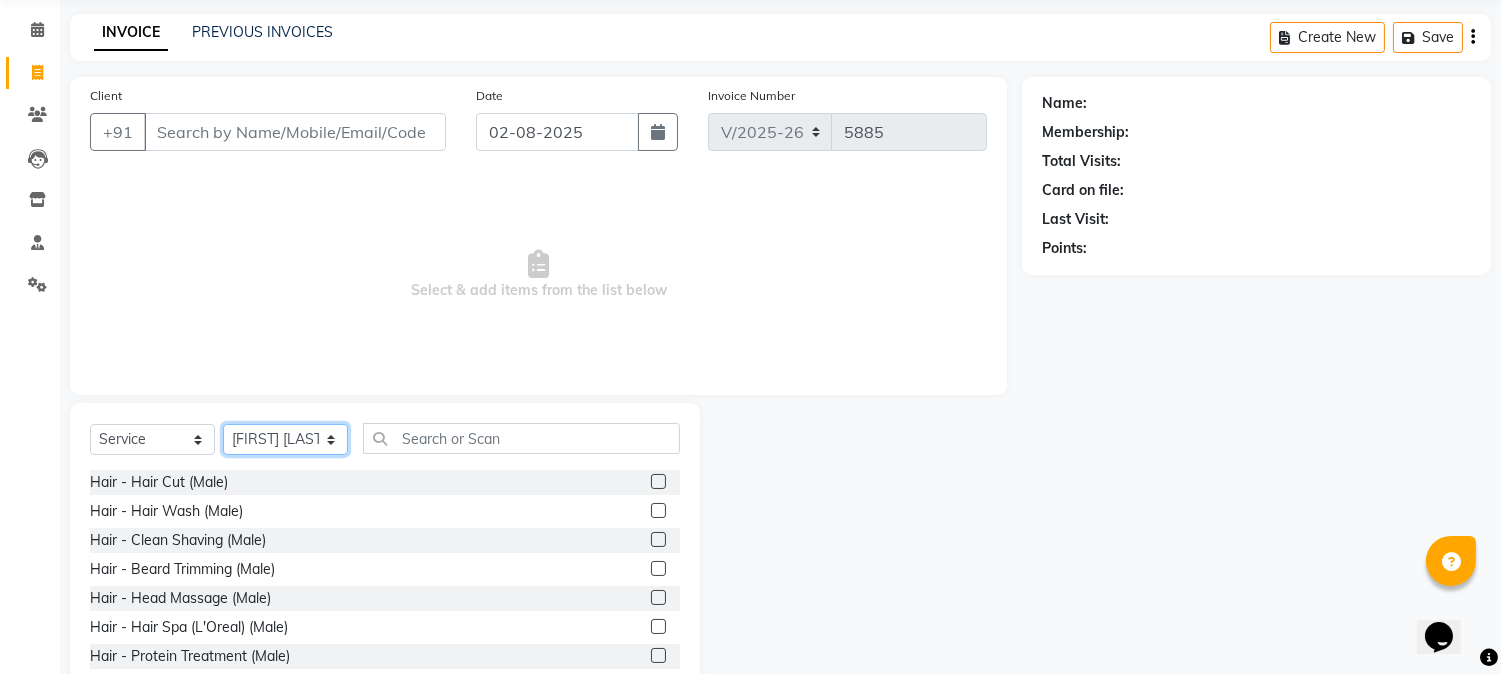 scroll, scrollTop: 111, scrollLeft: 0, axis: vertical 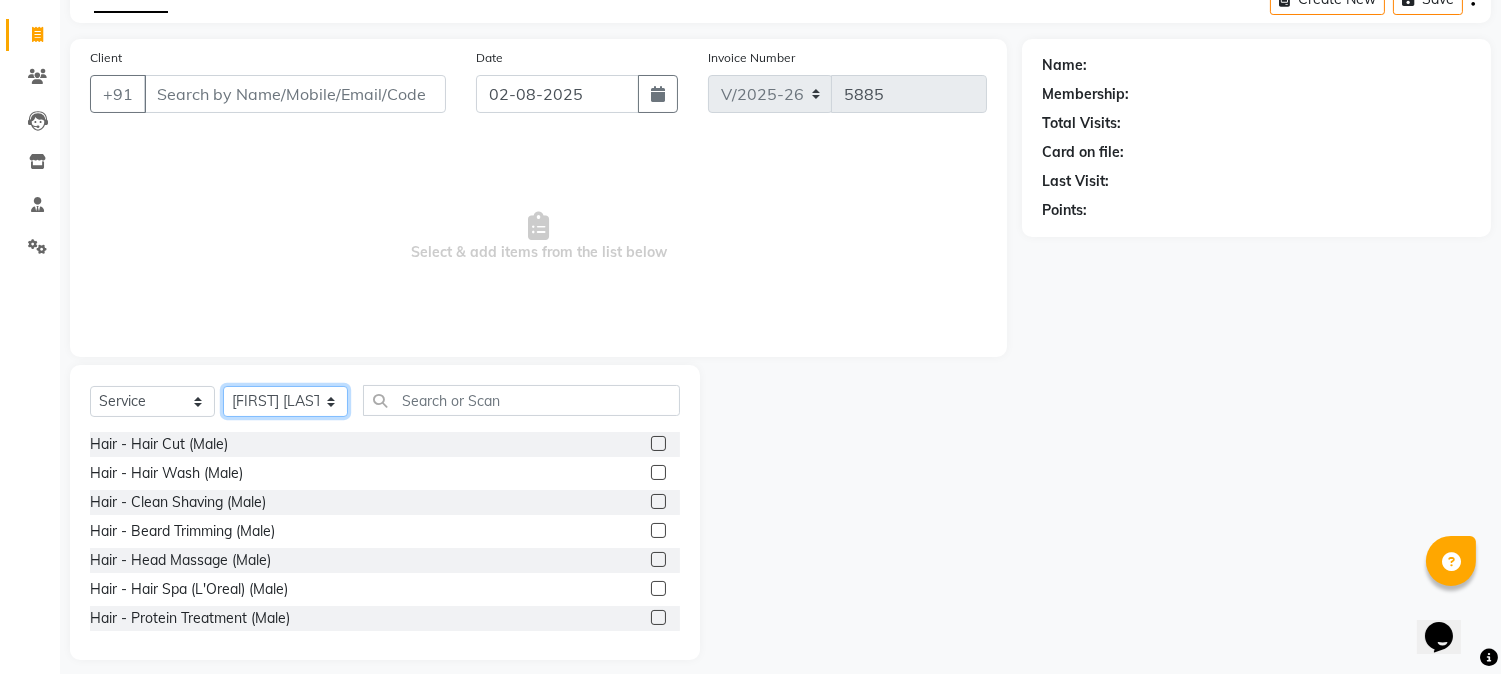 click on "Select Stylist Front Desk Gaurav Sharma HIZZ & HERZ 2 IRFAN AHMAD Jigna Goswami KHALID AHMAD Laxmi Mehboob MOHD PARVEJ NIZAM Salman Sangeeta  SUMITA  VEERENDRA SHARMA" 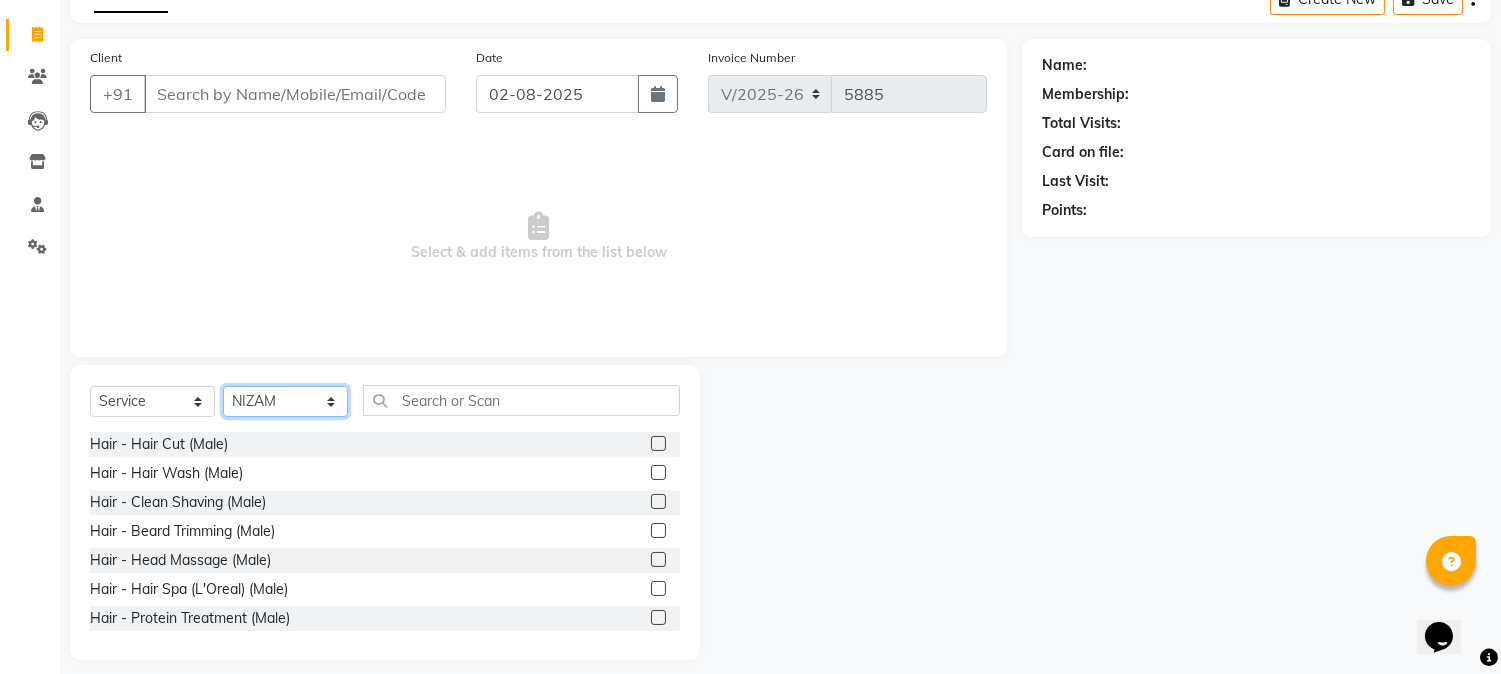 click on "Select Stylist Front Desk Gaurav Sharma HIZZ & HERZ 2 IRFAN AHMAD Jigna Goswami KHALID AHMAD Laxmi Mehboob MOHD PARVEJ NIZAM Salman Sangeeta  SUMITA  VEERENDRA SHARMA" 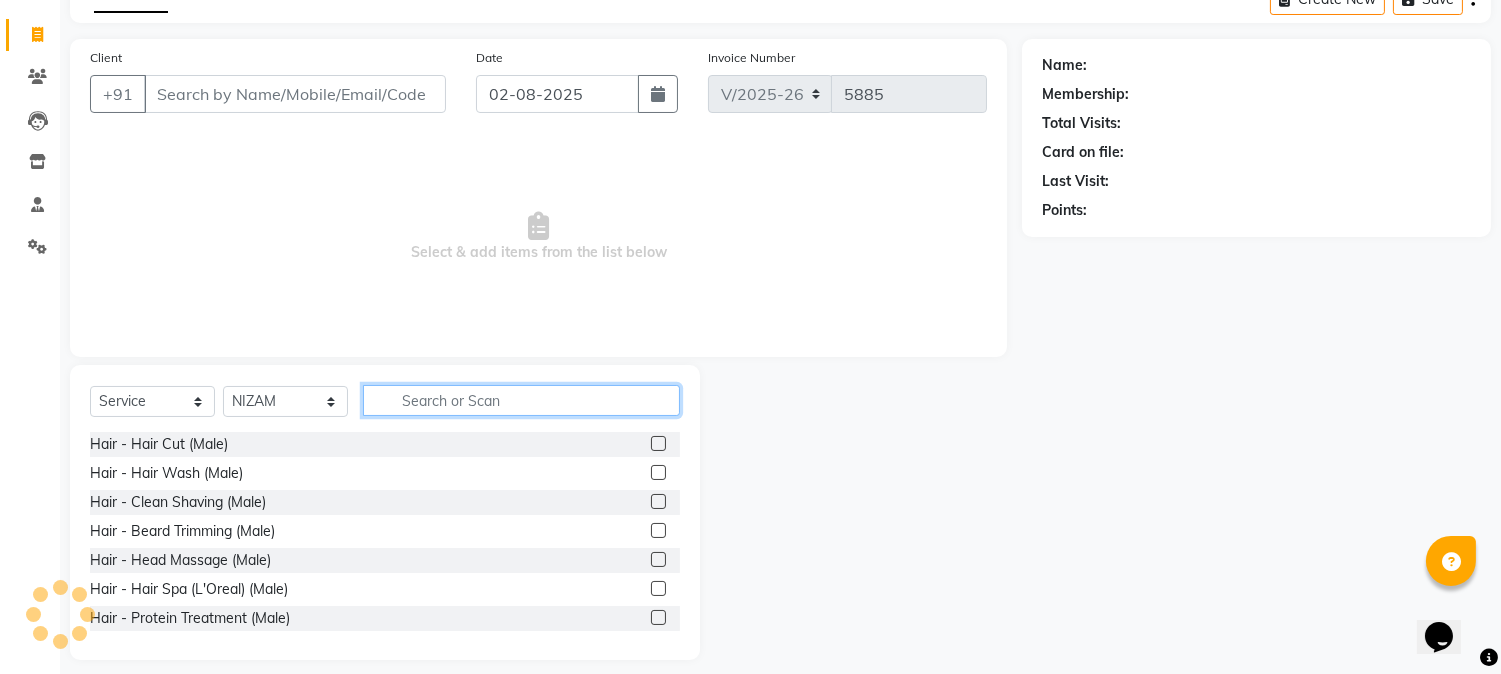 click 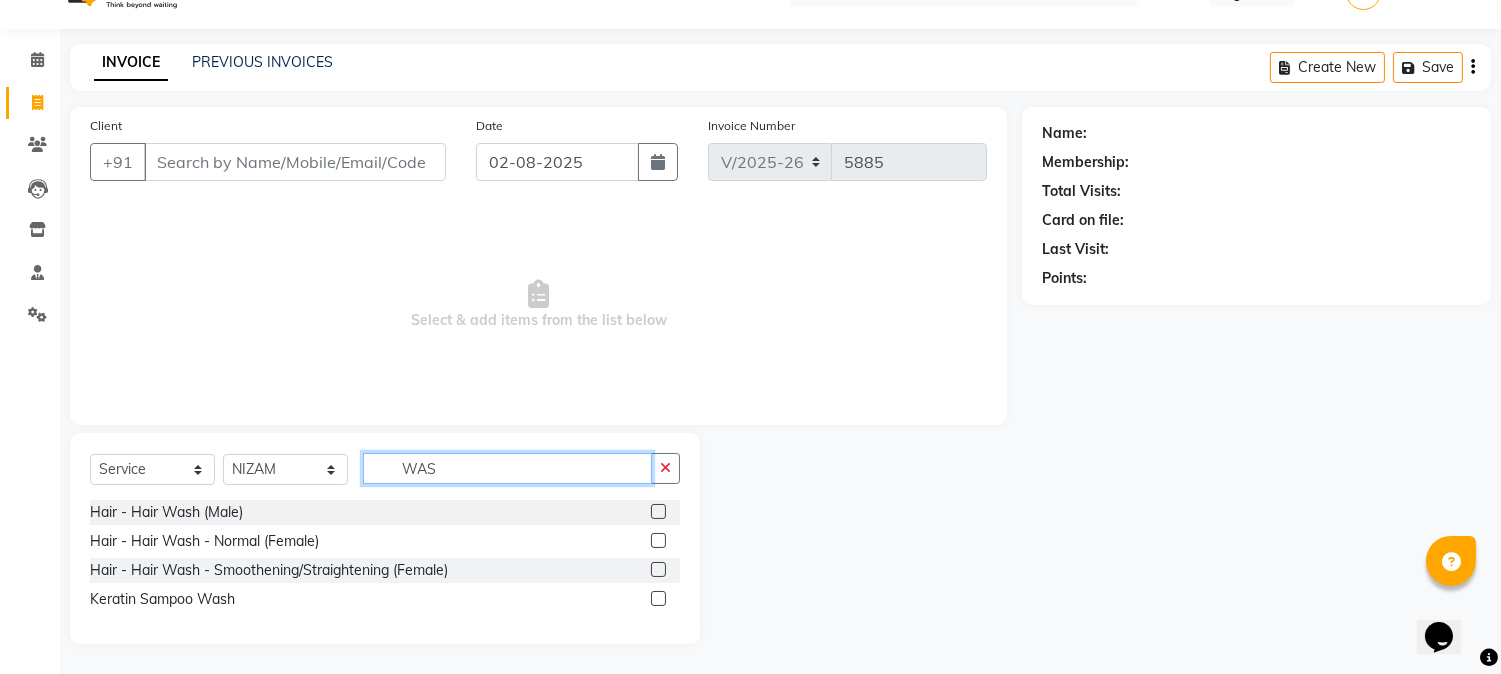 scroll, scrollTop: 43, scrollLeft: 0, axis: vertical 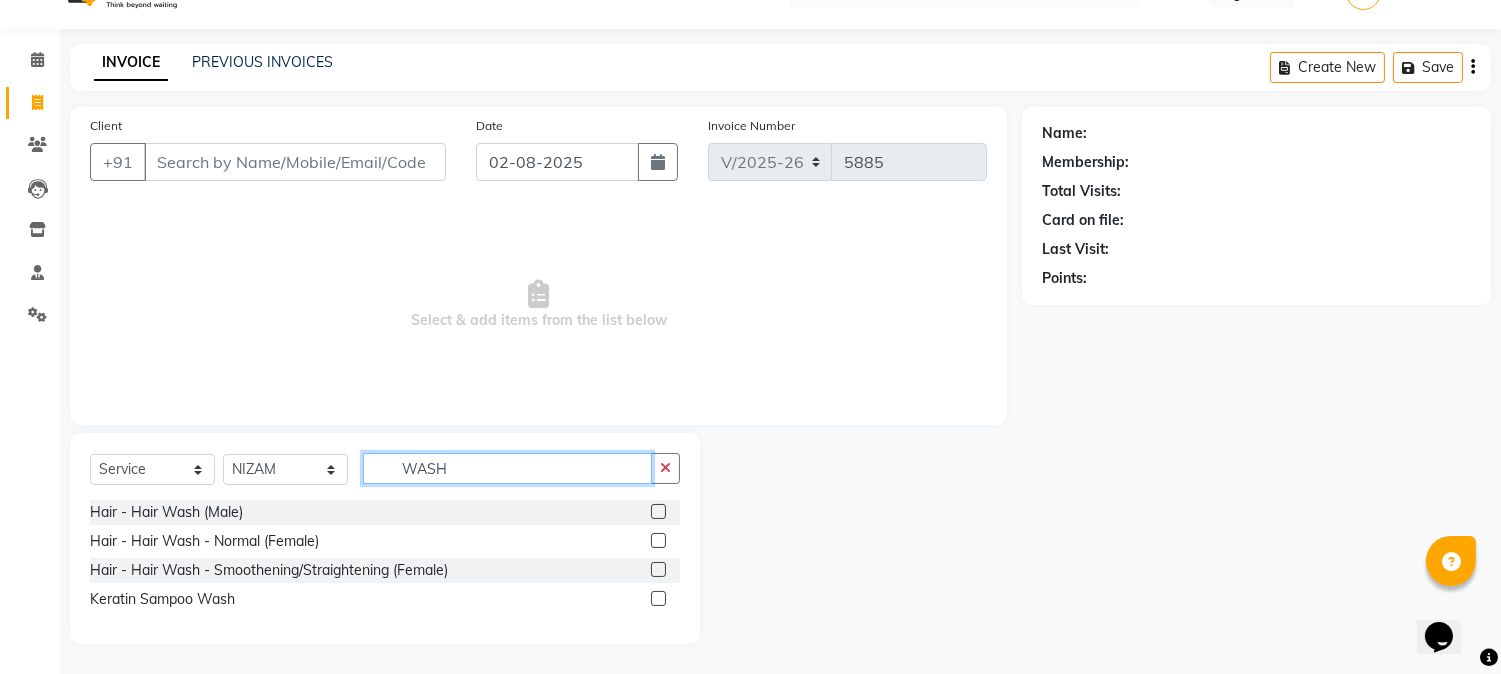 type on "WASH" 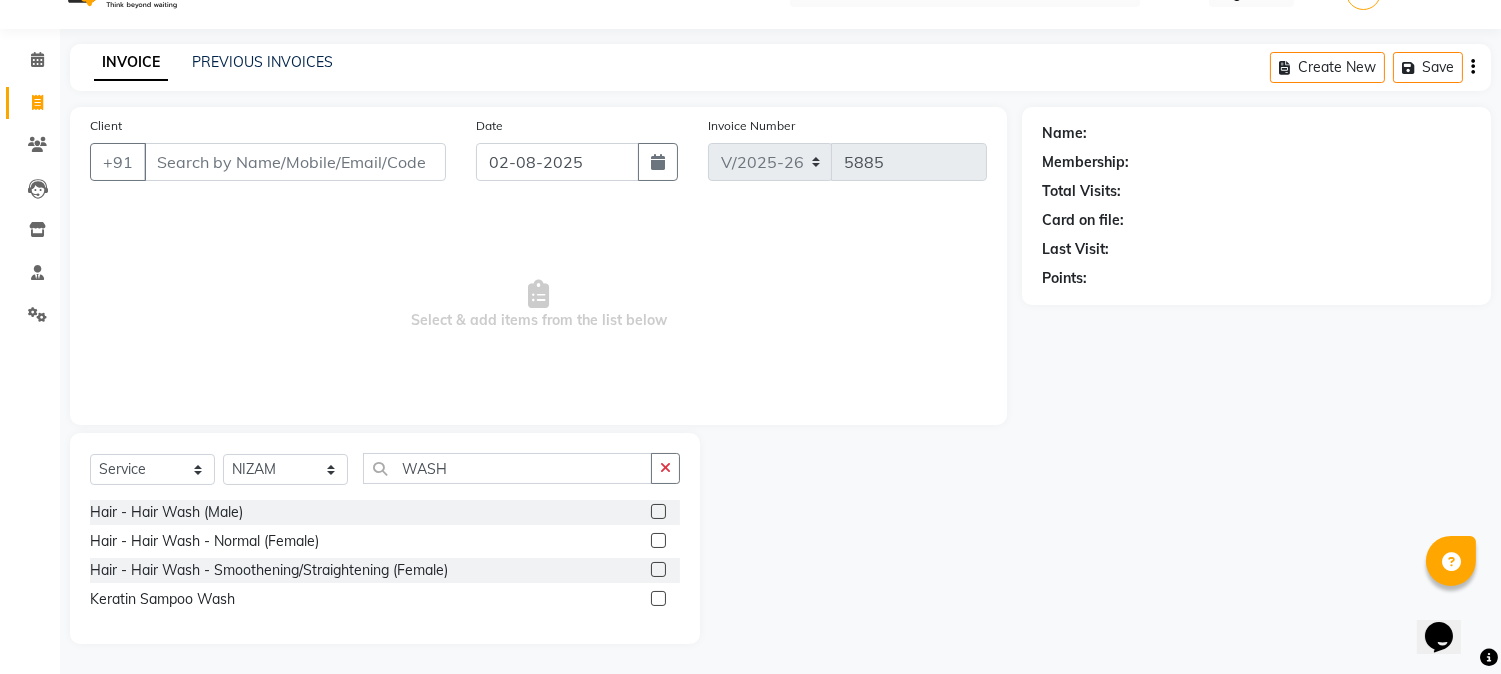 click 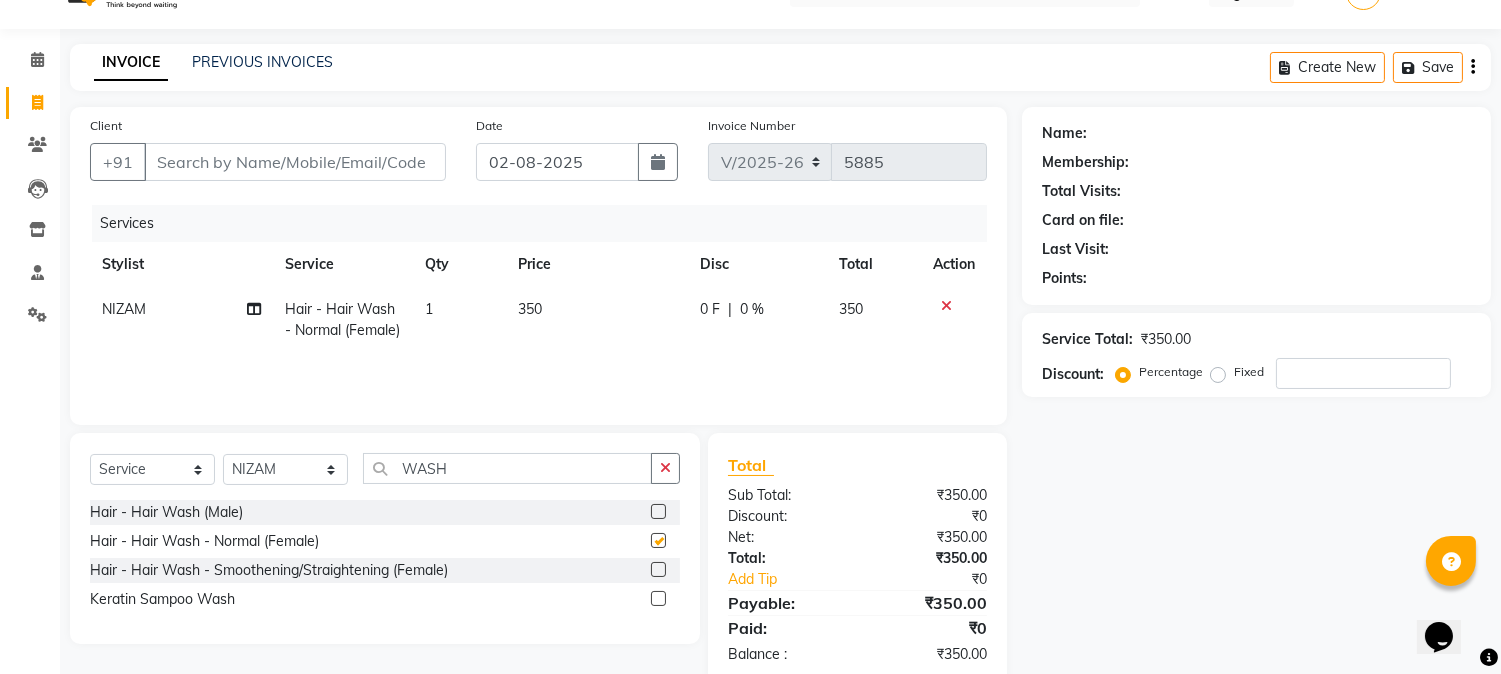 checkbox on "false" 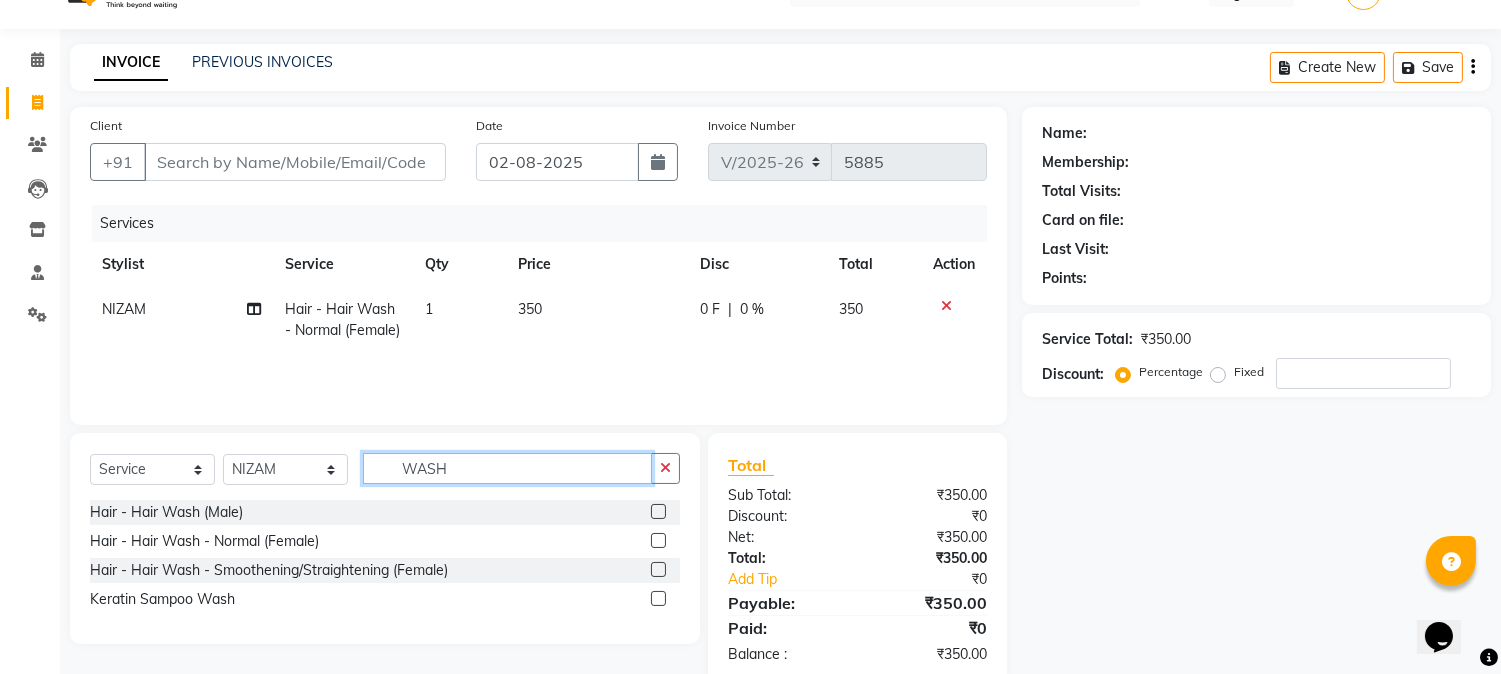 click on "WASH" 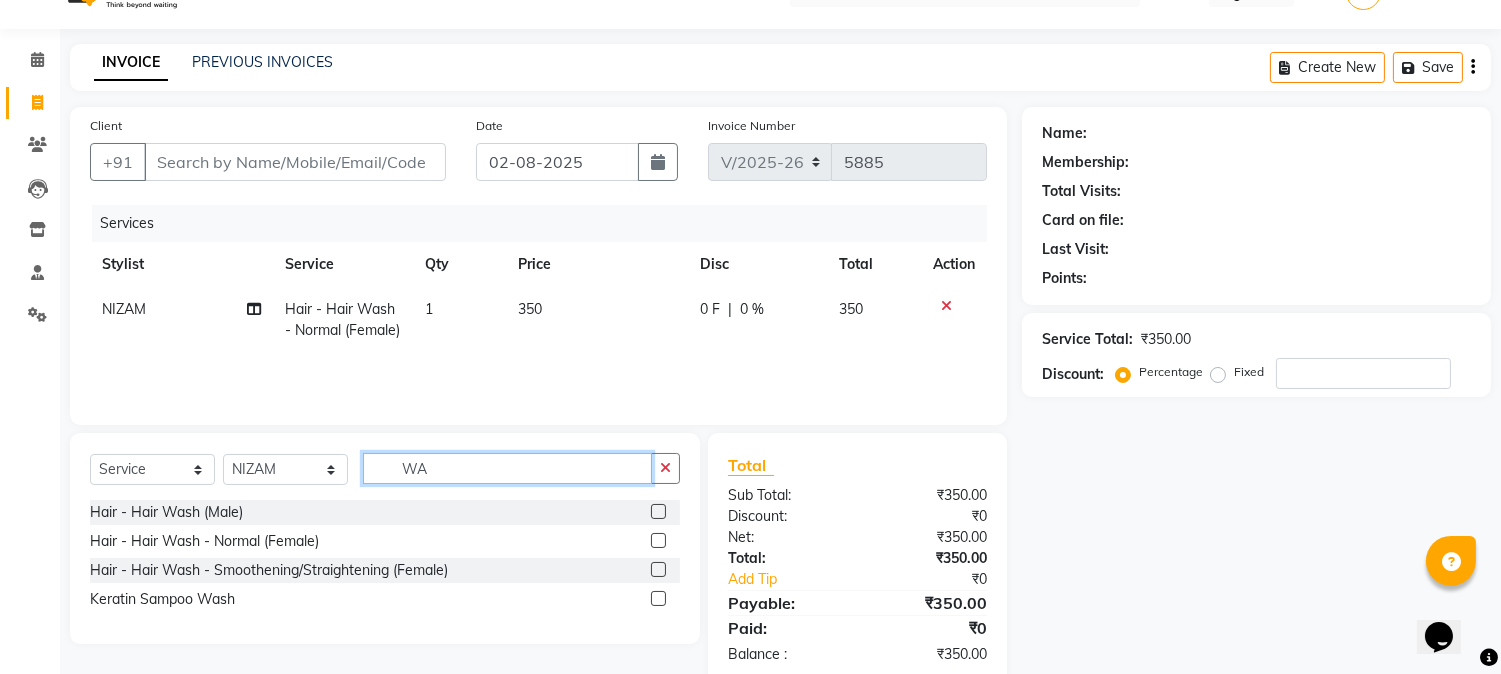 type on "W" 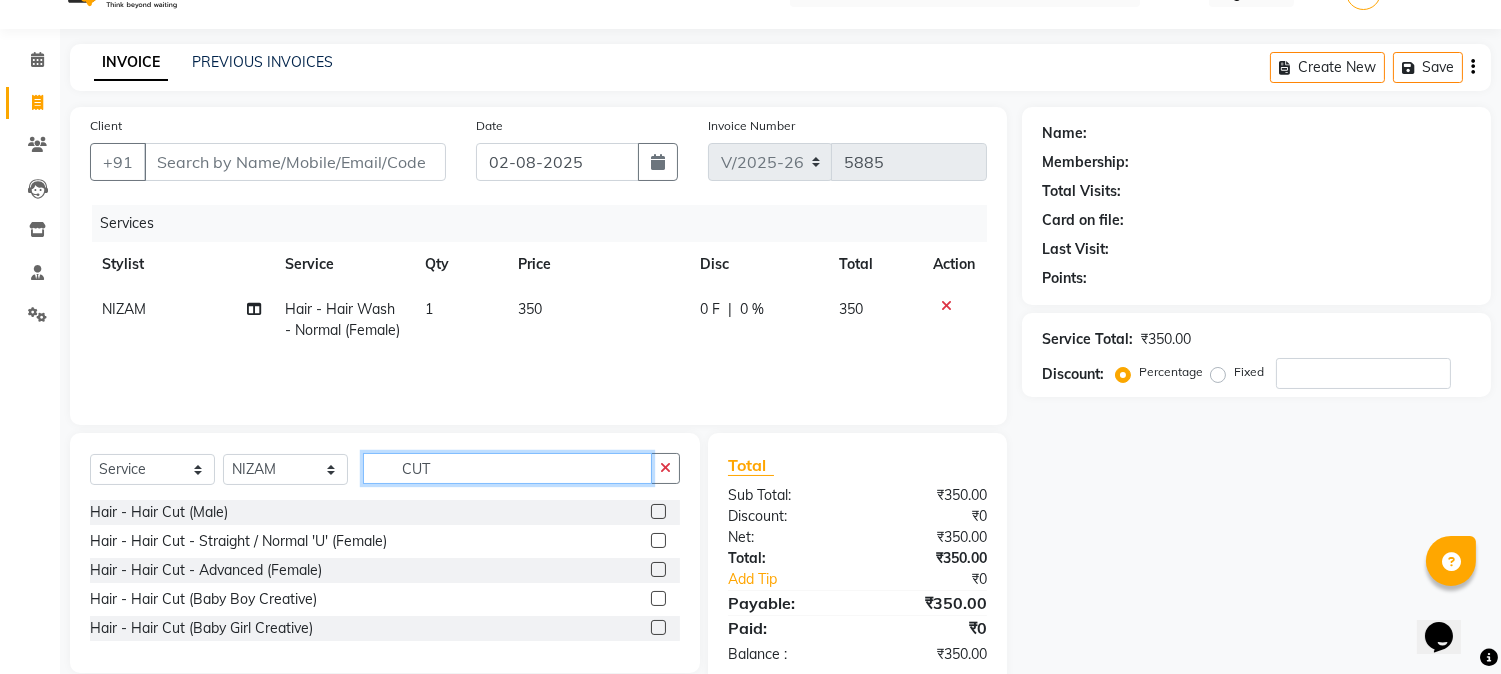 type on "CUT" 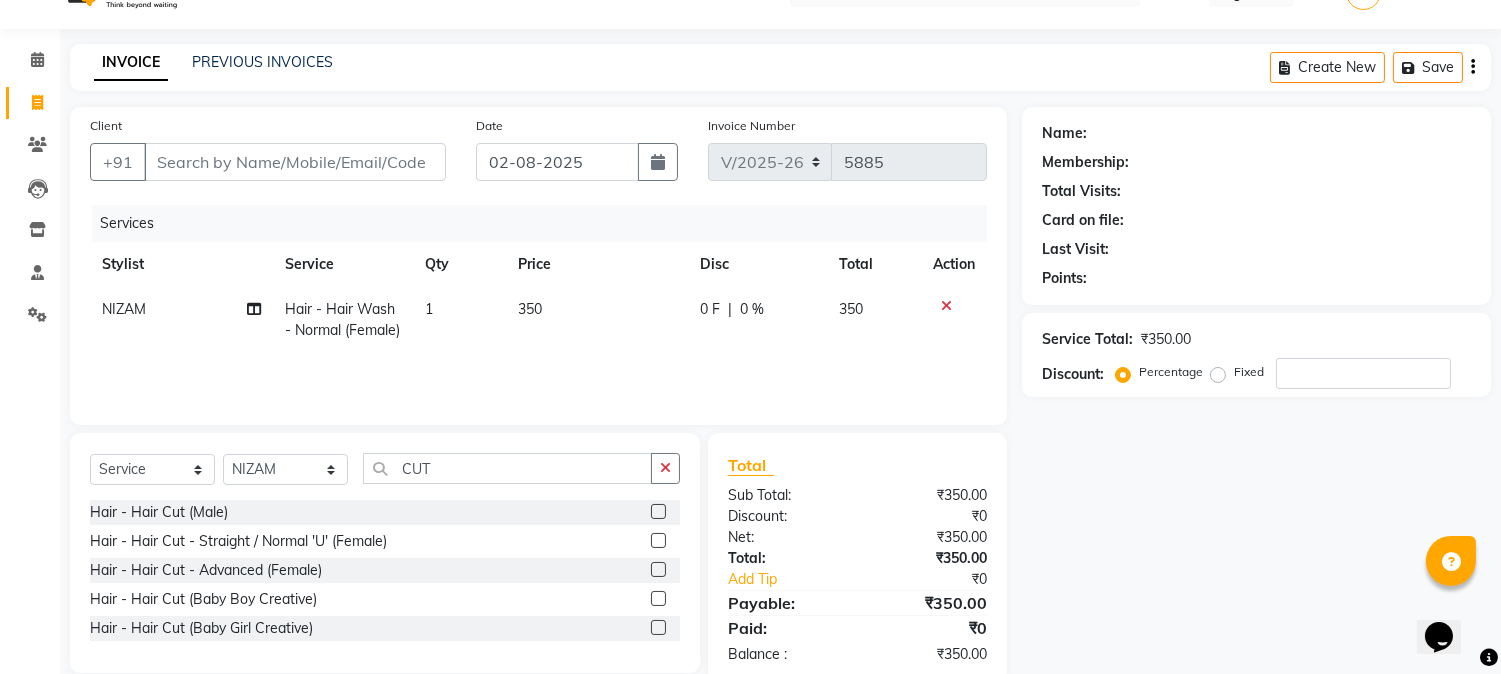 click 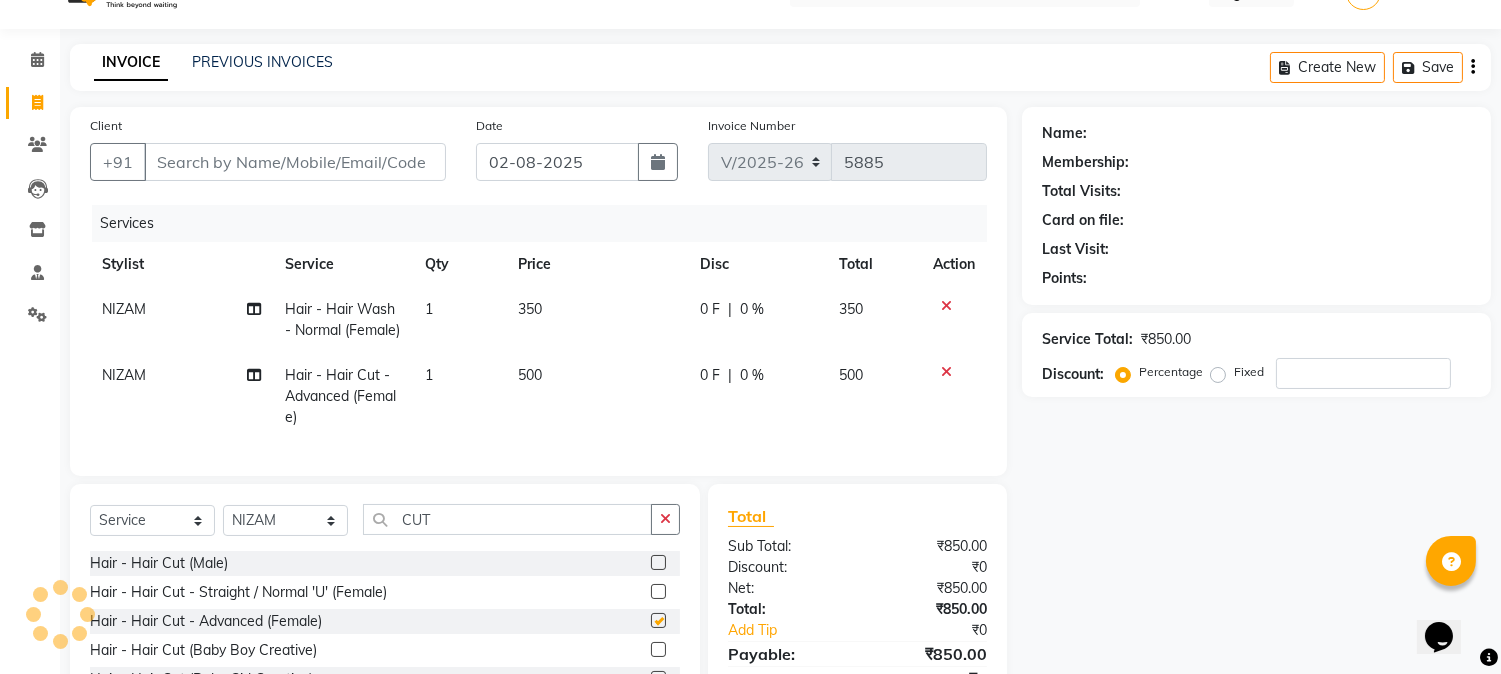 checkbox on "false" 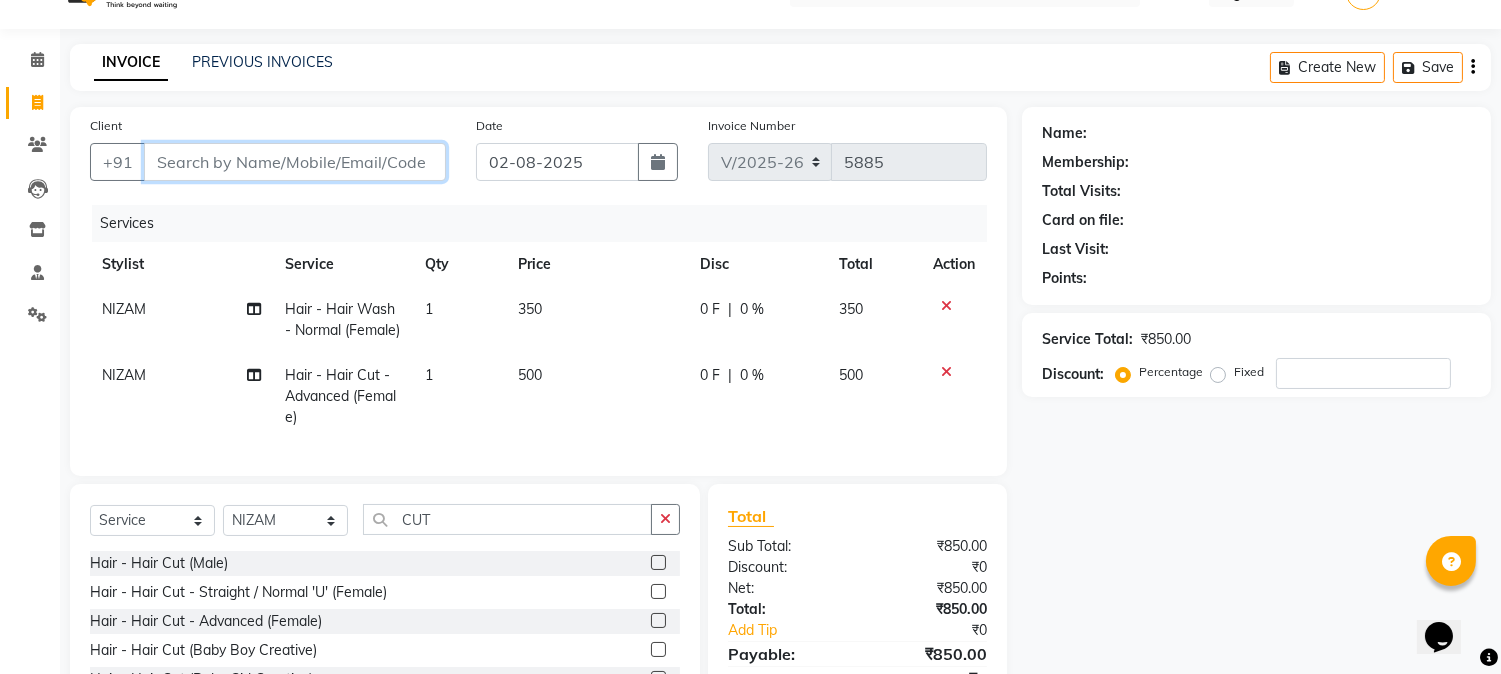 click on "Client" at bounding box center [295, 162] 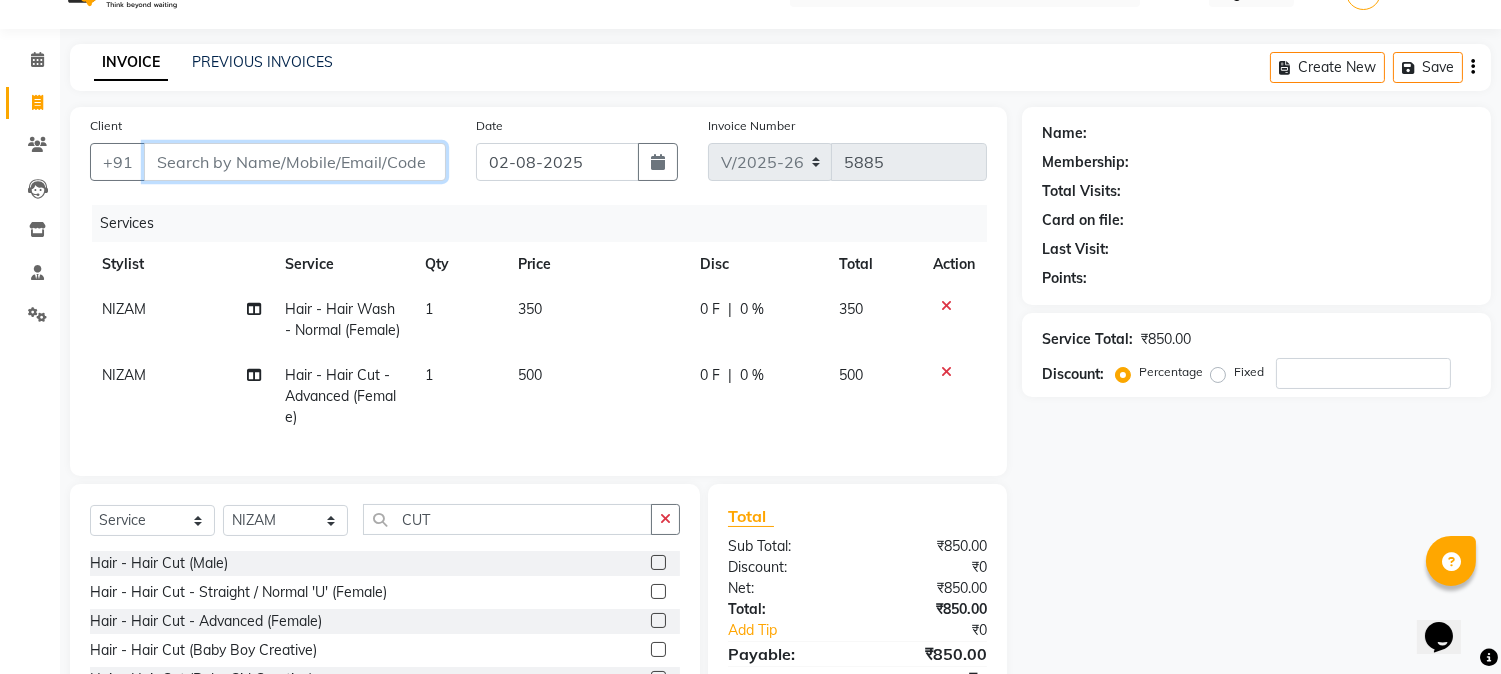 type on "K" 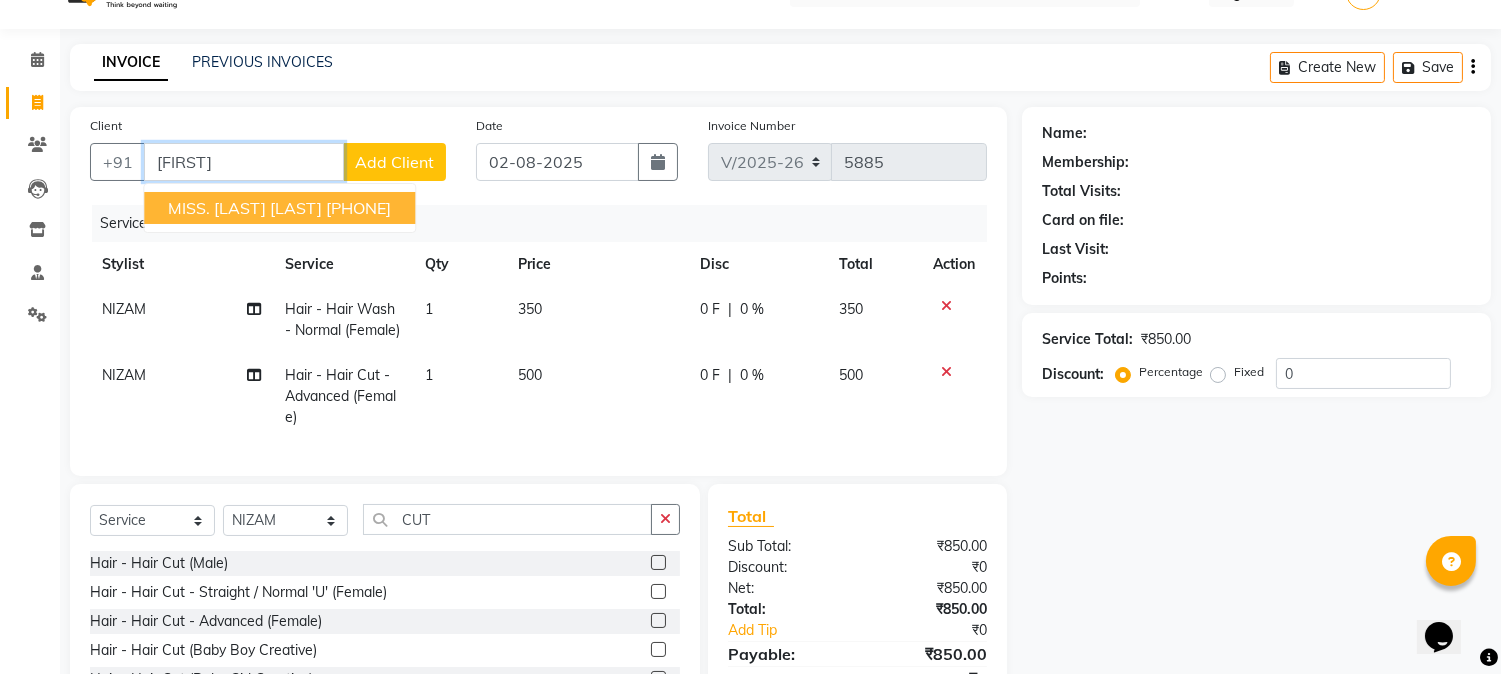 click on "MISS. [LAST] [LAST]" at bounding box center (245, 208) 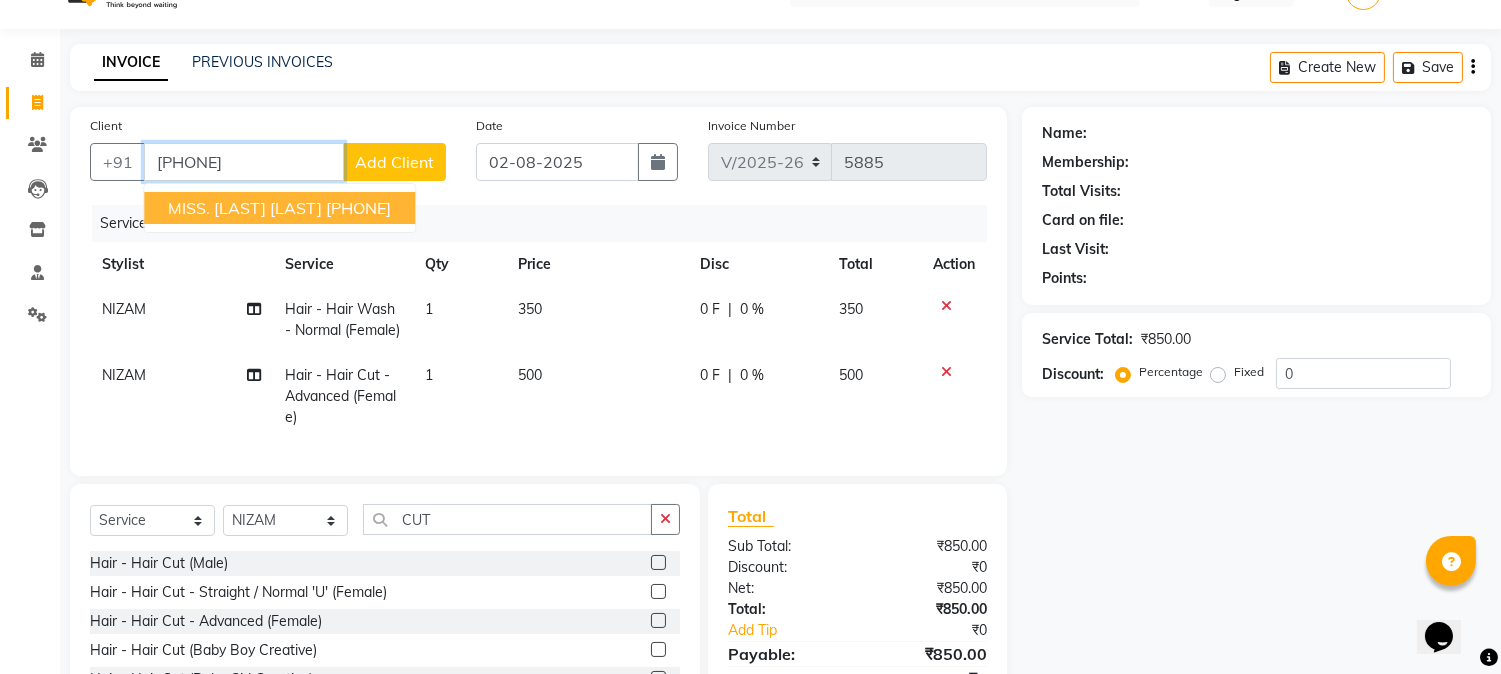 type on "[PHONE]" 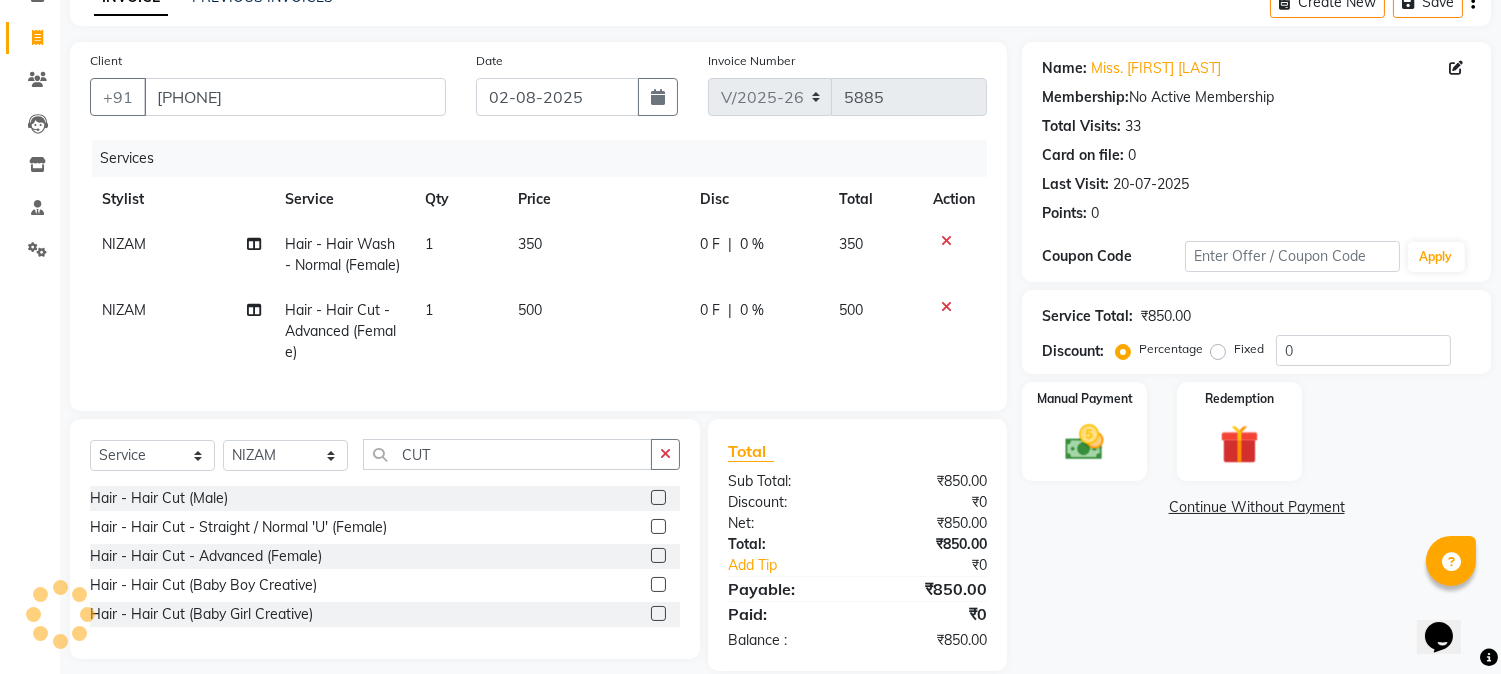 scroll, scrollTop: 172, scrollLeft: 0, axis: vertical 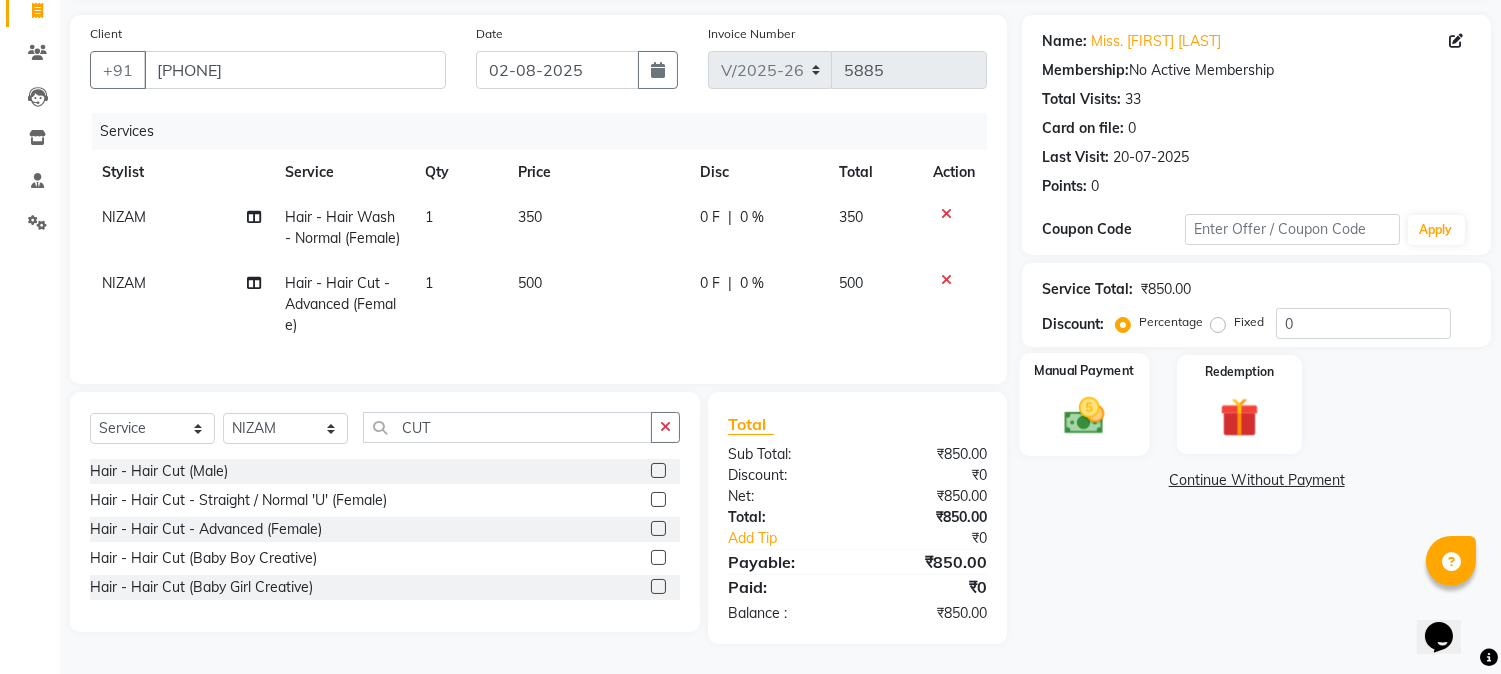 click 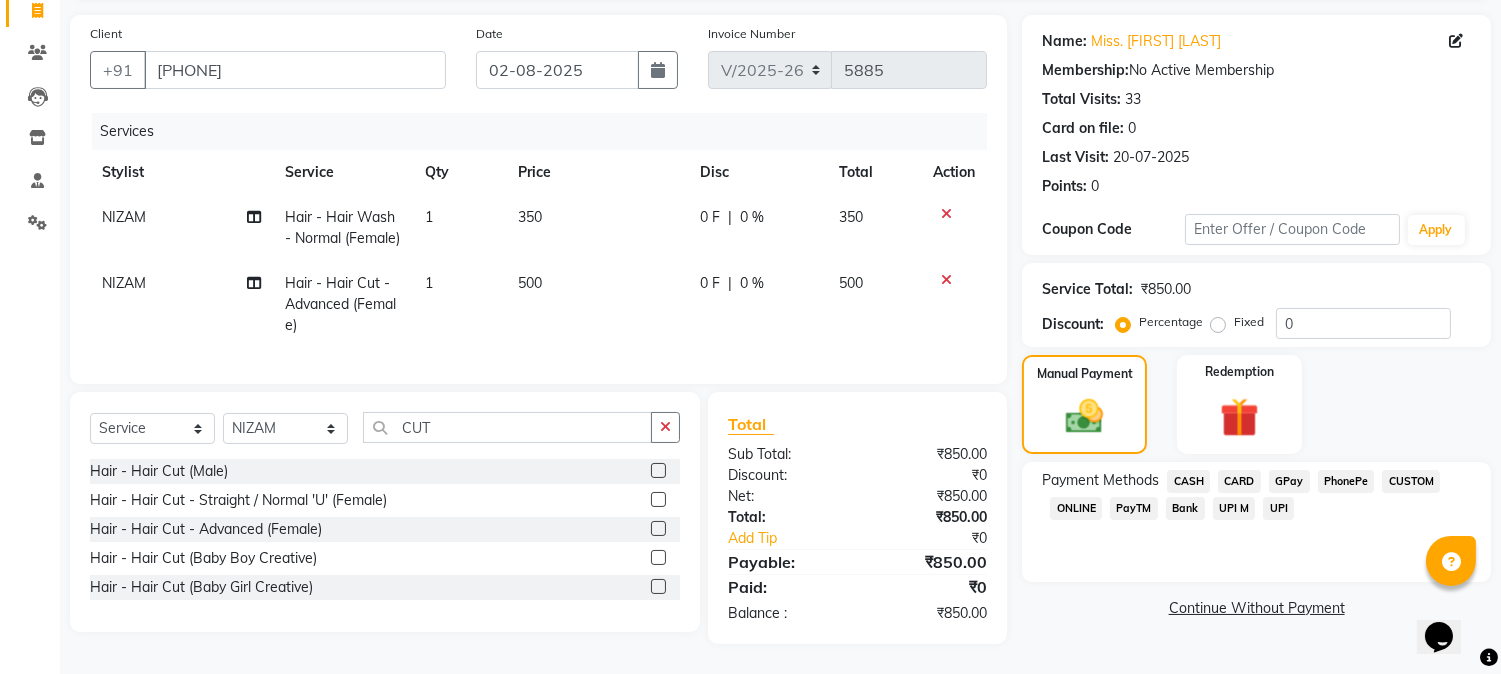 click on "GPay" 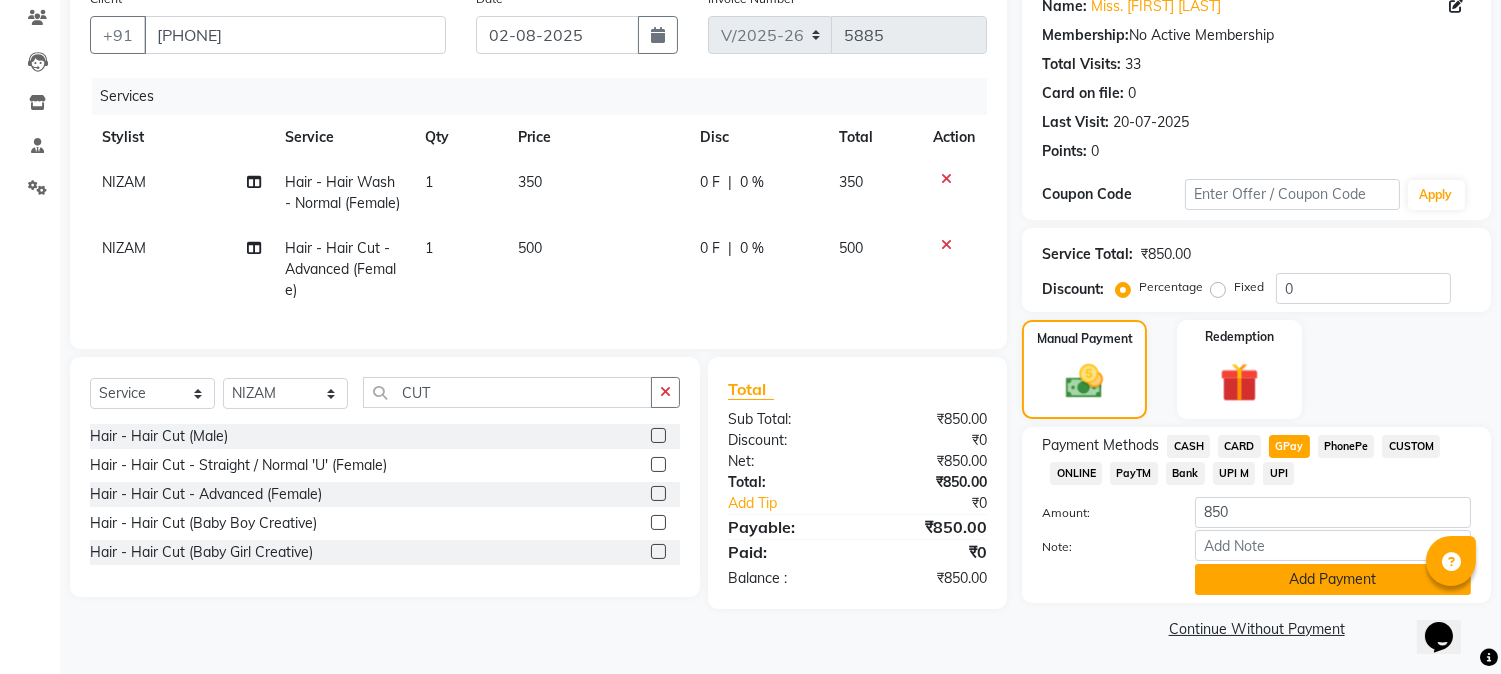 click on "Add Payment" 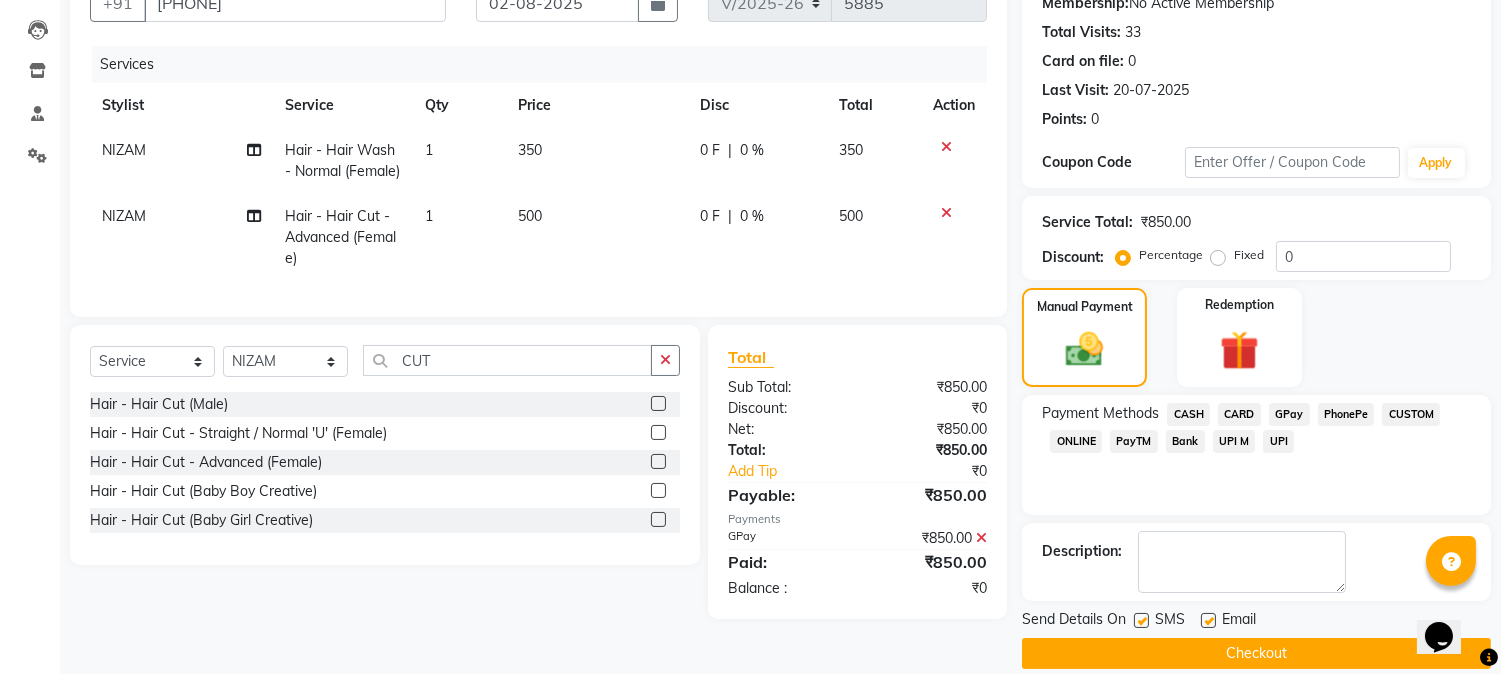 scroll, scrollTop: 225, scrollLeft: 0, axis: vertical 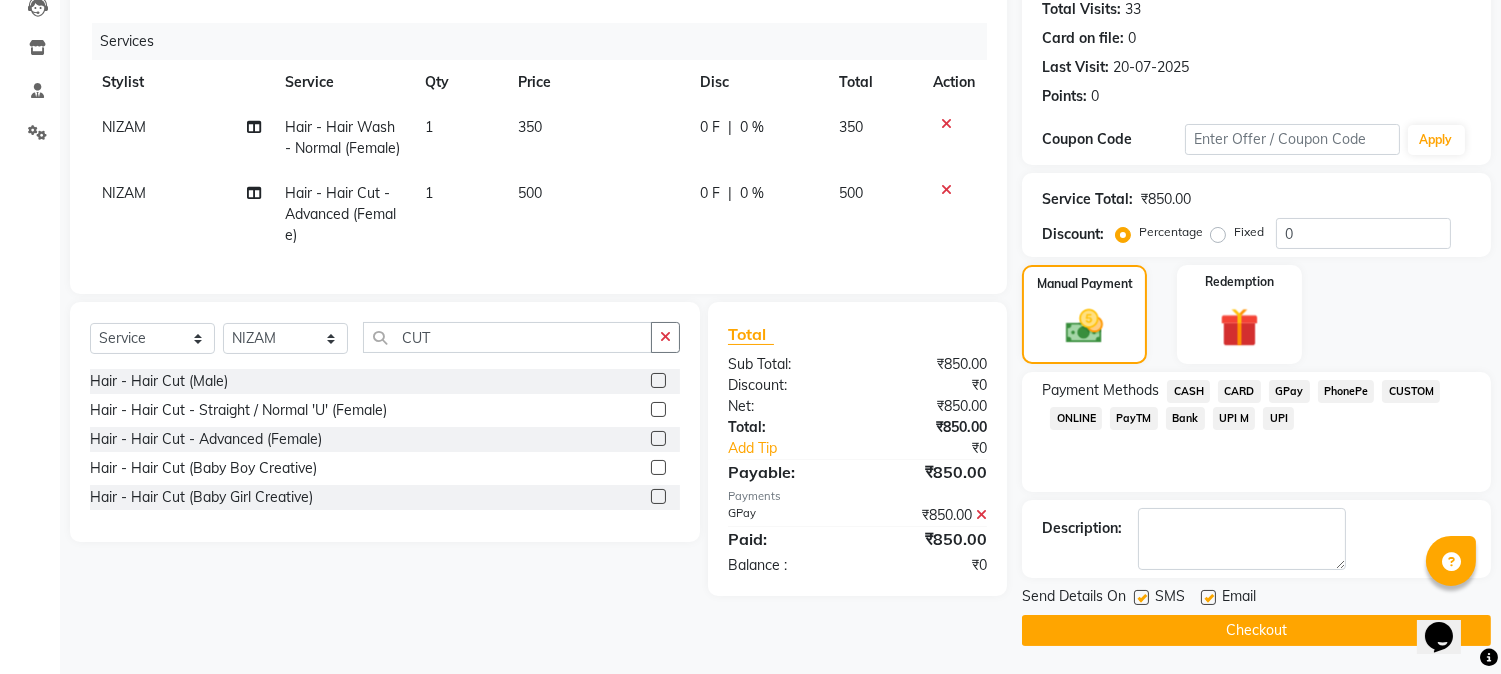 click on "Checkout" 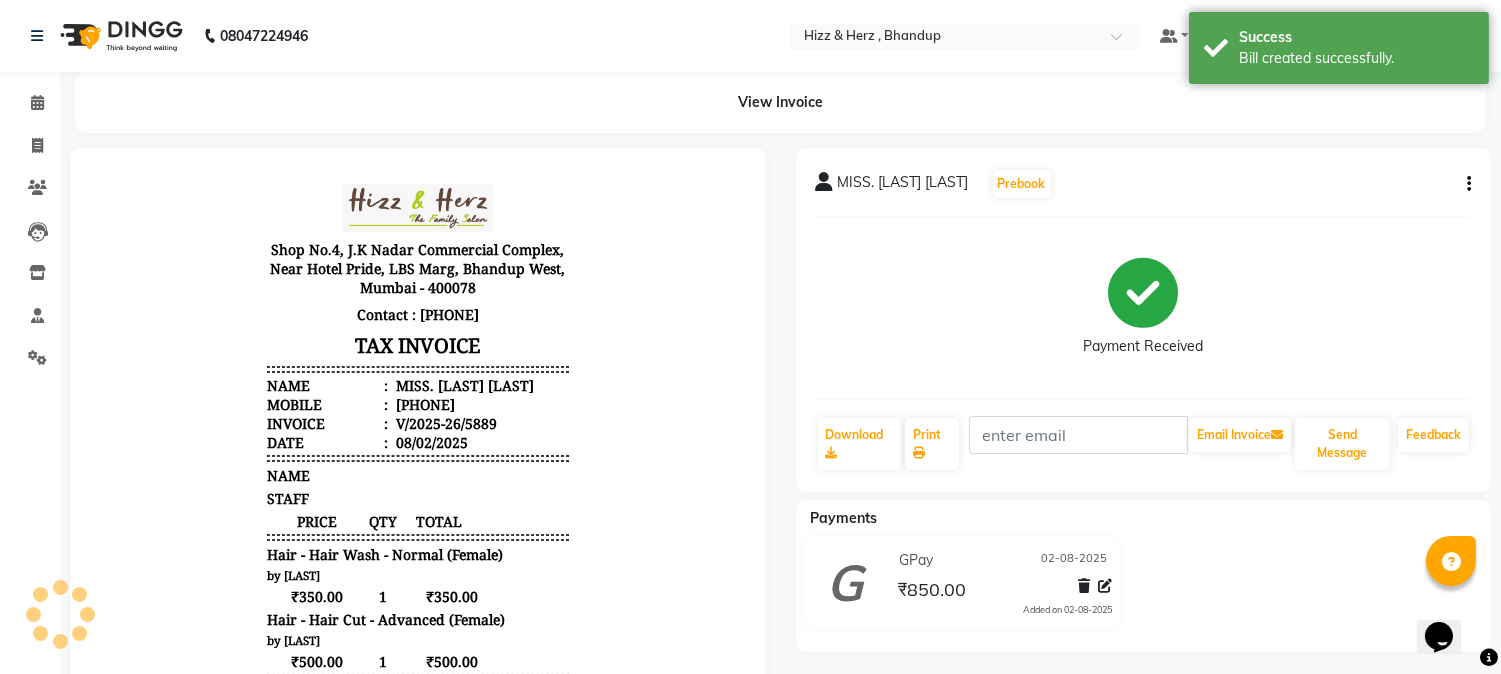 scroll, scrollTop: 0, scrollLeft: 0, axis: both 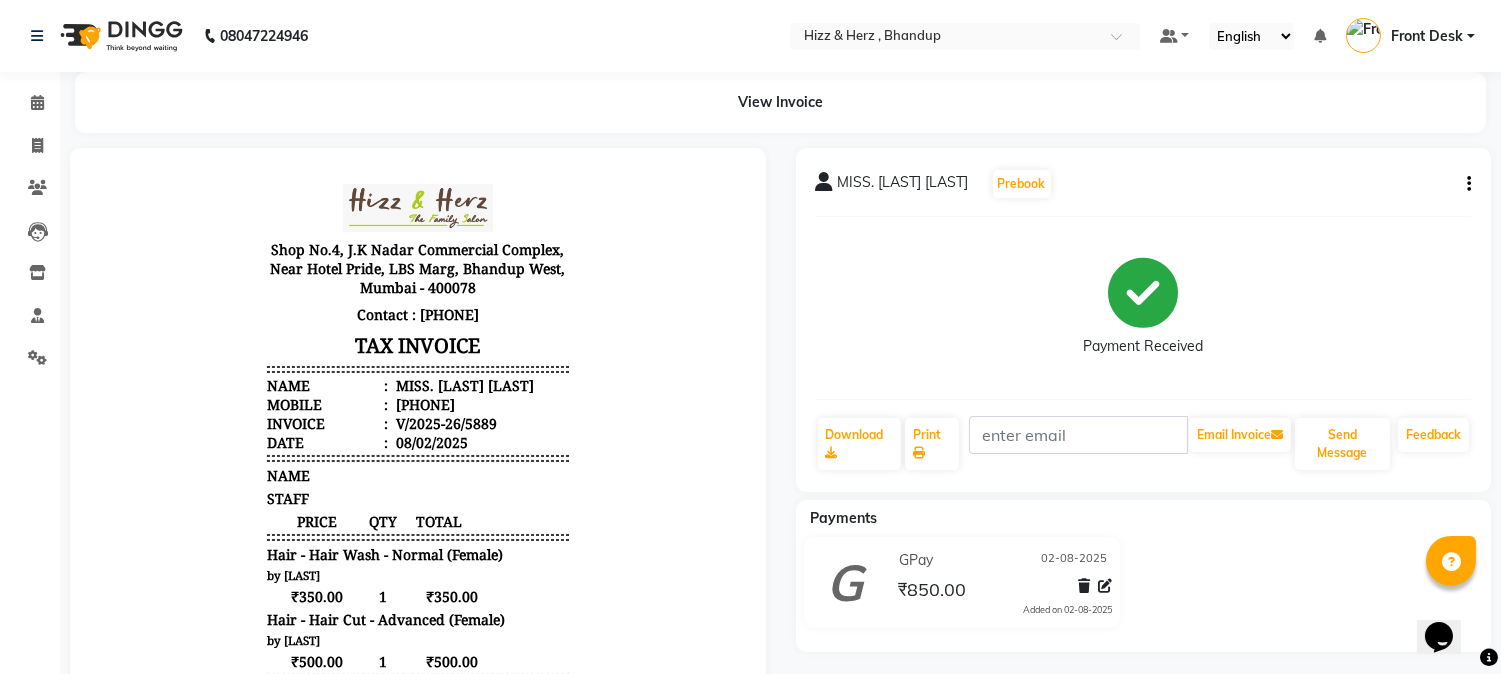 click on "Payments GPay 02-08-2025 ₹850.00 Added on 02-08-2025" 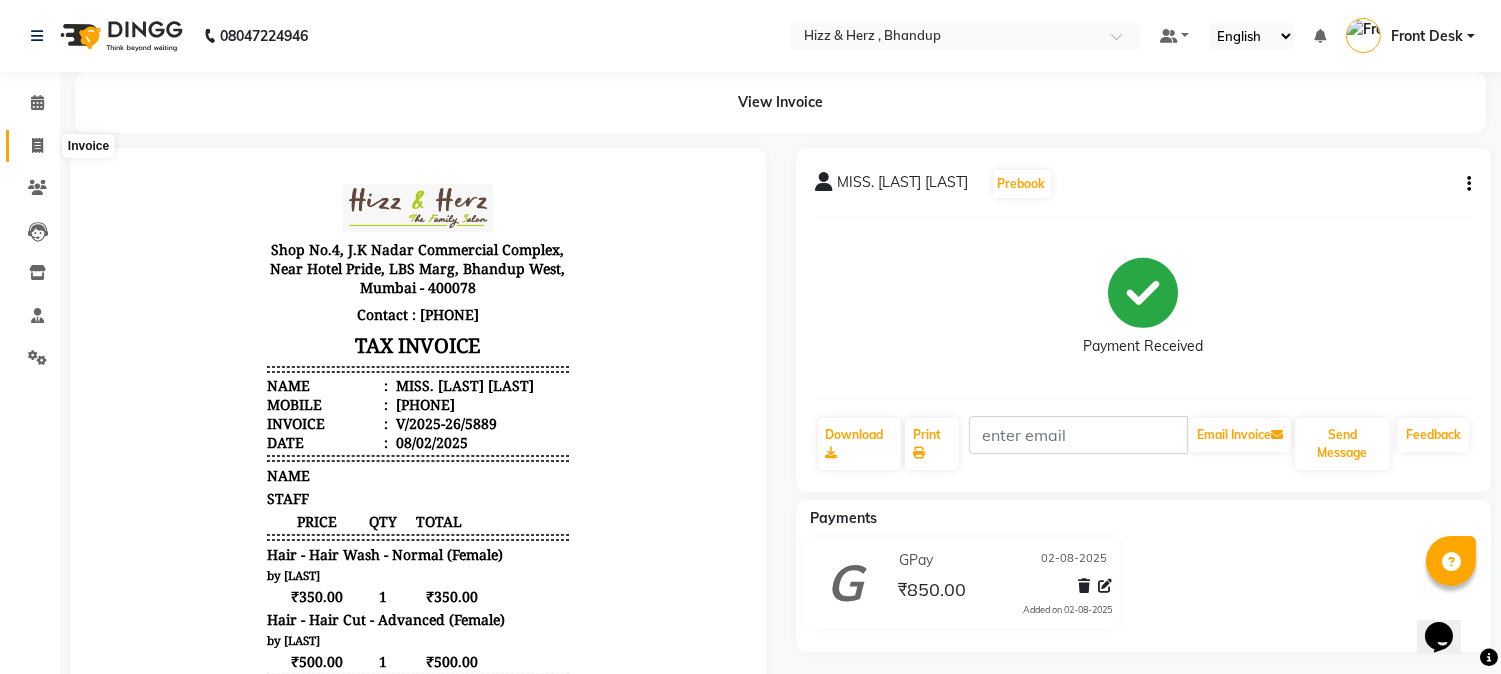 click 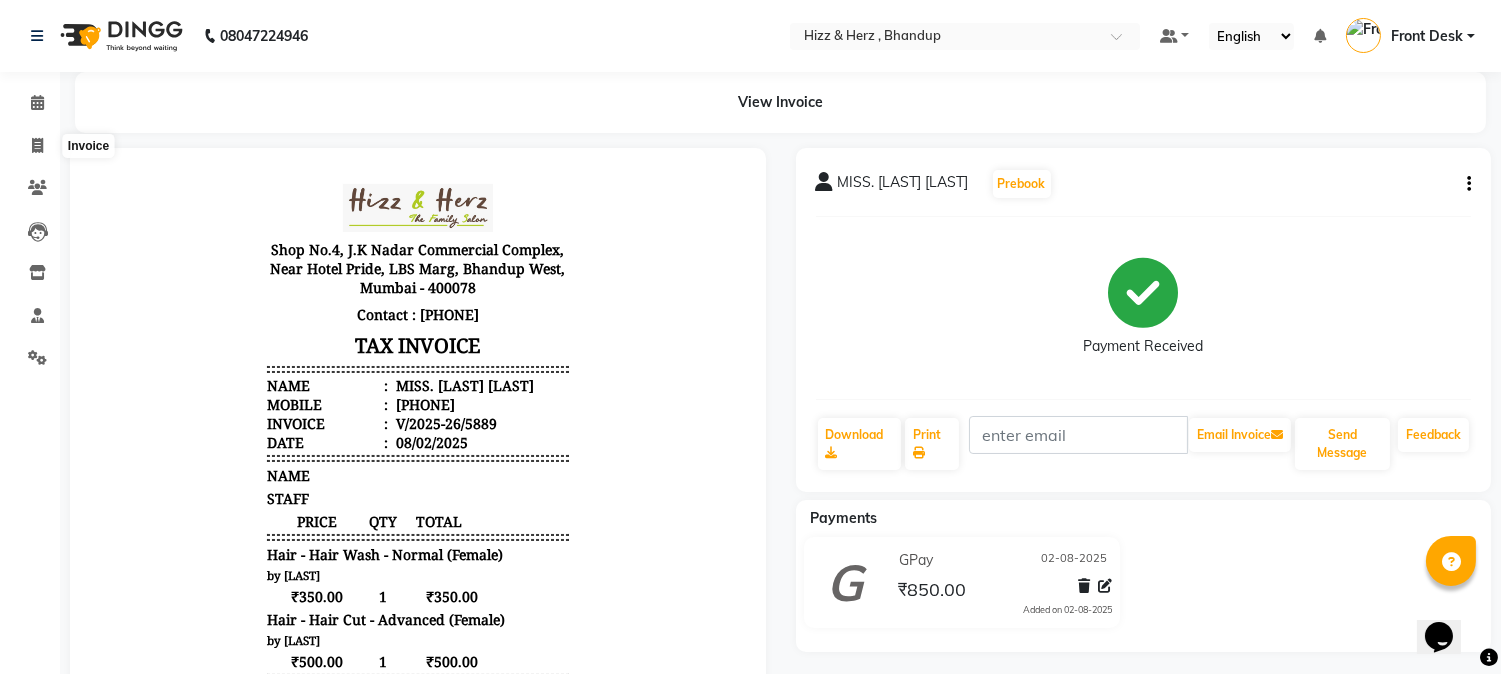 select on "service" 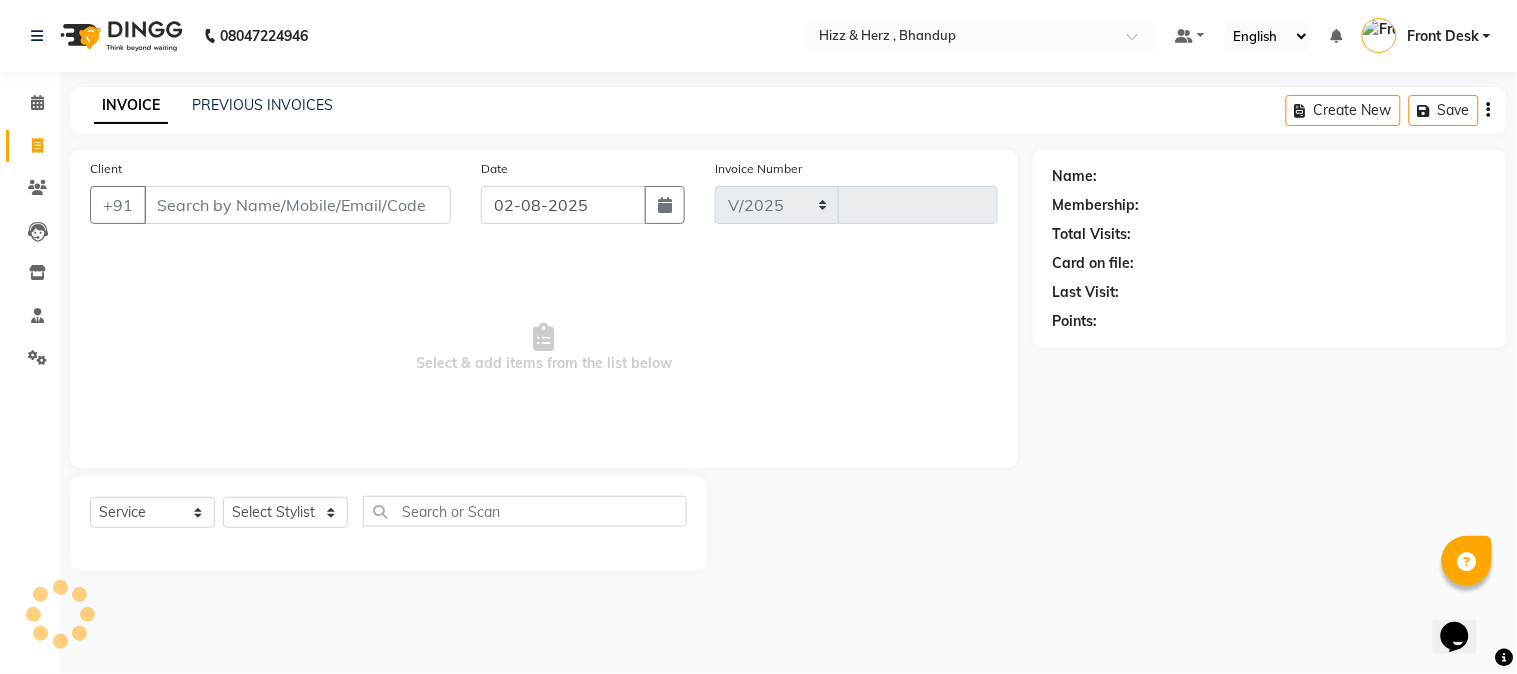 select on "629" 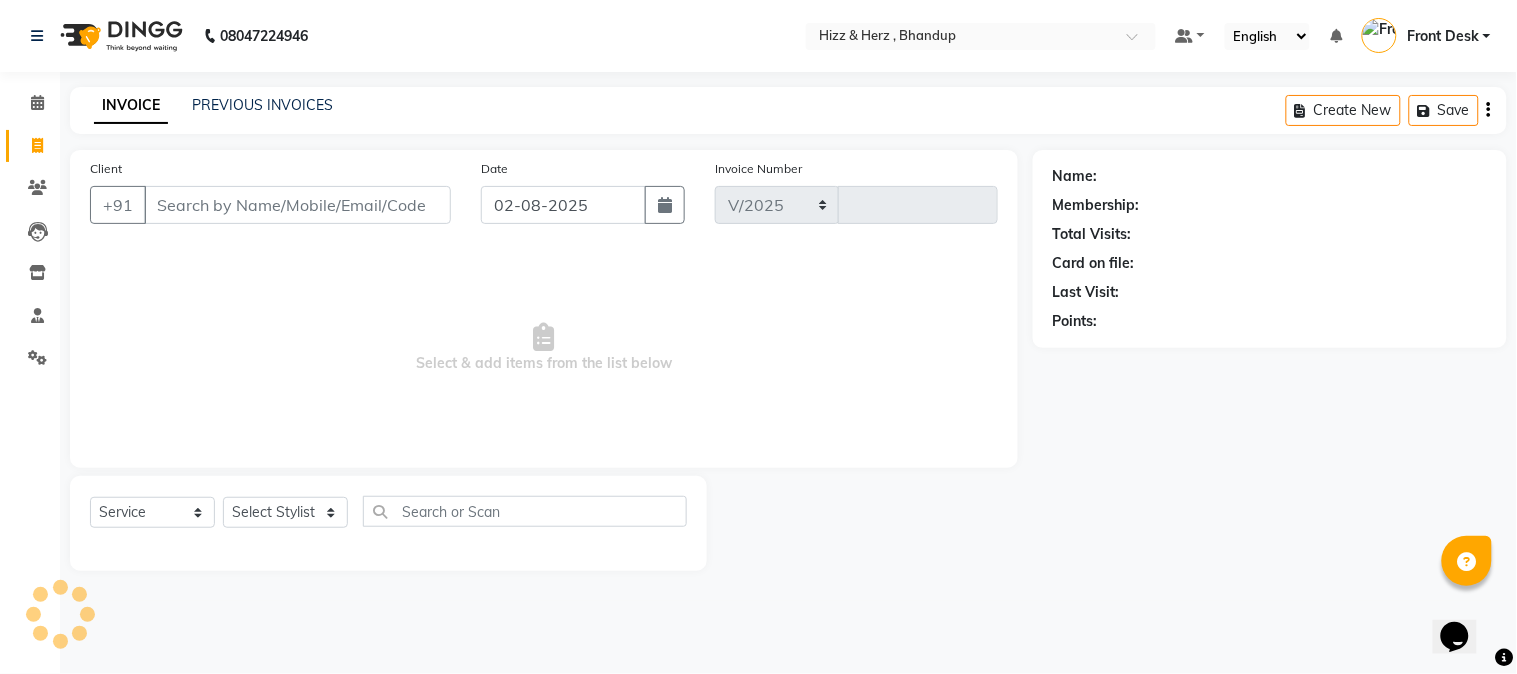 type on "5890" 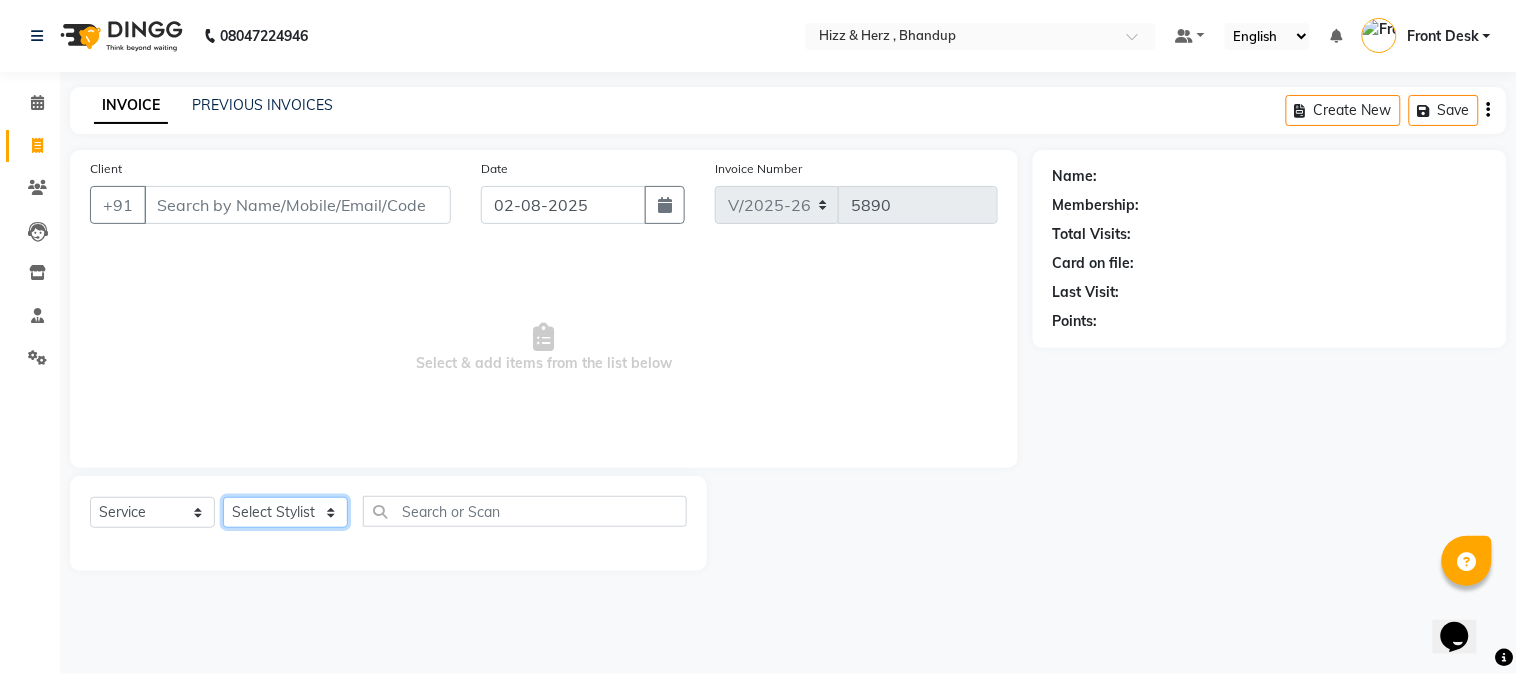click on "Select Stylist Front Desk Gaurav Sharma HIZZ & HERZ 2 IRFAN AHMAD Jigna Goswami KHALID AHMAD Laxmi Mehboob MOHD PARVEJ NIZAM Salman Sangeeta  SUMITA  VEERENDRA SHARMA" 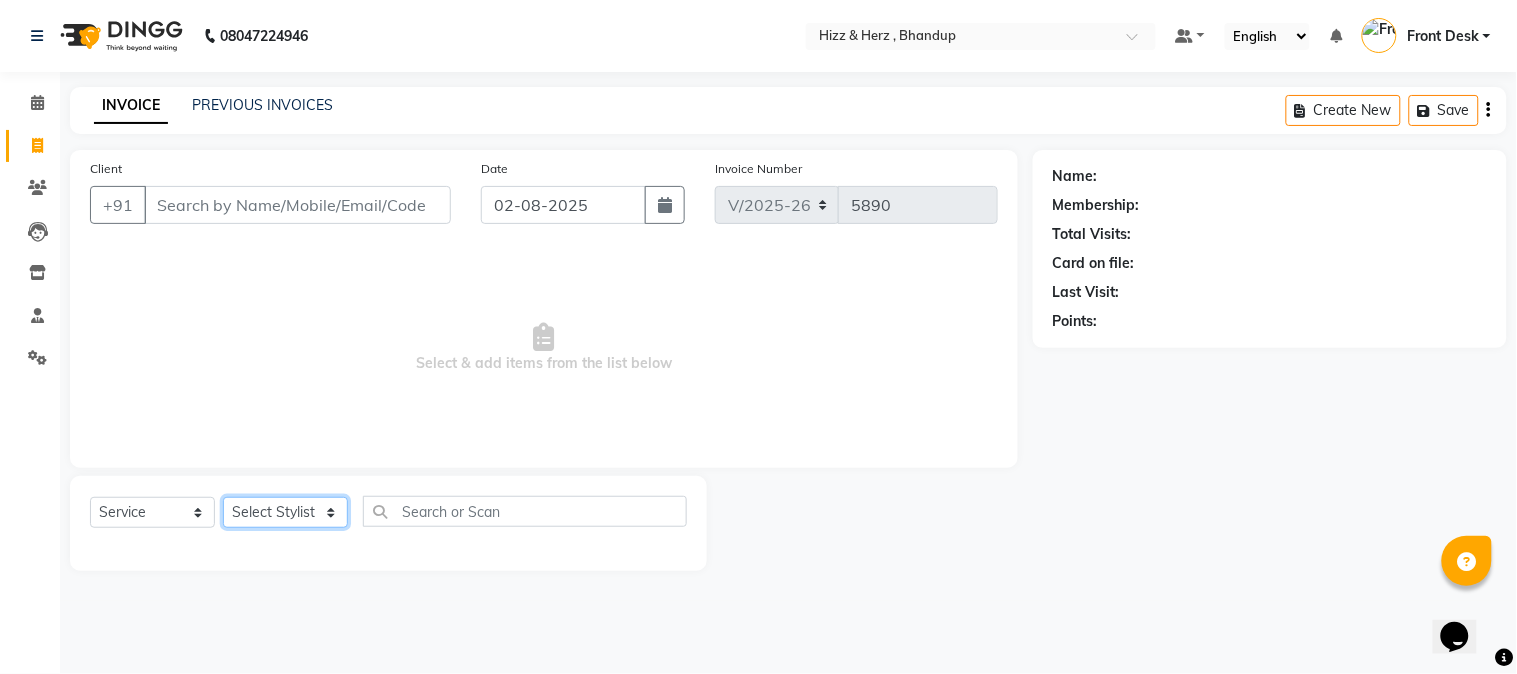 select on "33193" 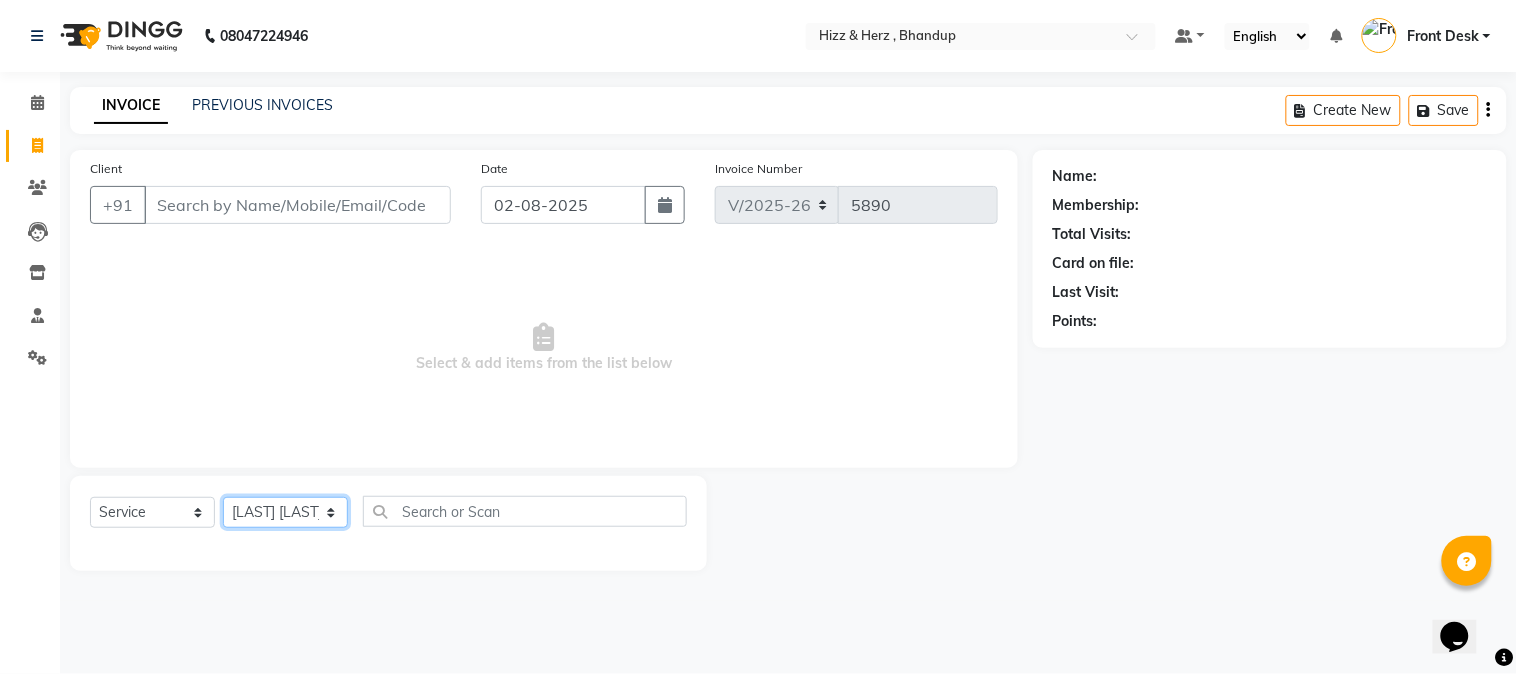 click on "Select Stylist Front Desk Gaurav Sharma HIZZ & HERZ 2 IRFAN AHMAD Jigna Goswami KHALID AHMAD Laxmi Mehboob MOHD PARVEJ NIZAM Salman Sangeeta  SUMITA  VEERENDRA SHARMA" 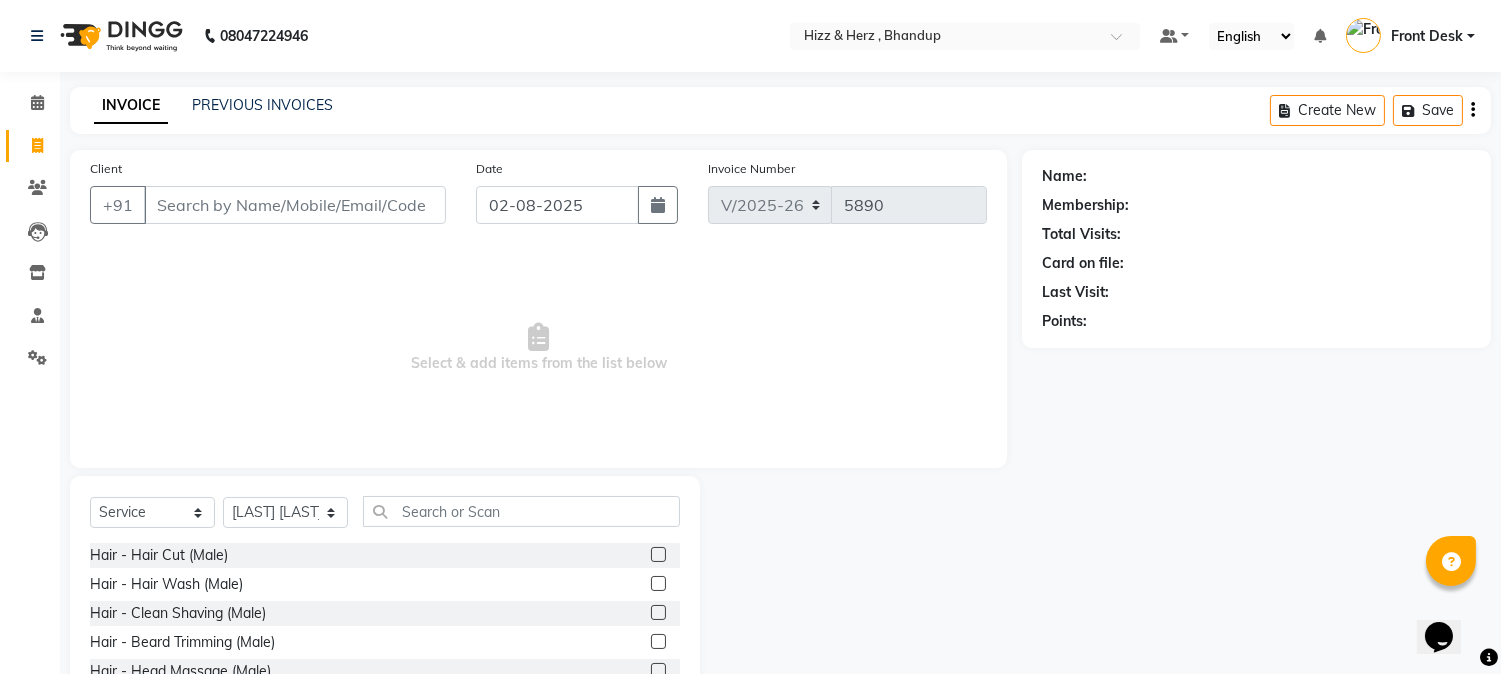 click 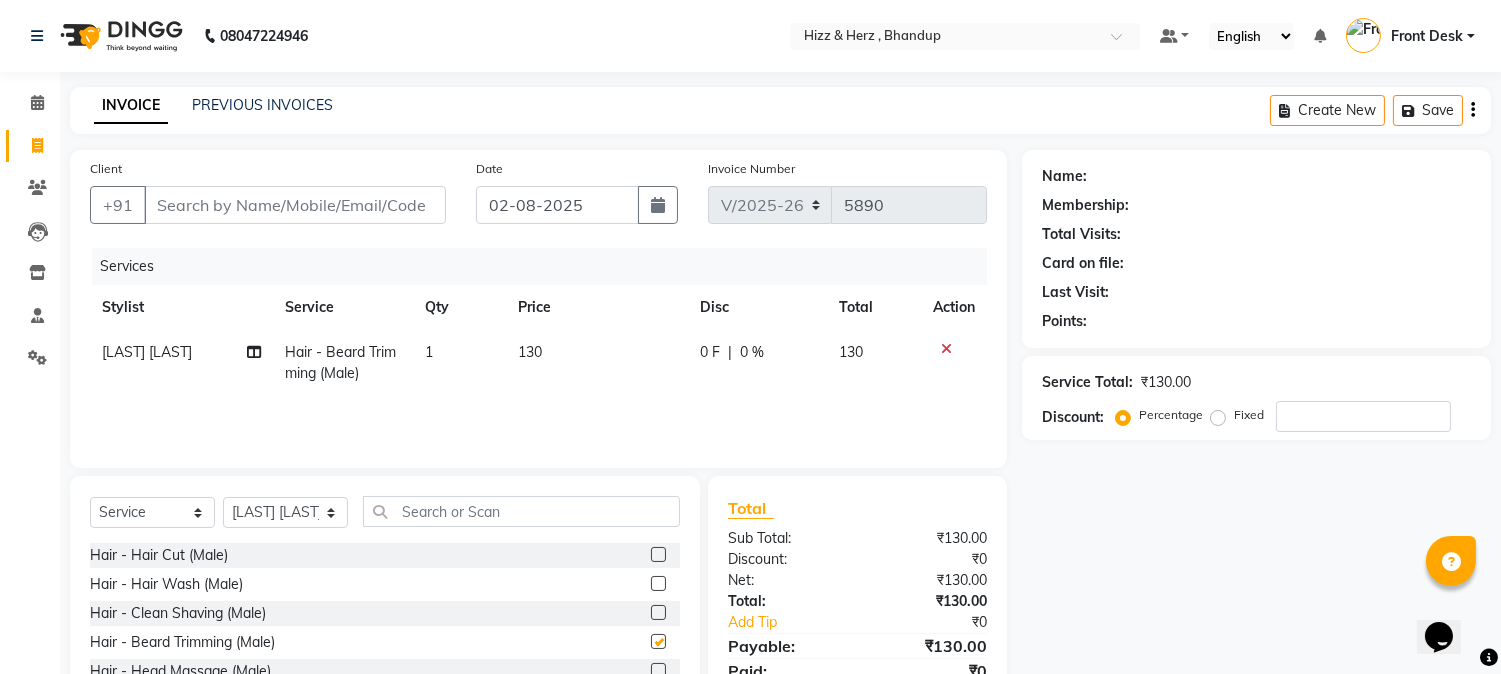 checkbox on "false" 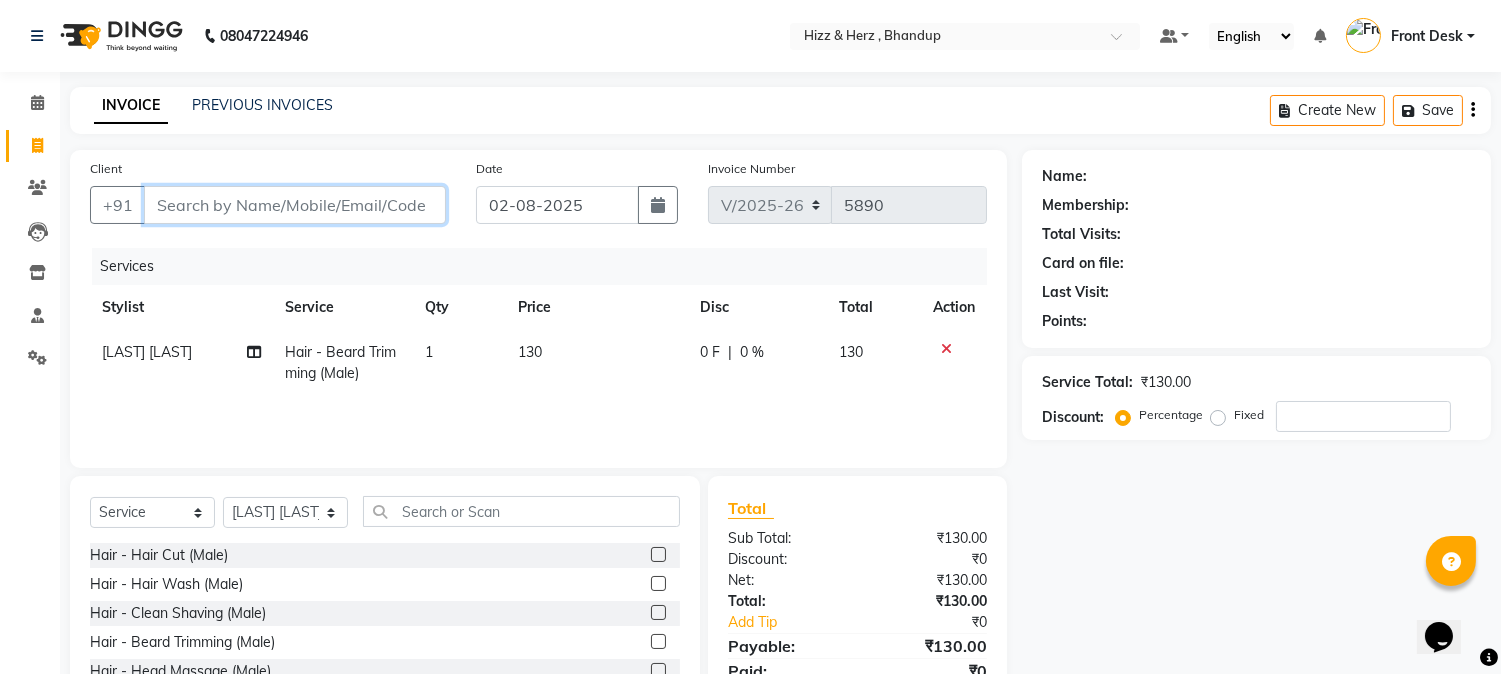 click on "Client" at bounding box center [295, 205] 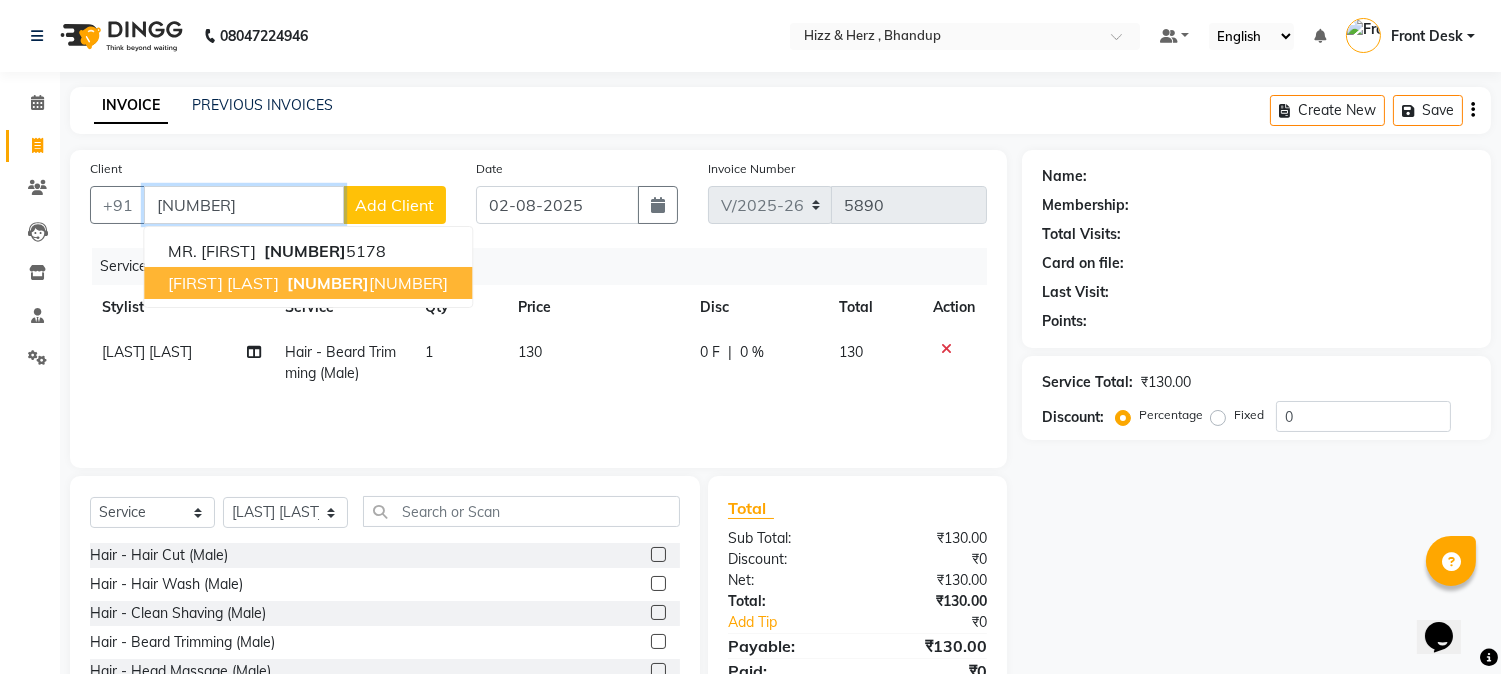click on "[PHONE]" at bounding box center [365, 283] 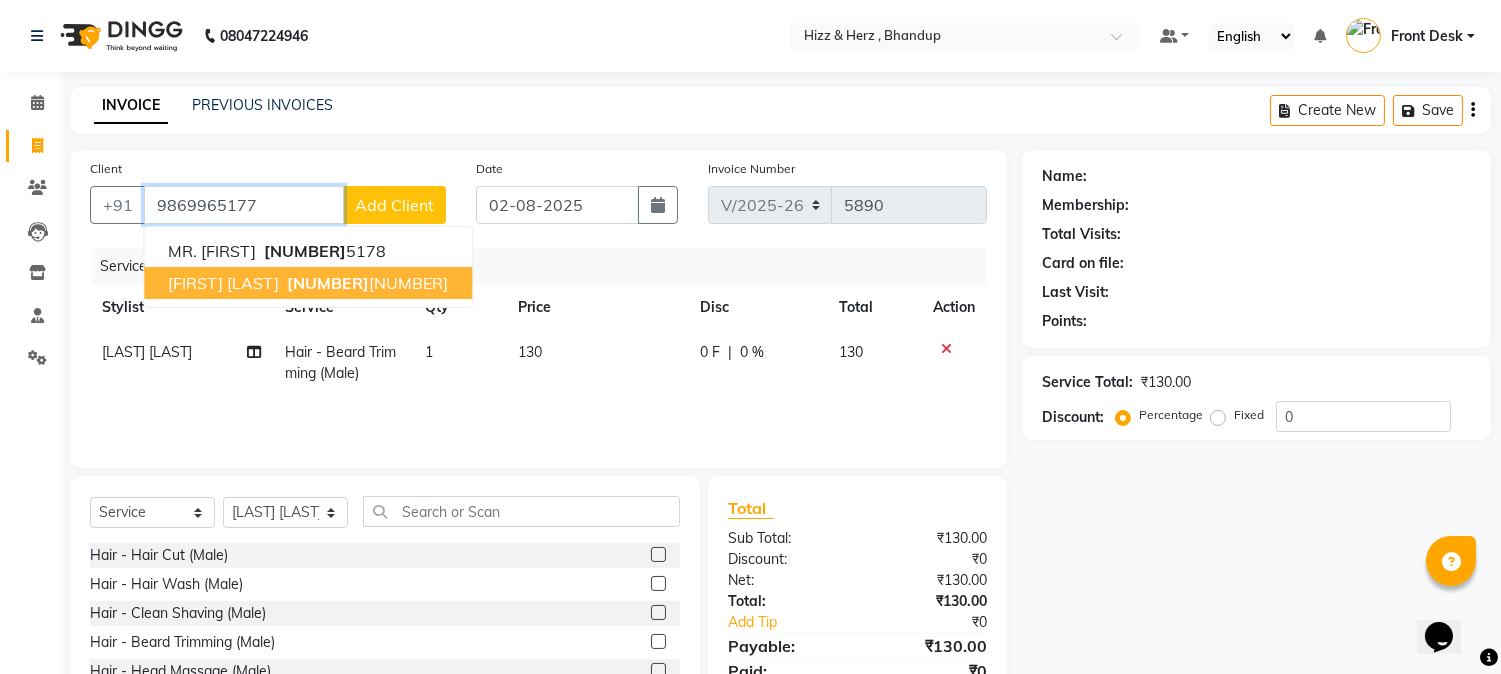 type on "9869965177" 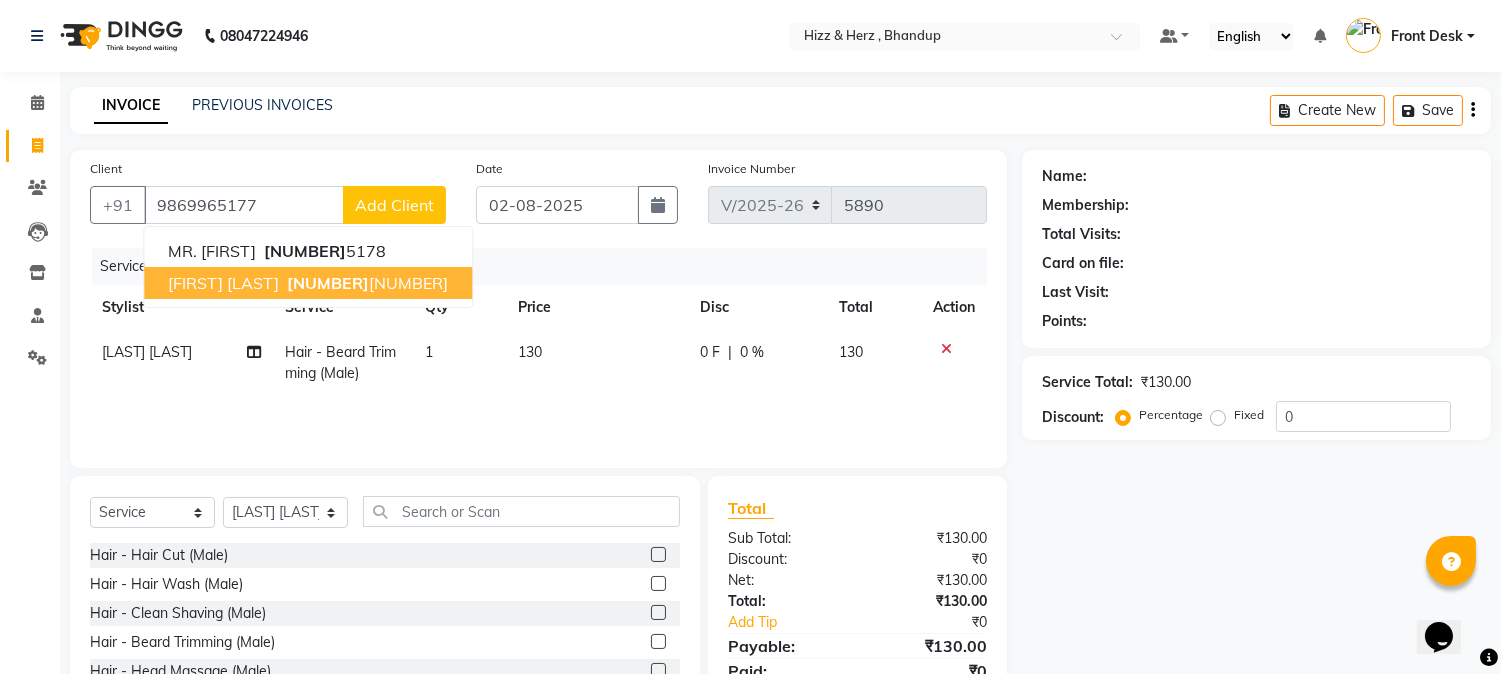 select on "1: Object" 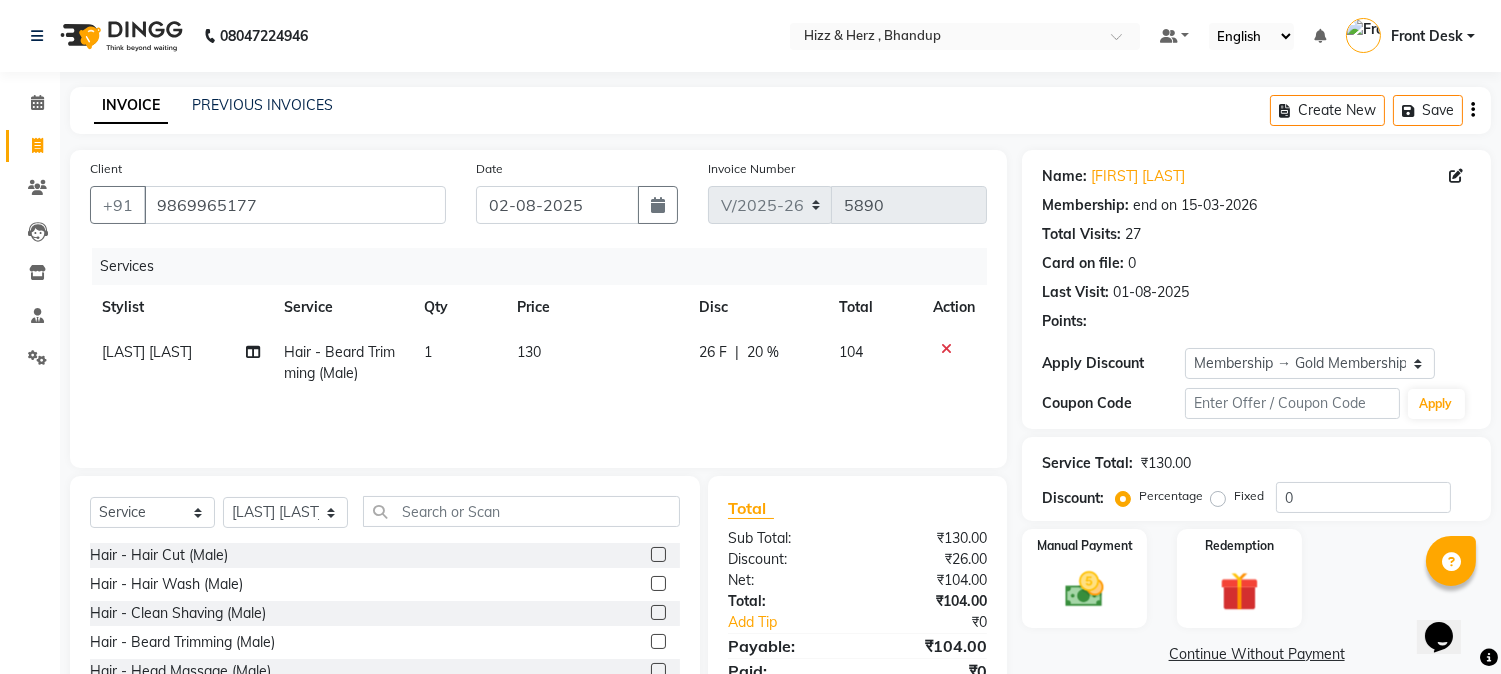 type on "20" 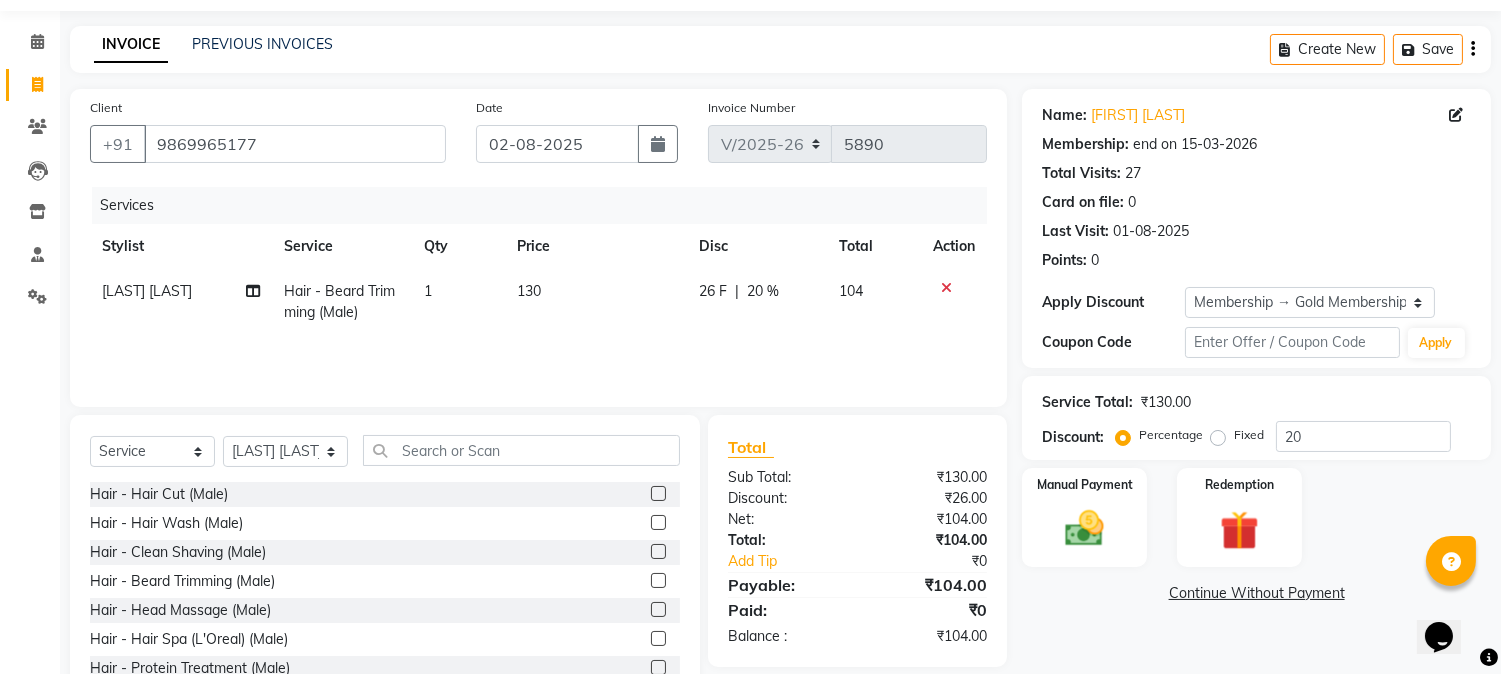scroll, scrollTop: 111, scrollLeft: 0, axis: vertical 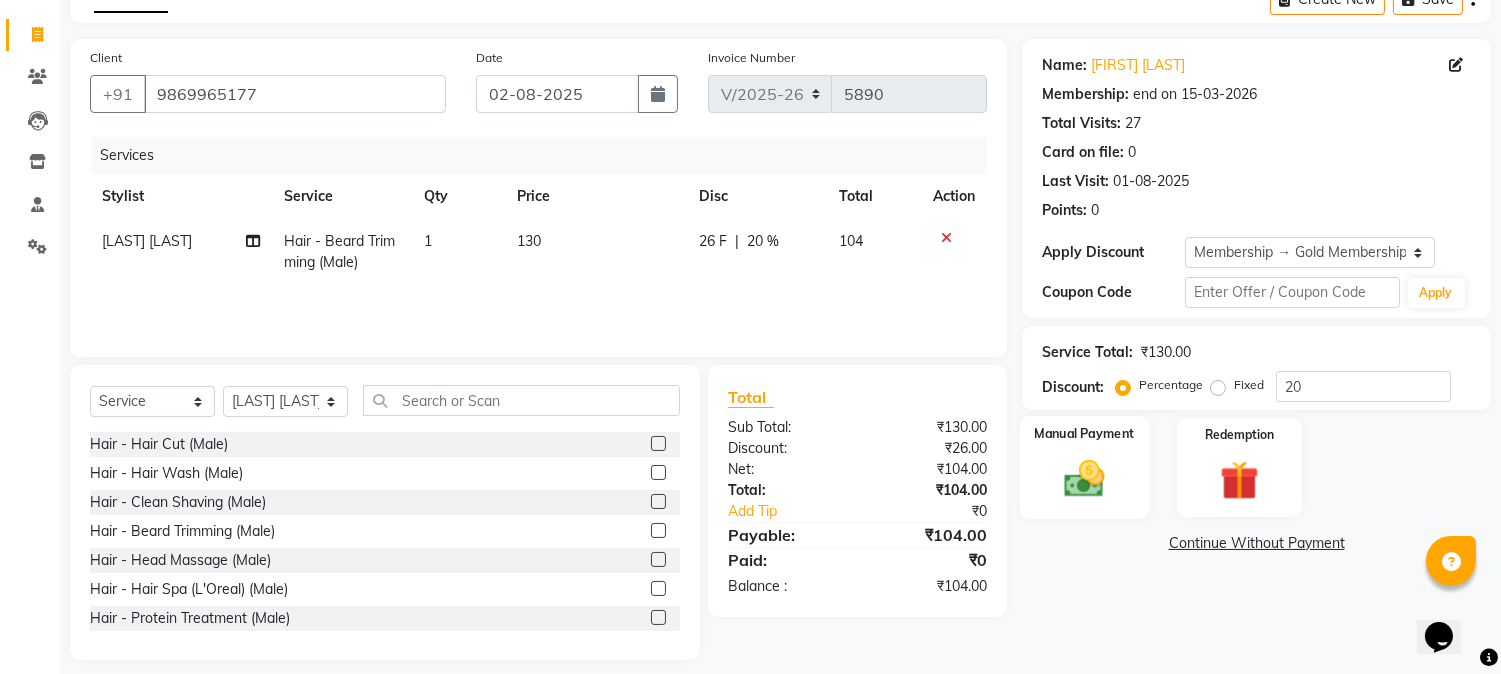 click 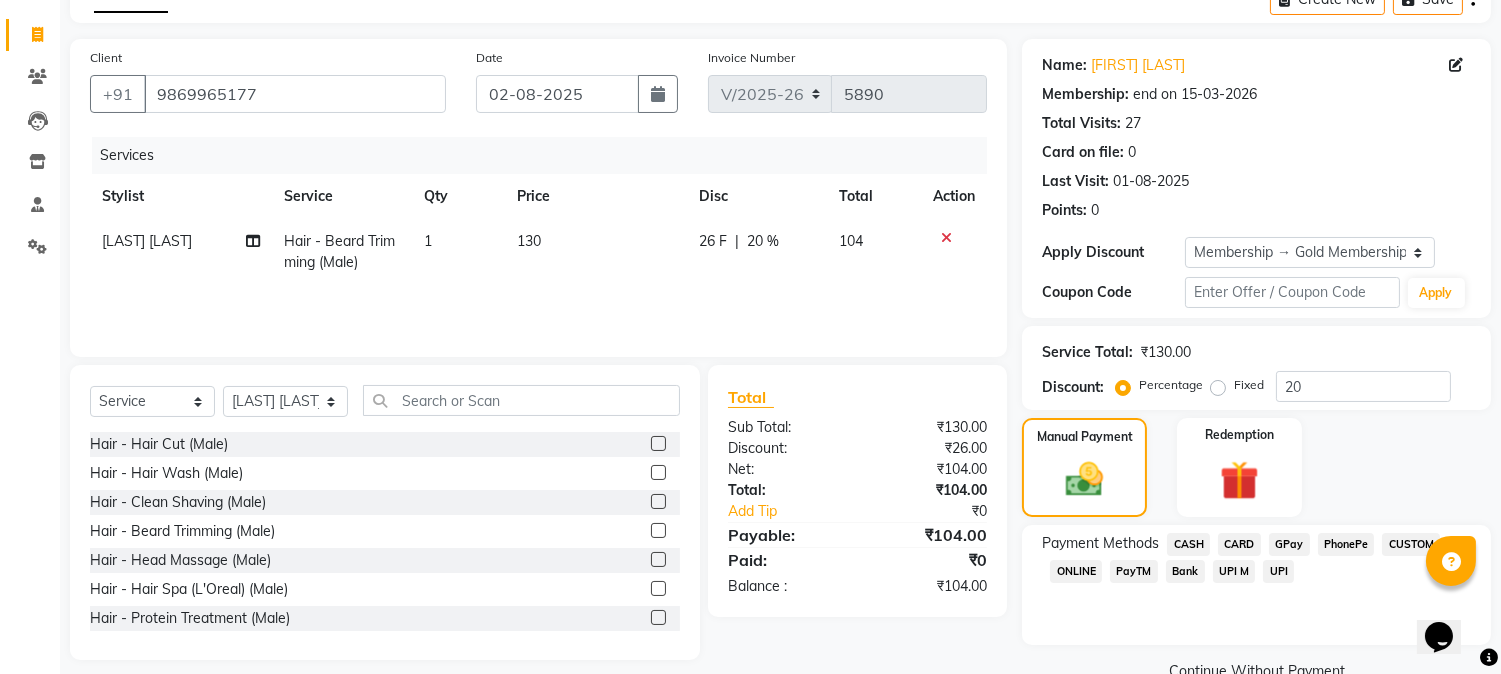 click on "GPay" 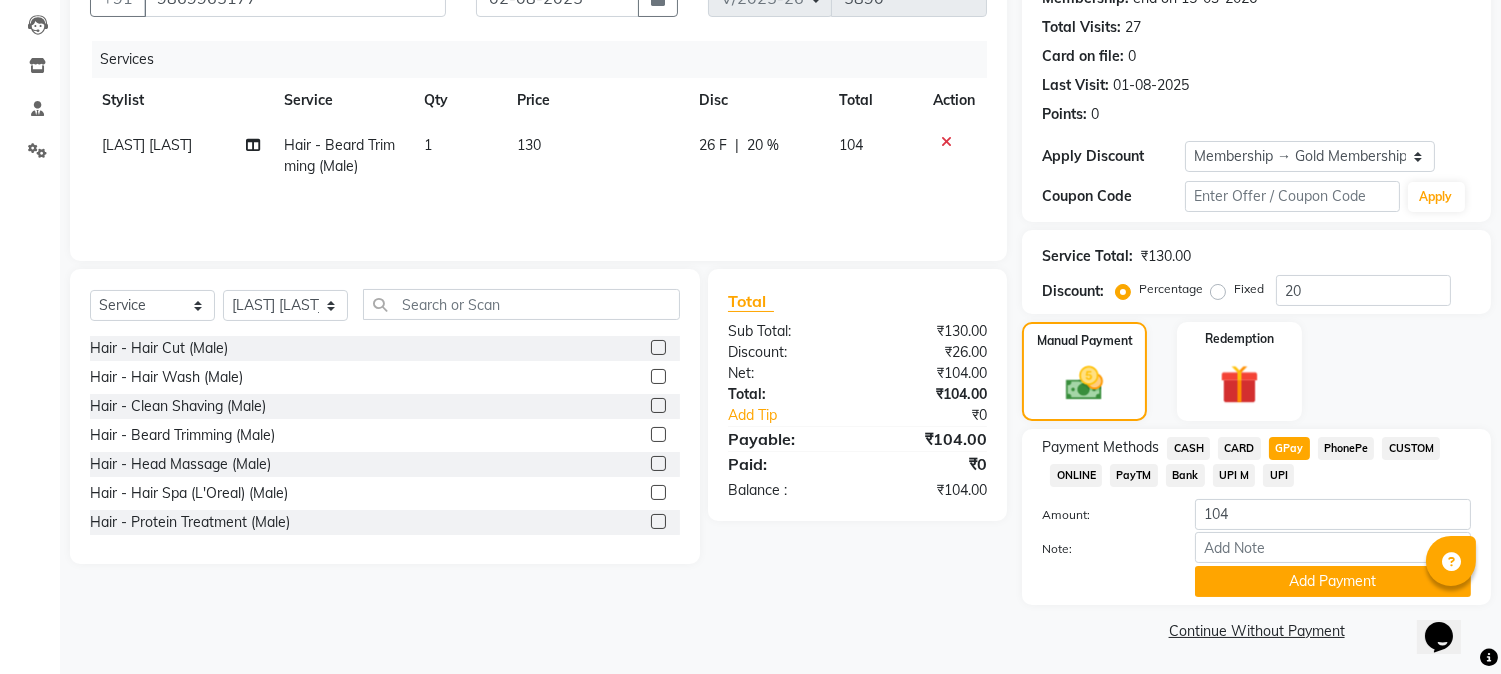 scroll, scrollTop: 208, scrollLeft: 0, axis: vertical 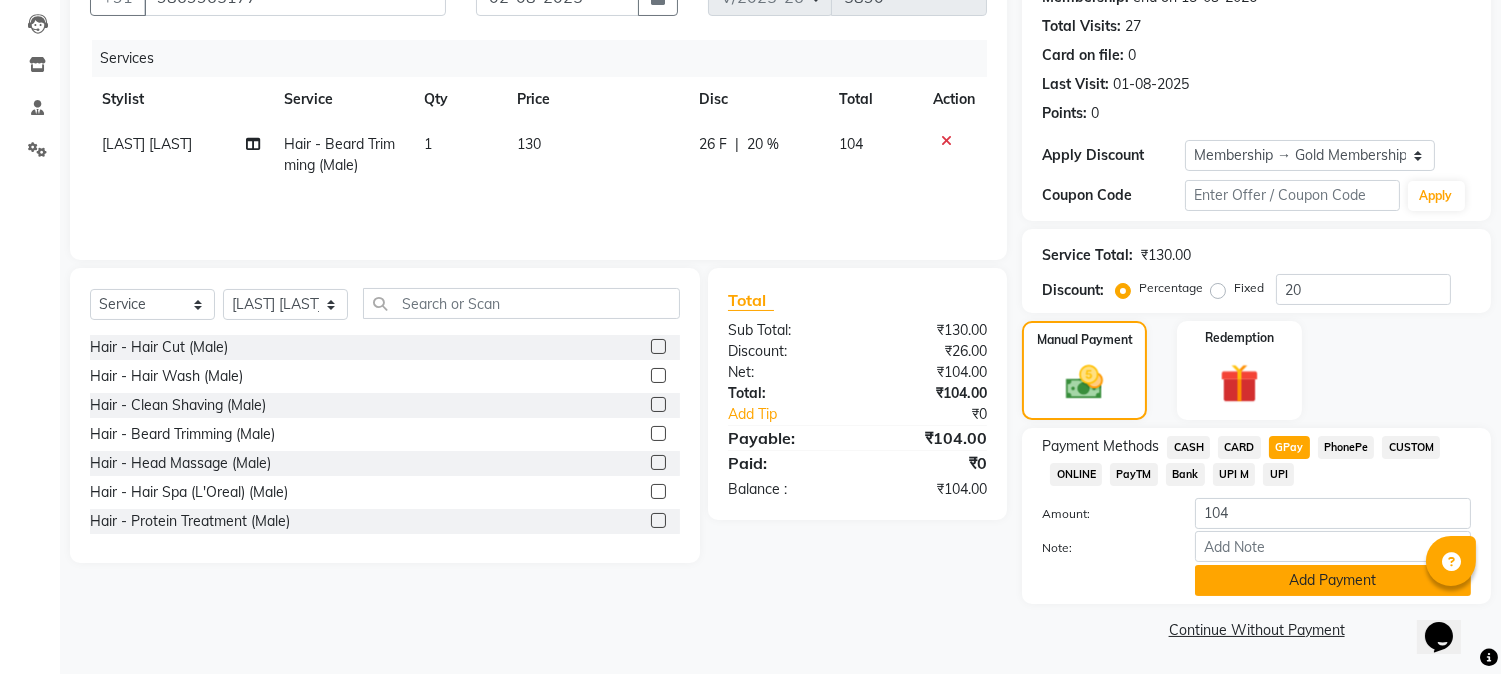 click on "Add Payment" 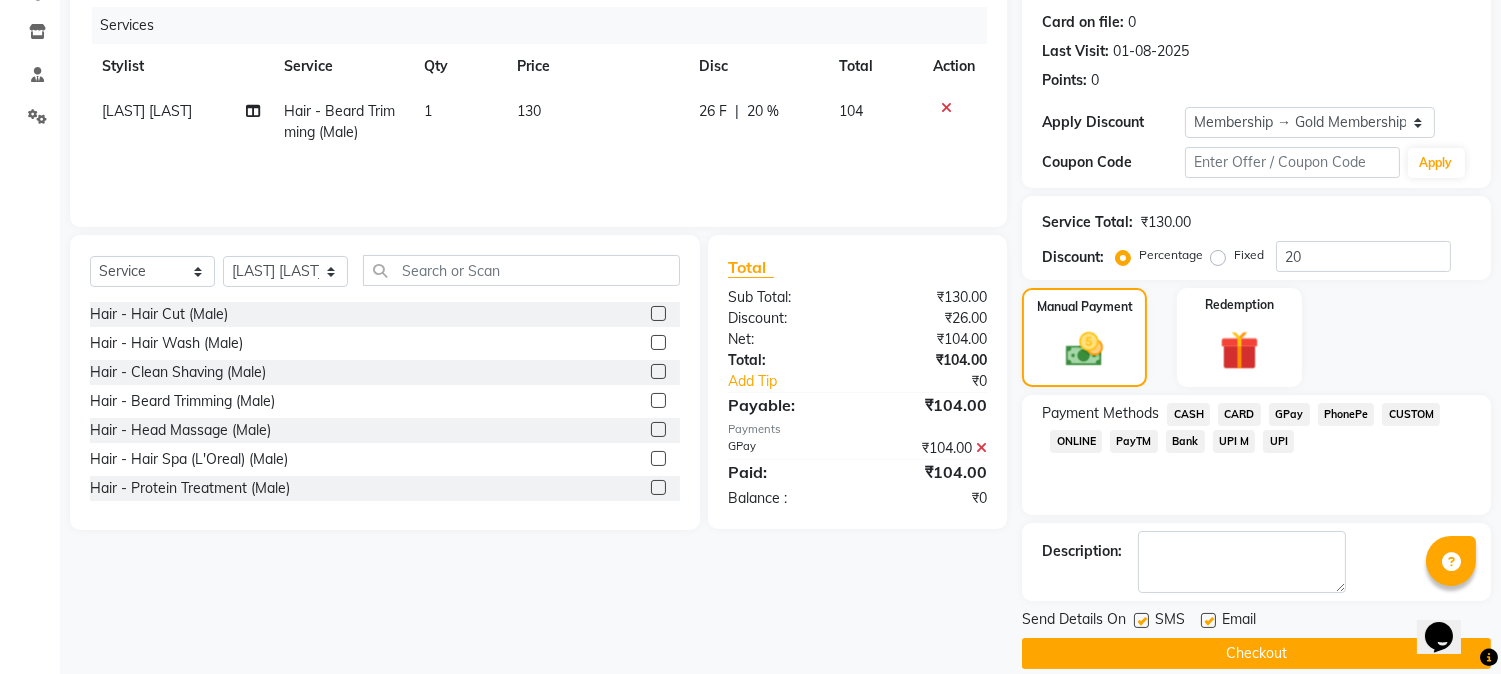 scroll, scrollTop: 265, scrollLeft: 0, axis: vertical 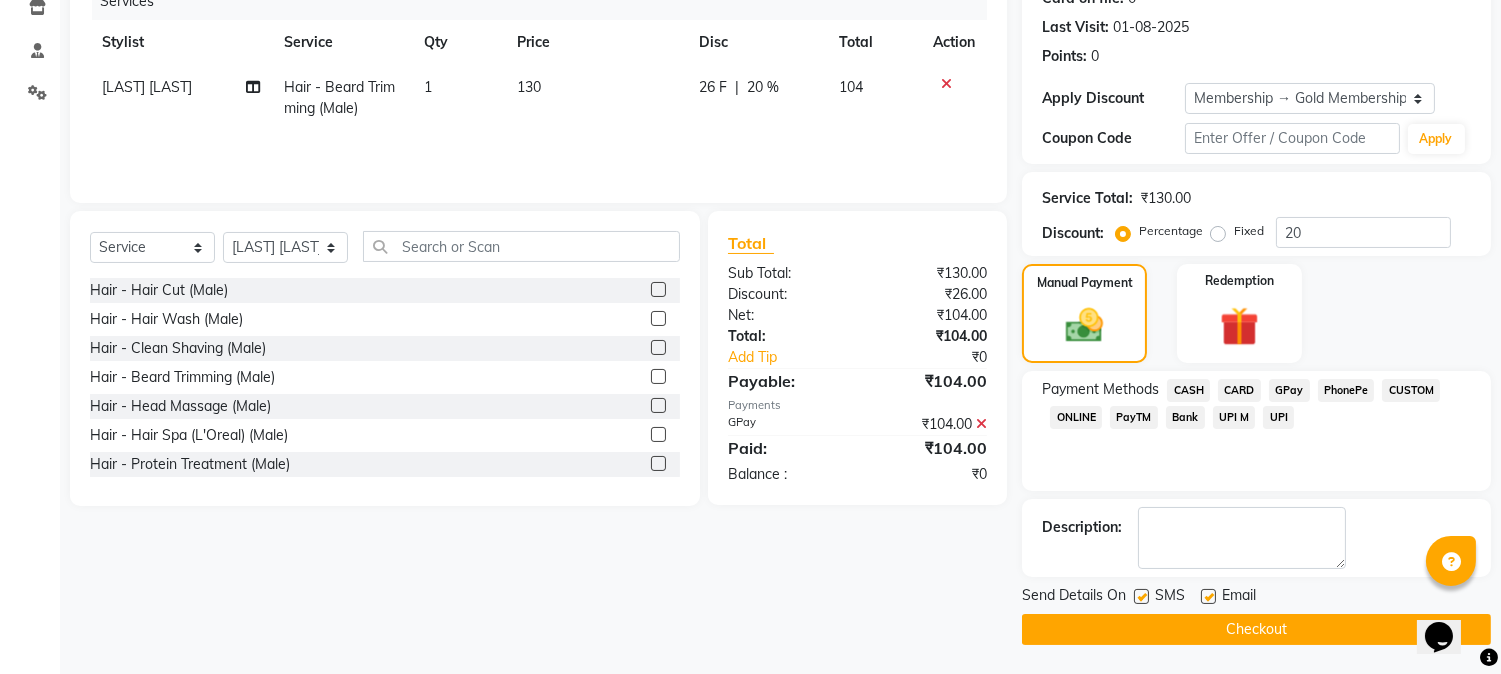 click on "Checkout" 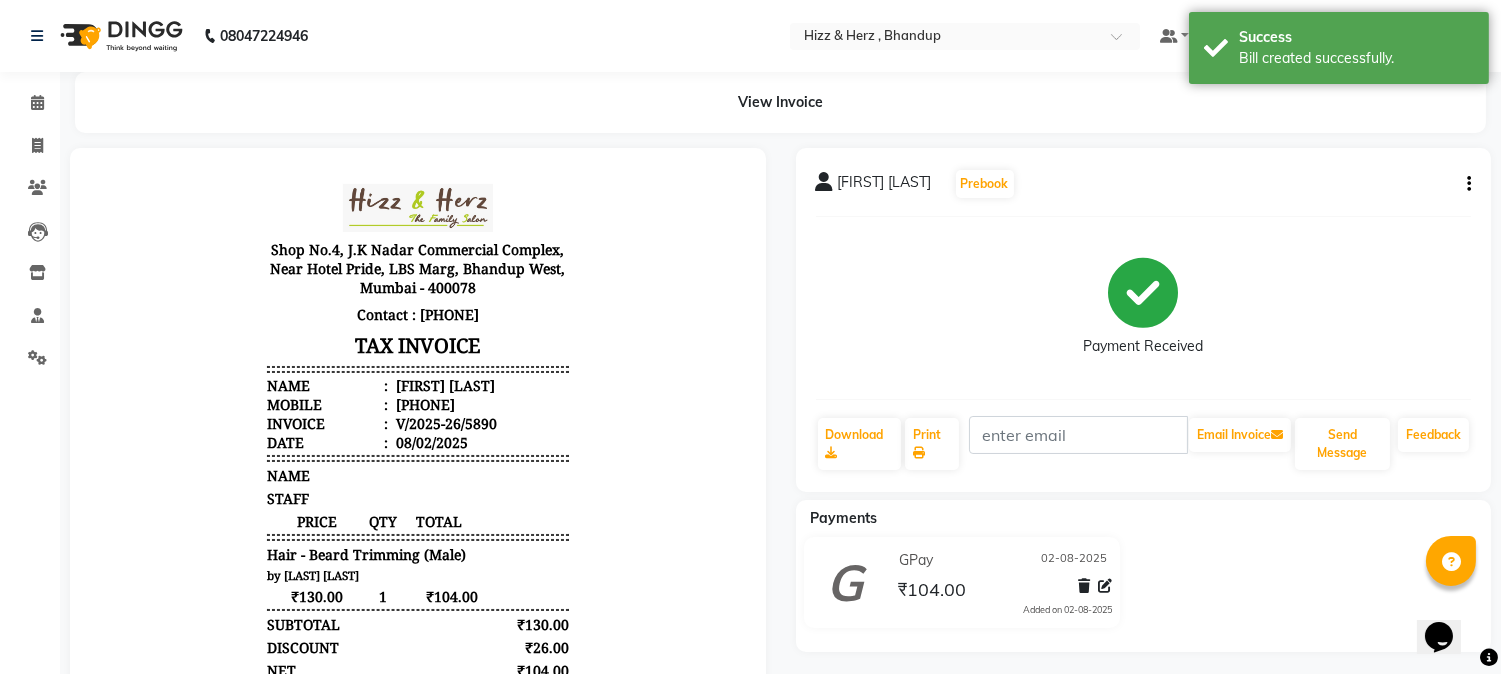 scroll, scrollTop: 0, scrollLeft: 0, axis: both 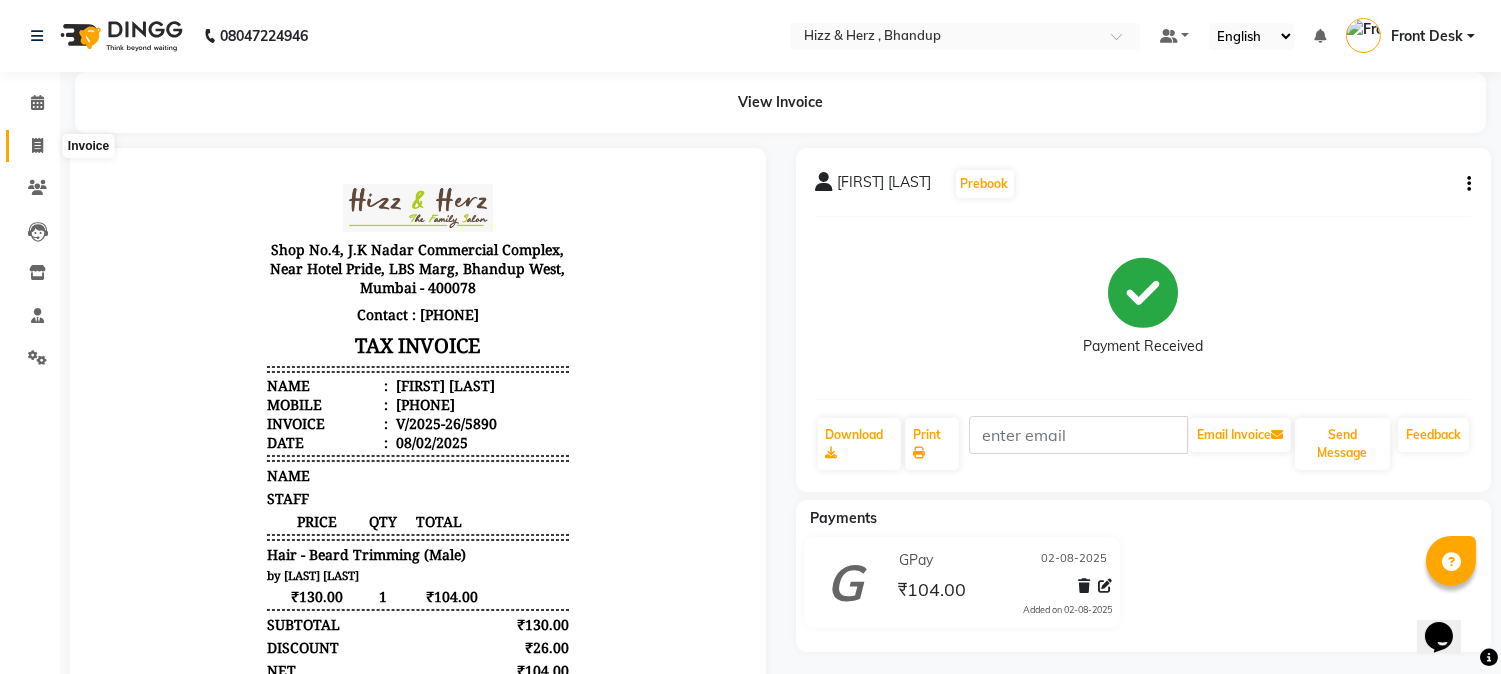 click 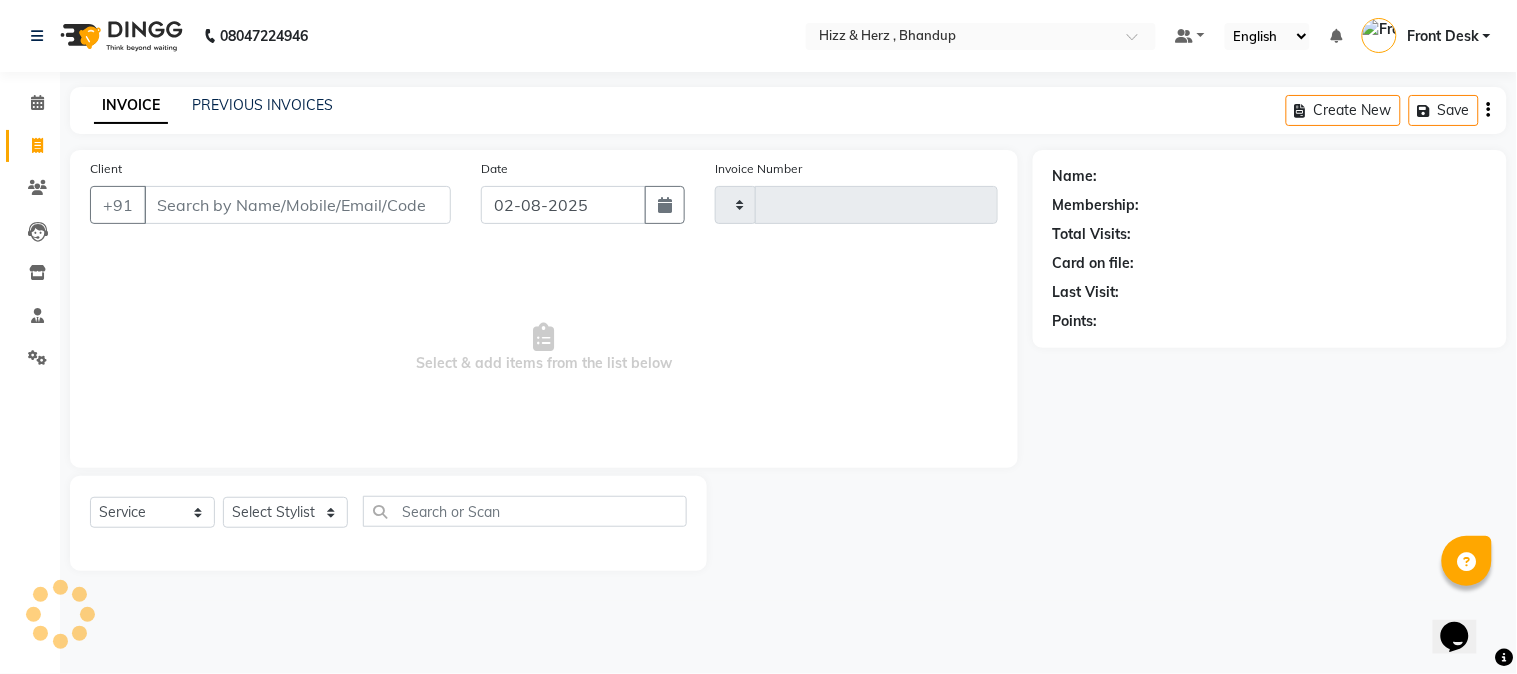 type on "5891" 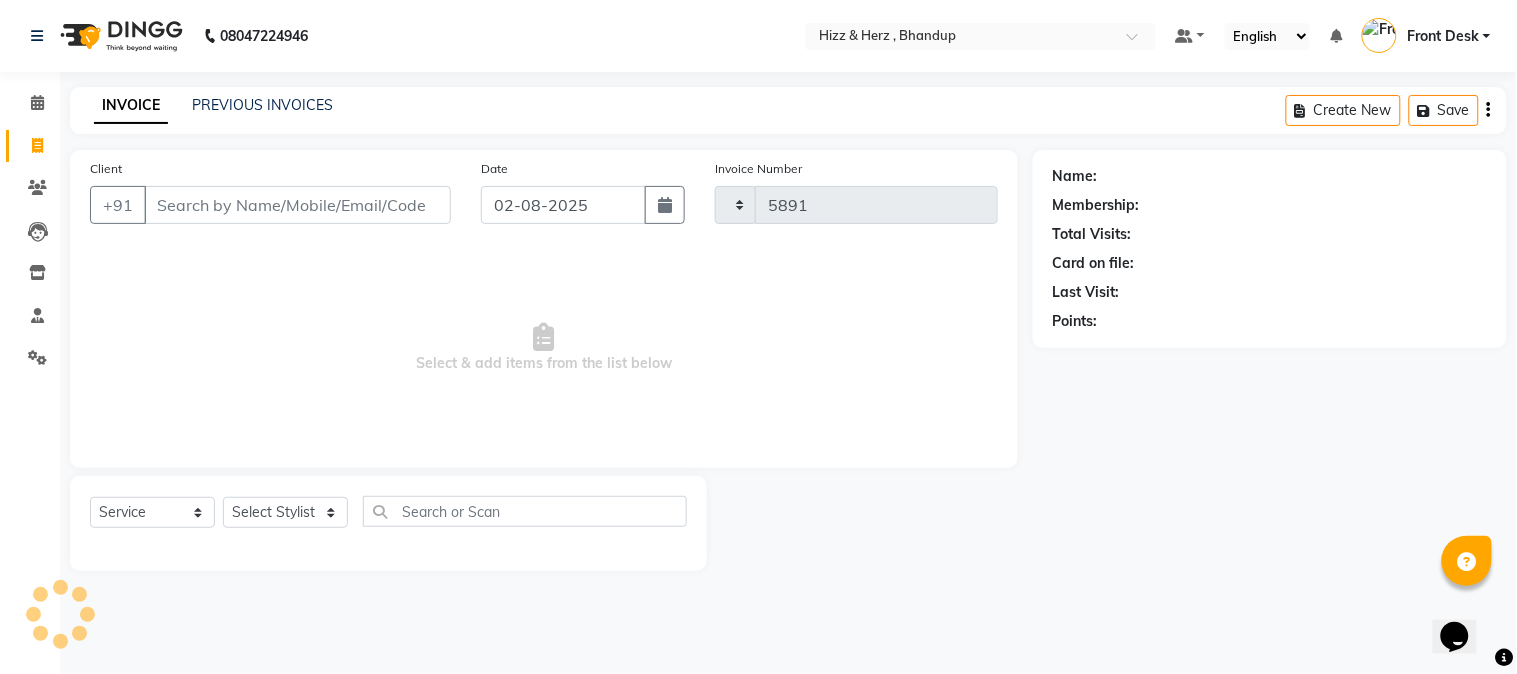 select on "629" 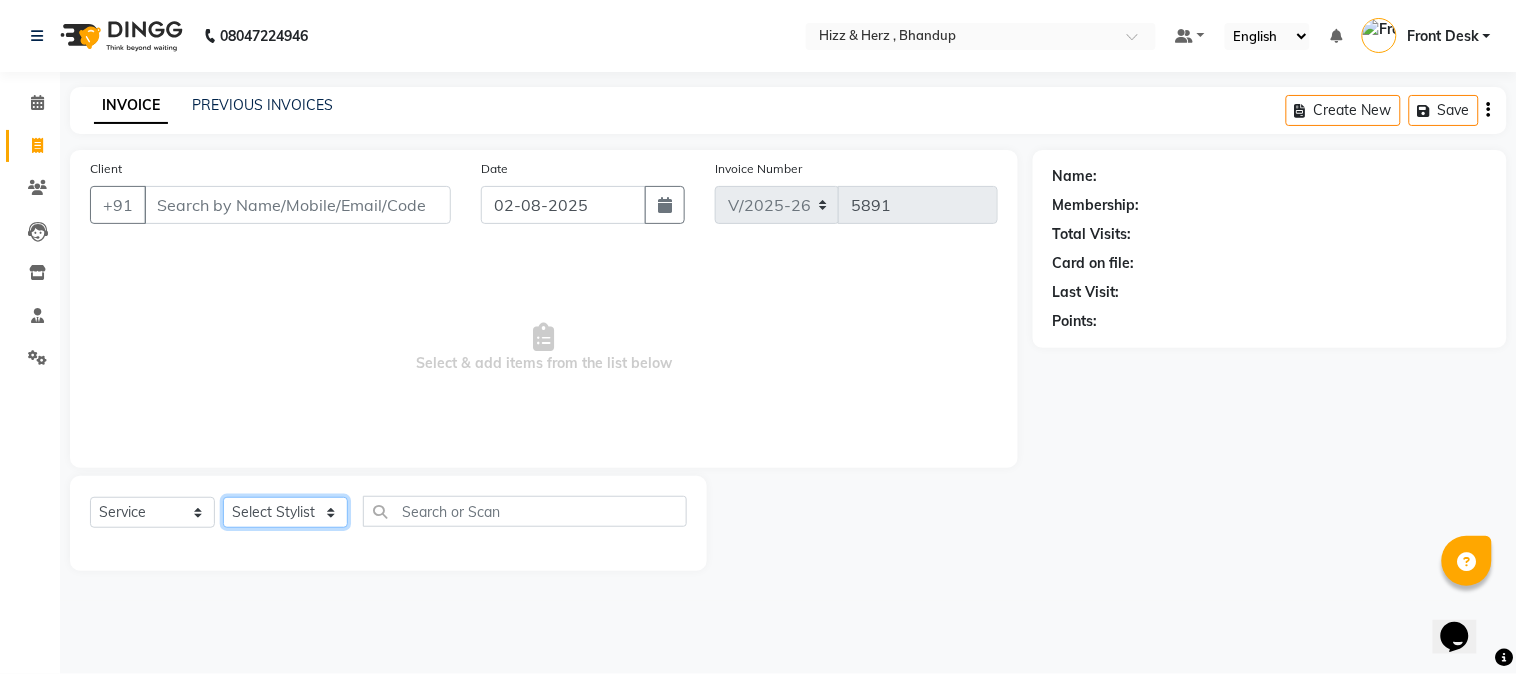click on "Select Stylist Front Desk Gaurav Sharma HIZZ & HERZ 2 IRFAN AHMAD Jigna Goswami KHALID AHMAD Laxmi Mehboob MOHD PARVEJ NIZAM Salman Sangeeta  SUMITA  VEERENDRA SHARMA" 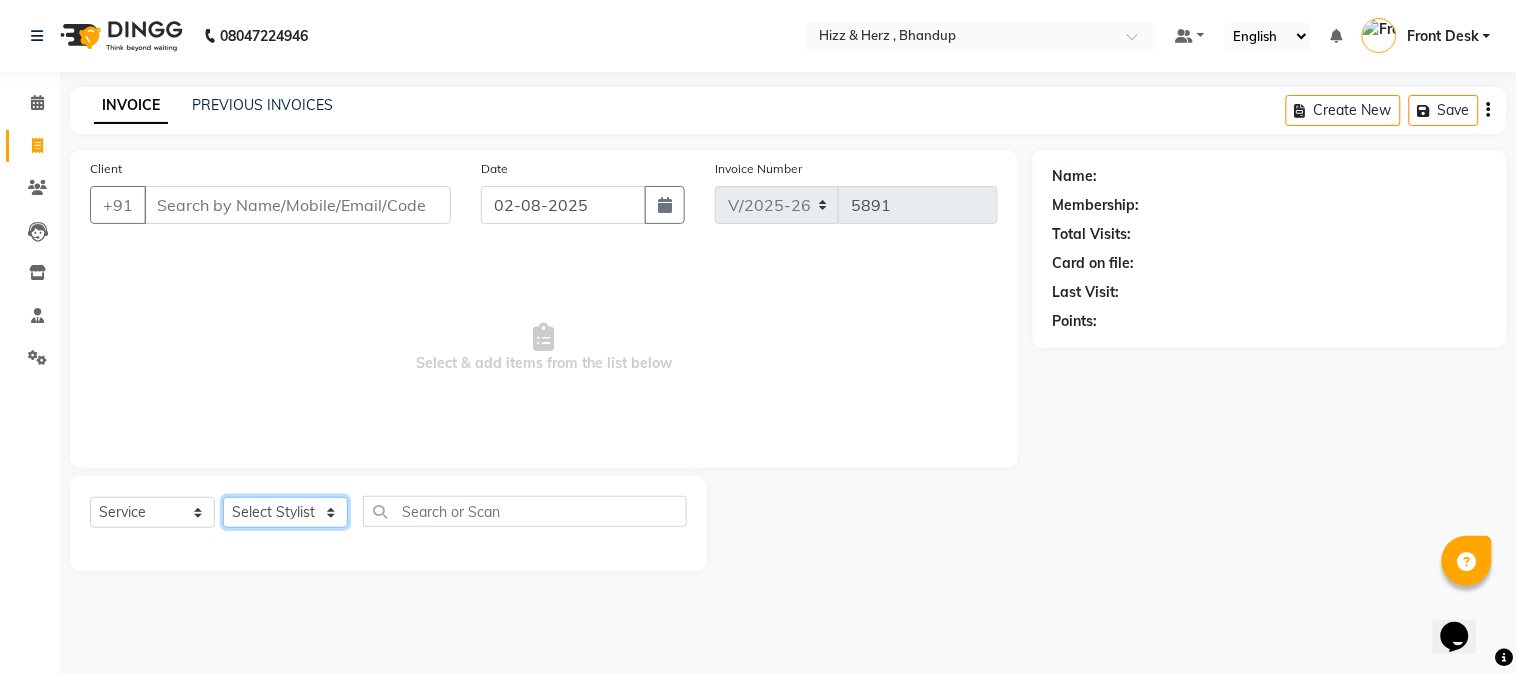 select on "9146" 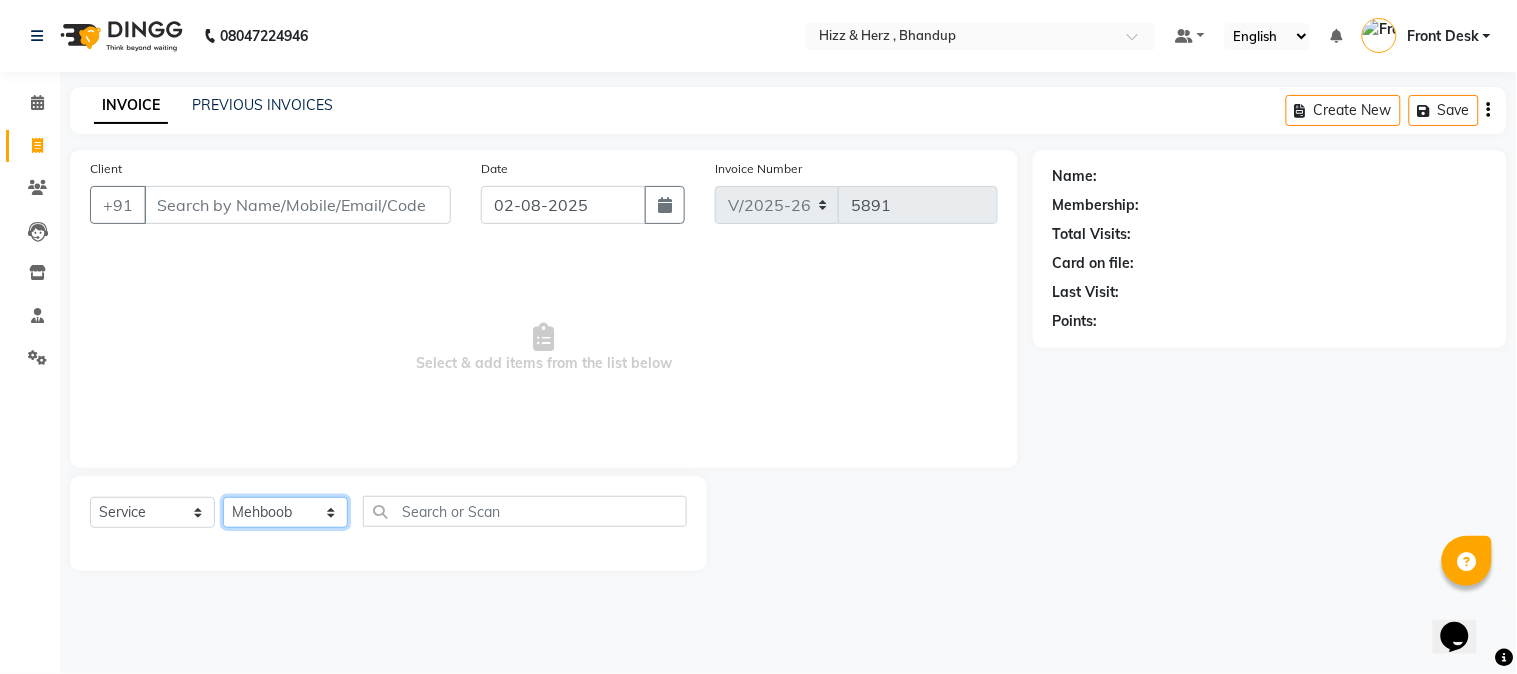 click on "Select Stylist Front Desk Gaurav Sharma HIZZ & HERZ 2 IRFAN AHMAD Jigna Goswami KHALID AHMAD Laxmi Mehboob MOHD PARVEJ NIZAM Salman Sangeeta  SUMITA  VEERENDRA SHARMA" 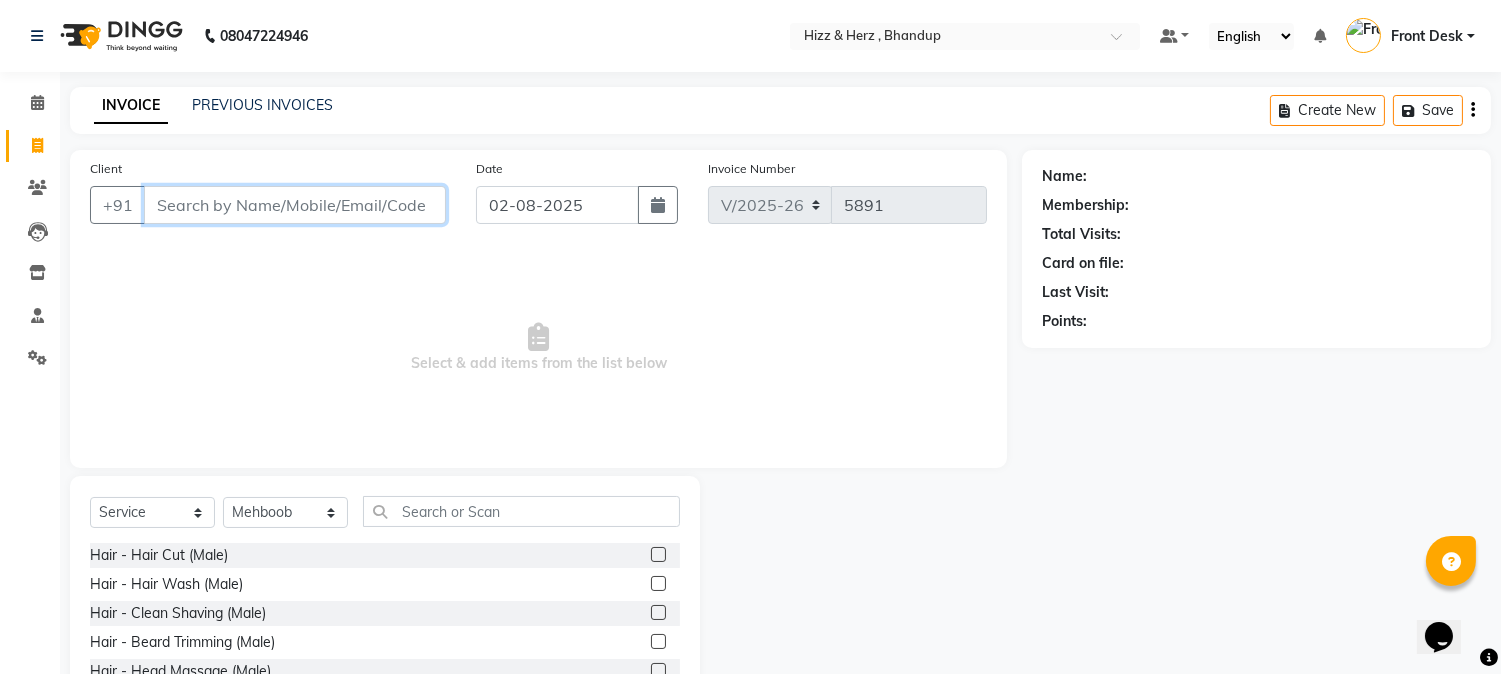 click on "Client" at bounding box center (295, 205) 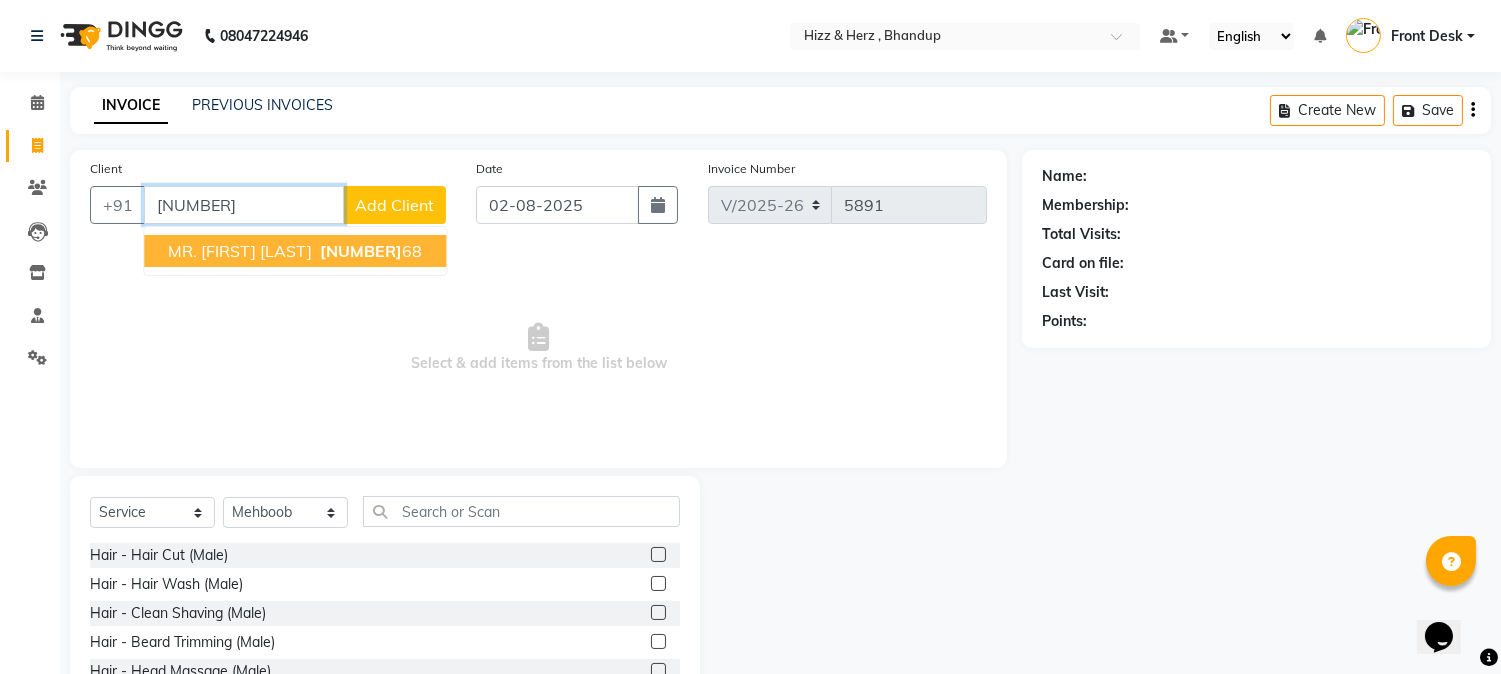 click on "[NUMBER]" at bounding box center (361, 251) 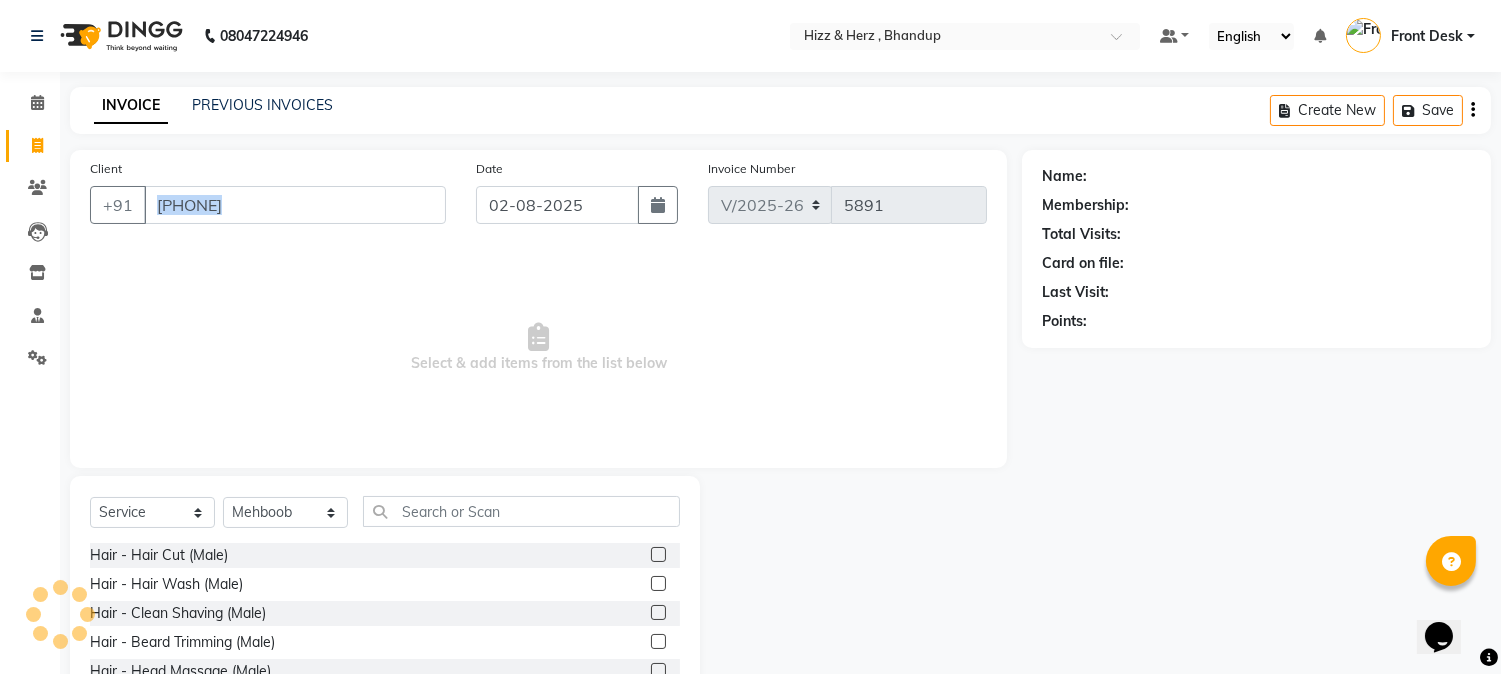 click on "Client +91 [PHONE] Date 02-08-2025 Invoice Number V/2025 V/2025-26 5891 Select add items from the list below" 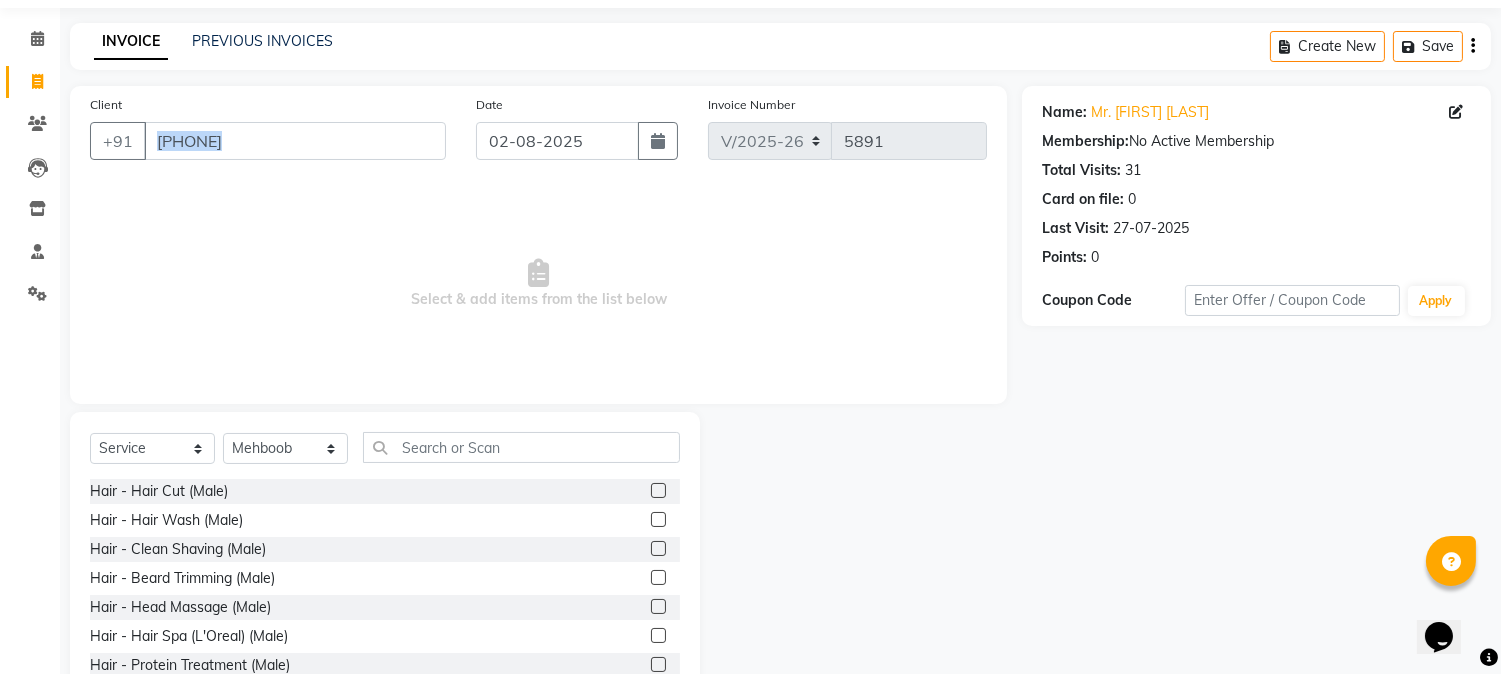 scroll, scrollTop: 126, scrollLeft: 0, axis: vertical 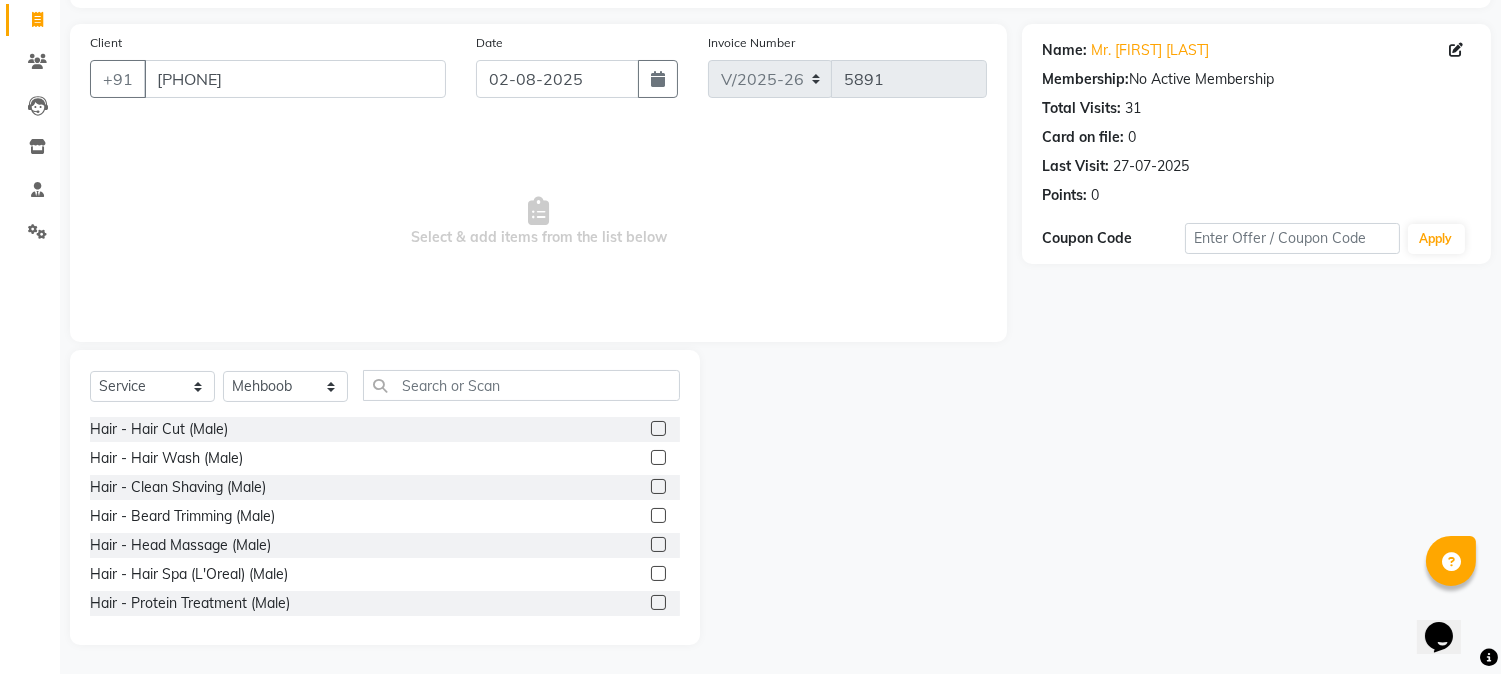 click 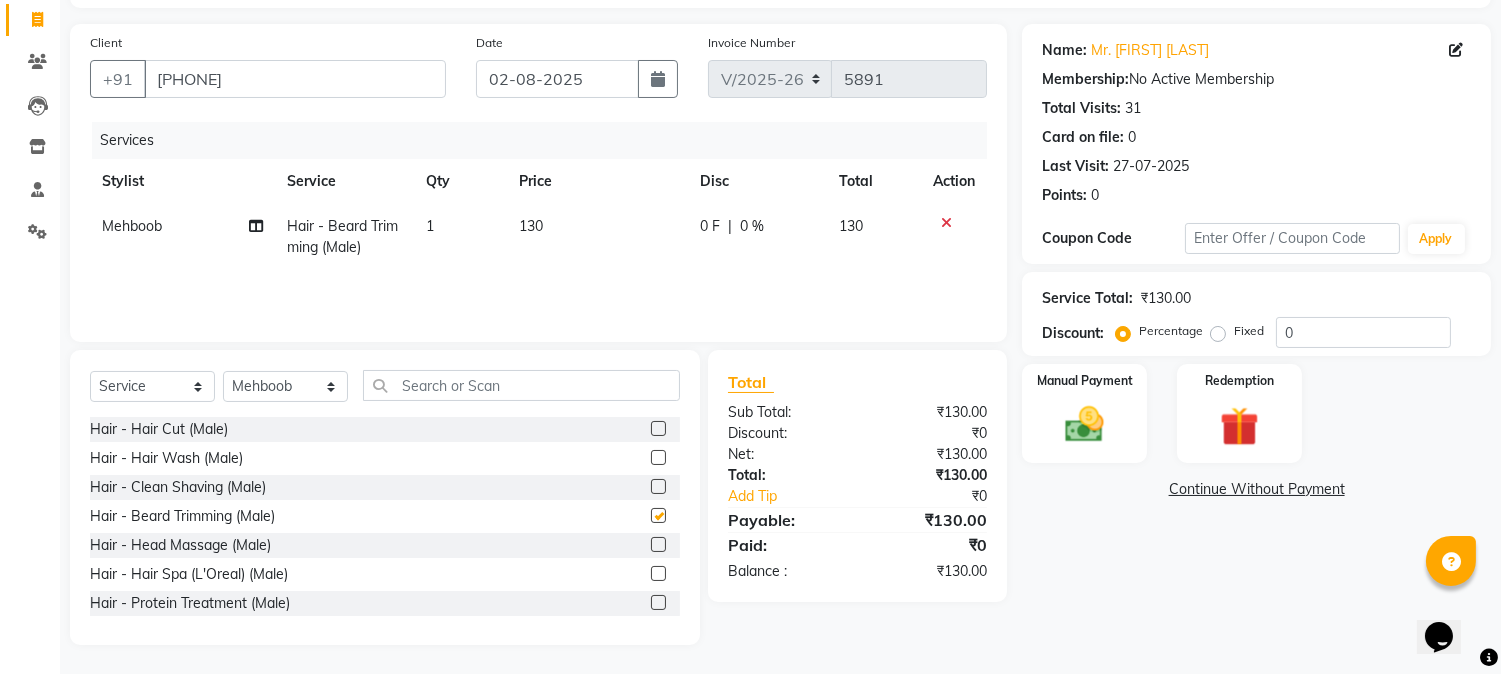 checkbox on "false" 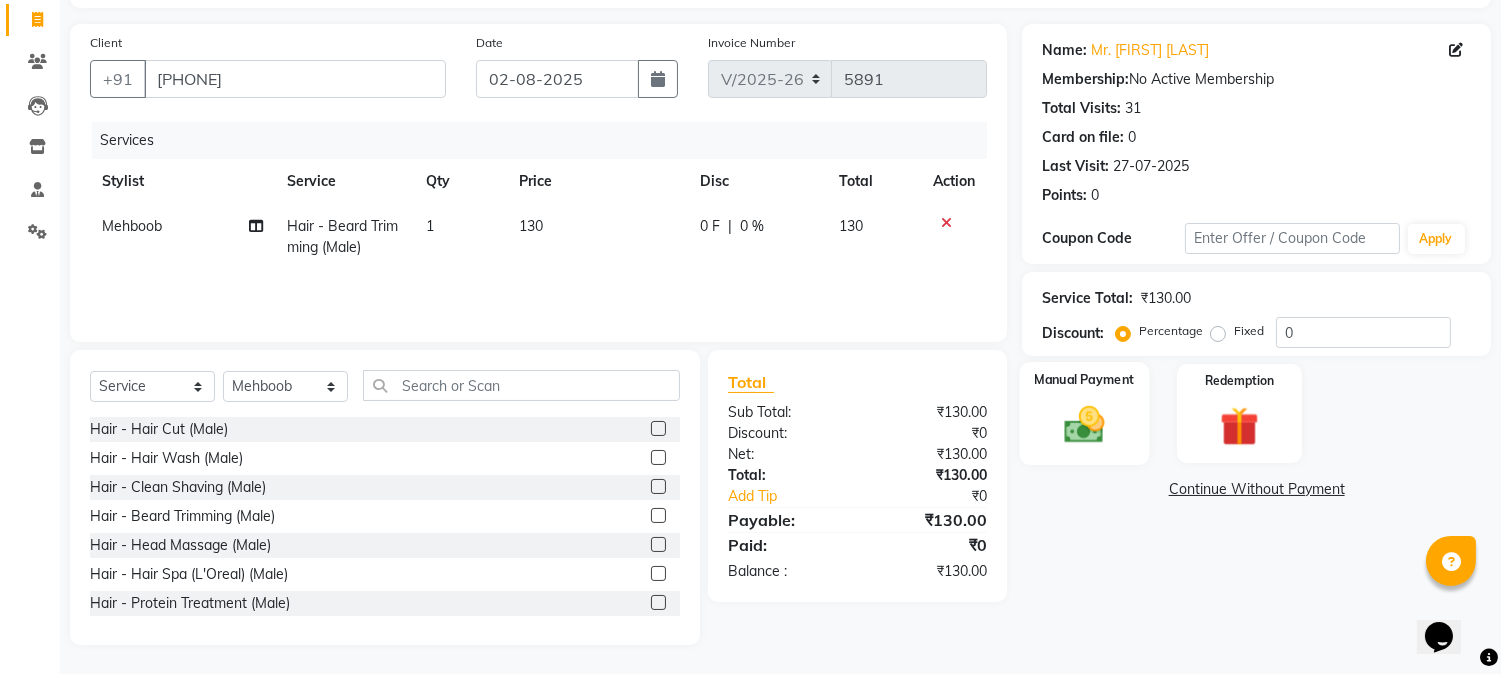 click 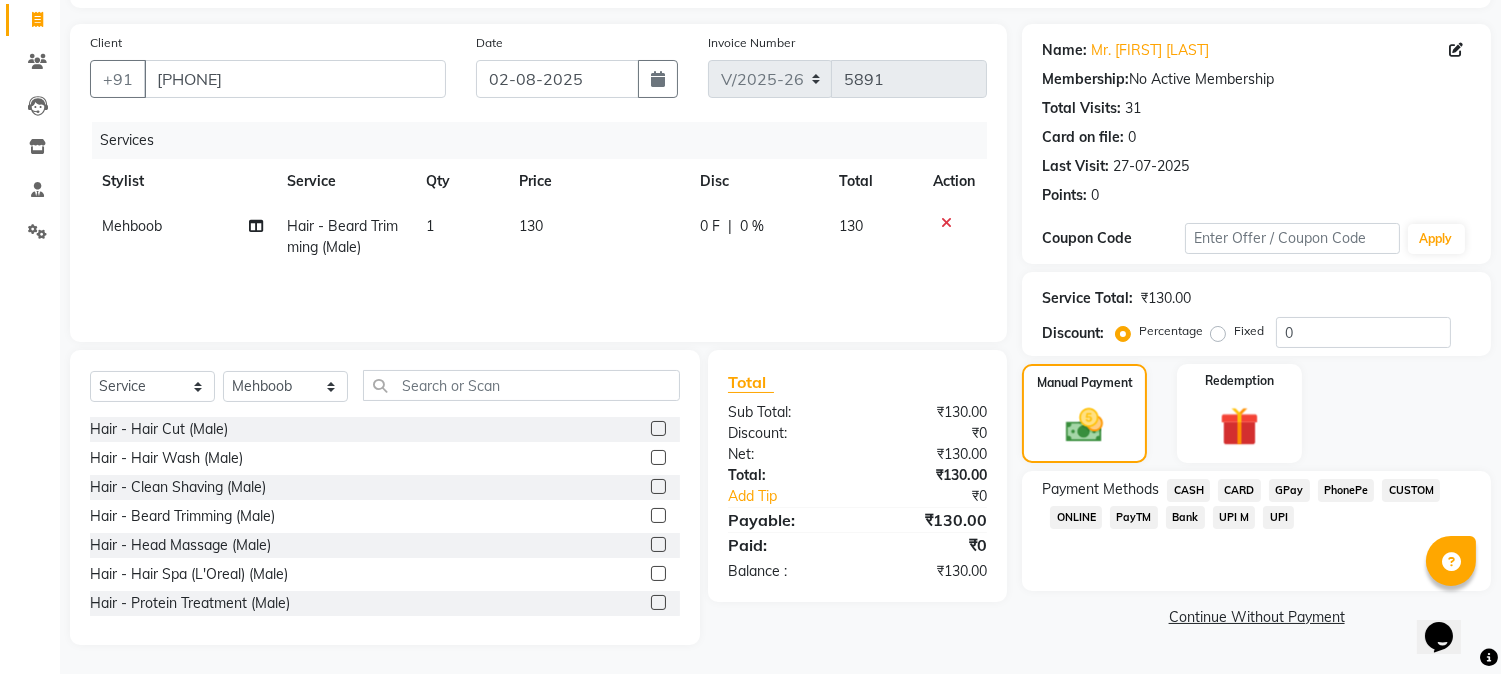click on "GPay" 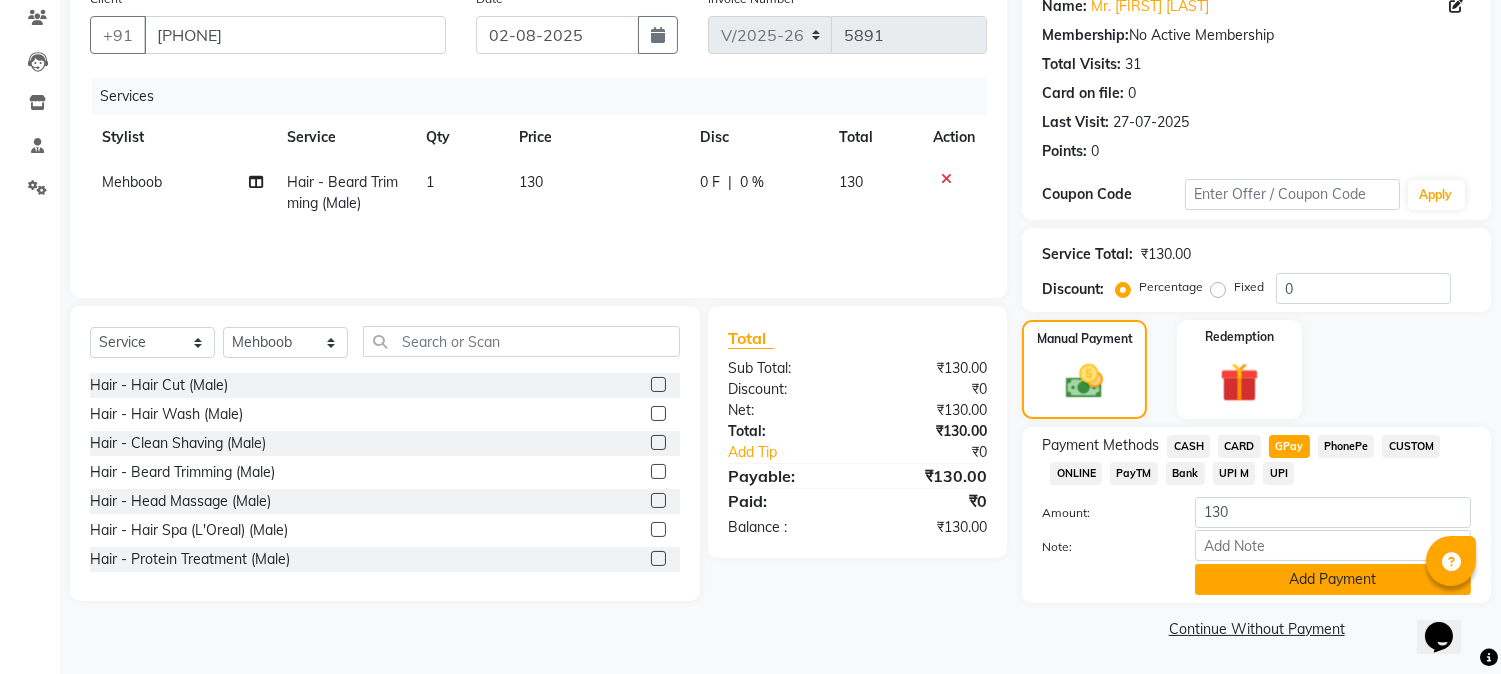 click on "Add Payment" 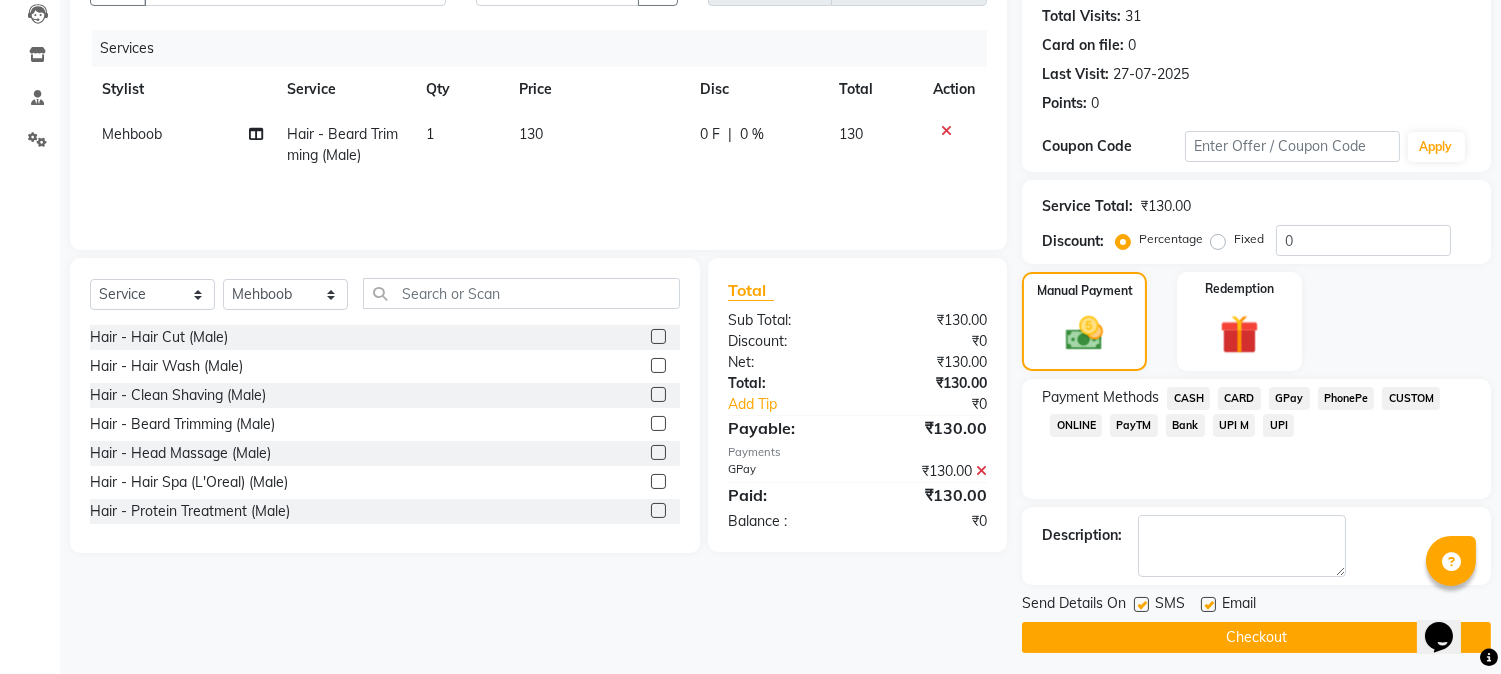 scroll, scrollTop: 225, scrollLeft: 0, axis: vertical 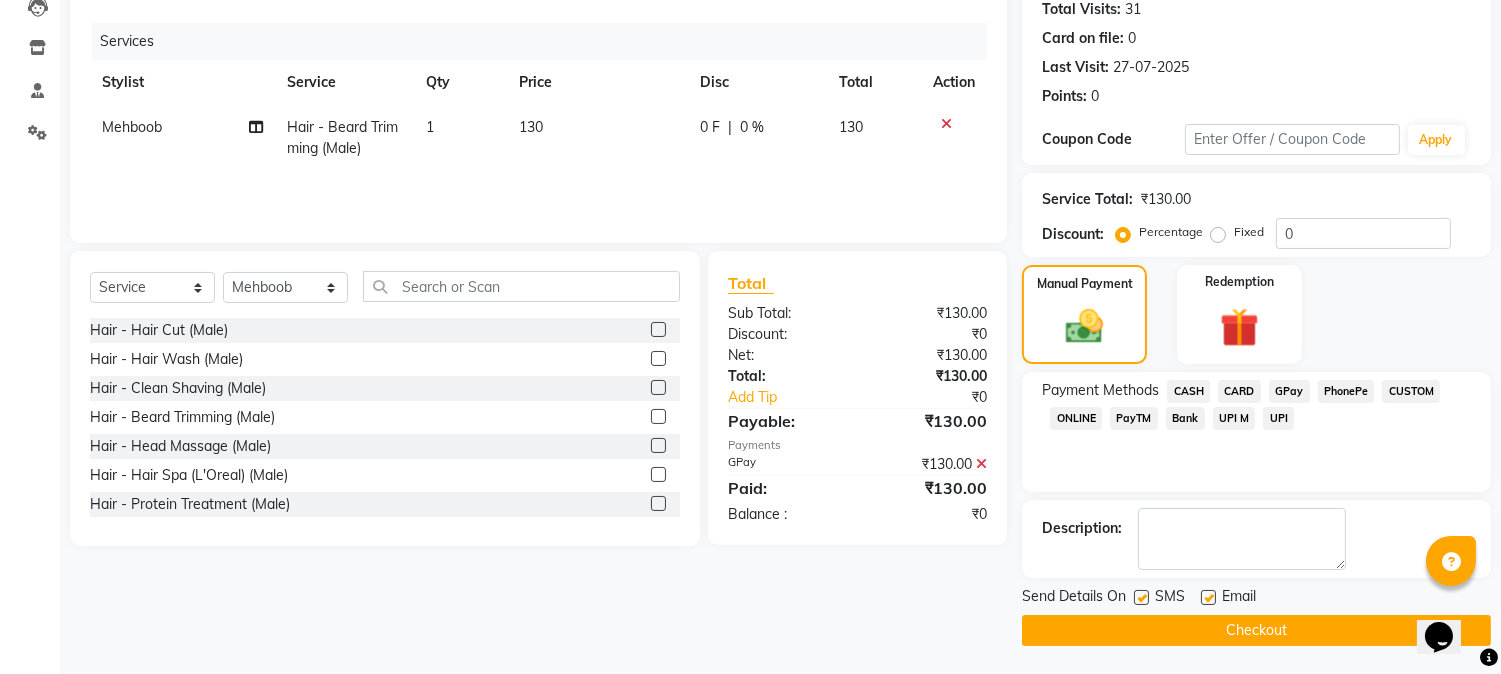 click on "Checkout" 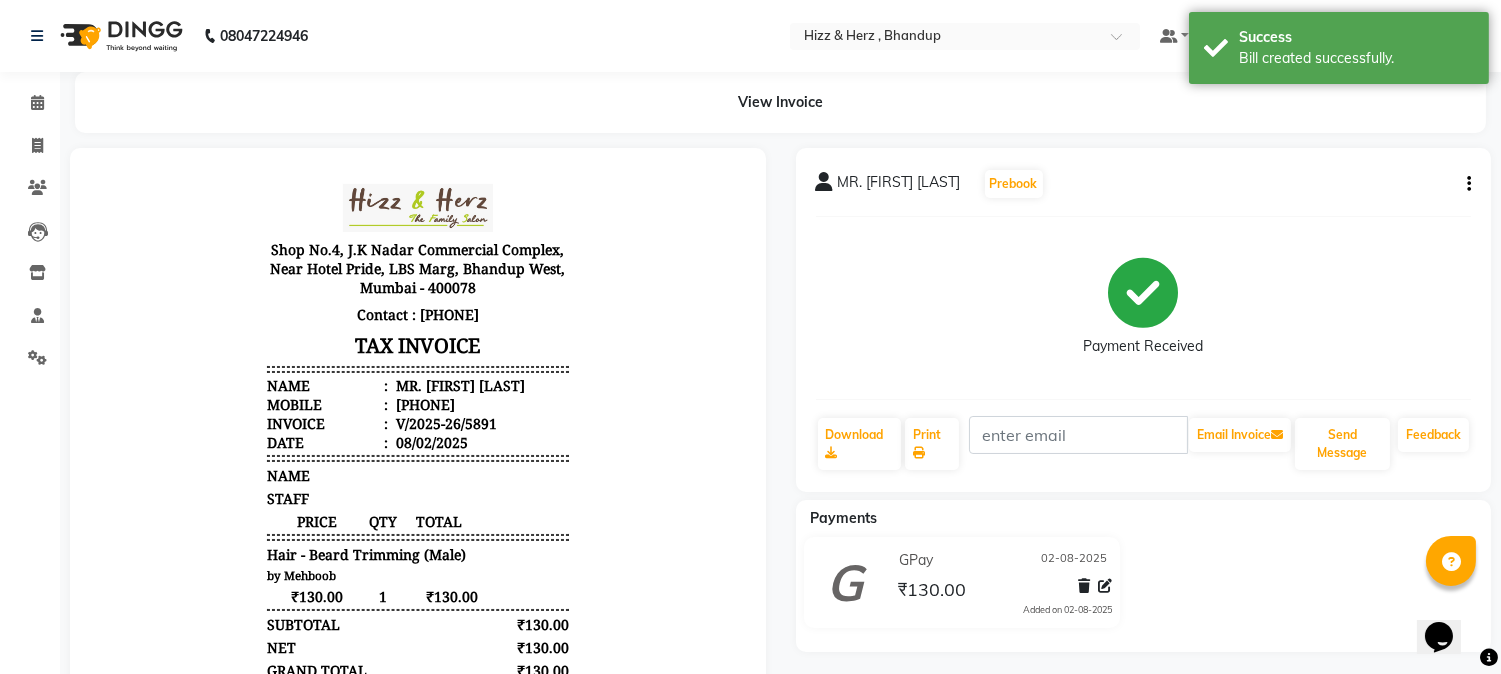 scroll, scrollTop: 0, scrollLeft: 0, axis: both 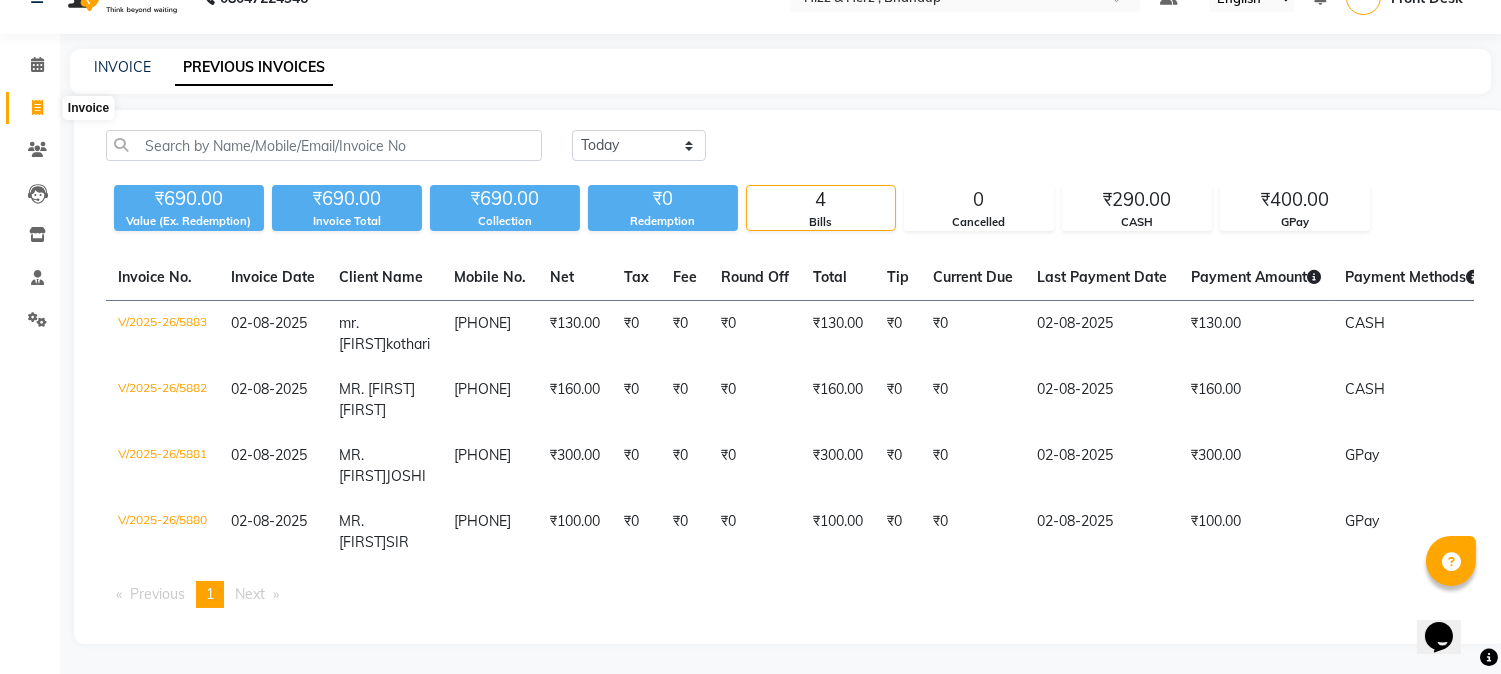 click 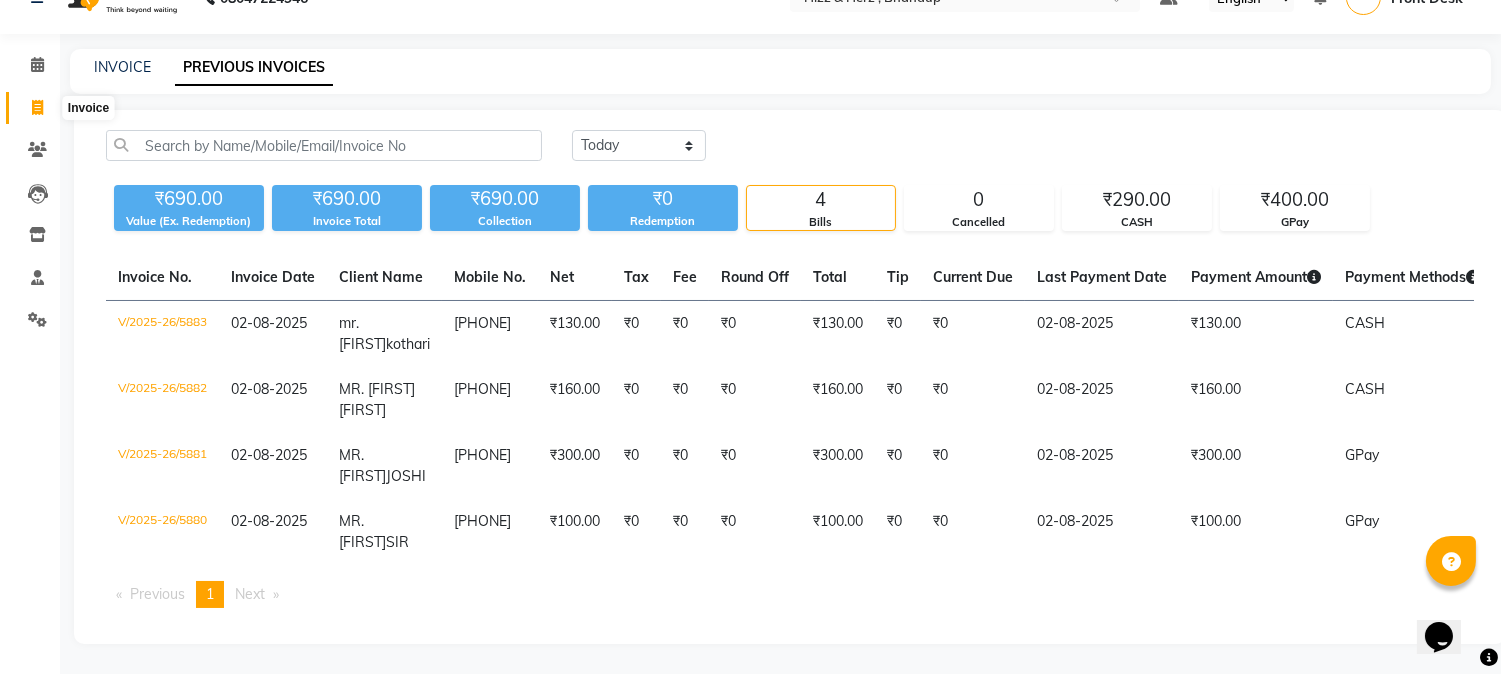 scroll, scrollTop: 0, scrollLeft: 0, axis: both 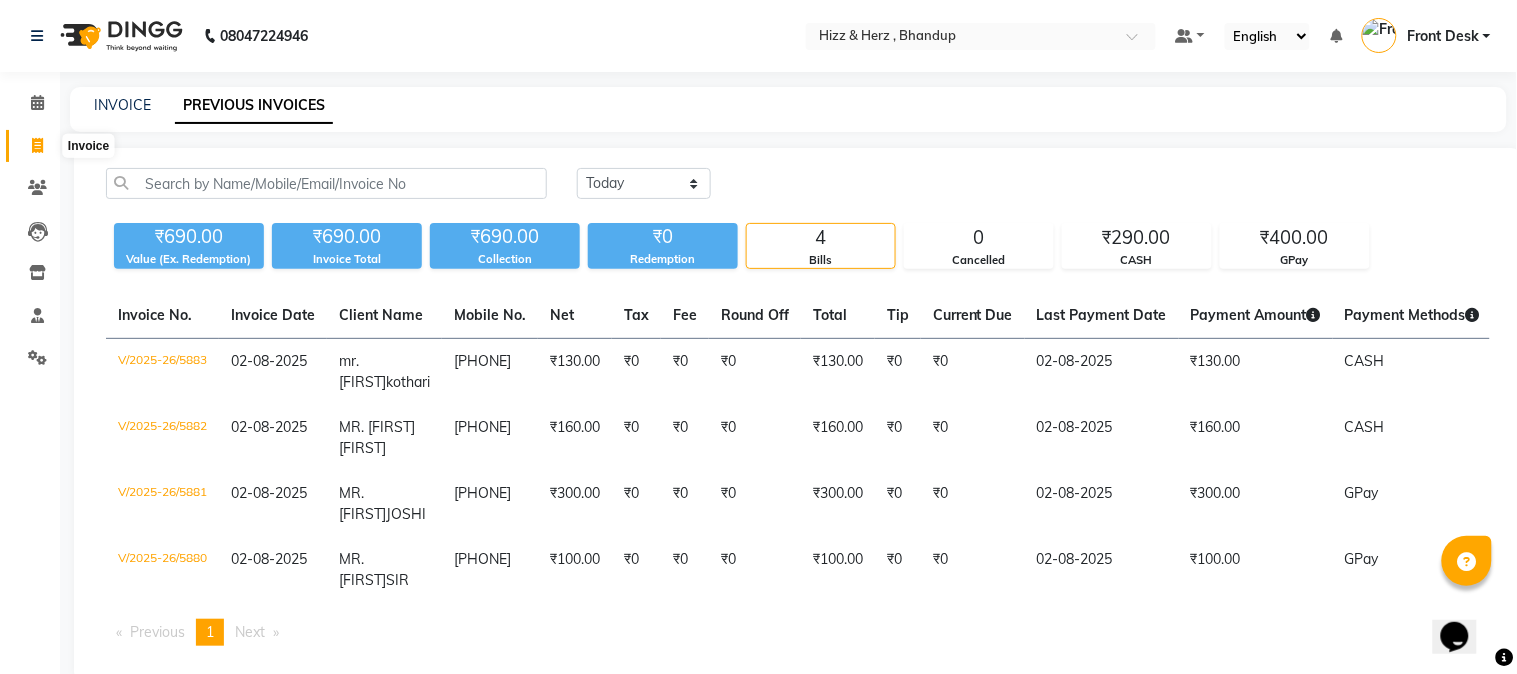 select on "629" 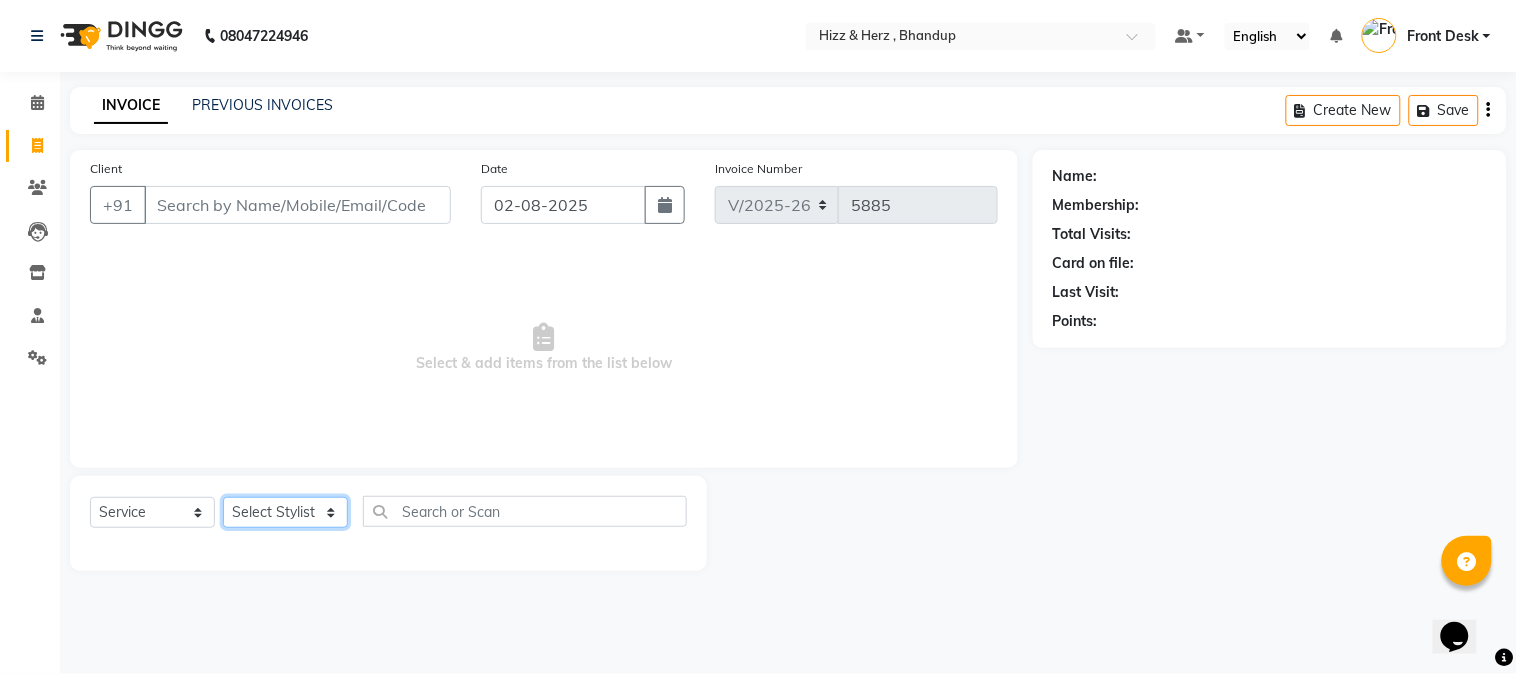 click on "Select Stylist Front Desk Gaurav Sharma HIZZ & HERZ 2 IRFAN AHMAD Jigna Goswami KHALID AHMAD Laxmi Mehboob MOHD PARVEJ NIZAM Salman Sangeeta  SUMITA  VEERENDRA SHARMA" 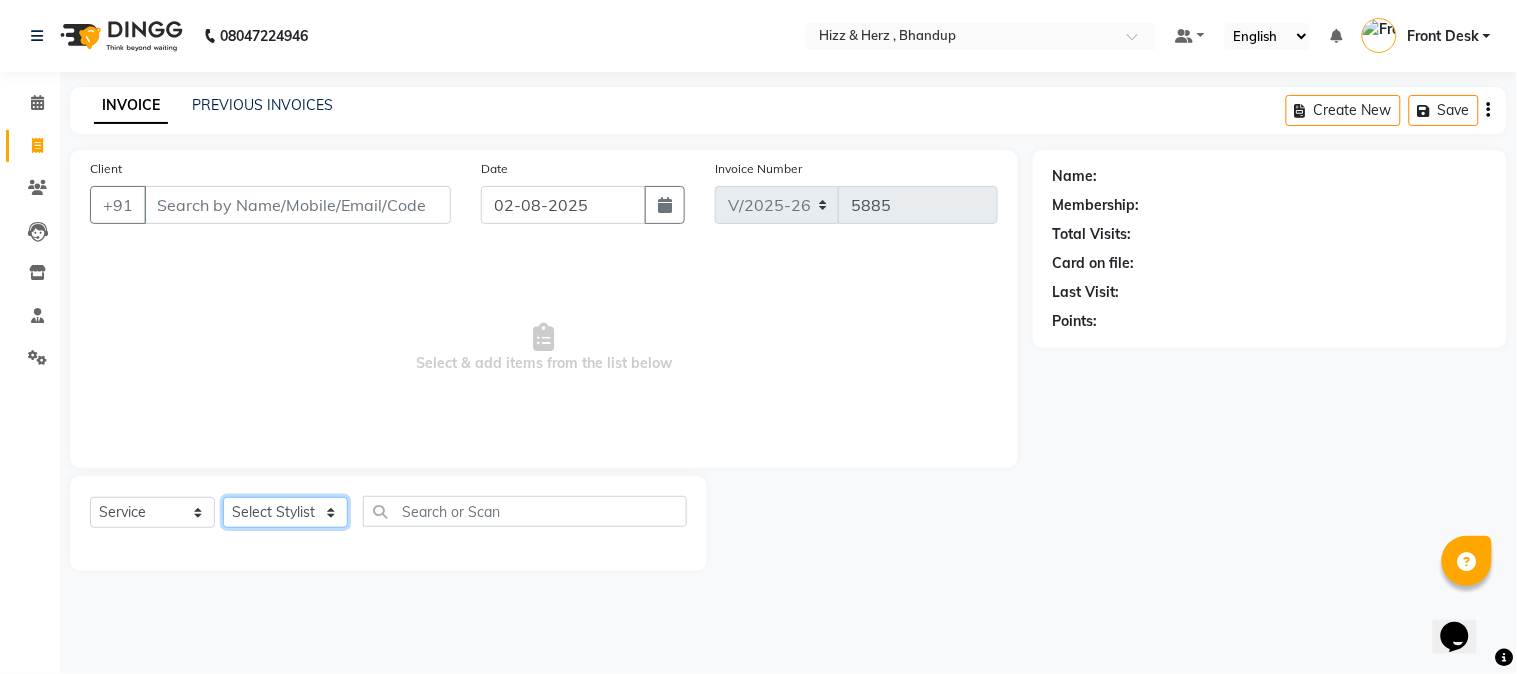 select on "11514" 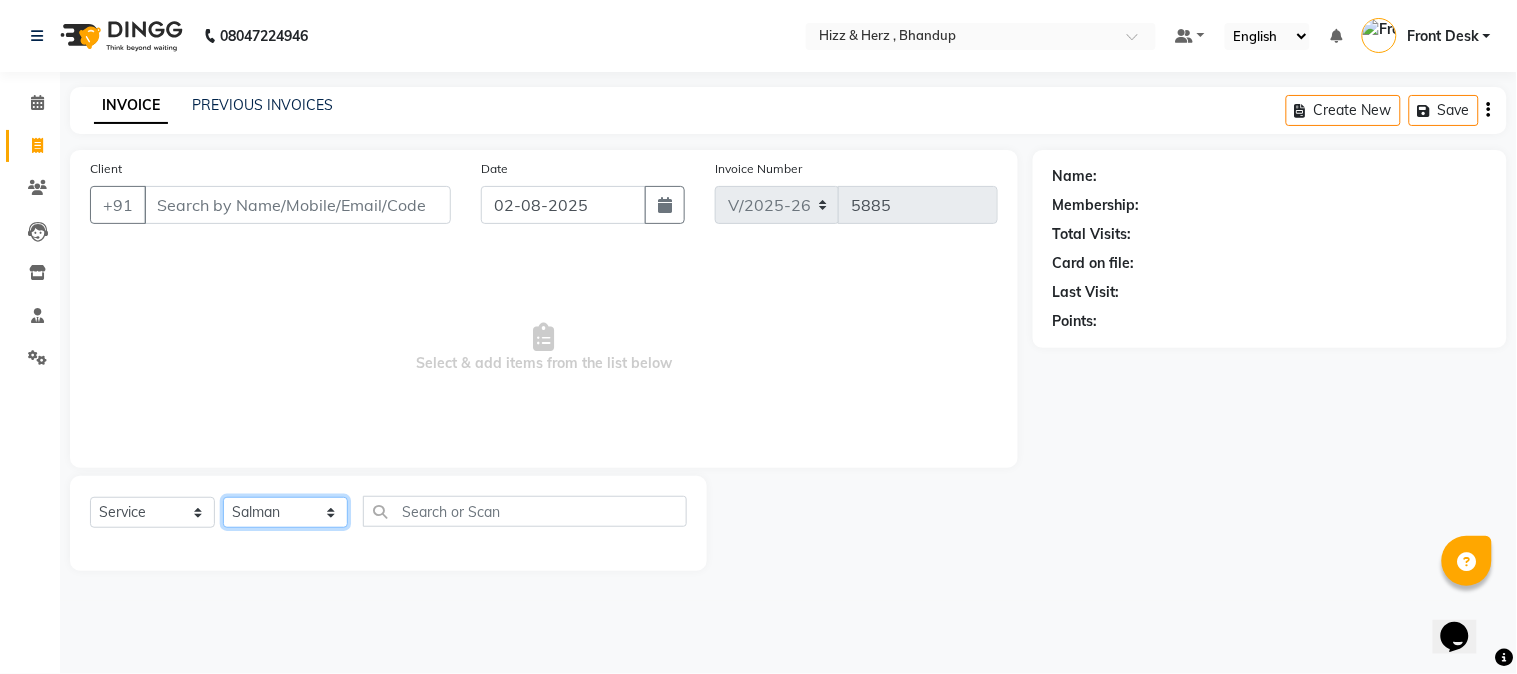 click on "Select Stylist Front Desk Gaurav Sharma HIZZ & HERZ 2 IRFAN AHMAD Jigna Goswami KHALID AHMAD Laxmi Mehboob MOHD PARVEJ NIZAM Salman Sangeeta  SUMITA  VEERENDRA SHARMA" 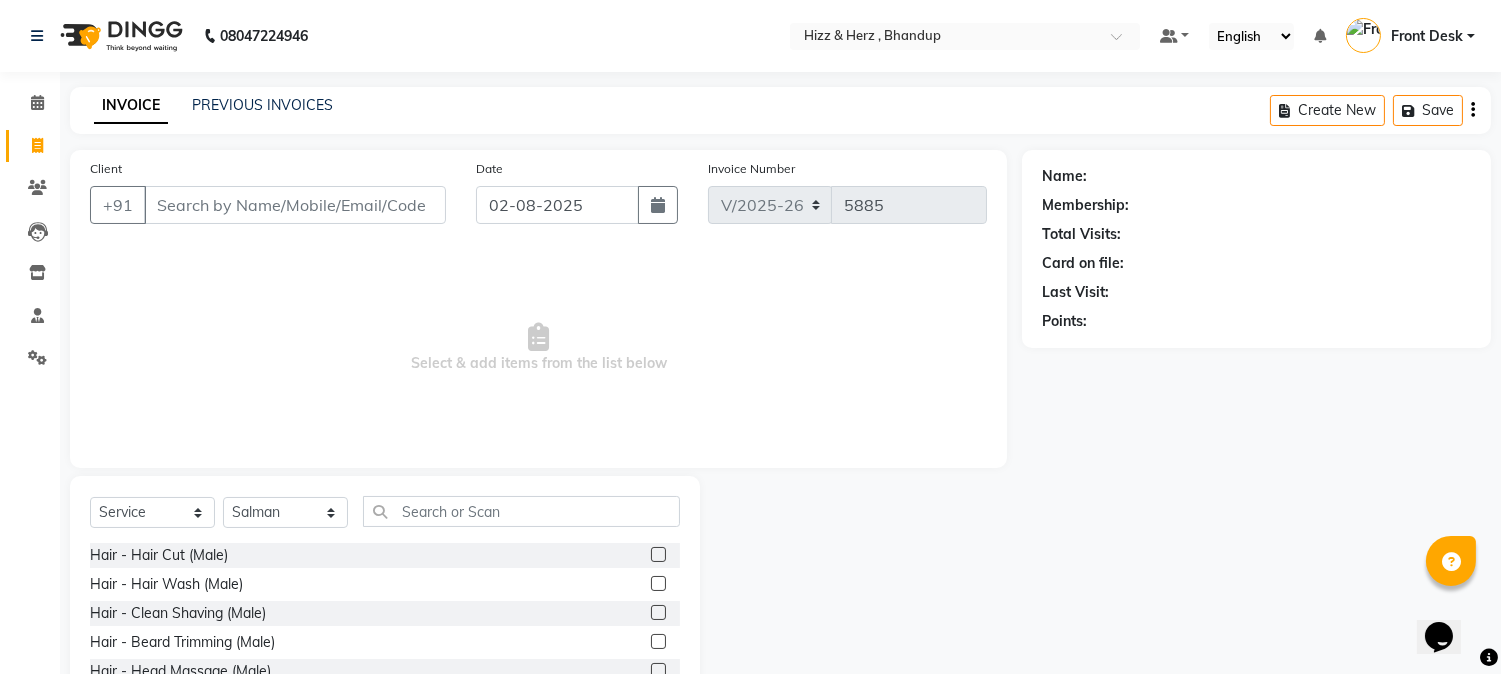 click 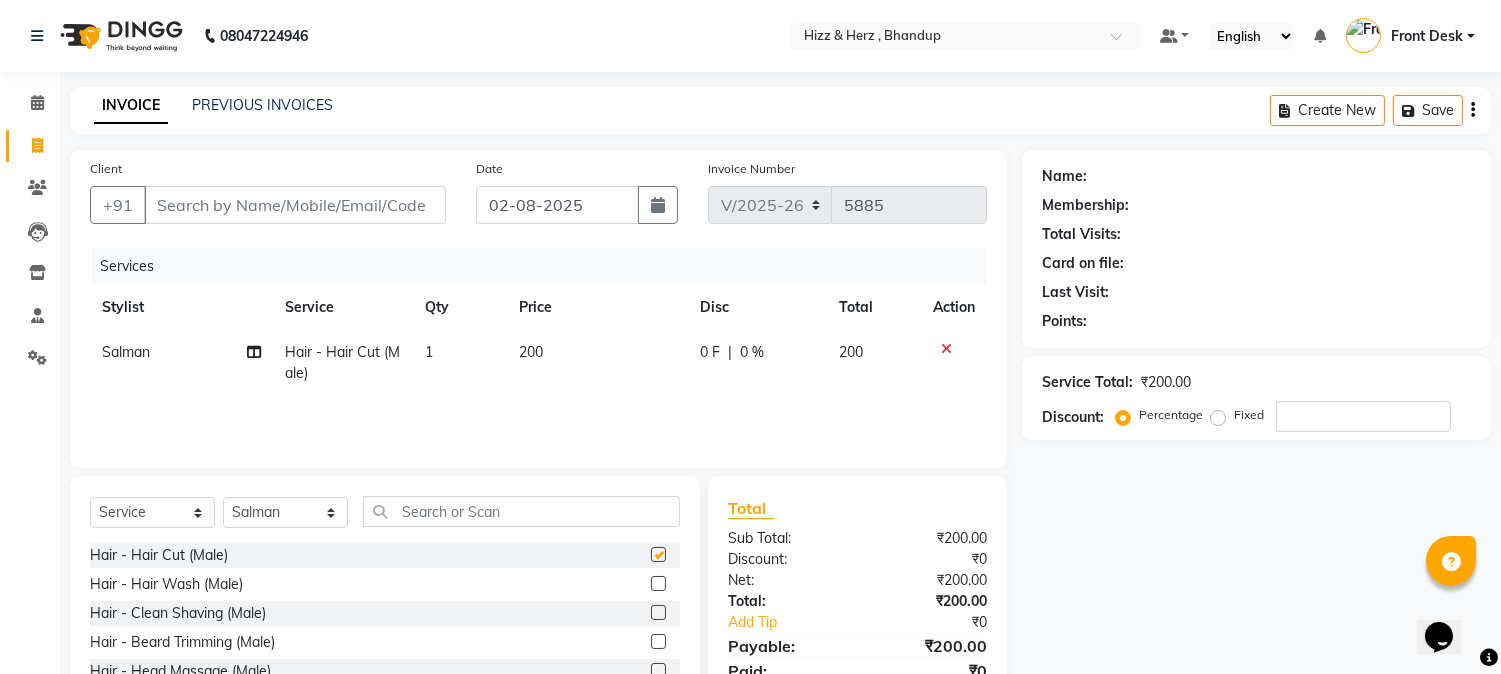 checkbox on "false" 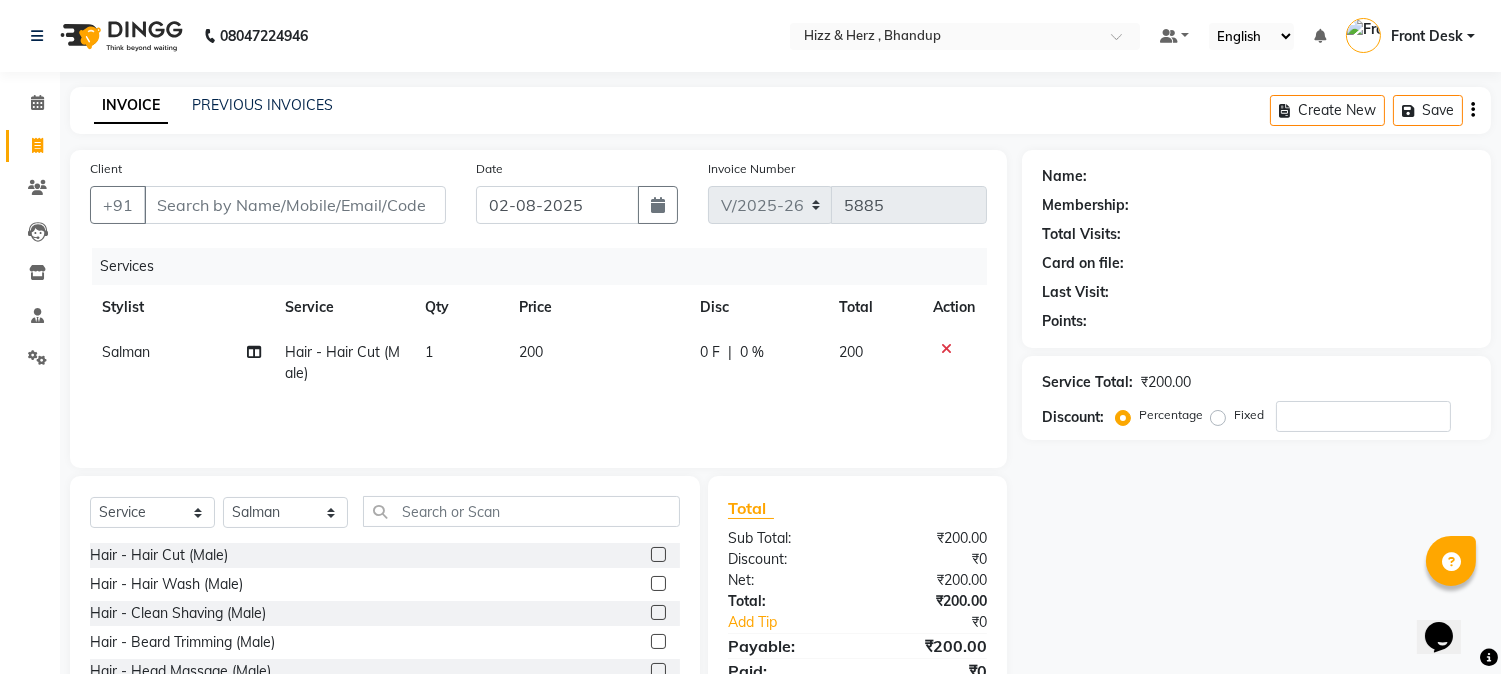 click 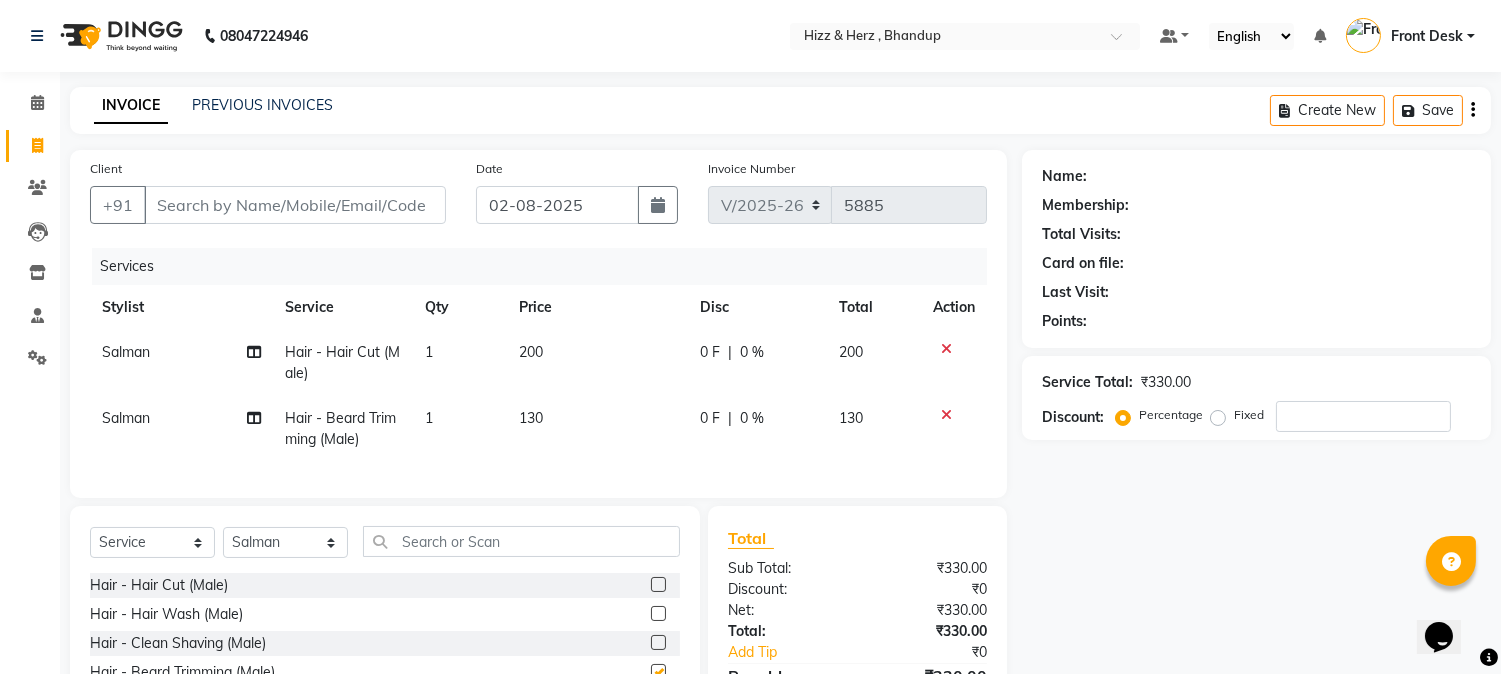 checkbox on "false" 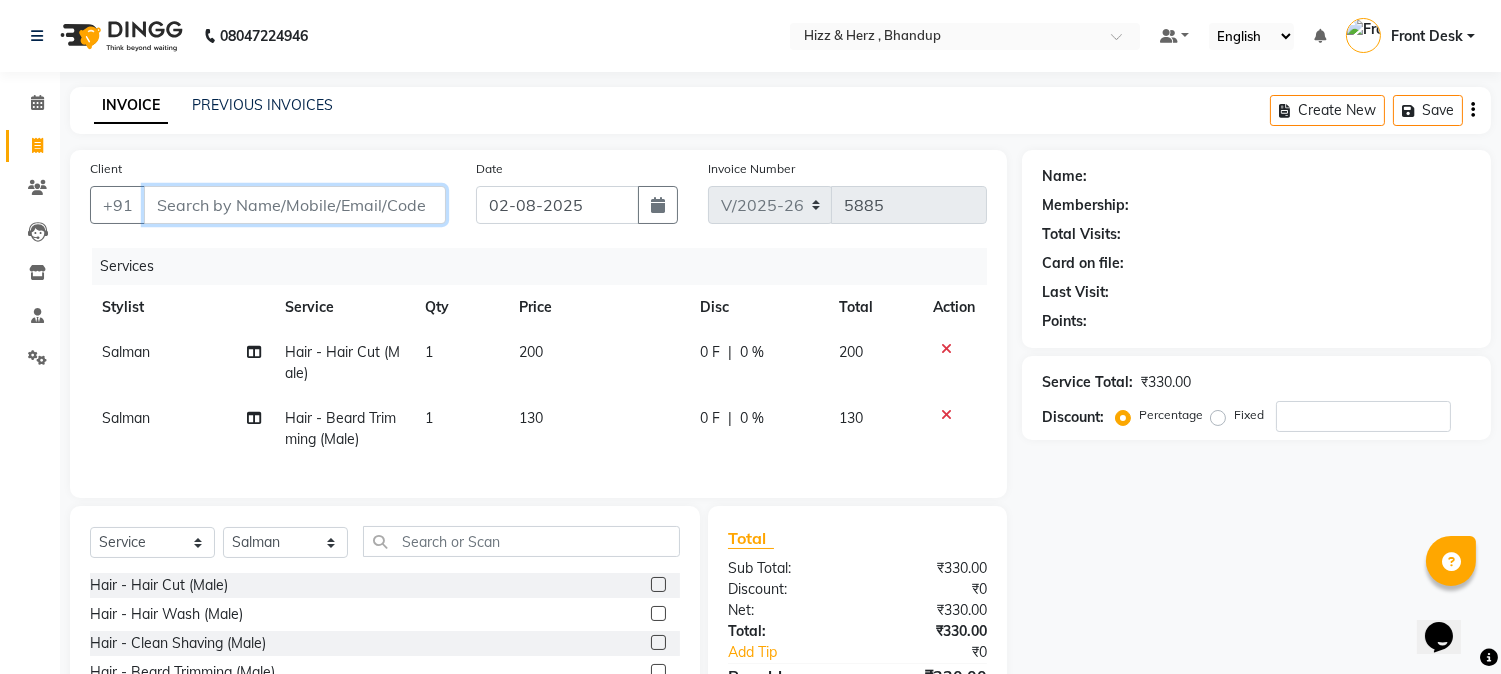 click on "Client" at bounding box center [295, 205] 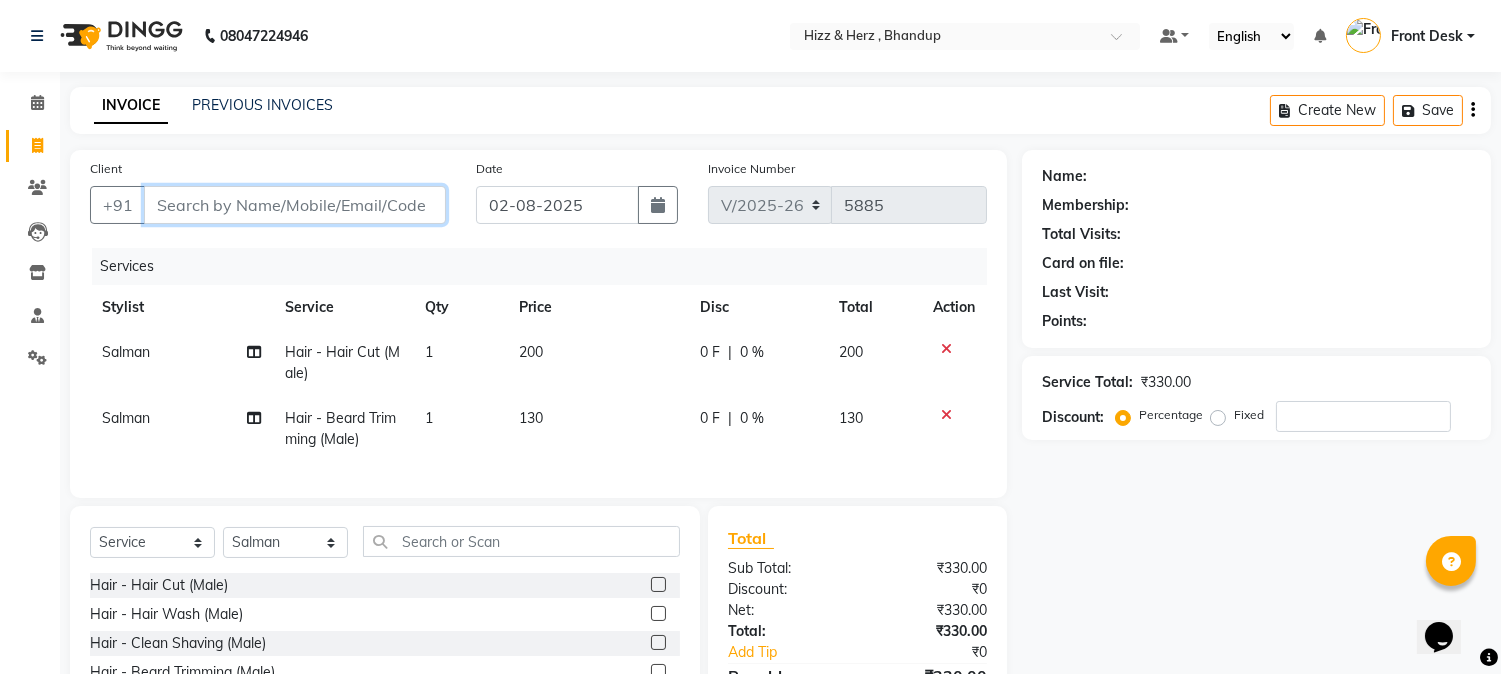 click on "Client" at bounding box center [295, 205] 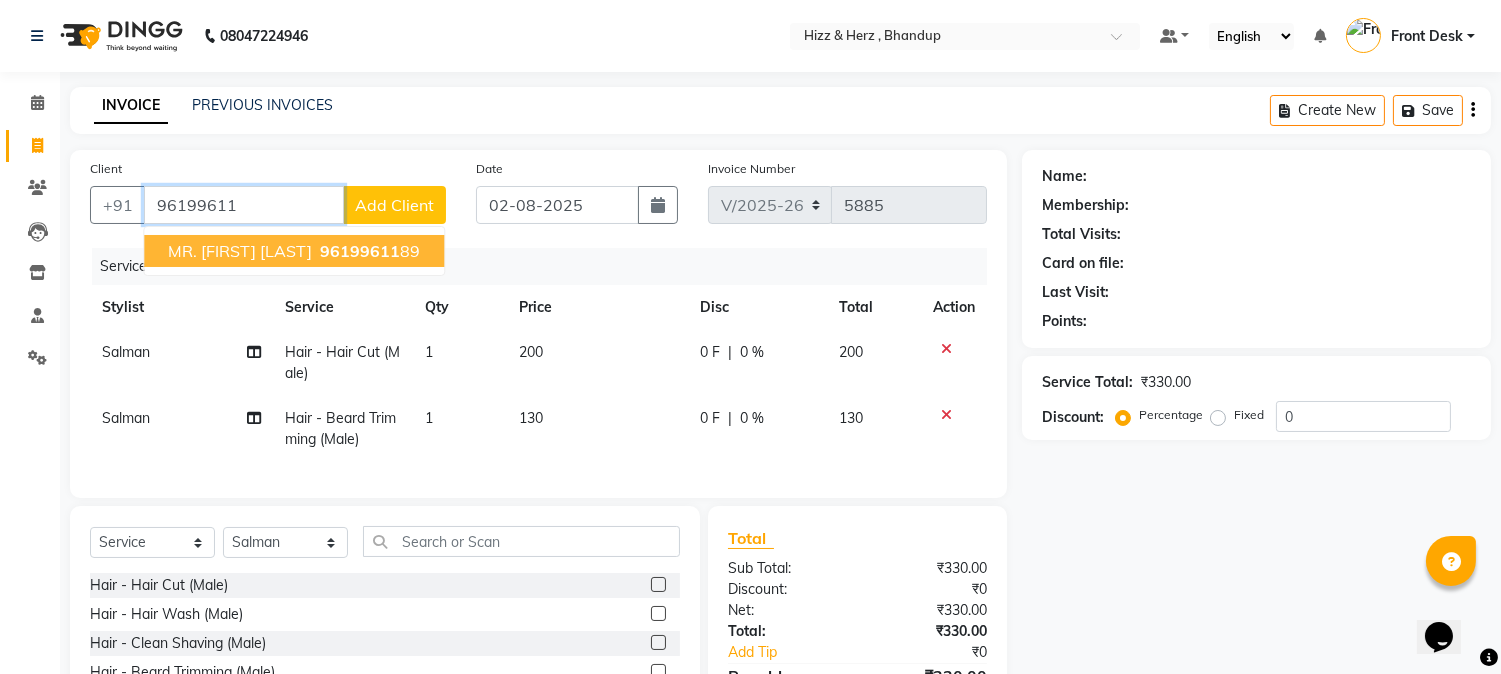 click on "MR. [FIRST] [LAST]   [PHONE]" at bounding box center (294, 251) 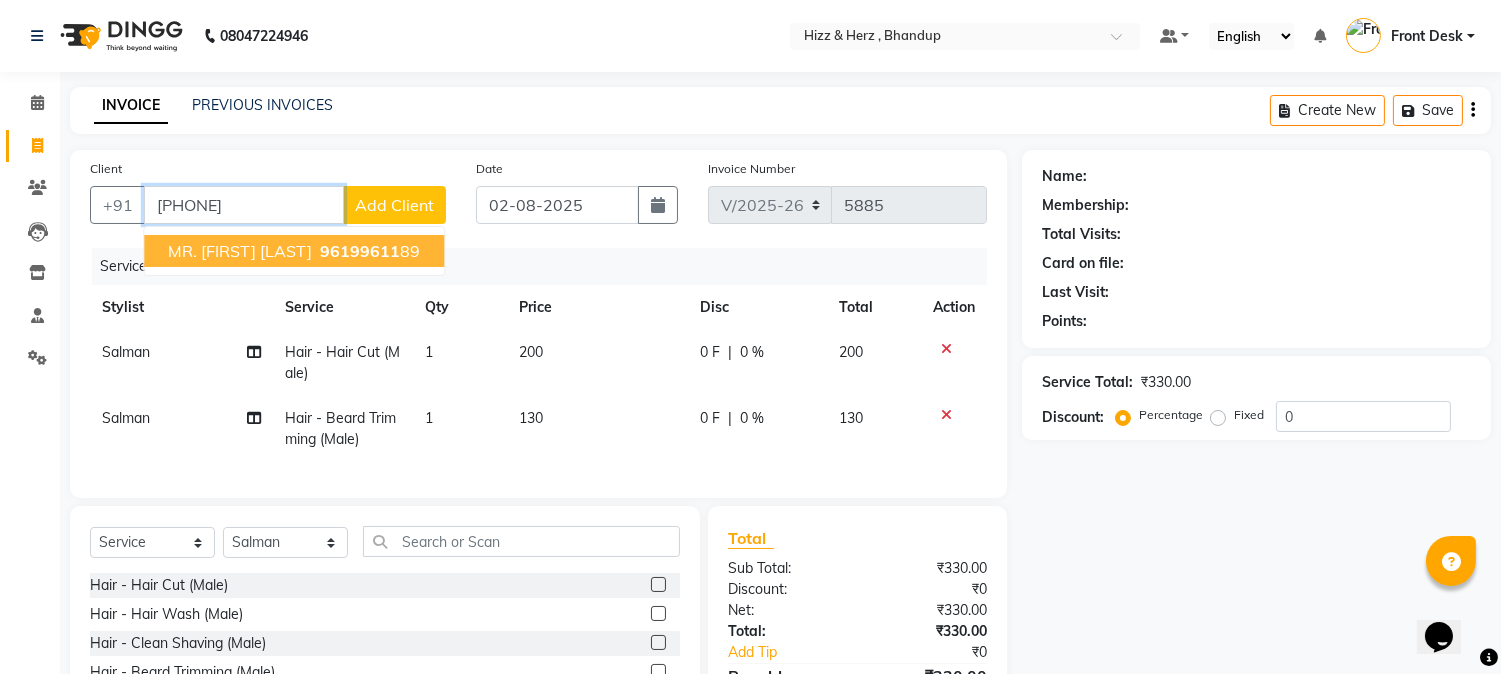 type on "[PHONE]" 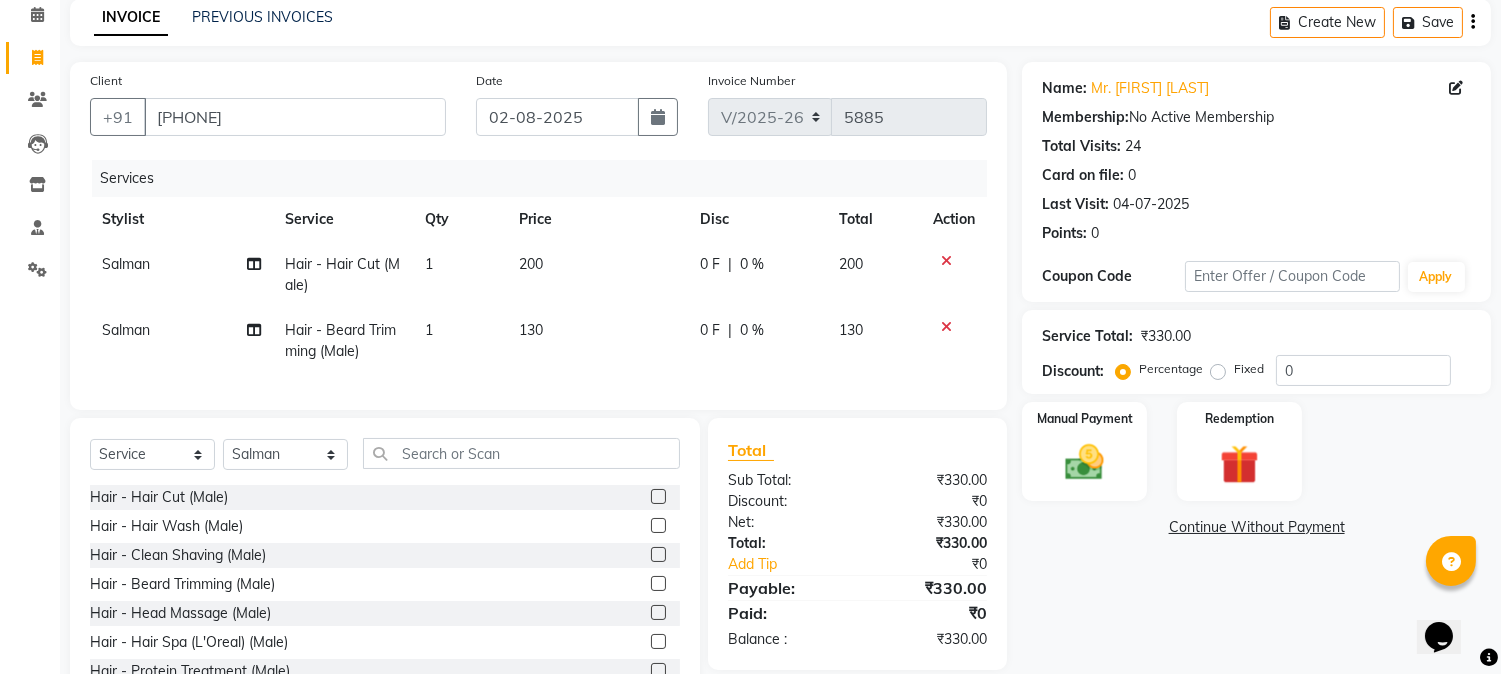 scroll, scrollTop: 173, scrollLeft: 0, axis: vertical 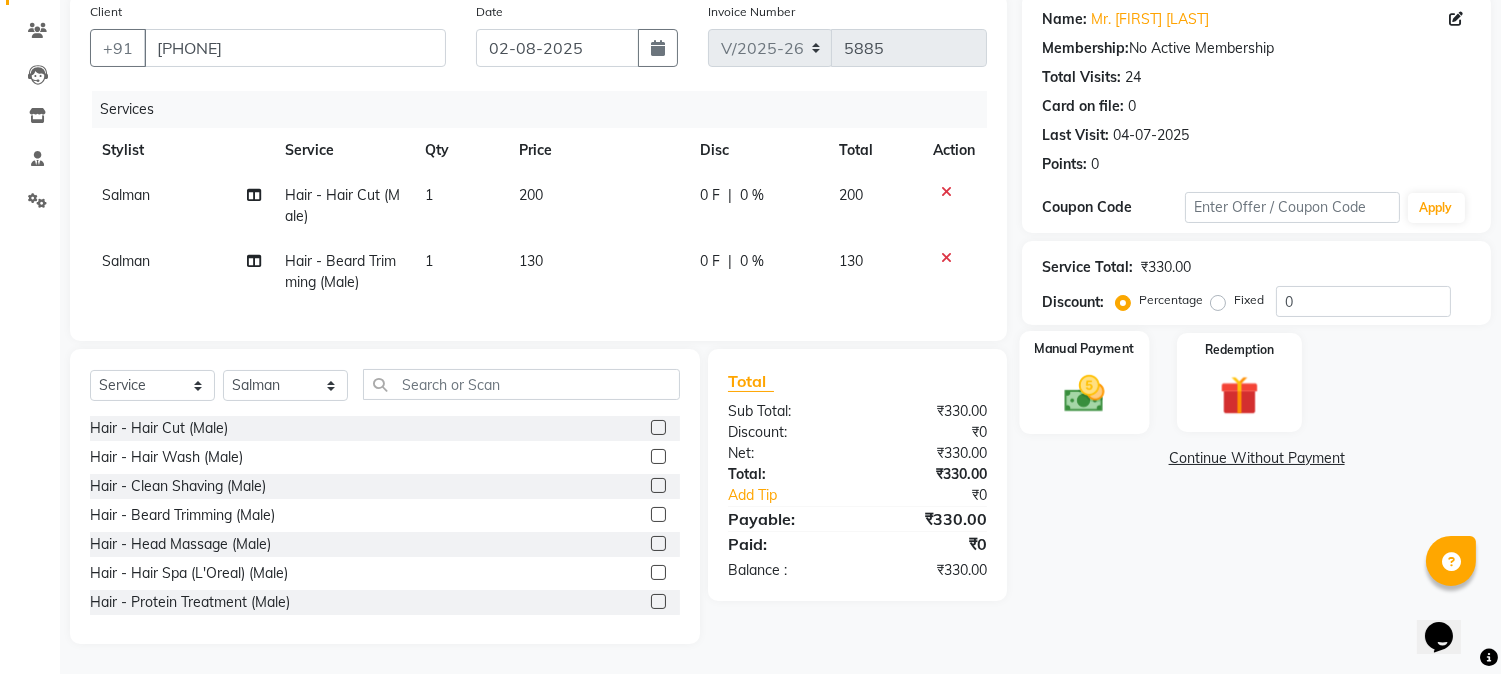 click 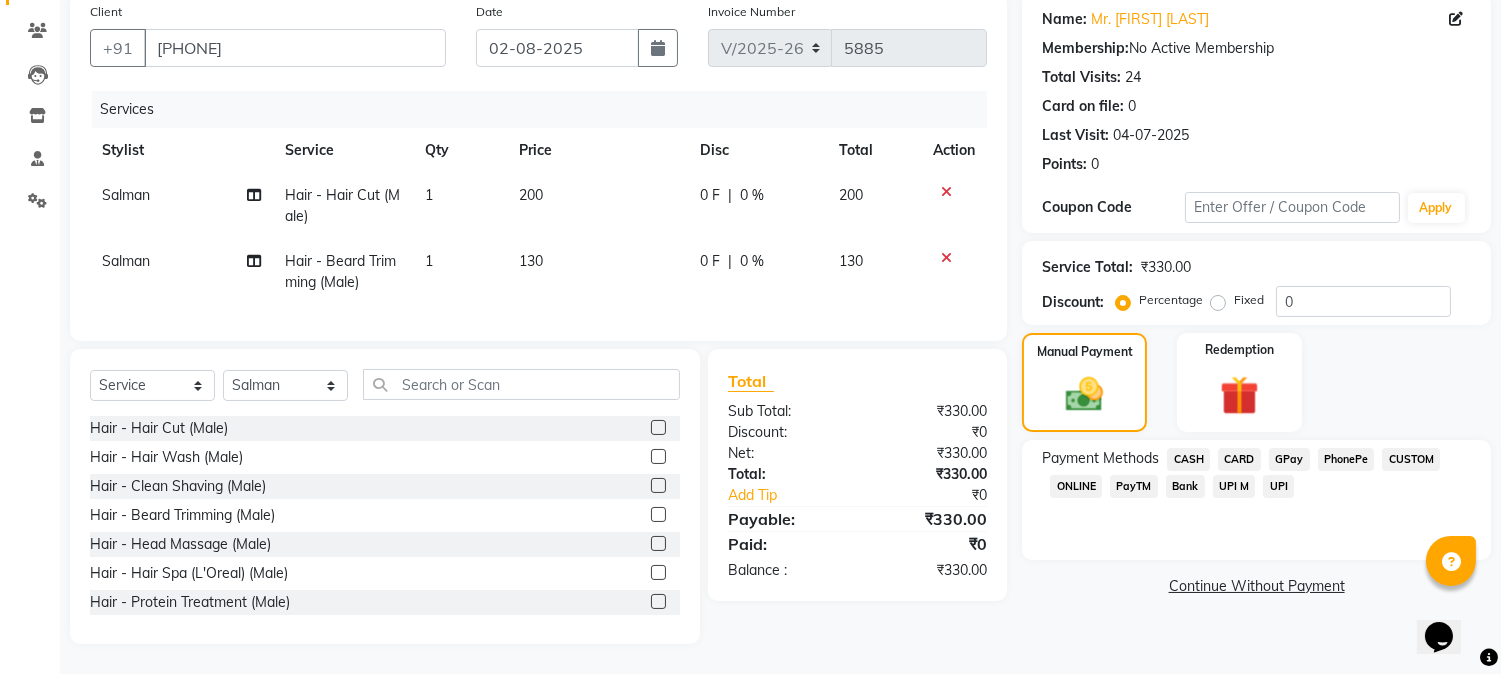 click on "GPay" 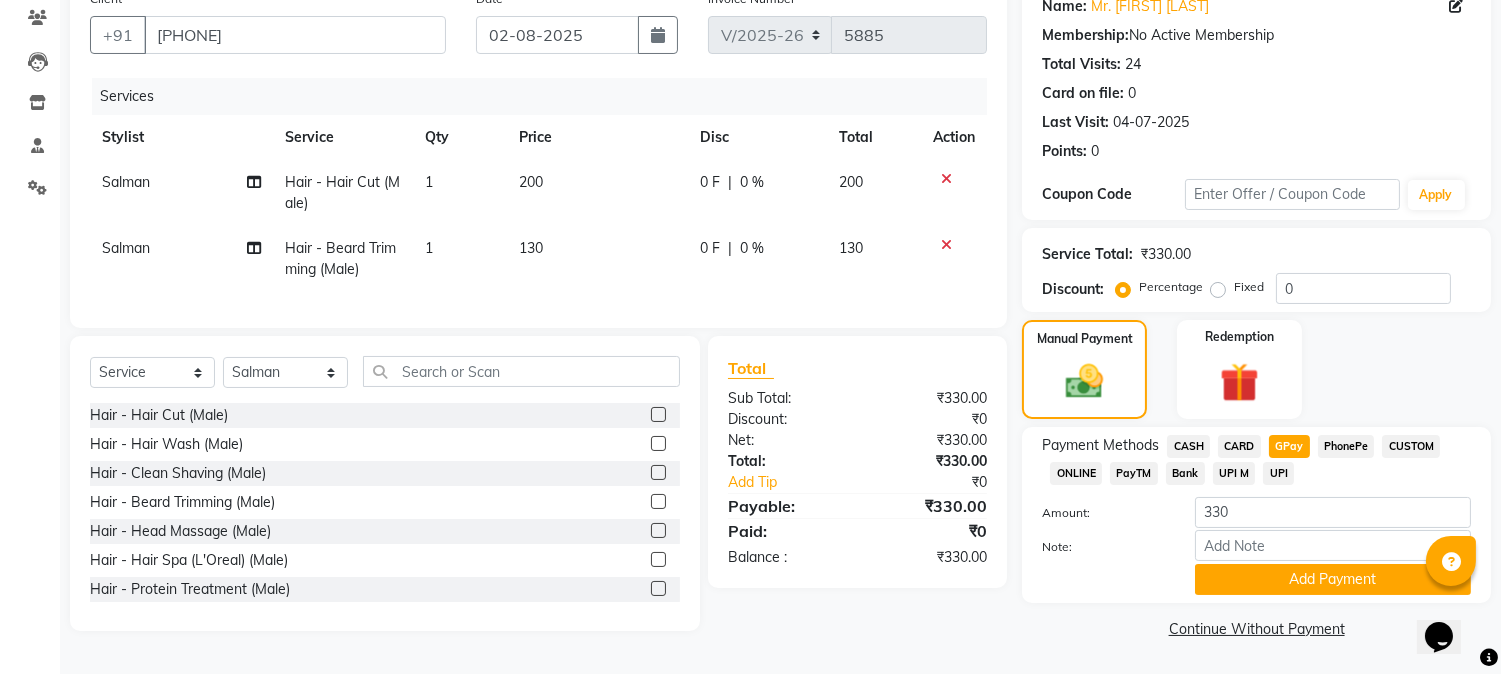 click on "CASH" 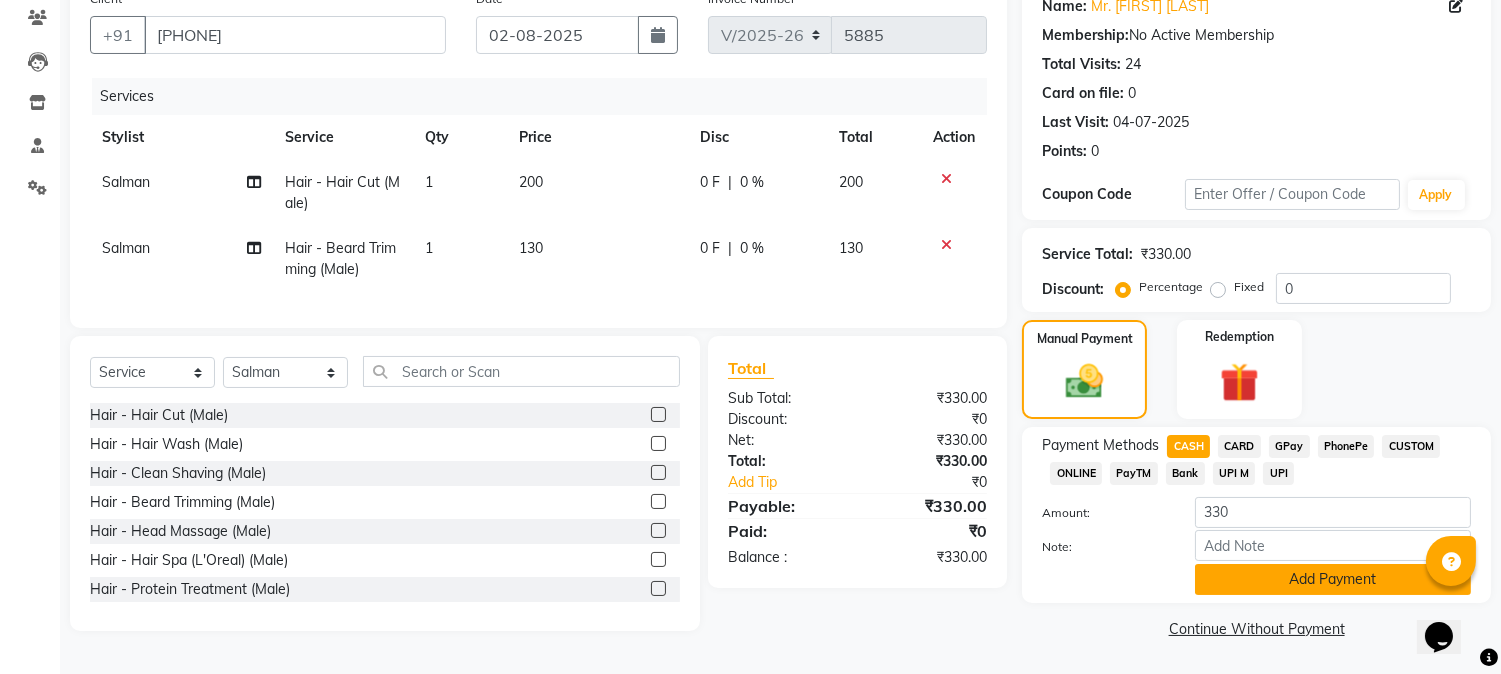 click on "Add Payment" 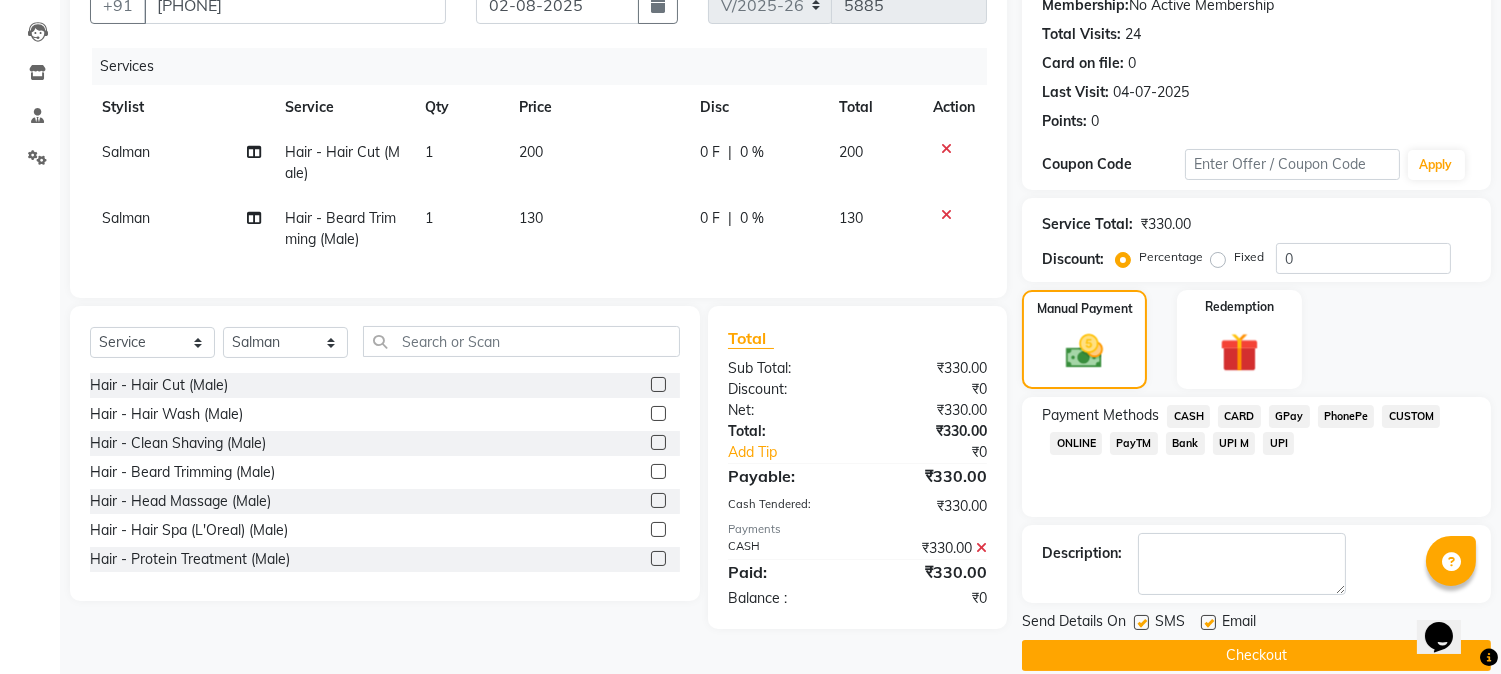 scroll, scrollTop: 225, scrollLeft: 0, axis: vertical 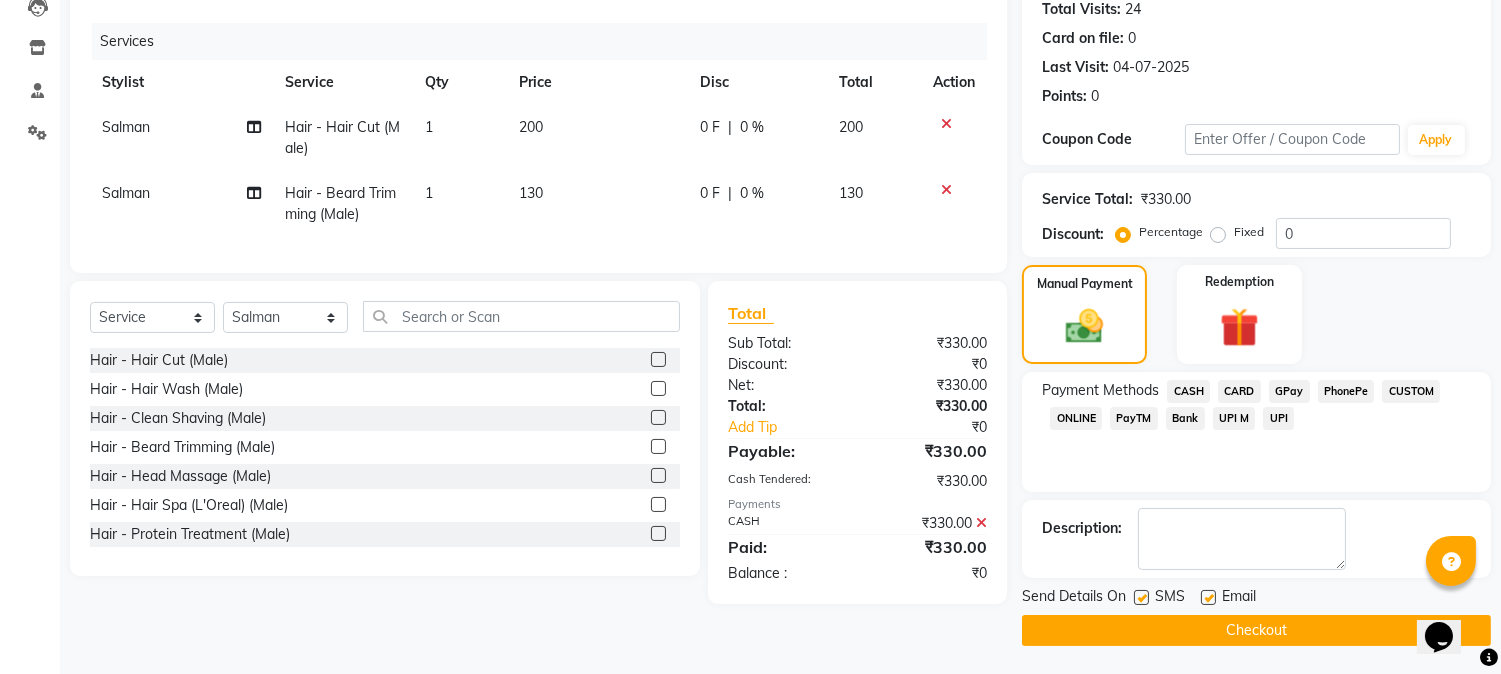 click on "Checkout" 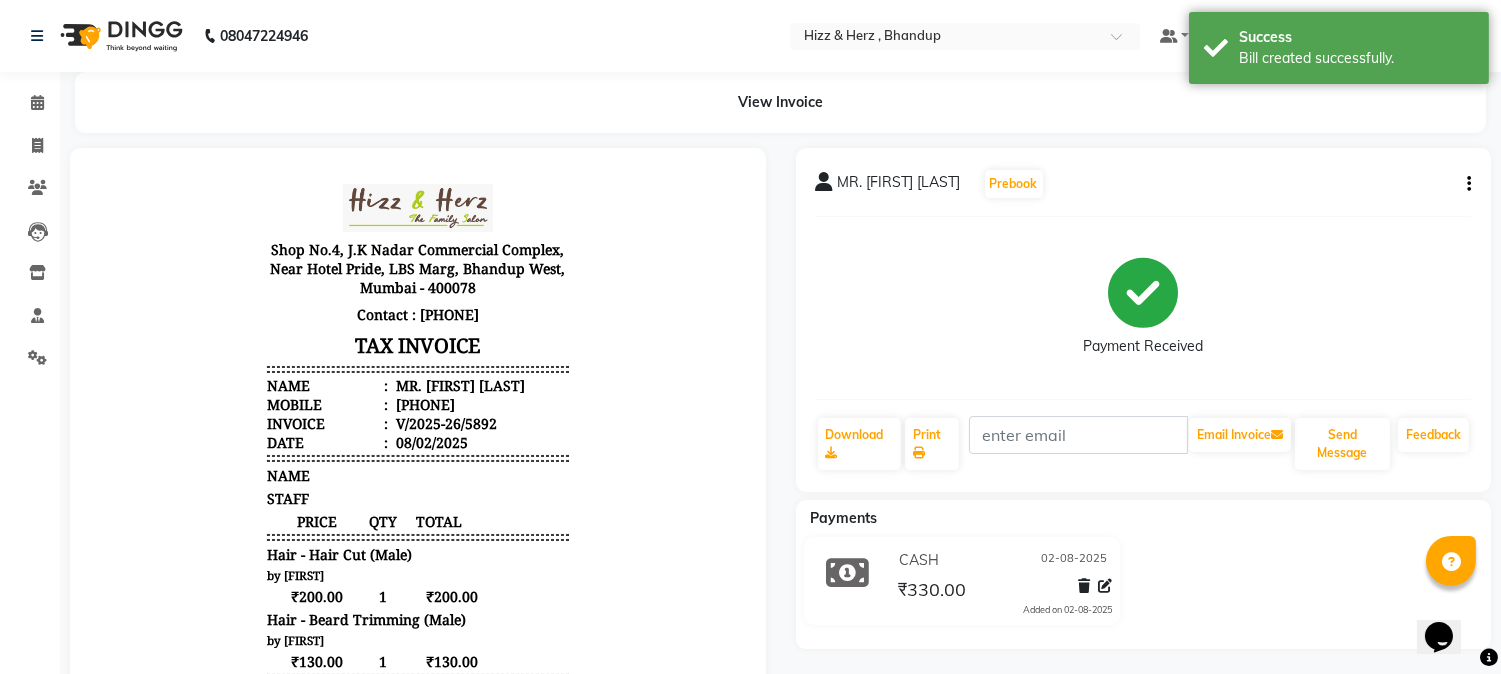scroll, scrollTop: 0, scrollLeft: 0, axis: both 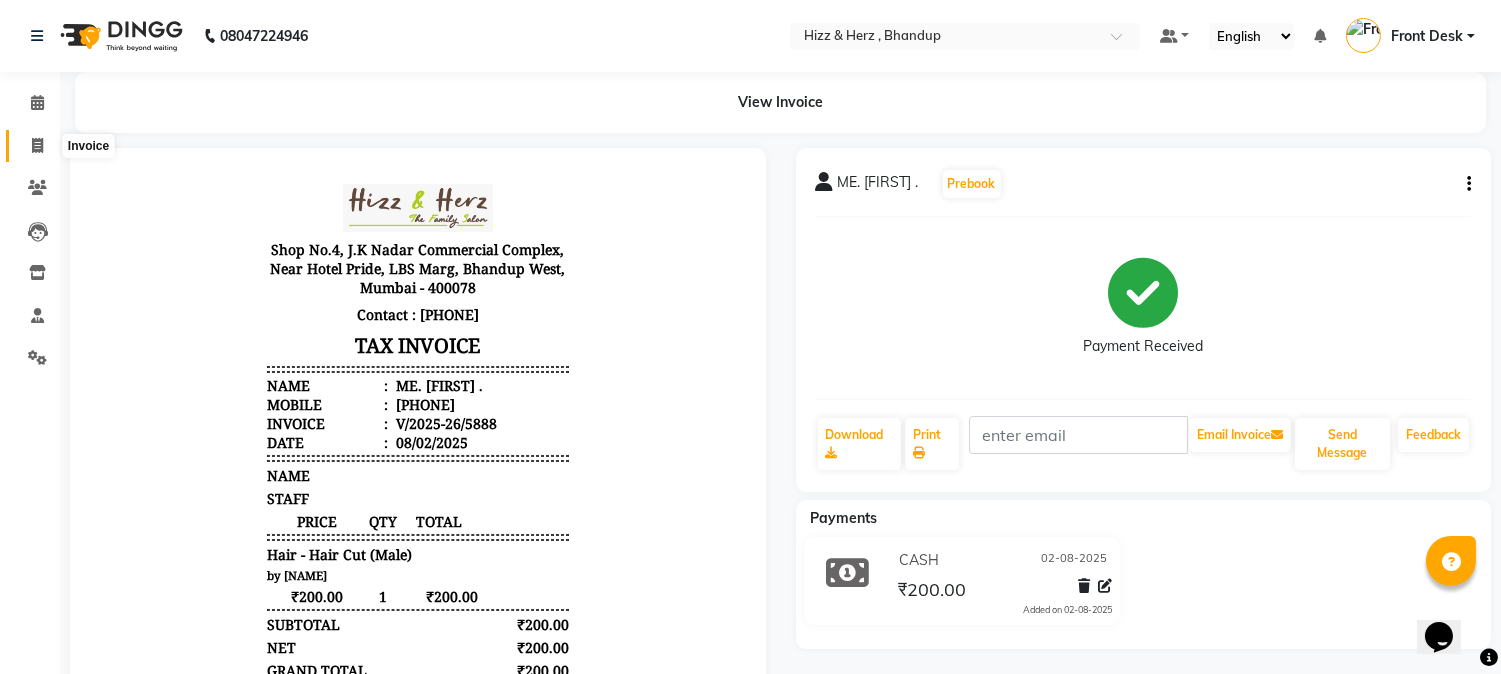 click 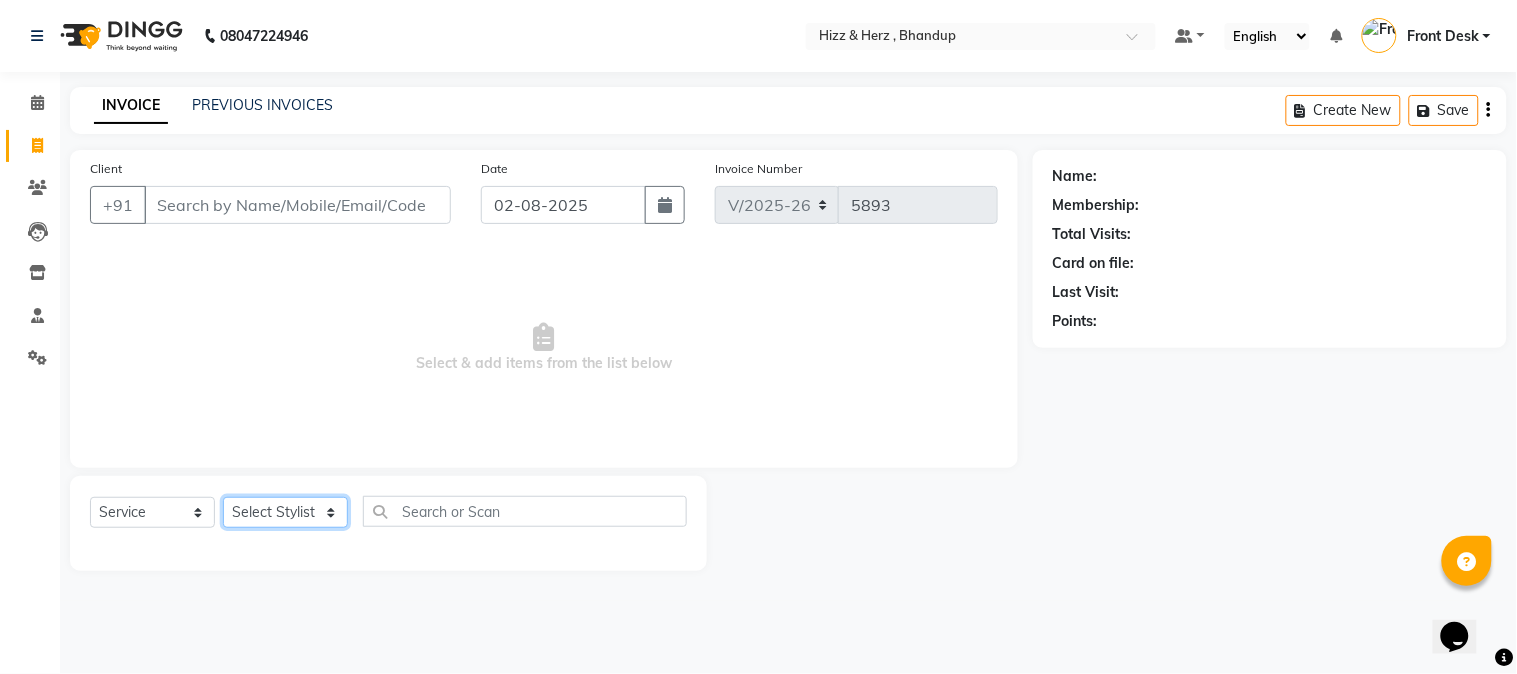 click on "Select Stylist Front Desk Gaurav Sharma HIZZ & HERZ 2 IRFAN AHMAD Jigna Goswami KHALID AHMAD Laxmi Mehboob MOHD PARVEJ NIZAM Salman Sangeeta  SUMITA  VEERENDRA SHARMA" 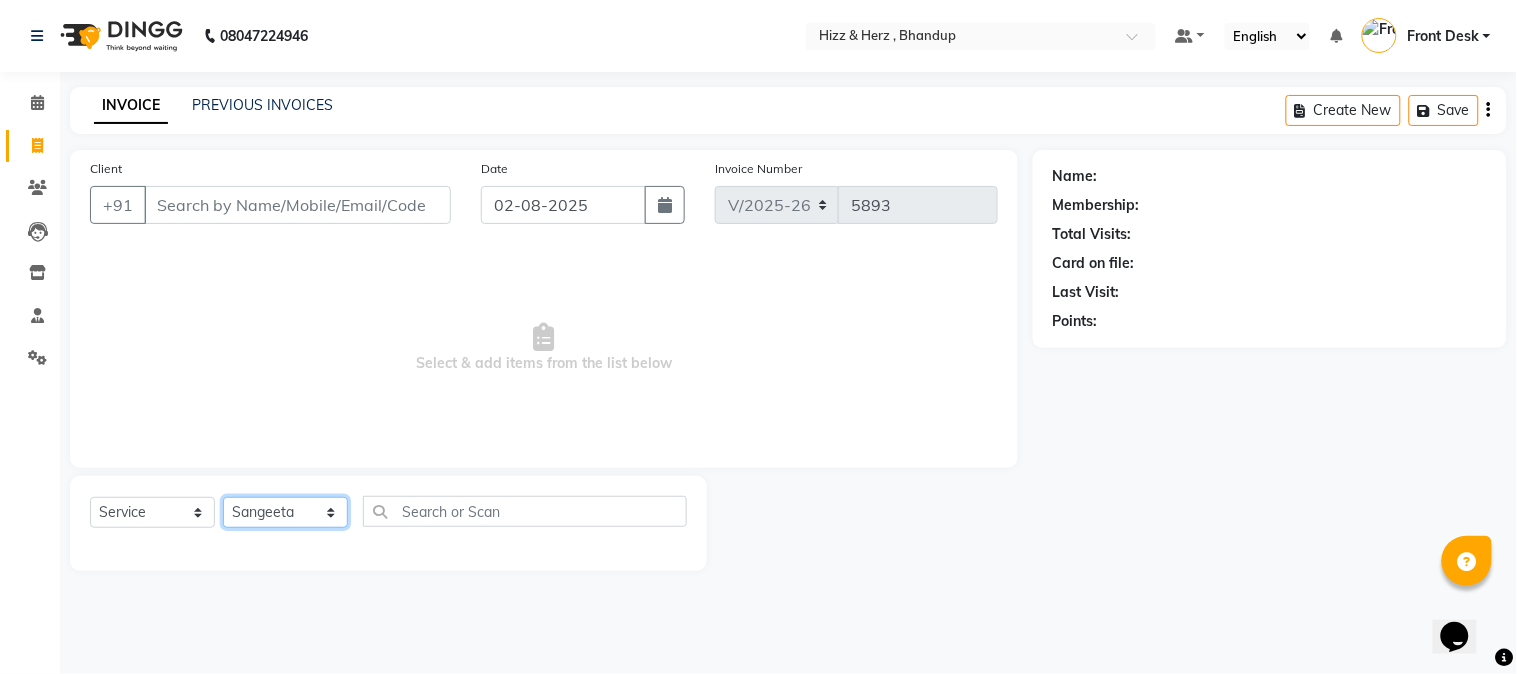 click on "Select Stylist Front Desk Gaurav Sharma HIZZ & HERZ 2 IRFAN AHMAD Jigna Goswami KHALID AHMAD Laxmi Mehboob MOHD PARVEJ NIZAM Salman Sangeeta  SUMITA  VEERENDRA SHARMA" 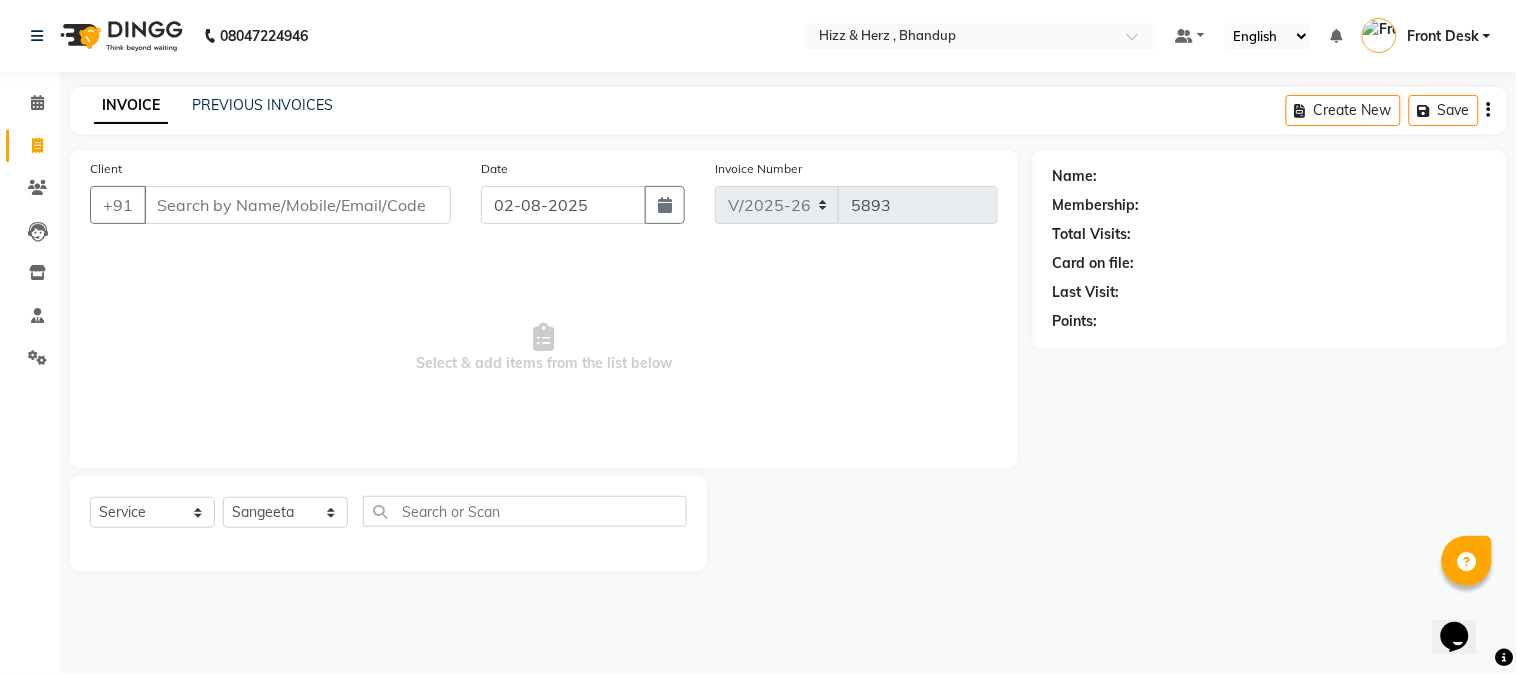 click on "Select & add items from the list below" at bounding box center [544, 348] 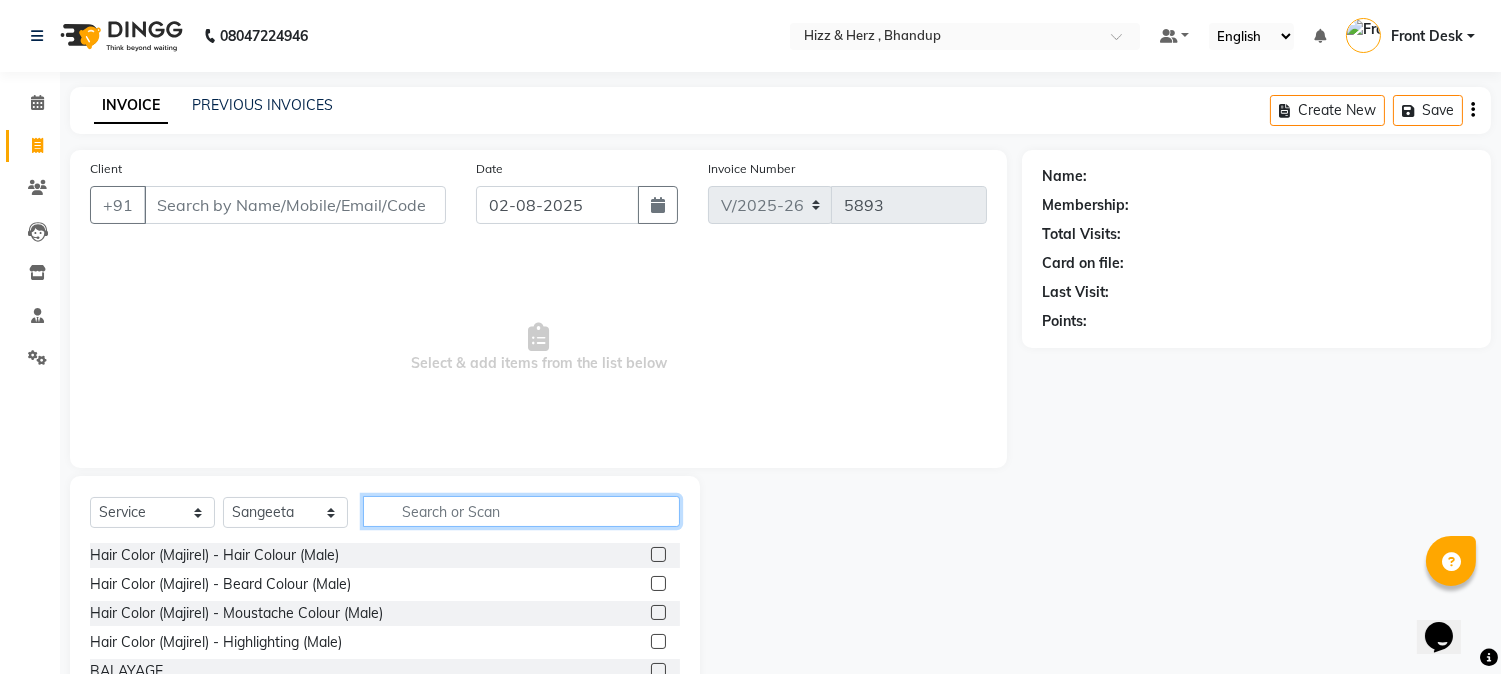 click 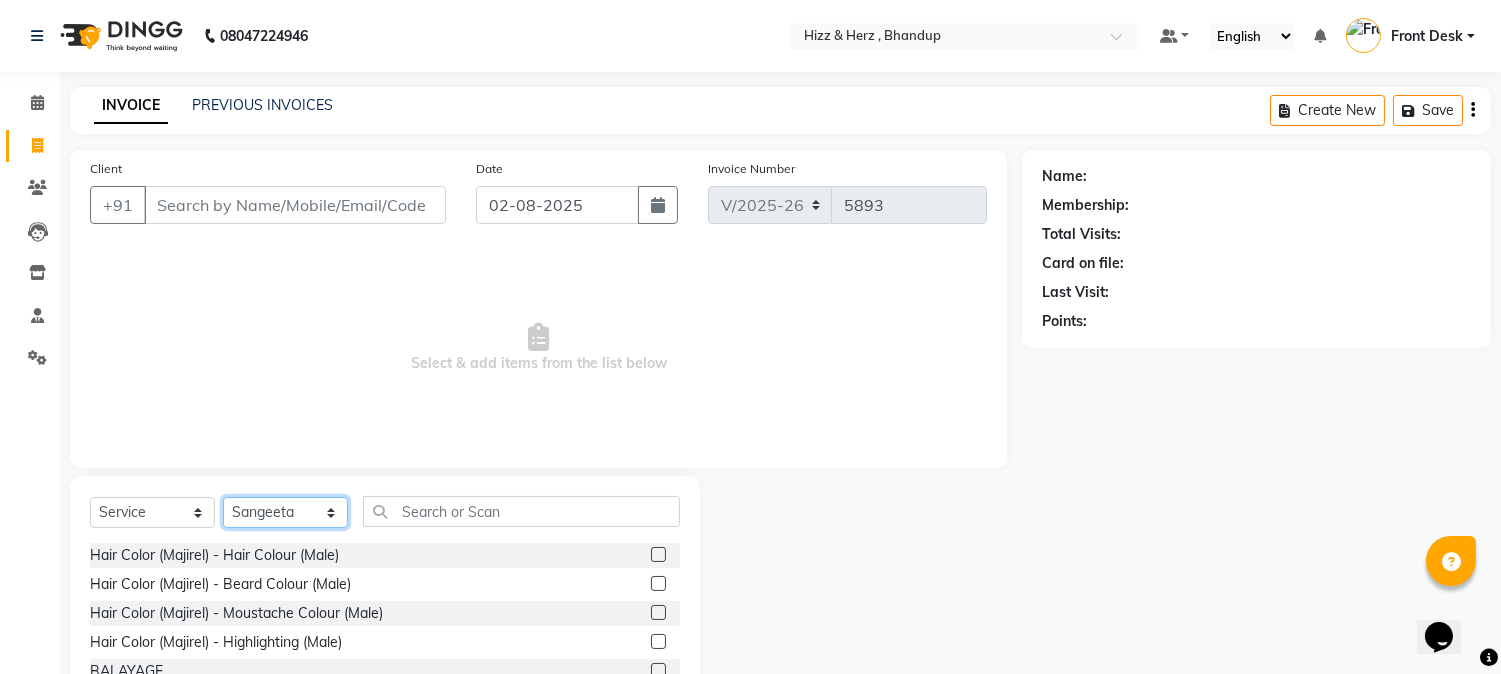 click on "Select Stylist Front Desk Gaurav Sharma HIZZ & HERZ 2 IRFAN AHMAD Jigna Goswami KHALID AHMAD Laxmi Mehboob MOHD PARVEJ NIZAM Salman Sangeeta  SUMITA  VEERENDRA SHARMA" 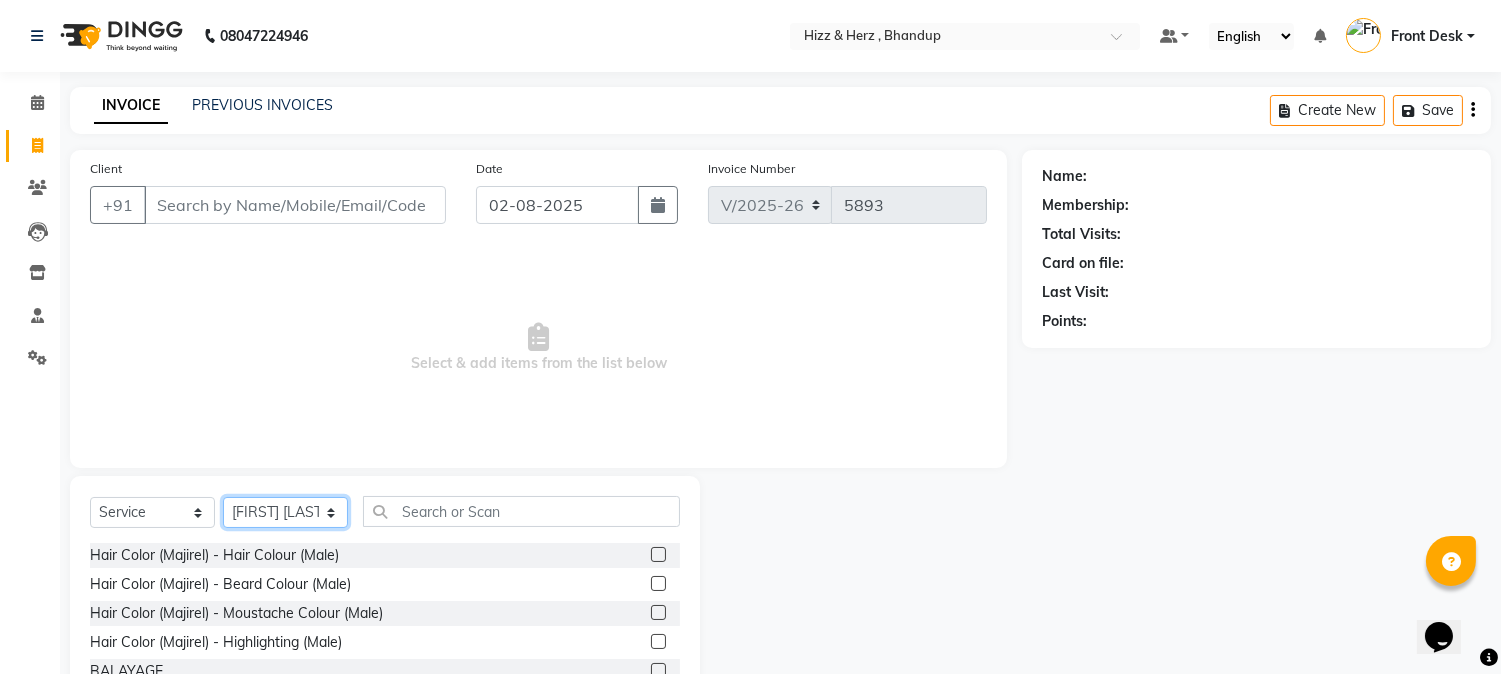 click on "Select Stylist Front Desk Gaurav Sharma HIZZ & HERZ 2 IRFAN AHMAD Jigna Goswami KHALID AHMAD Laxmi Mehboob MOHD PARVEJ NIZAM Salman Sangeeta  SUMITA  VEERENDRA SHARMA" 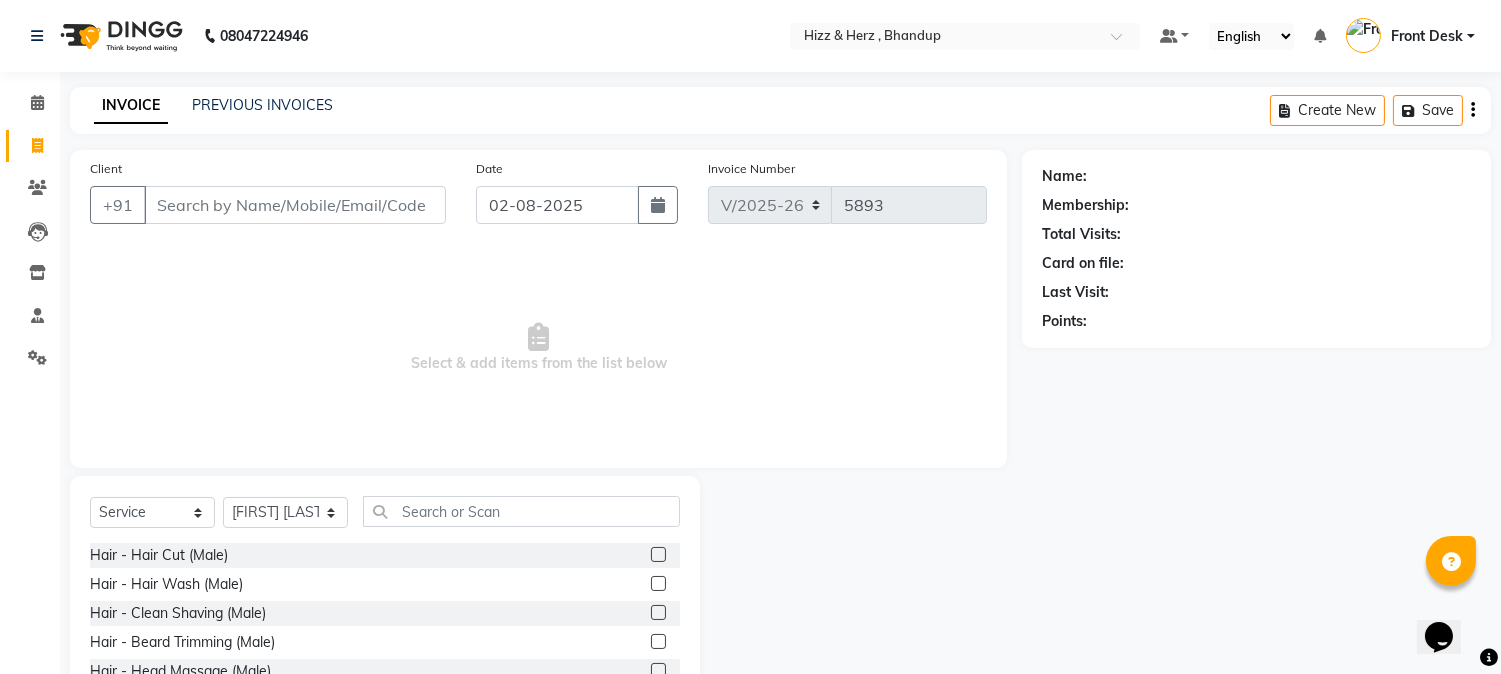 click 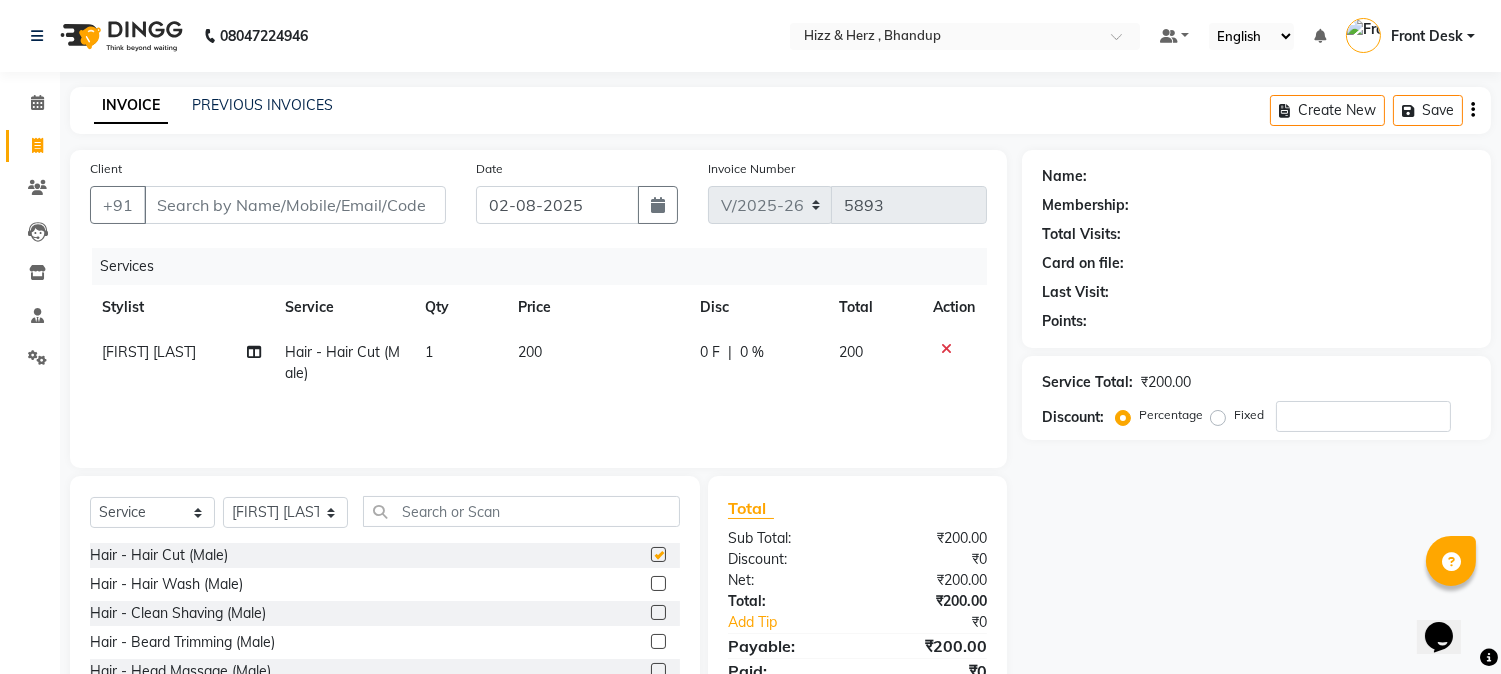 checkbox on "false" 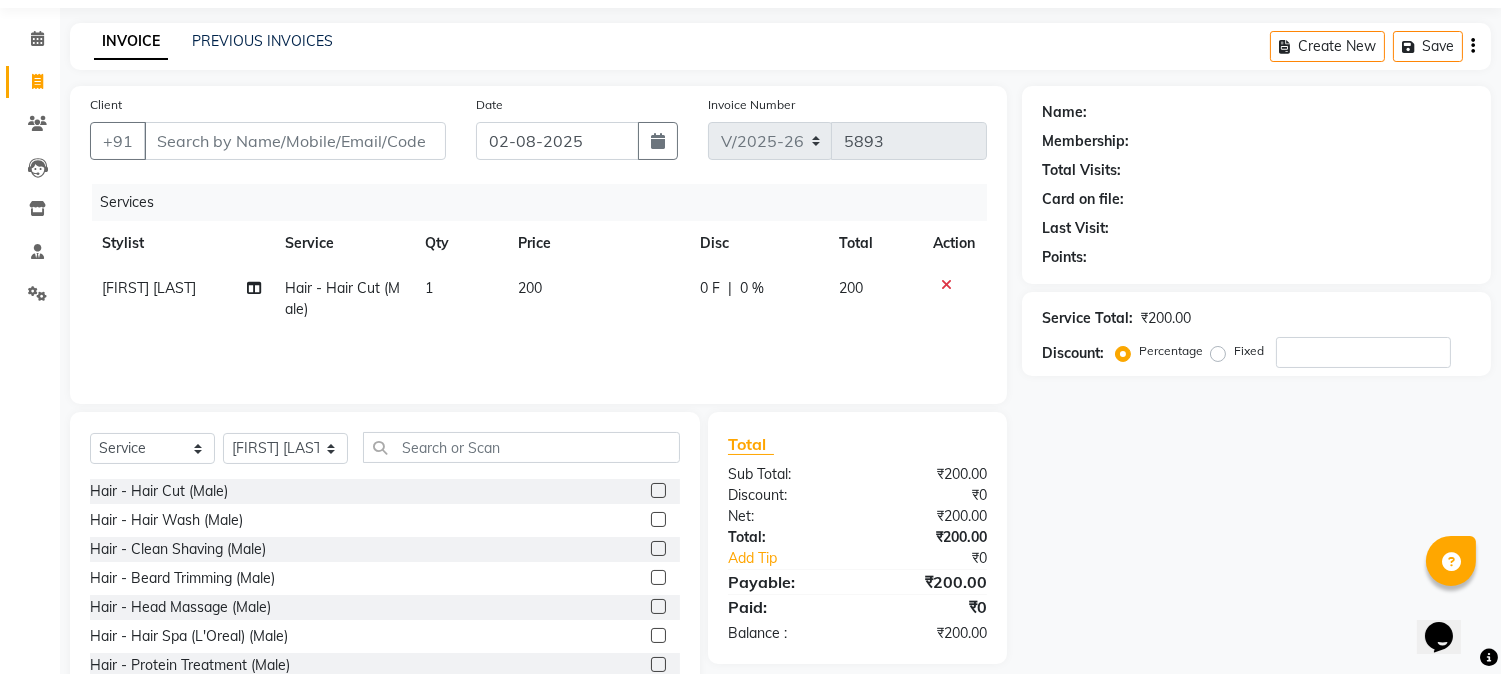 scroll, scrollTop: 126, scrollLeft: 0, axis: vertical 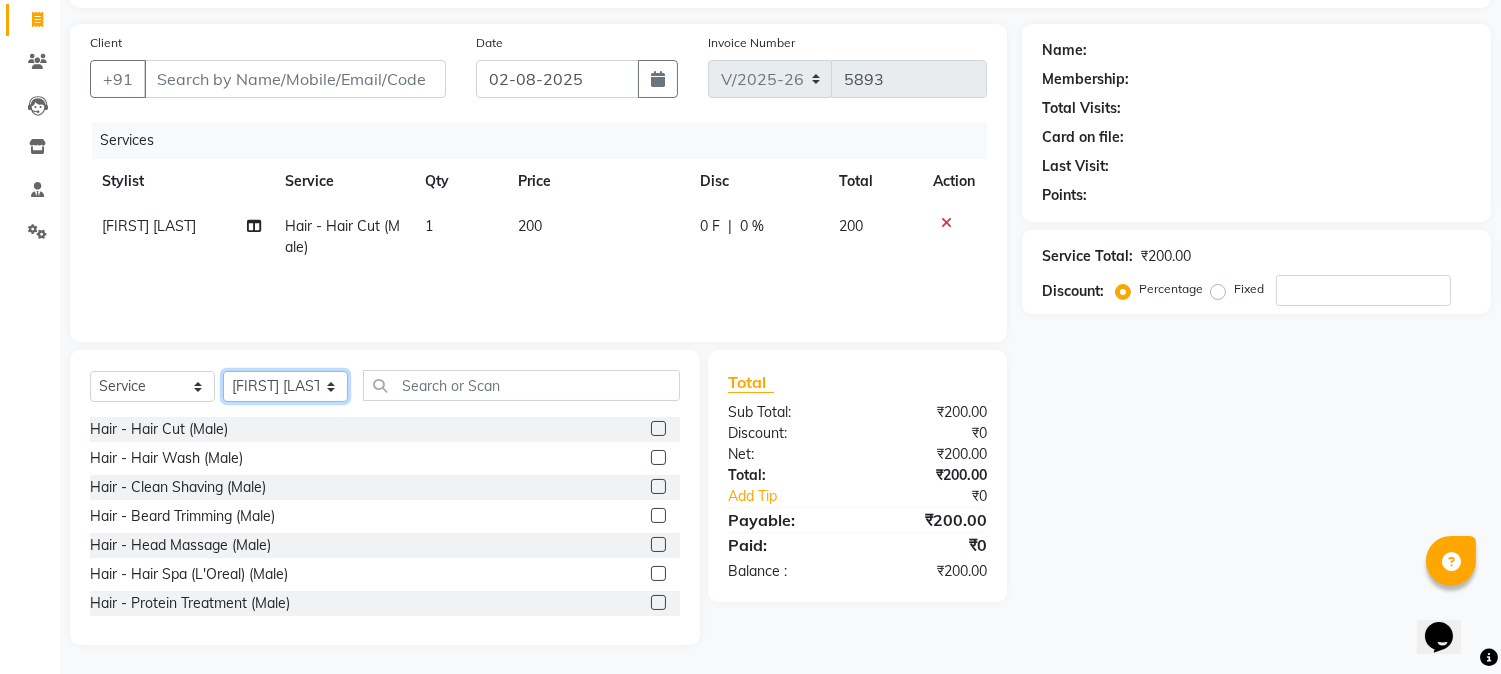 click on "Select Stylist Front Desk Gaurav Sharma HIZZ & HERZ 2 IRFAN AHMAD Jigna Goswami KHALID AHMAD Laxmi Mehboob MOHD PARVEJ NIZAM Salman Sangeeta  SUMITA  VEERENDRA SHARMA" 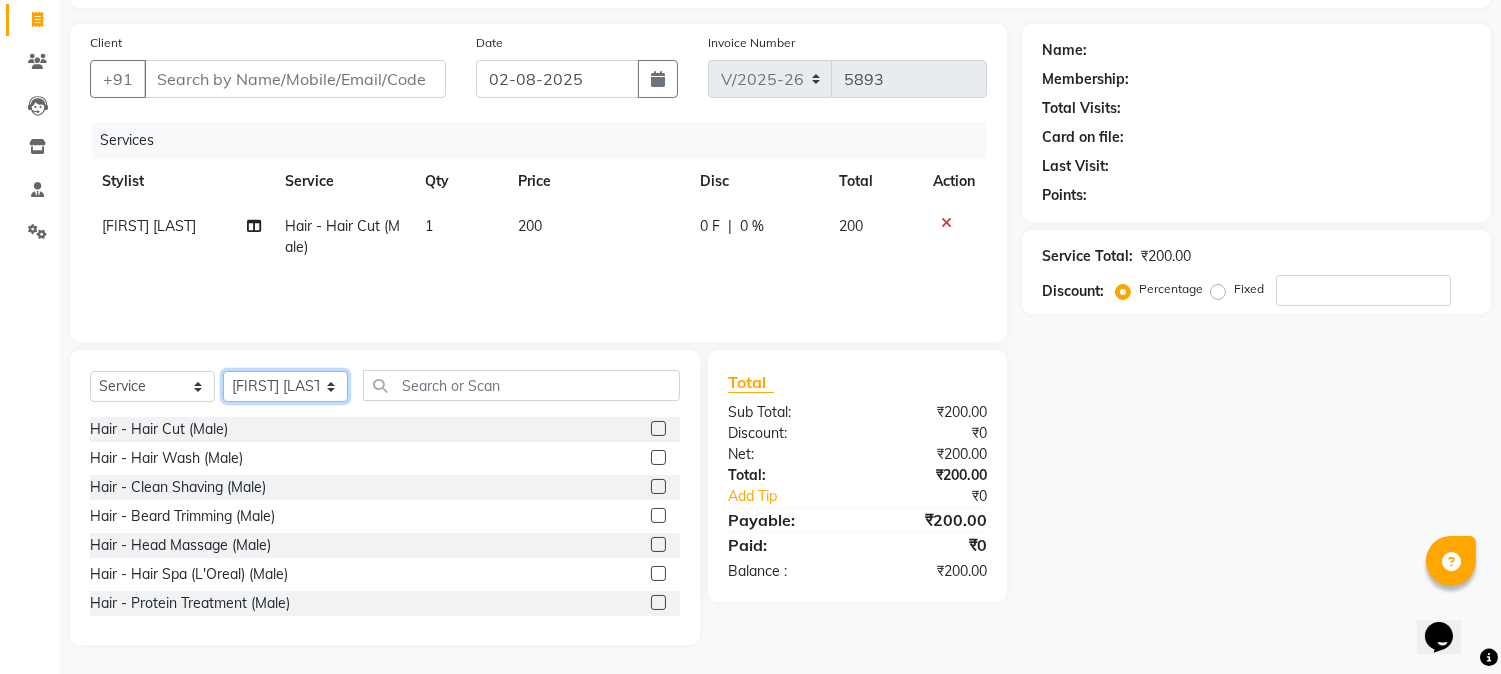 select on "9149" 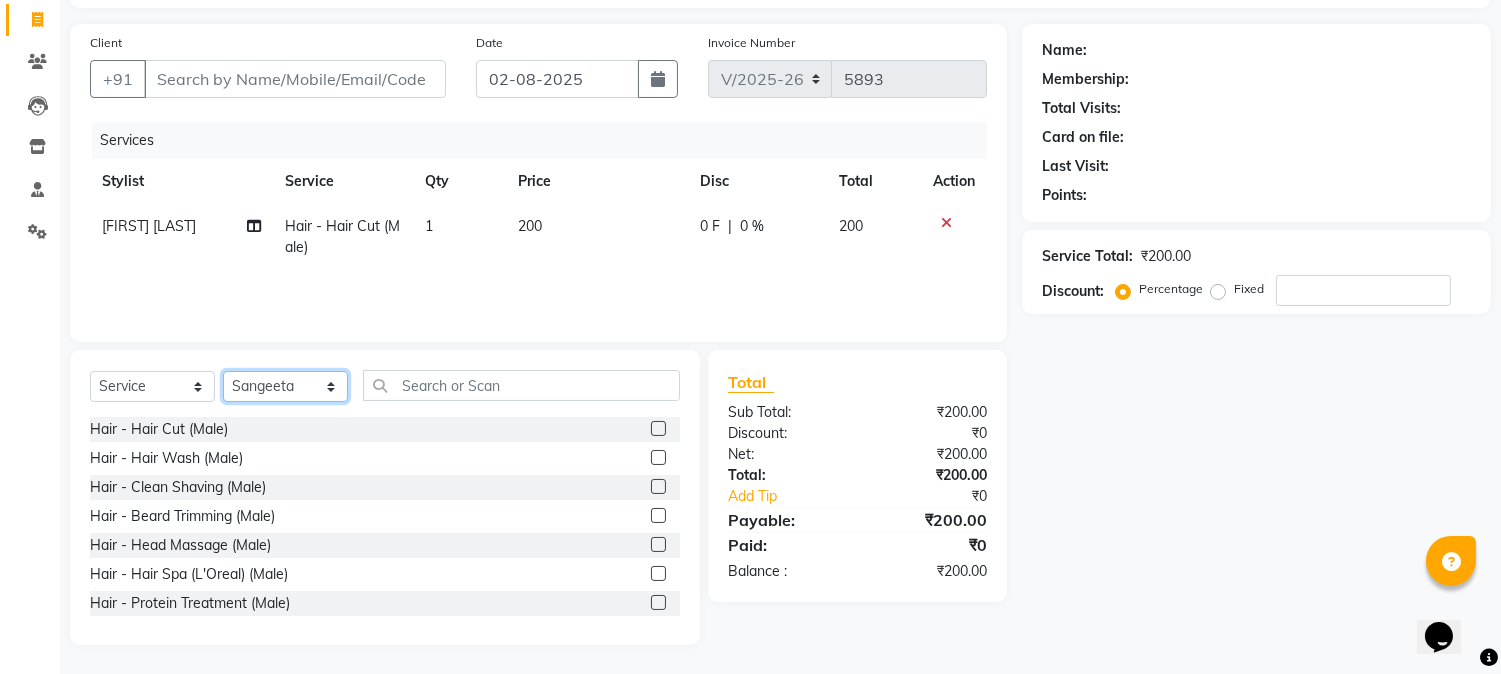 click on "Select Stylist Front Desk Gaurav Sharma HIZZ & HERZ 2 IRFAN AHMAD Jigna Goswami KHALID AHMAD Laxmi Mehboob MOHD PARVEJ NIZAM Salman Sangeeta  SUMITA  VEERENDRA SHARMA" 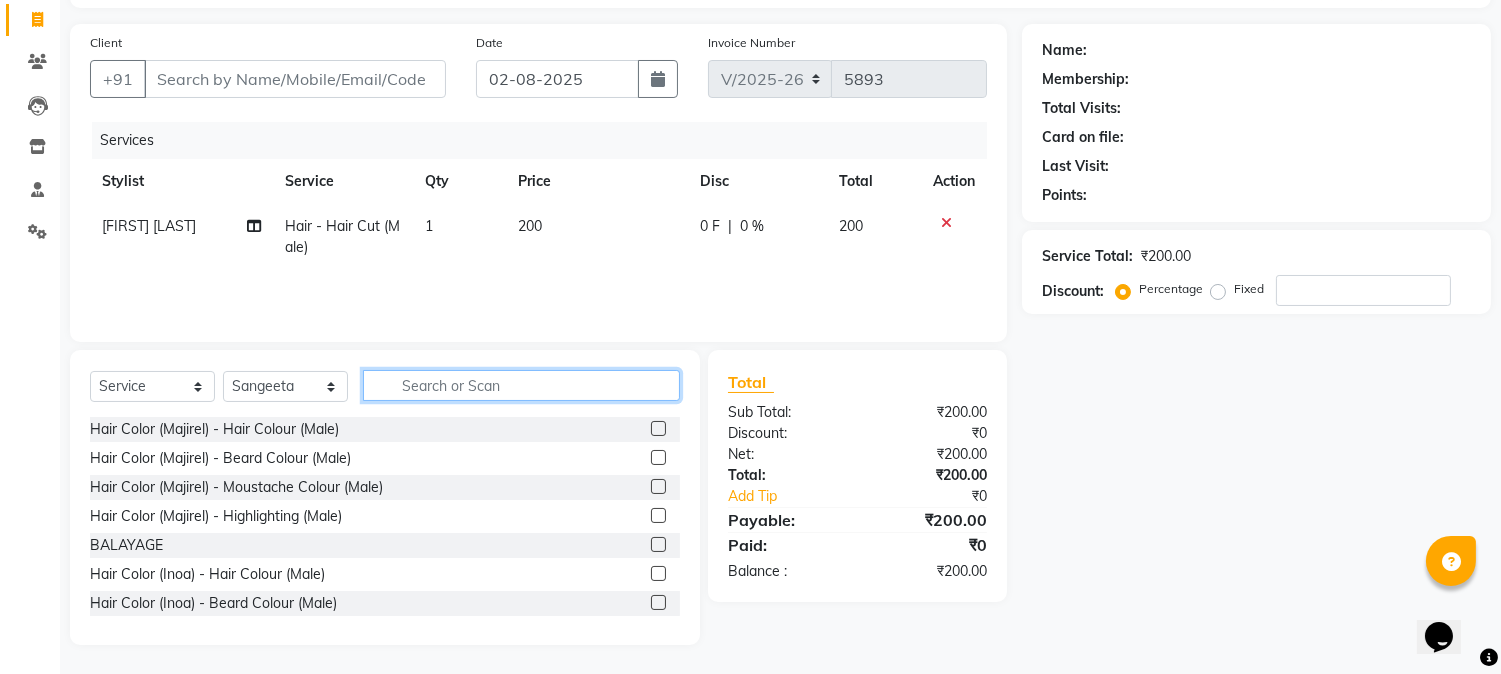 click 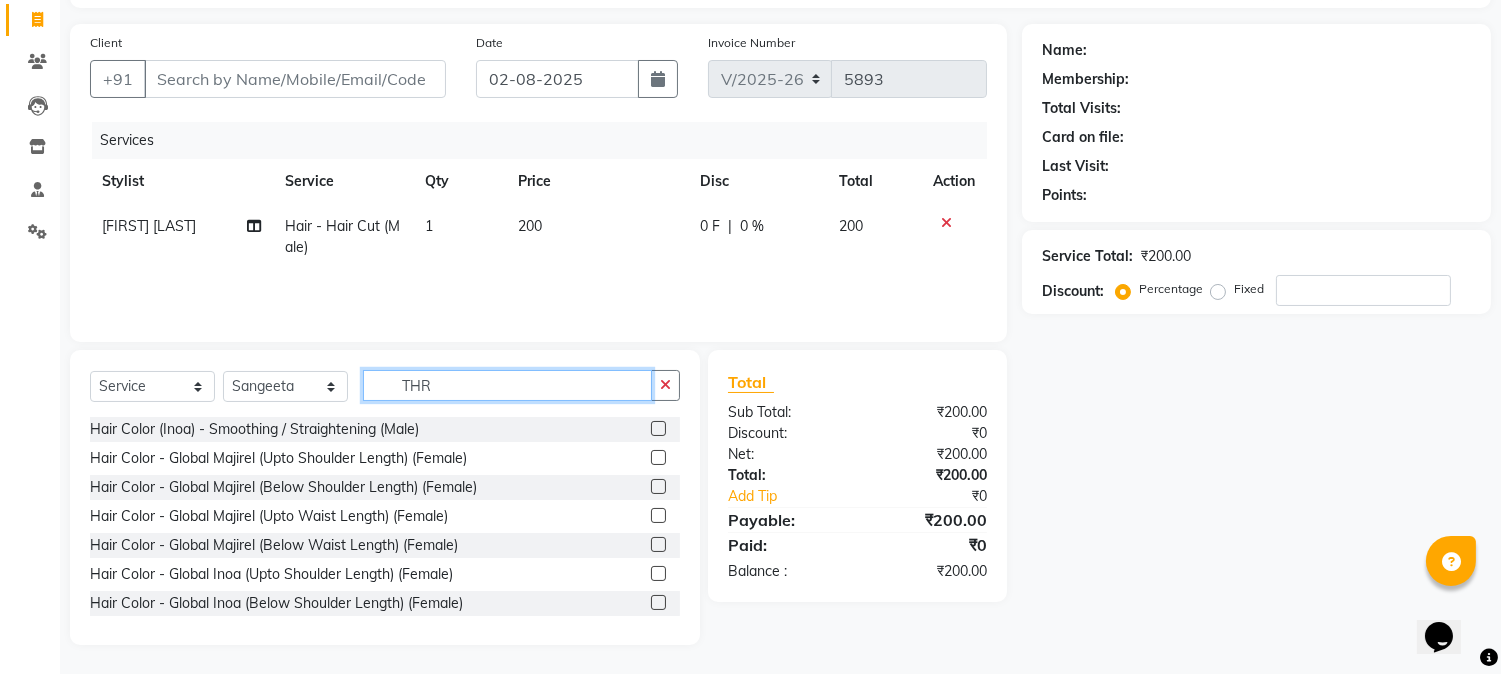 scroll, scrollTop: 84, scrollLeft: 0, axis: vertical 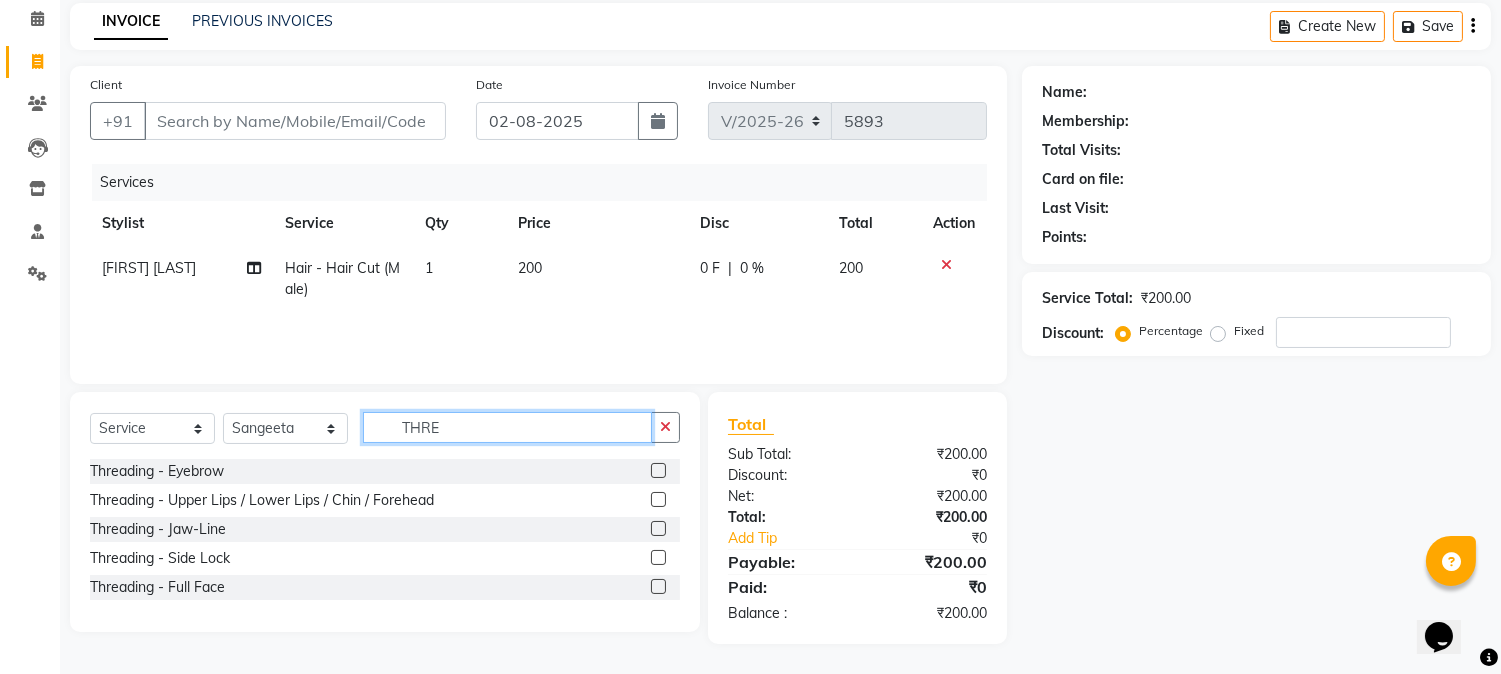 type on "THRE" 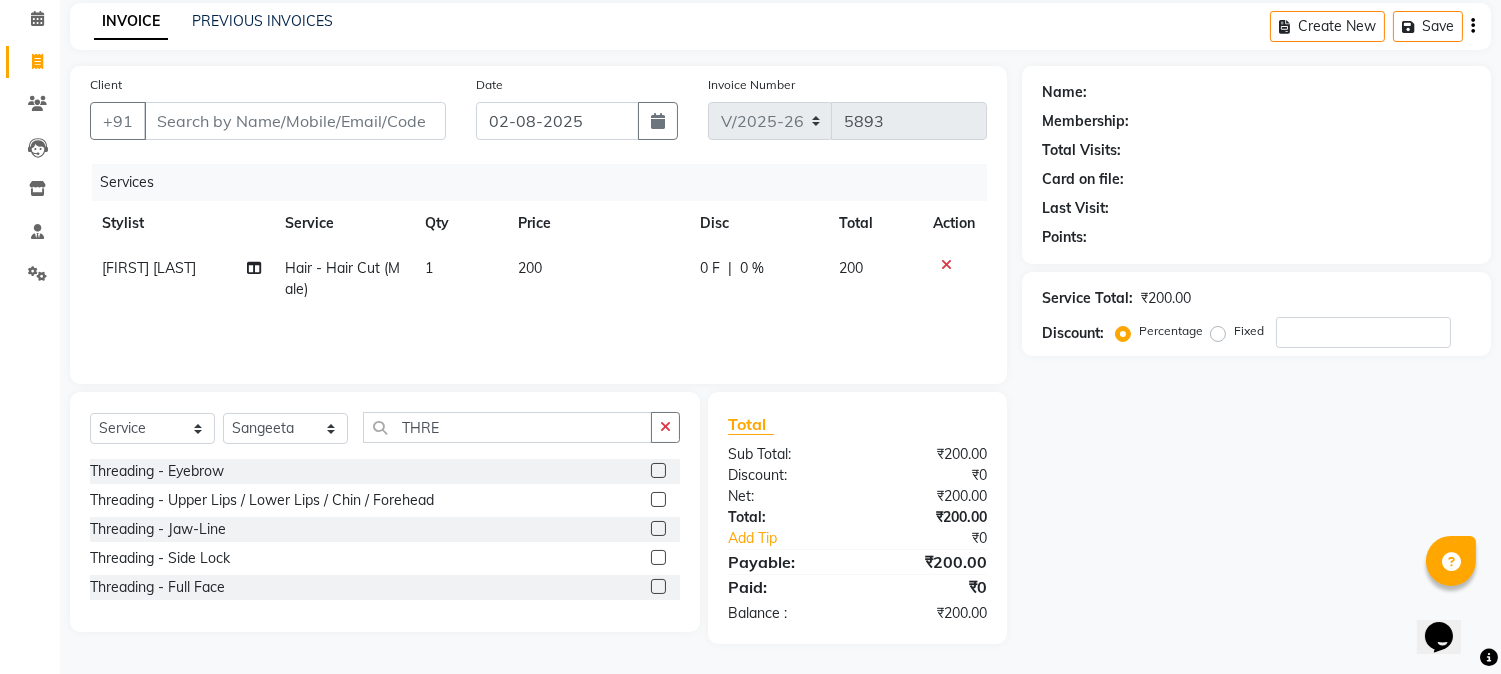 click 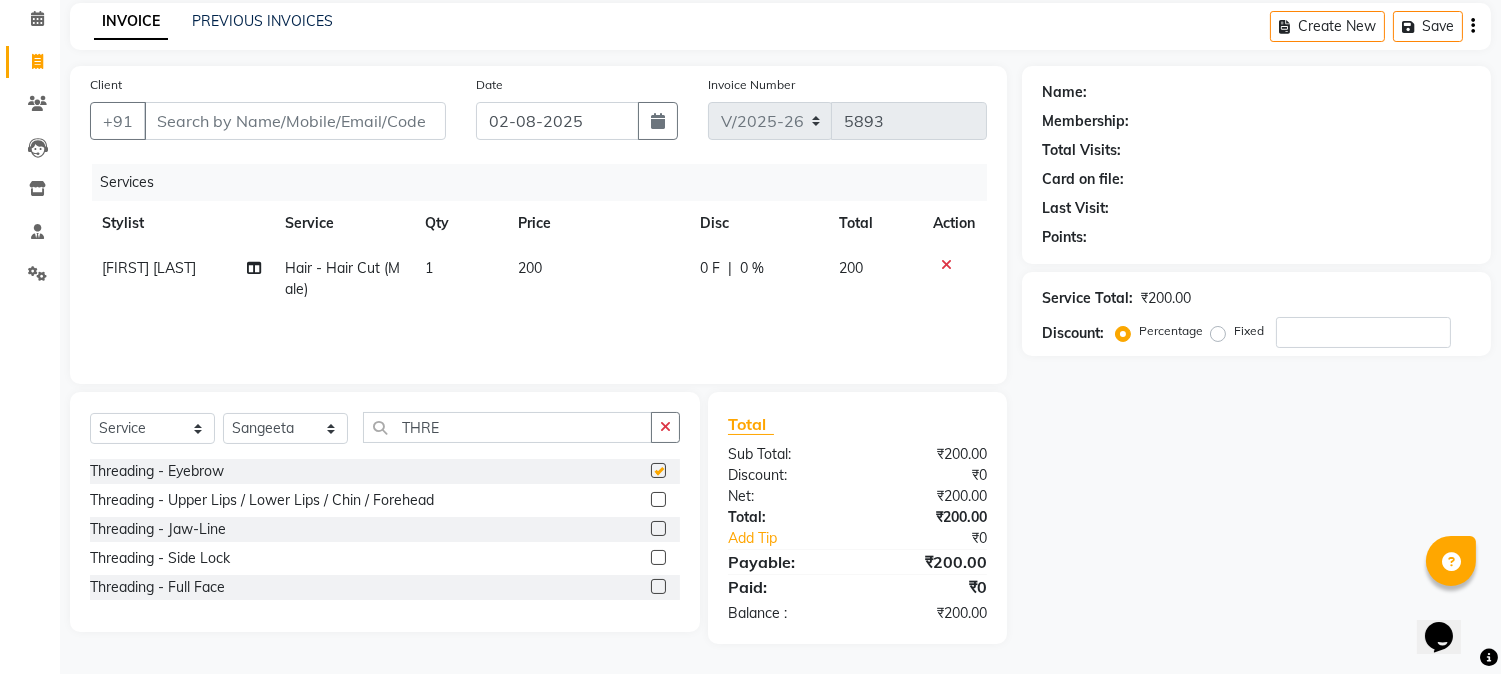 click 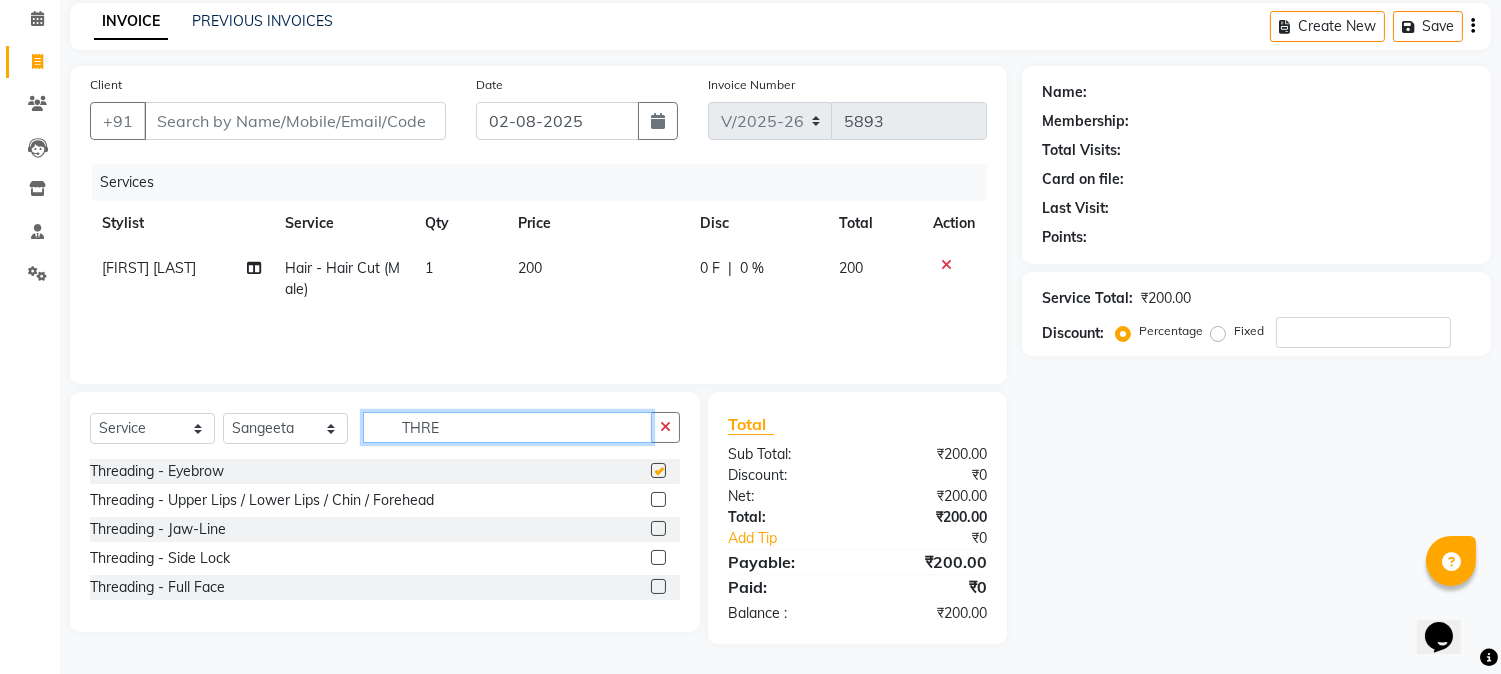 type 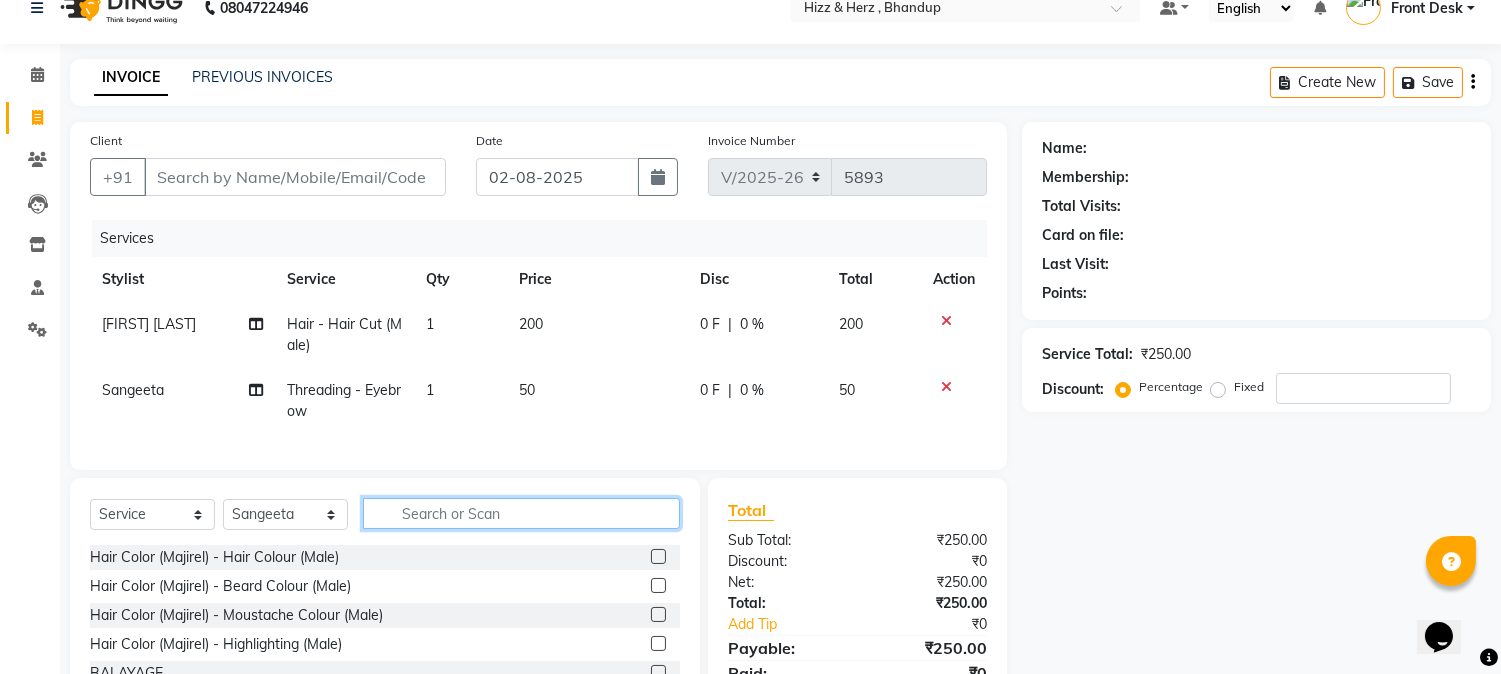 scroll, scrollTop: 0, scrollLeft: 0, axis: both 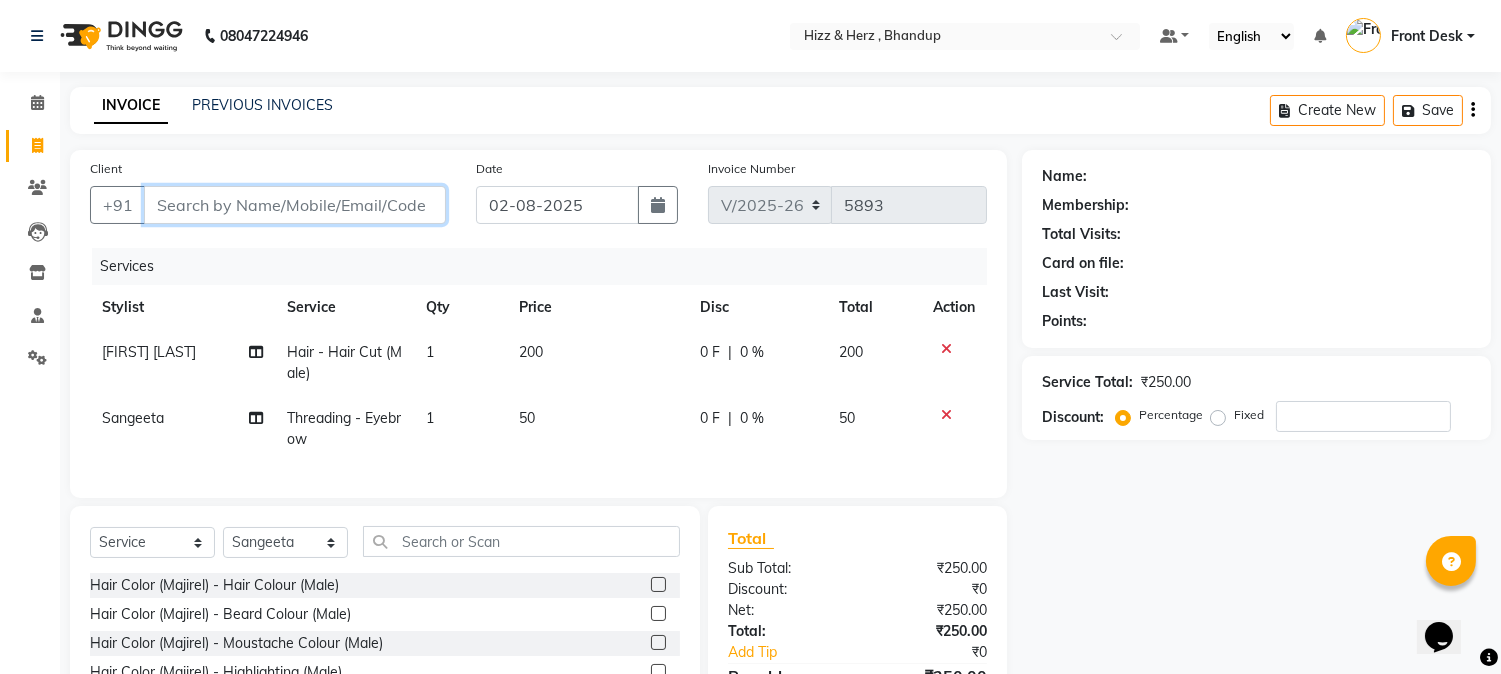 click on "Client" at bounding box center [295, 205] 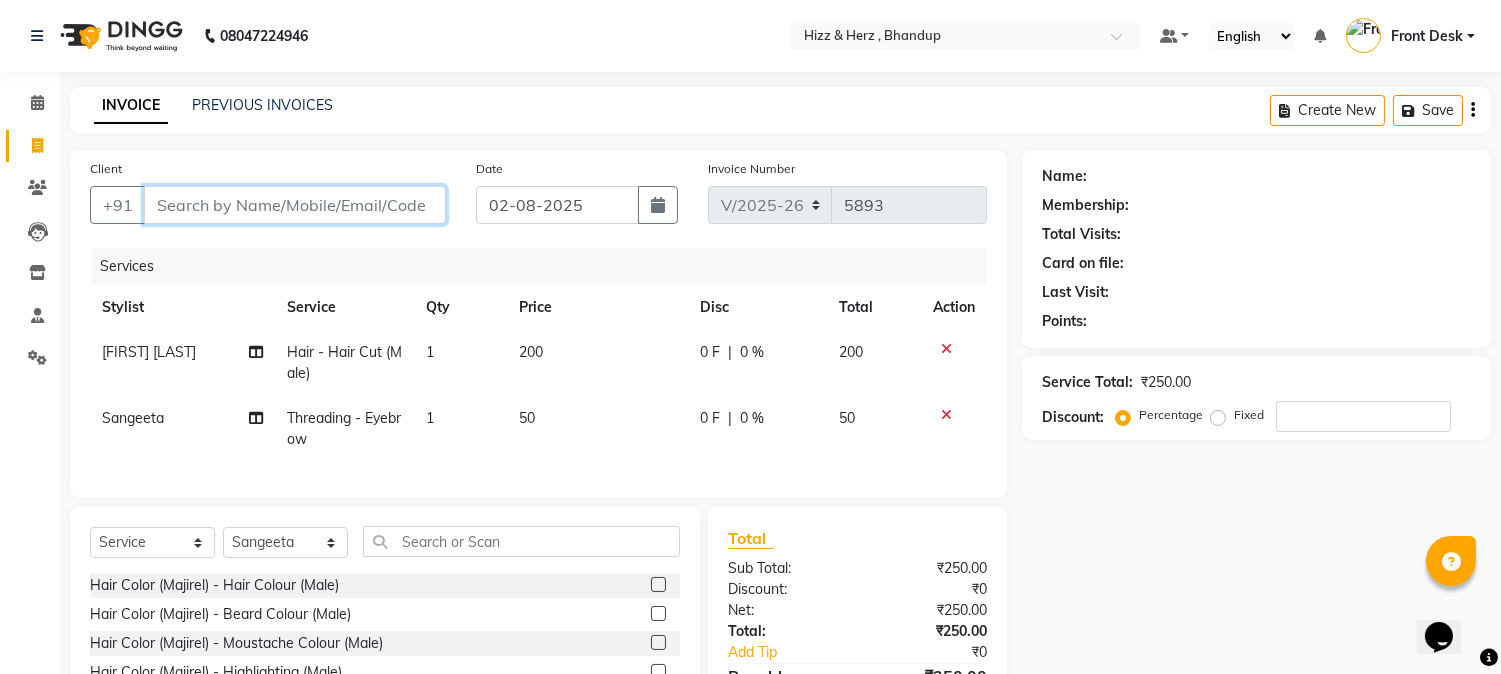 click on "Client" at bounding box center (295, 205) 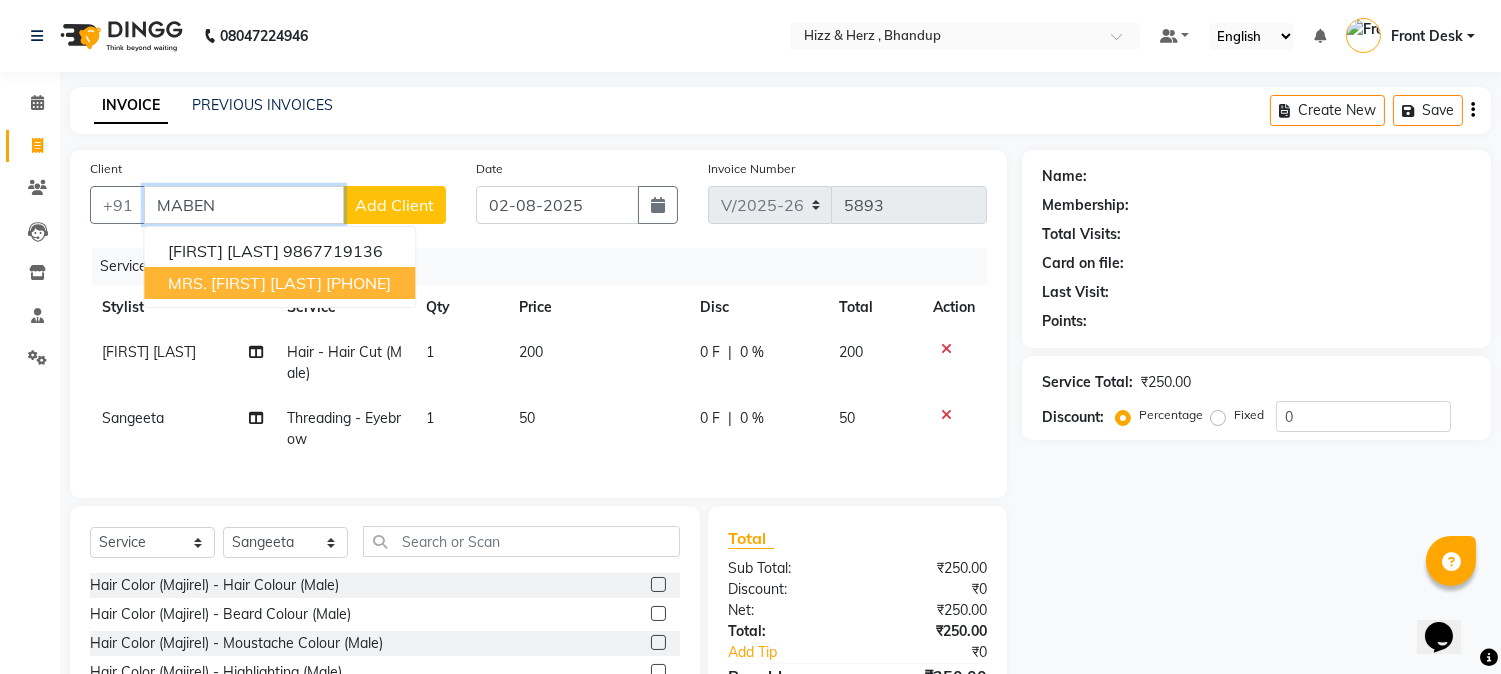 click on "MRS. DEEPTI MABEN" at bounding box center (245, 283) 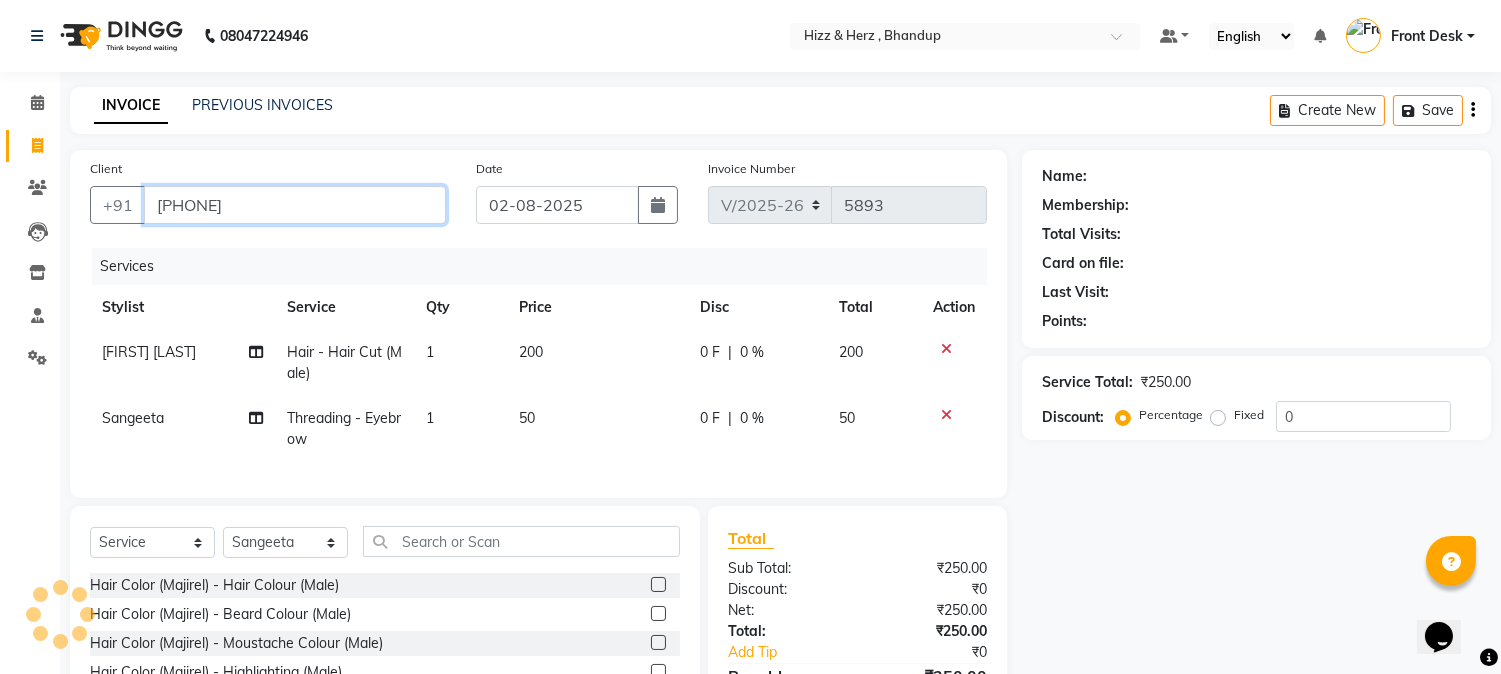 type on "[PHONE]" 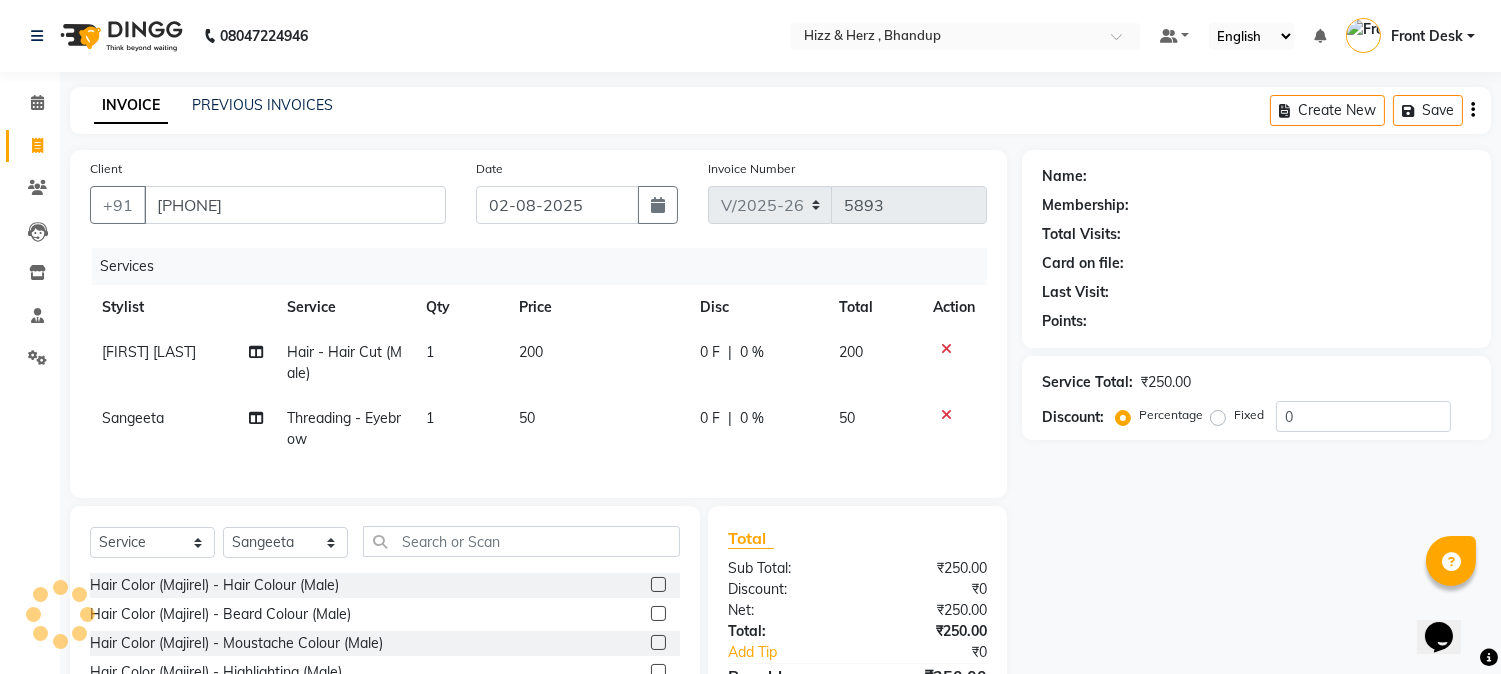 type on "20" 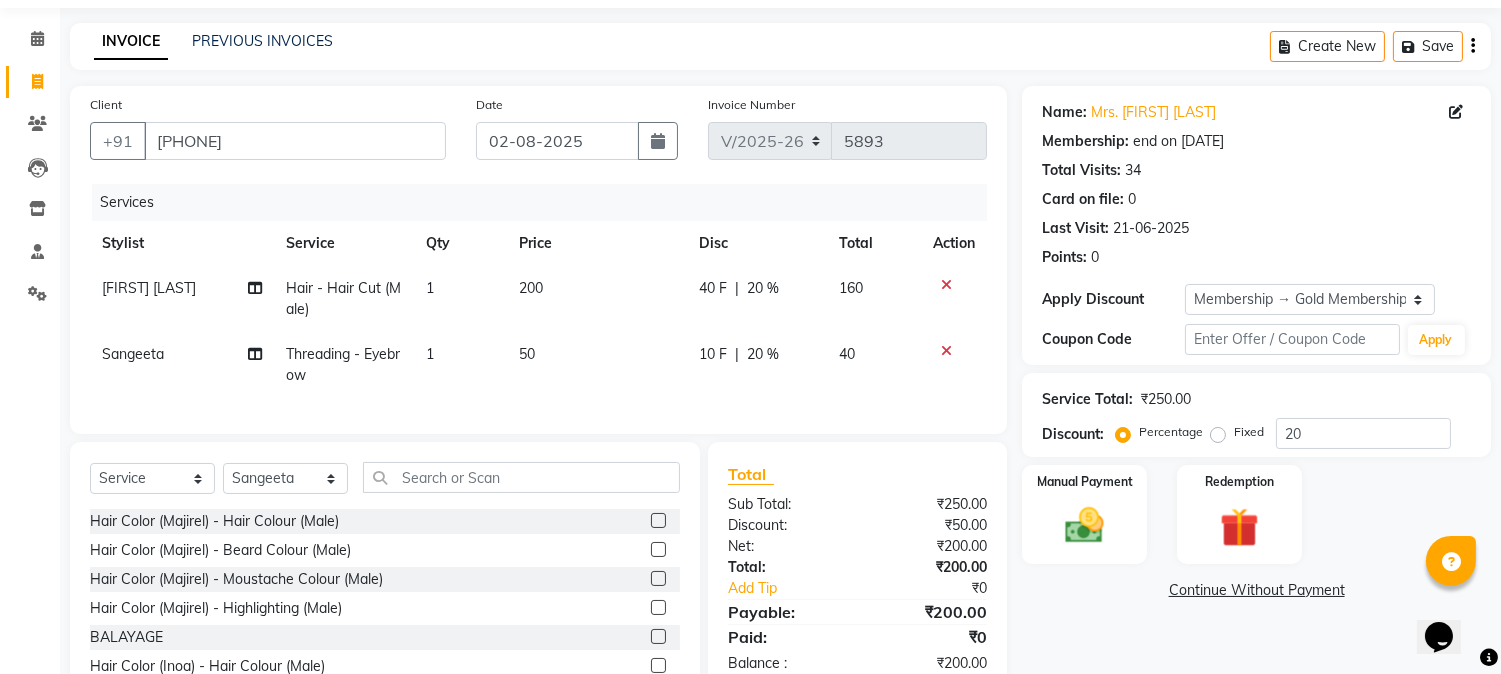 scroll, scrollTop: 173, scrollLeft: 0, axis: vertical 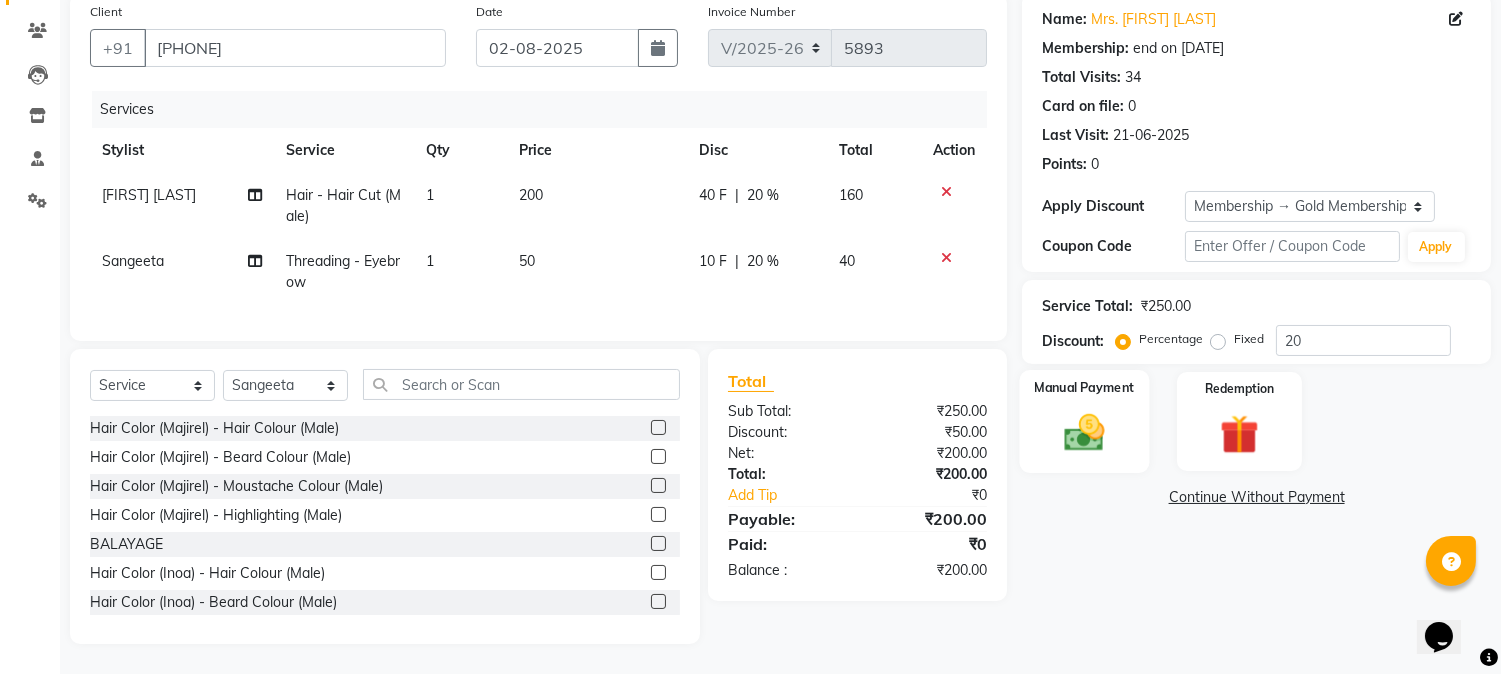 click 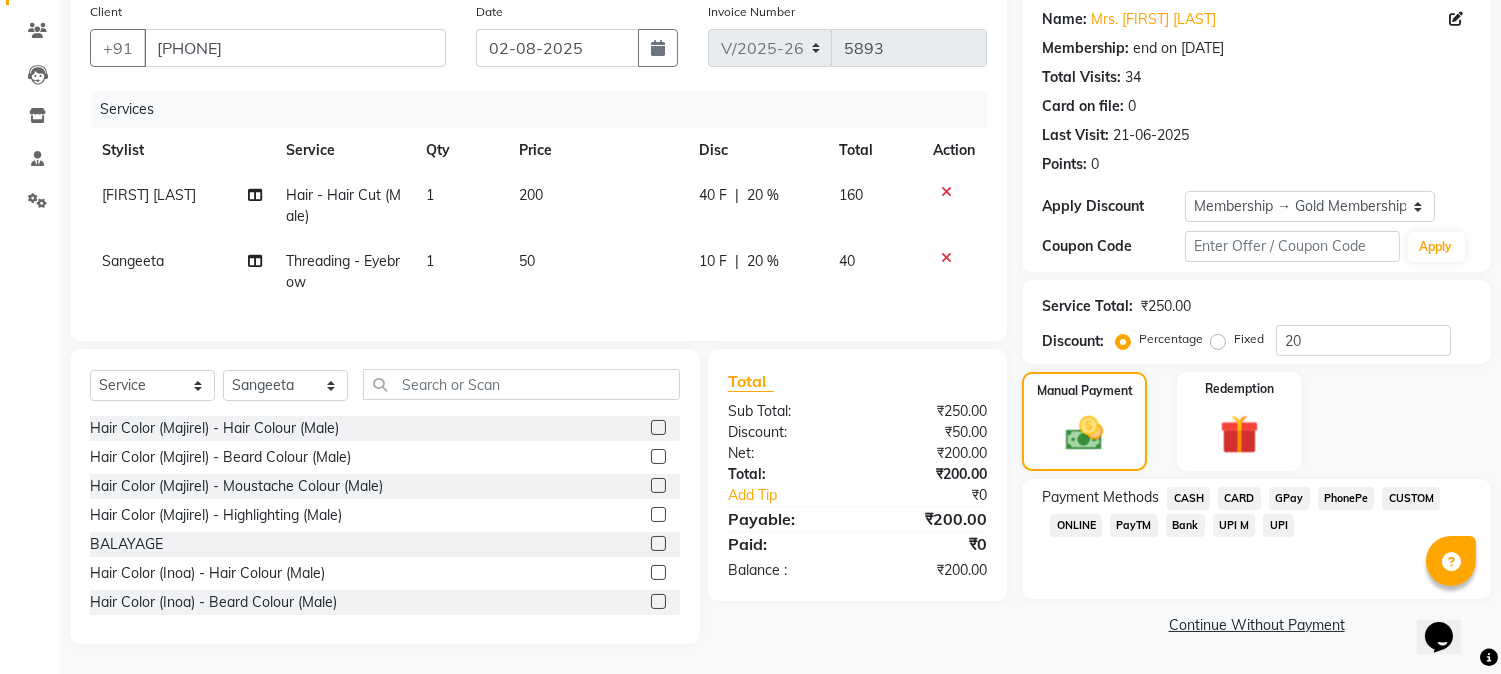 click on "CASH" 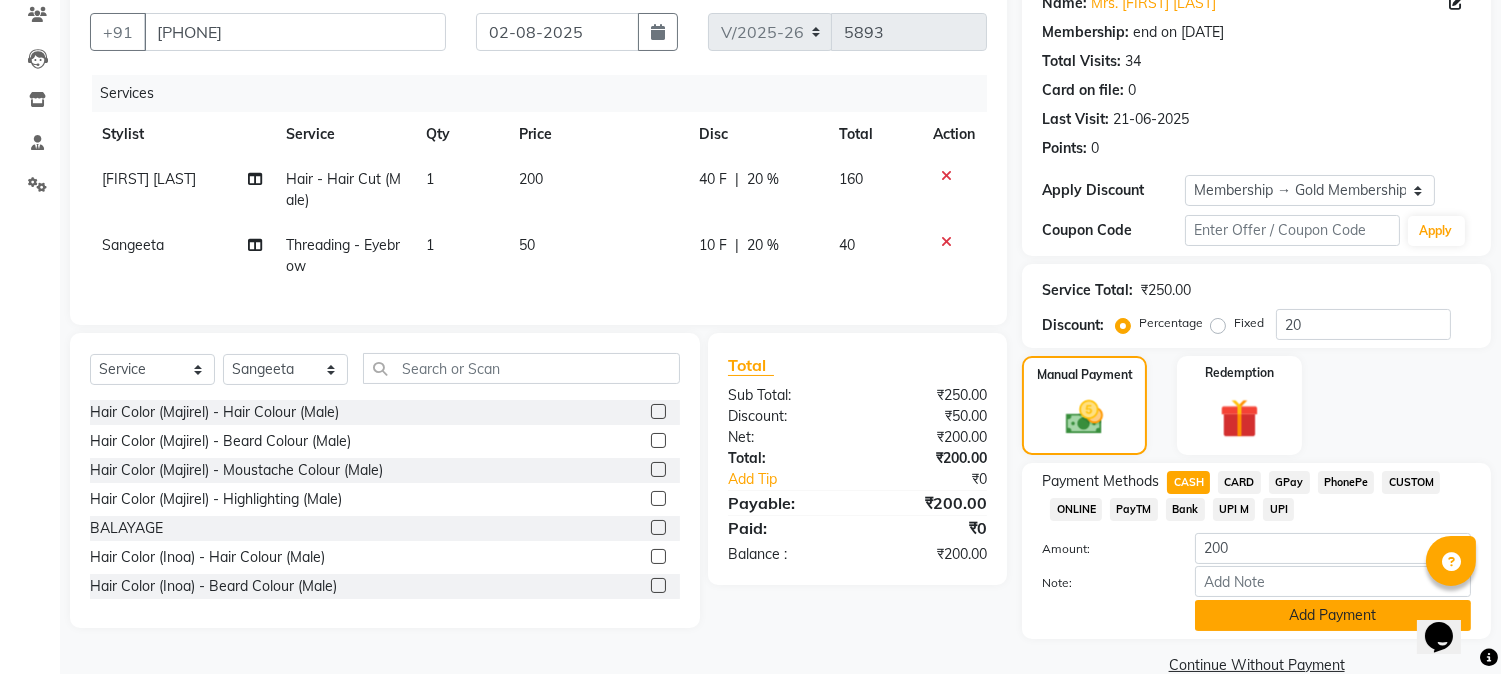 scroll, scrollTop: 208, scrollLeft: 0, axis: vertical 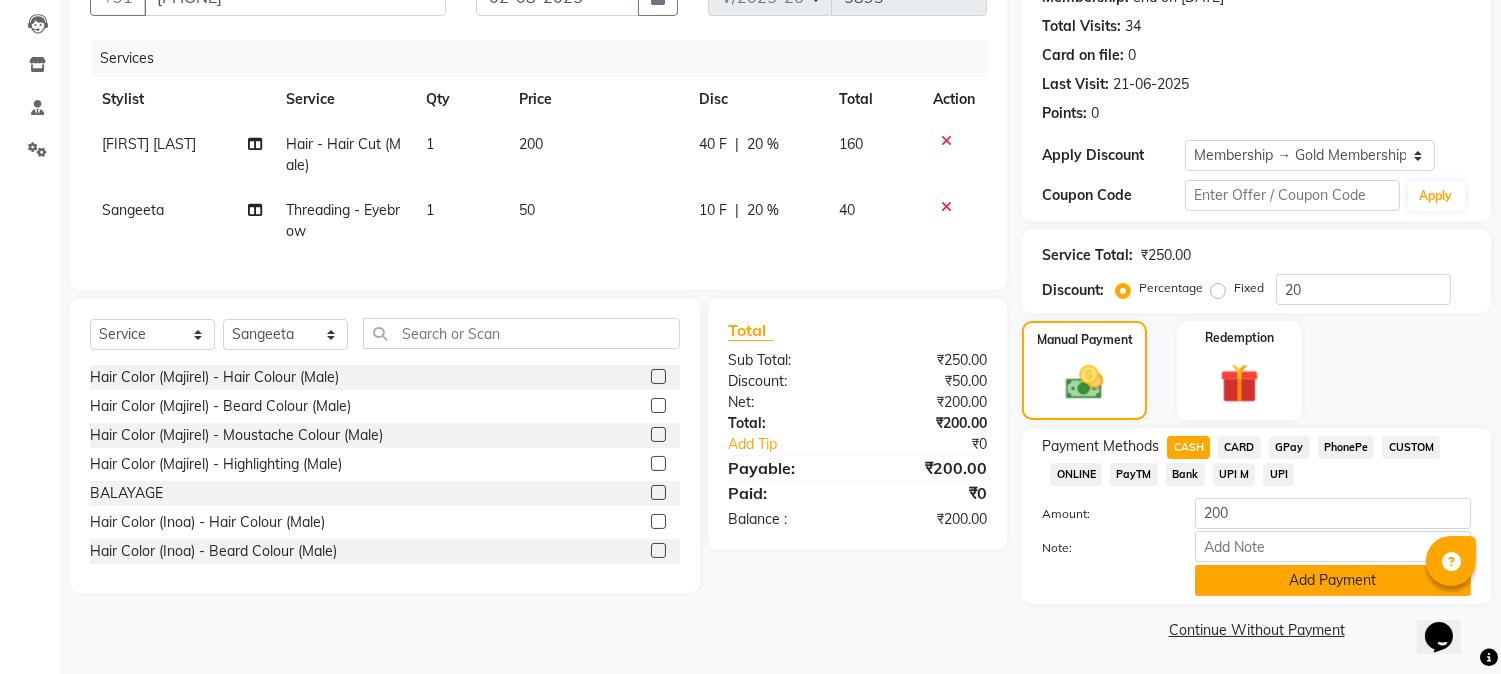 click on "Add Payment" 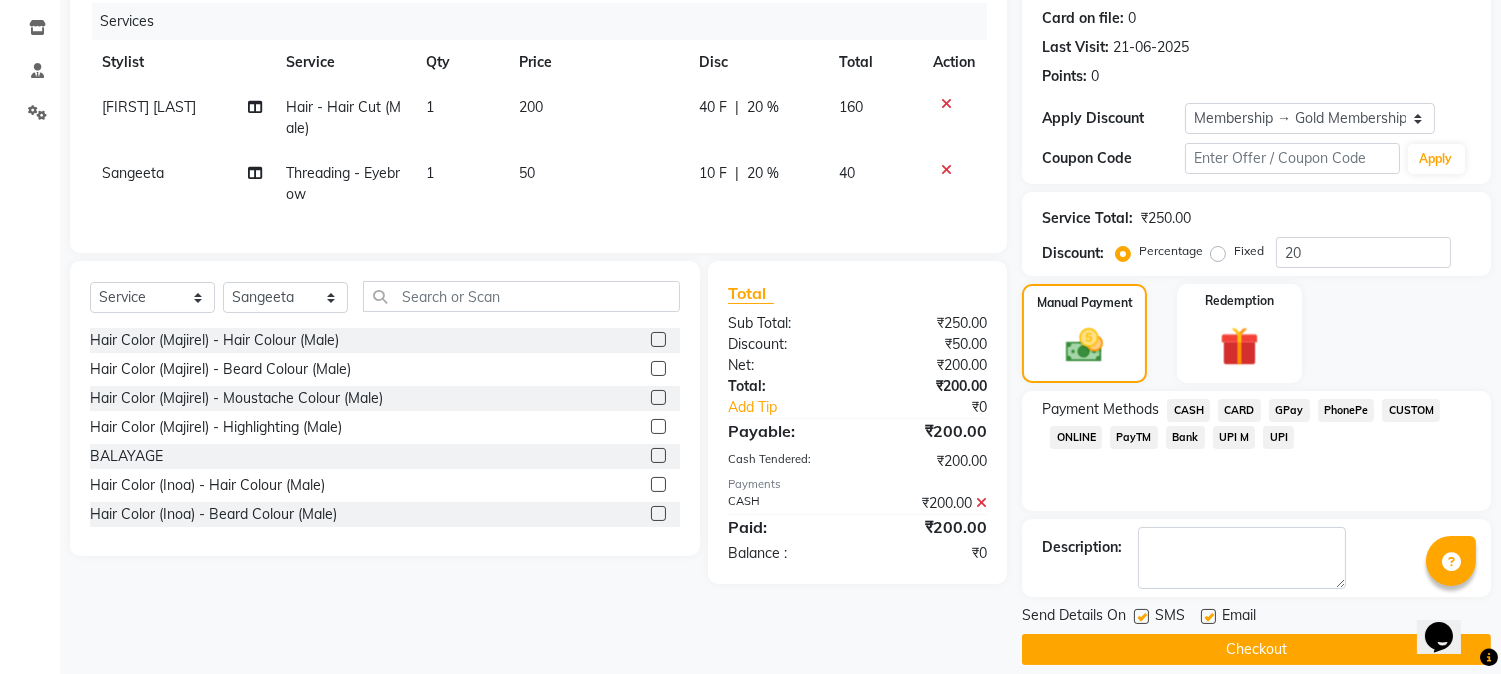 scroll, scrollTop: 265, scrollLeft: 0, axis: vertical 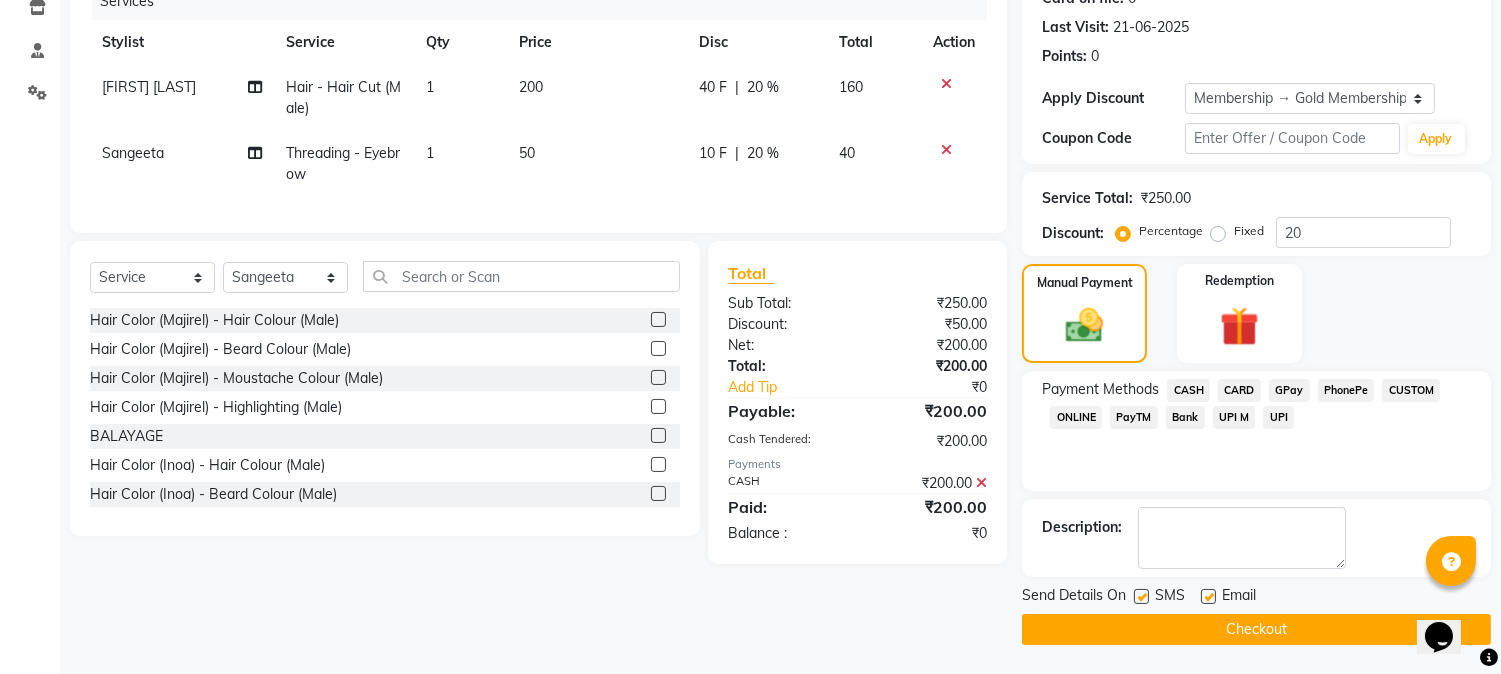 click on "Checkout" 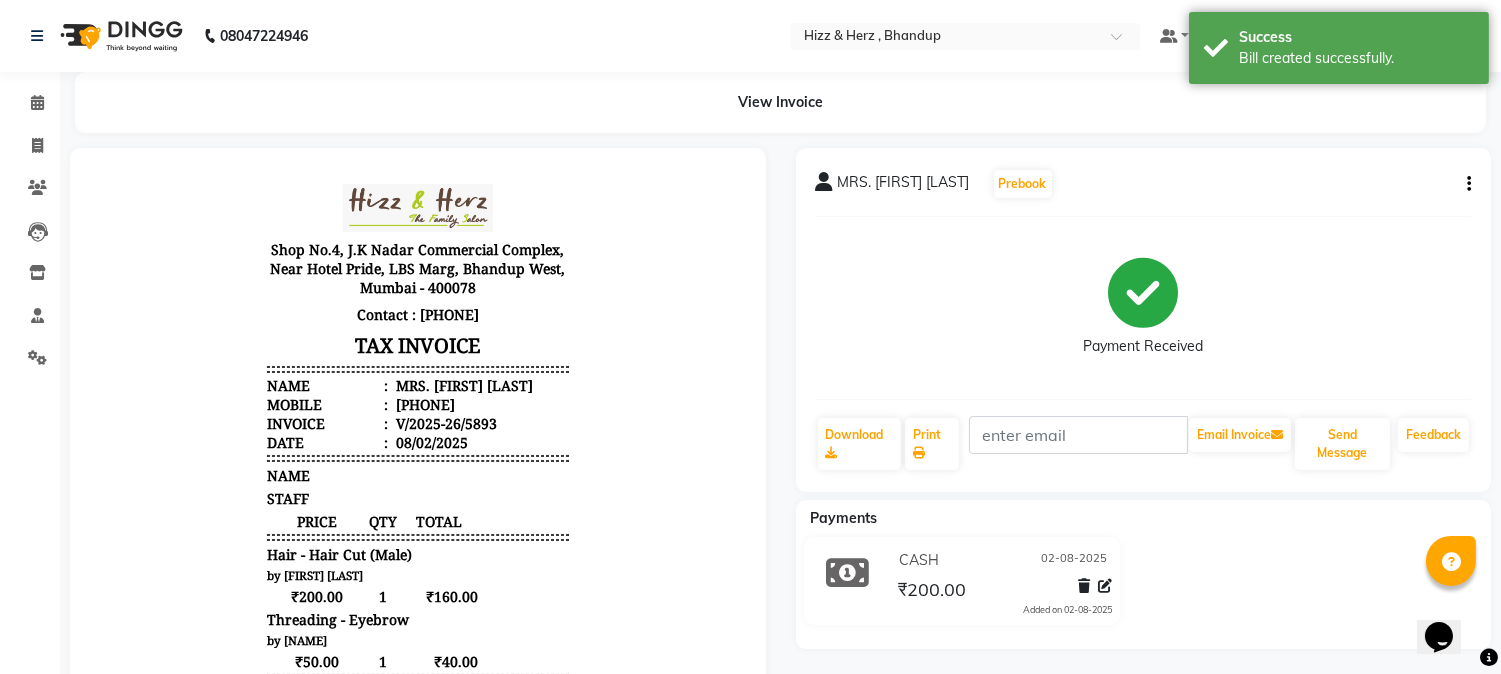 scroll, scrollTop: 111, scrollLeft: 0, axis: vertical 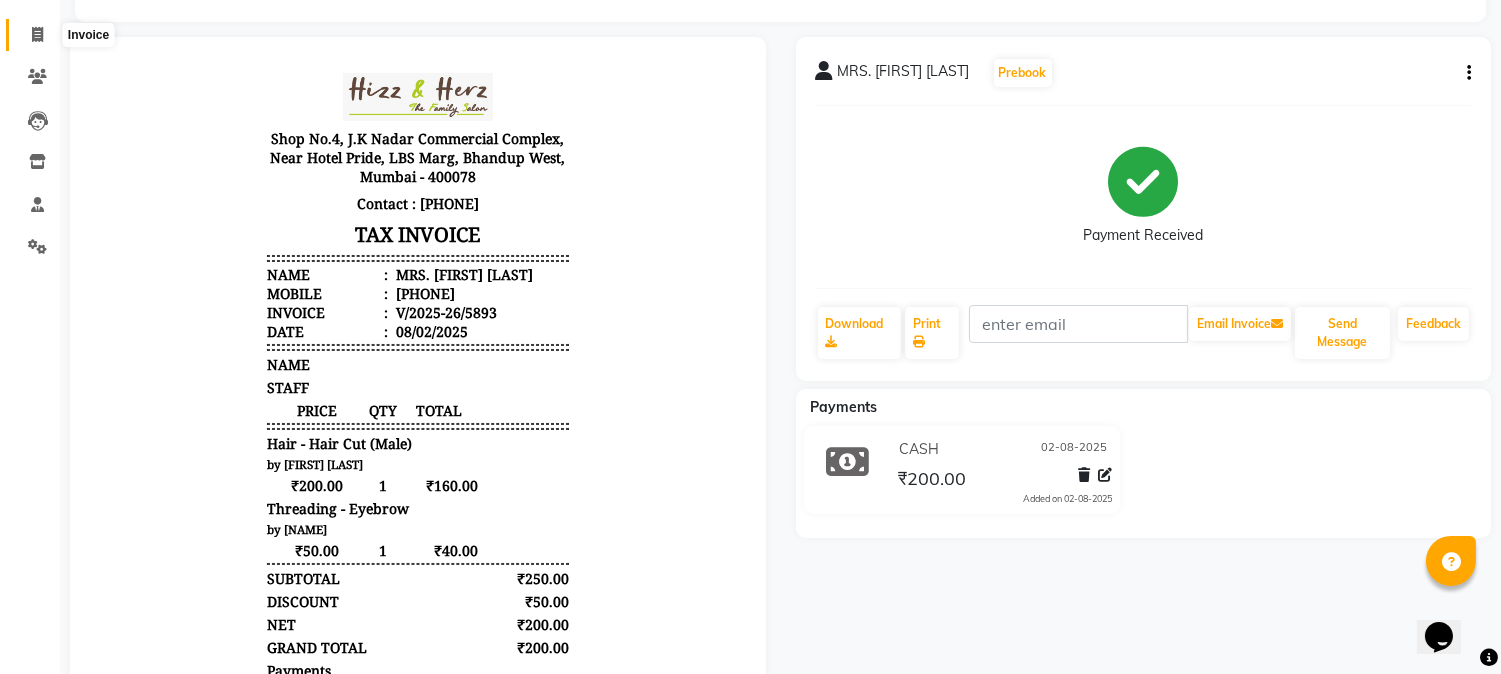 click 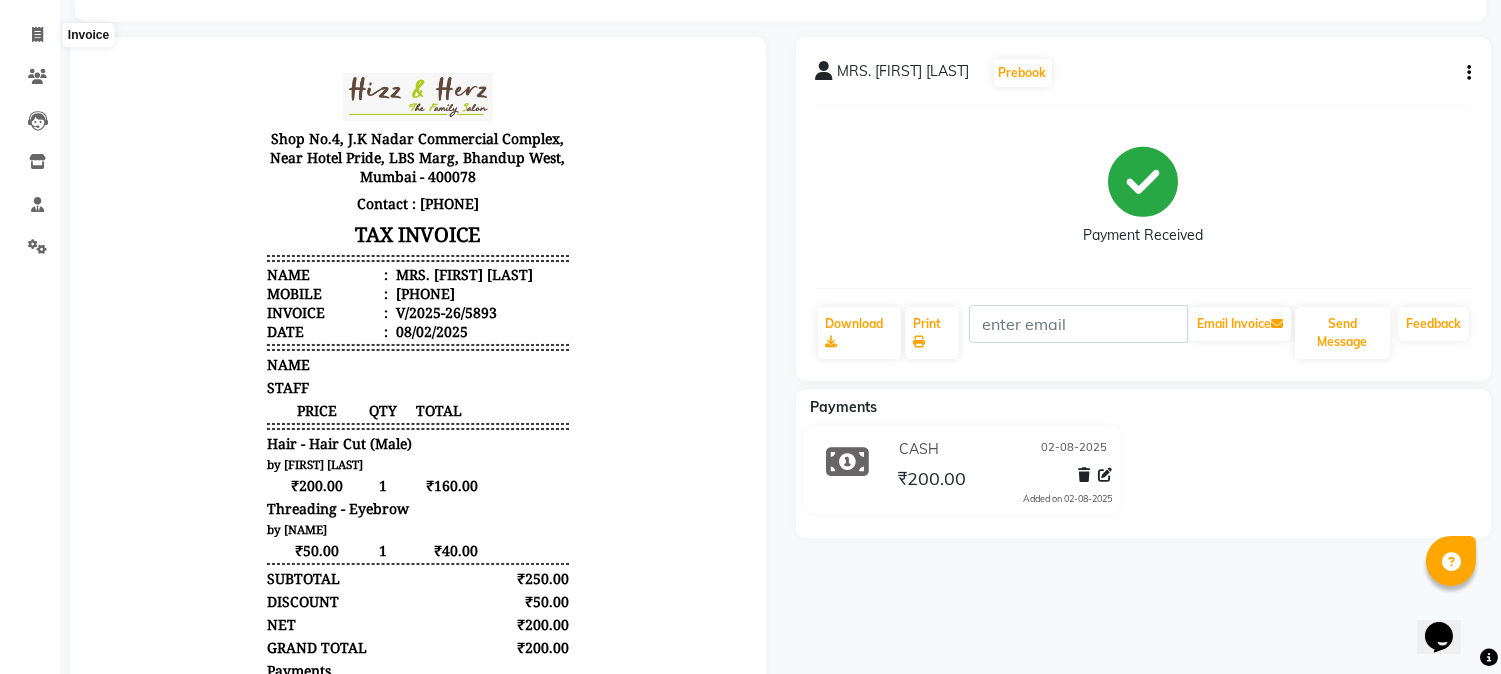 select on "service" 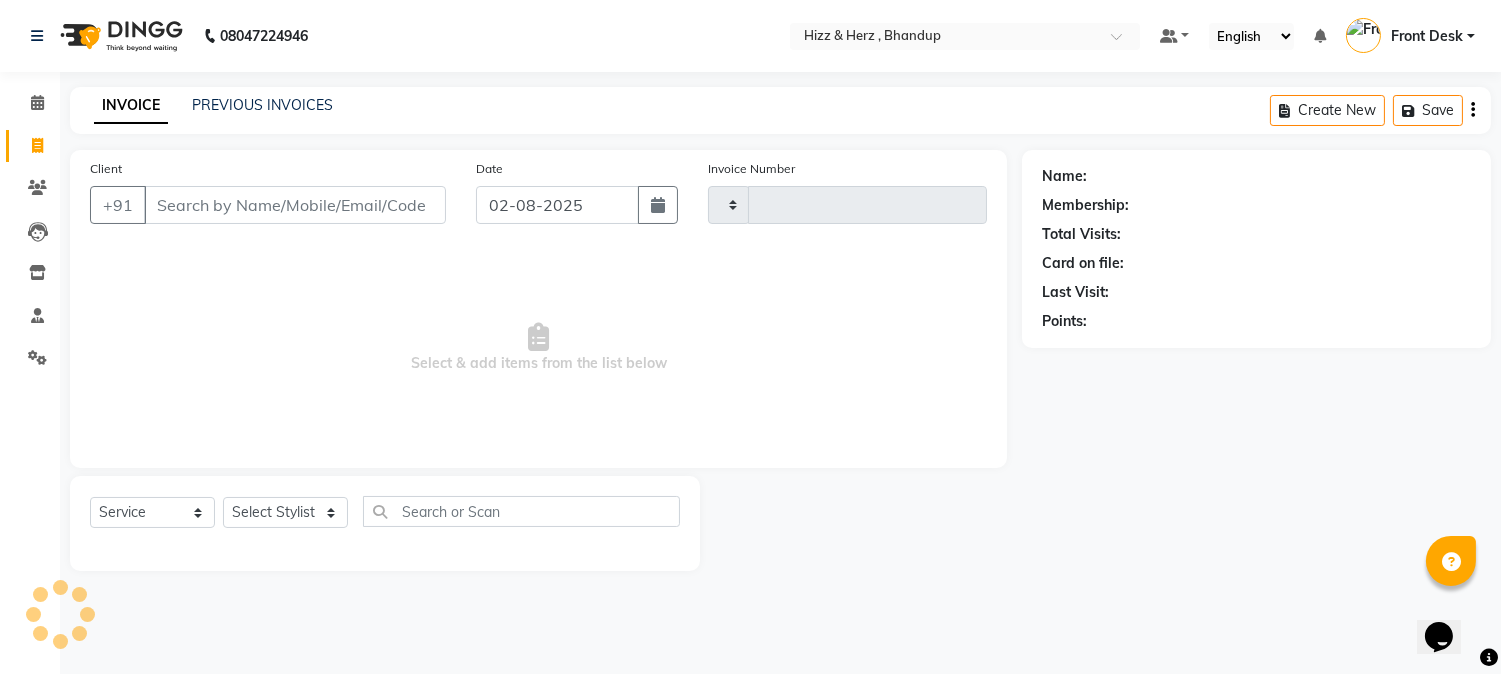scroll, scrollTop: 0, scrollLeft: 0, axis: both 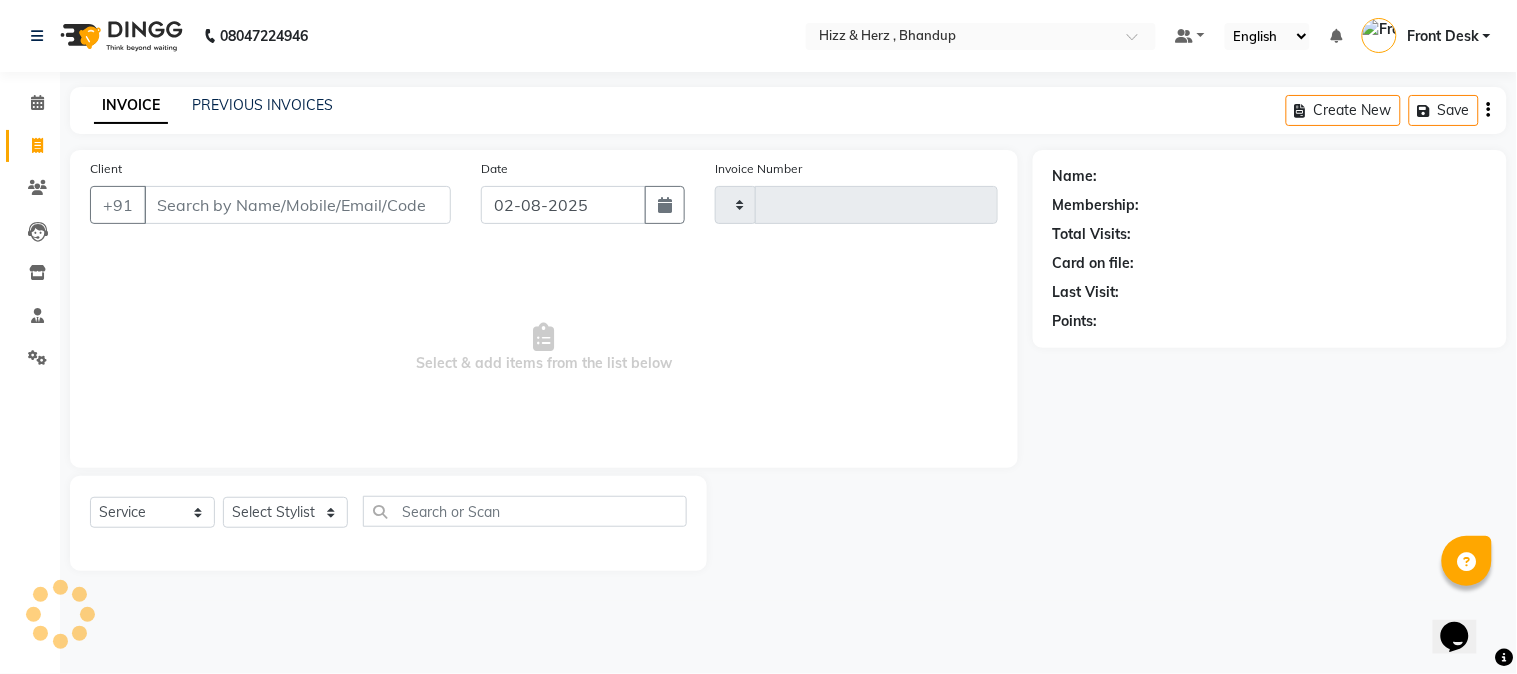 type on "5895" 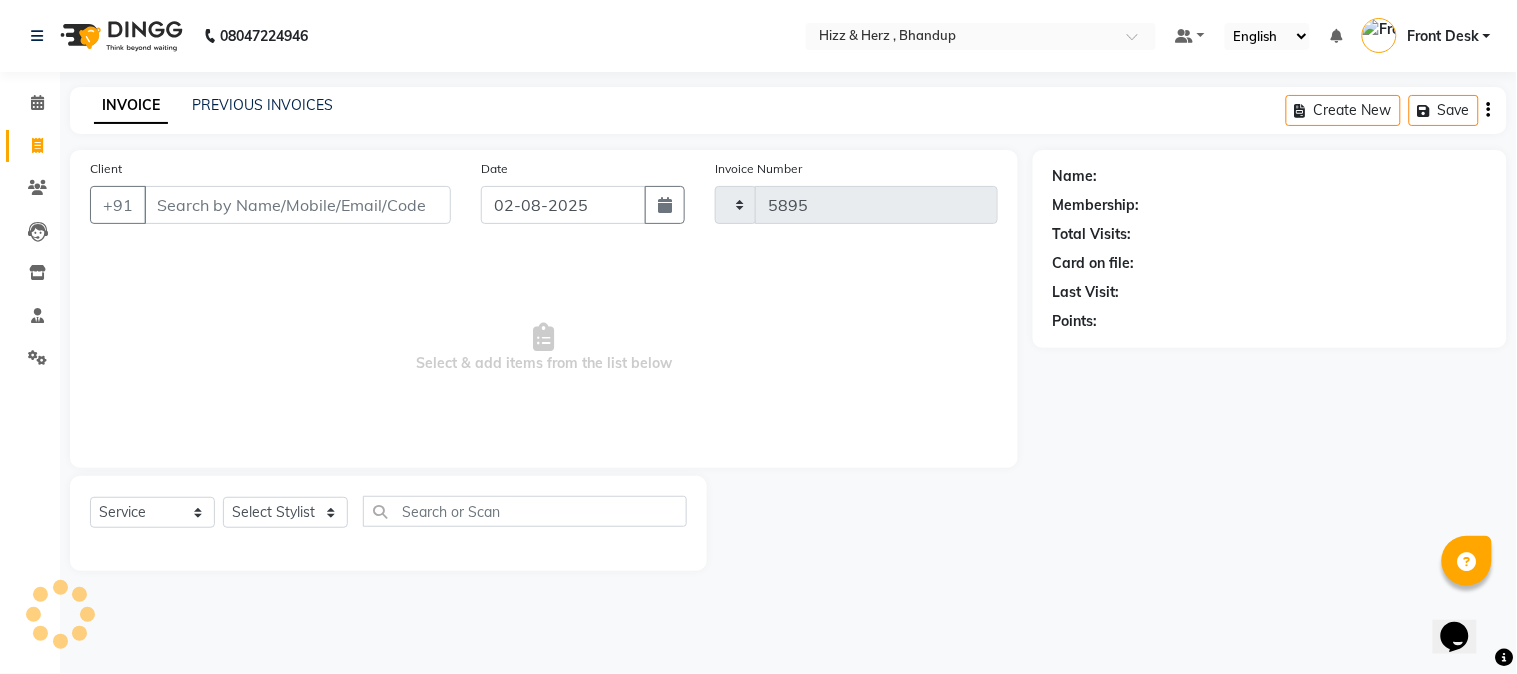 select on "629" 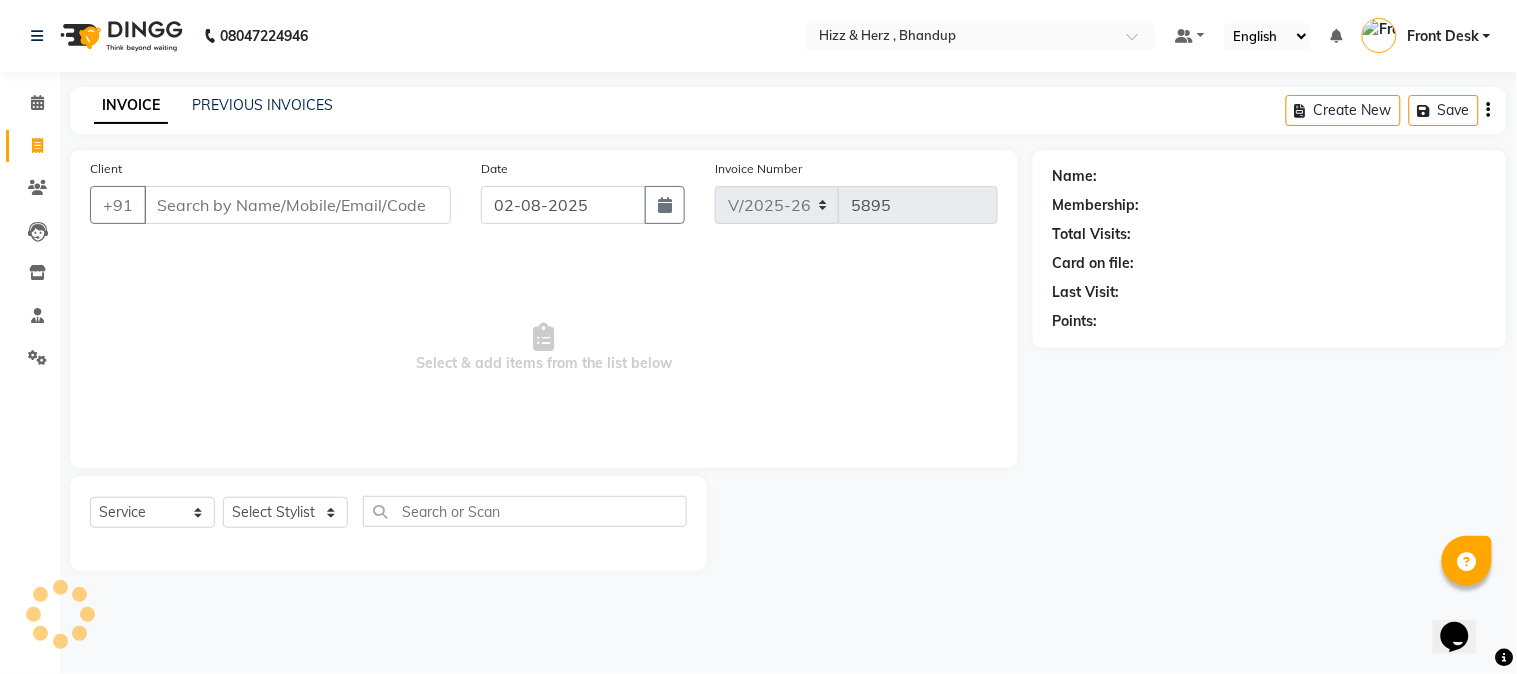 click on "Client" at bounding box center (297, 205) 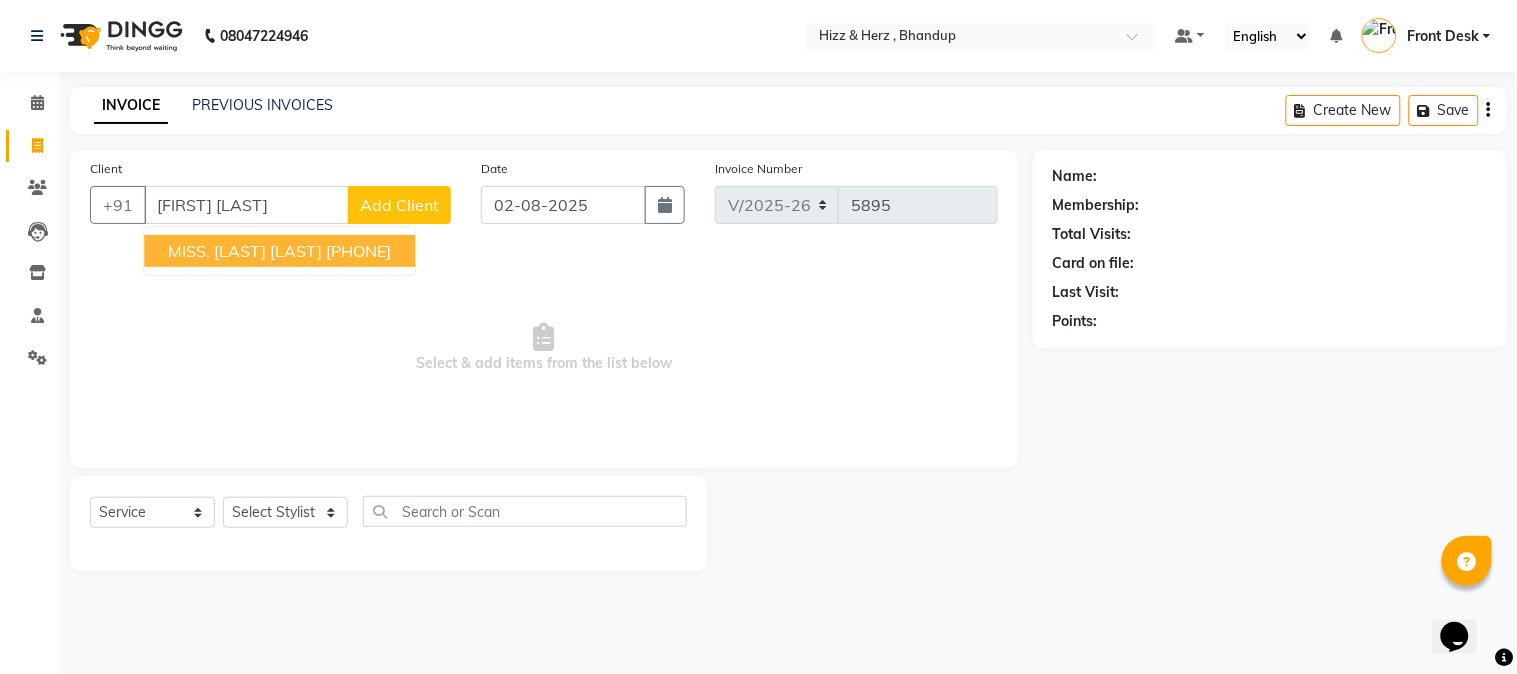 click on "7977468480" at bounding box center [358, 251] 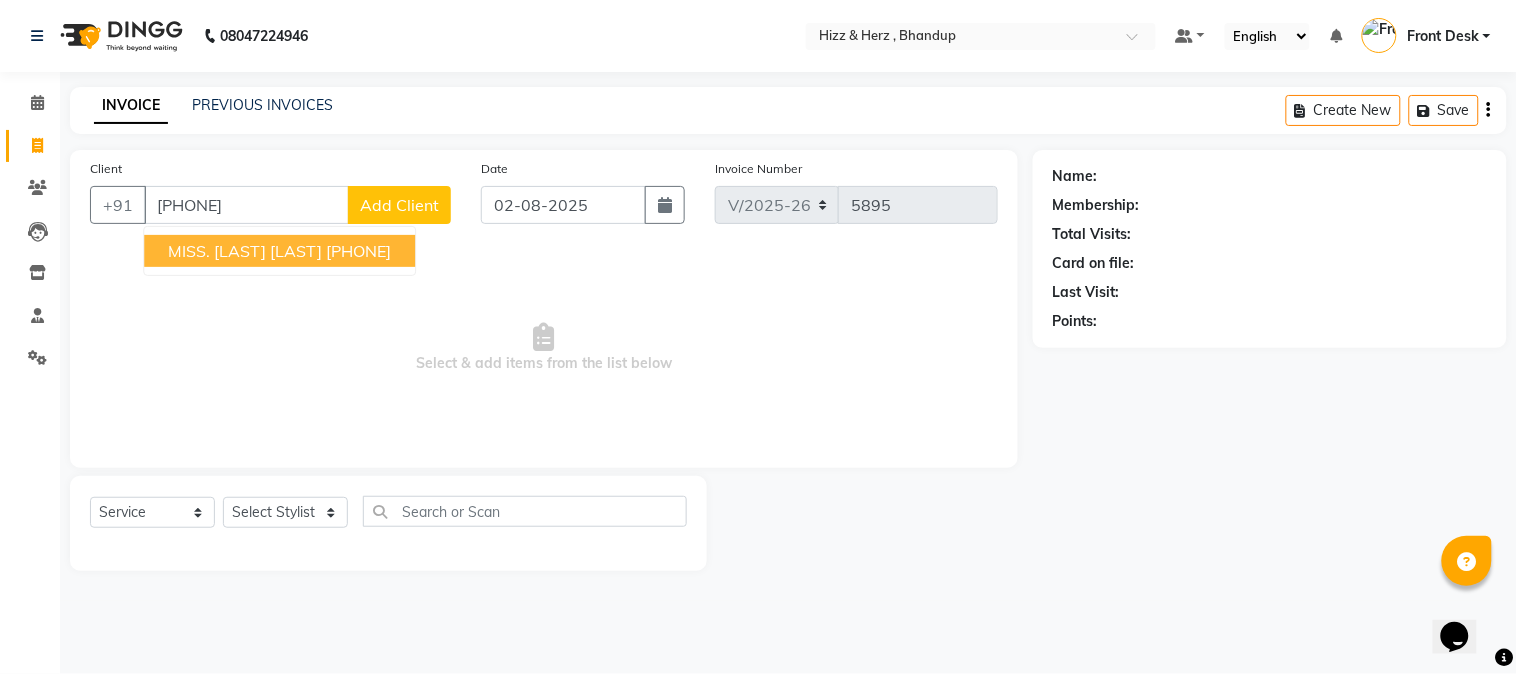 type on "7977468480" 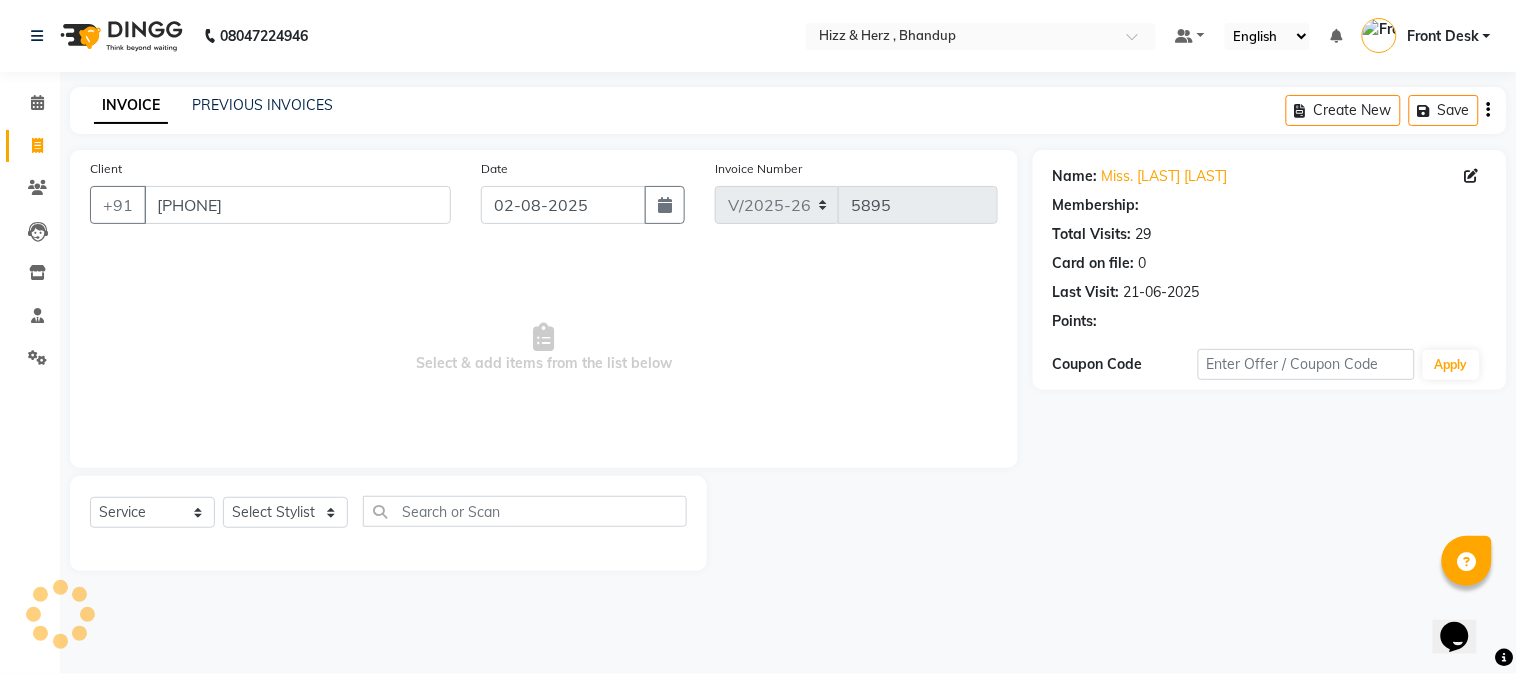 select on "1: Object" 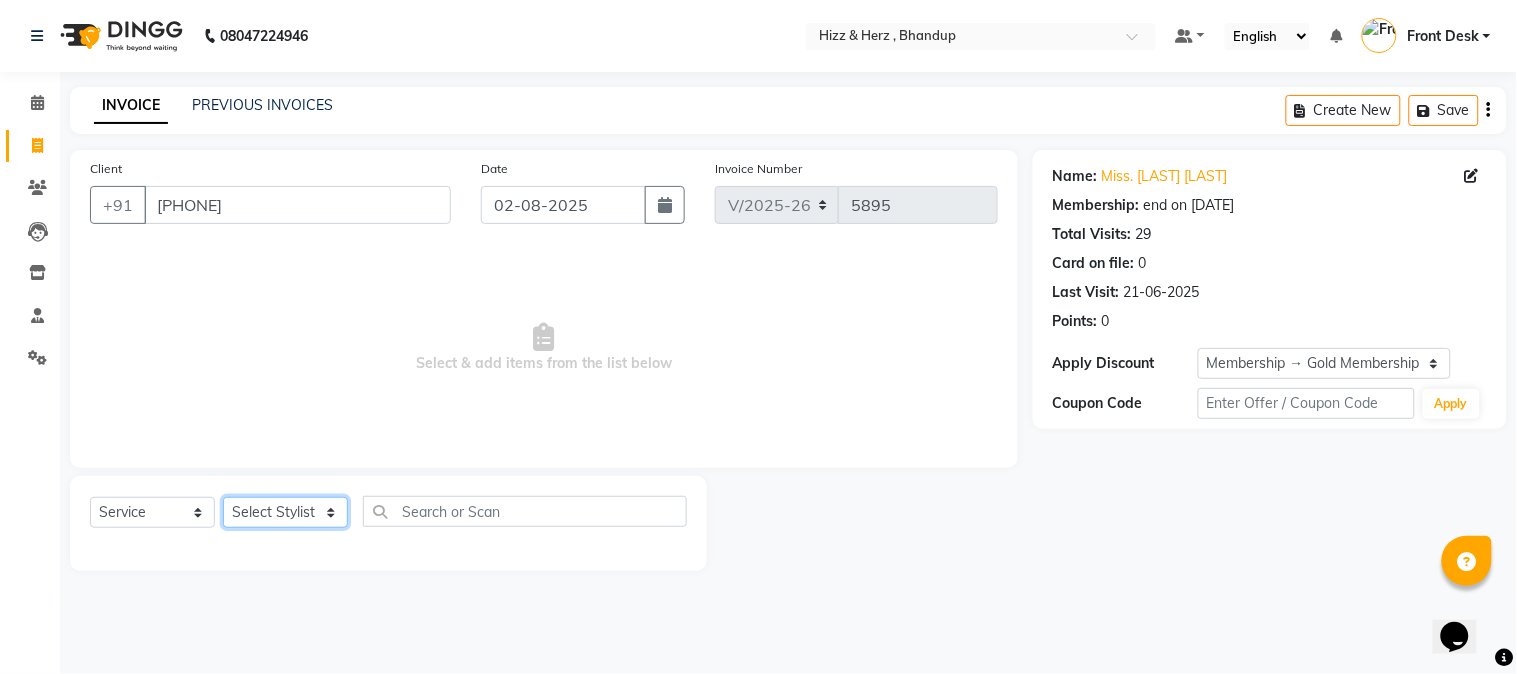 click on "Select Stylist Front Desk Gaurav Sharma HIZZ & HERZ 2 IRFAN AHMAD Jigna Goswami KHALID AHMAD Laxmi Mehboob MOHD PARVEJ NIZAM Salman Sangeeta  SUMITA  VEERENDRA SHARMA" 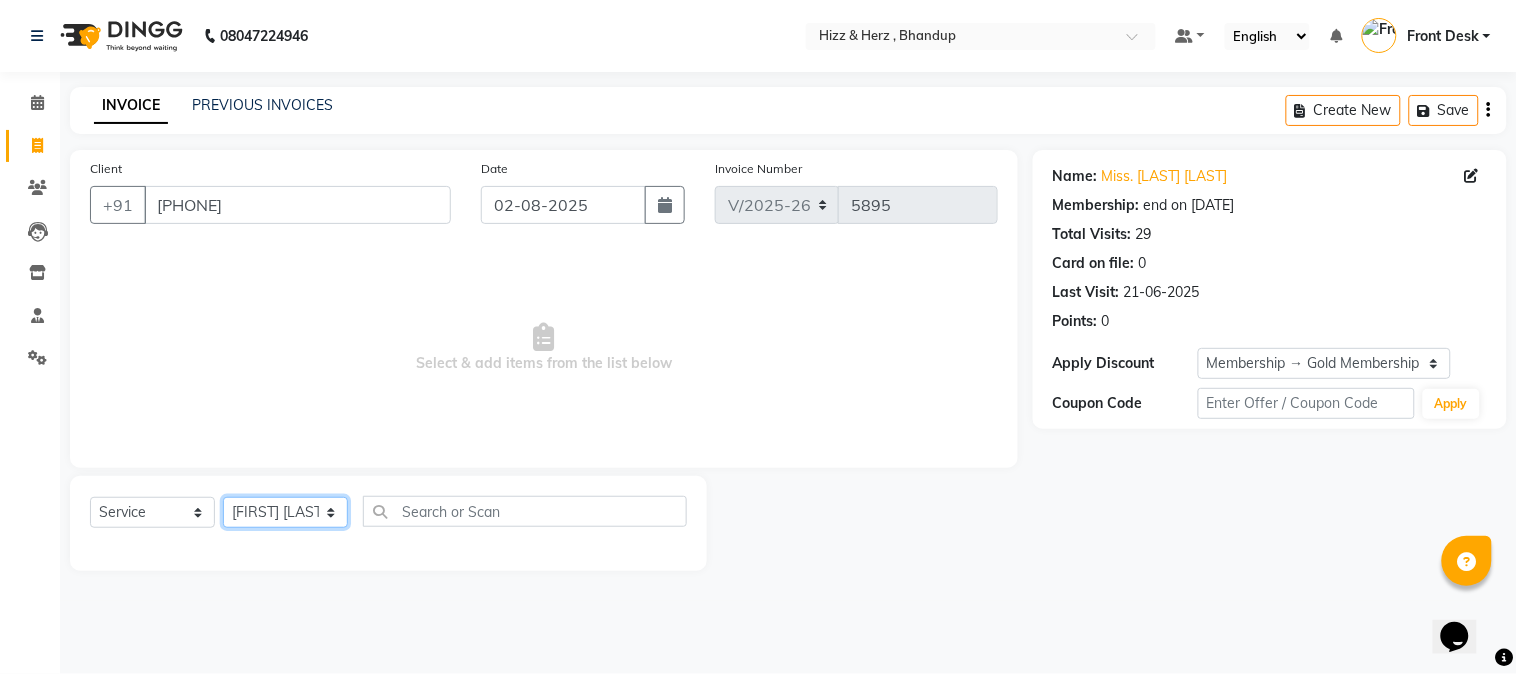 click on "Select Stylist Front Desk Gaurav Sharma HIZZ & HERZ 2 IRFAN AHMAD Jigna Goswami KHALID AHMAD Laxmi Mehboob MOHD PARVEJ NIZAM Salman Sangeeta  SUMITA  VEERENDRA SHARMA" 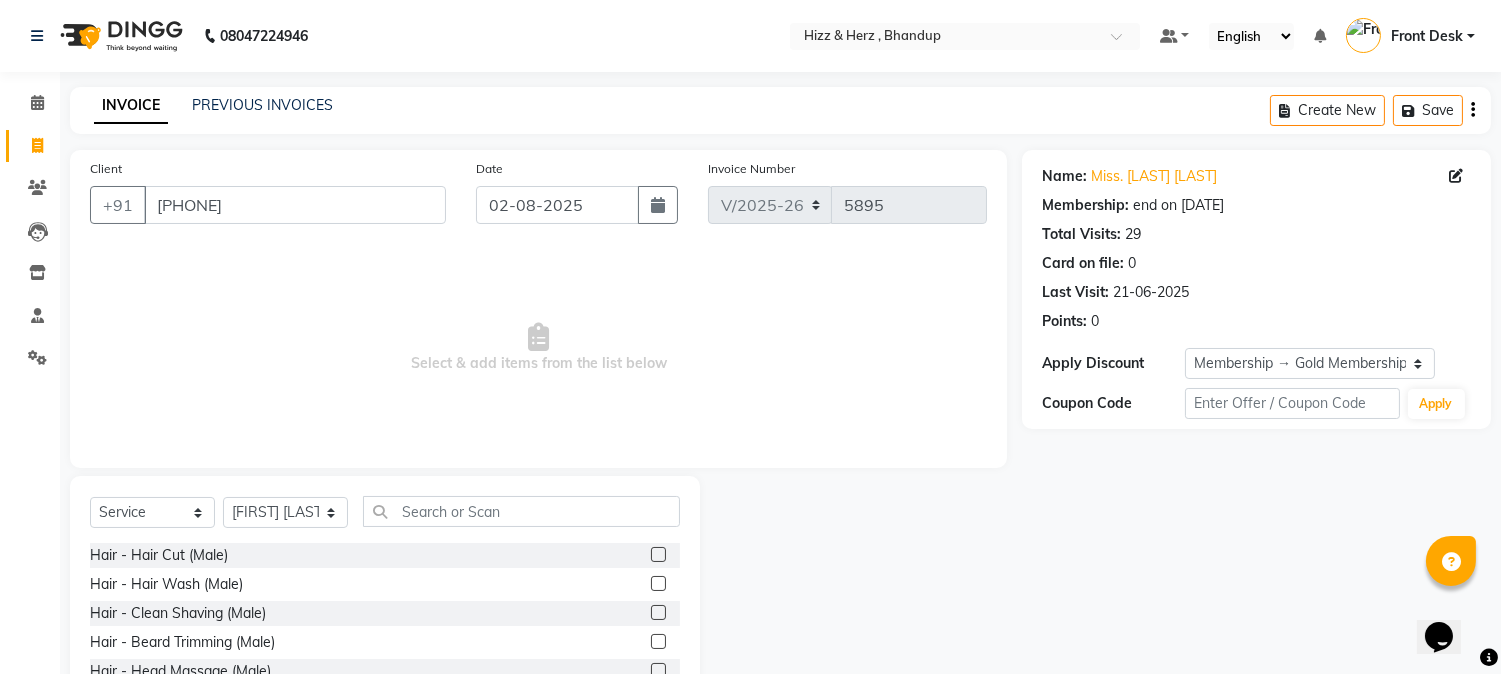 click 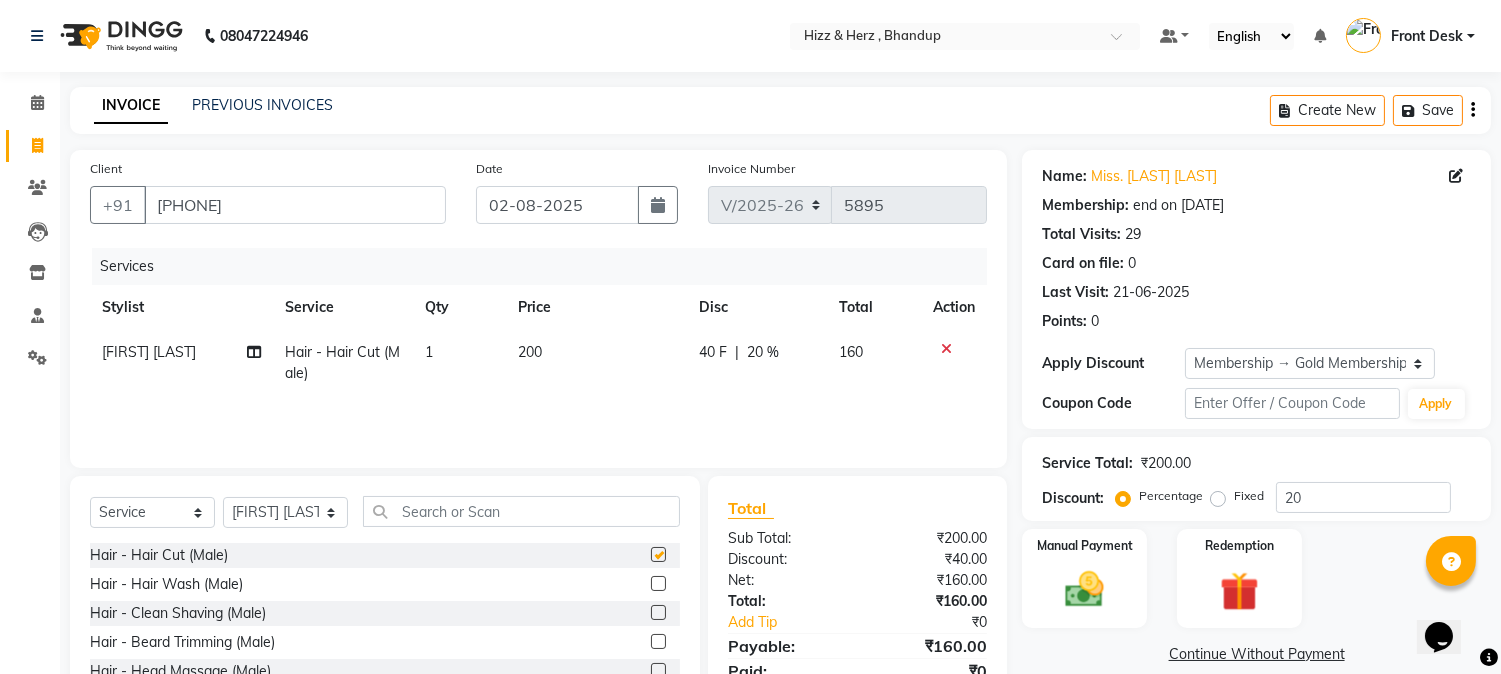 checkbox on "false" 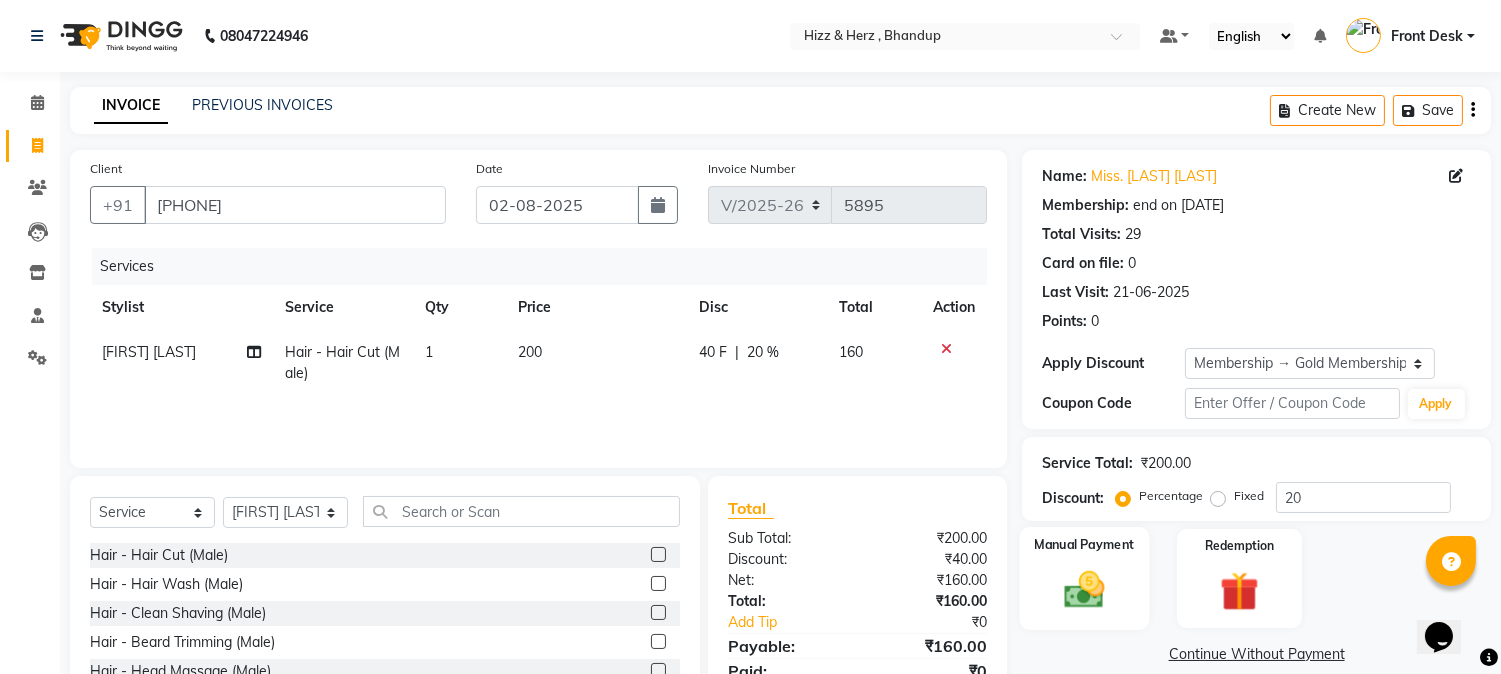 click 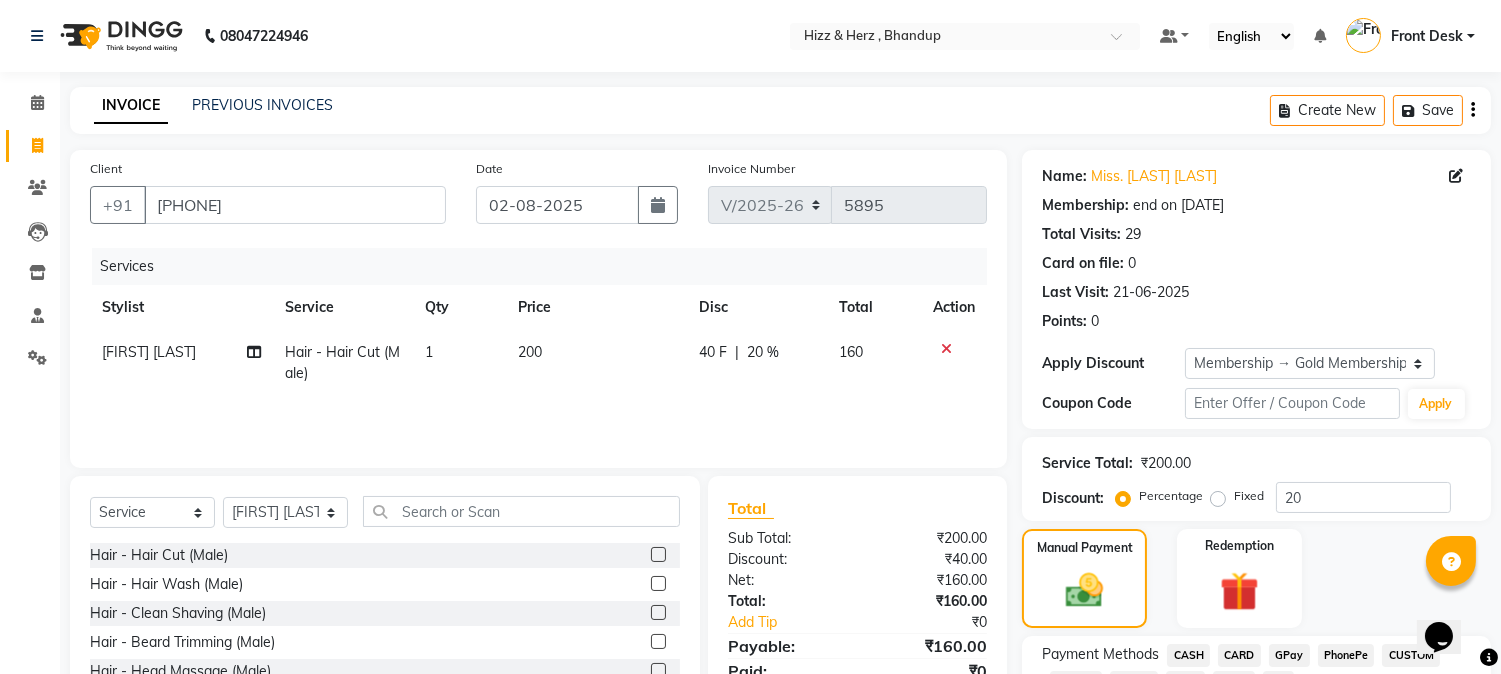 scroll, scrollTop: 152, scrollLeft: 0, axis: vertical 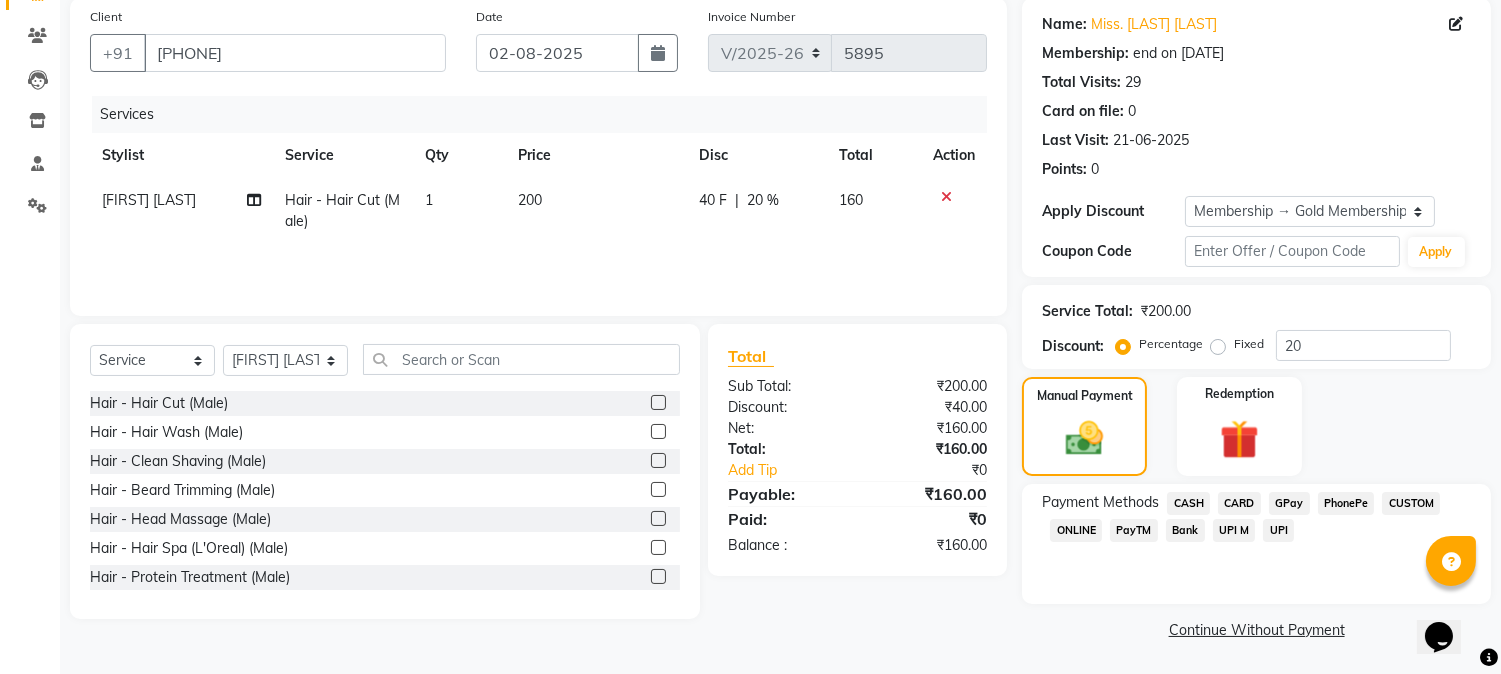 click on "GPay" 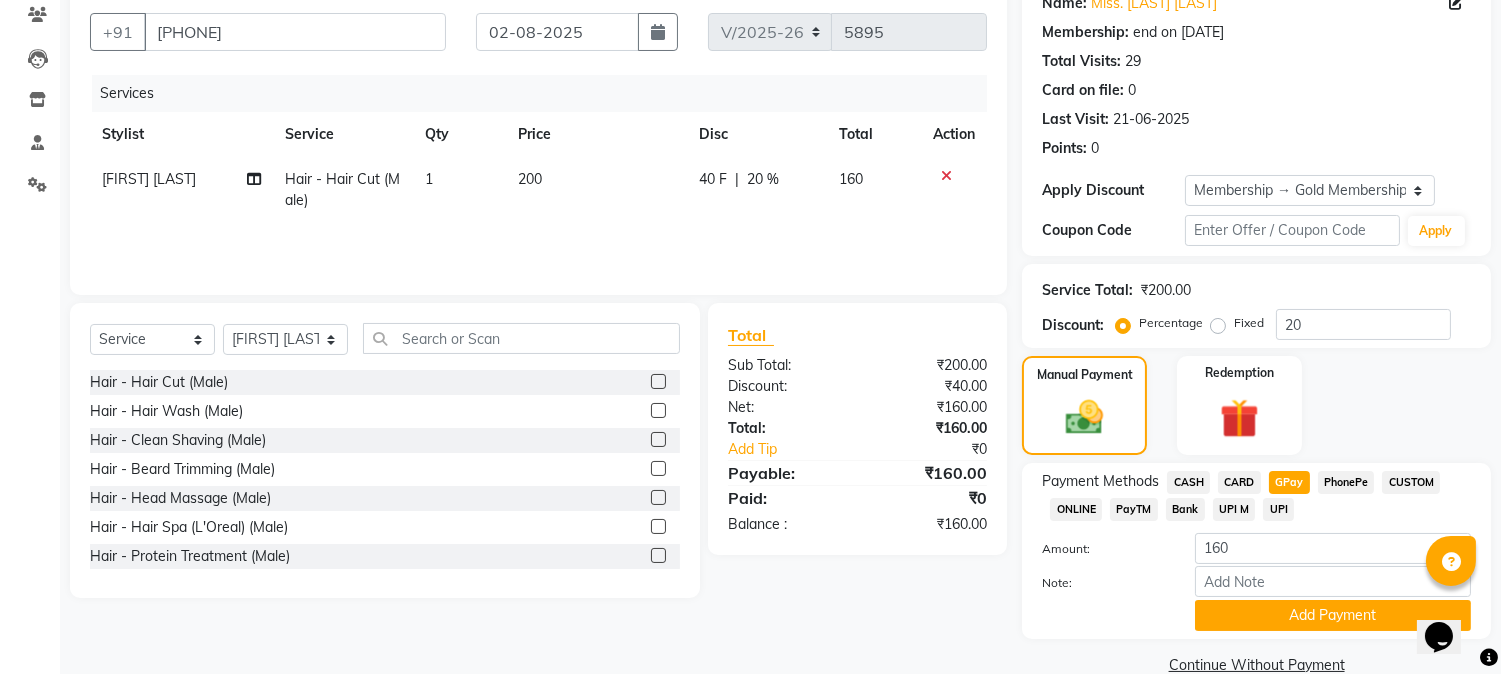 scroll, scrollTop: 208, scrollLeft: 0, axis: vertical 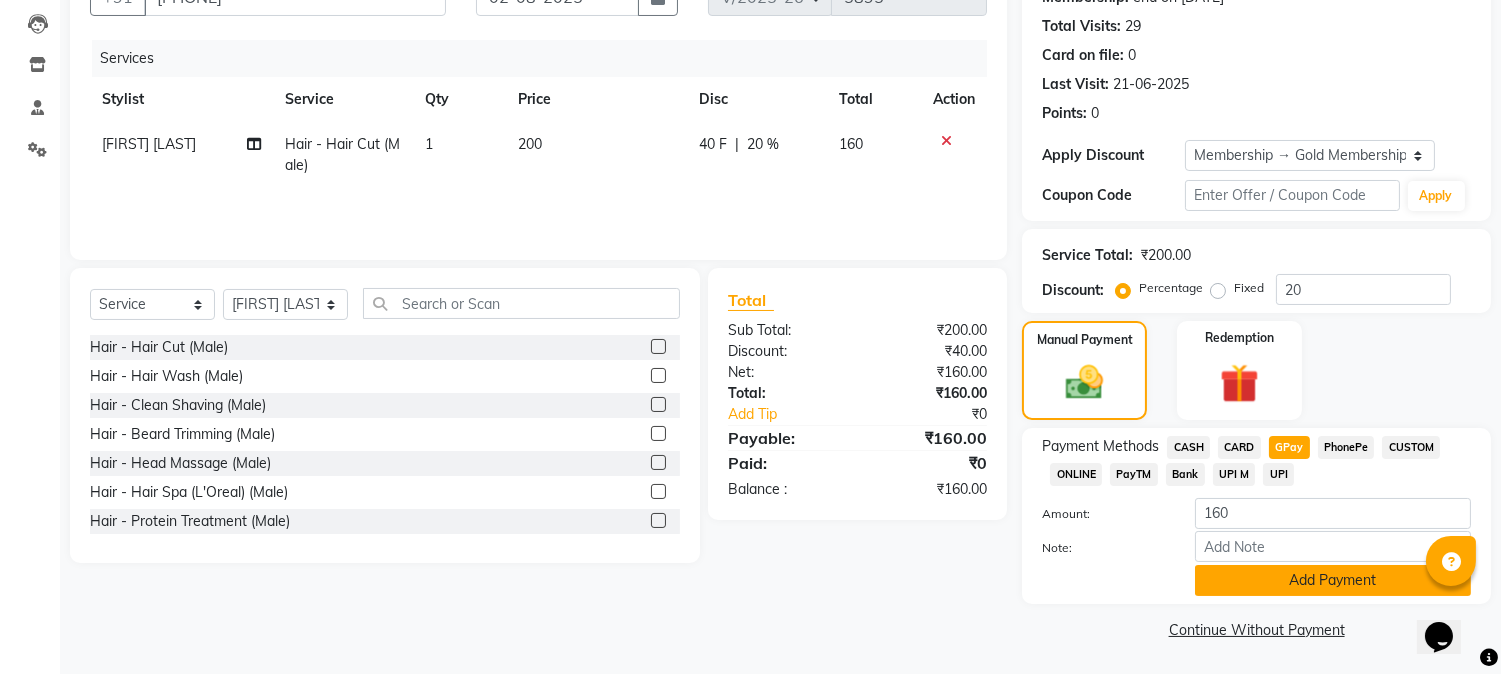 click on "Add Payment" 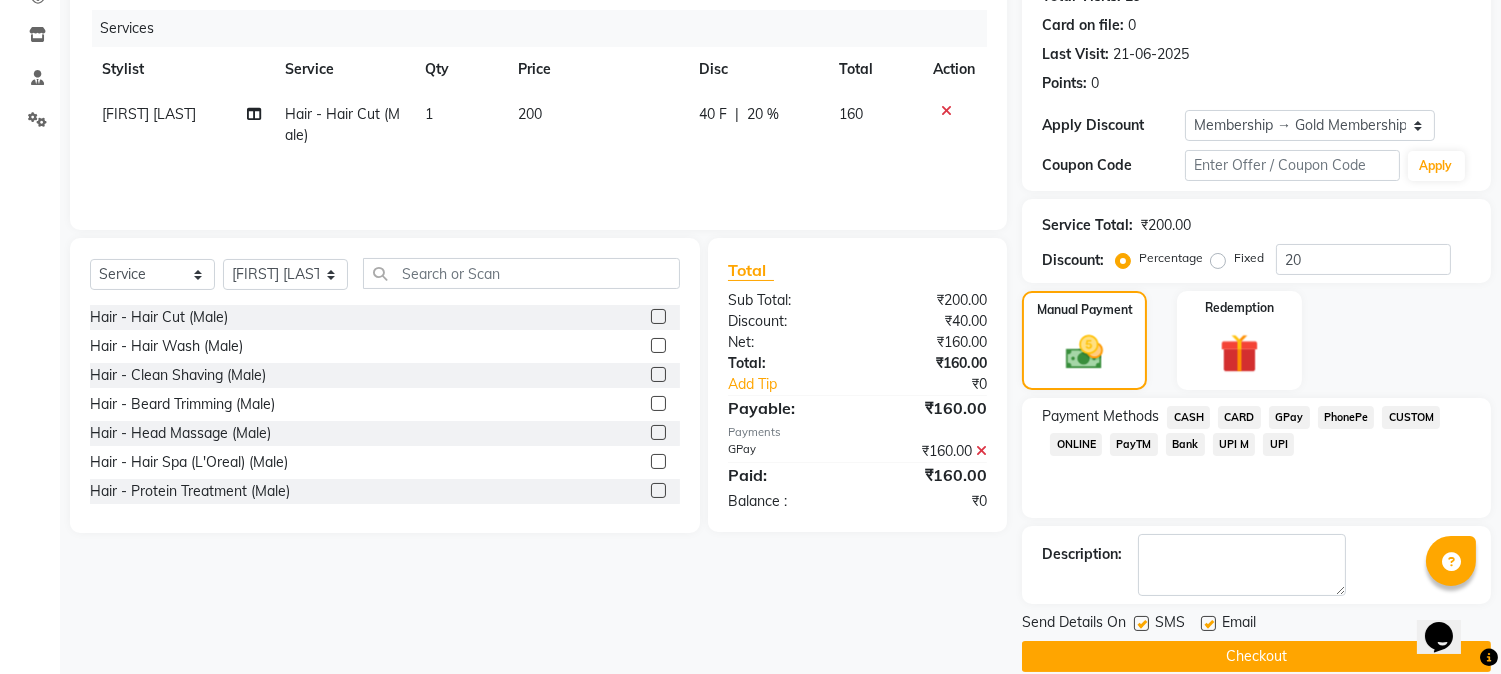 scroll, scrollTop: 265, scrollLeft: 0, axis: vertical 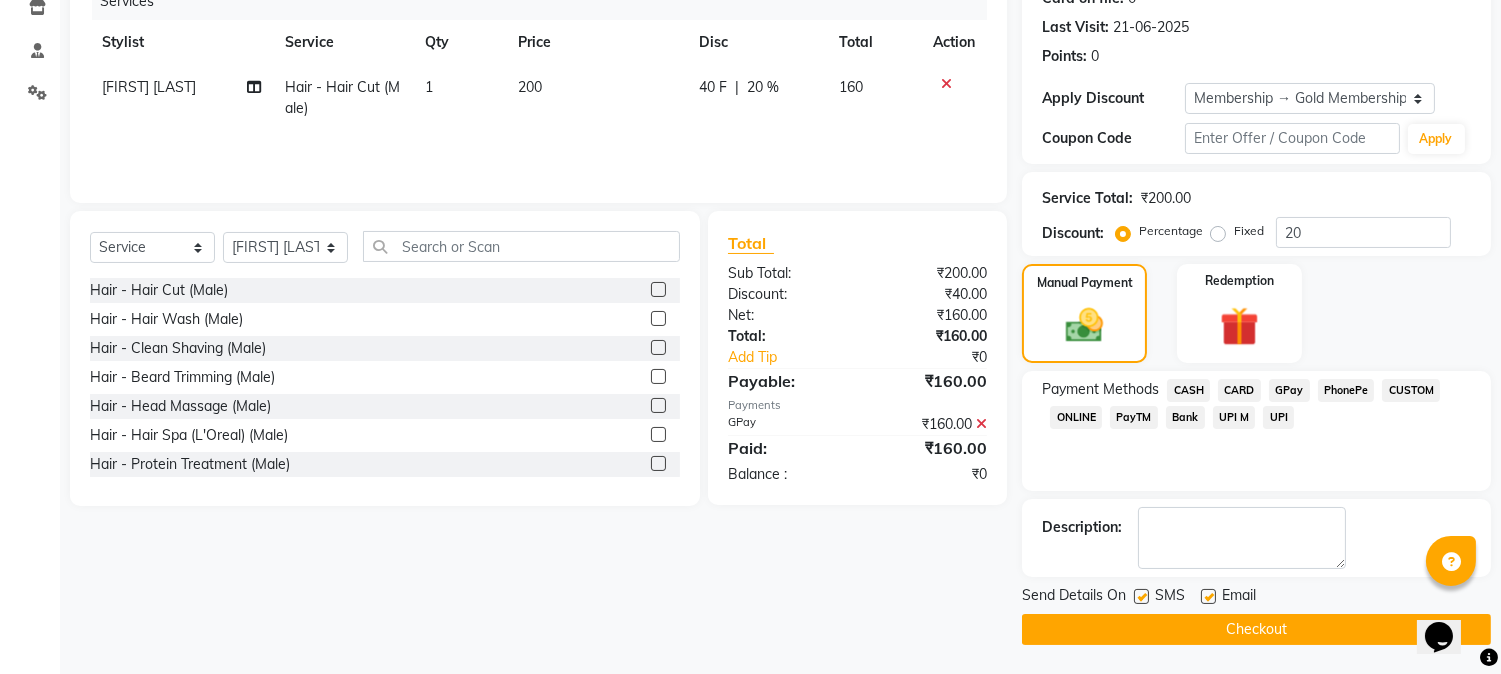 click on "Checkout" 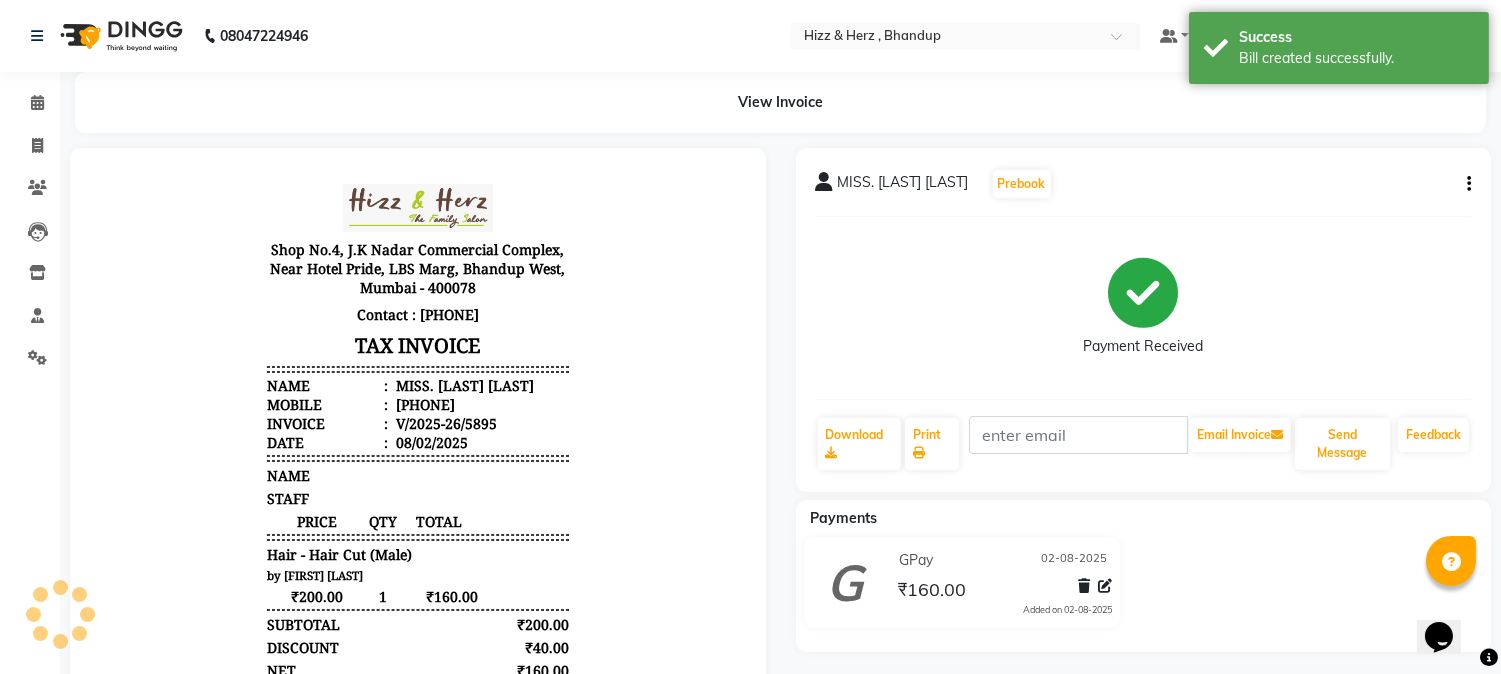 scroll, scrollTop: 0, scrollLeft: 0, axis: both 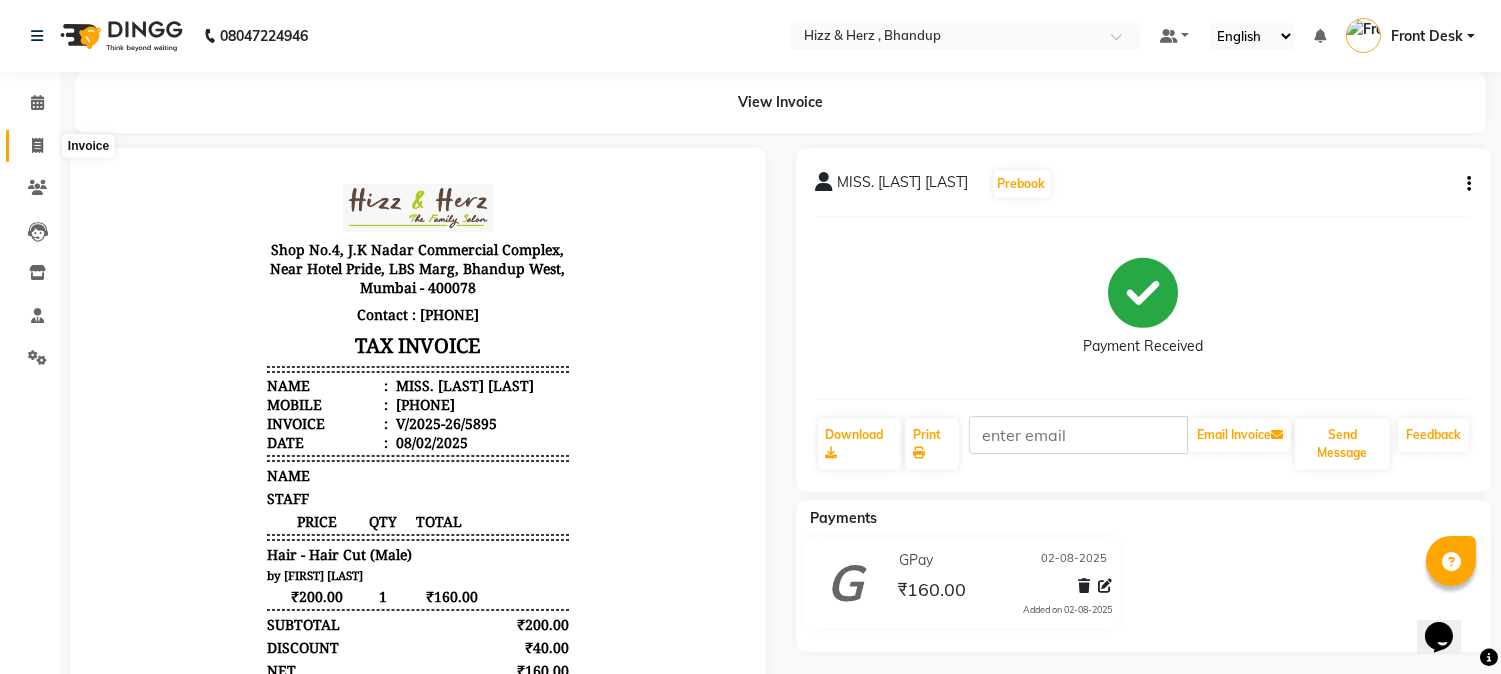 click 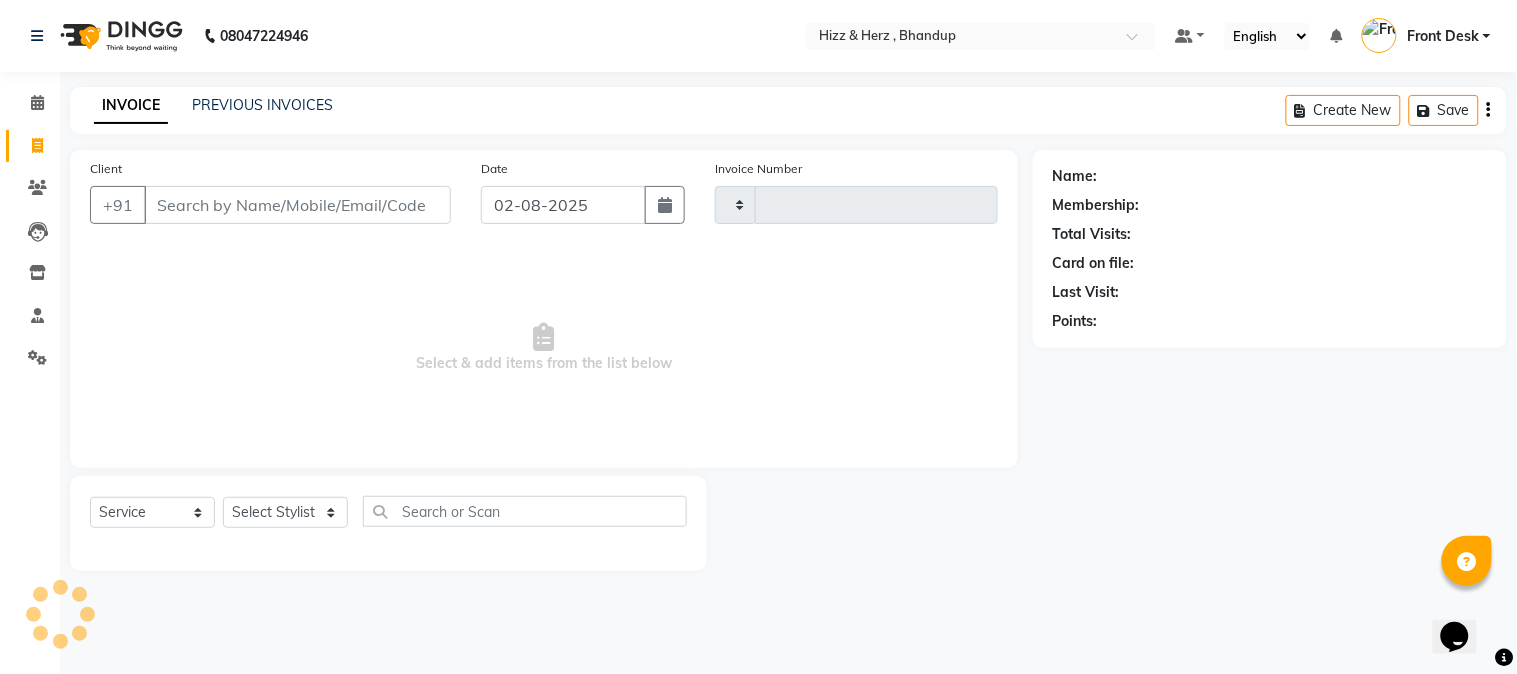 type on "5896" 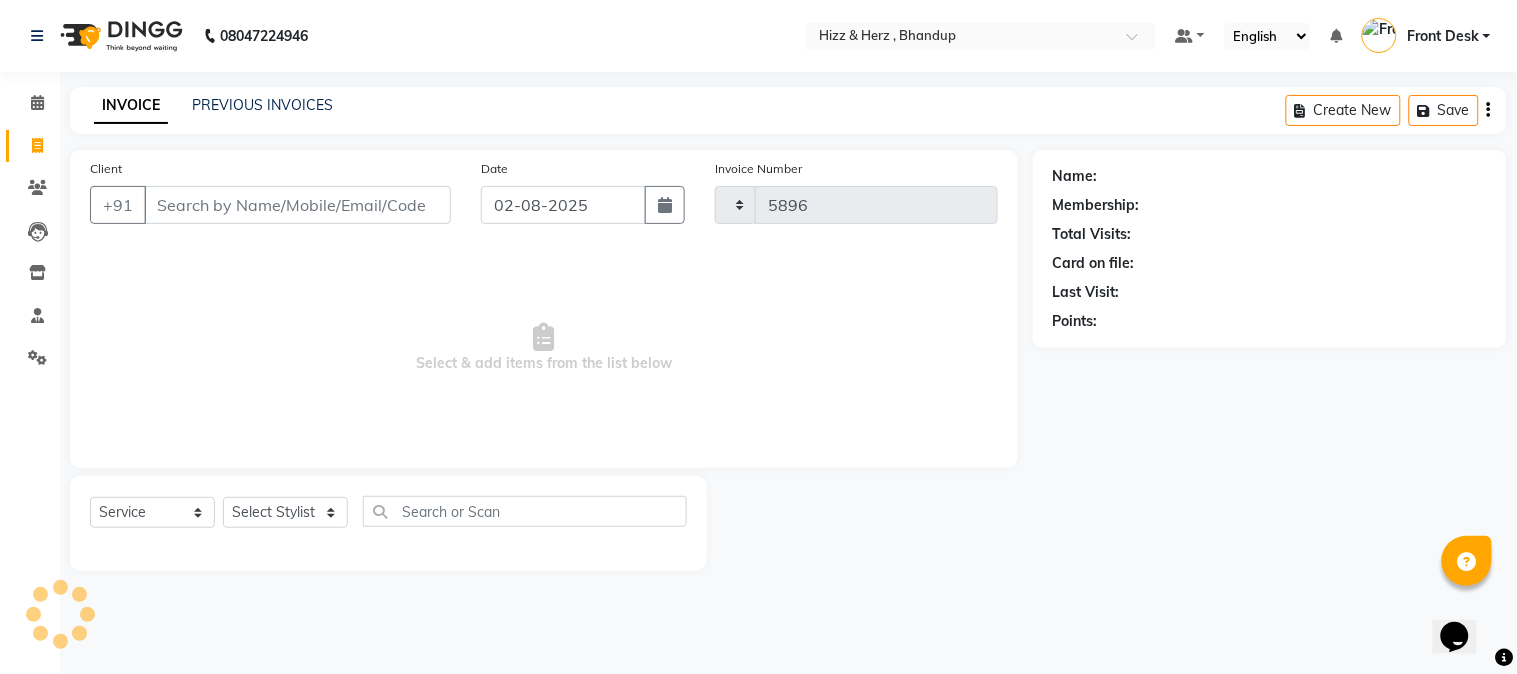 select on "629" 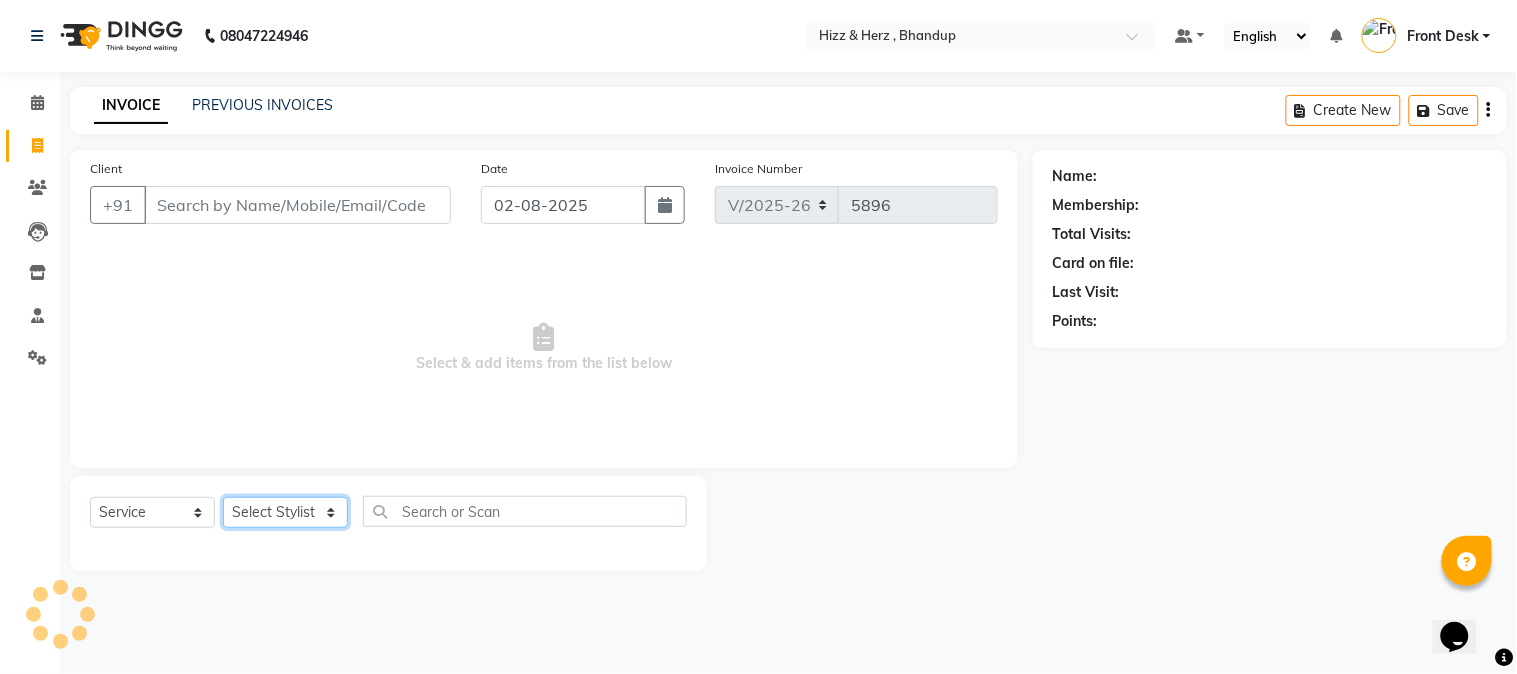 click on "Select Stylist Front Desk Gaurav Sharma HIZZ & HERZ 2 IRFAN AHMAD Jigna Goswami KHALID AHMAD Laxmi Mehboob MOHD PARVEJ NIZAM Salman Sangeeta  SUMITA  VEERENDRA SHARMA" 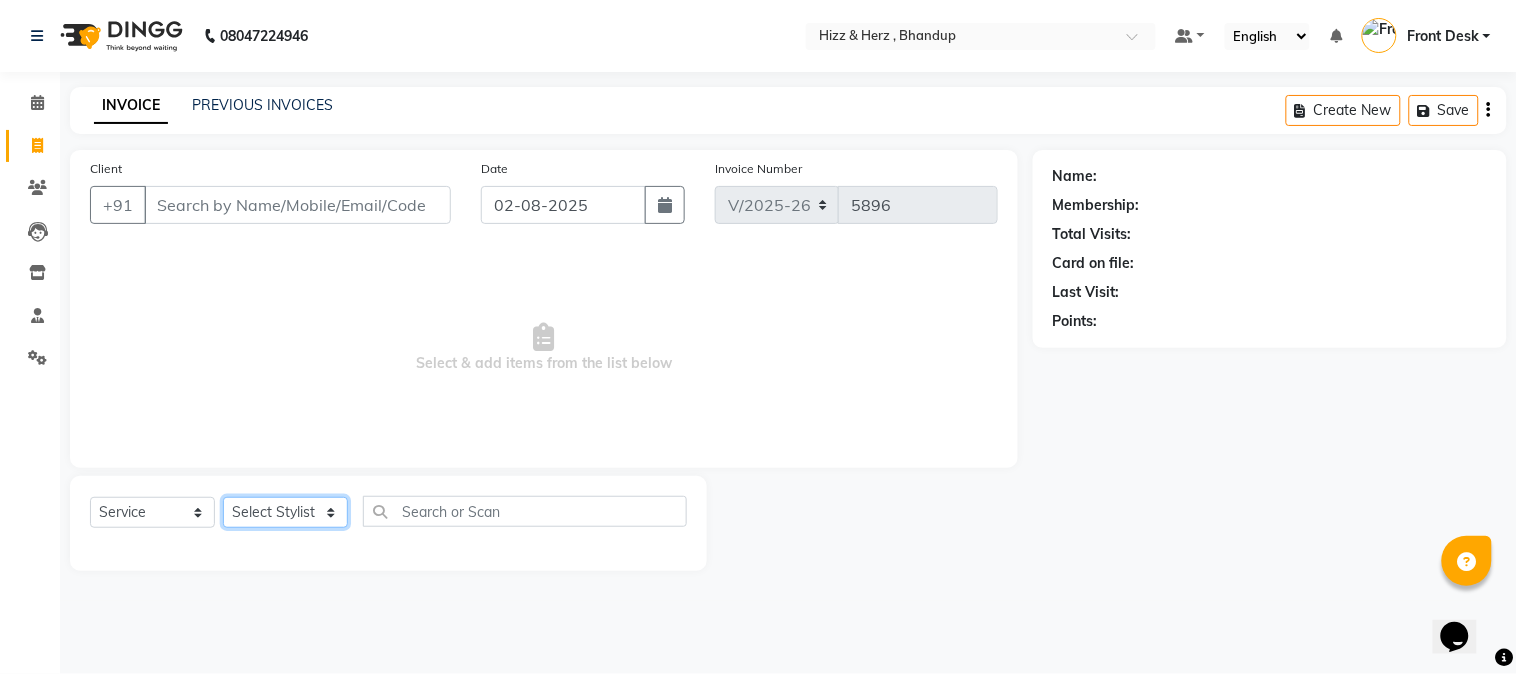select on "9146" 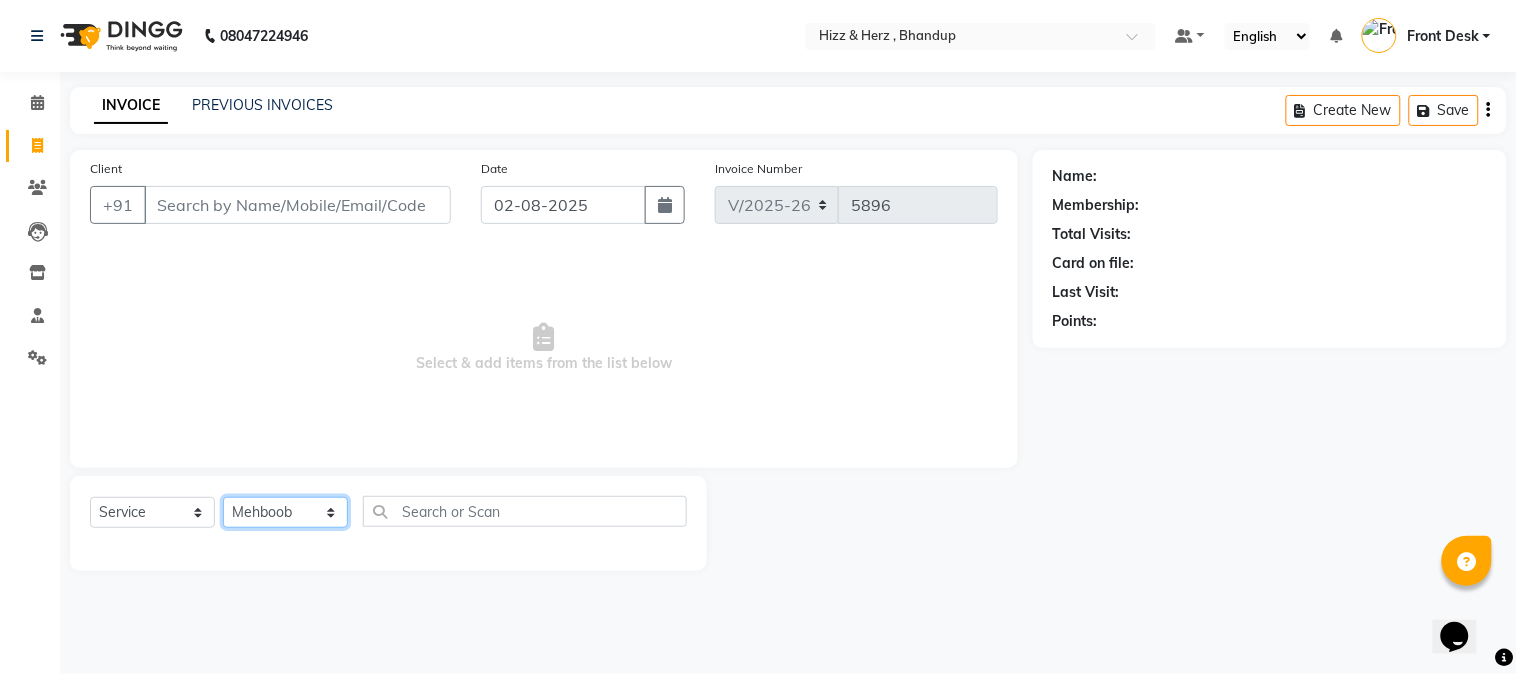 click on "Select Stylist Front Desk Gaurav Sharma HIZZ & HERZ 2 IRFAN AHMAD Jigna Goswami KHALID AHMAD Laxmi Mehboob MOHD PARVEJ NIZAM Salman Sangeeta  SUMITA  VEERENDRA SHARMA" 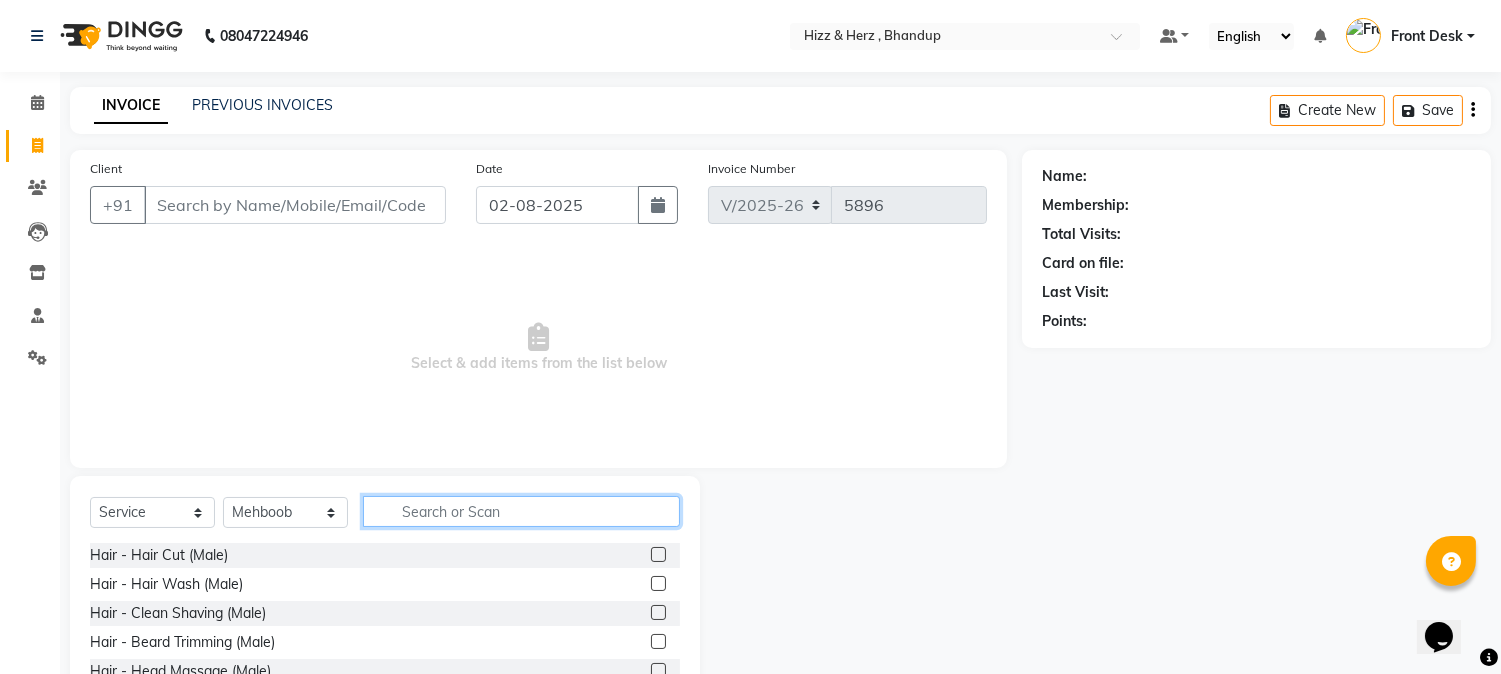 click 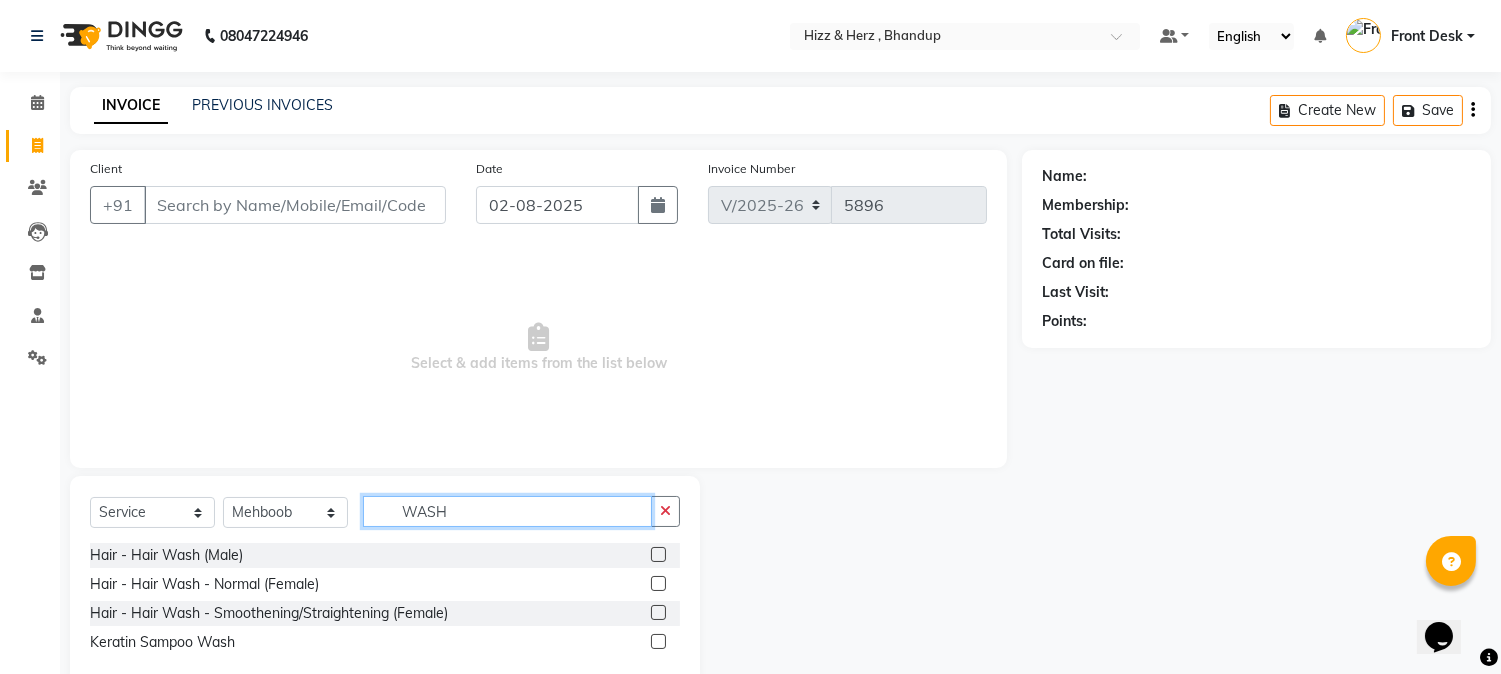 type on "WASH" 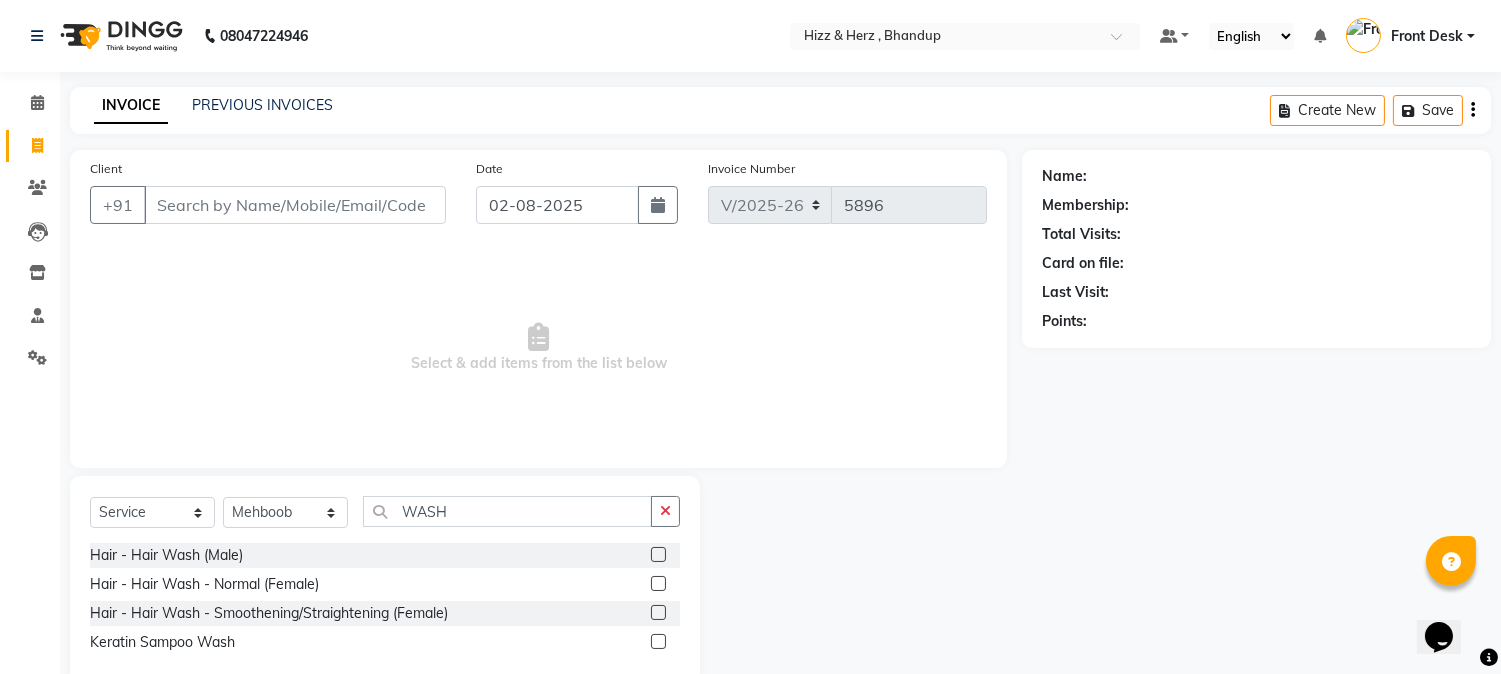 click 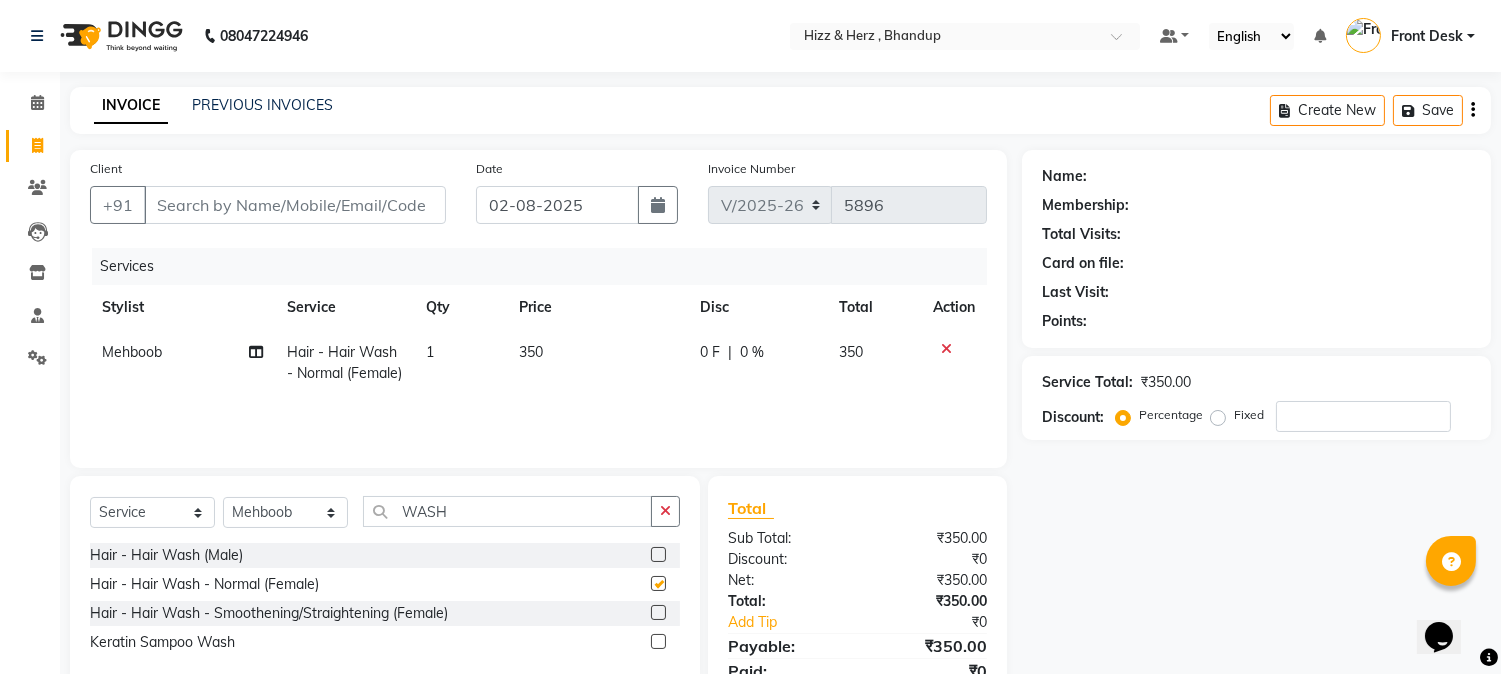 checkbox on "false" 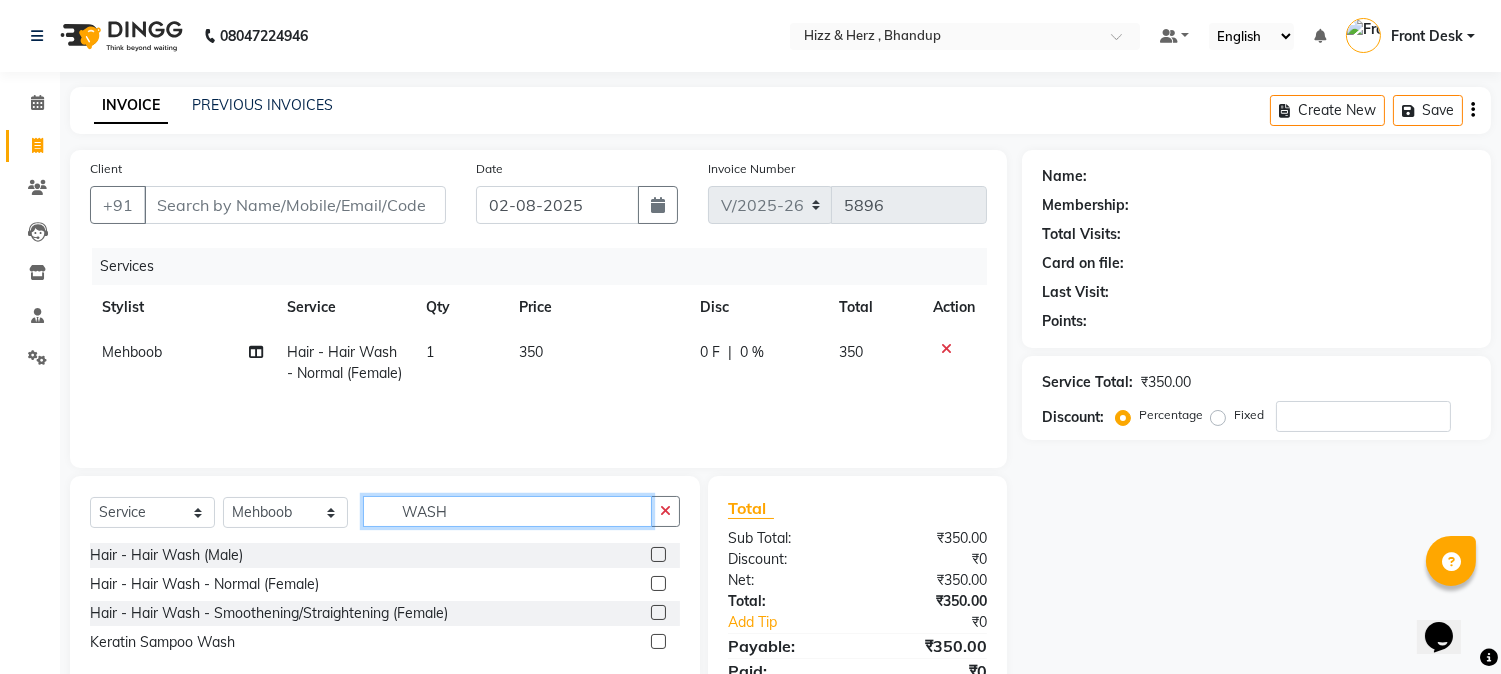 click on "WASH" 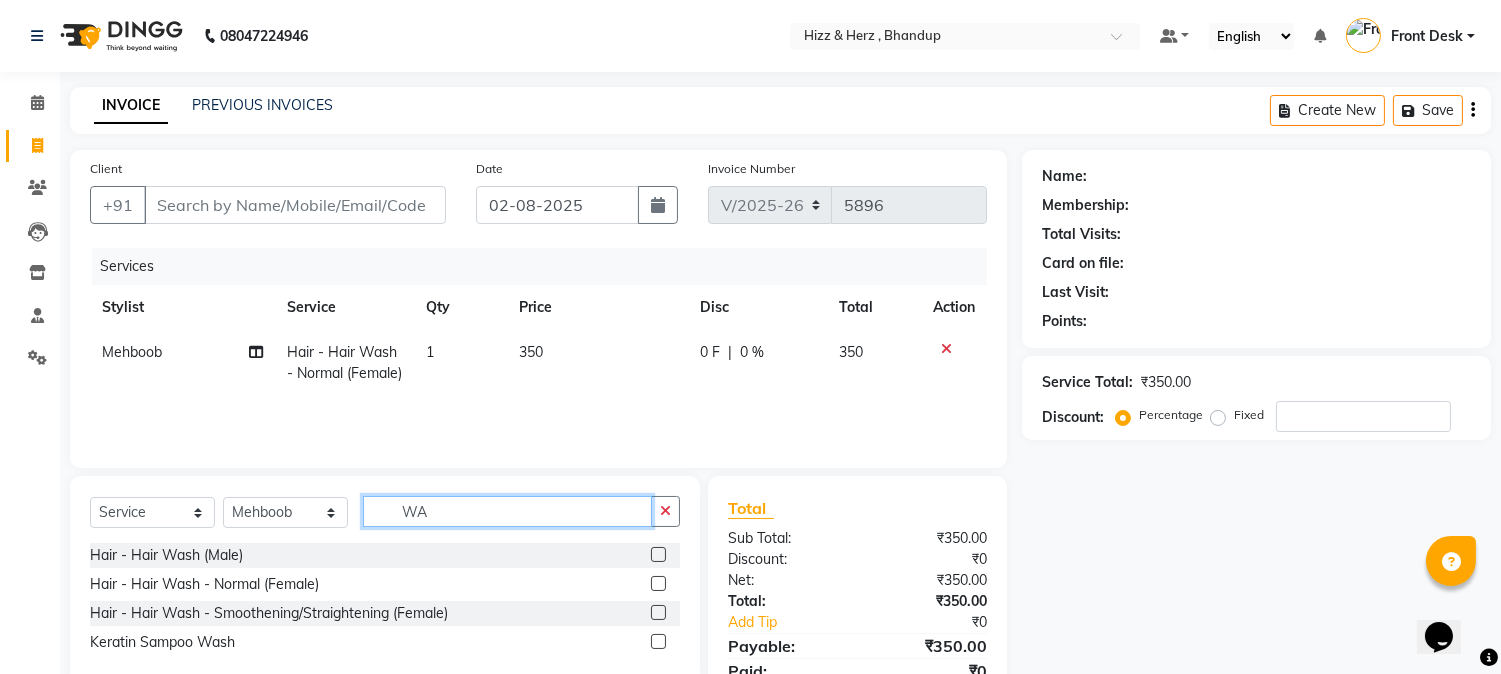 type on "W" 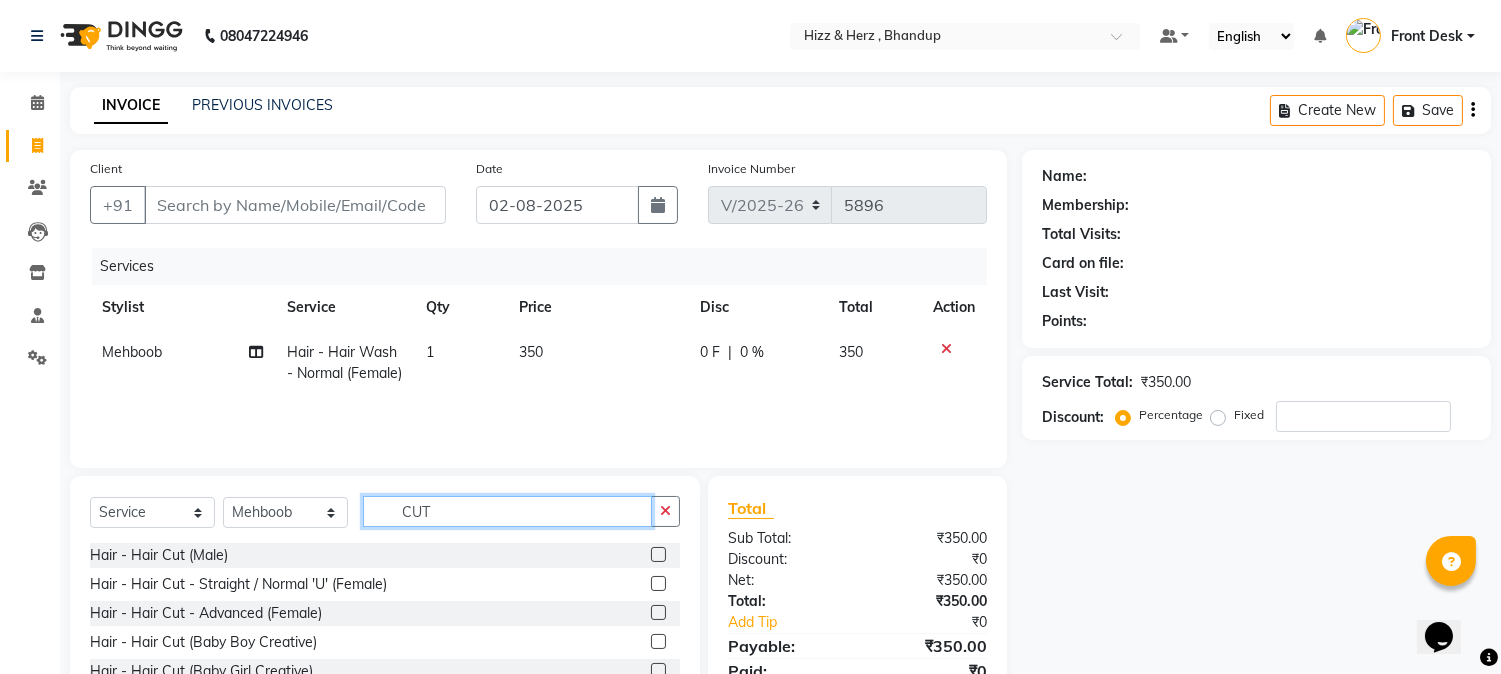 type on "CUT" 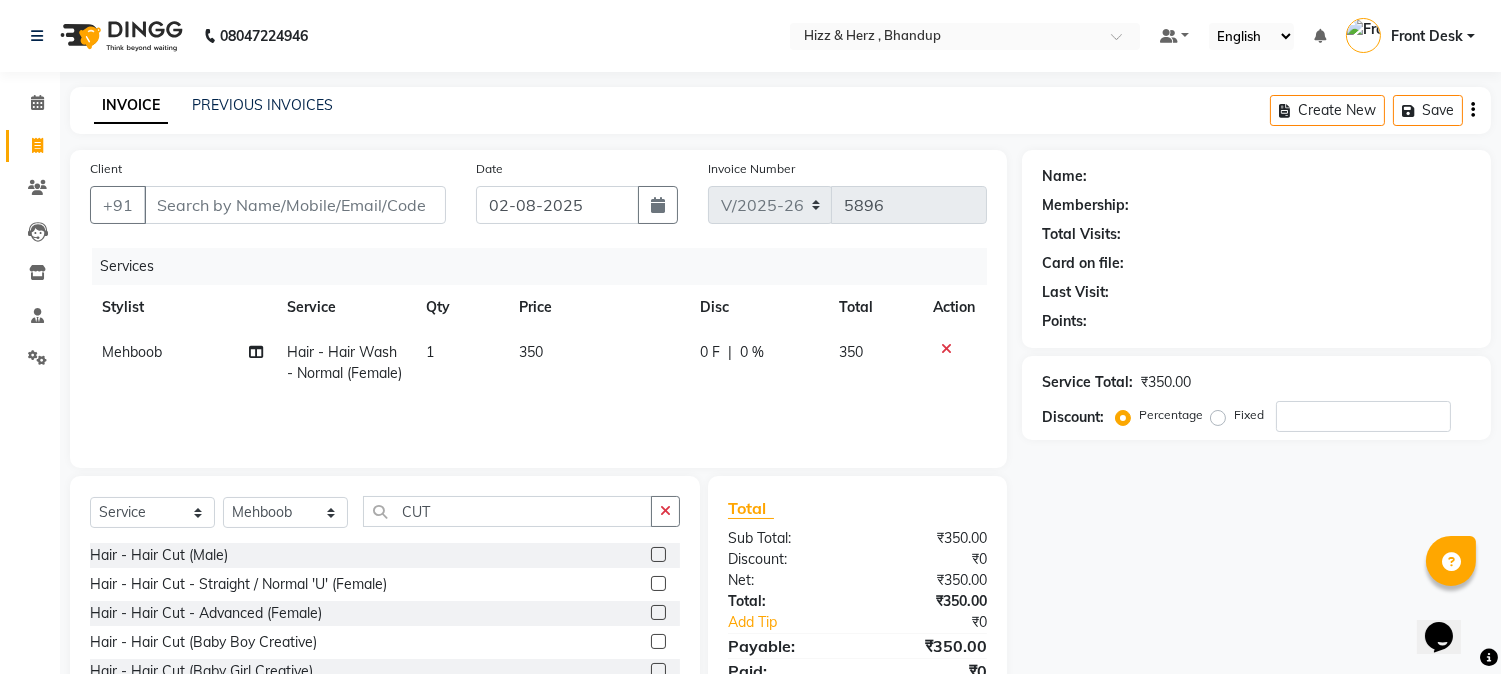 click 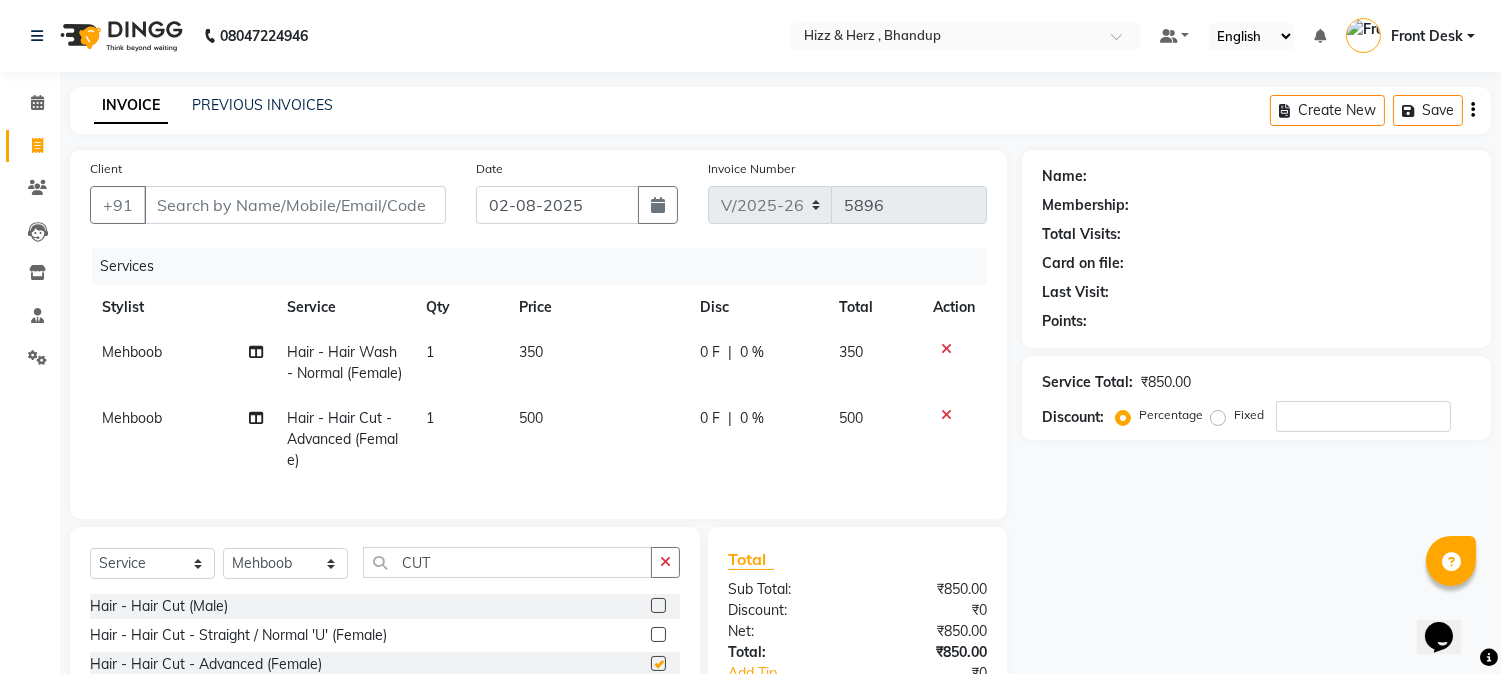 checkbox on "false" 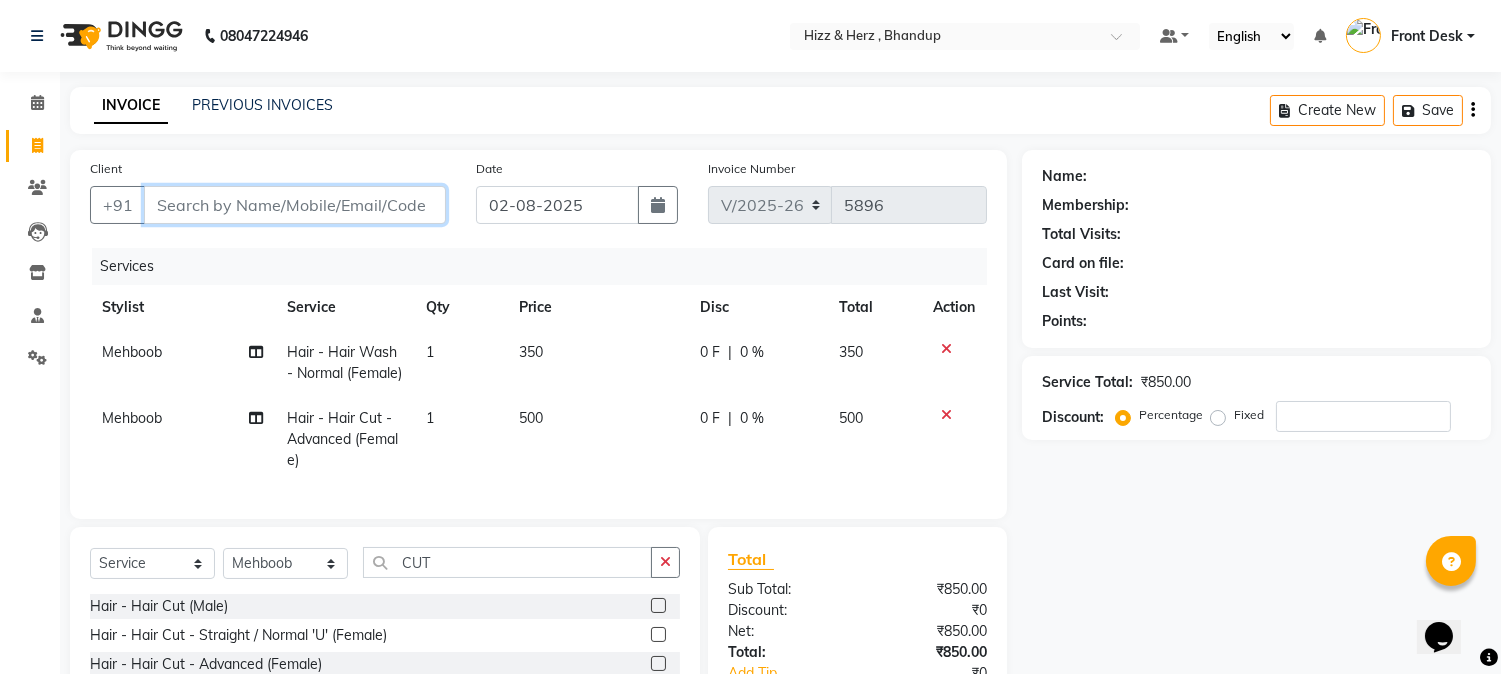 click on "Client" at bounding box center (295, 205) 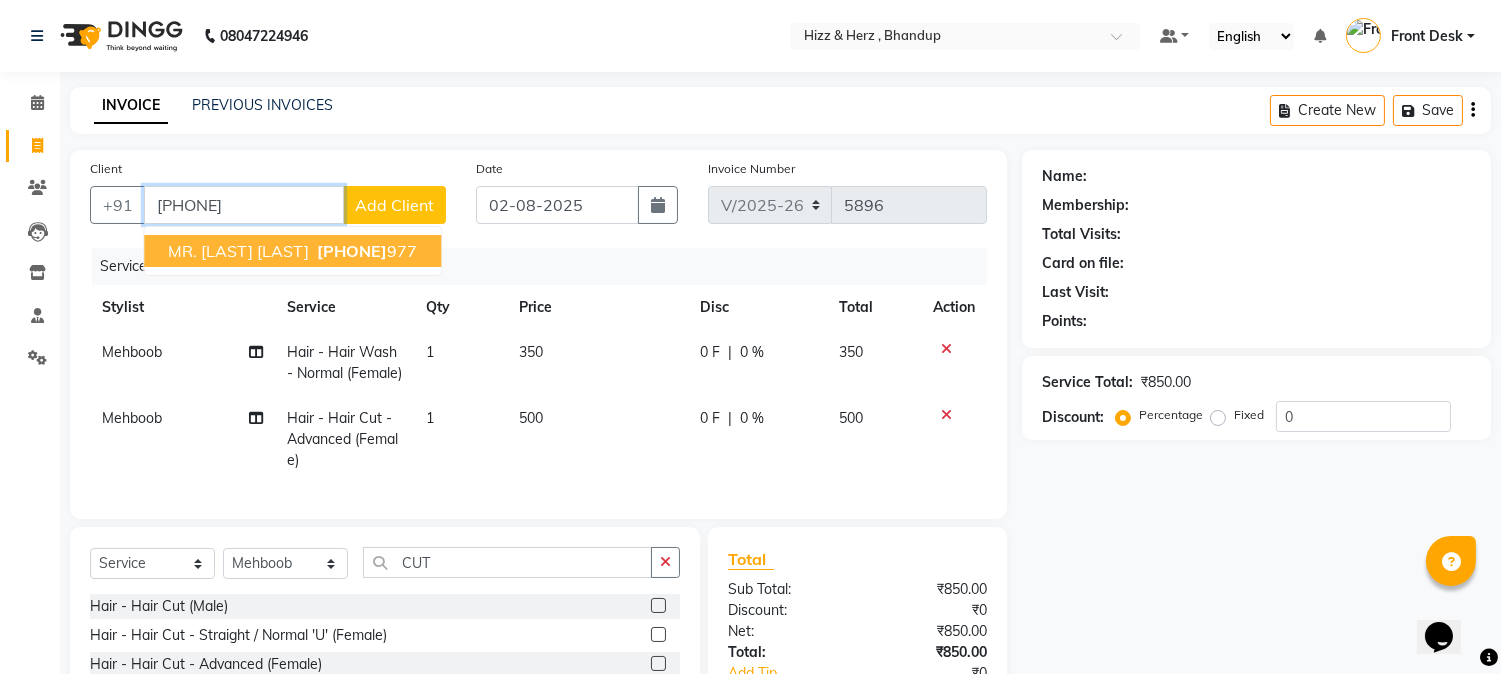 click on "7042066" at bounding box center (352, 251) 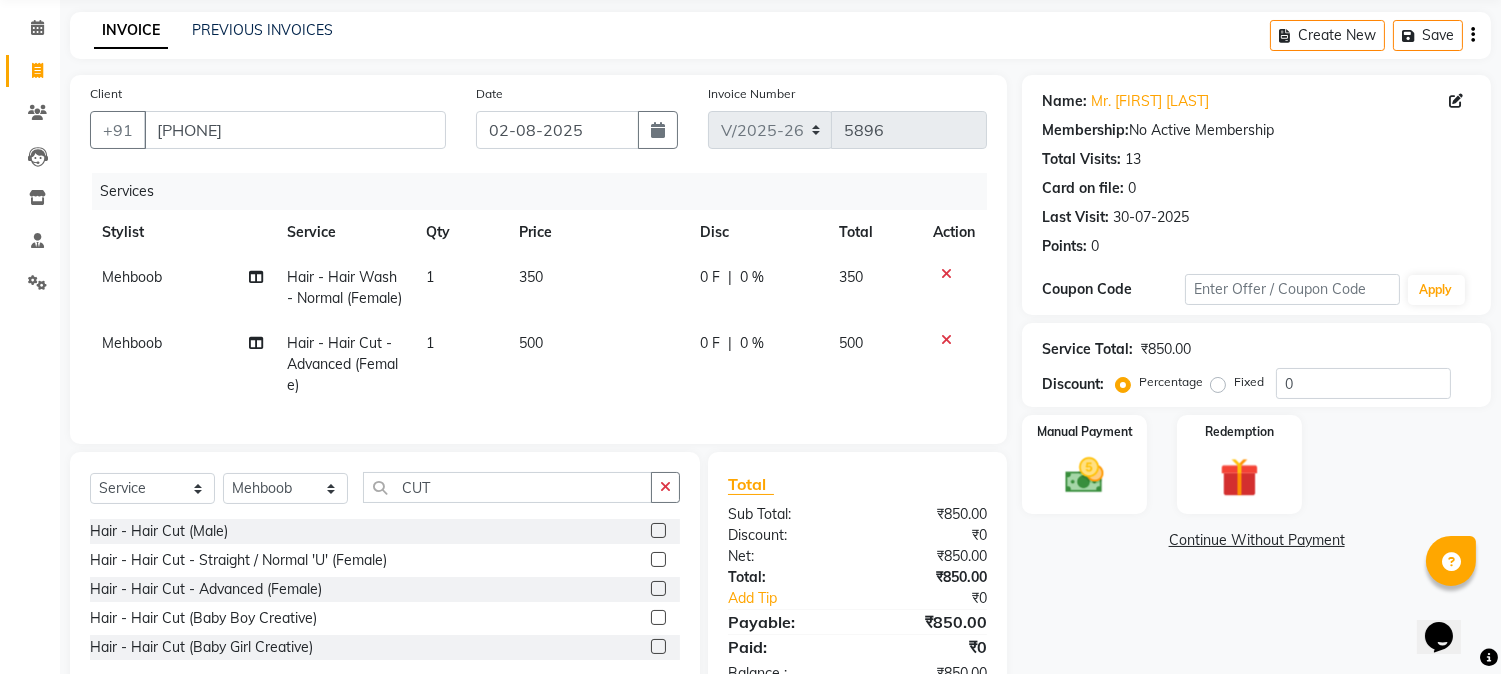 scroll, scrollTop: 172, scrollLeft: 0, axis: vertical 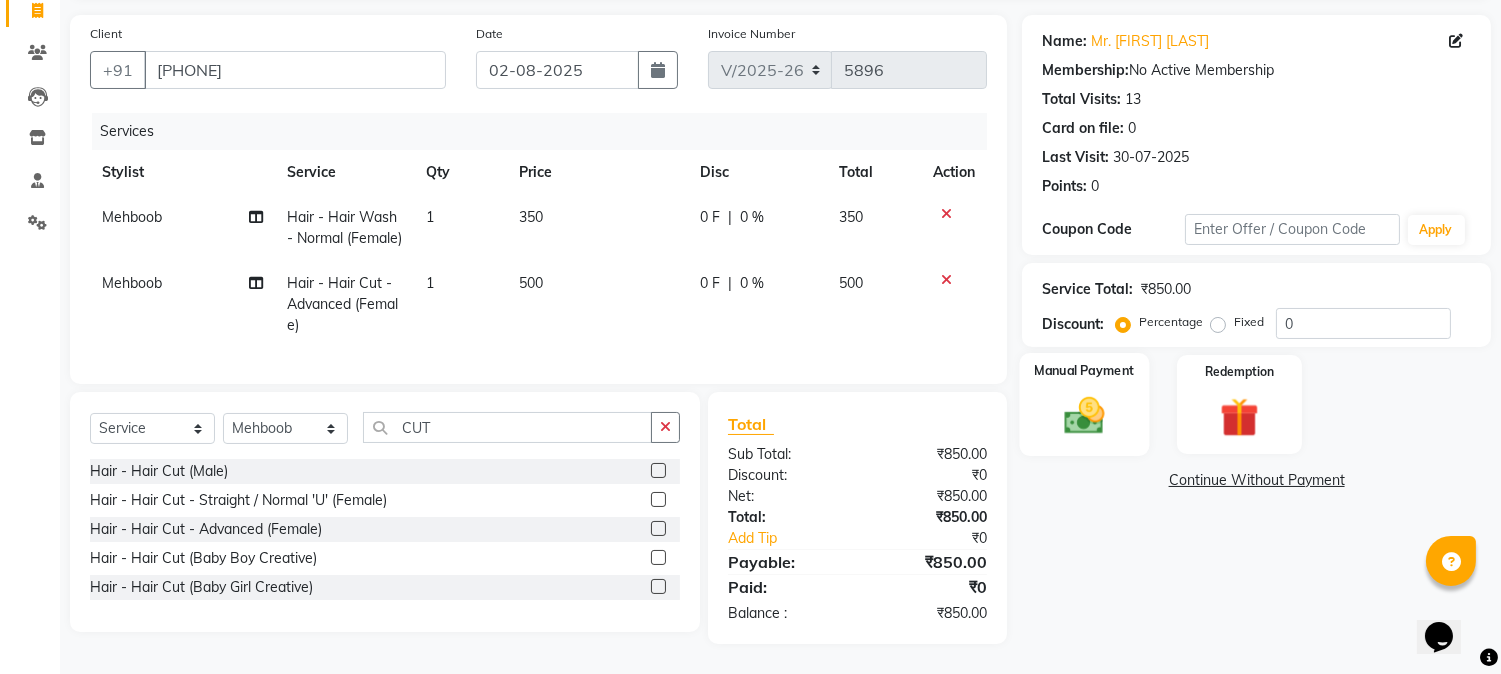 click 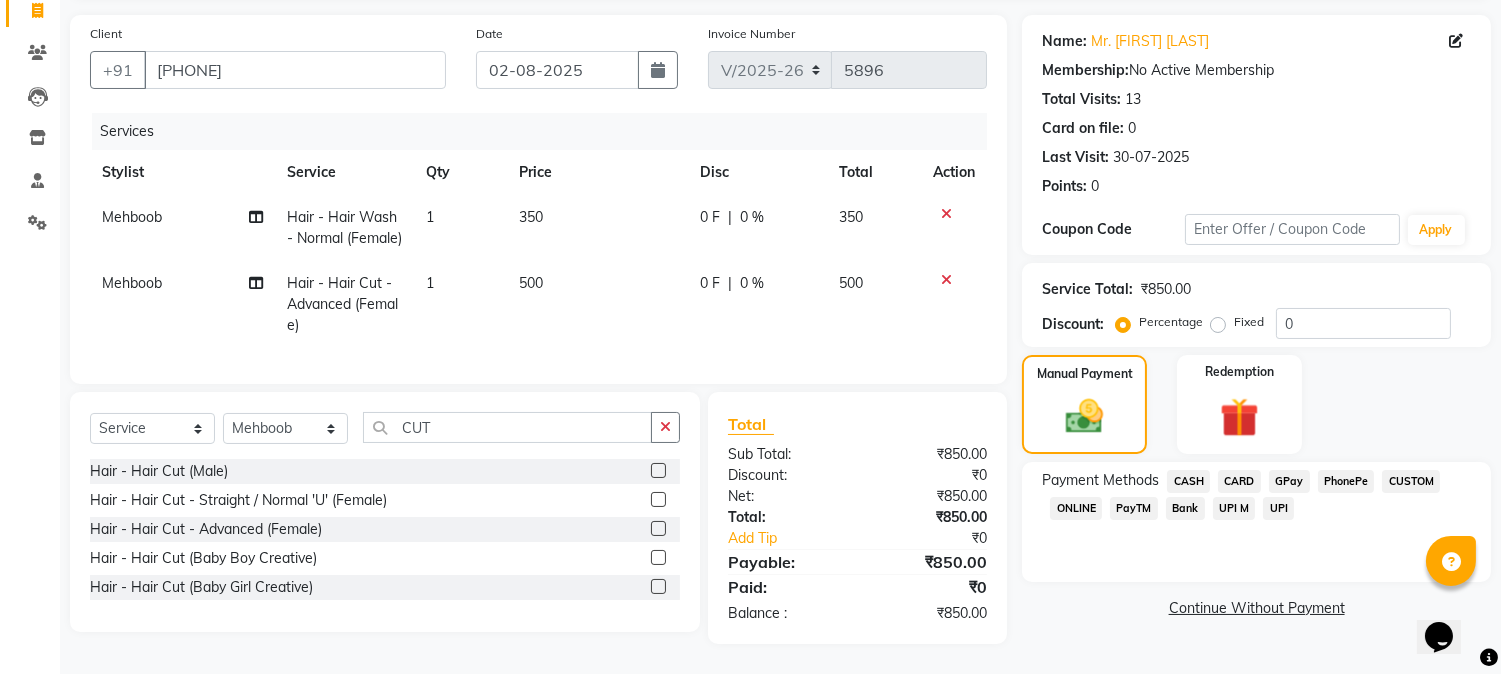 click on "GPay" 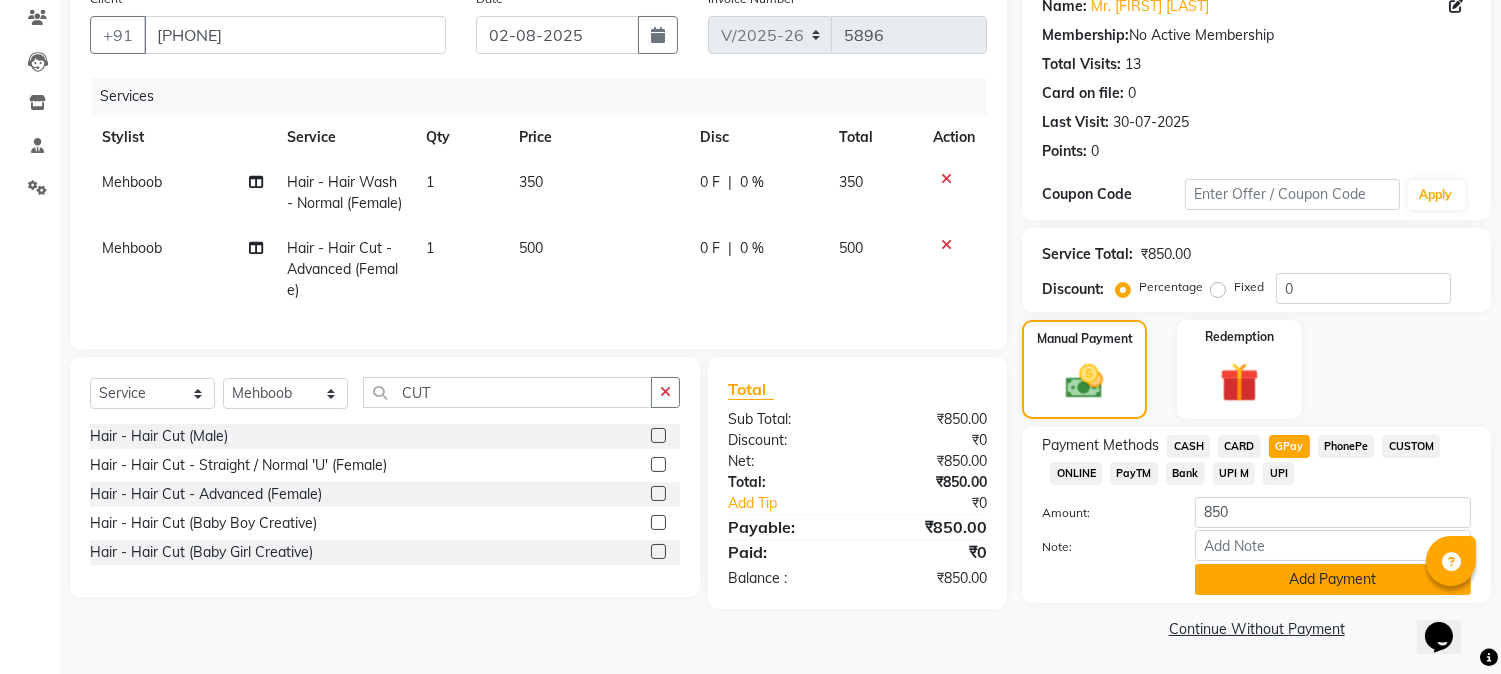 click on "Add Payment" 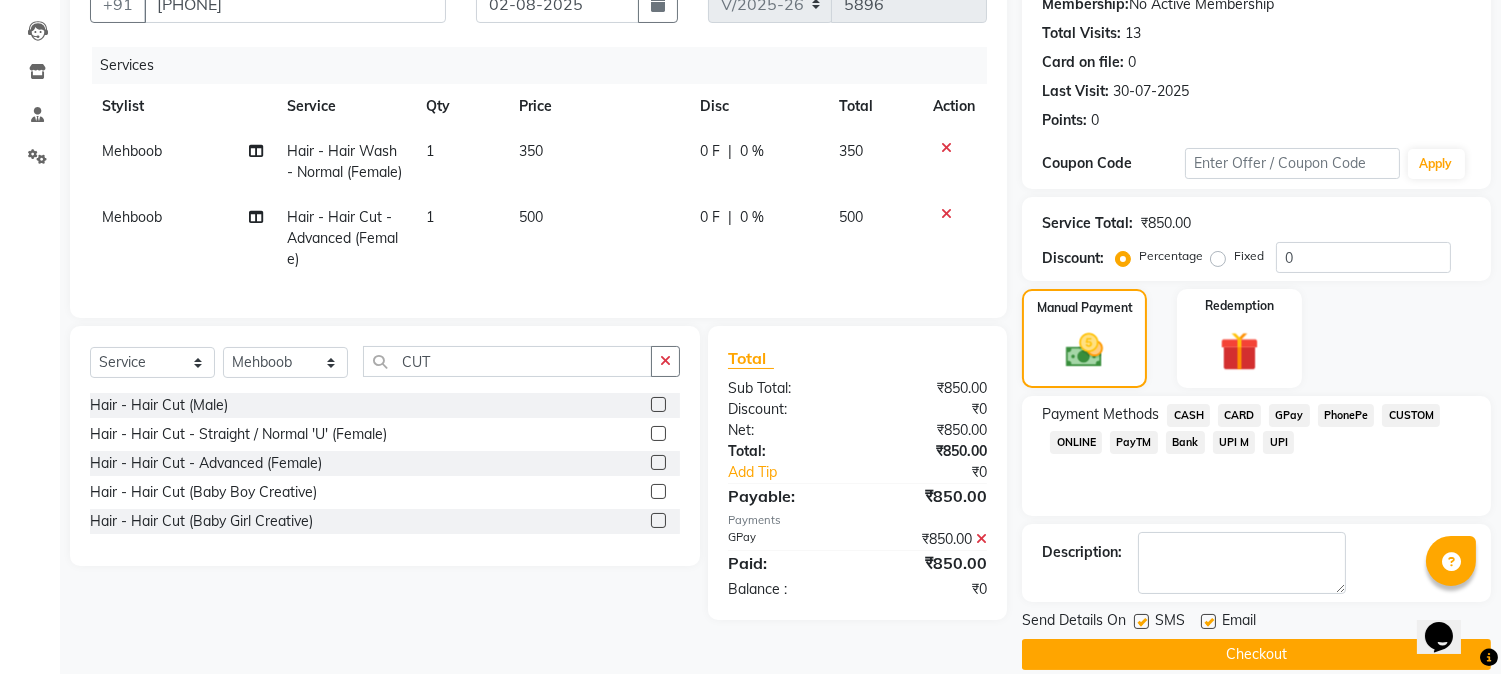 scroll, scrollTop: 225, scrollLeft: 0, axis: vertical 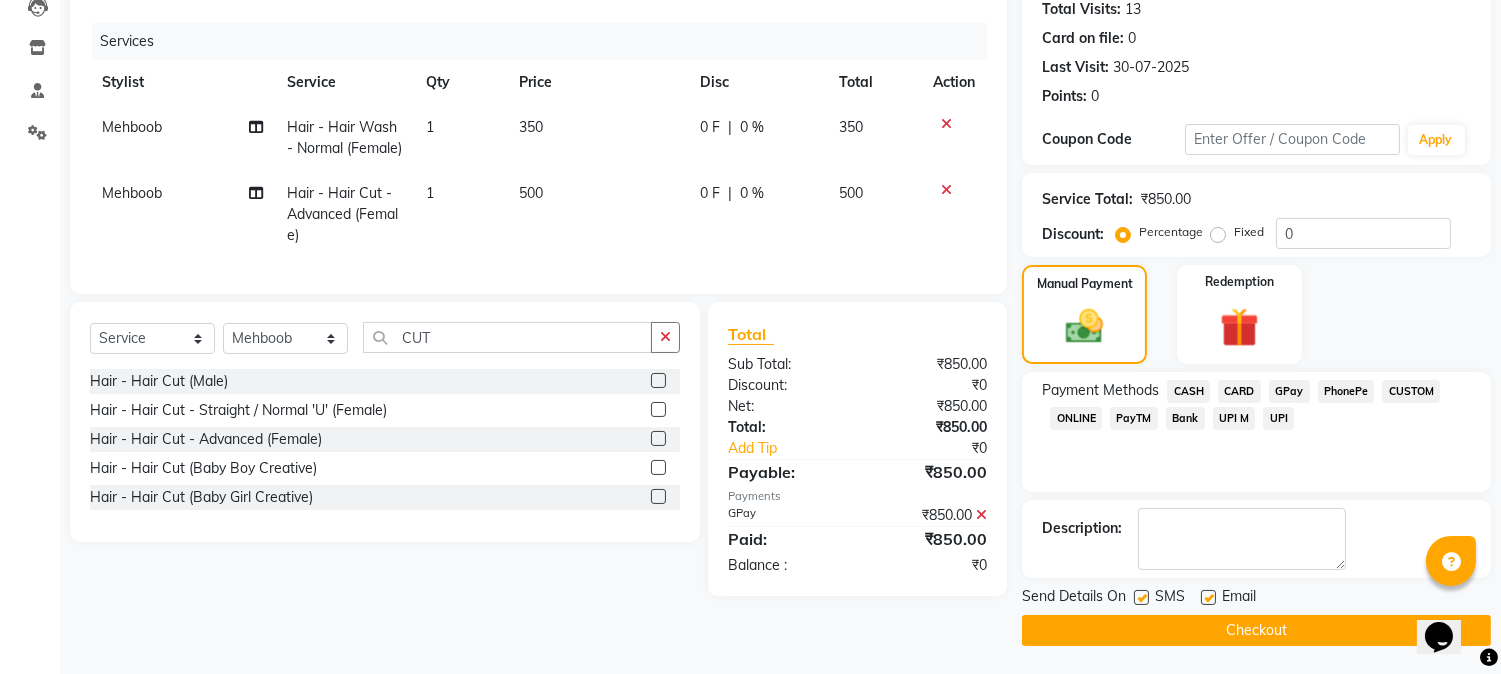 click on "Checkout" 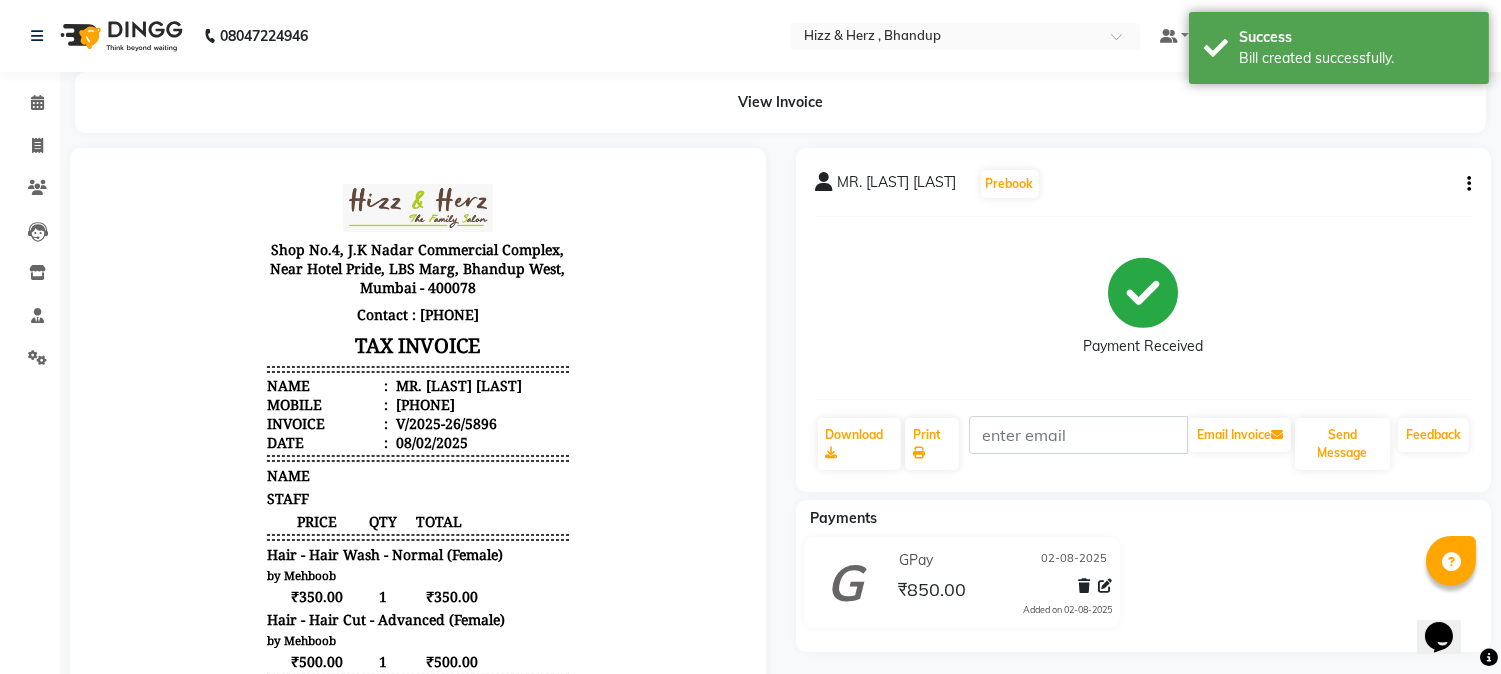 scroll, scrollTop: 0, scrollLeft: 0, axis: both 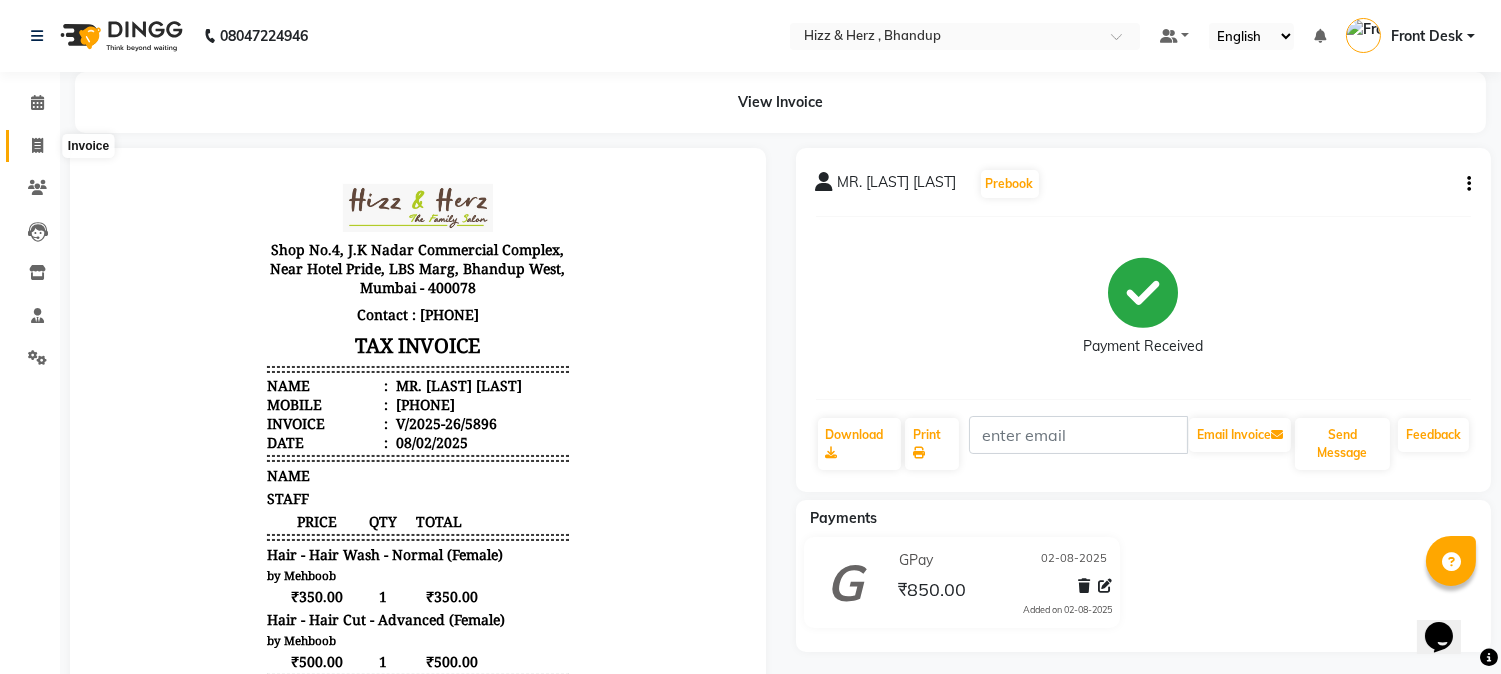click 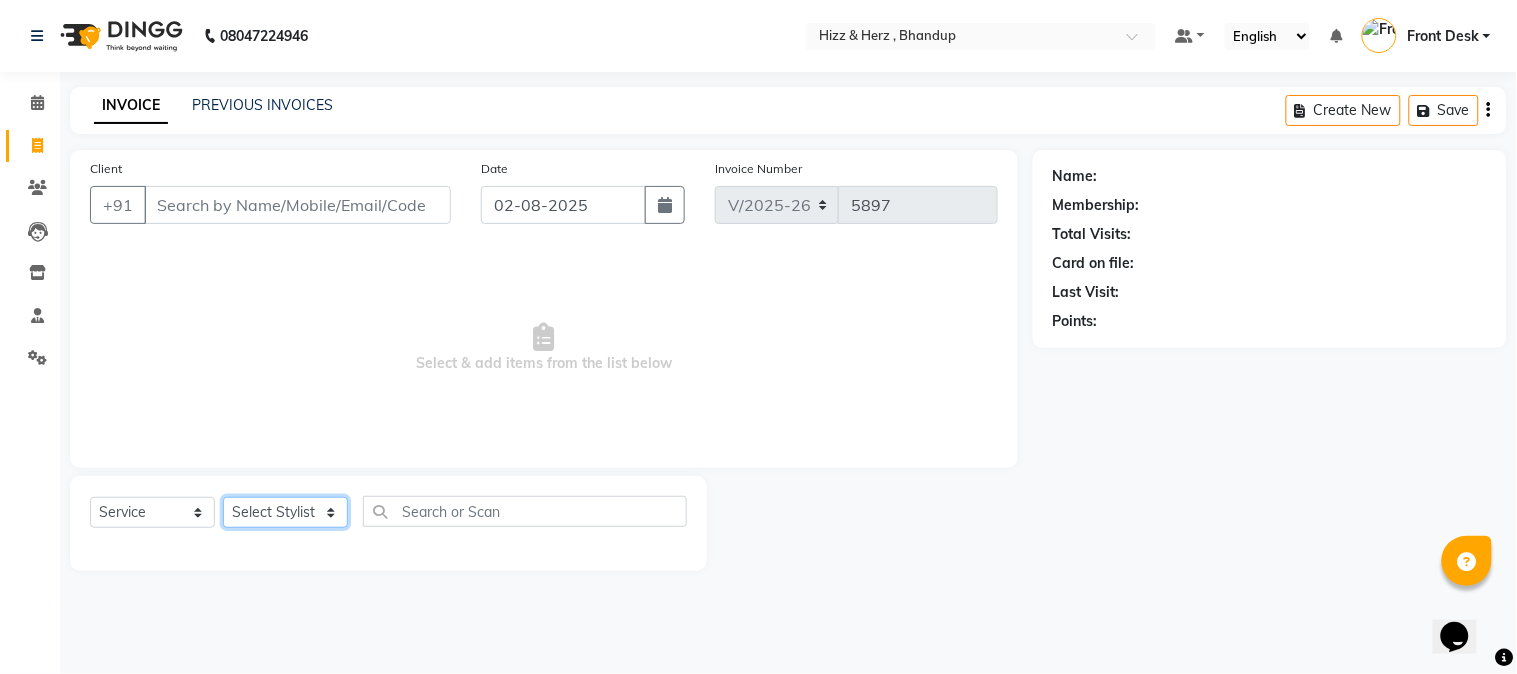 click on "Select Stylist Front Desk Gaurav Sharma HIZZ & HERZ 2 IRFAN AHMAD Jigna Goswami KHALID AHMAD Laxmi Mehboob MOHD PARVEJ NIZAM Salman Sangeeta  SUMITA  VEERENDRA SHARMA" 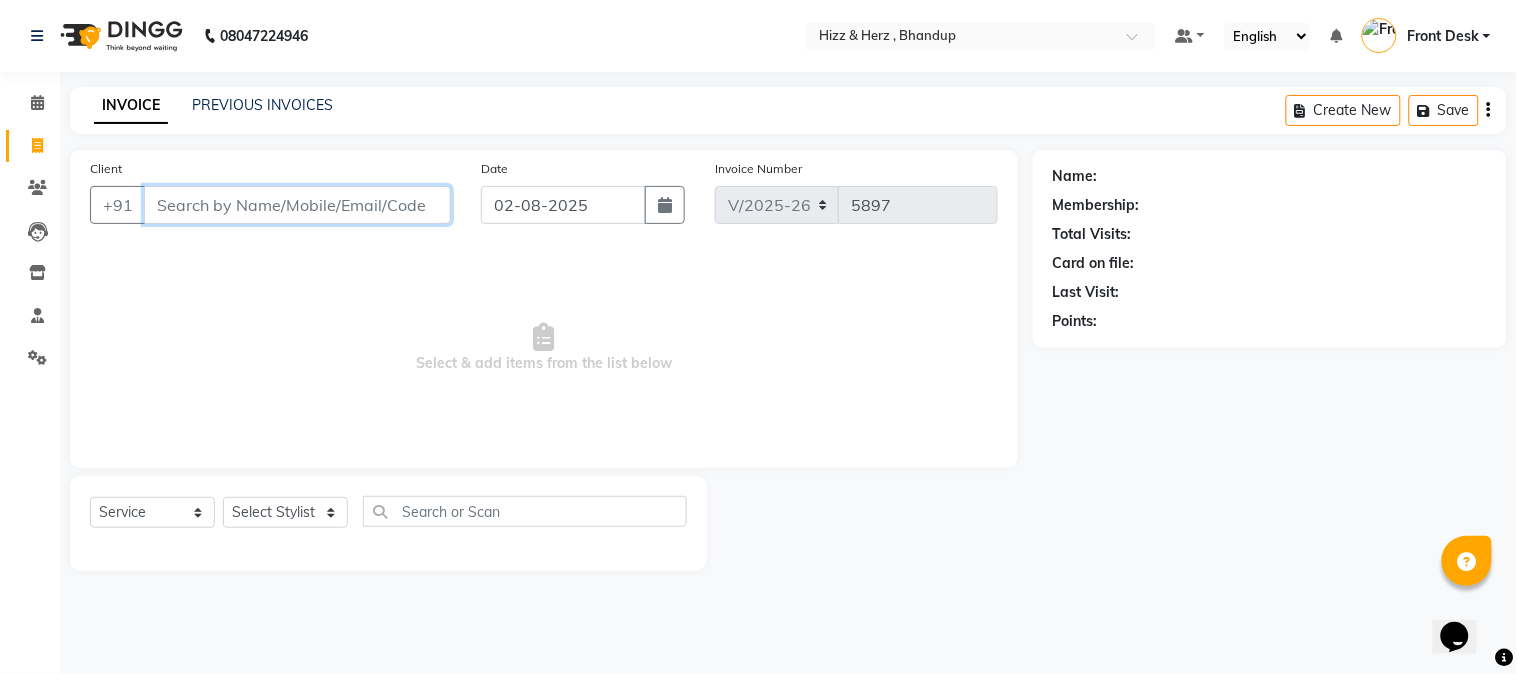 click on "Client" at bounding box center [297, 205] 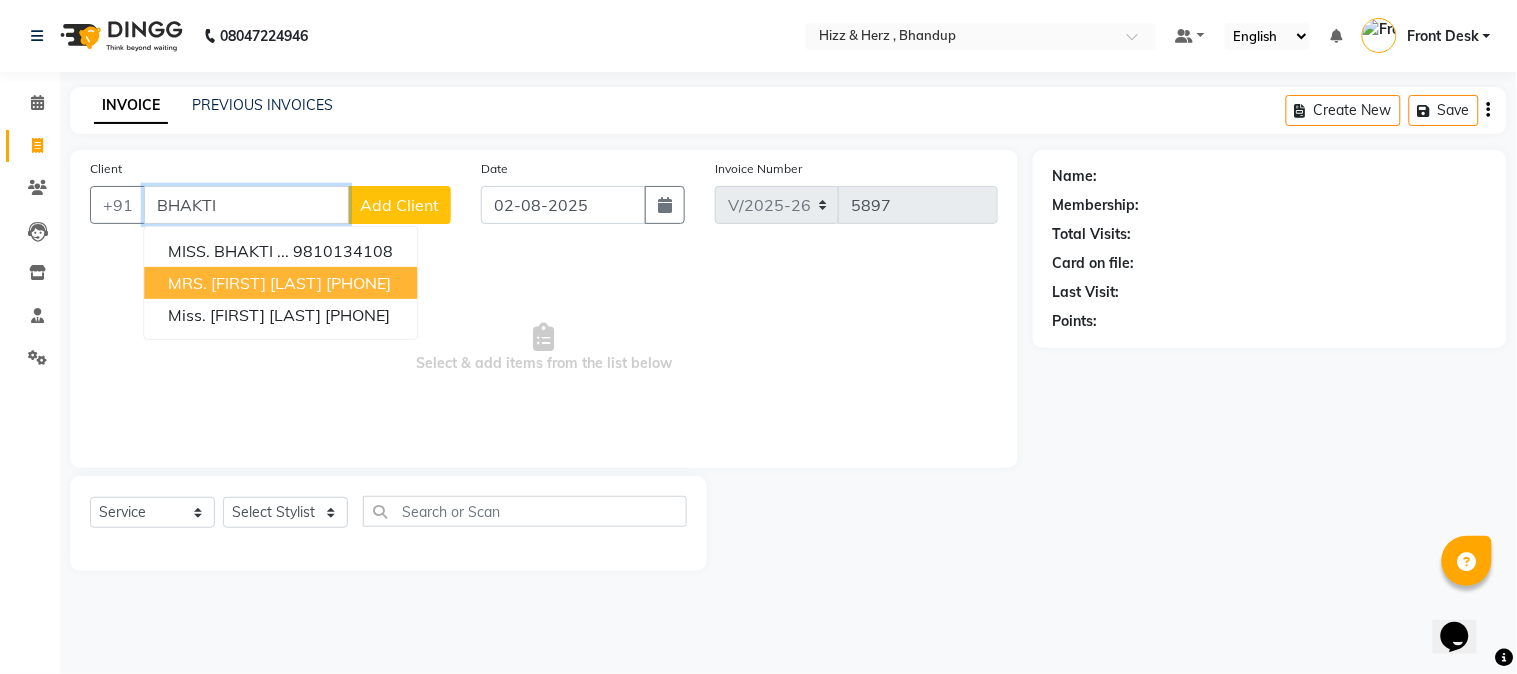 click on "MRS. BHAKTI KENI  9920192409" at bounding box center (280, 283) 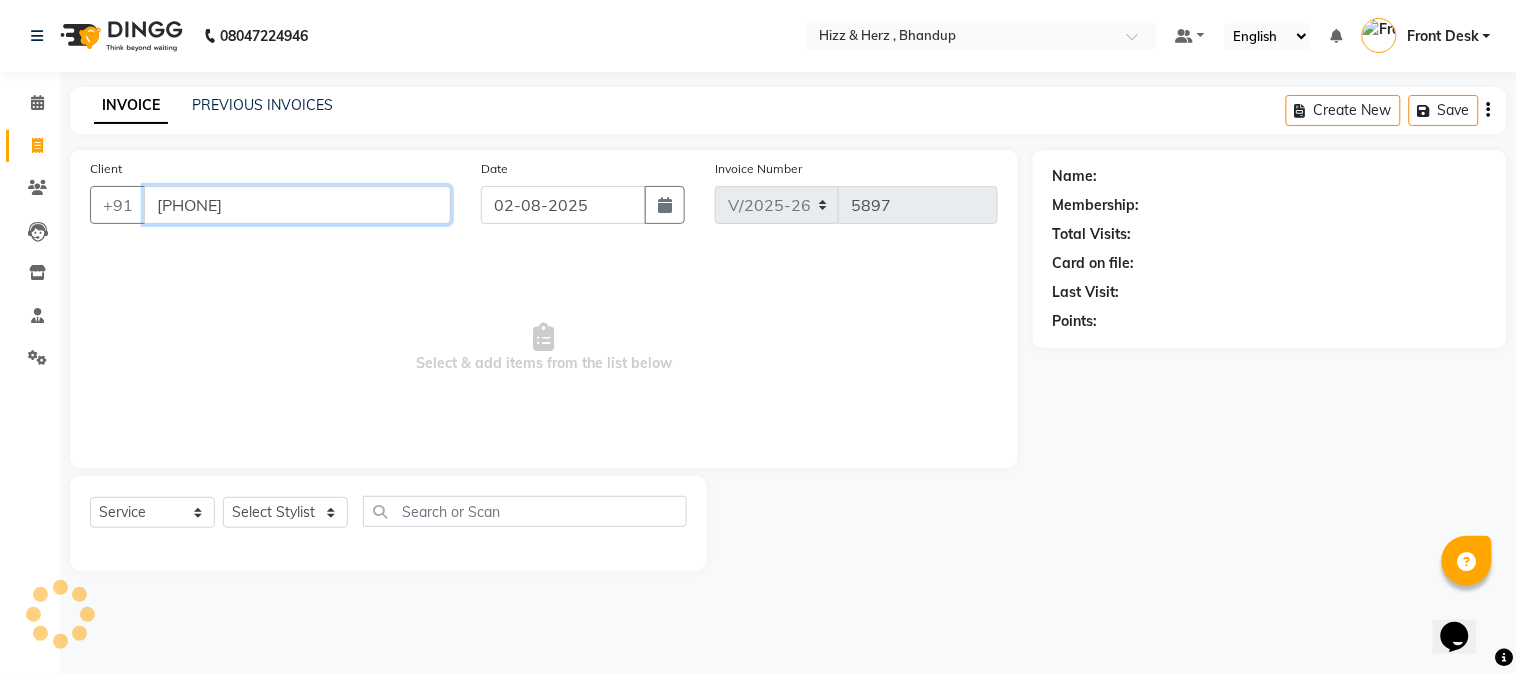 type on "9920192409" 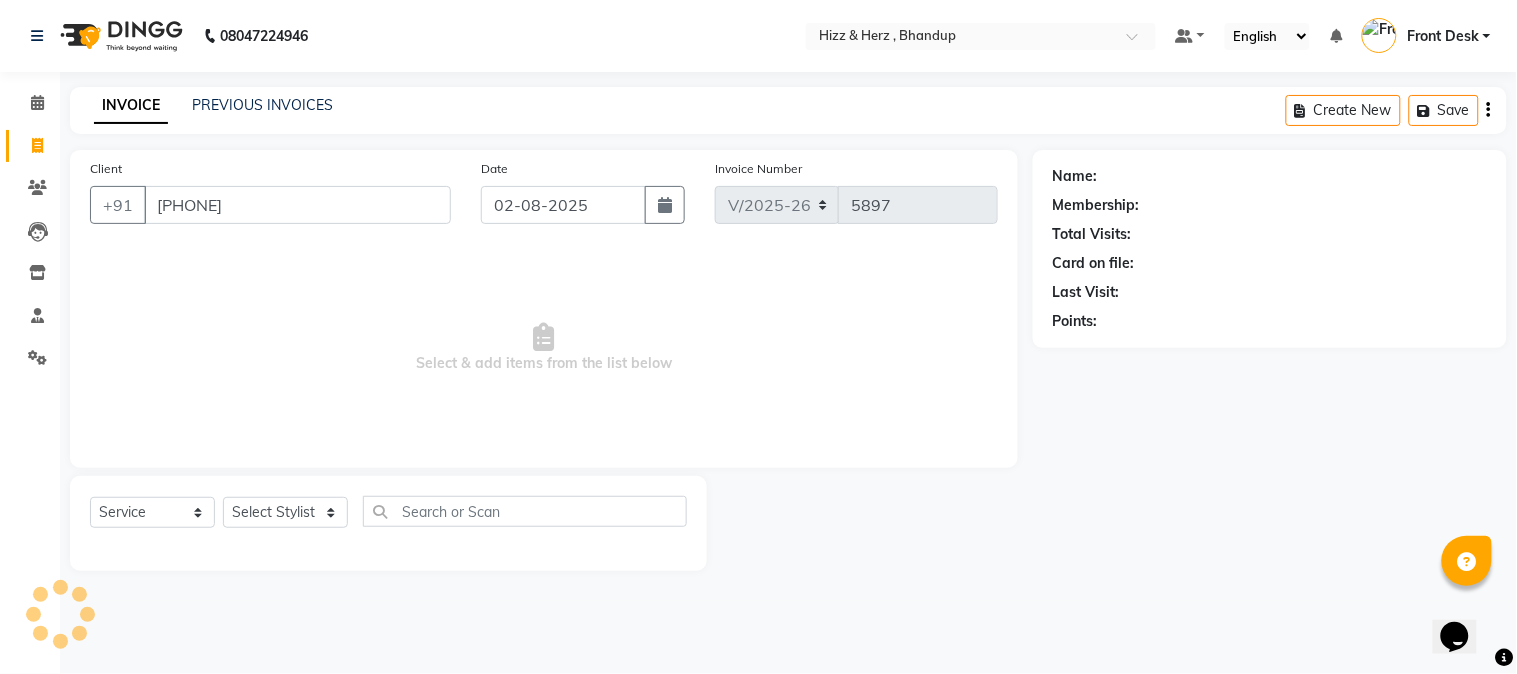 select on "1: Object" 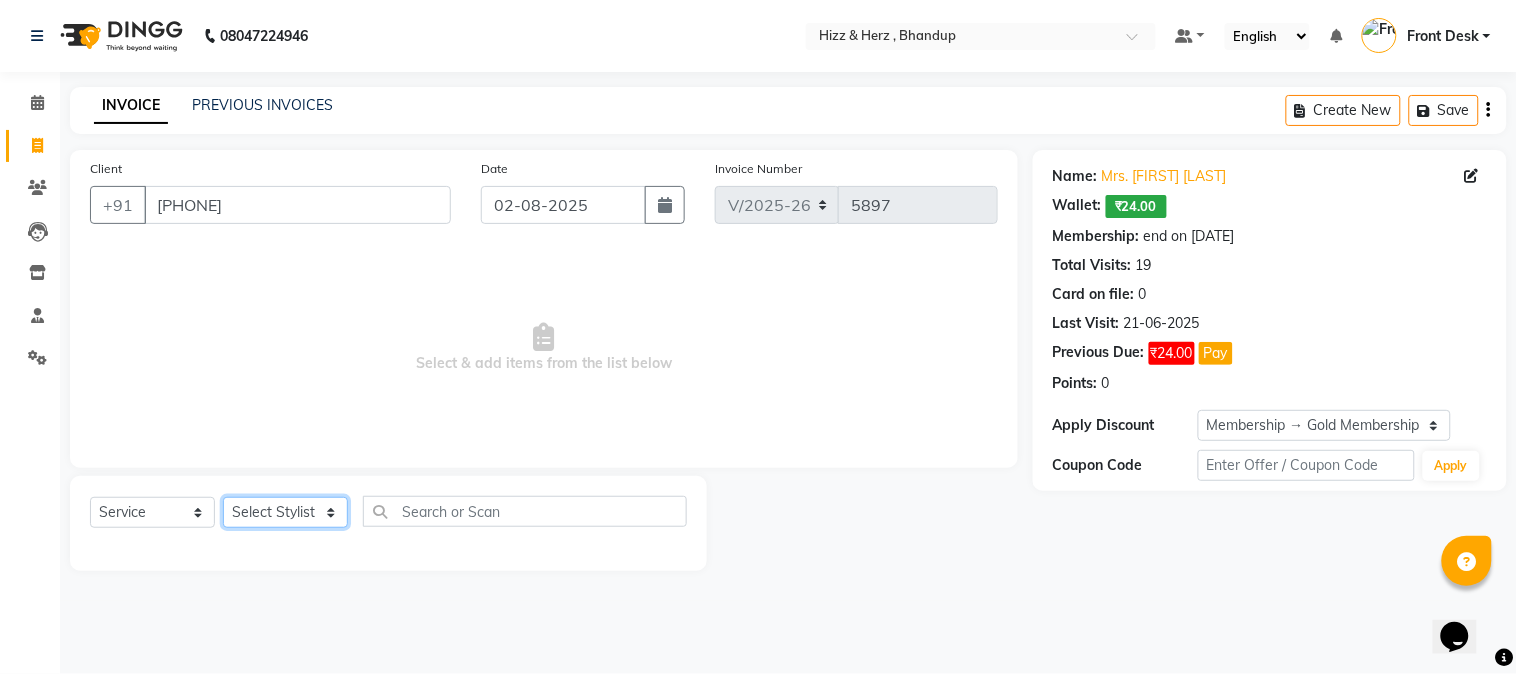 click on "Select Stylist Front Desk Gaurav Sharma HIZZ & HERZ 2 IRFAN AHMAD Jigna Goswami KHALID AHMAD Laxmi Mehboob MOHD PARVEJ NIZAM Salman Sangeeta  SUMITA  VEERENDRA SHARMA" 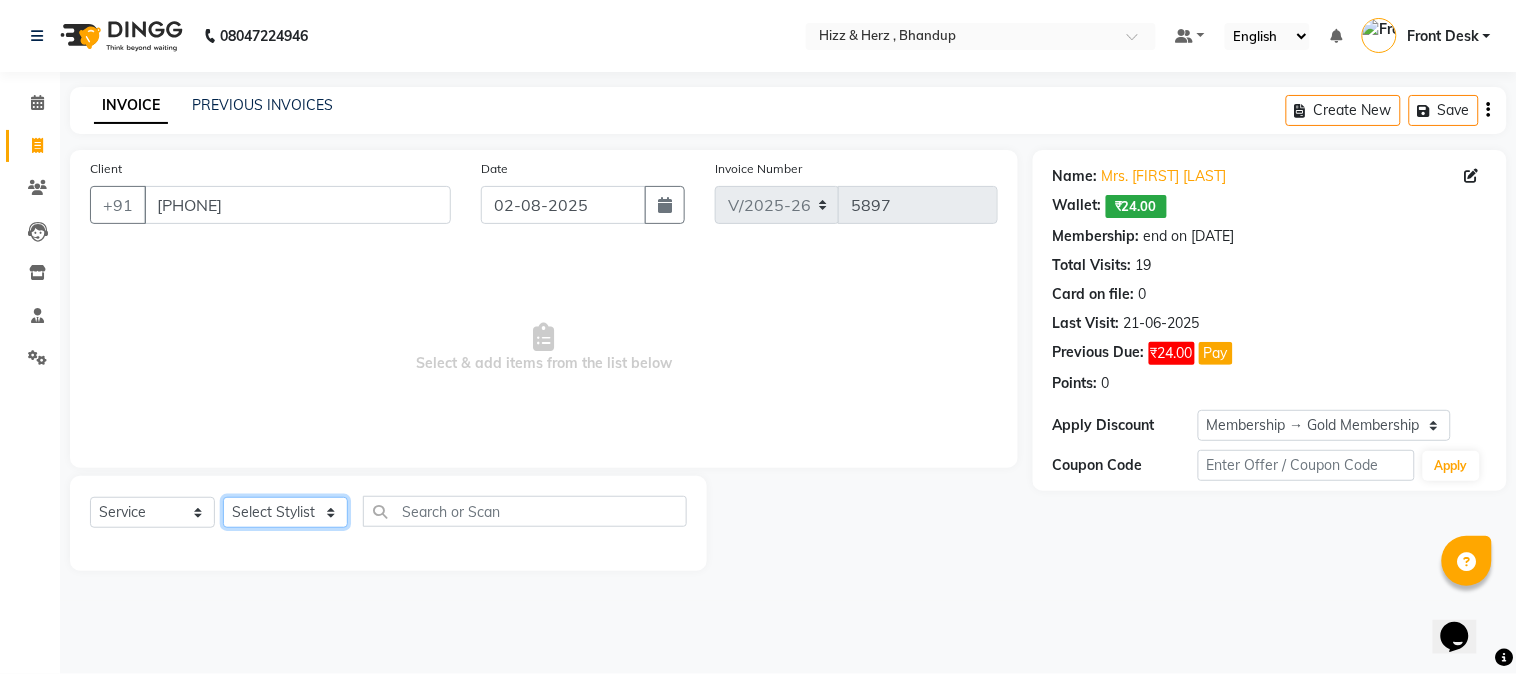 select on "9145" 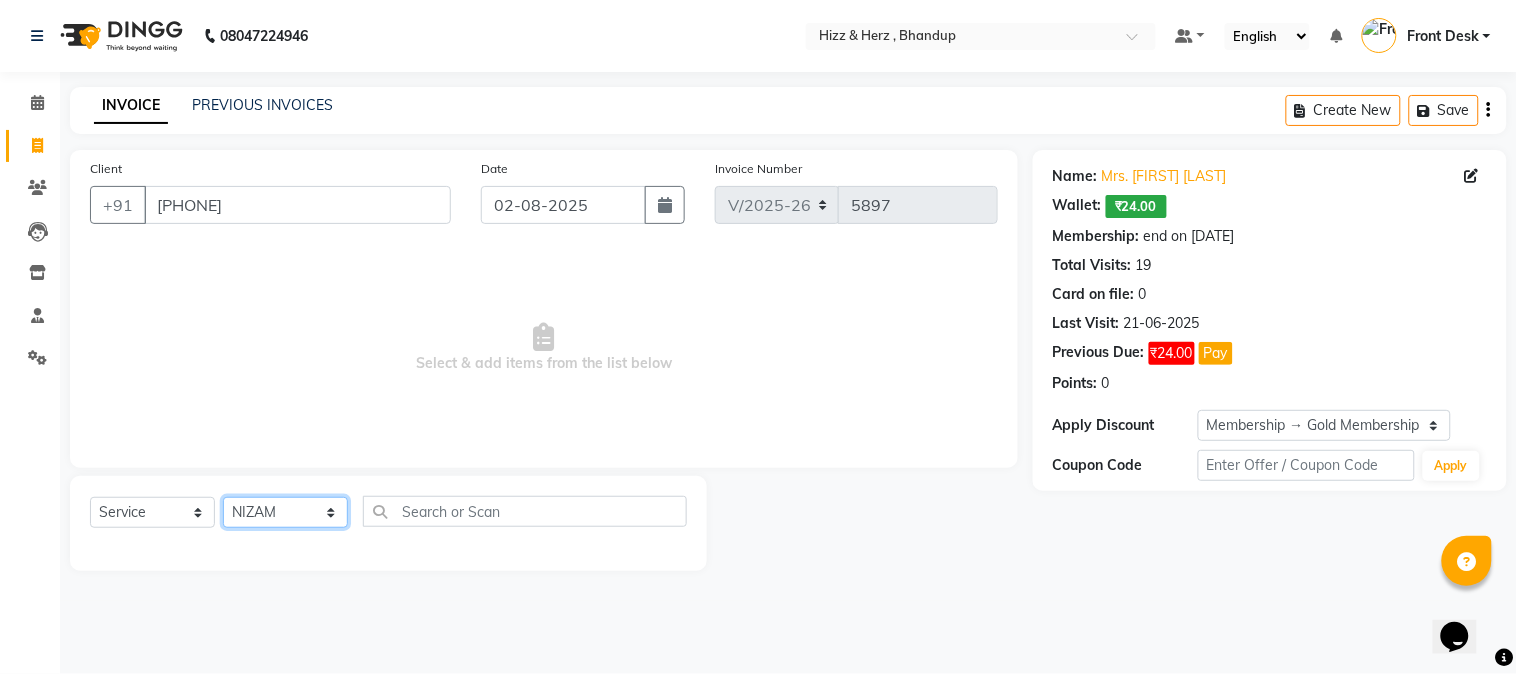 click on "Select Stylist Front Desk Gaurav Sharma HIZZ & HERZ 2 IRFAN AHMAD Jigna Goswami KHALID AHMAD Laxmi Mehboob MOHD PARVEJ NIZAM Salman Sangeeta  SUMITA  VEERENDRA SHARMA" 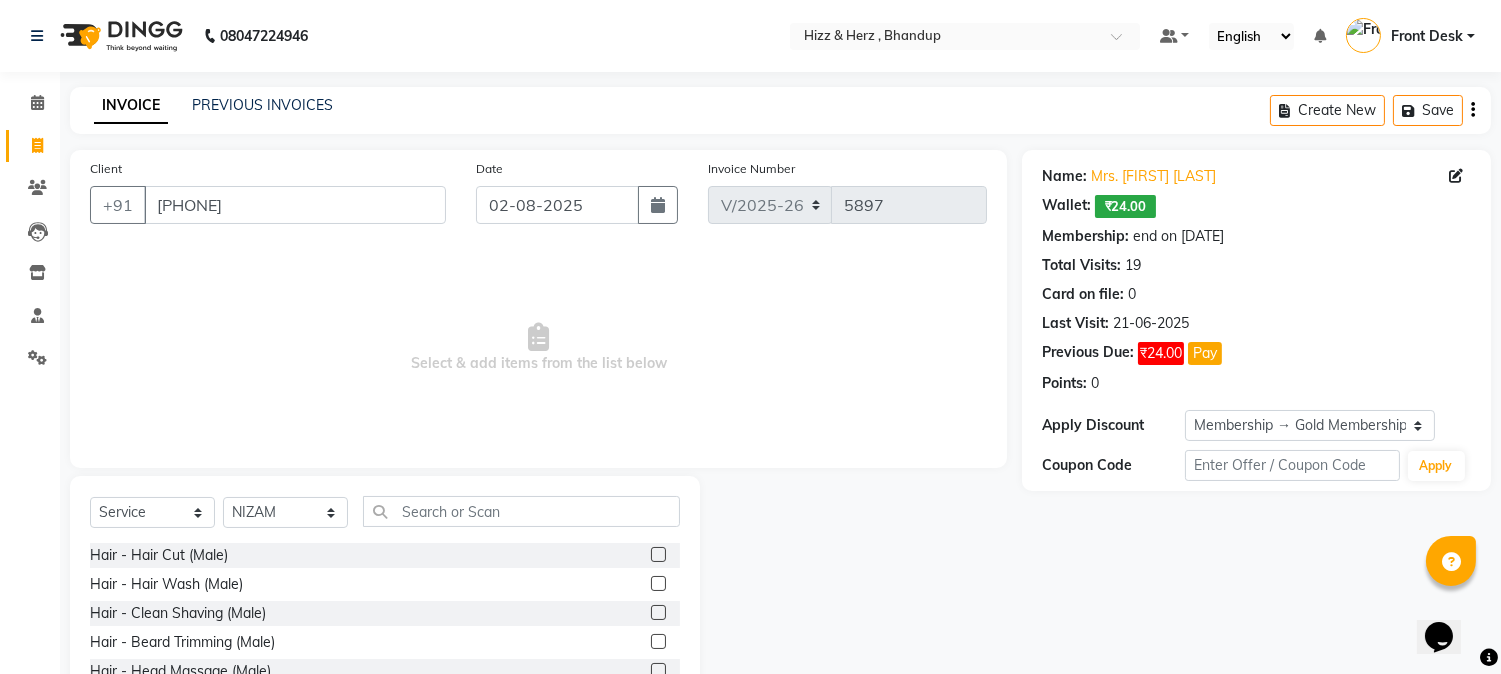 click 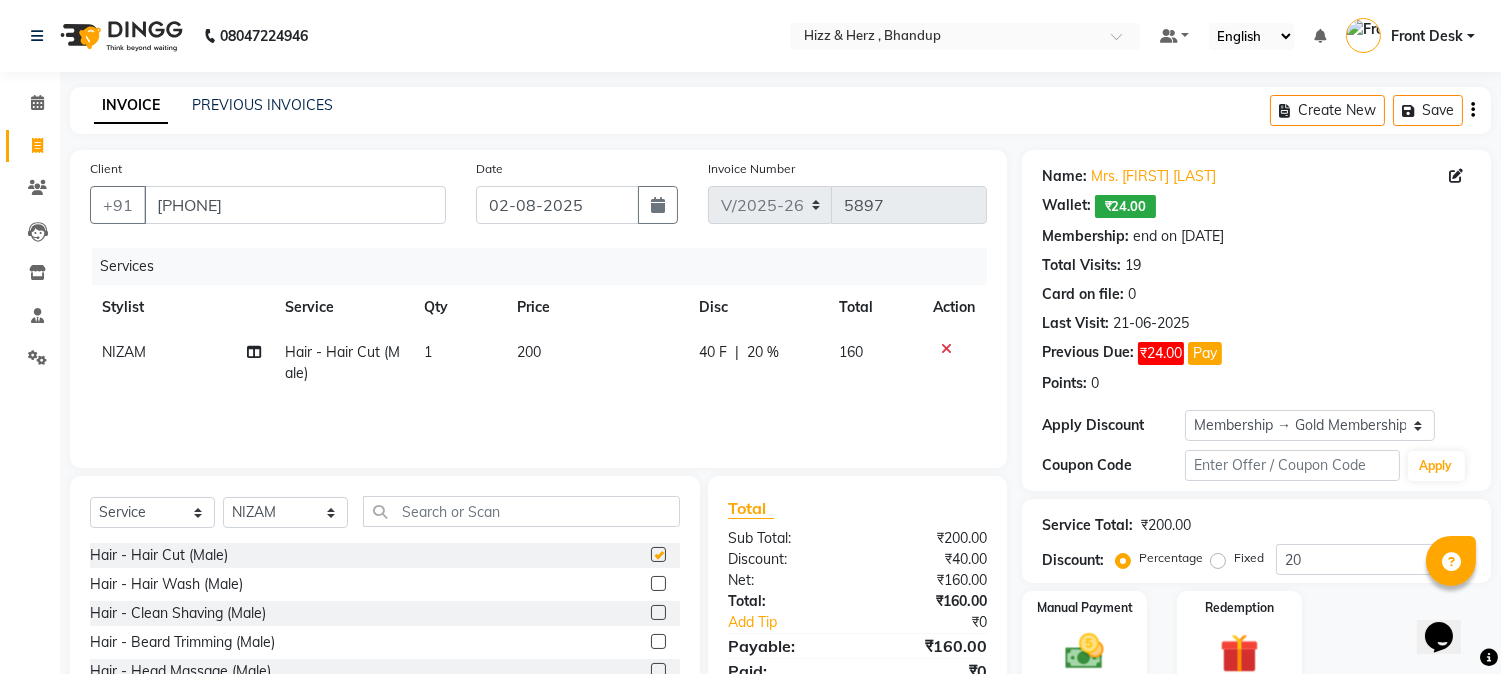 checkbox on "false" 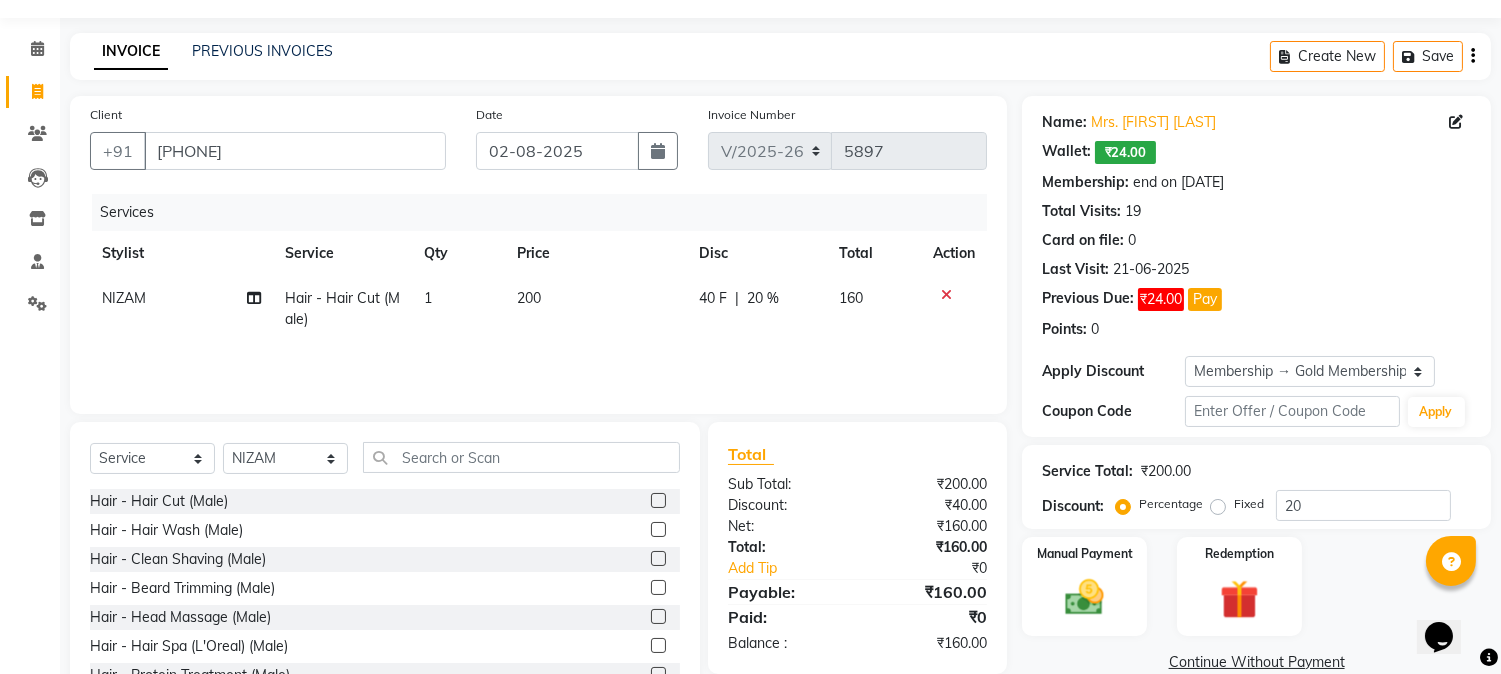 scroll, scrollTop: 126, scrollLeft: 0, axis: vertical 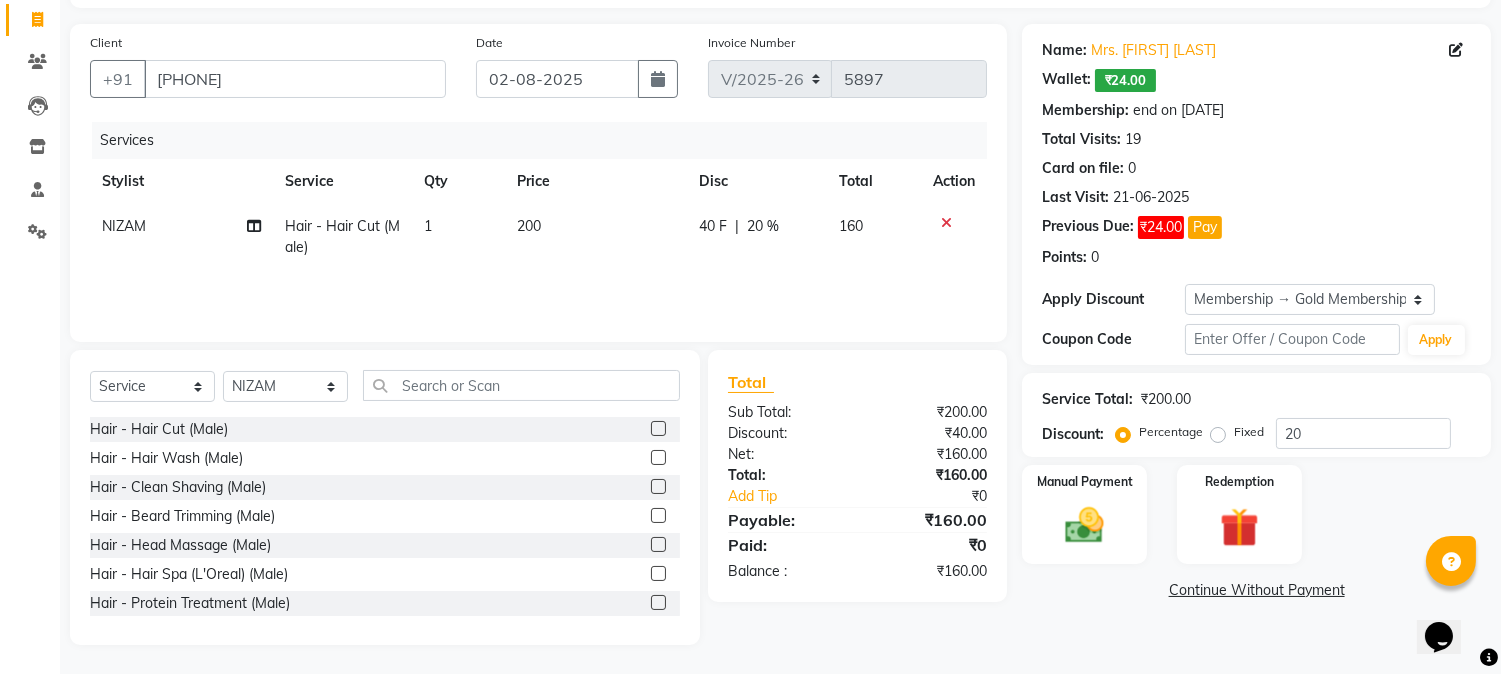 click 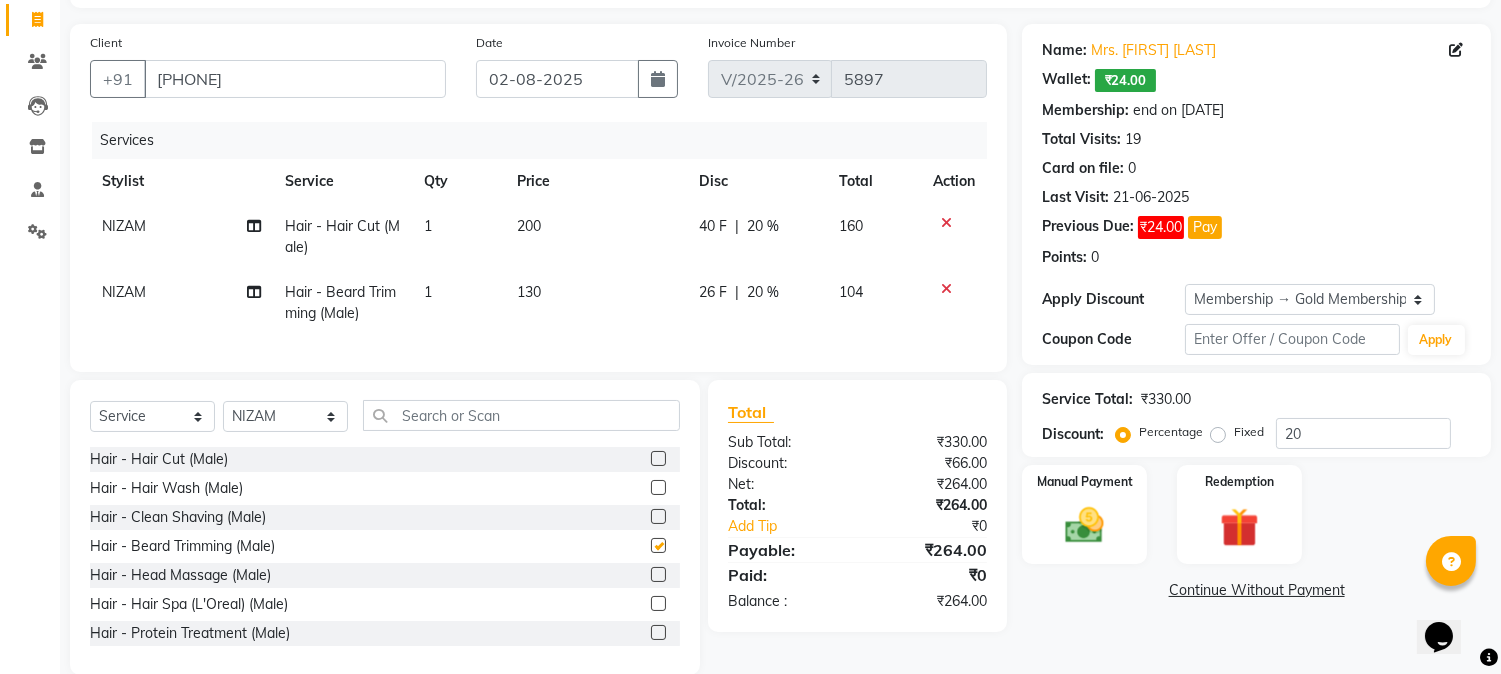 checkbox on "false" 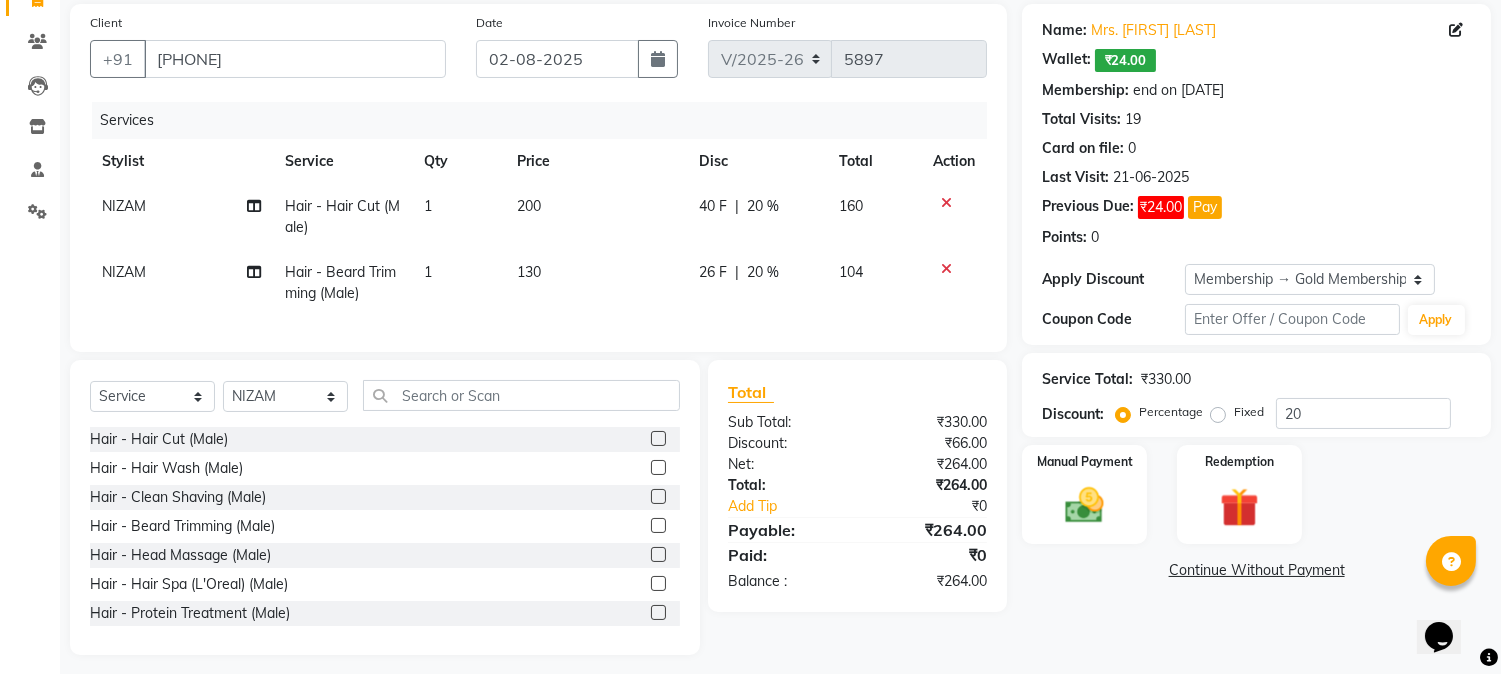 scroll, scrollTop: 173, scrollLeft: 0, axis: vertical 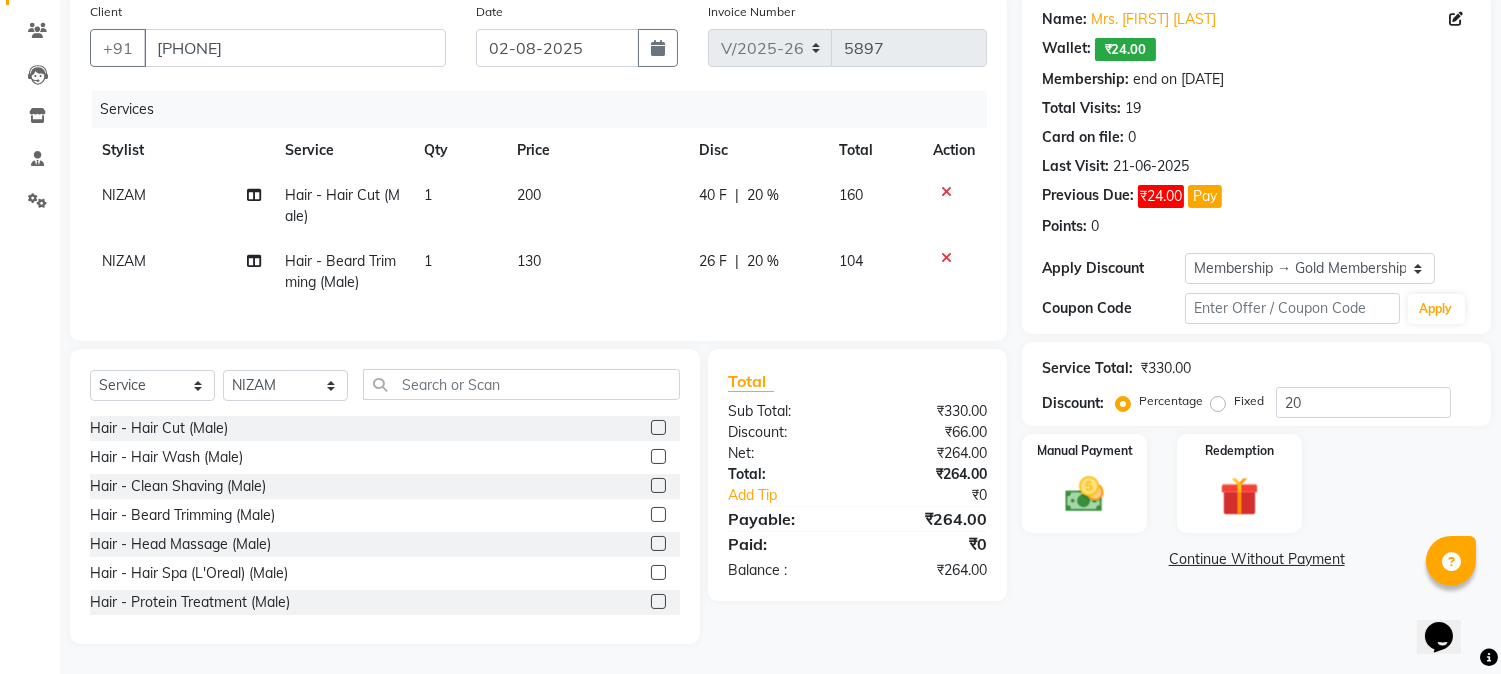 click 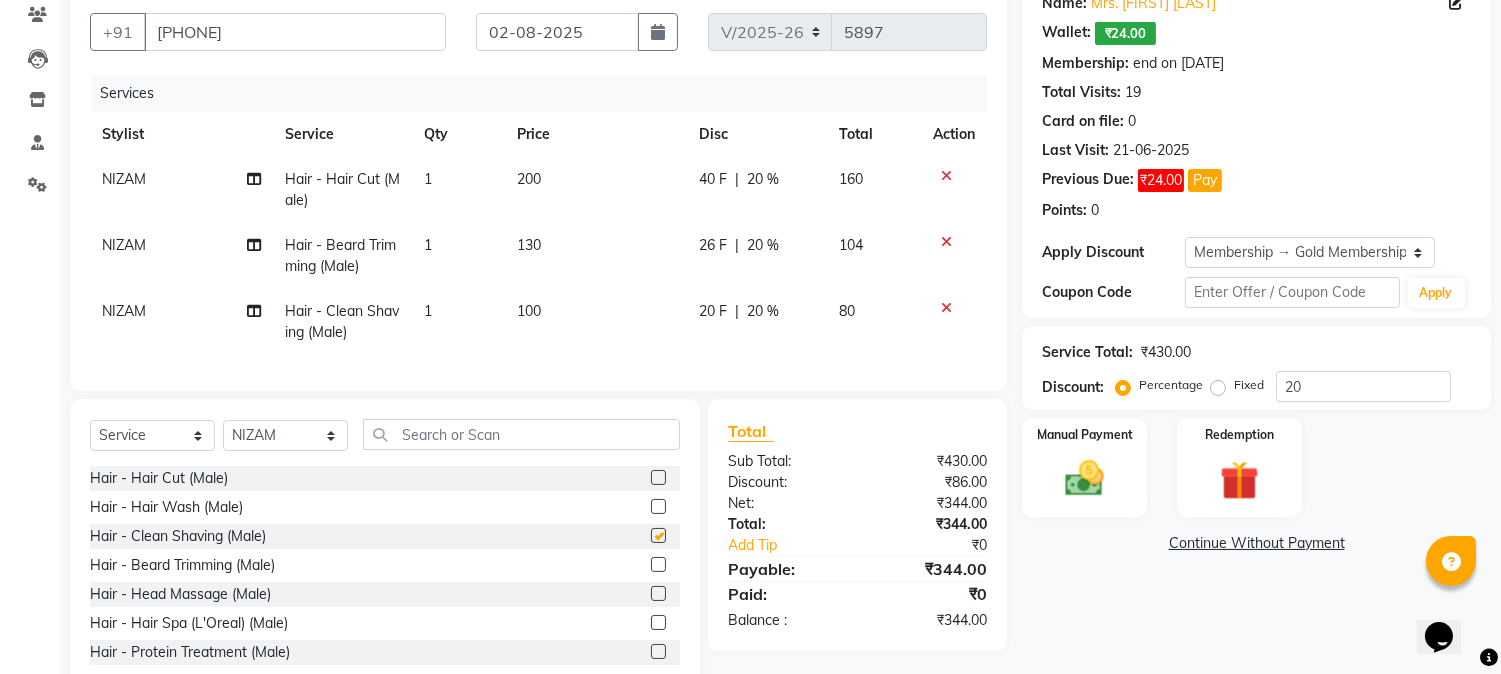checkbox on "false" 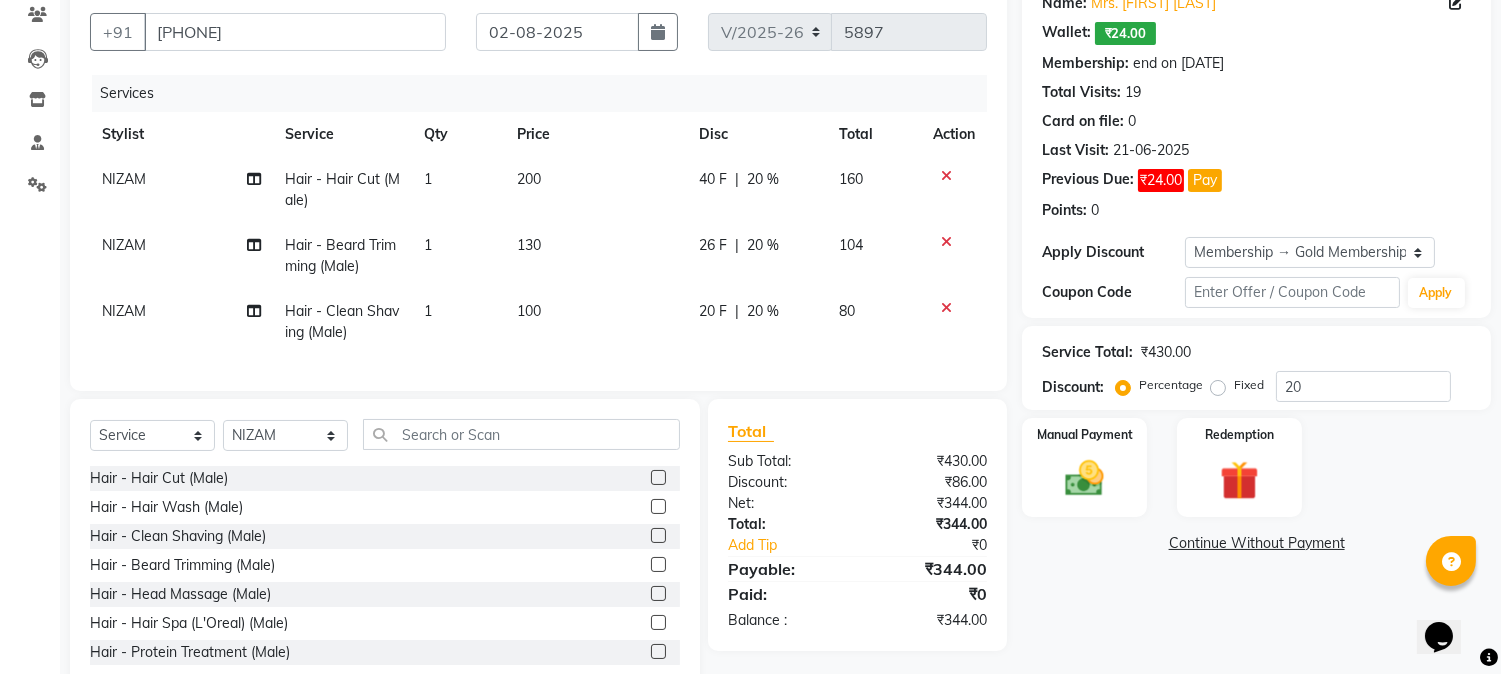 click 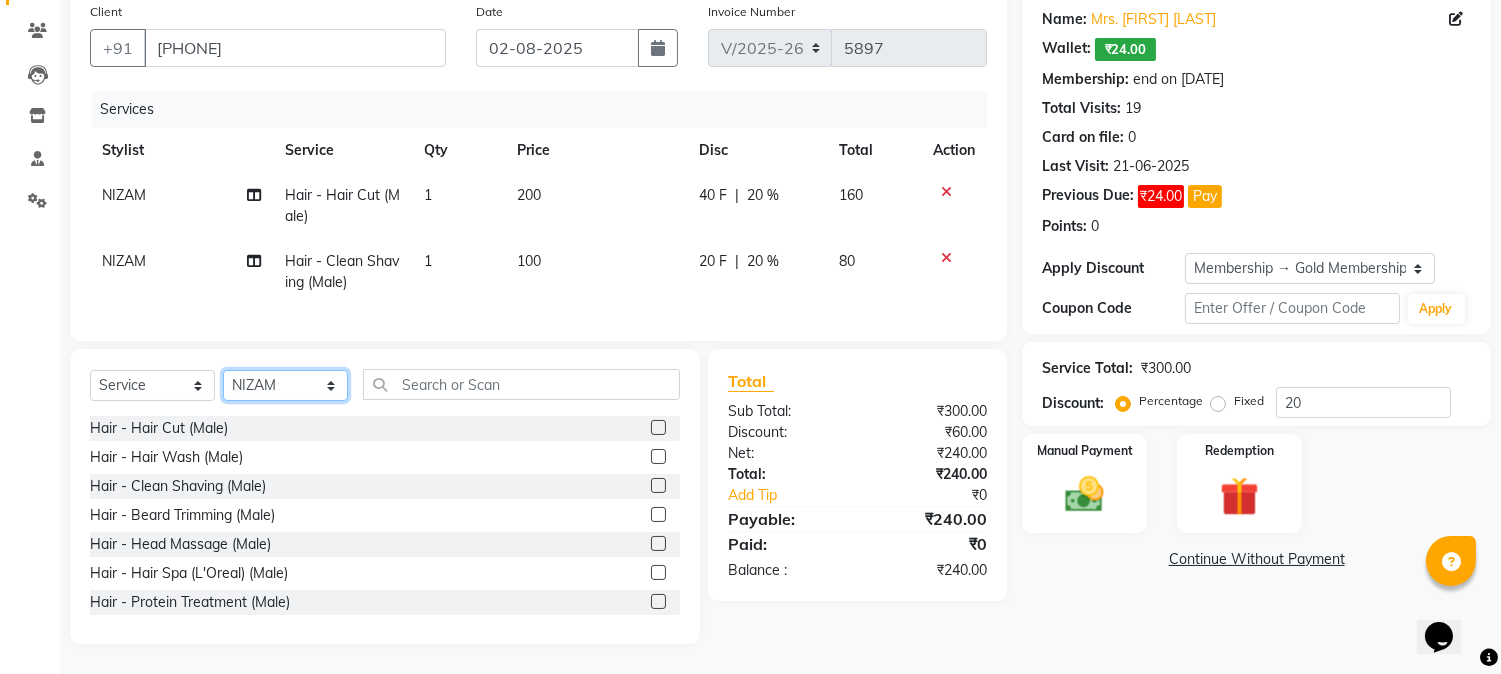 click on "Select Stylist Front Desk Gaurav Sharma HIZZ & HERZ 2 IRFAN AHMAD Jigna Goswami KHALID AHMAD Laxmi Mehboob MOHD PARVEJ NIZAM Salman Sangeeta  SUMITA  VEERENDRA SHARMA" 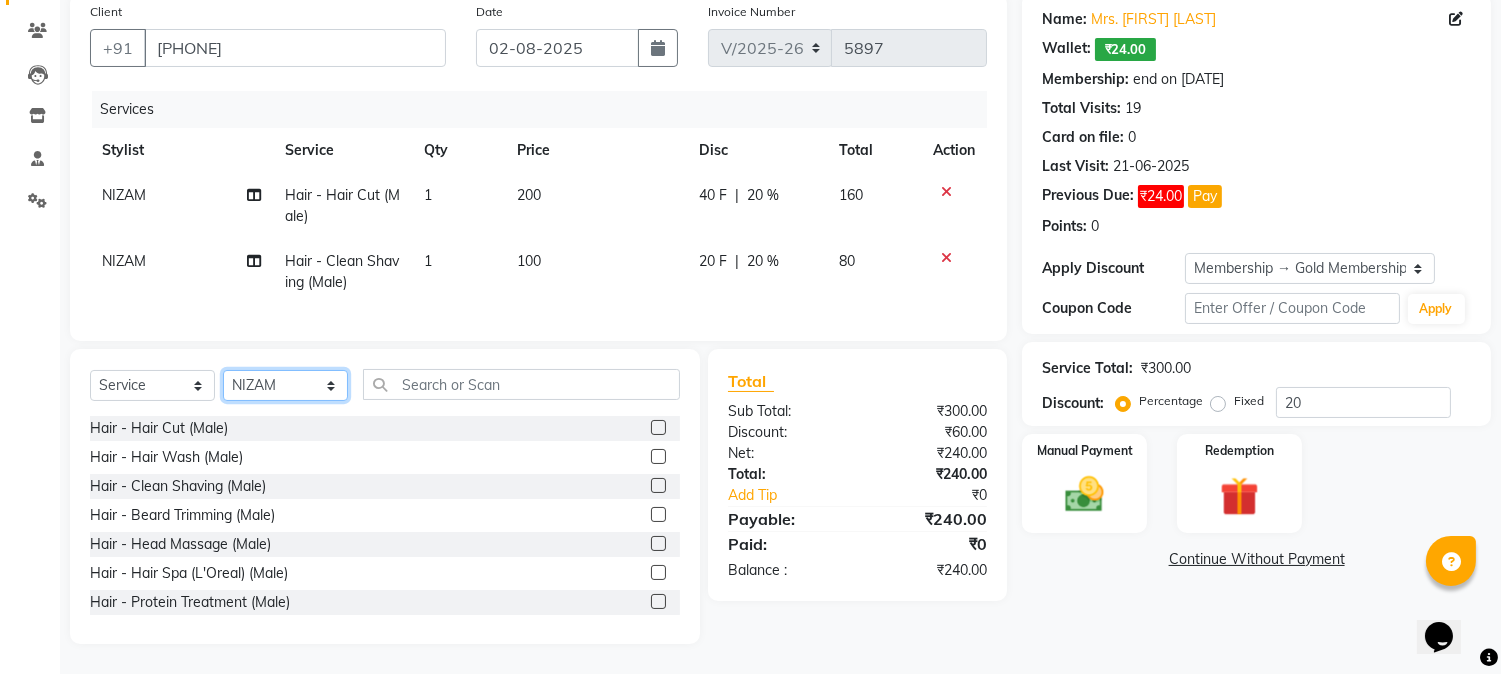 select on "11514" 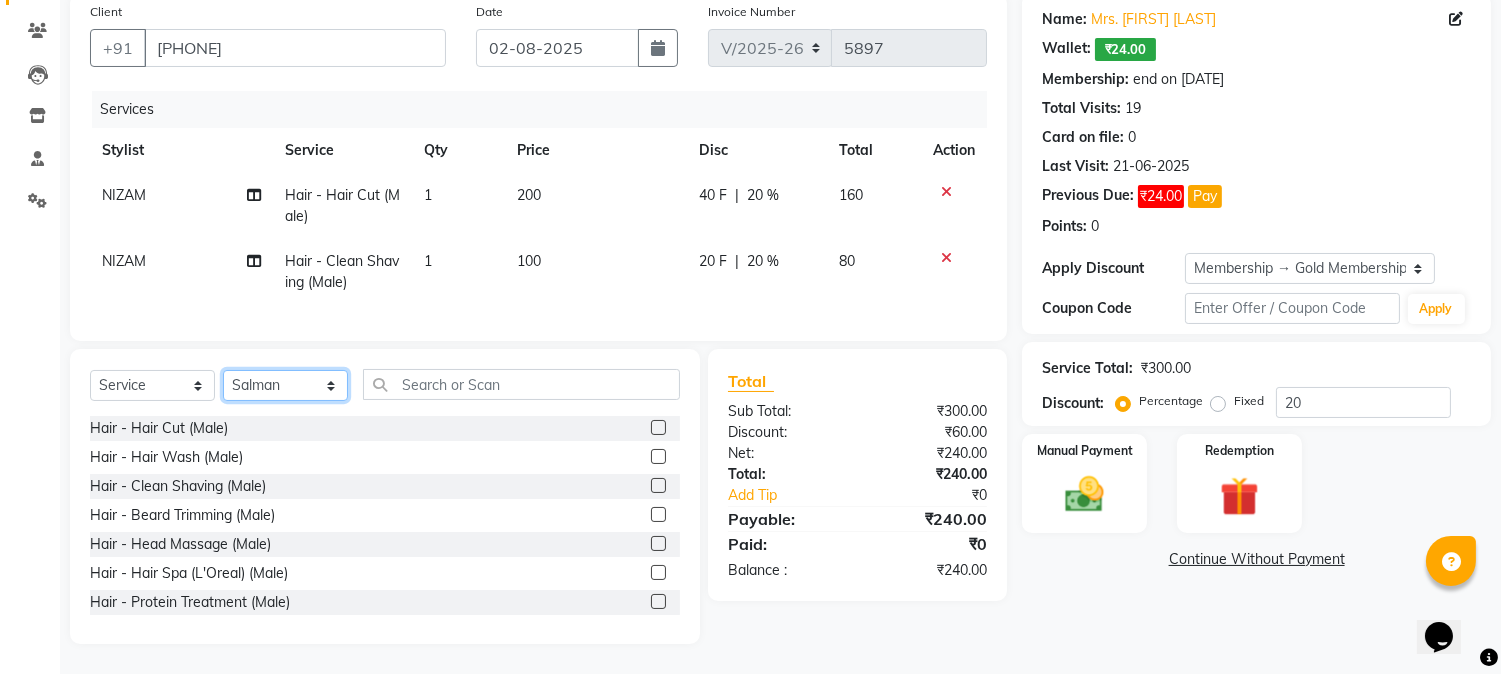 click on "Select Stylist Front Desk Gaurav Sharma HIZZ & HERZ 2 IRFAN AHMAD Jigna Goswami KHALID AHMAD Laxmi Mehboob MOHD PARVEJ NIZAM Salman Sangeeta  SUMITA  VEERENDRA SHARMA" 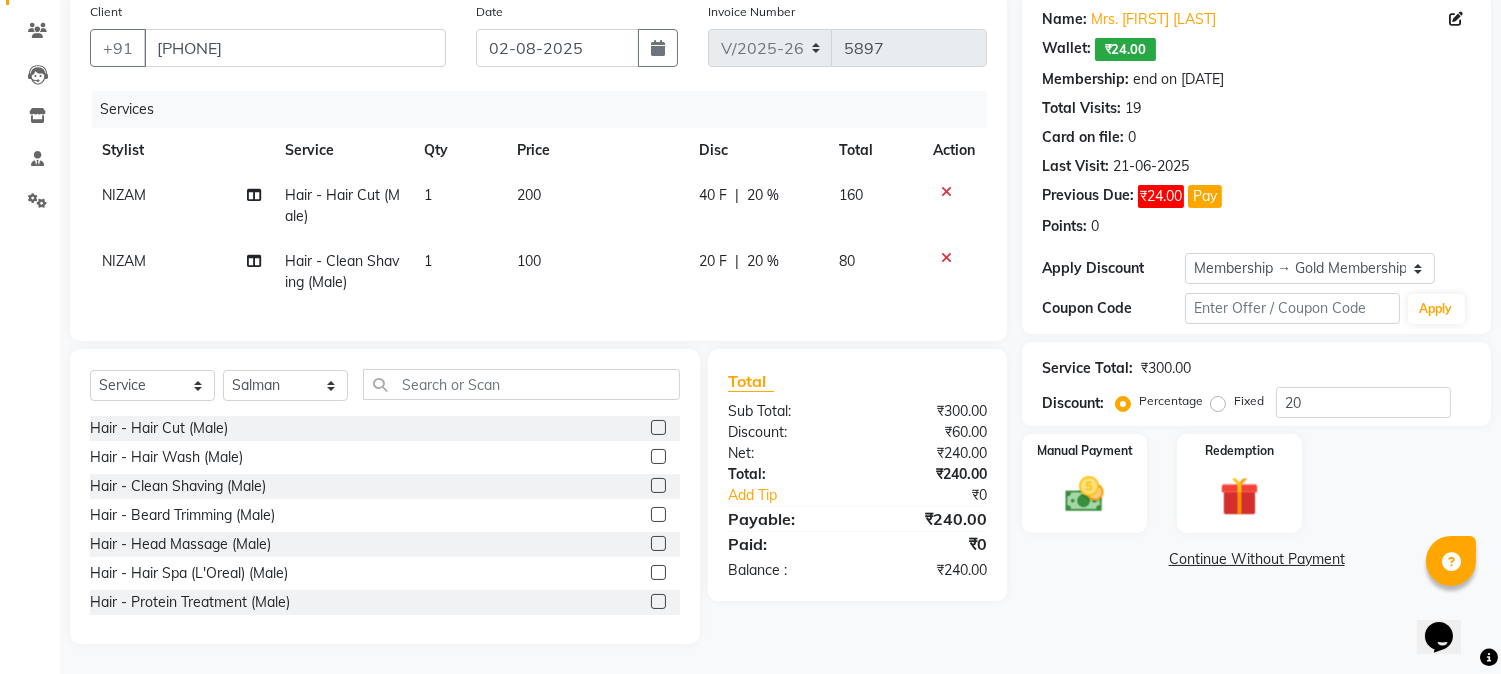 click 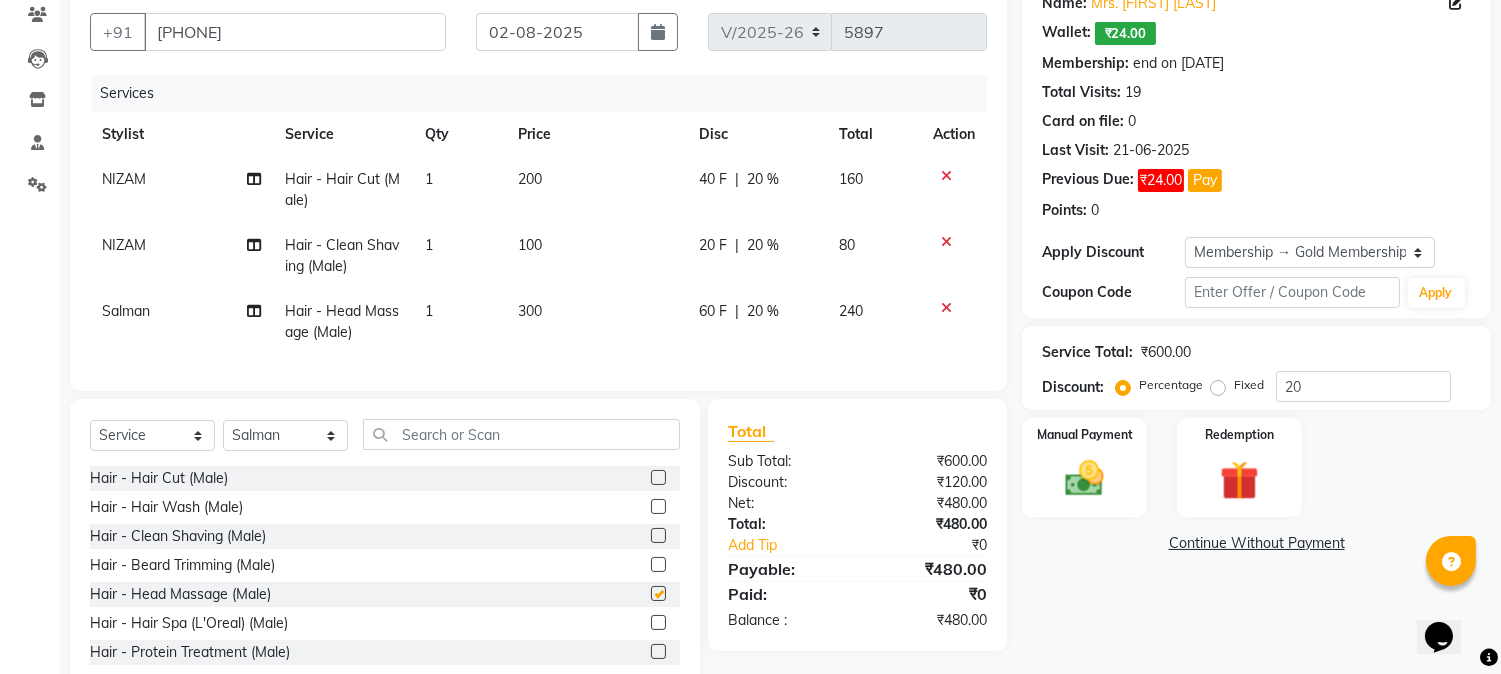 checkbox on "false" 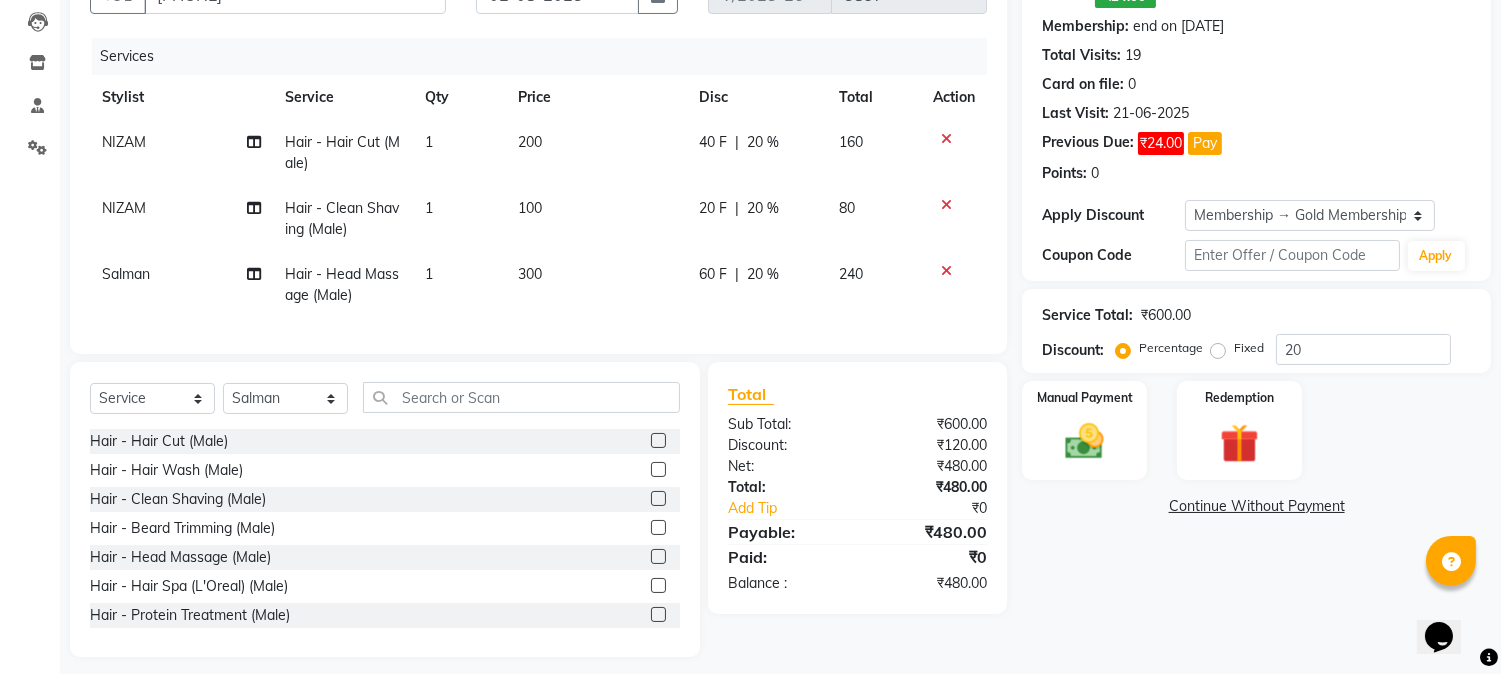 scroll, scrollTop: 238, scrollLeft: 0, axis: vertical 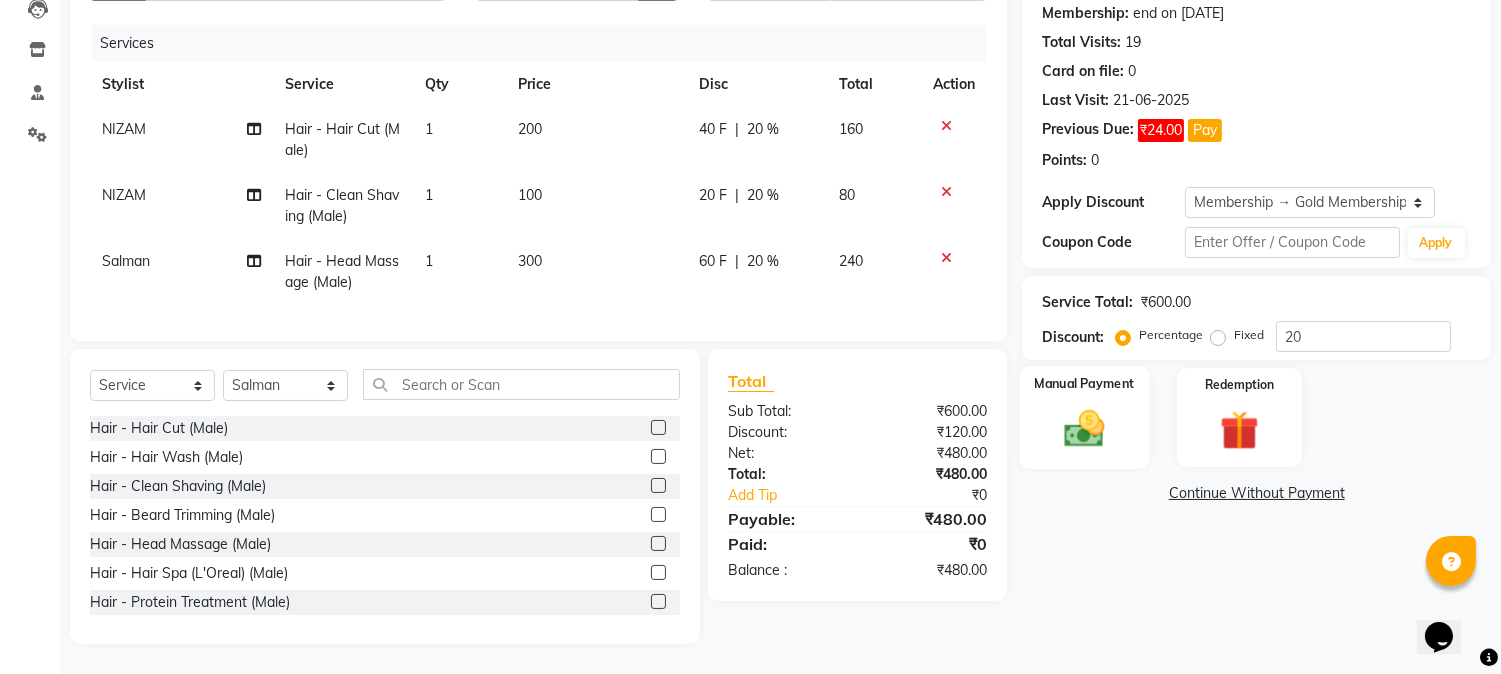 click 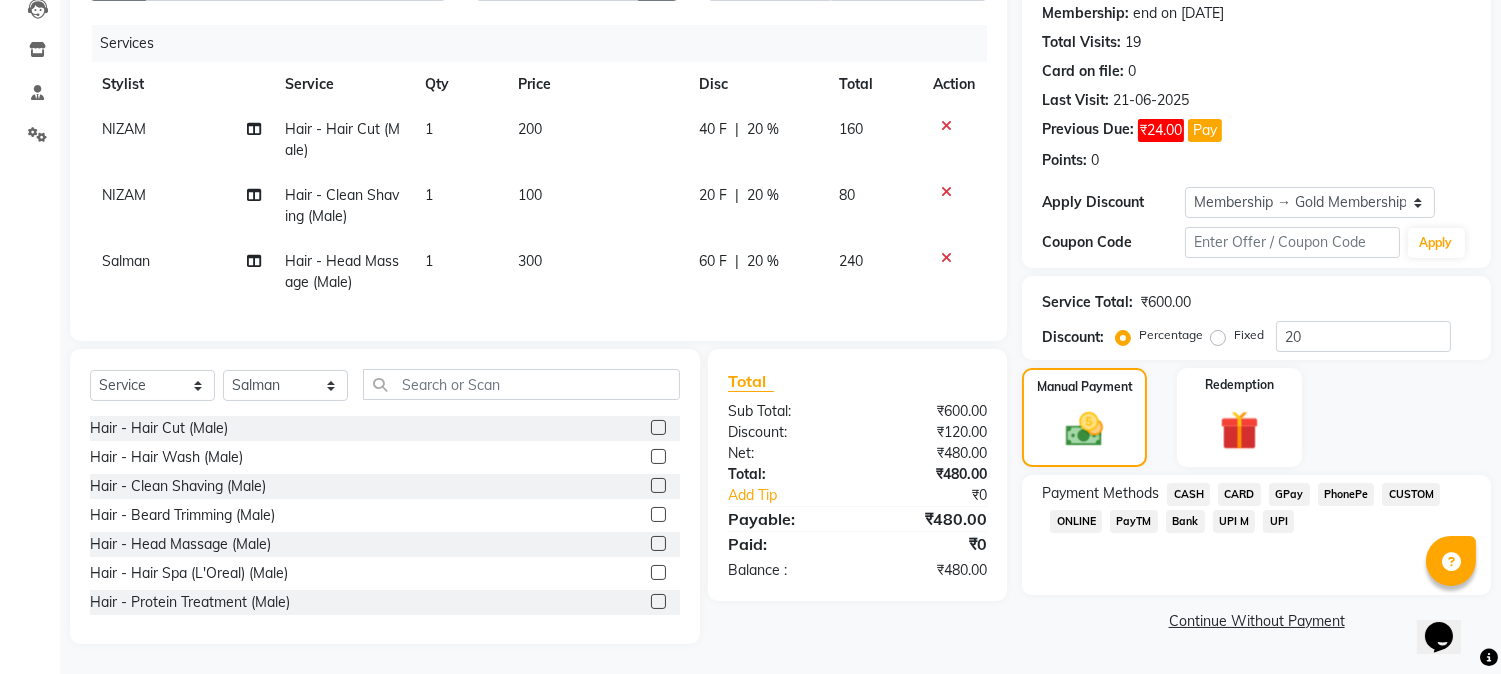 click on "CARD" 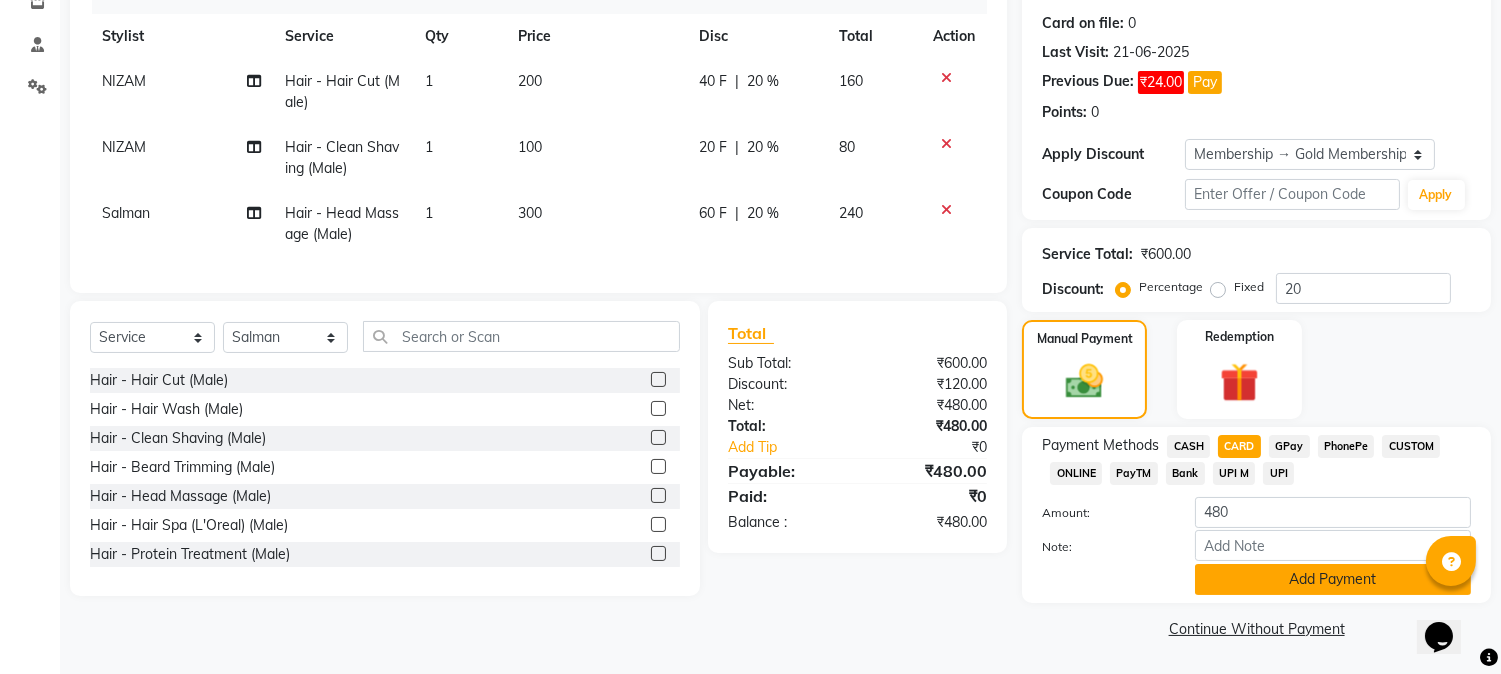 click on "Add Payment" 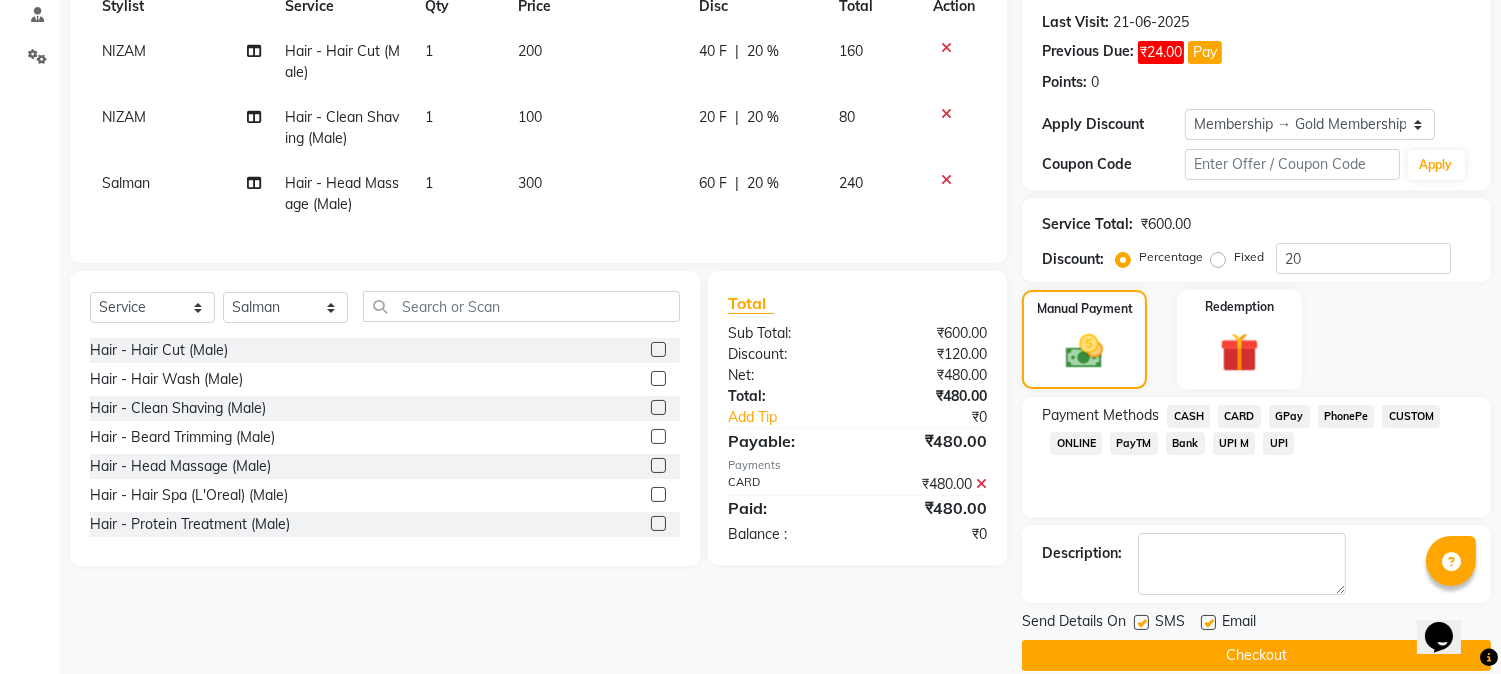 scroll, scrollTop: 327, scrollLeft: 0, axis: vertical 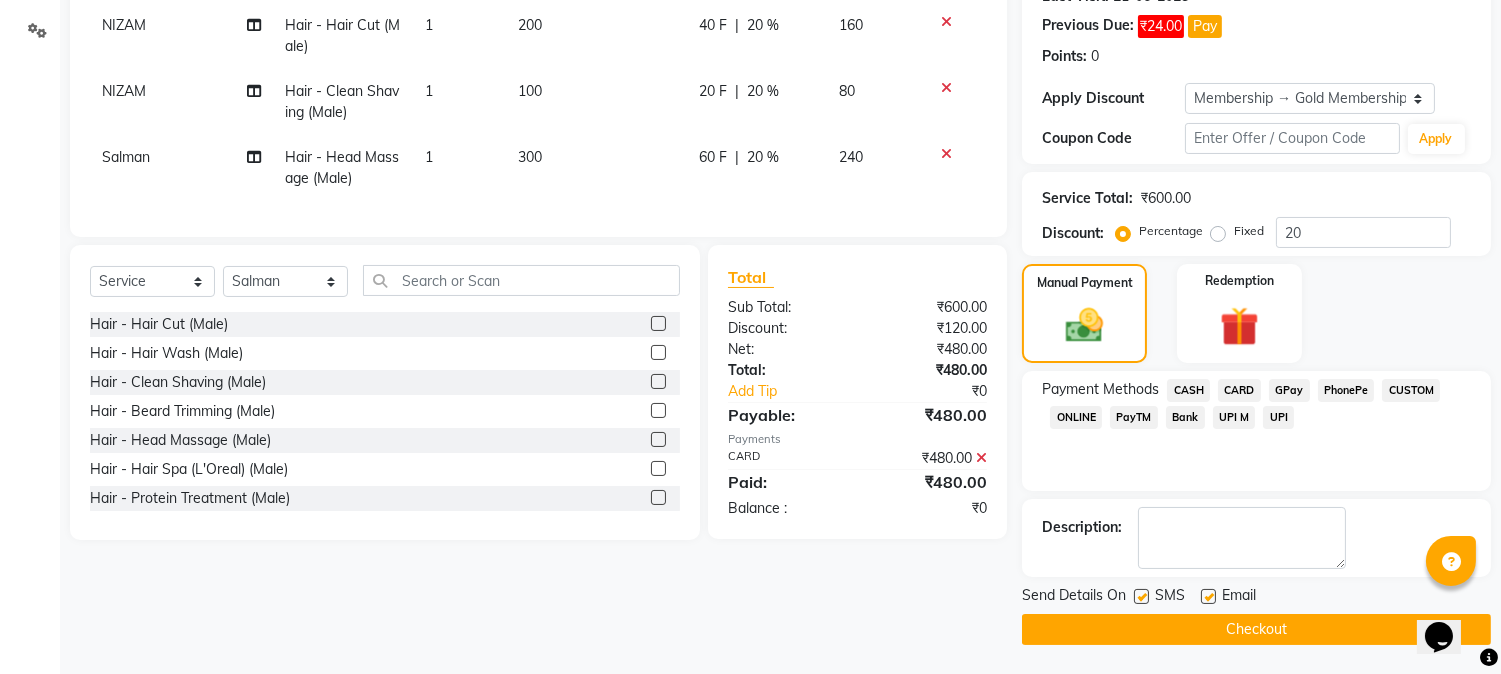 click on "Checkout" 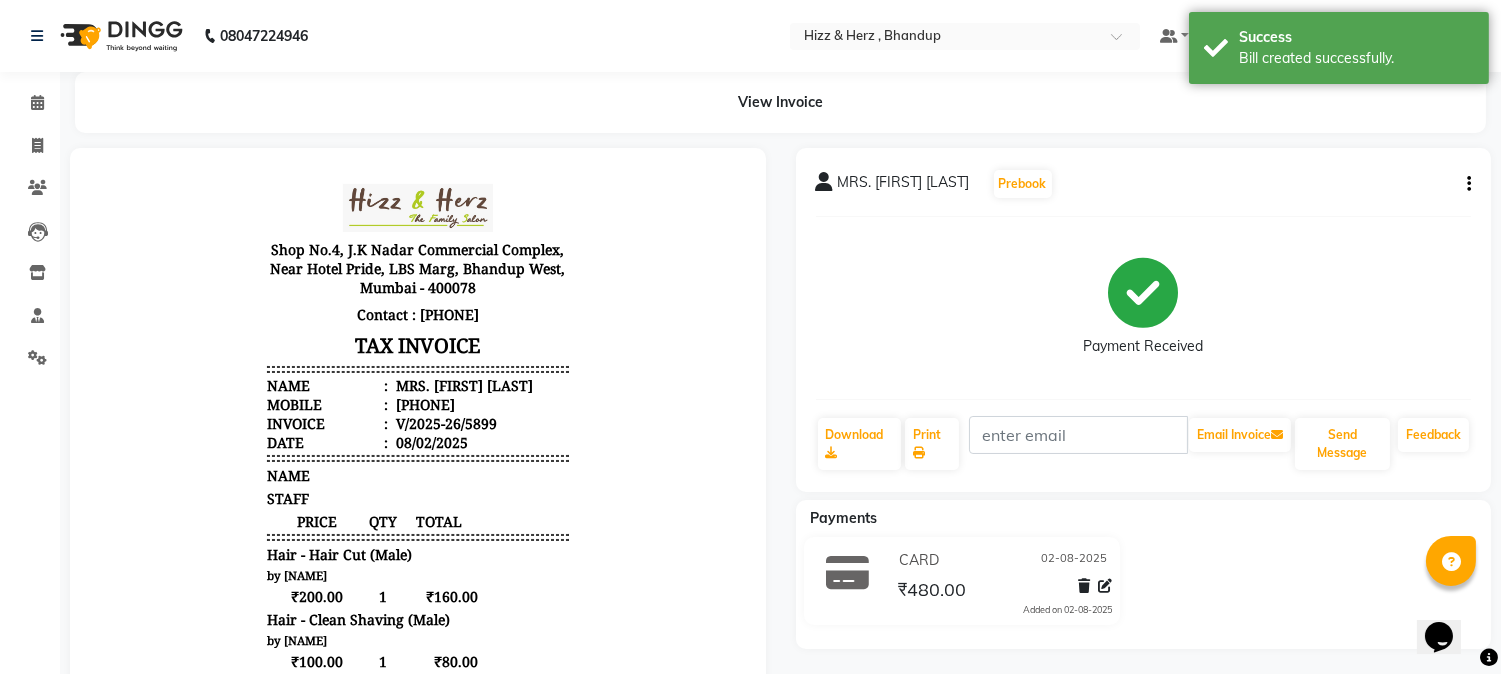 scroll, scrollTop: 0, scrollLeft: 0, axis: both 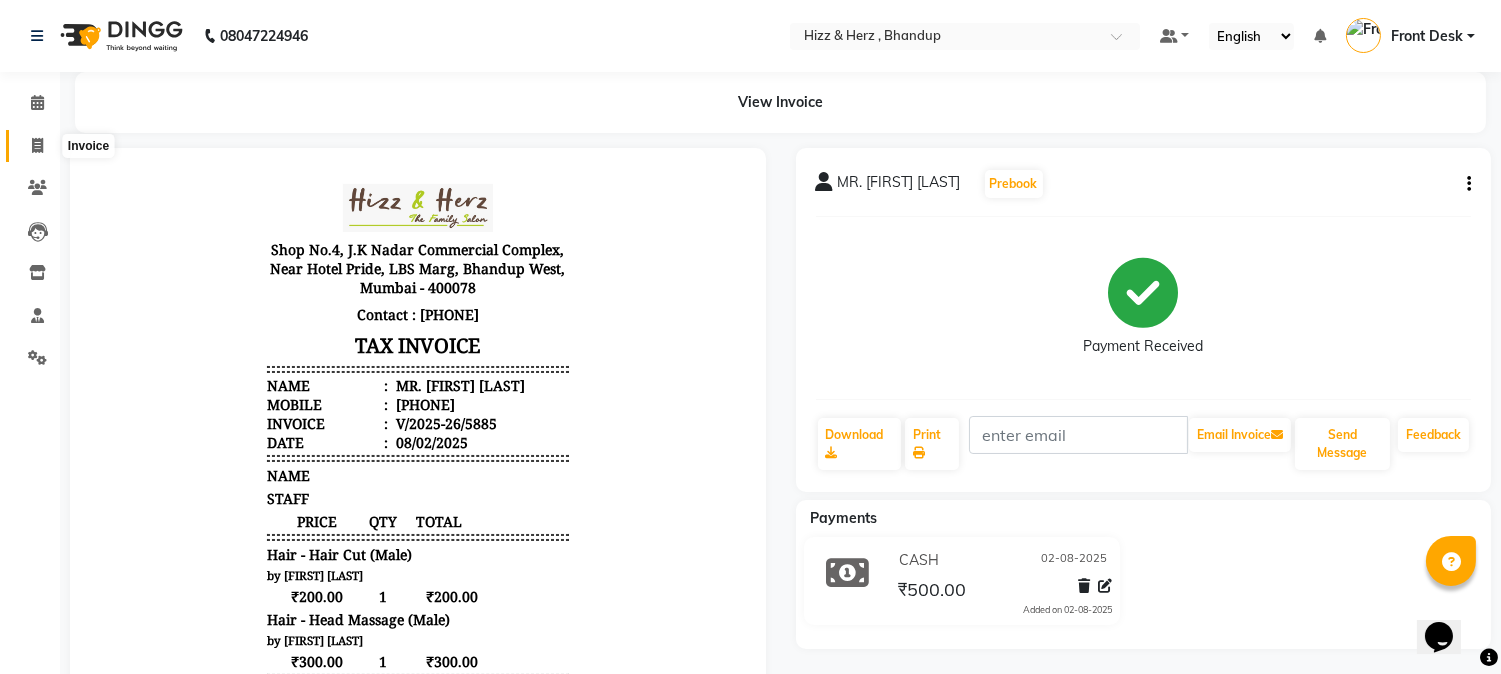 click 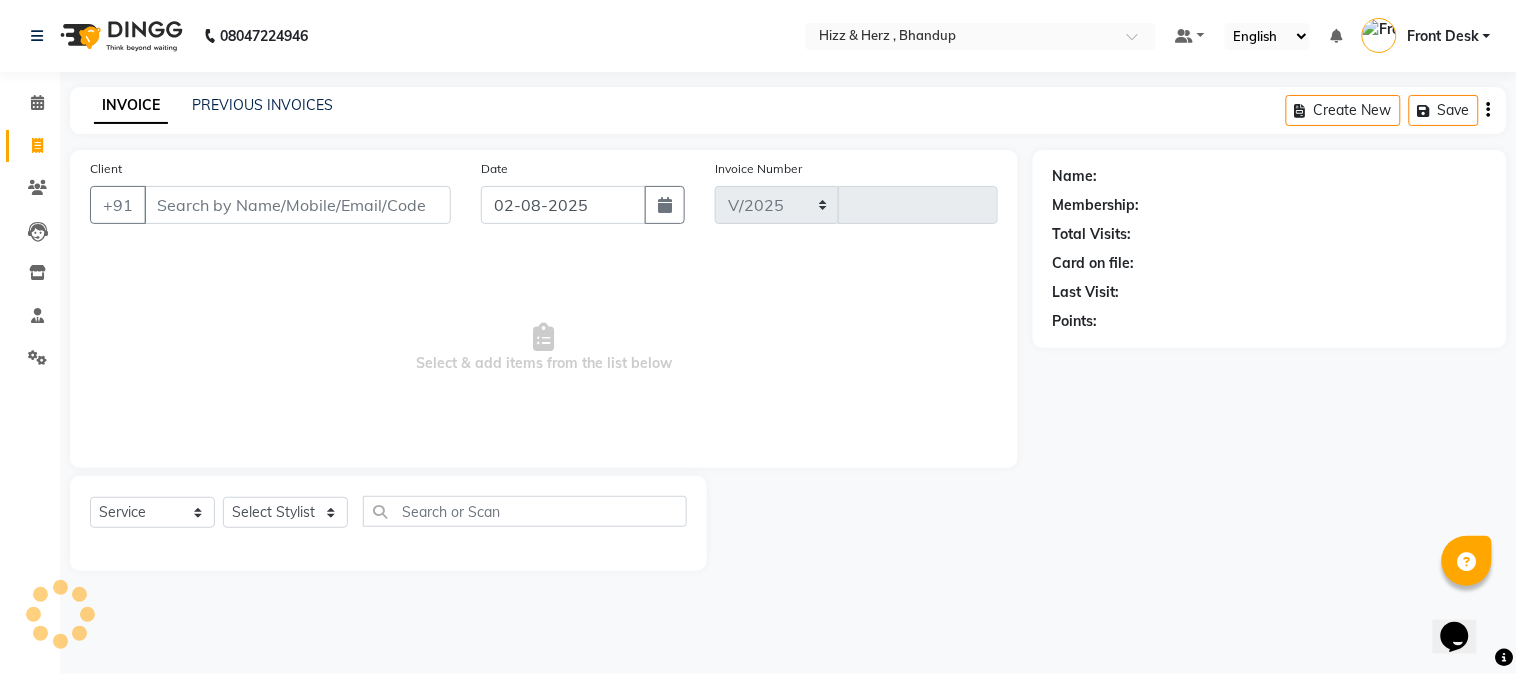 select on "629" 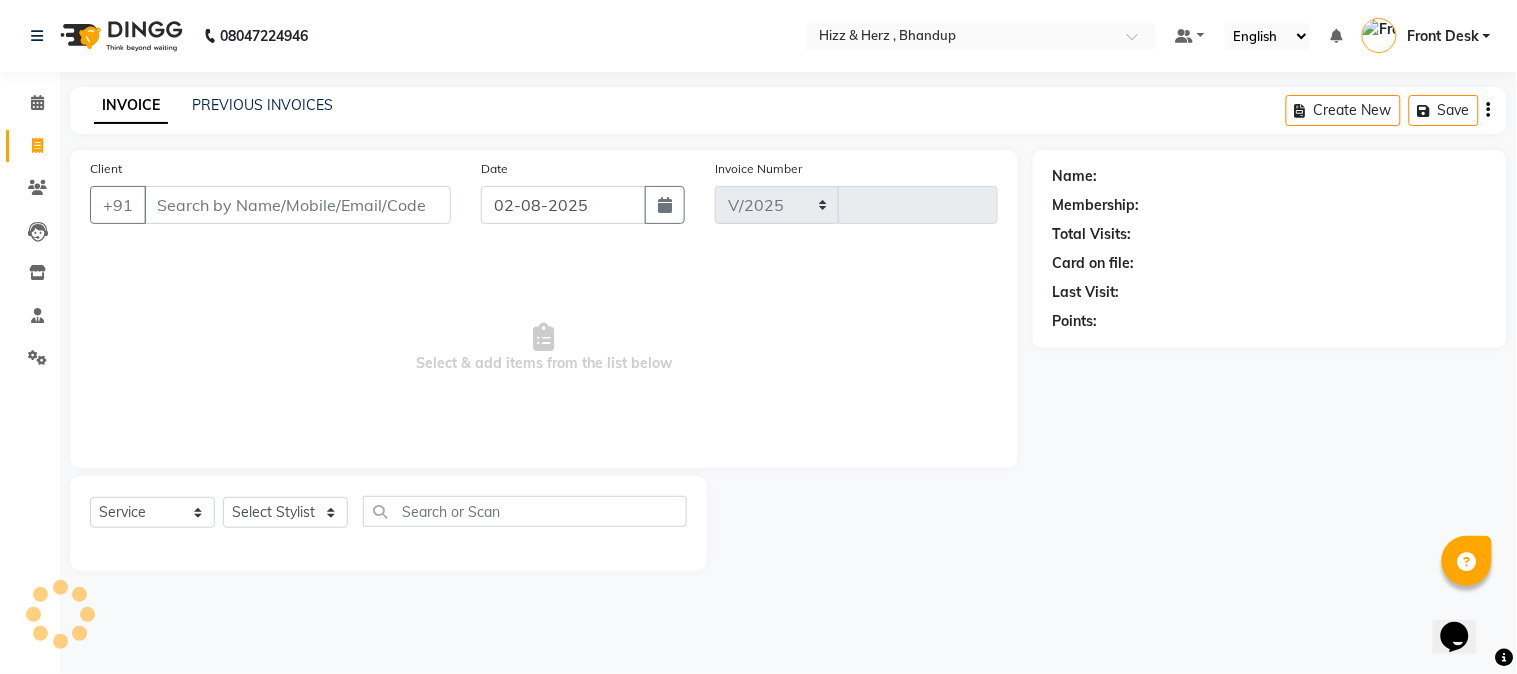 type on "5894" 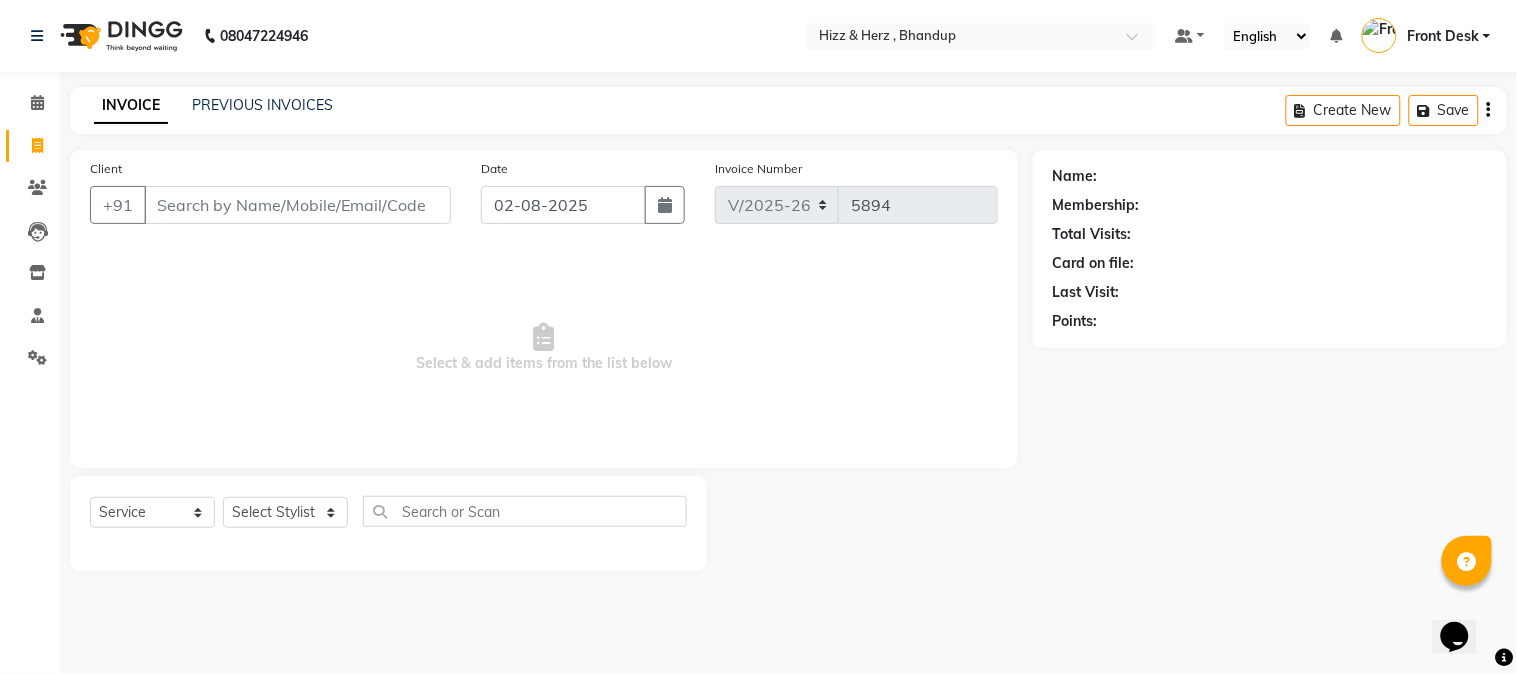 click on "Client" at bounding box center (297, 205) 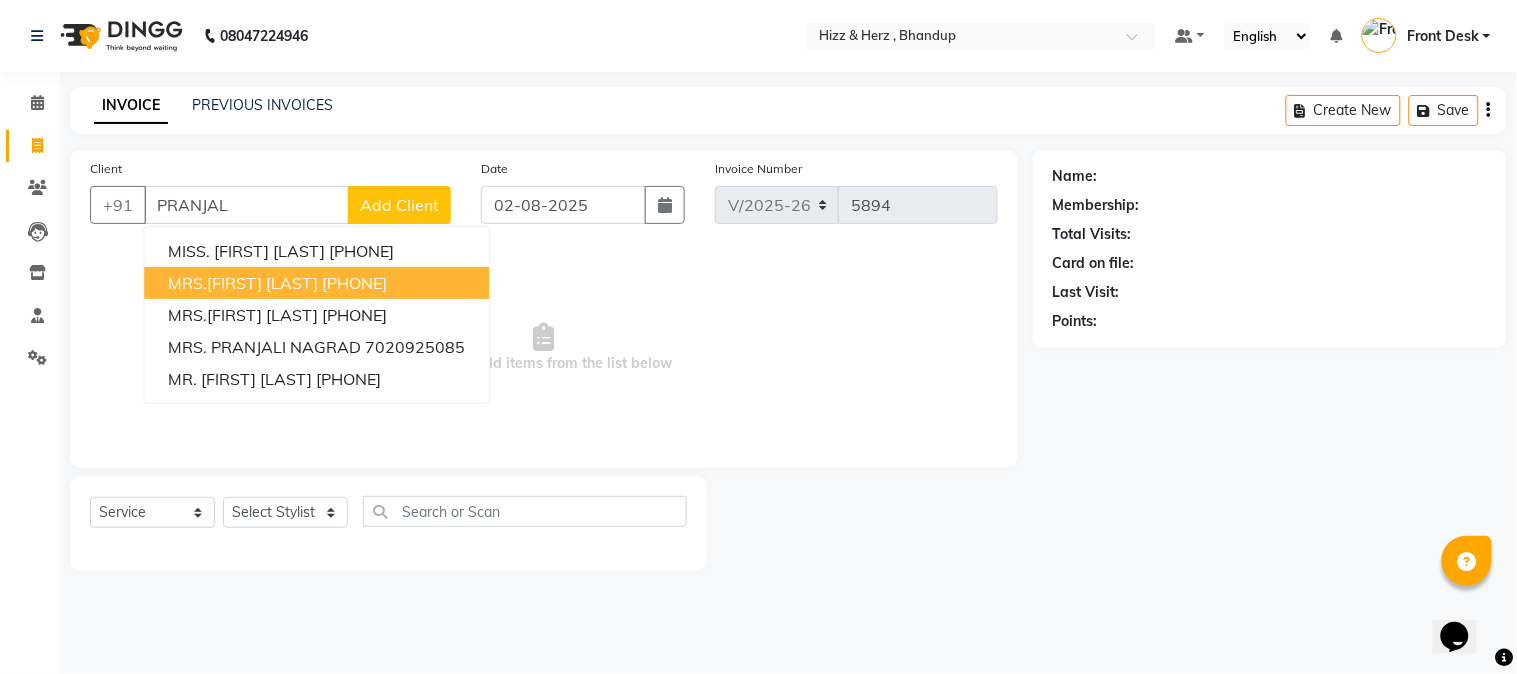 click on "MRS.PRANJAL JADHAV  7738516999" at bounding box center [316, 283] 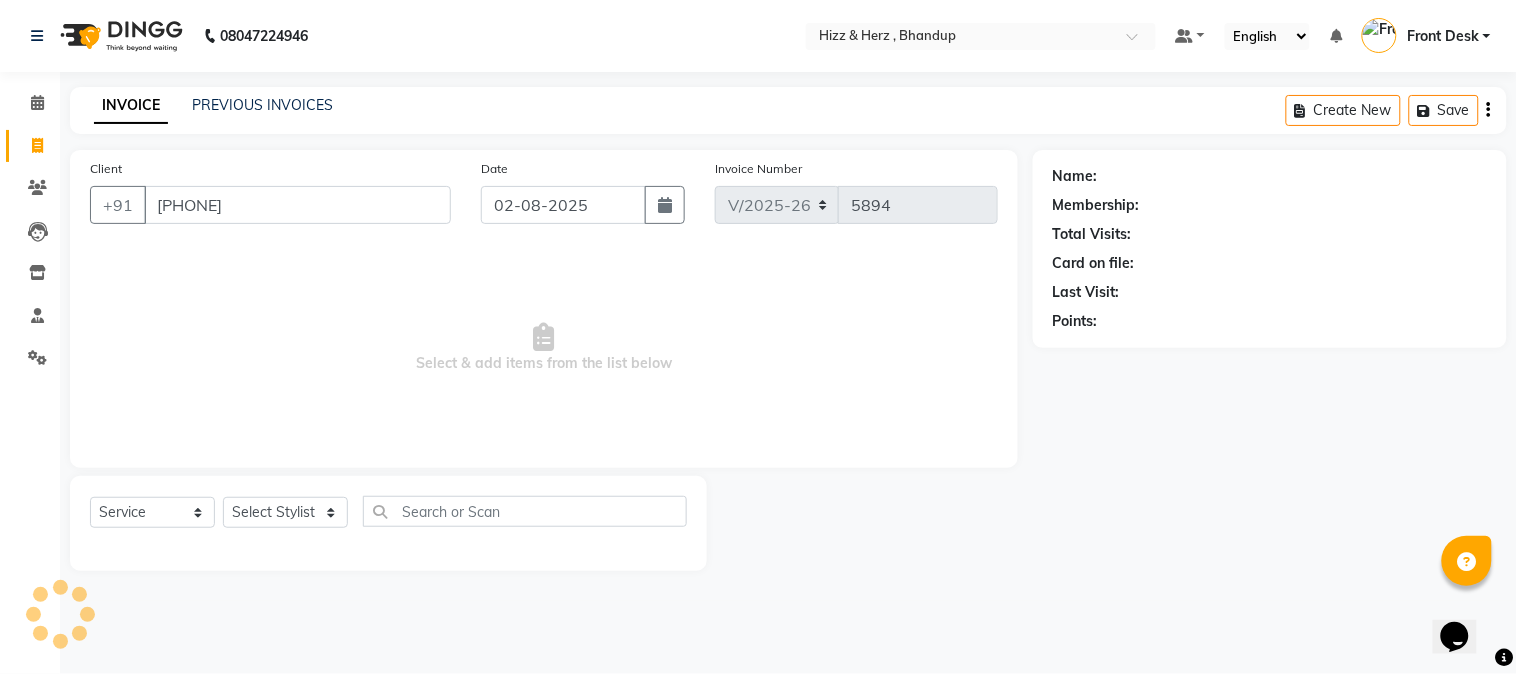 type on "7738516999" 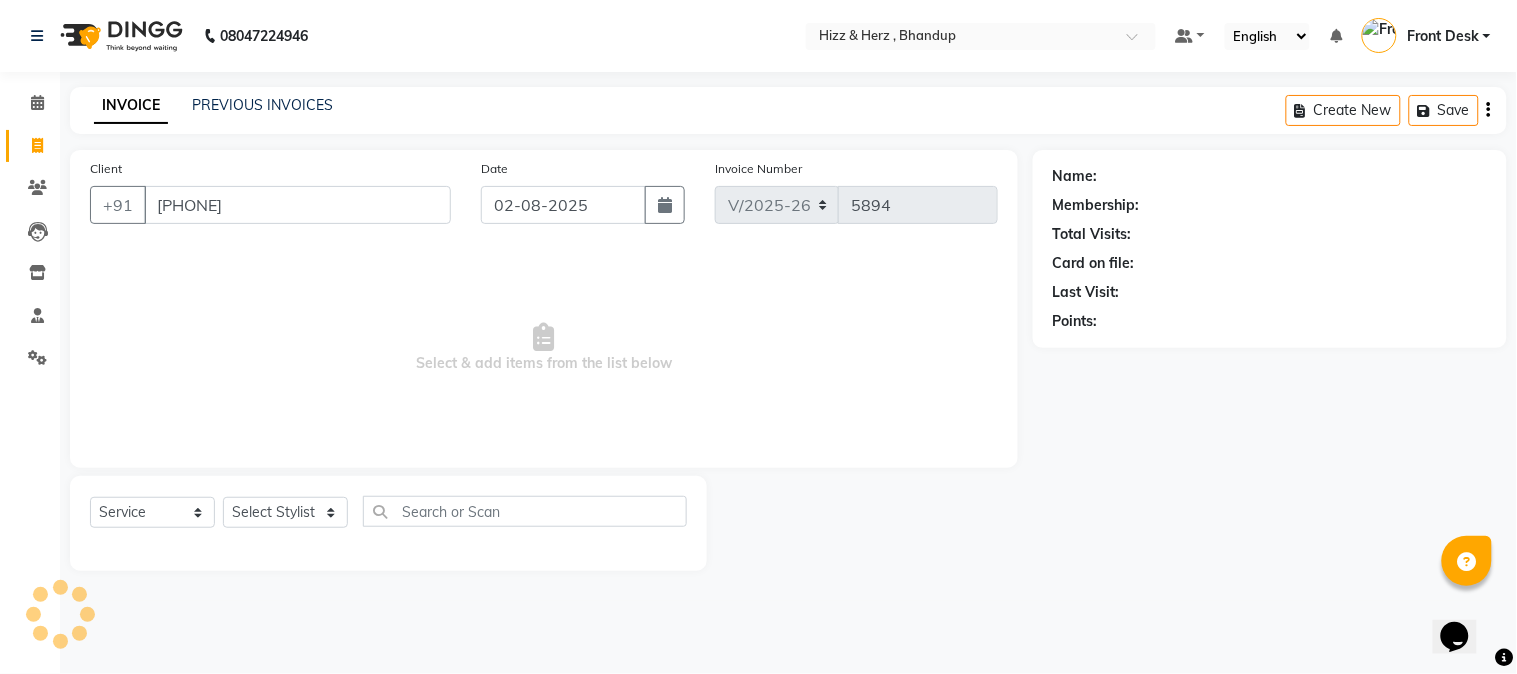 select on "1: Object" 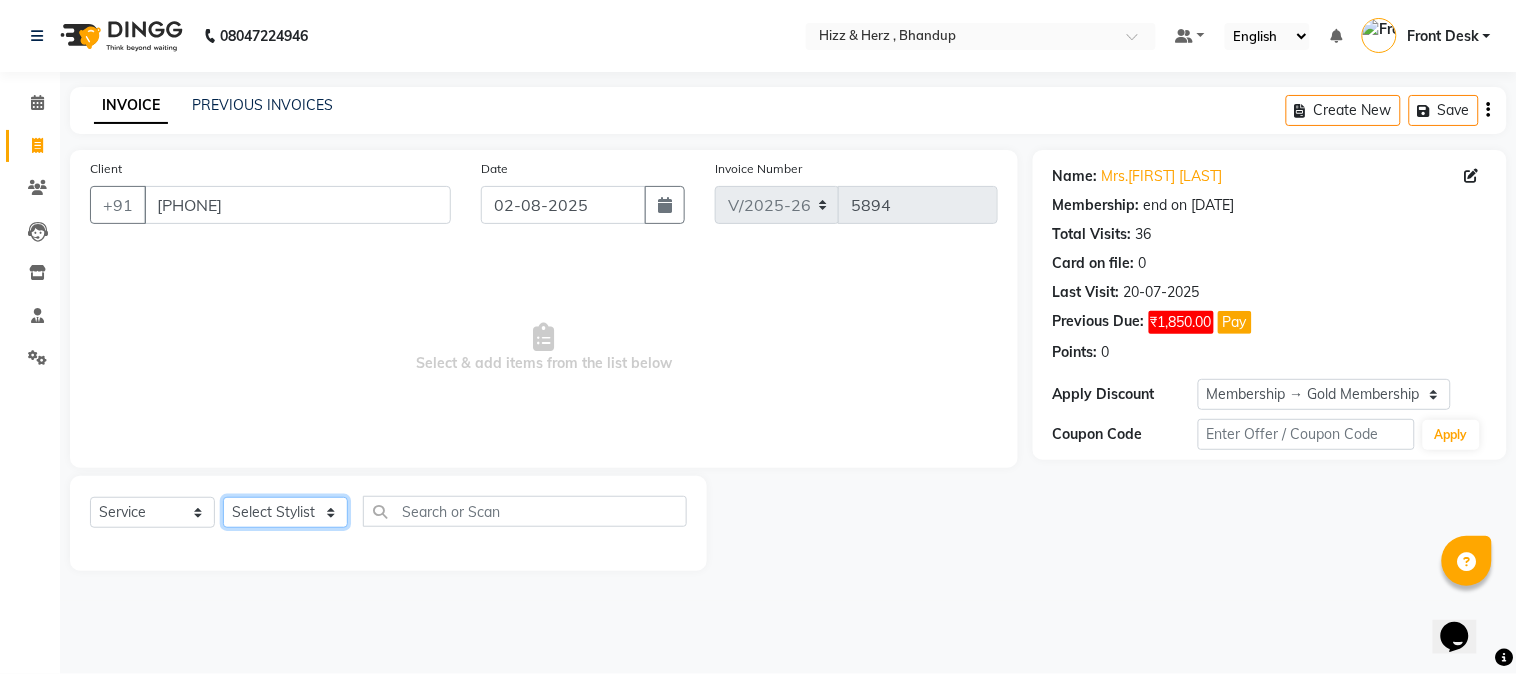 click on "Select Stylist Front Desk Gaurav Sharma HIZZ & HERZ 2 IRFAN AHMAD Jigna Goswami KHALID AHMAD Laxmi Mehboob MOHD PARVEJ NIZAM Salman Sangeeta  SUMITA  VEERENDRA SHARMA" 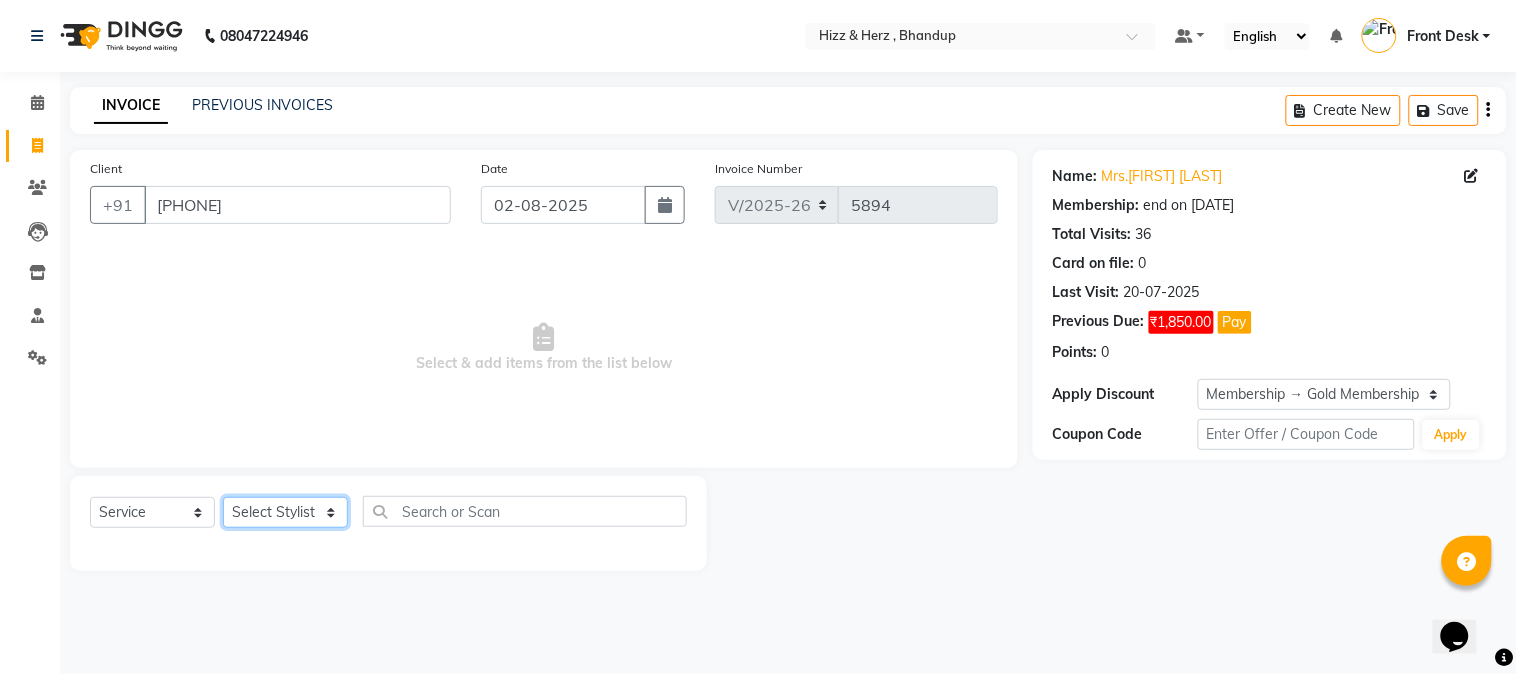 select on "24395" 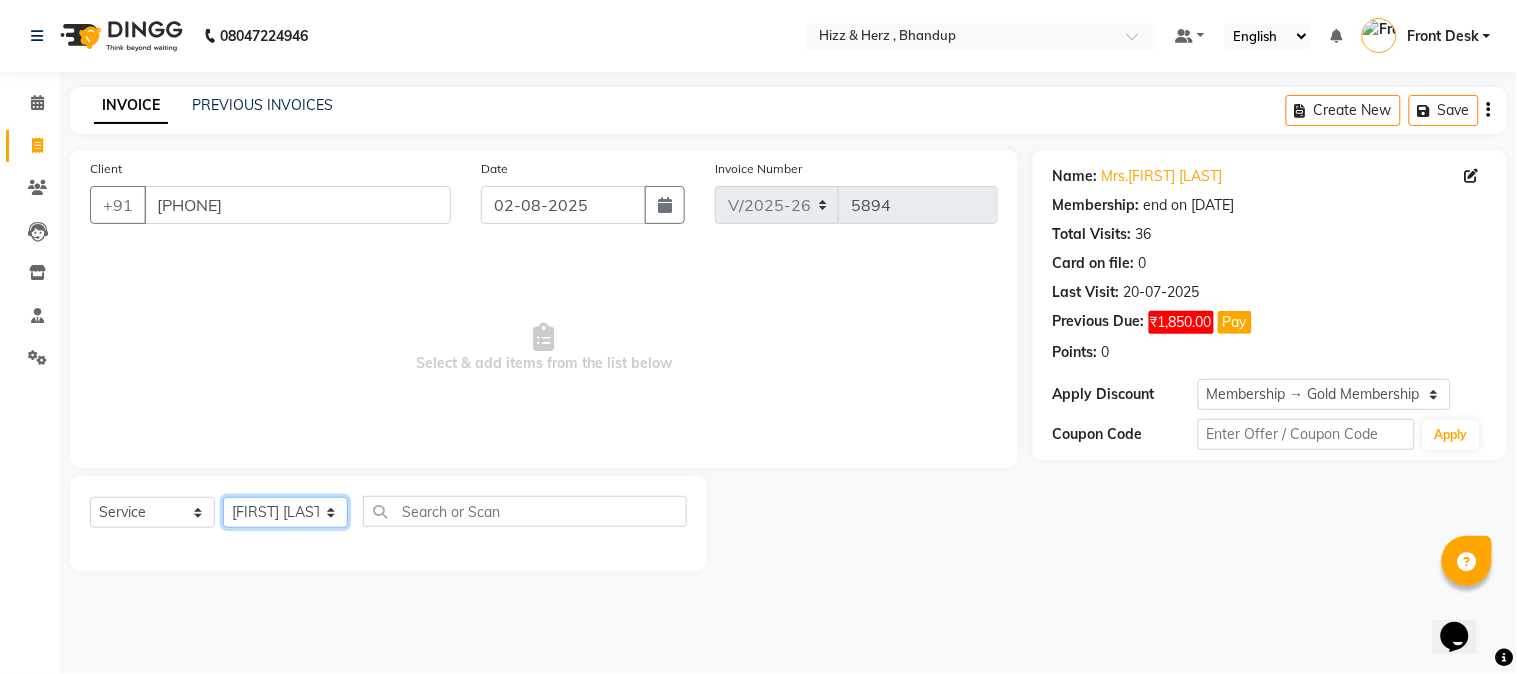click on "Select Stylist Front Desk Gaurav Sharma HIZZ & HERZ 2 IRFAN AHMAD Jigna Goswami KHALID AHMAD Laxmi Mehboob MOHD PARVEJ NIZAM Salman Sangeeta  SUMITA  VEERENDRA SHARMA" 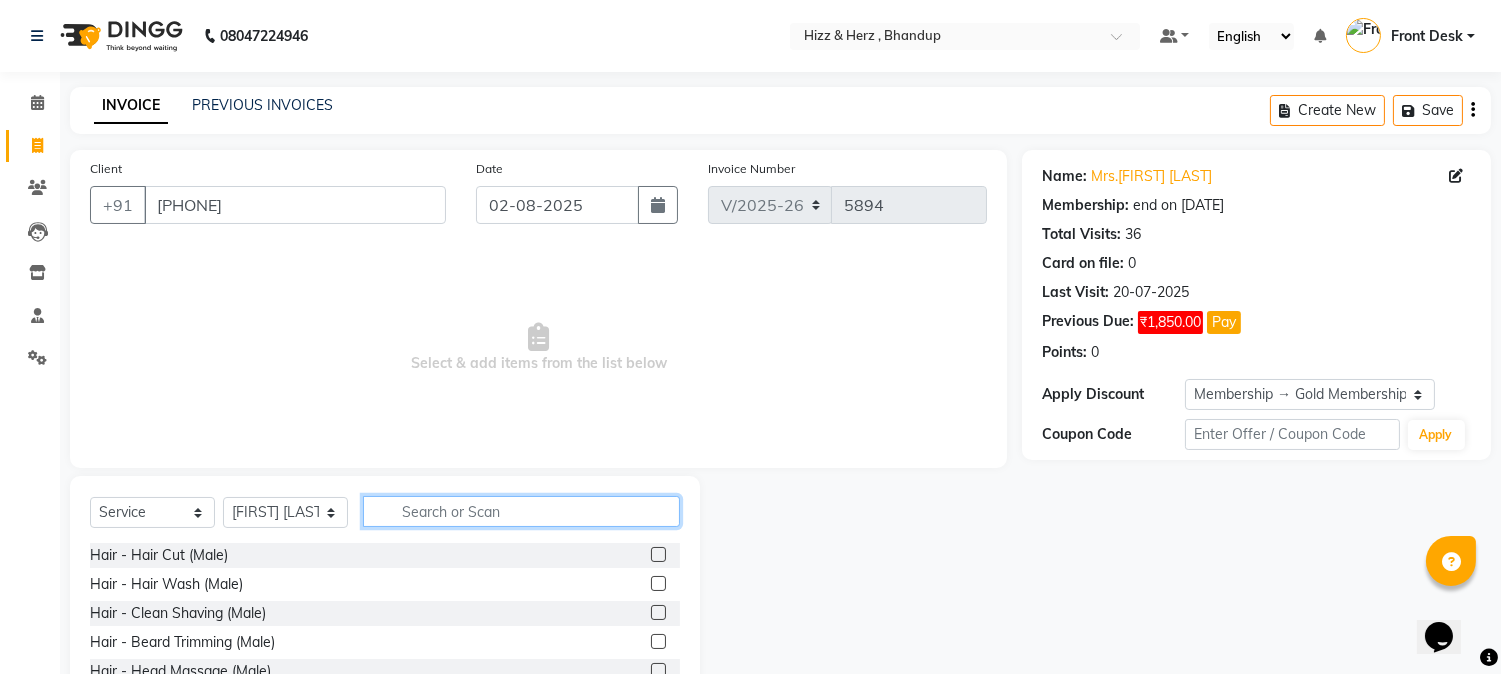 click 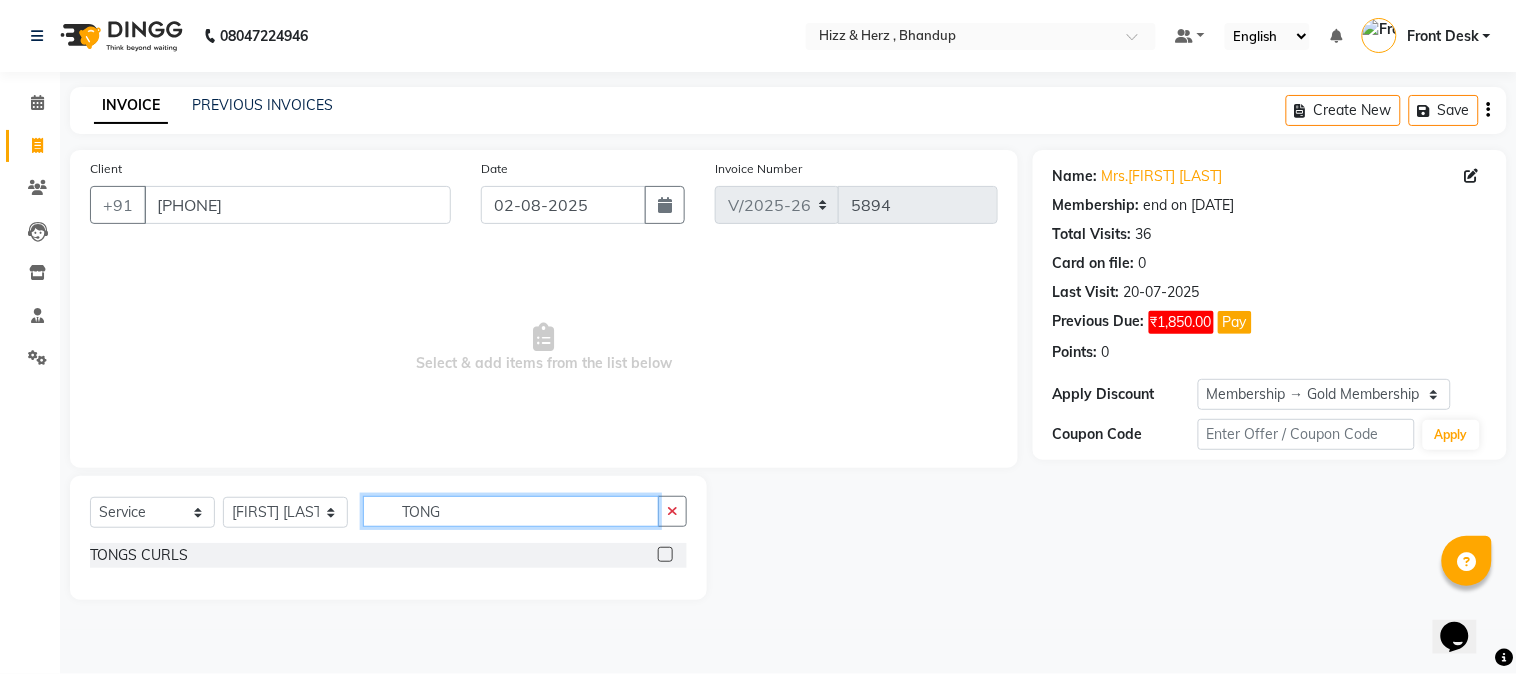 type on "TONG" 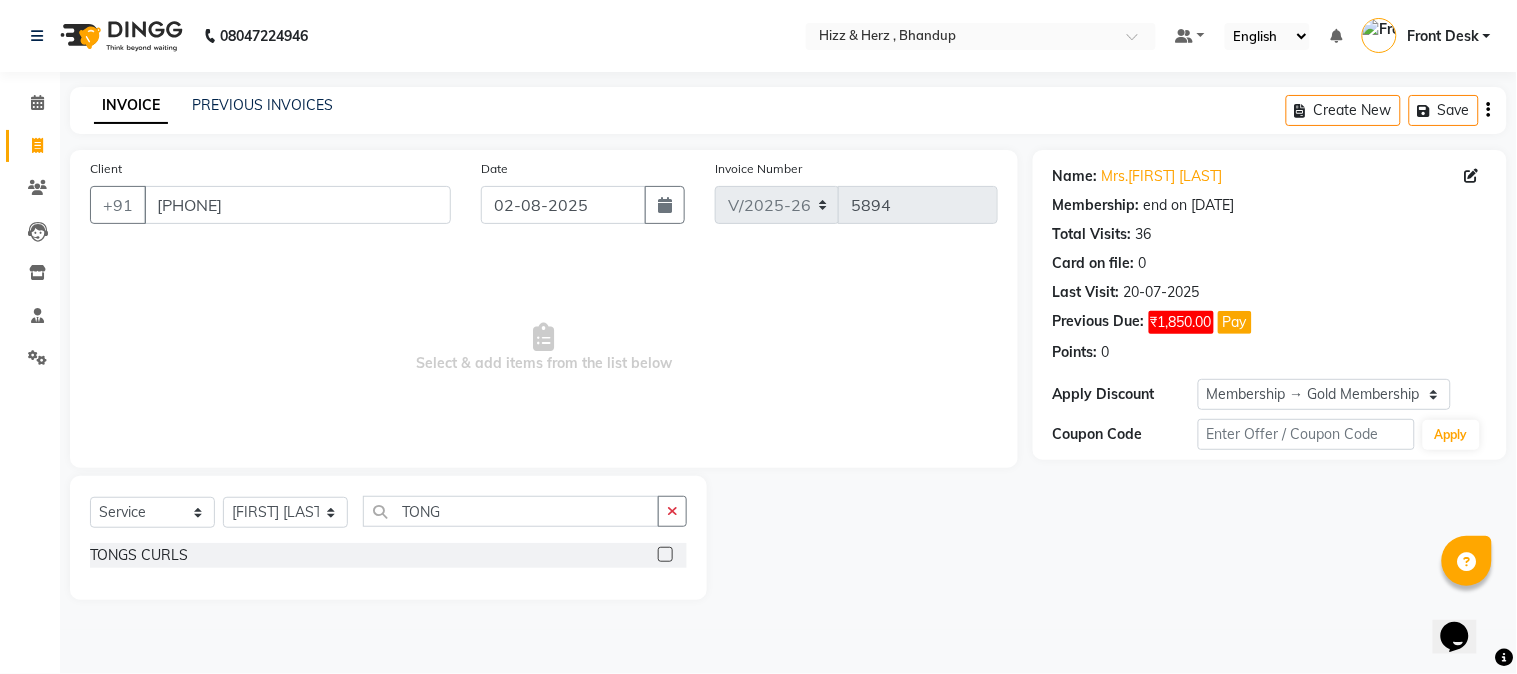 click 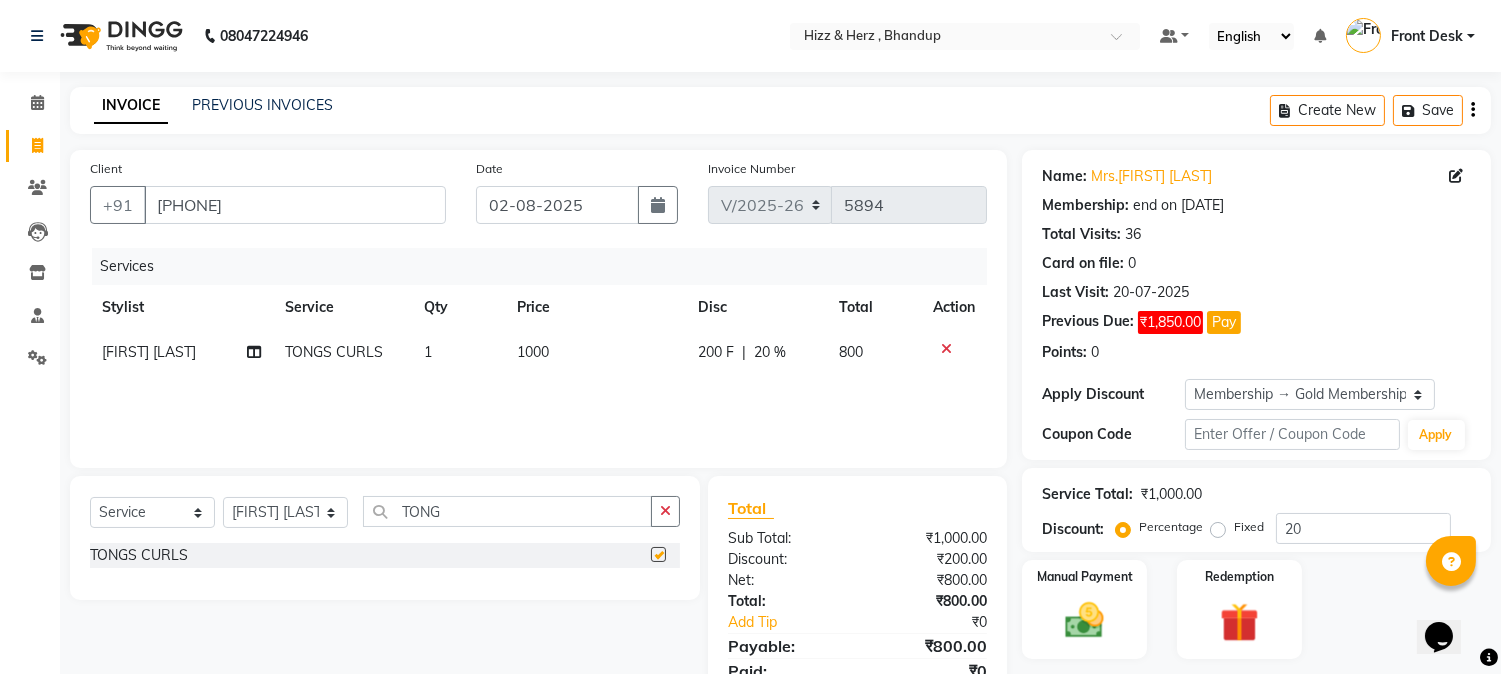 checkbox on "false" 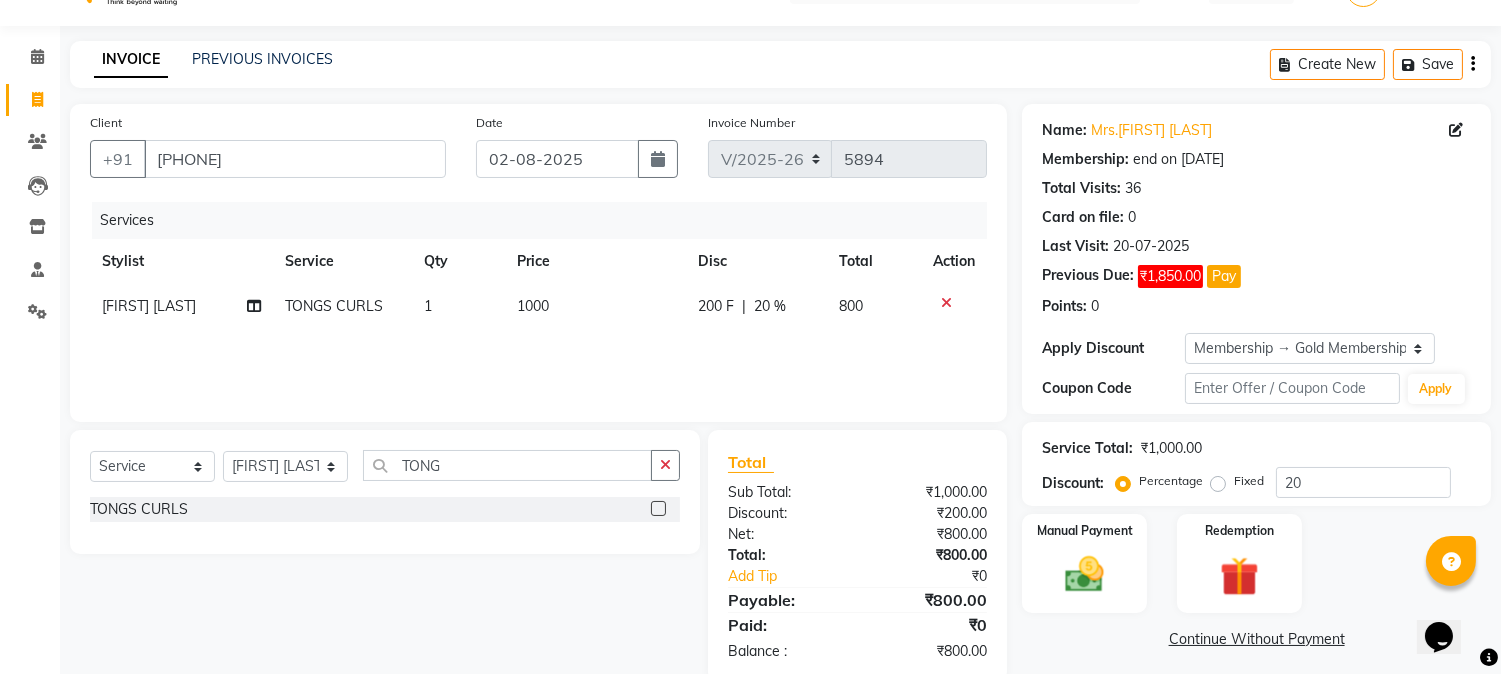 scroll, scrollTop: 84, scrollLeft: 0, axis: vertical 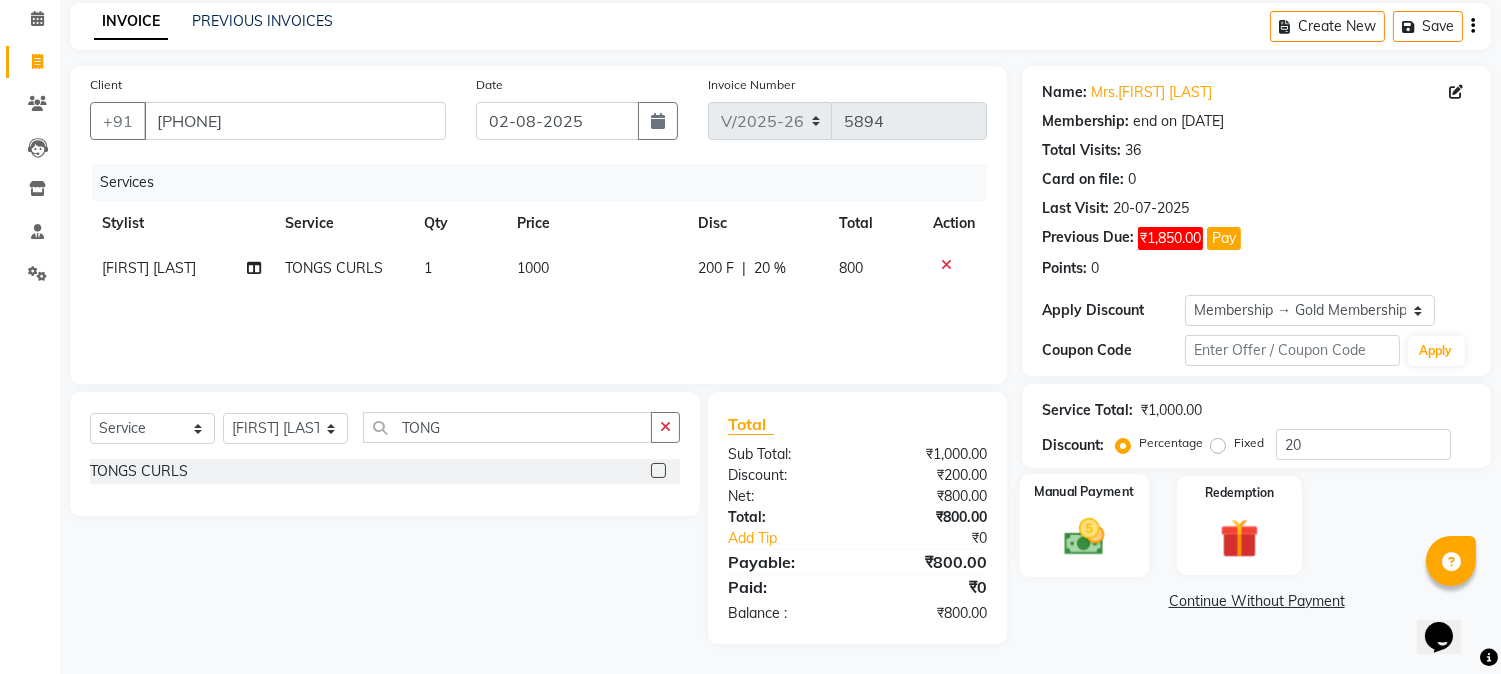 click 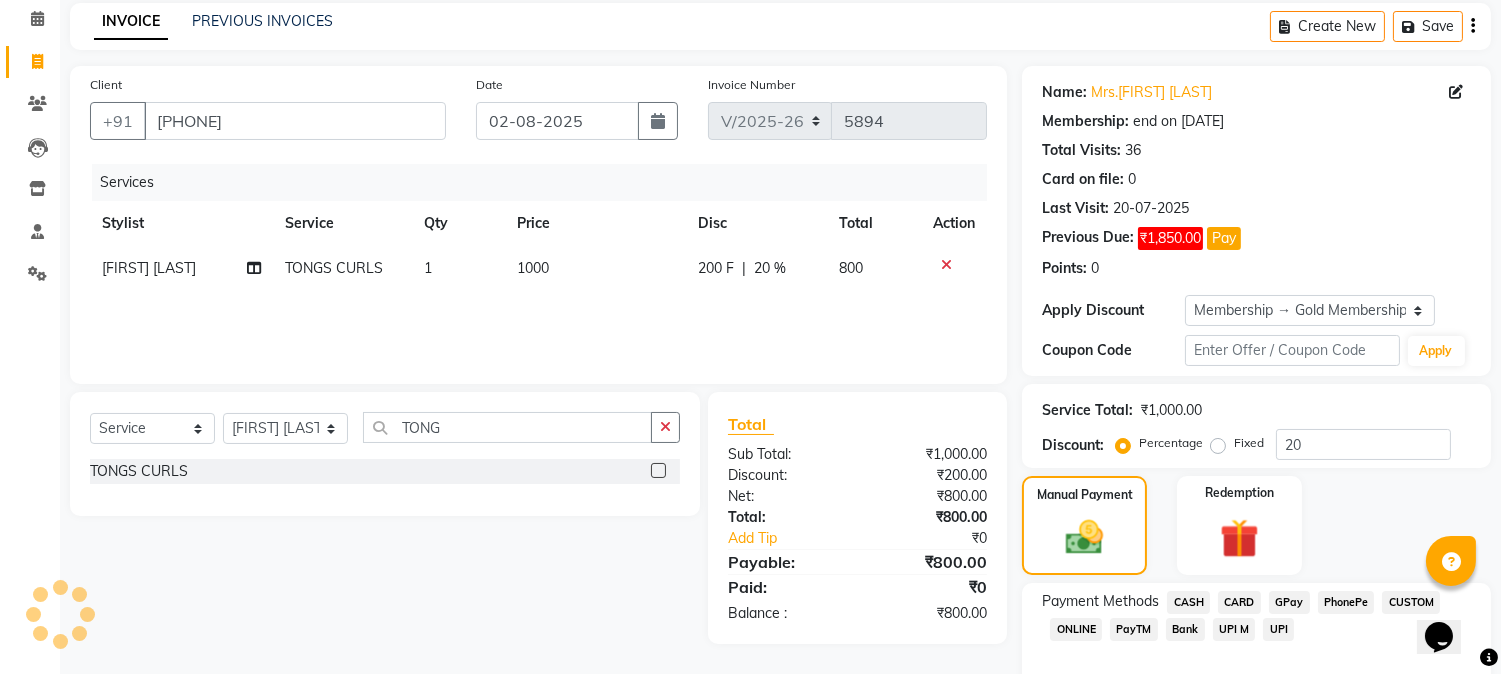 click on "CASH" 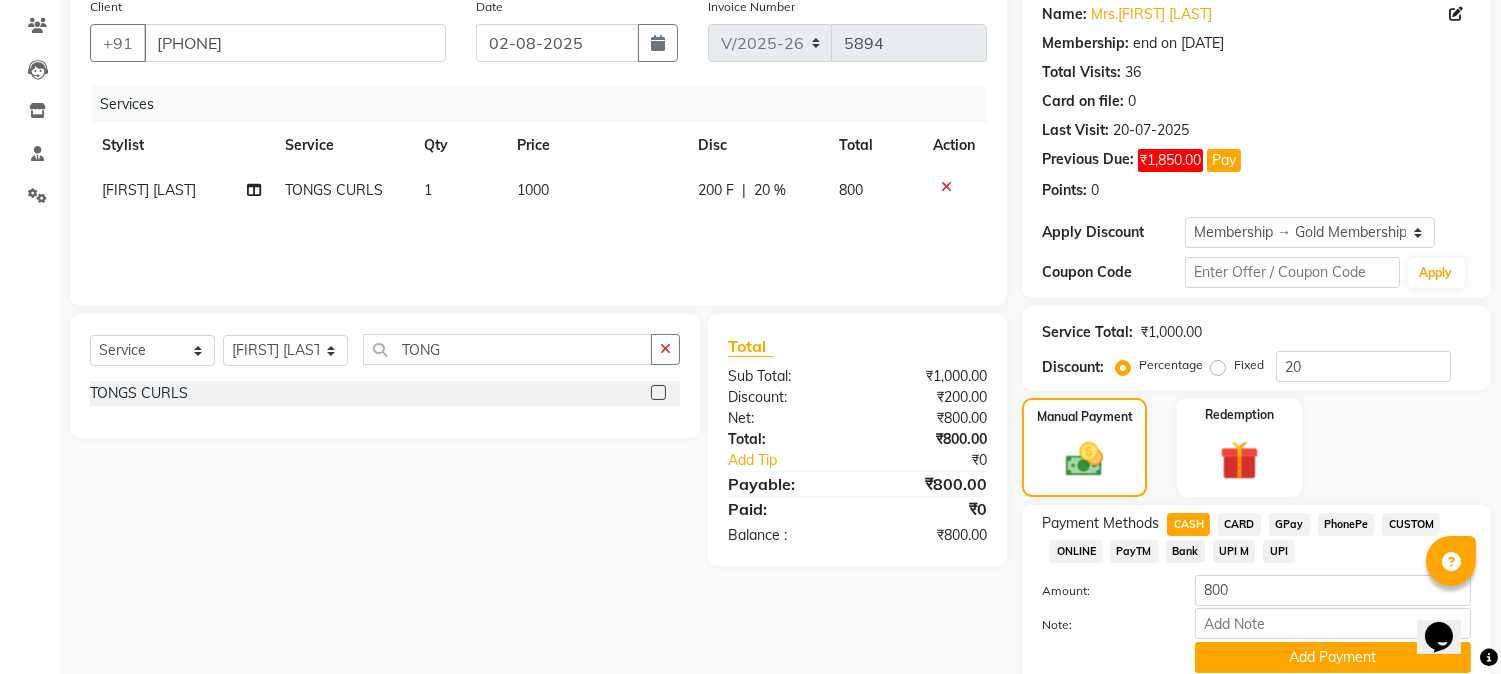 scroll, scrollTop: 240, scrollLeft: 0, axis: vertical 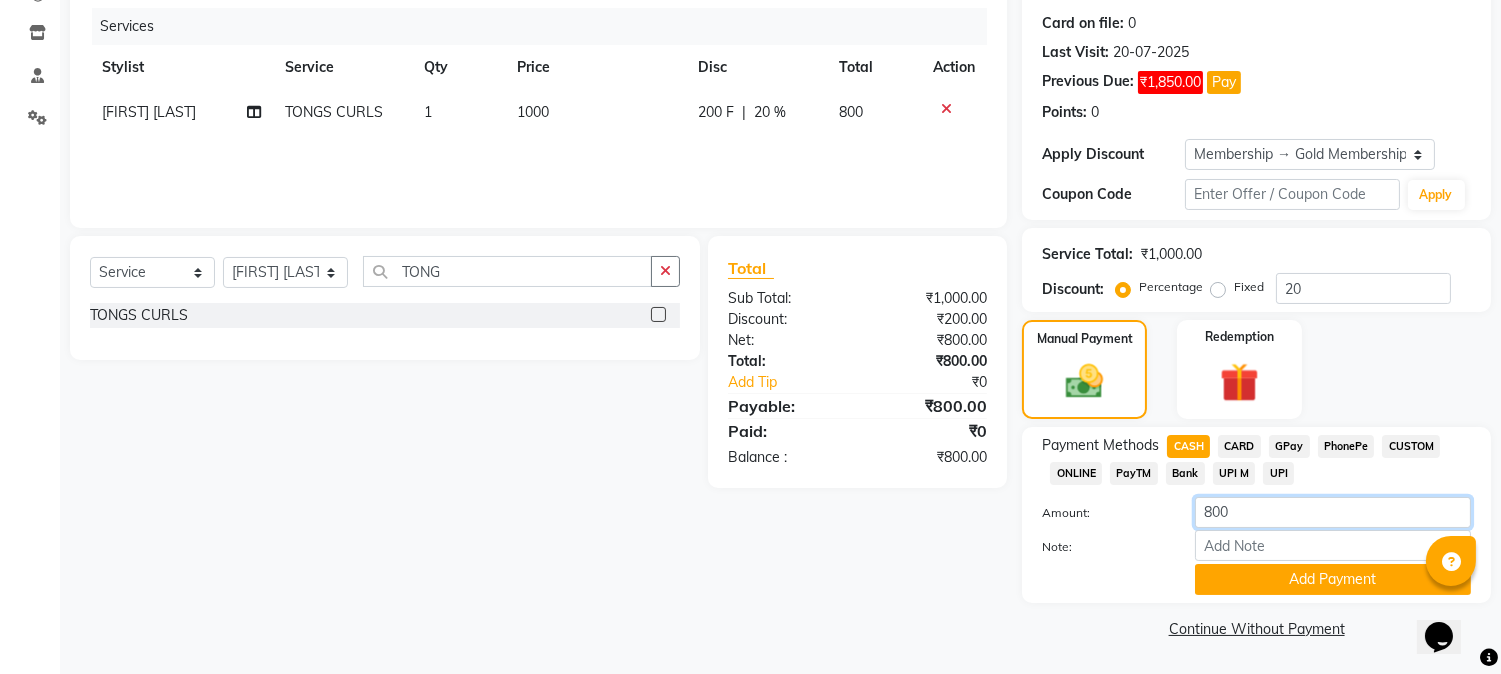 click on "800" 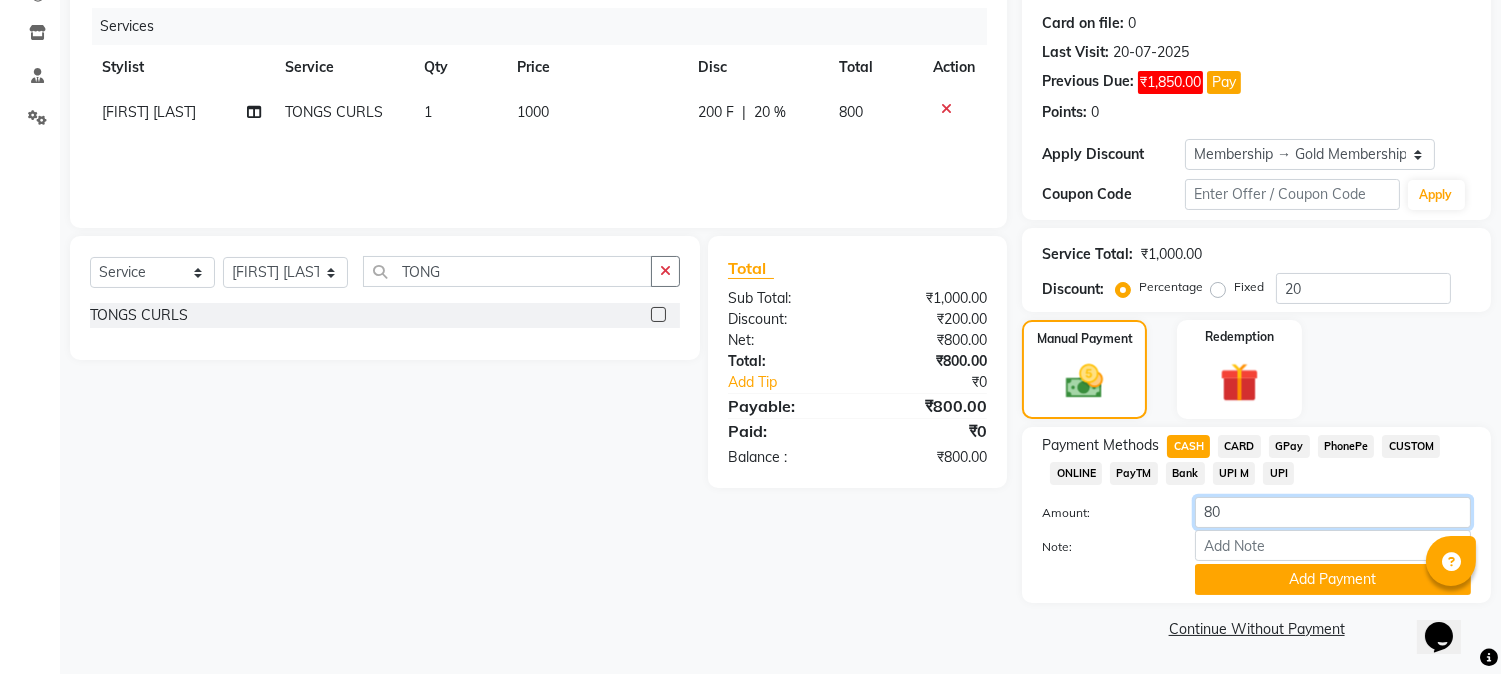 type on "8" 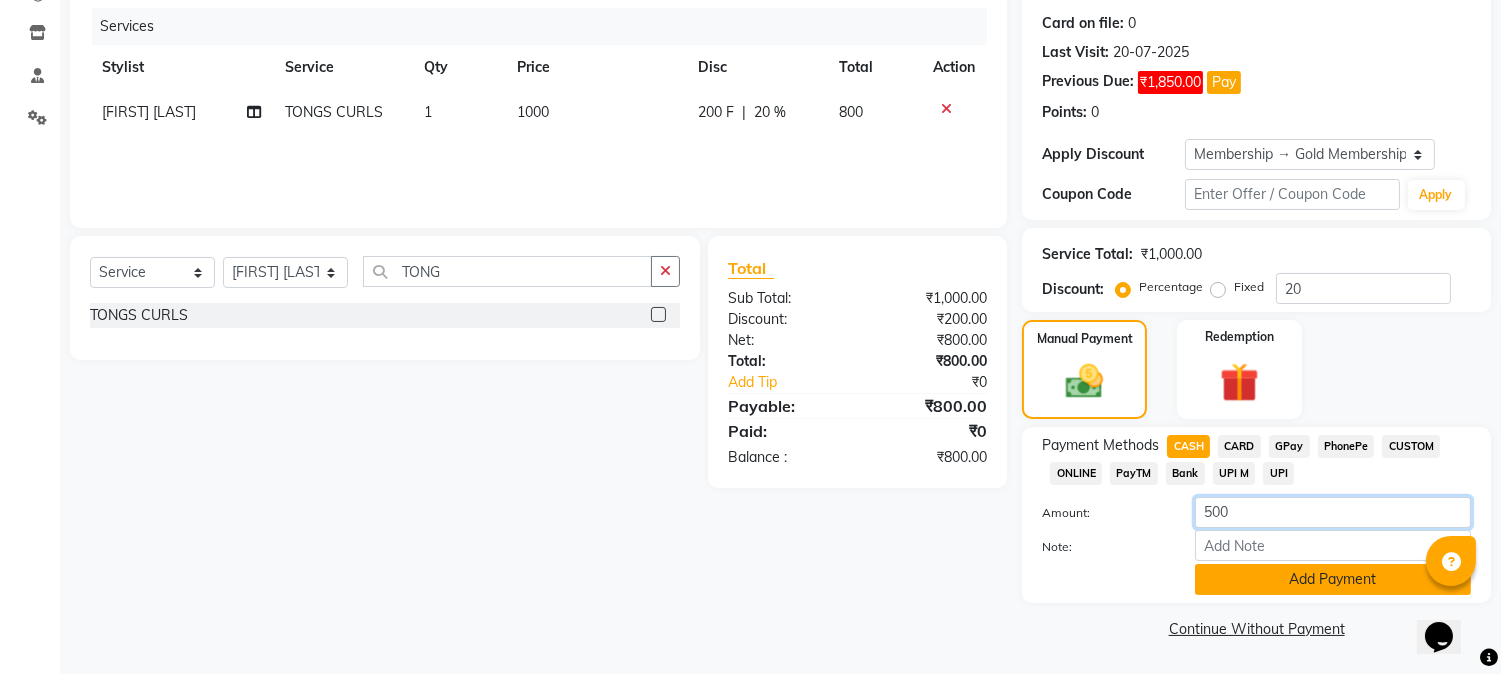 type on "500" 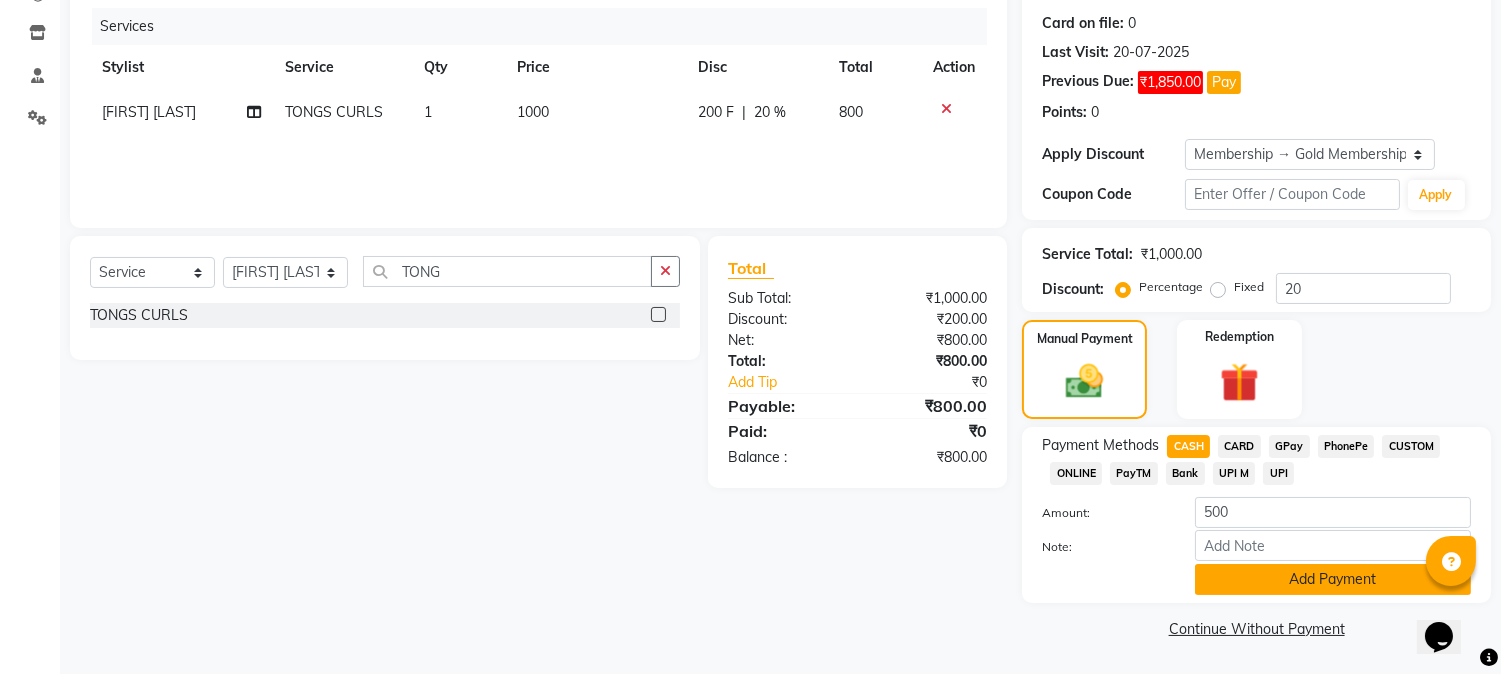 click on "Add Payment" 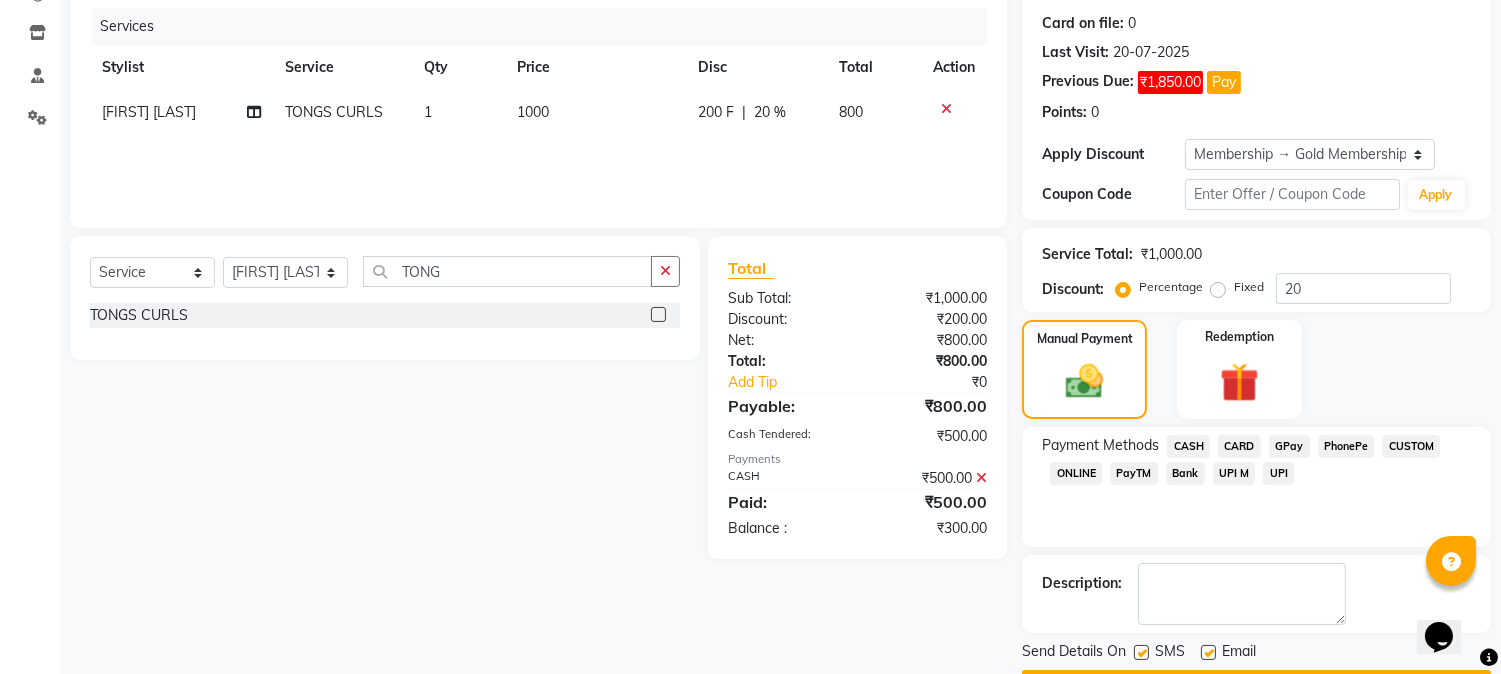click on "GPay" 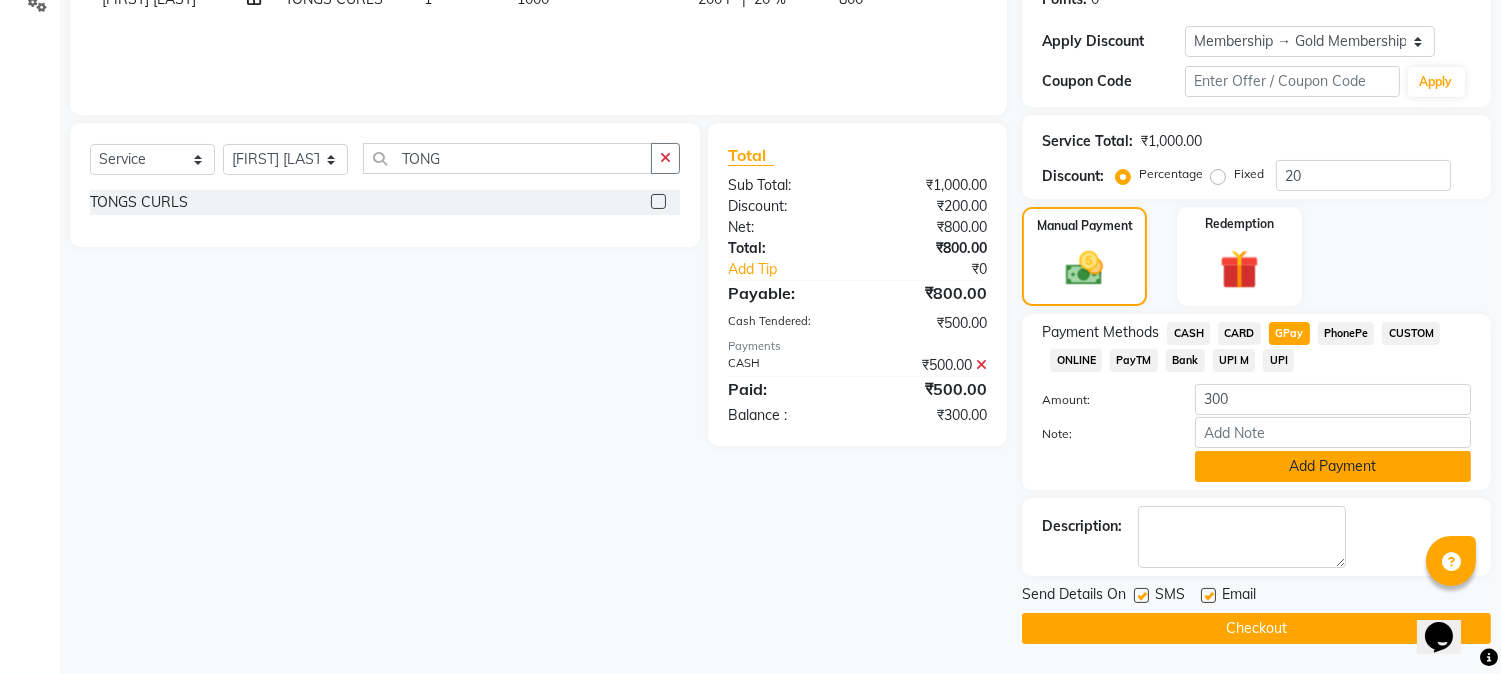 click on "Add Payment" 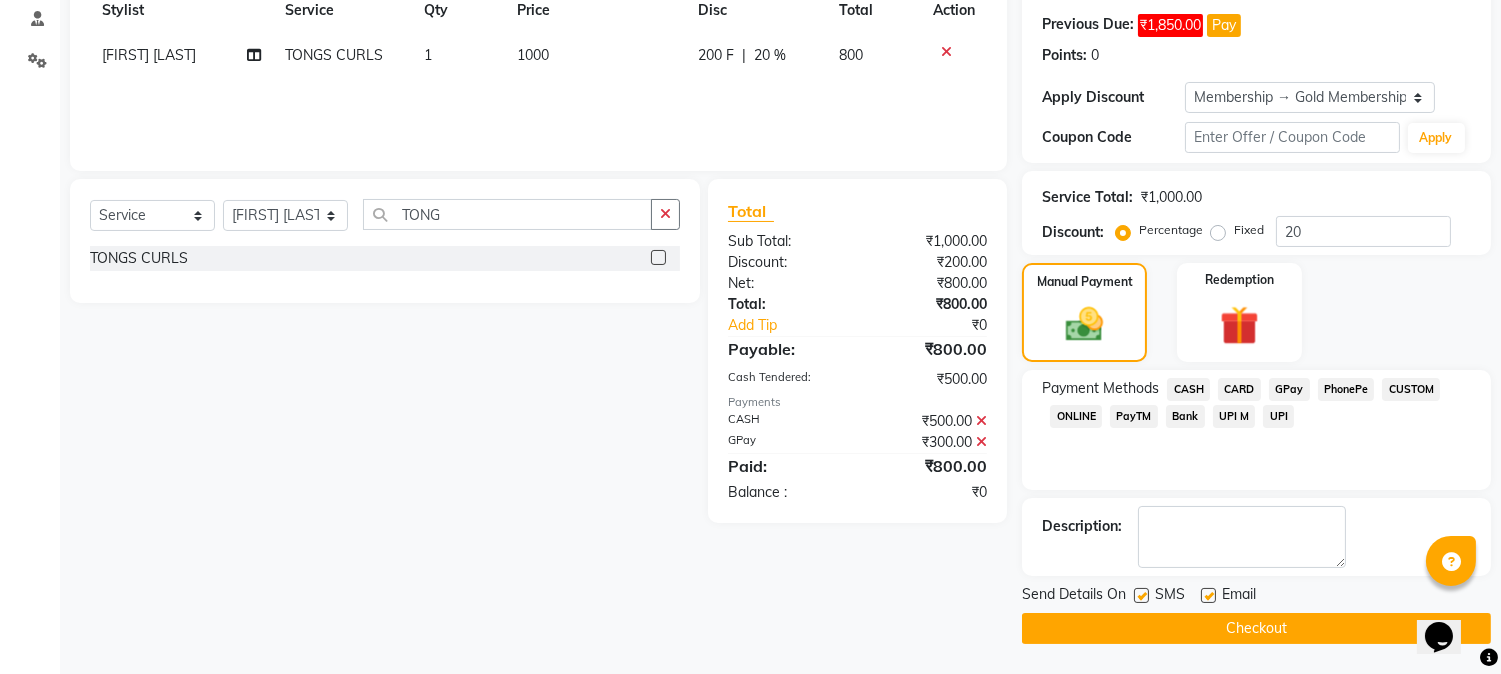 scroll, scrollTop: 296, scrollLeft: 0, axis: vertical 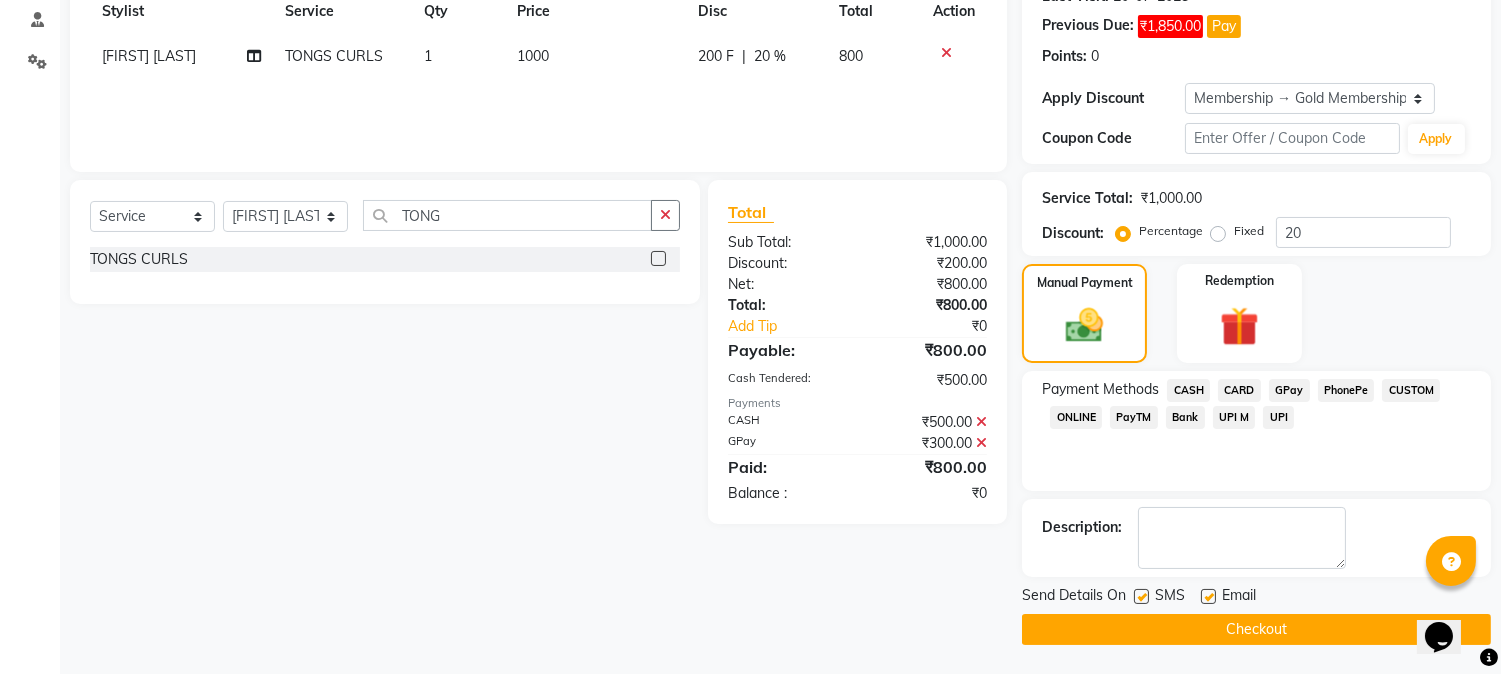click on "Checkout" 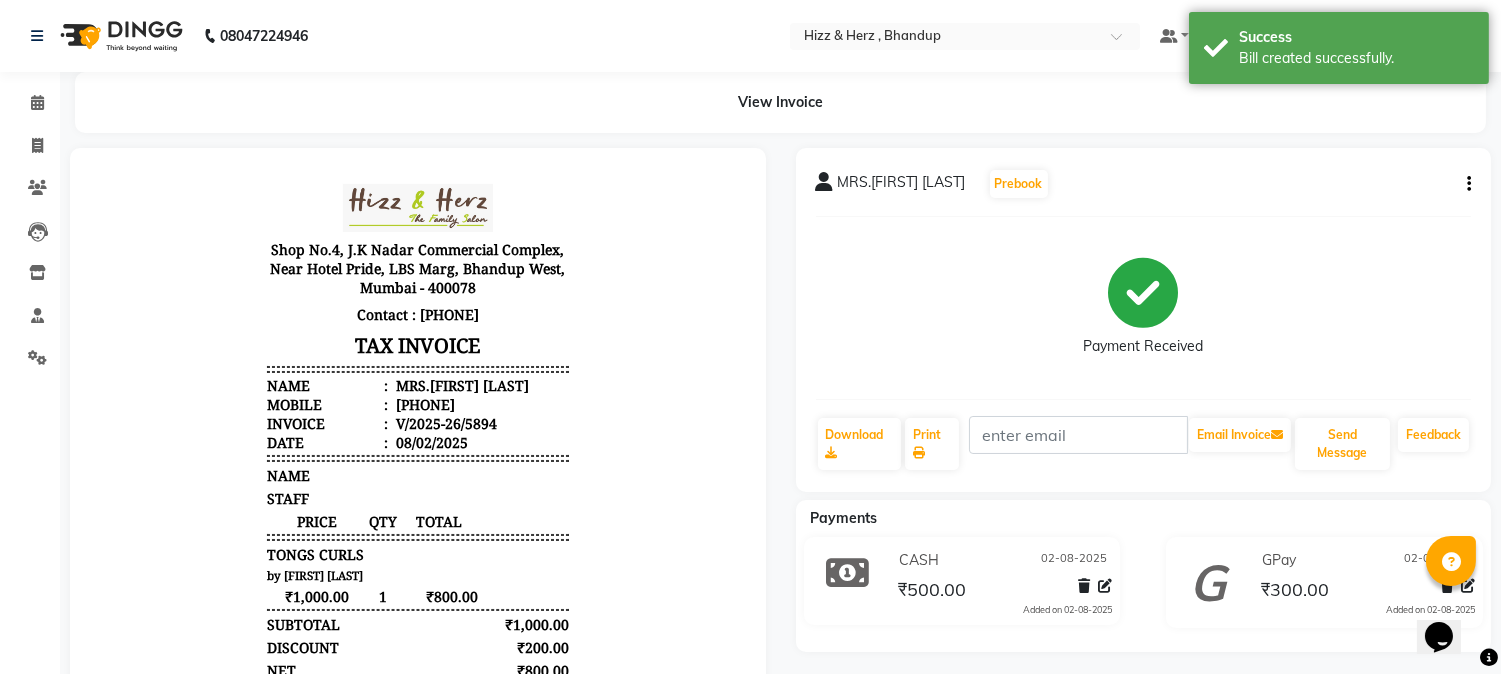 scroll, scrollTop: 0, scrollLeft: 0, axis: both 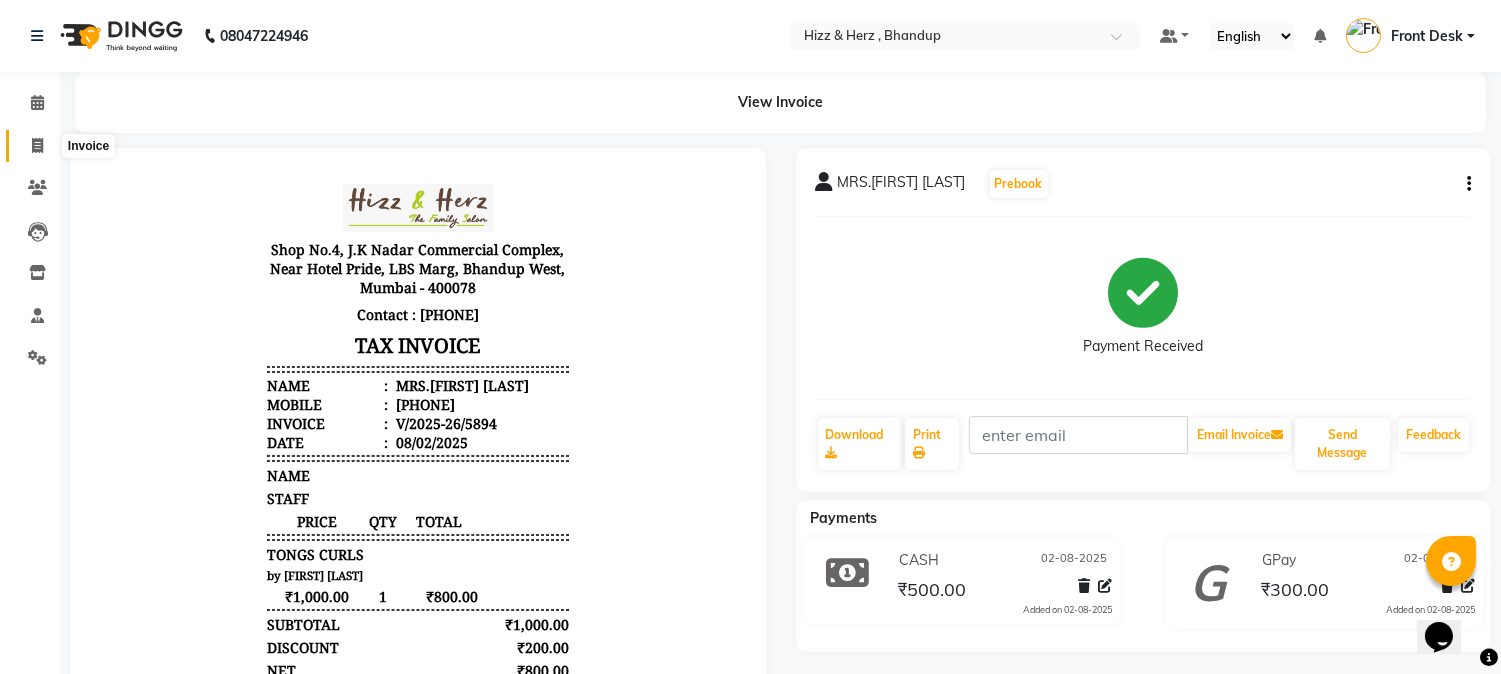 click 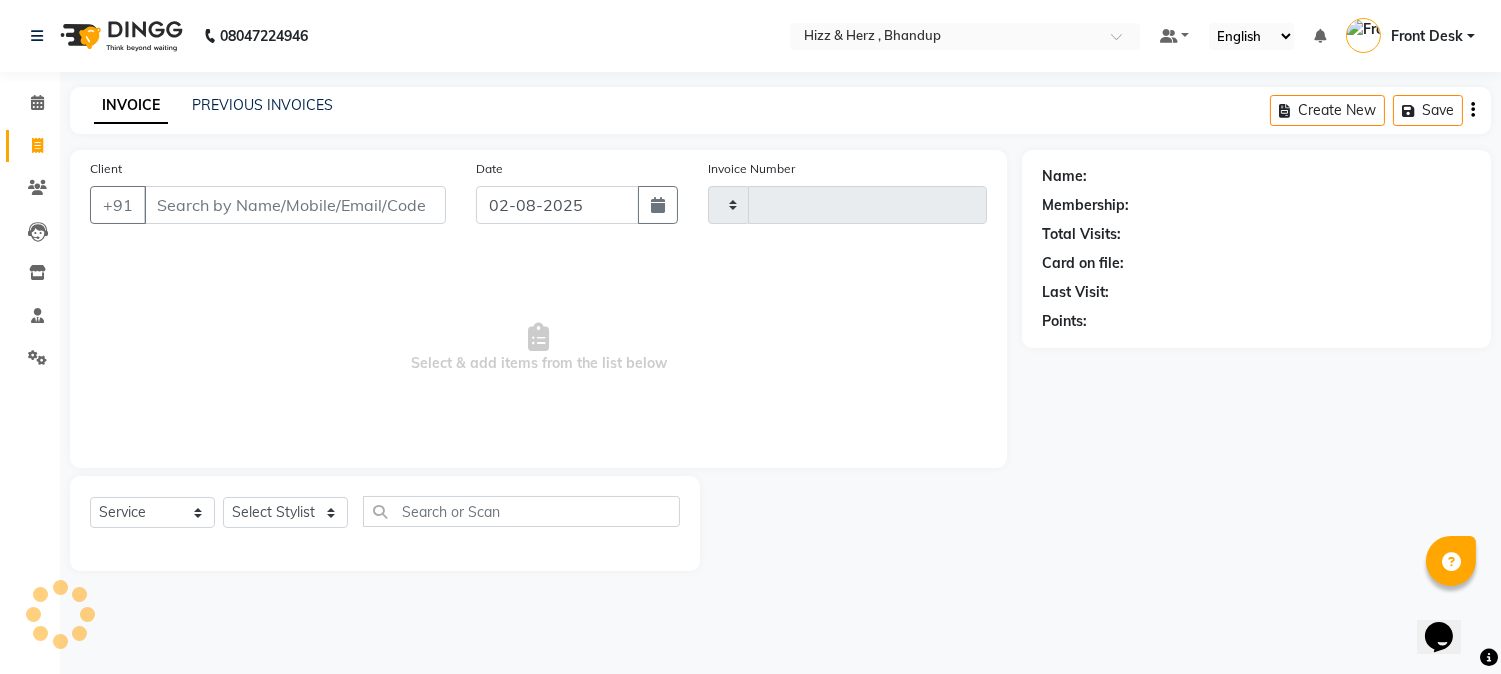 type on "5897" 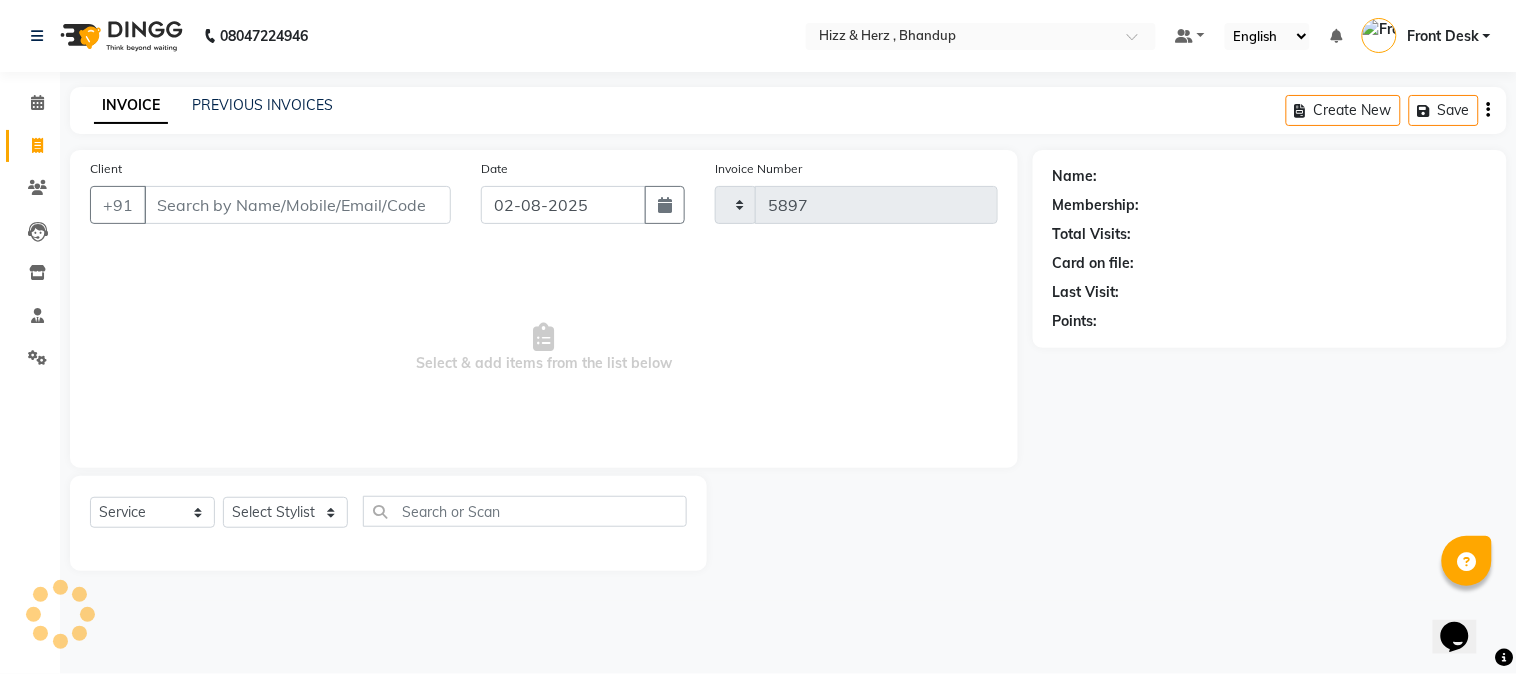 select on "629" 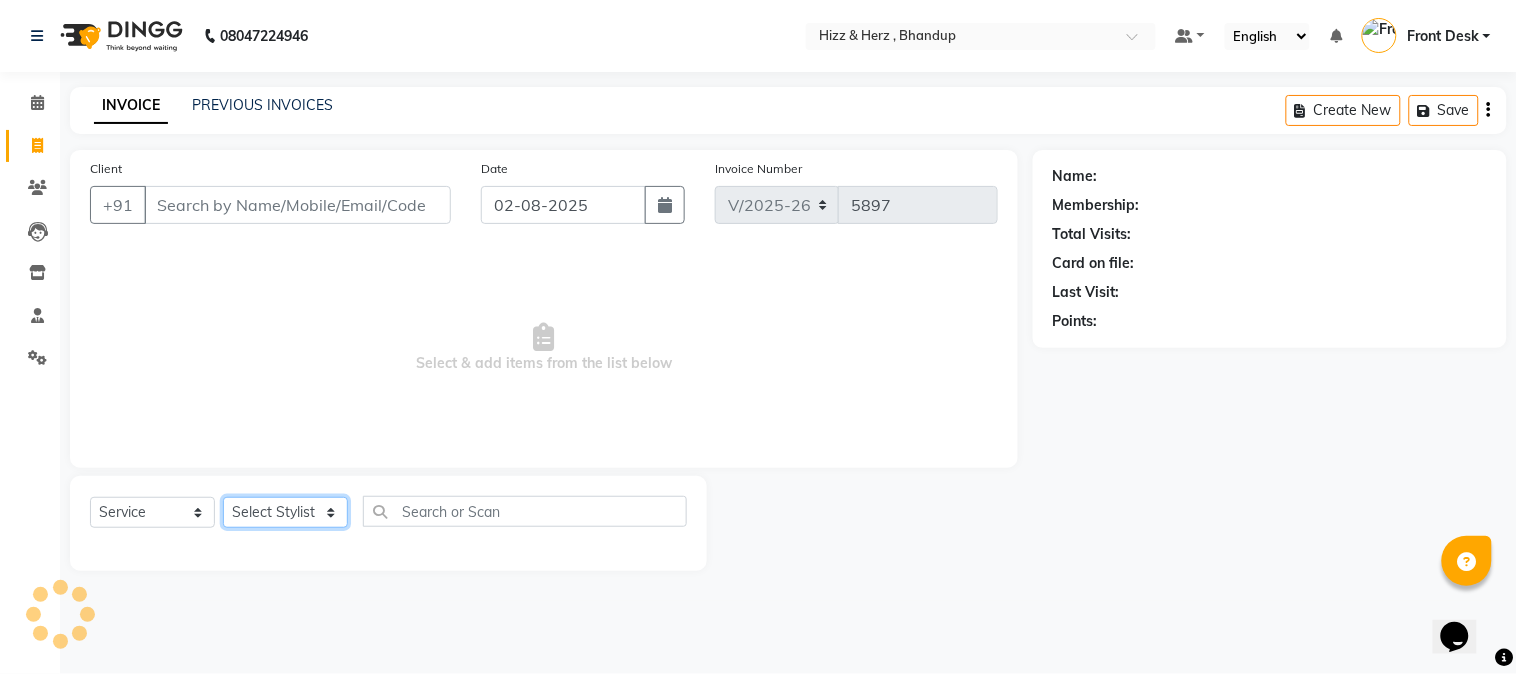 click on "Select Stylist Front Desk Gaurav Sharma HIZZ & HERZ 2 IRFAN AHMAD Jigna Goswami KHALID AHMAD Laxmi Mehboob MOHD PARVEJ NIZAM Salman Sangeeta  SUMITA  VEERENDRA SHARMA" 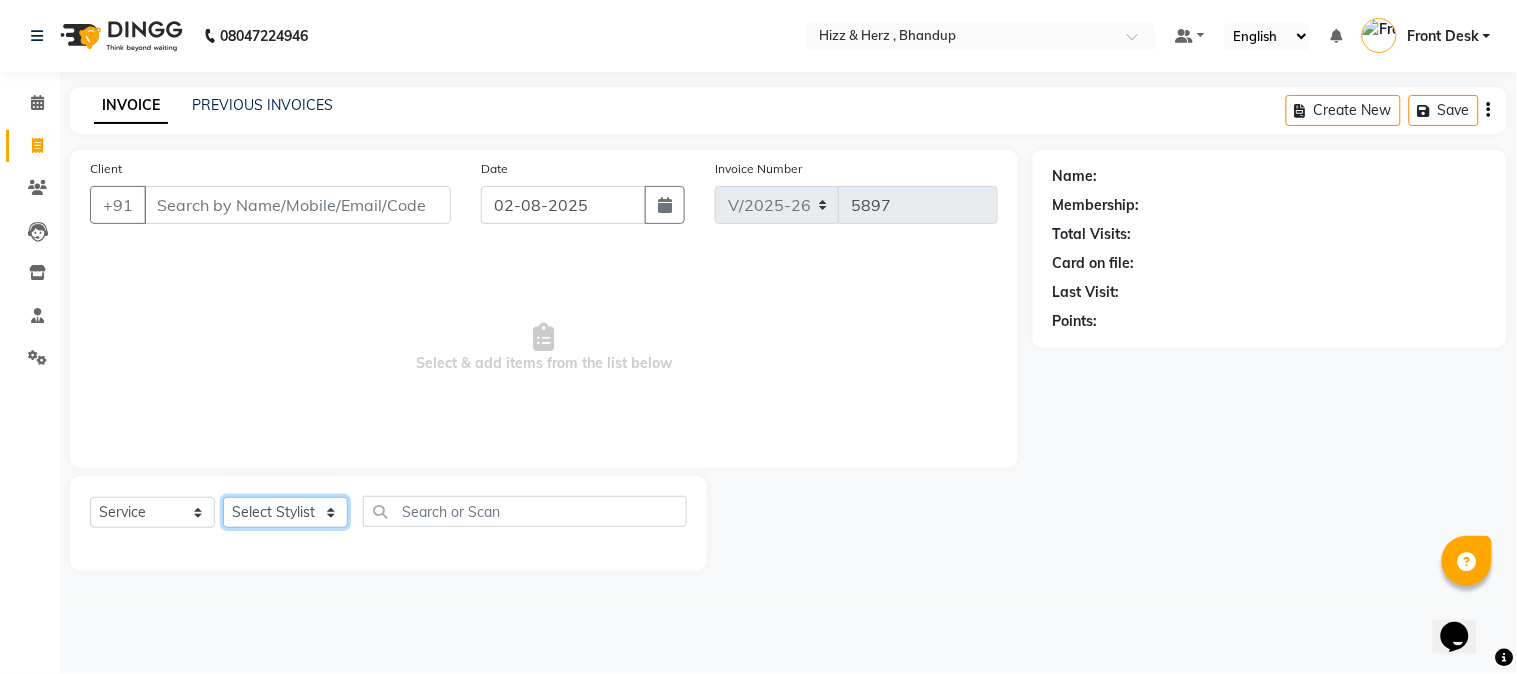 select on "82789" 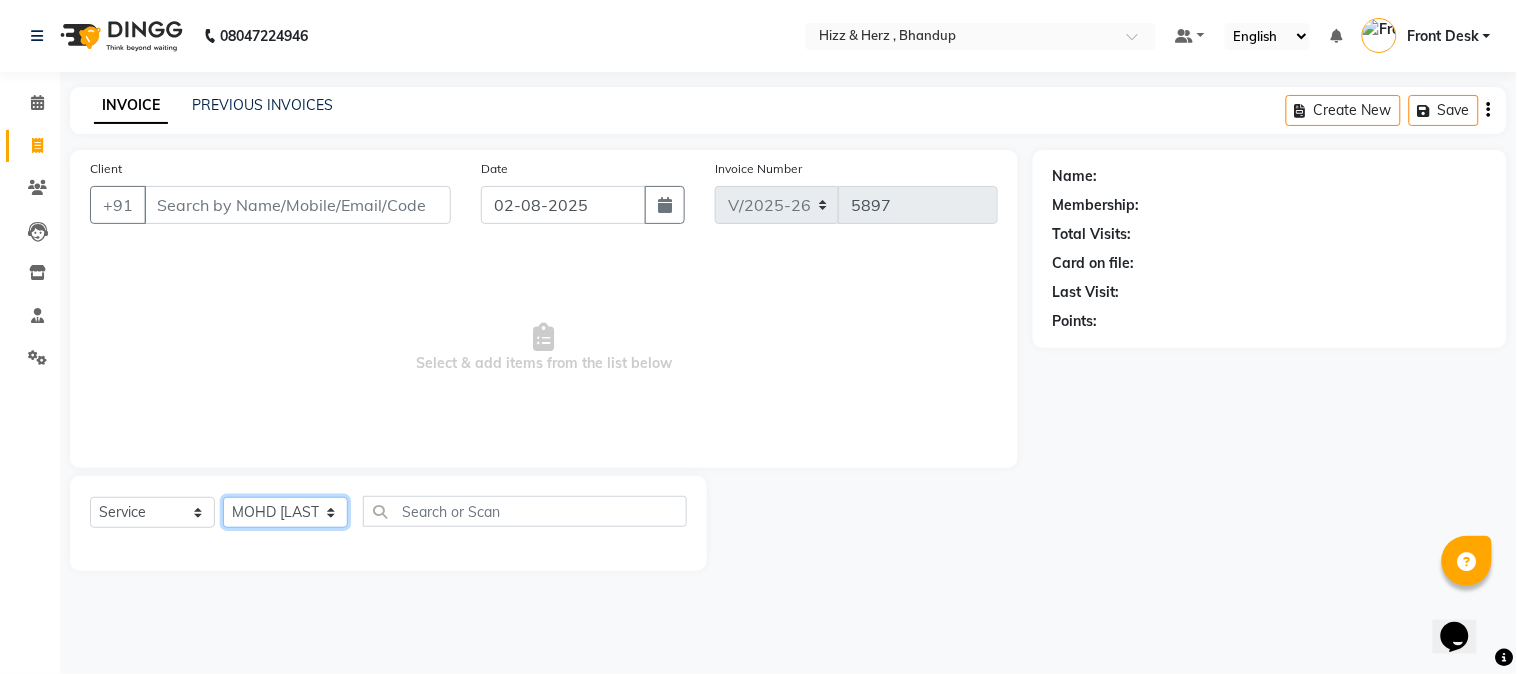 click on "Select Stylist Front Desk Gaurav Sharma HIZZ & HERZ 2 IRFAN AHMAD Jigna Goswami KHALID AHMAD Laxmi Mehboob MOHD PARVEJ NIZAM Salman Sangeeta  SUMITA  VEERENDRA SHARMA" 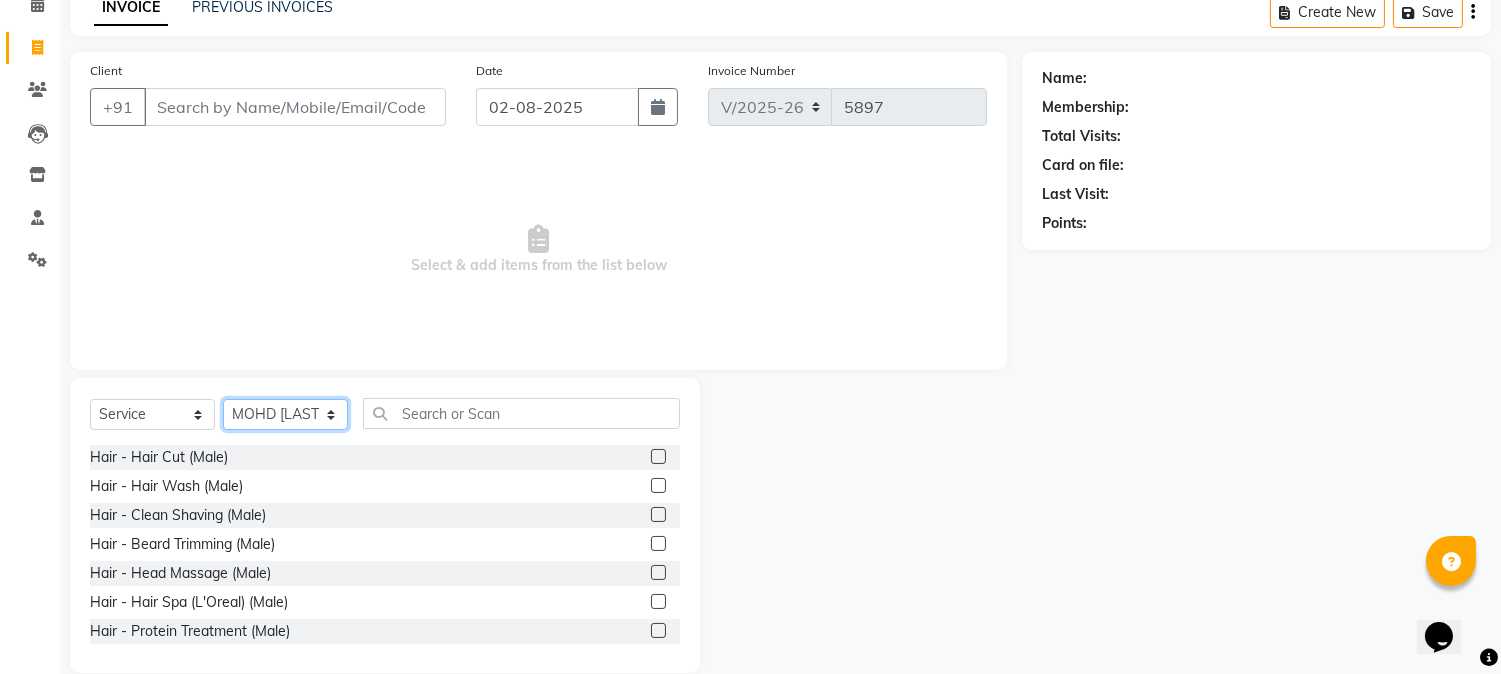 scroll, scrollTop: 111, scrollLeft: 0, axis: vertical 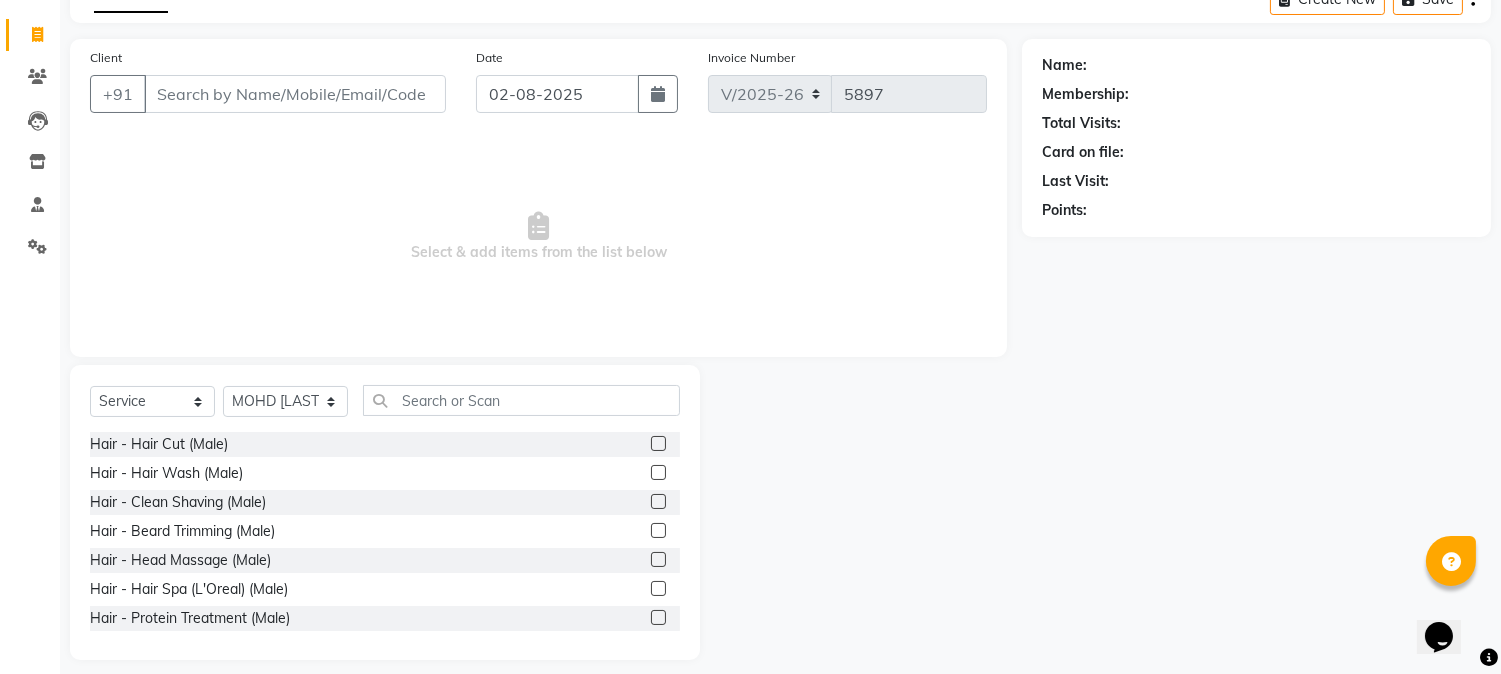 click 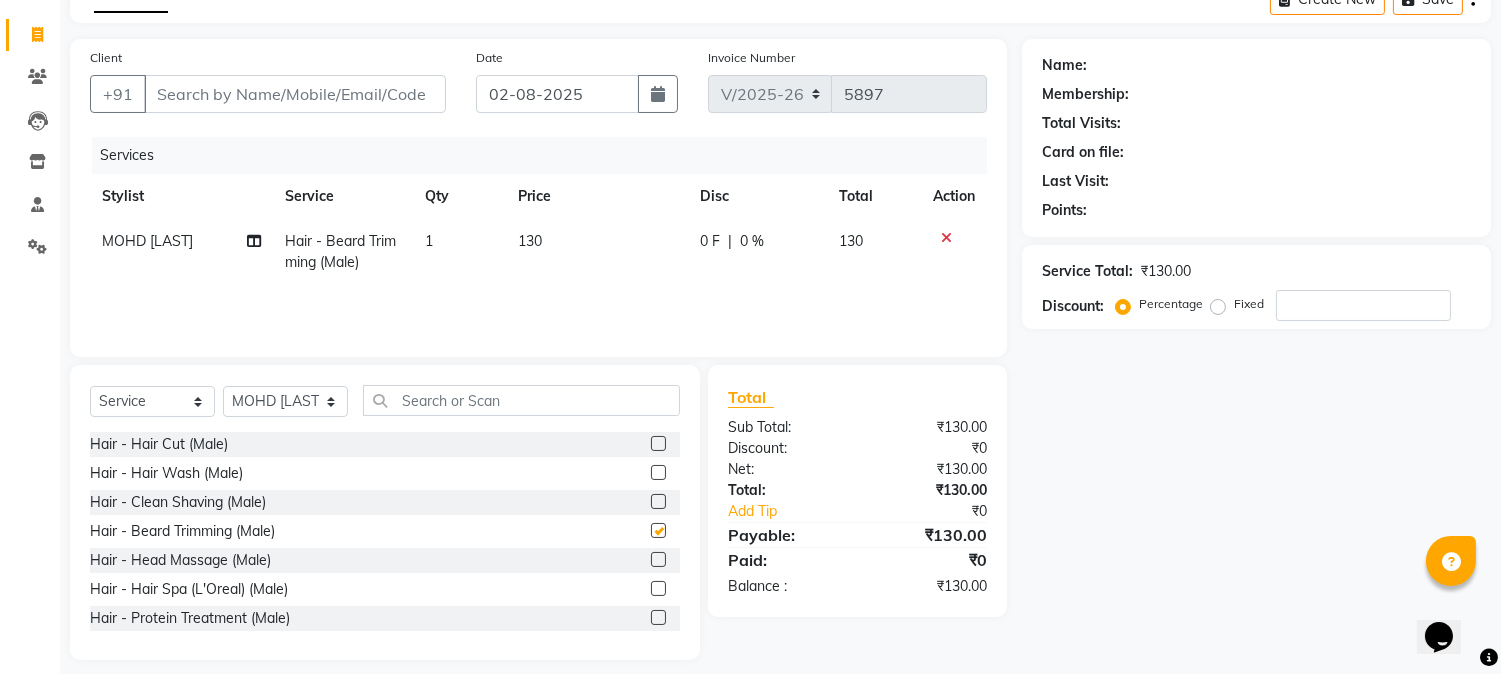 checkbox on "false" 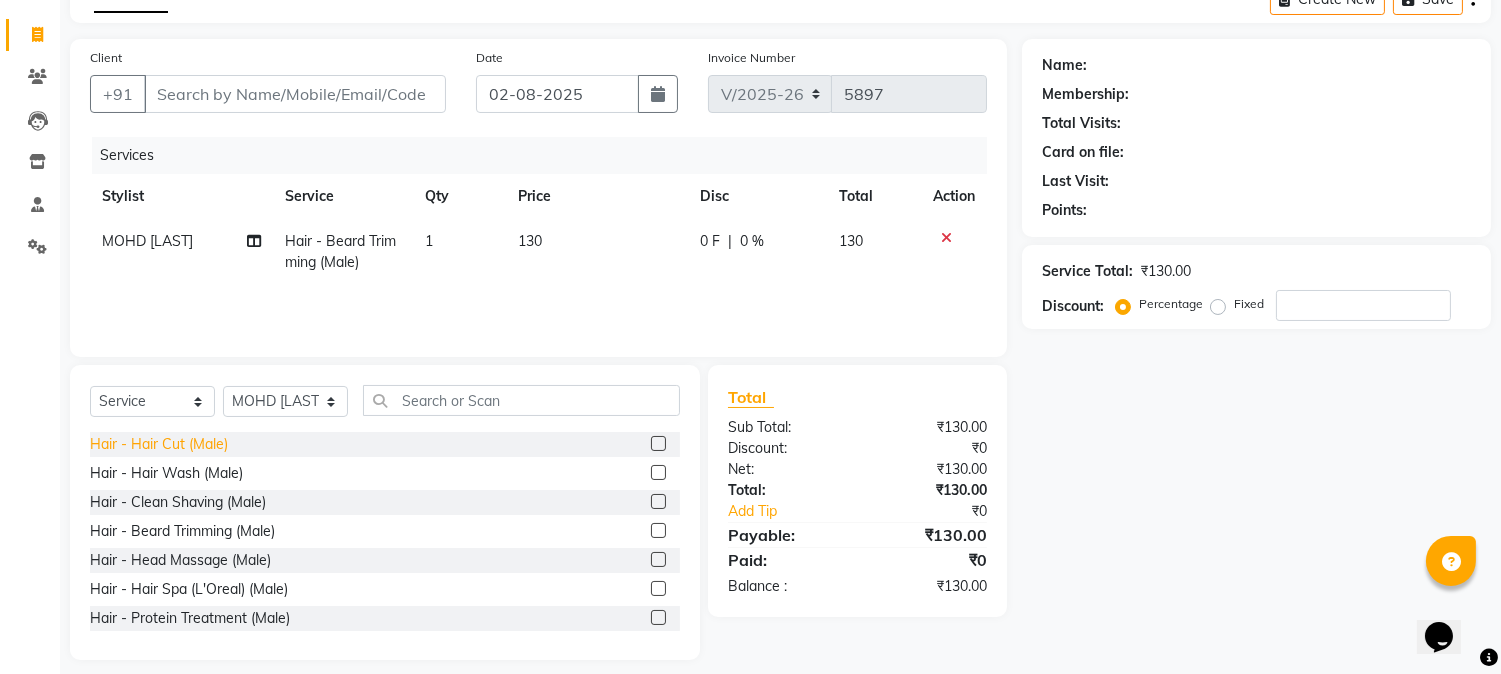 click on "Hair - Hair Cut (Male)" 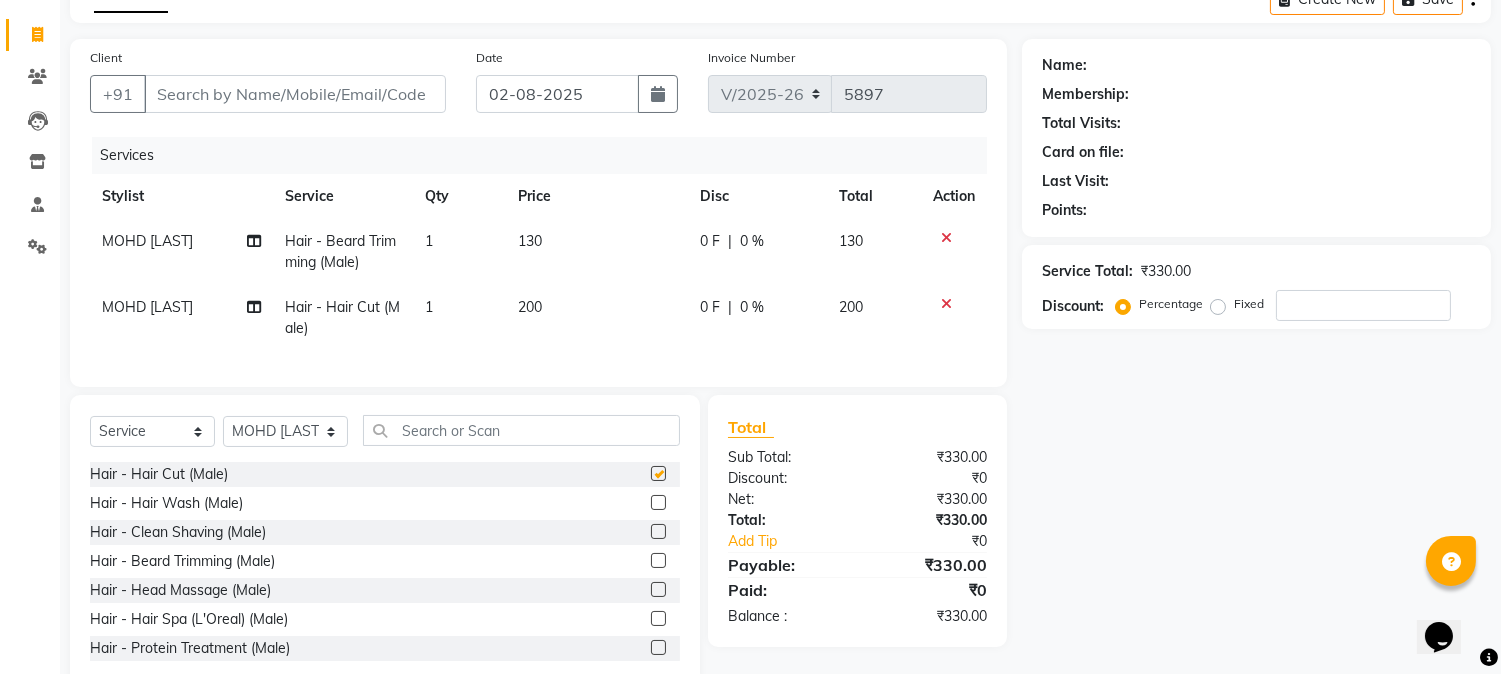 checkbox on "false" 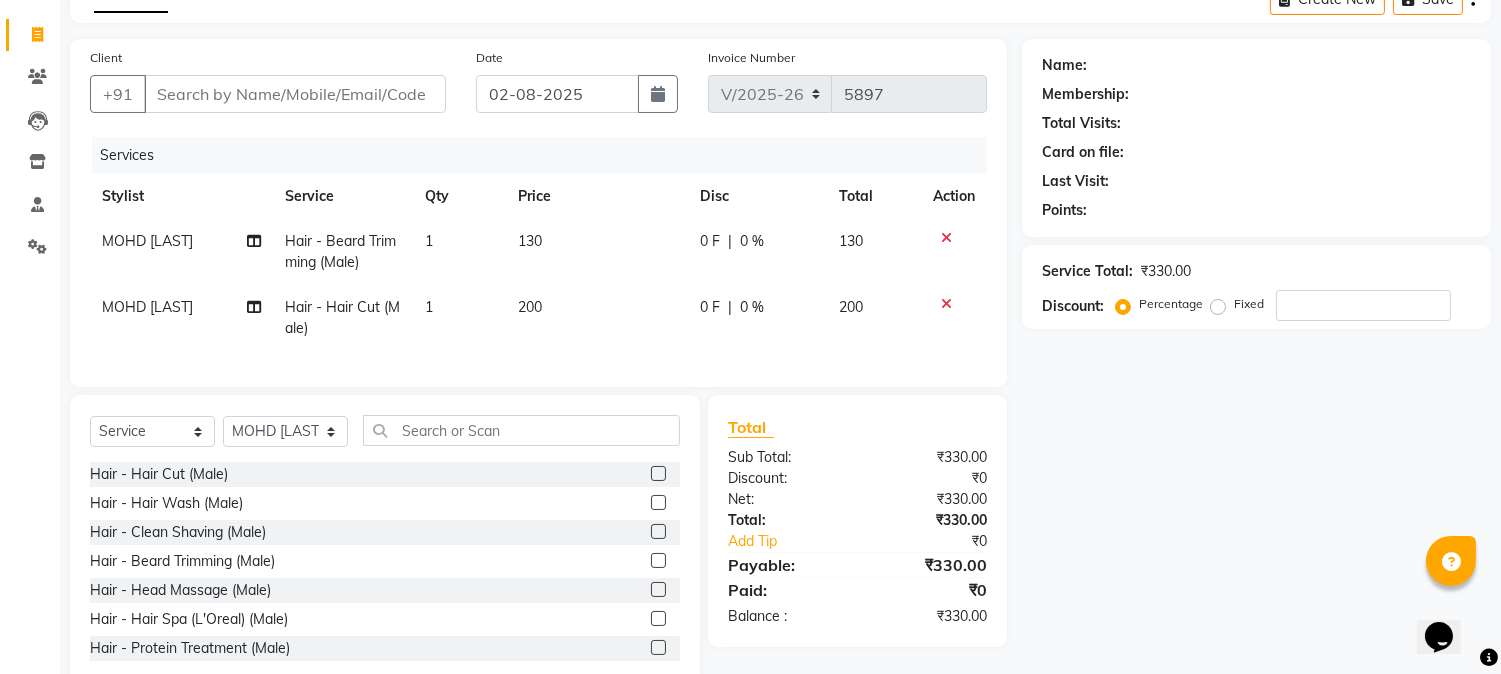 click 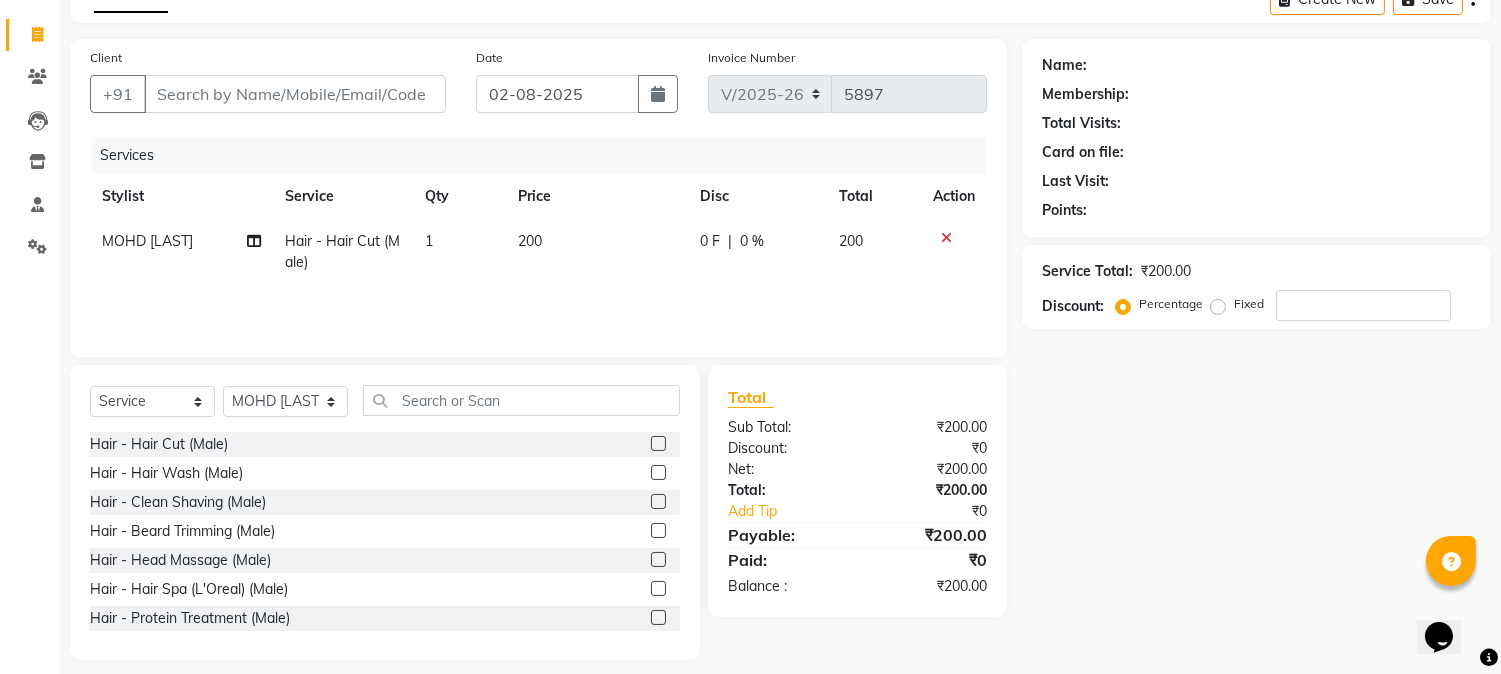click 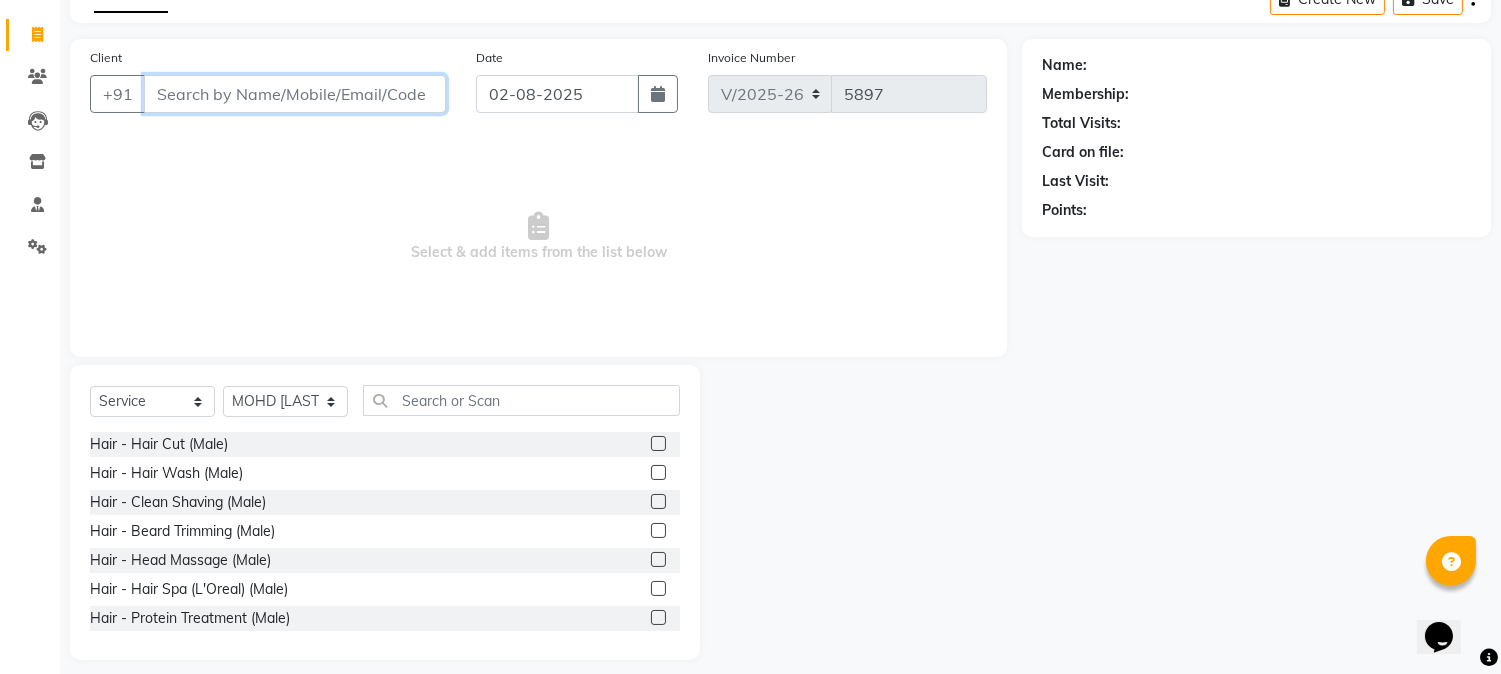 click on "Client" at bounding box center (295, 94) 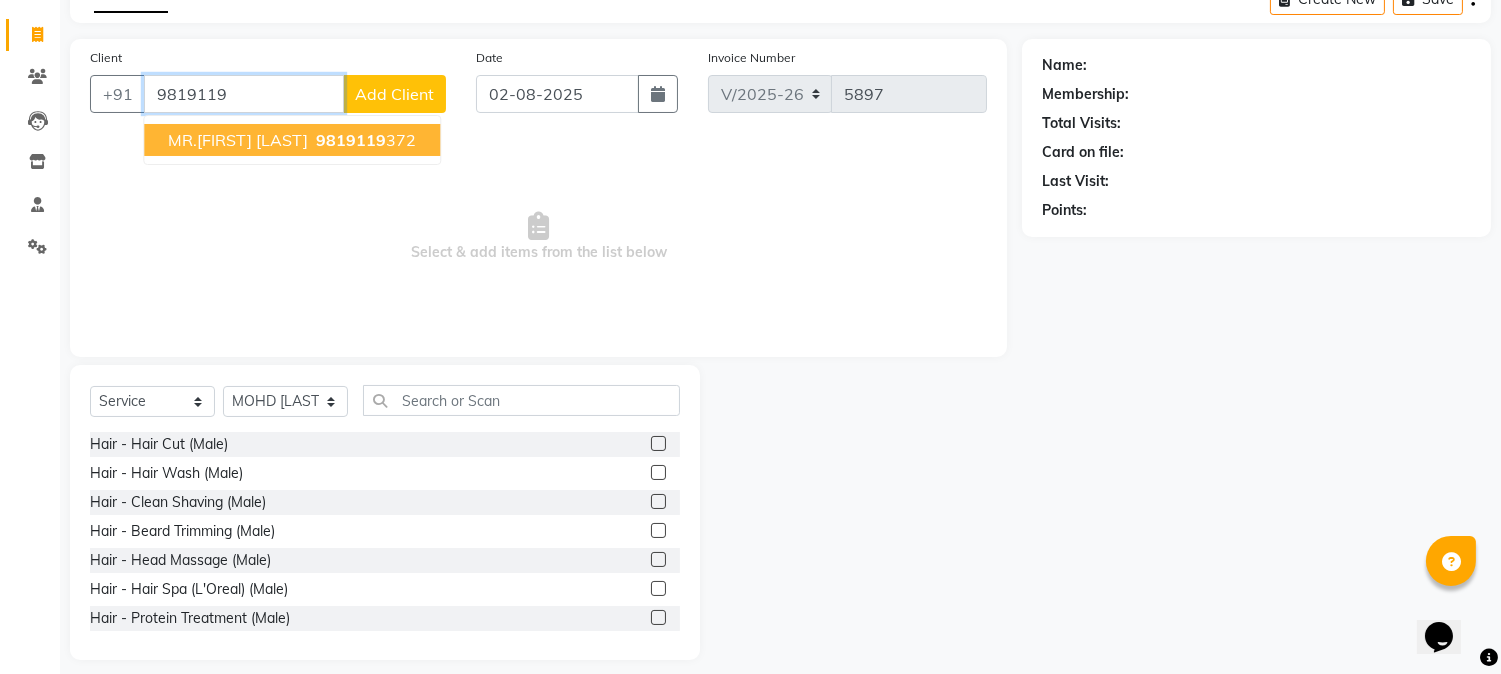 click on "9819119" at bounding box center (351, 140) 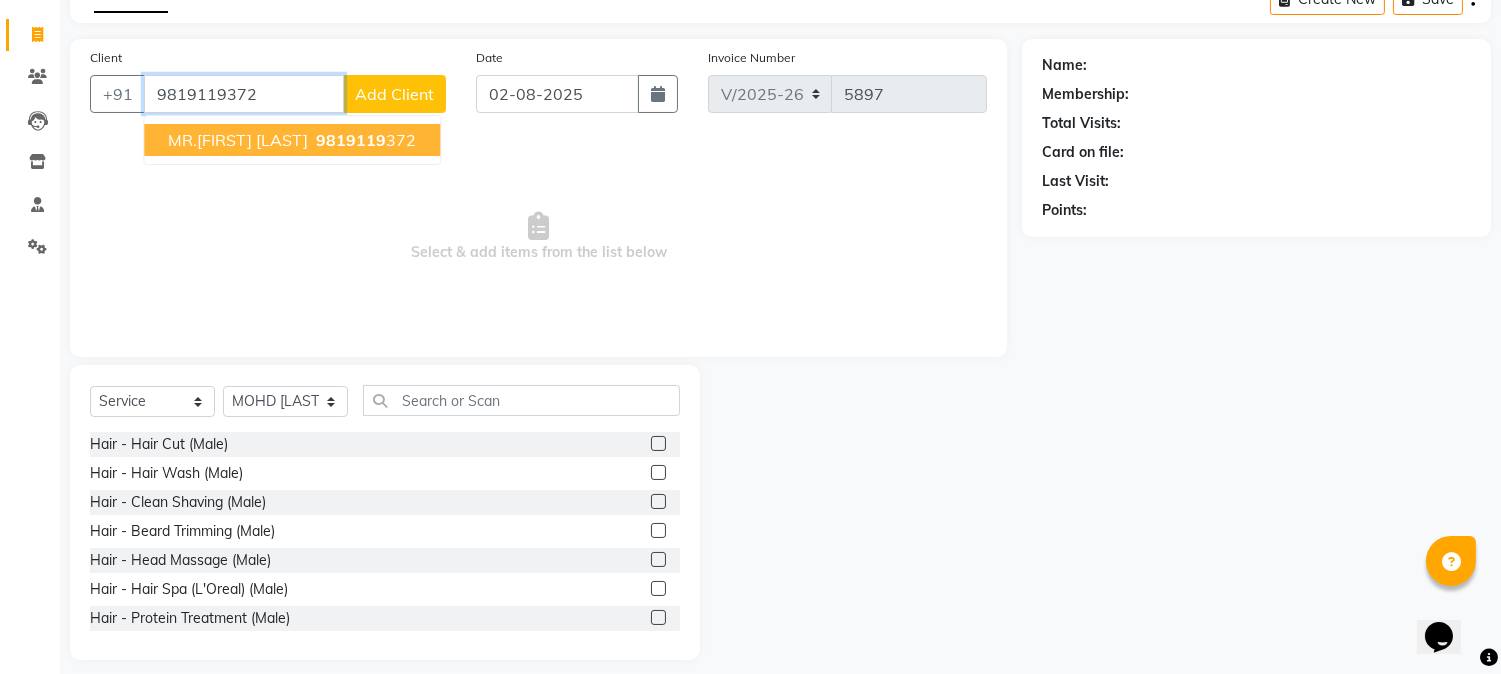 type on "9819119372" 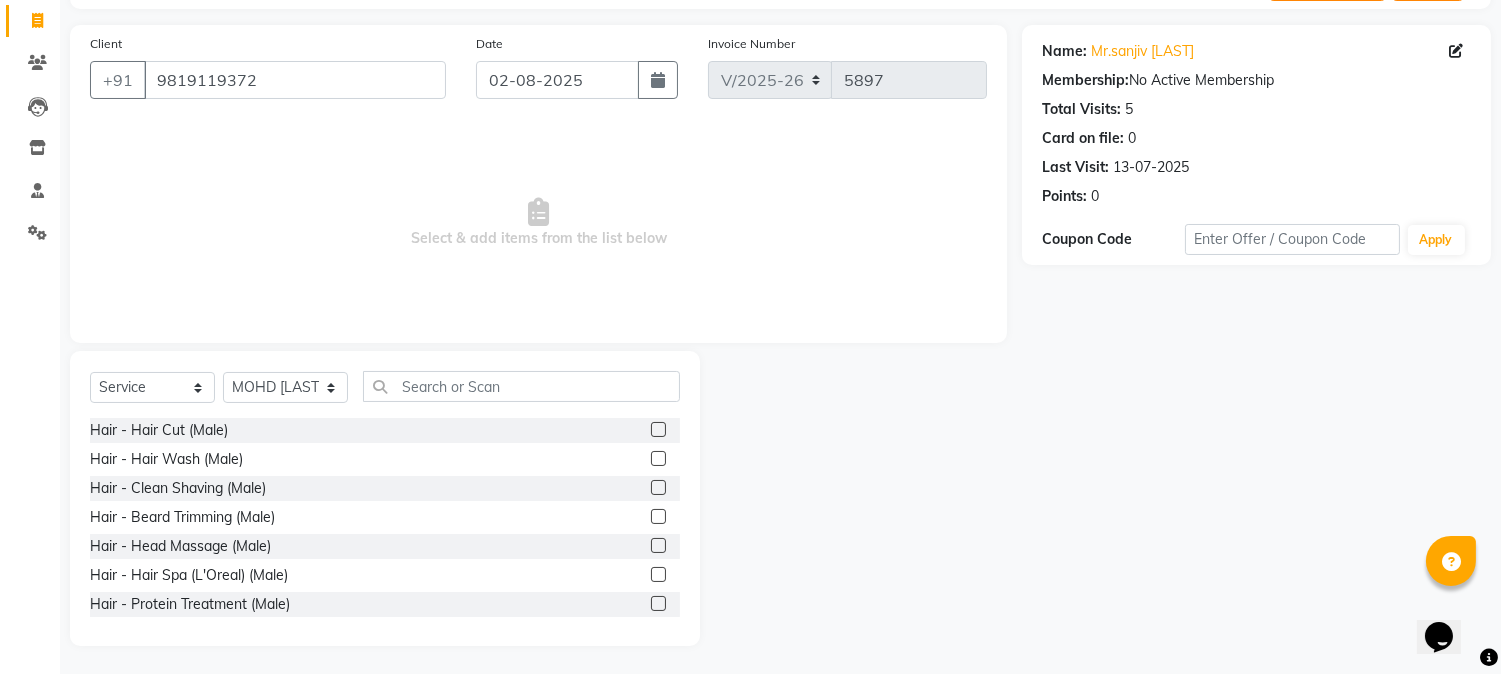 scroll, scrollTop: 126, scrollLeft: 0, axis: vertical 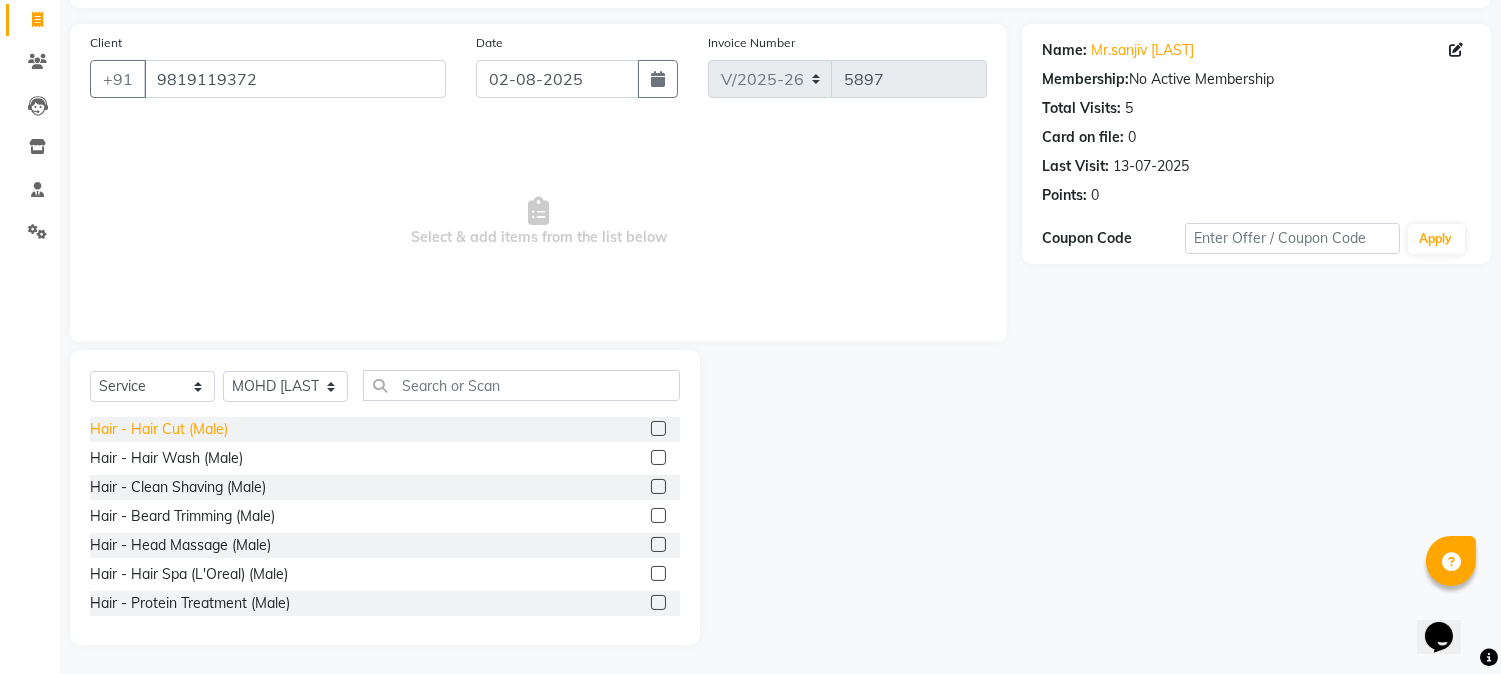 click on "Hair - Hair Cut (Male)" 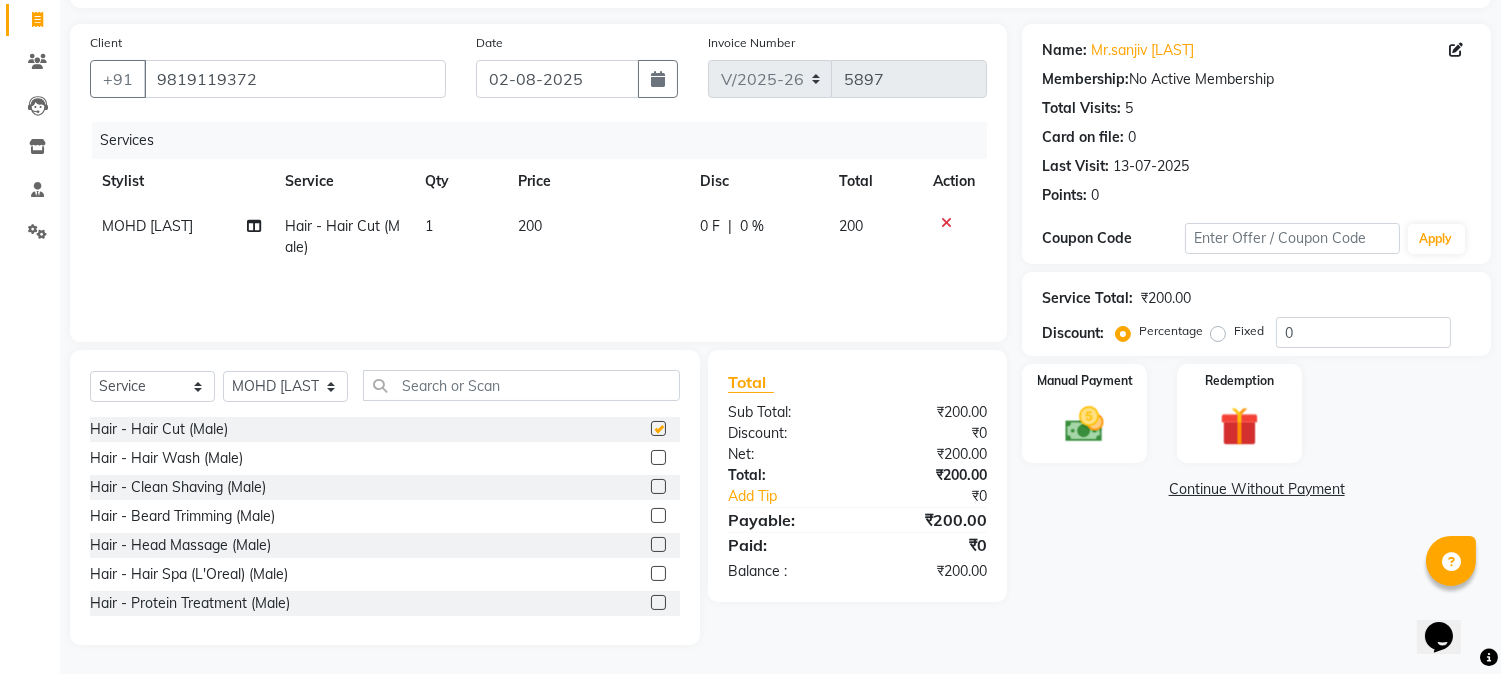 checkbox on "false" 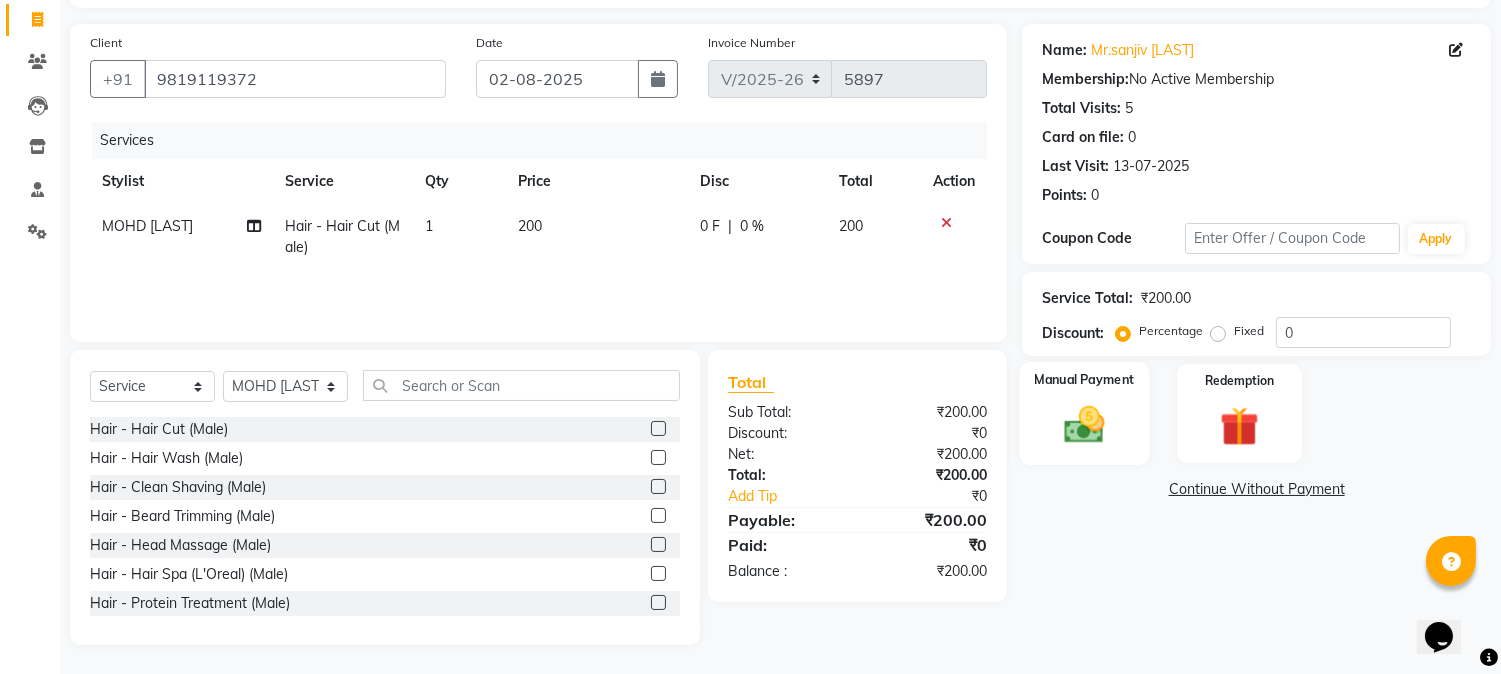 click 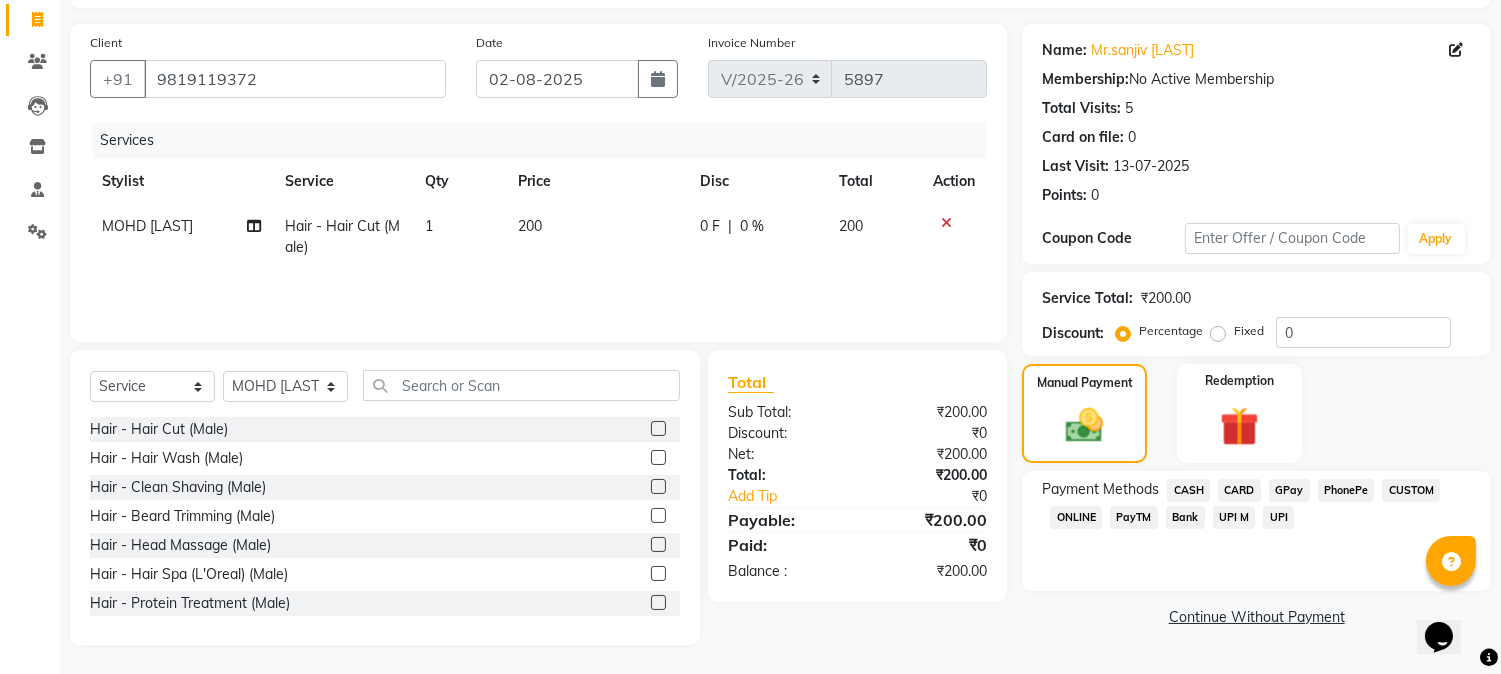 click on "GPay" 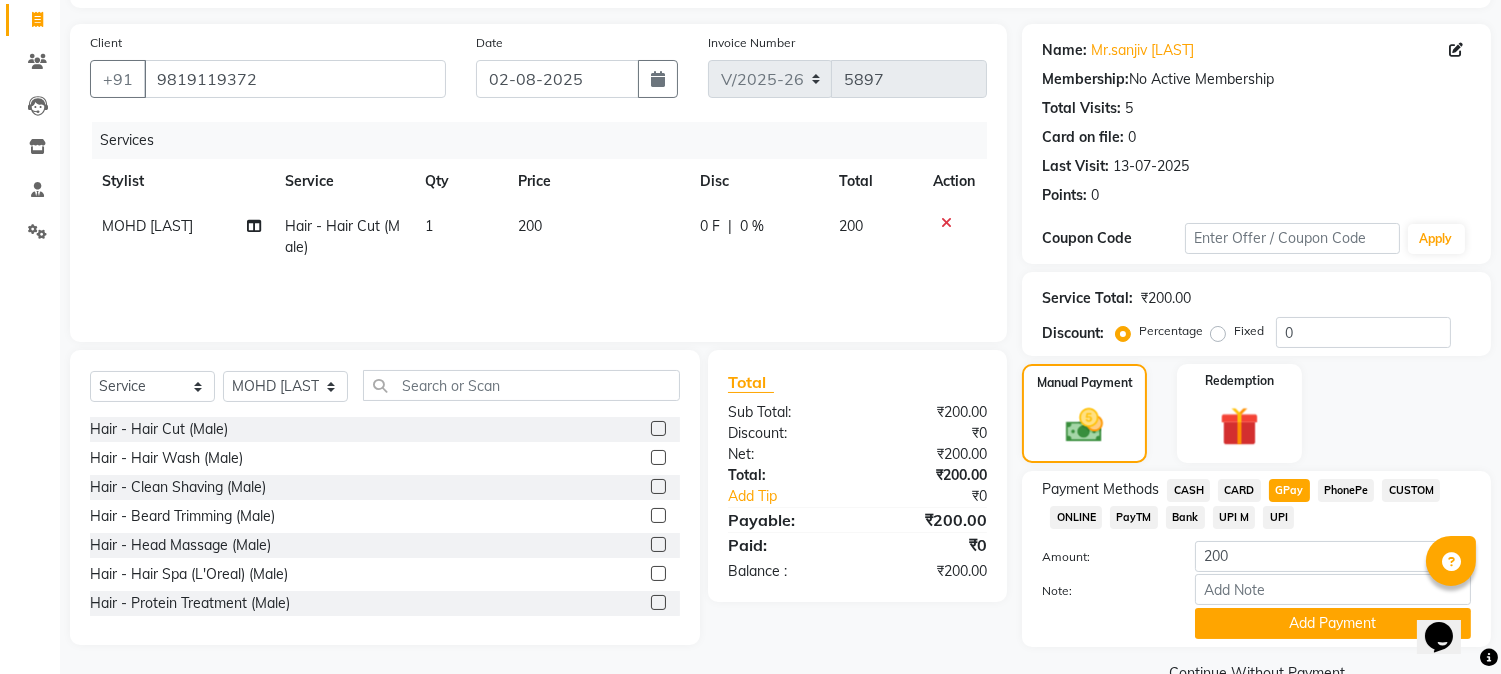 scroll, scrollTop: 170, scrollLeft: 0, axis: vertical 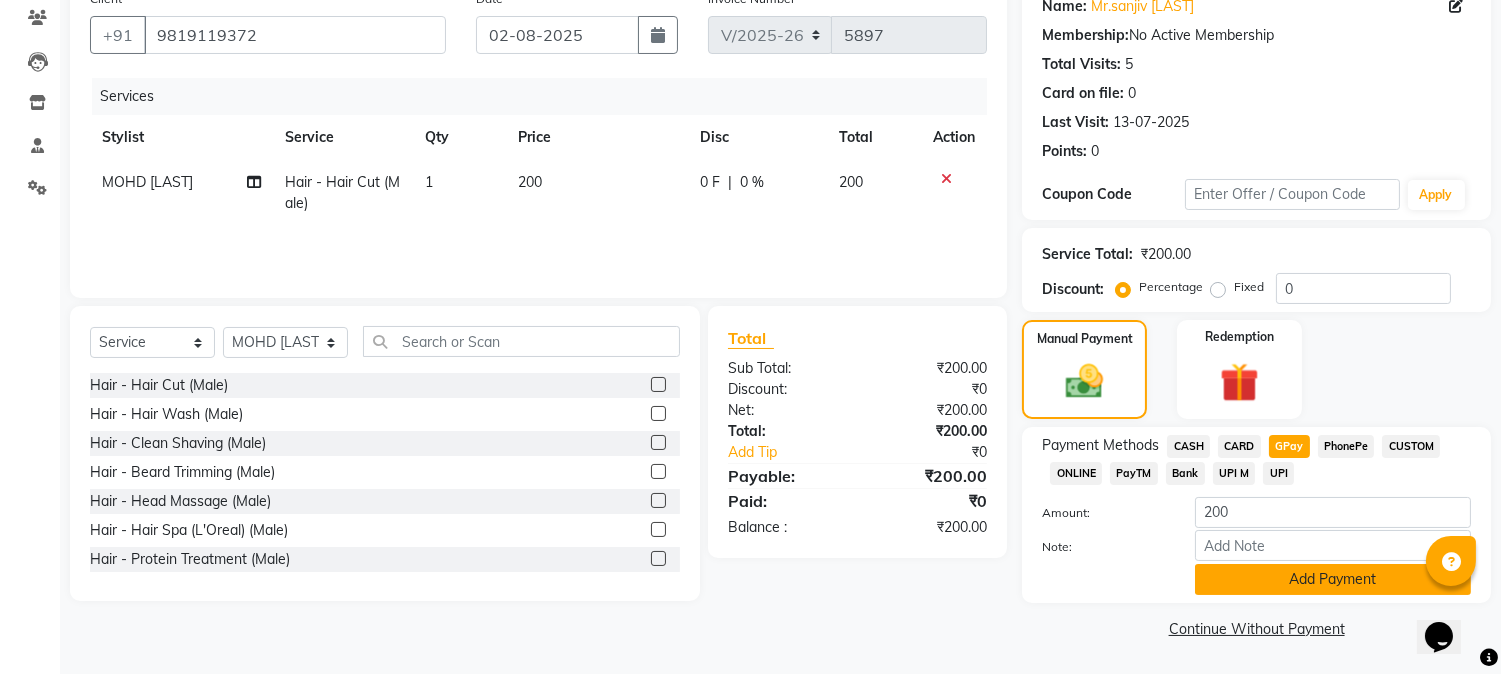click on "Add Payment" 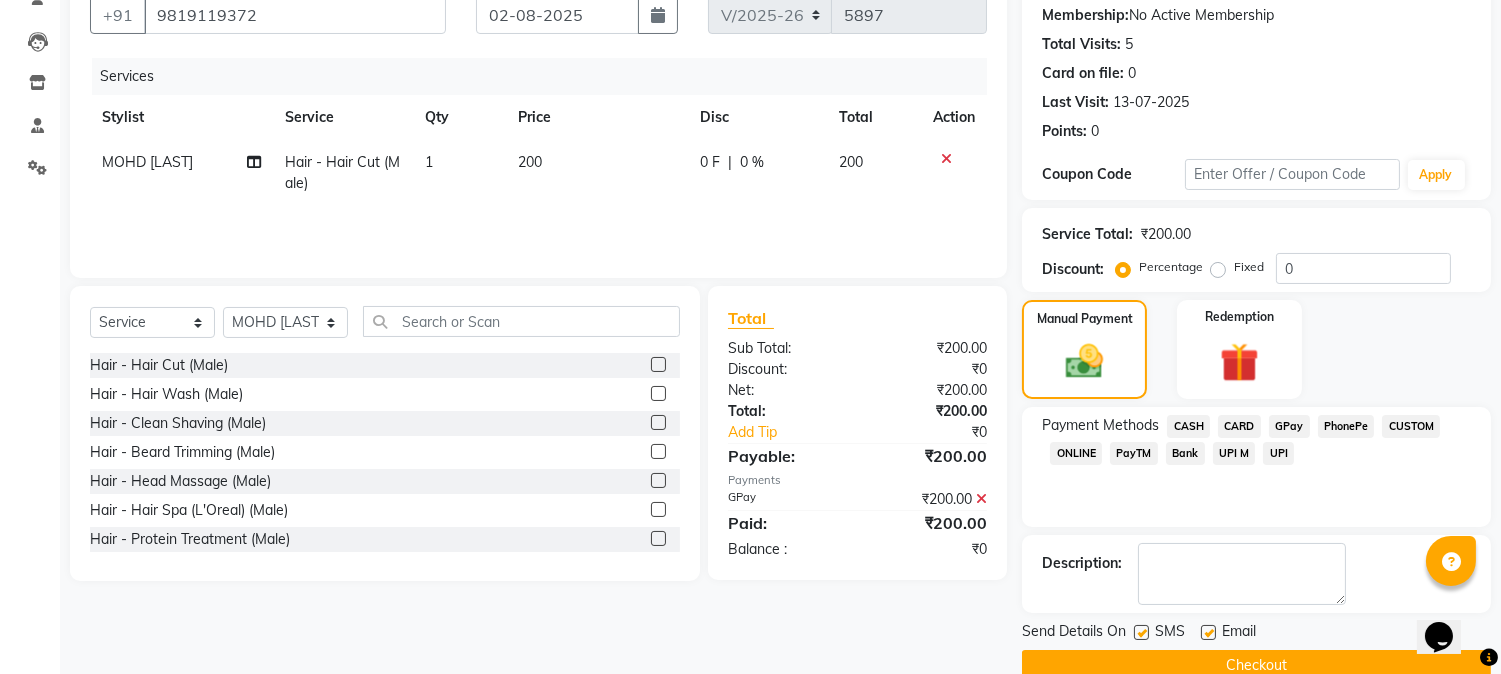 scroll, scrollTop: 225, scrollLeft: 0, axis: vertical 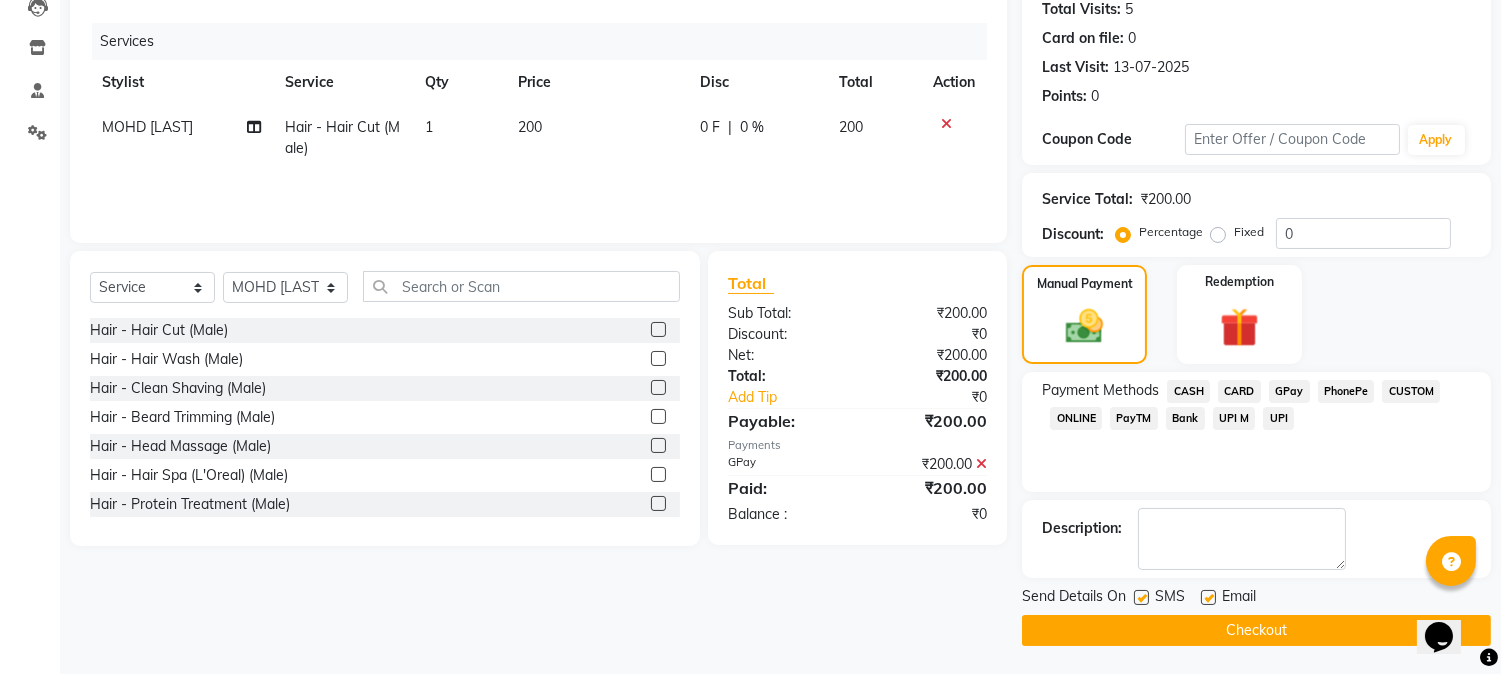 click on "Checkout" 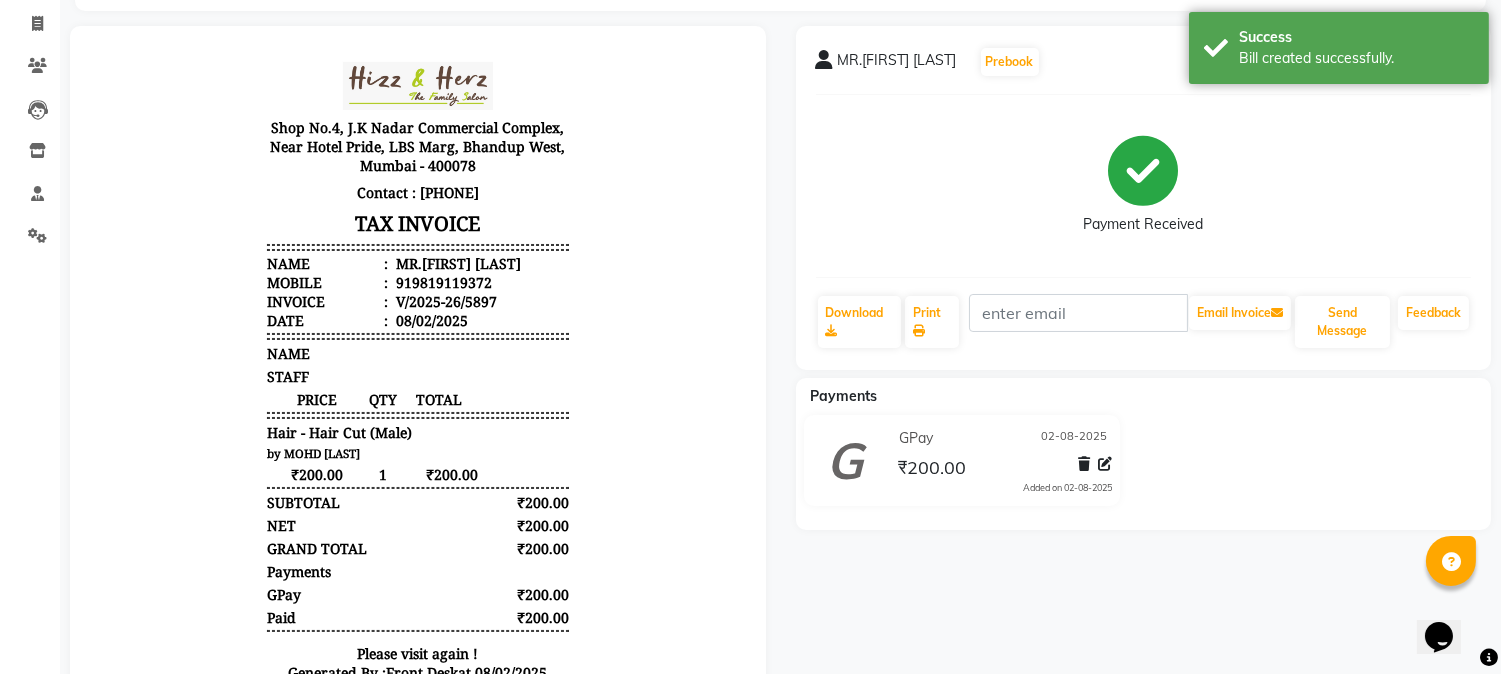 scroll, scrollTop: 213, scrollLeft: 0, axis: vertical 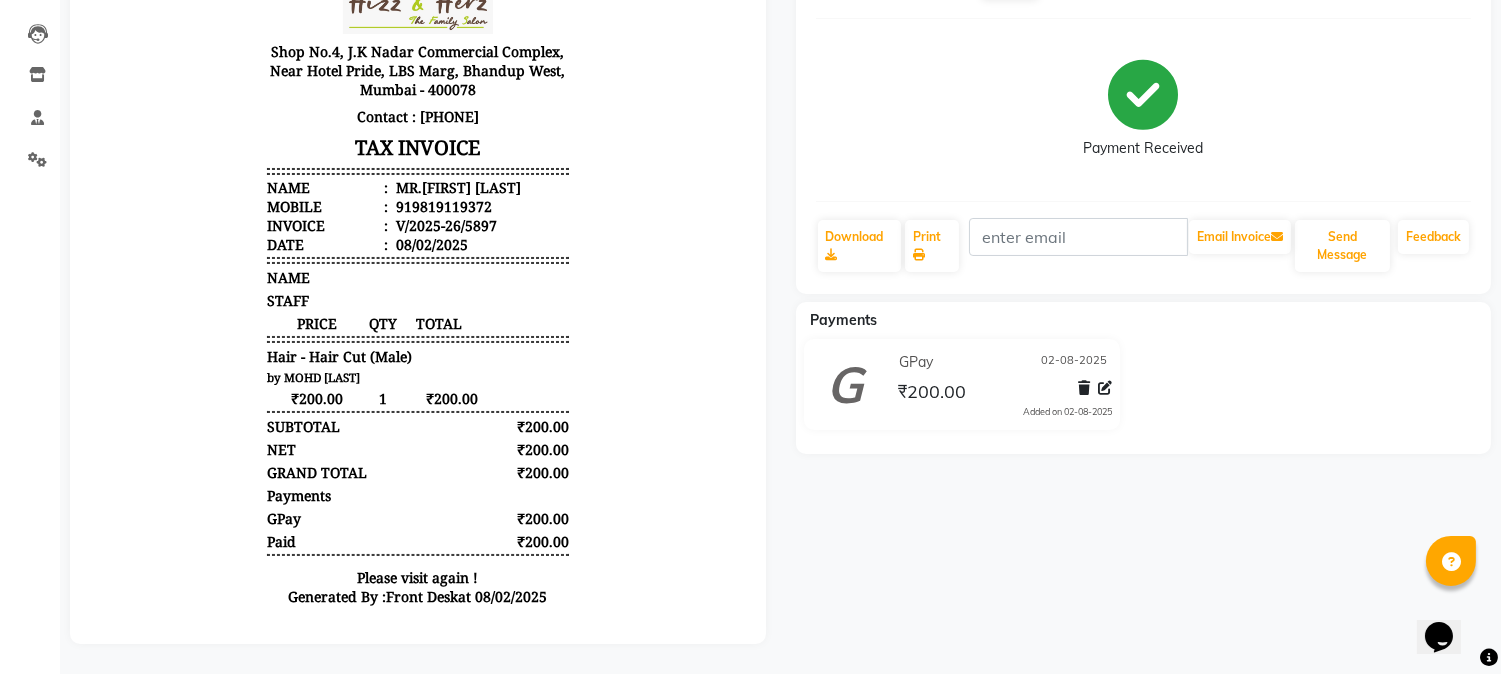 drag, startPoint x: 1191, startPoint y: 534, endPoint x: 1171, endPoint y: 408, distance: 127.57743 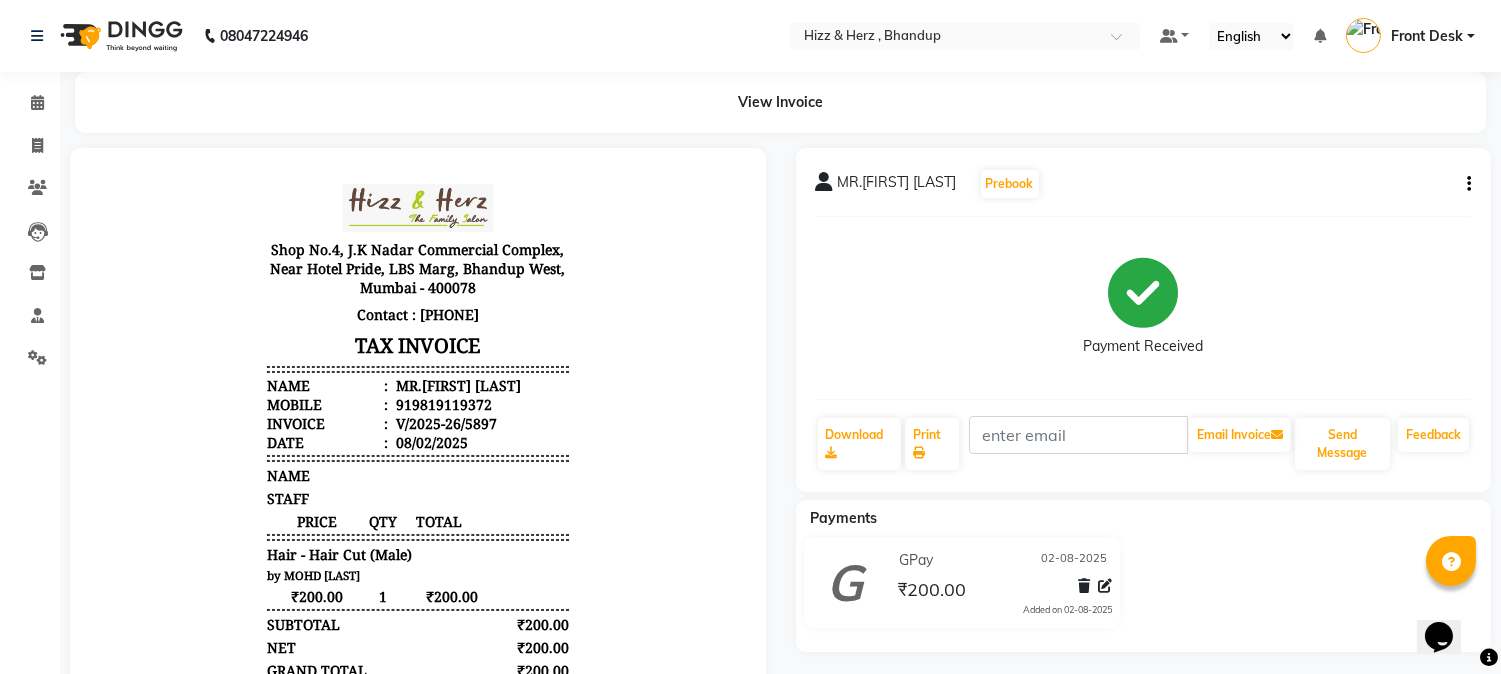 scroll, scrollTop: 213, scrollLeft: 0, axis: vertical 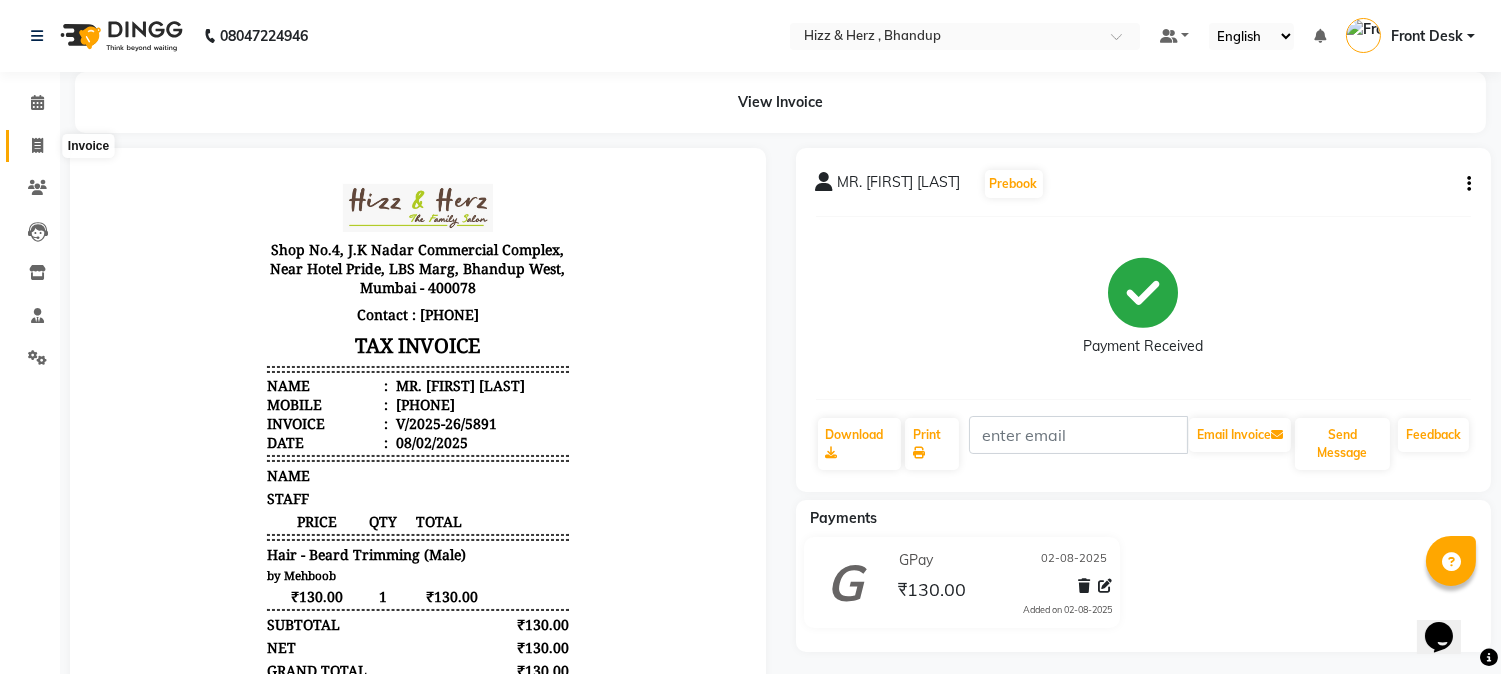 click 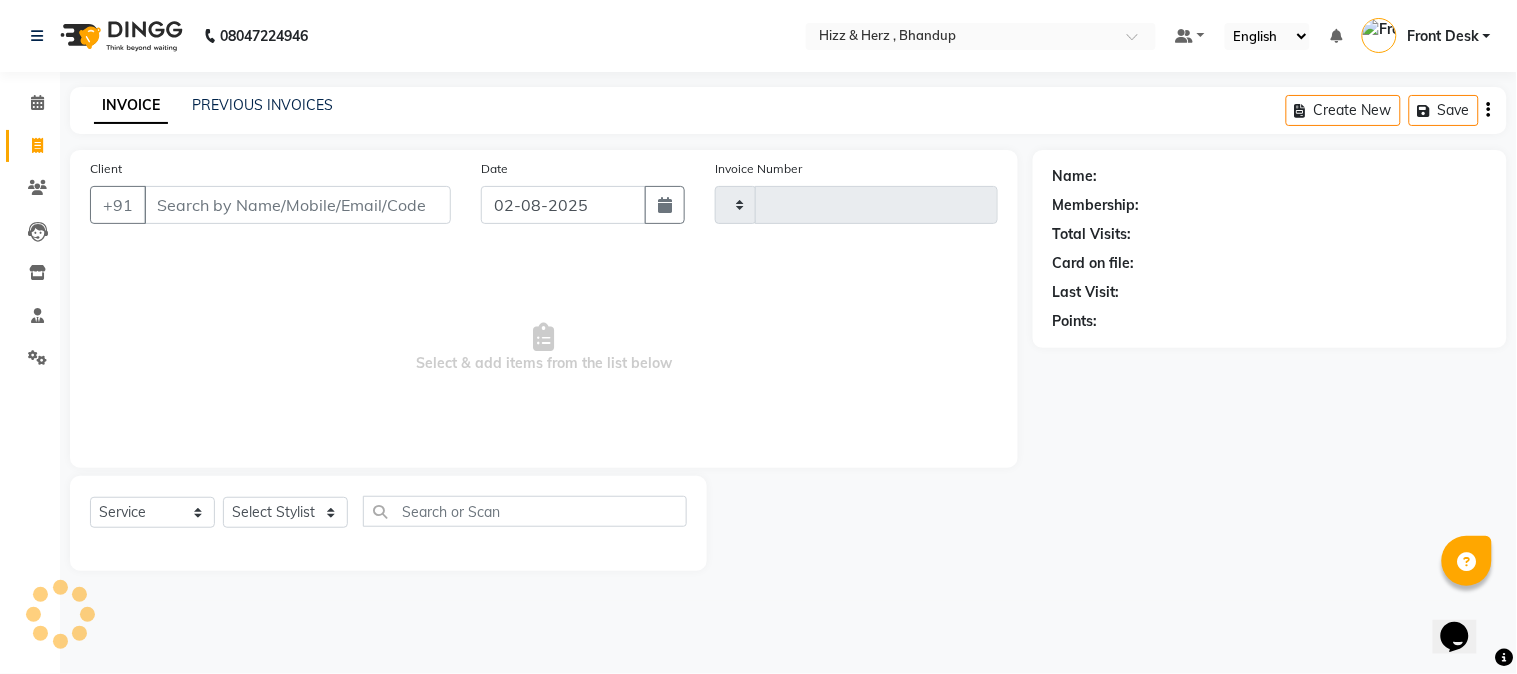 type on "5896" 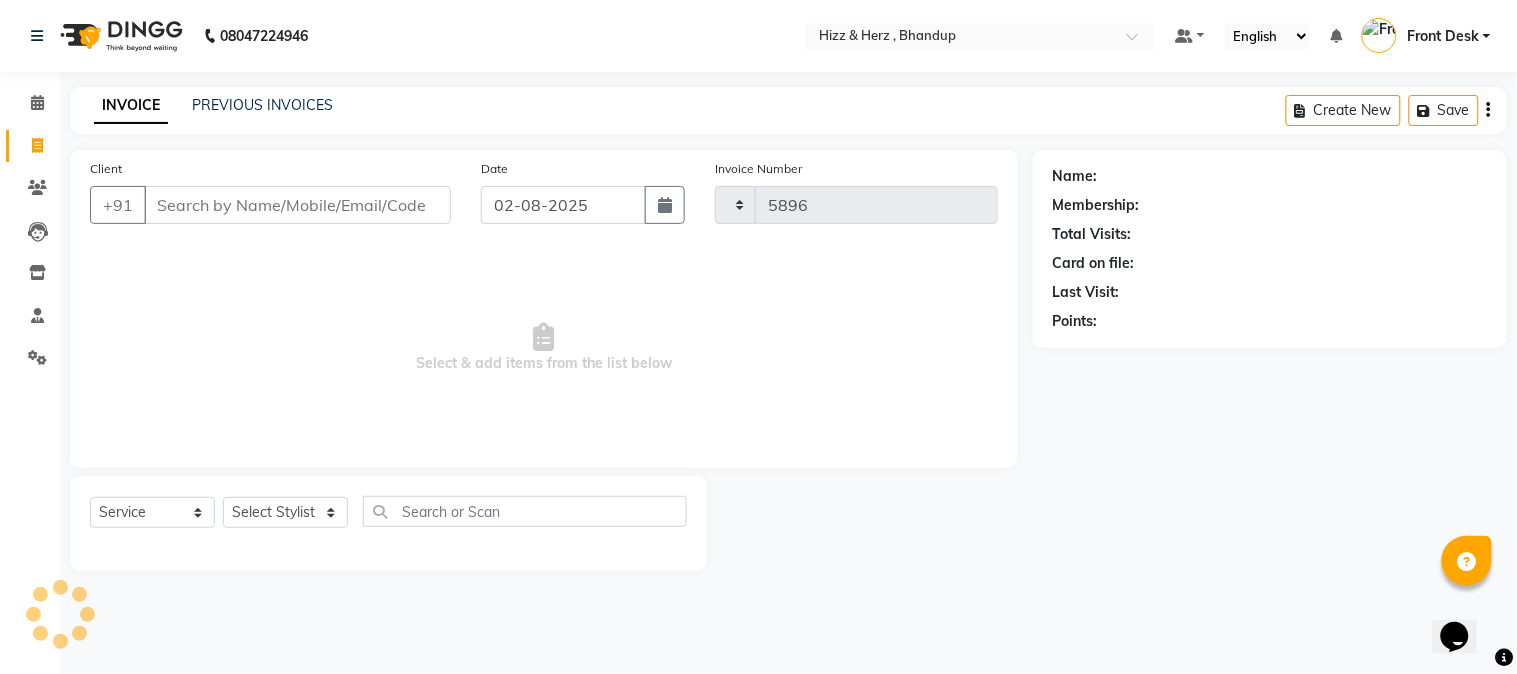 select on "629" 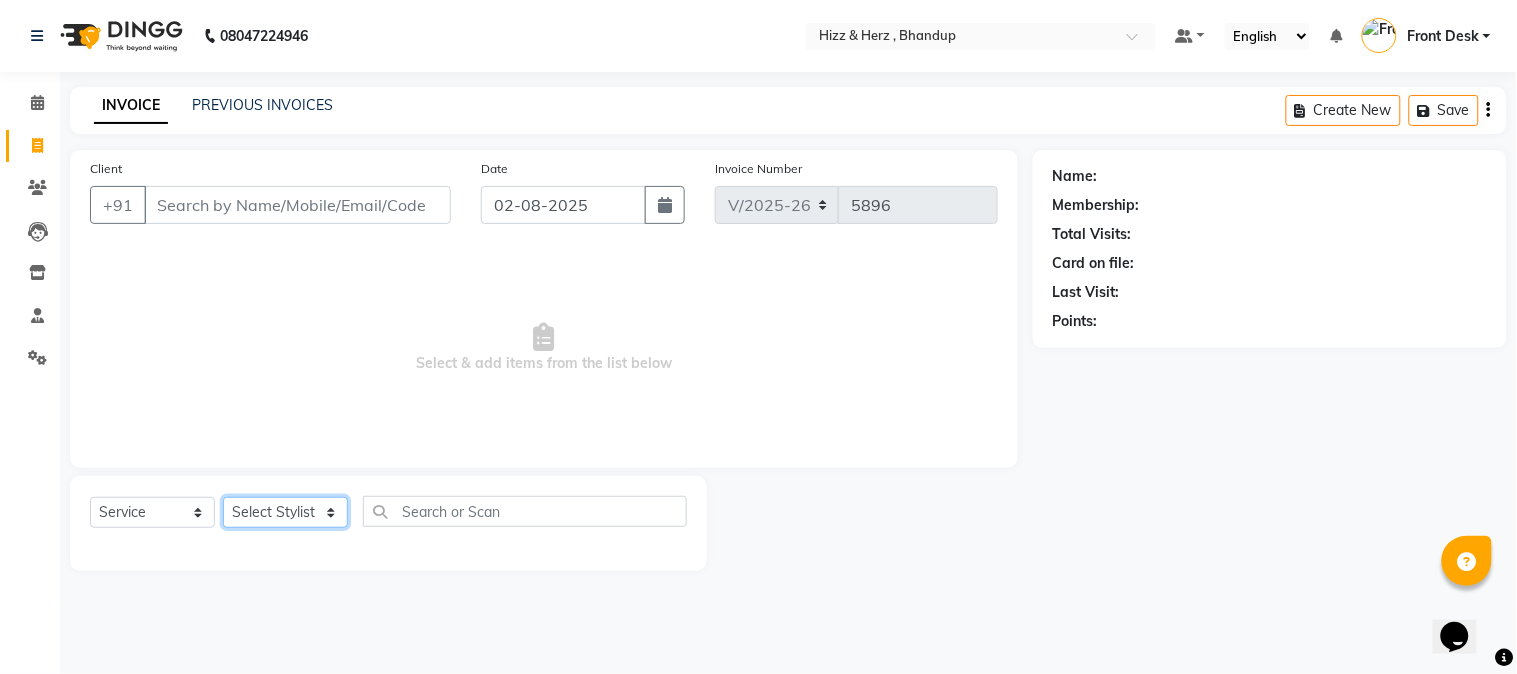 click on "Select Stylist" 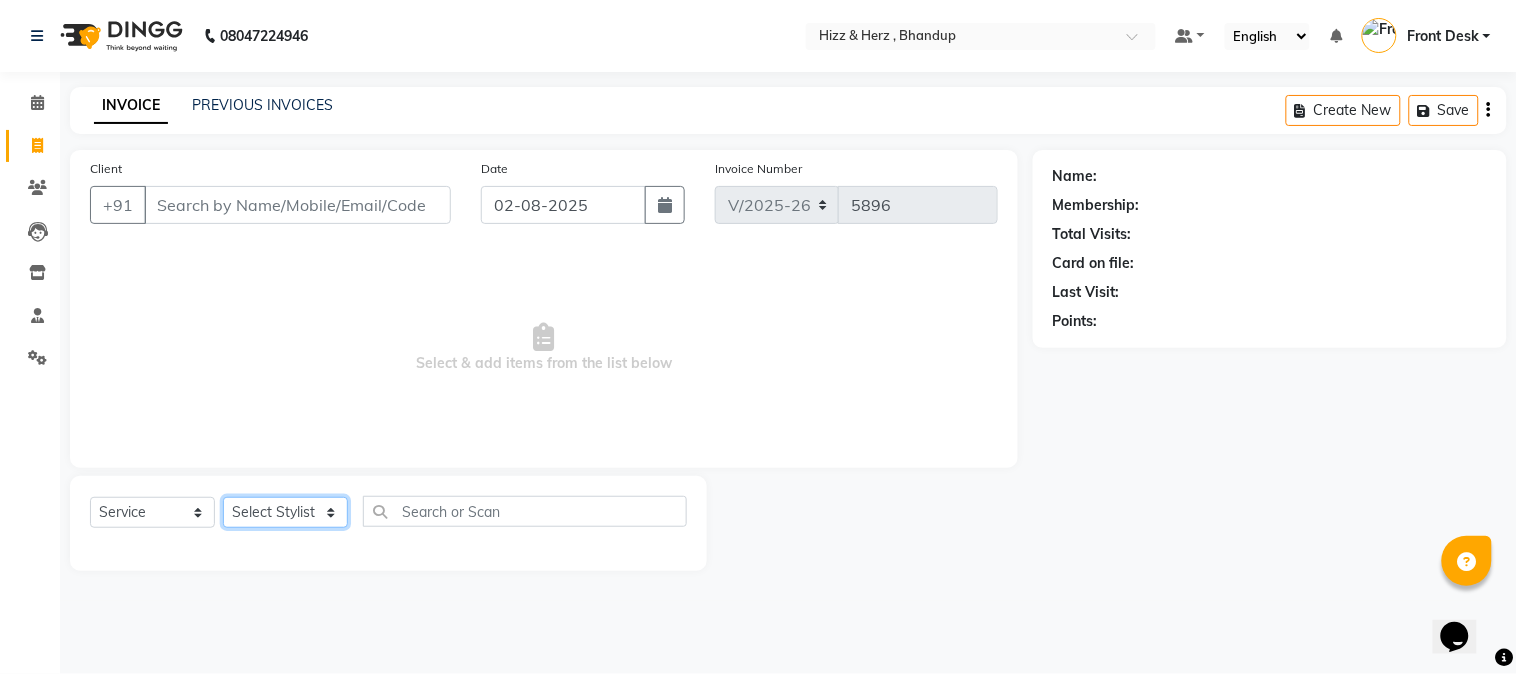 select on "9145" 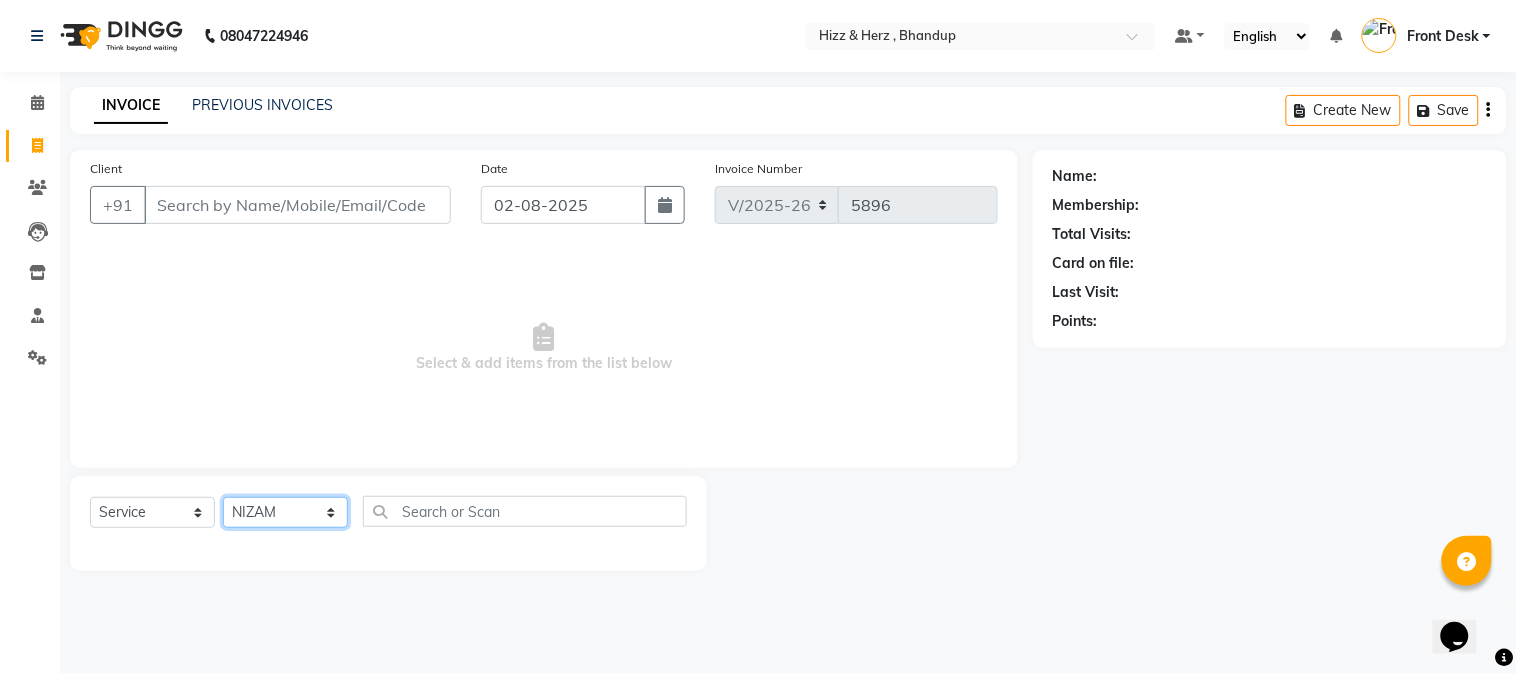 click on "Select Stylist Front Desk Gaurav Sharma HIZZ & HERZ 2 IRFAN AHMAD Jigna Goswami KHALID AHMAD Laxmi Mehboob MOHD PARVEJ NIZAM Salman Sangeeta  SUMITA  VEERENDRA SHARMA" 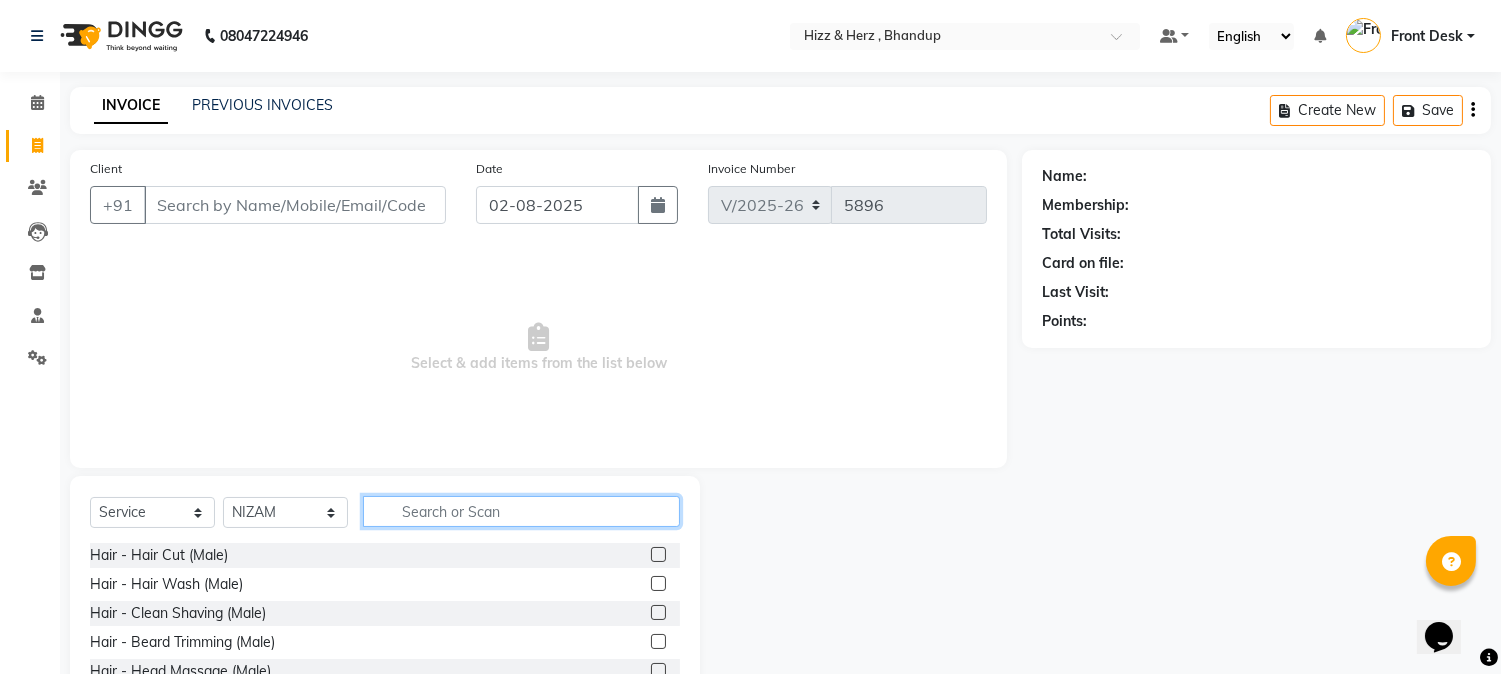 click 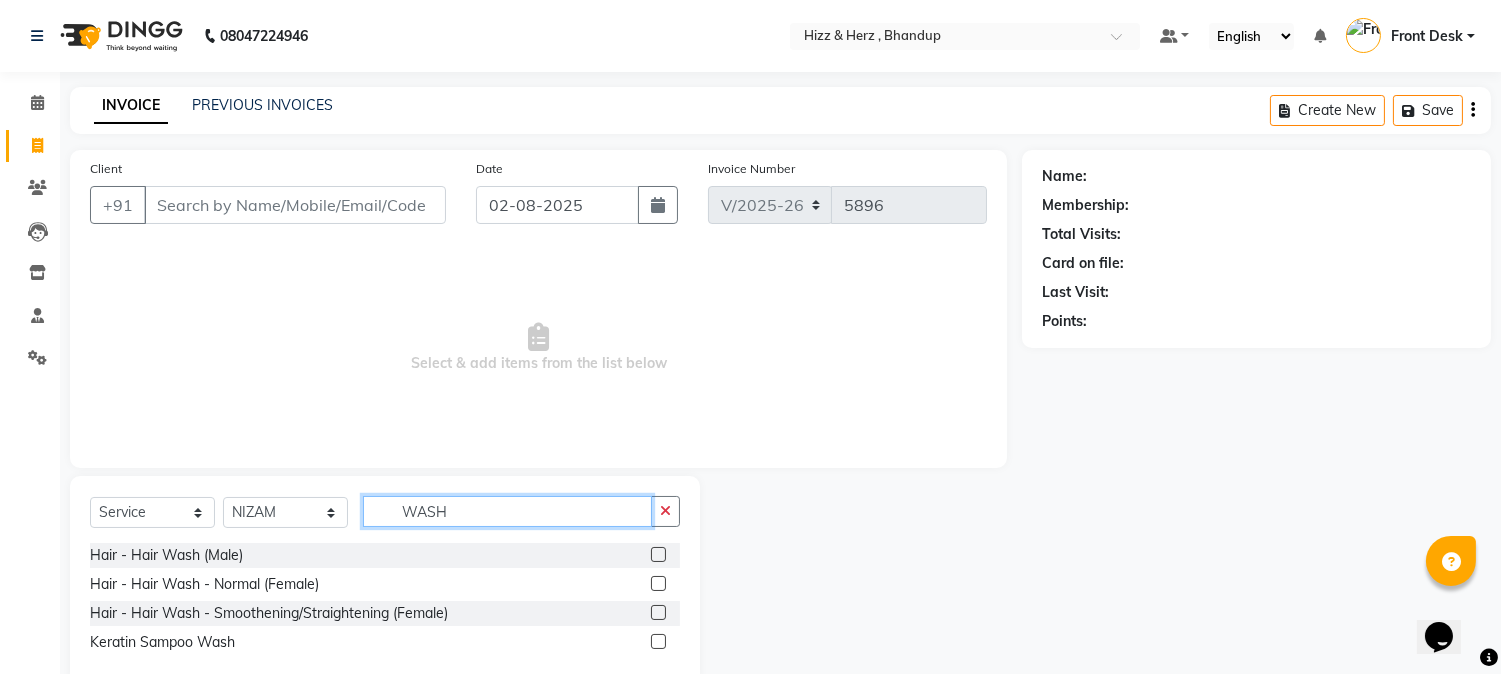 type on "WASH" 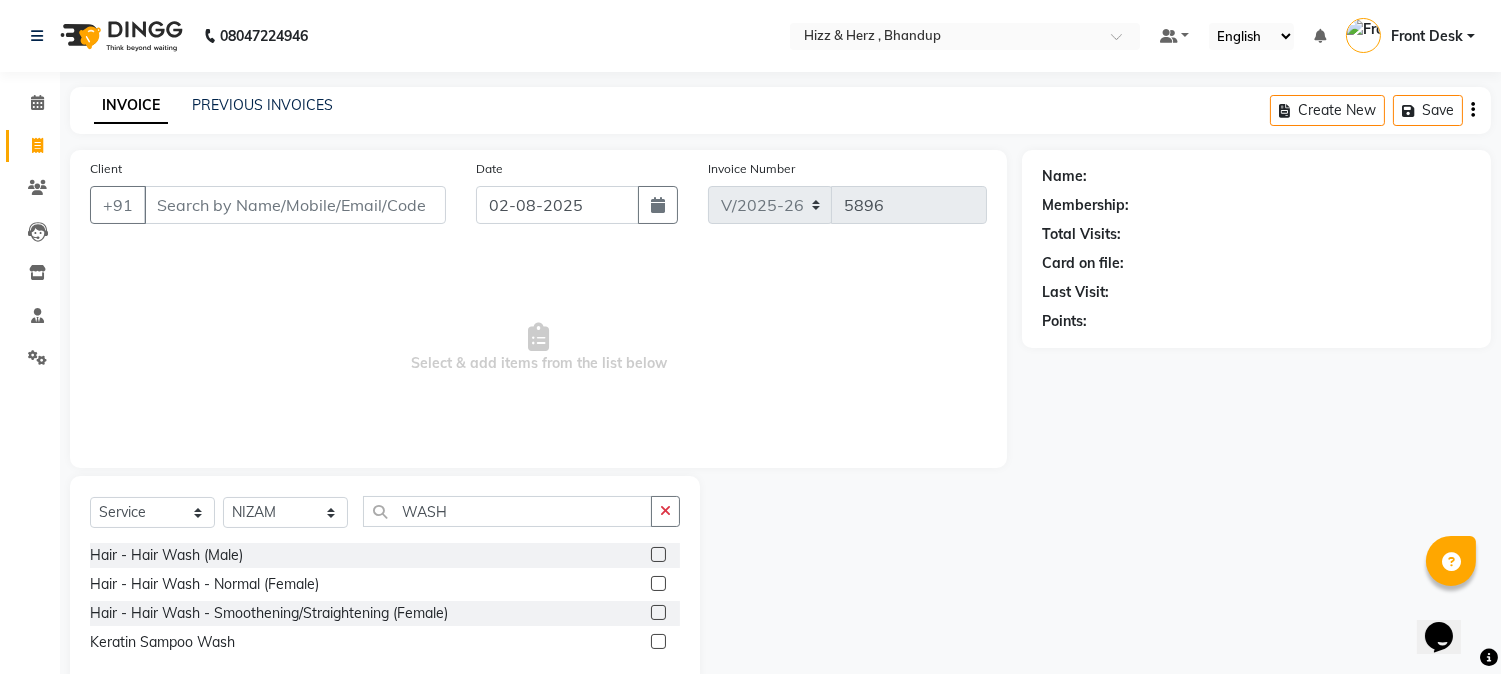 click 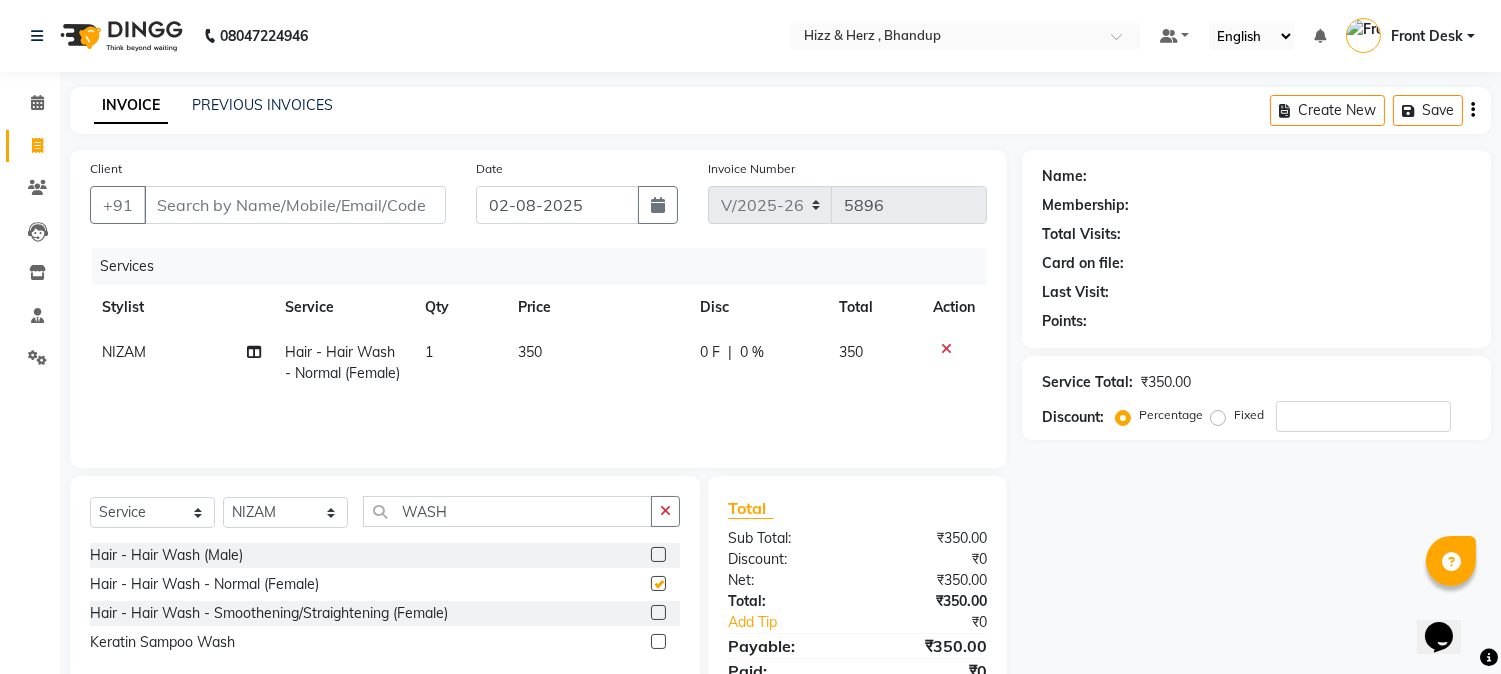 checkbox on "false" 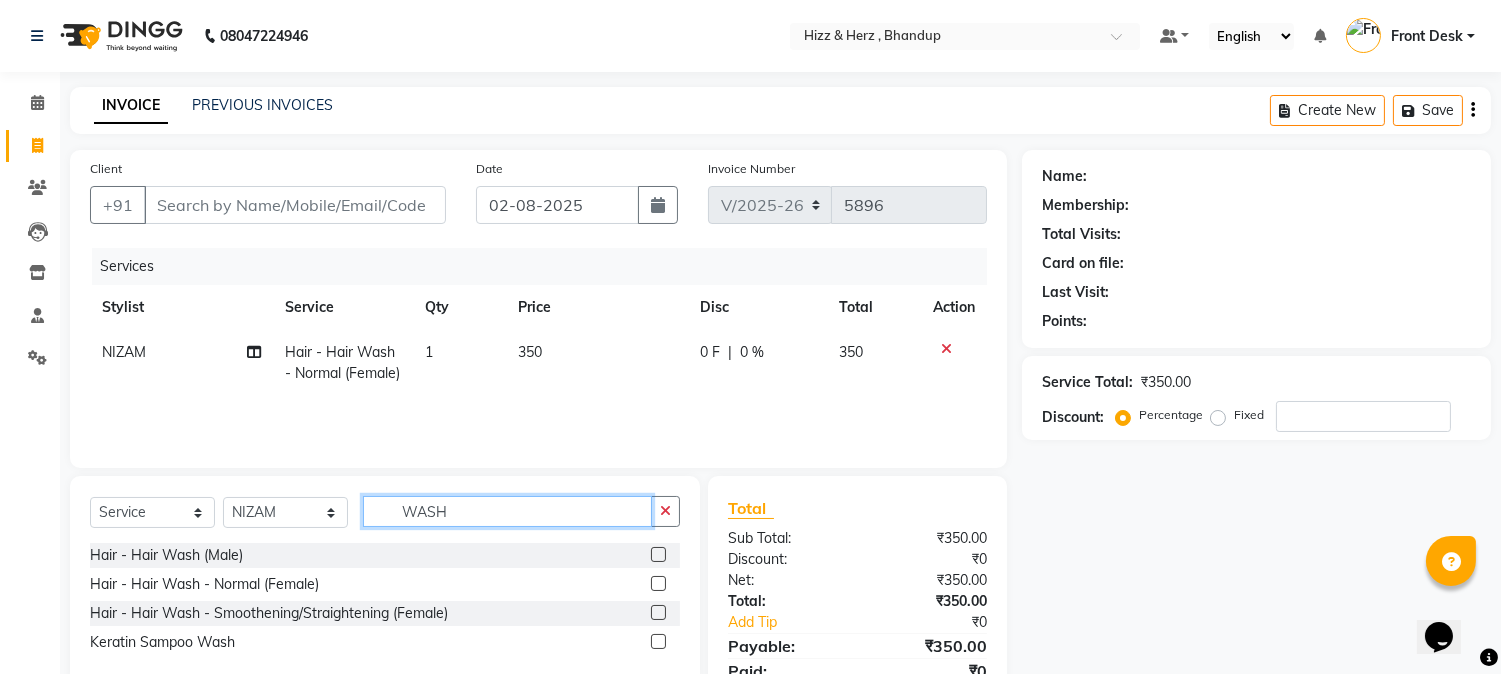 click on "WASH" 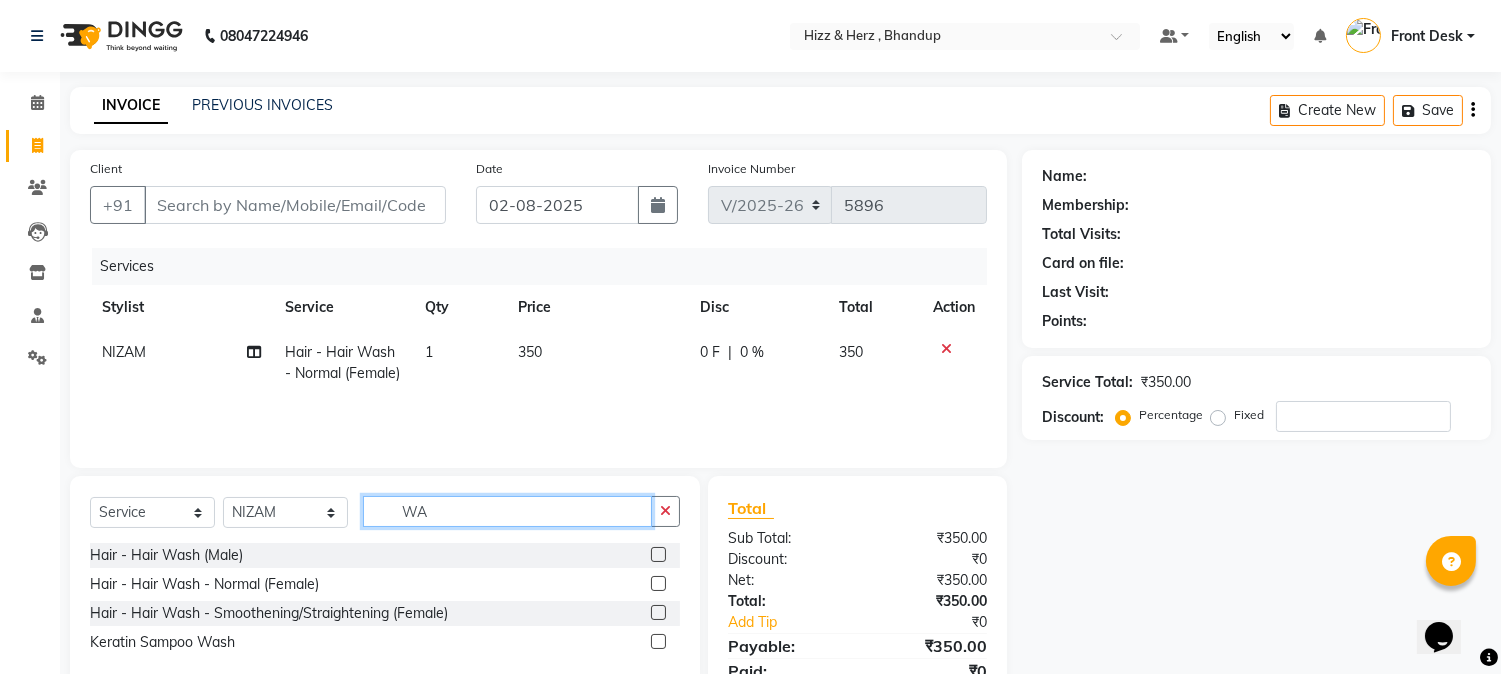 type on "W" 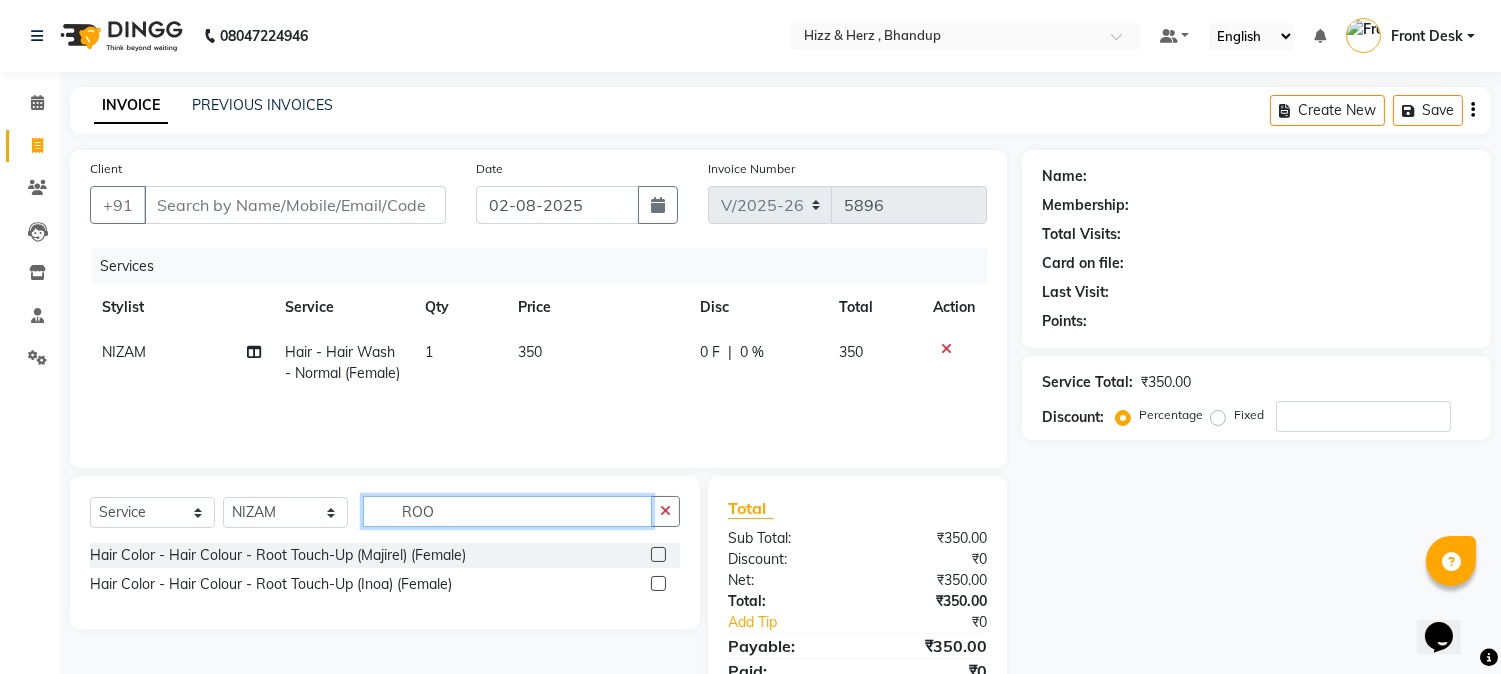 type on "ROO" 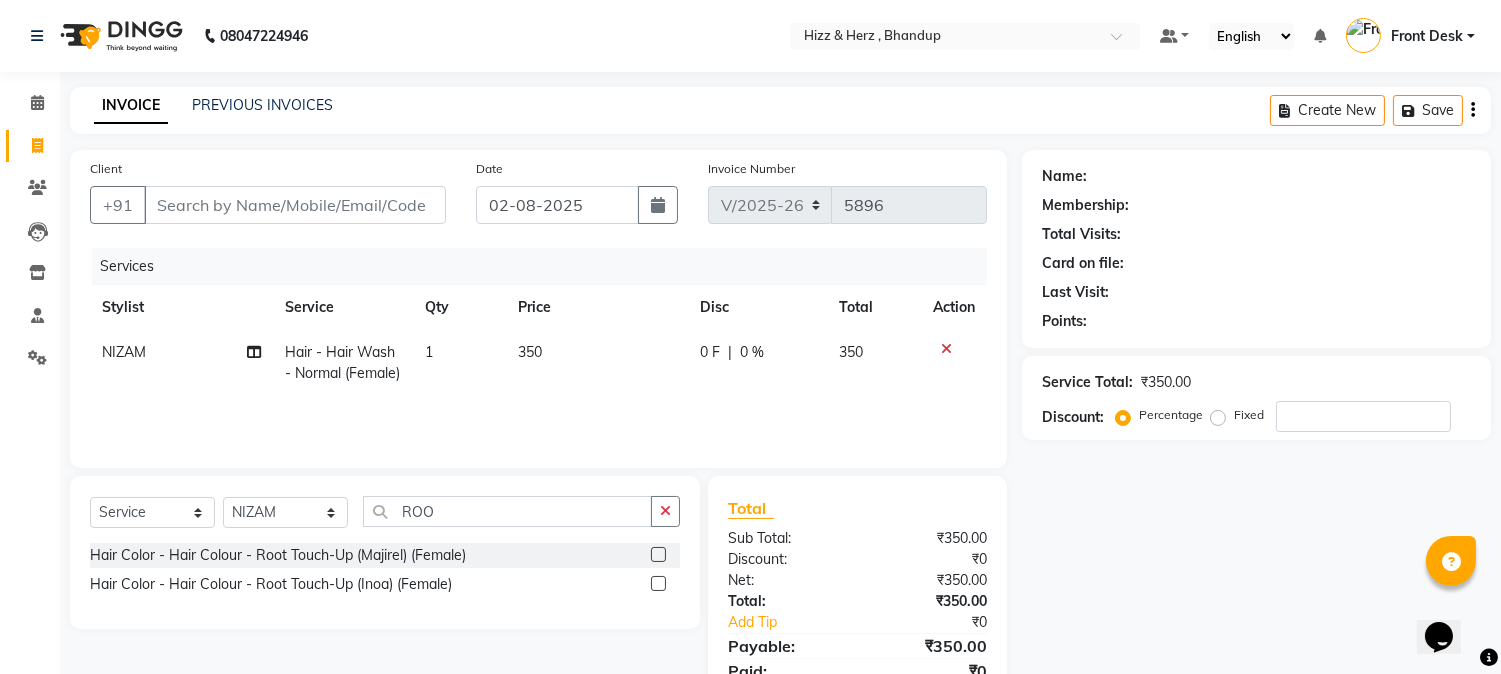 click 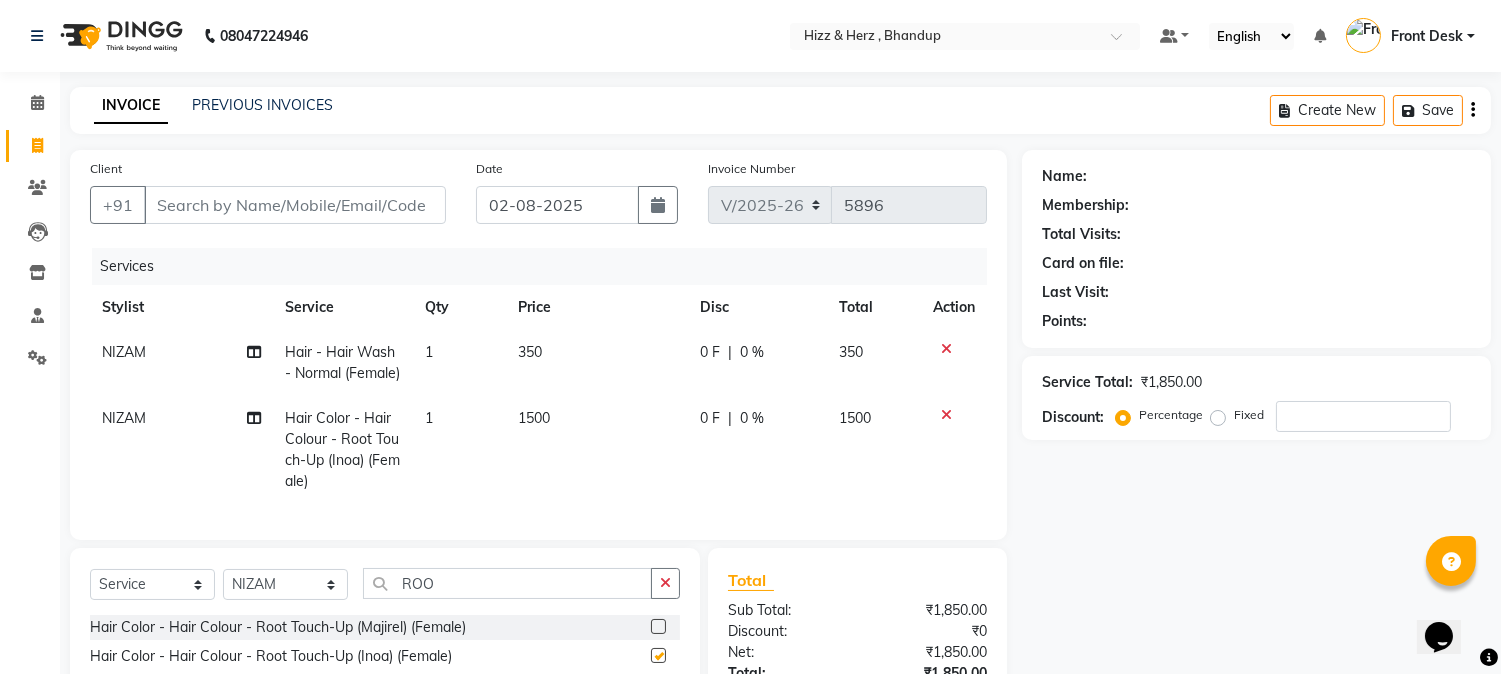 checkbox on "false" 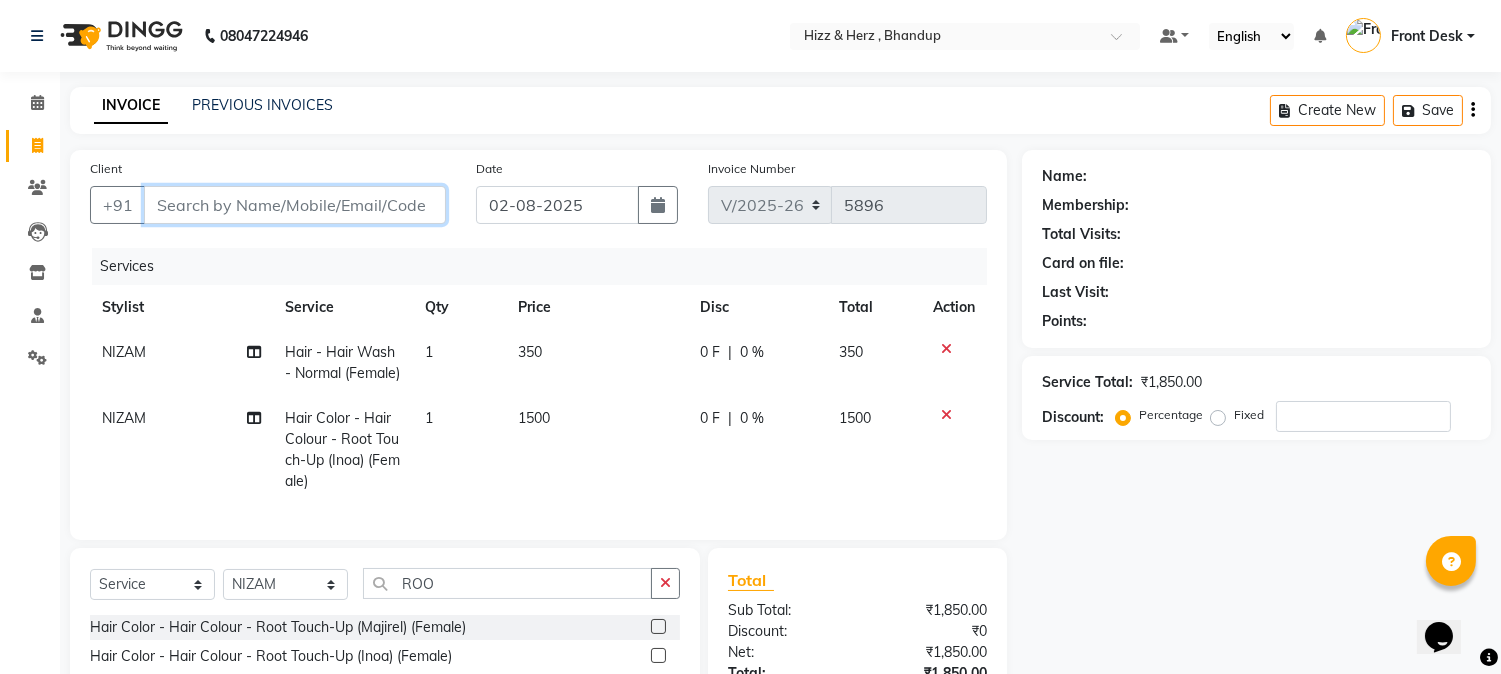 click on "Client" at bounding box center [295, 205] 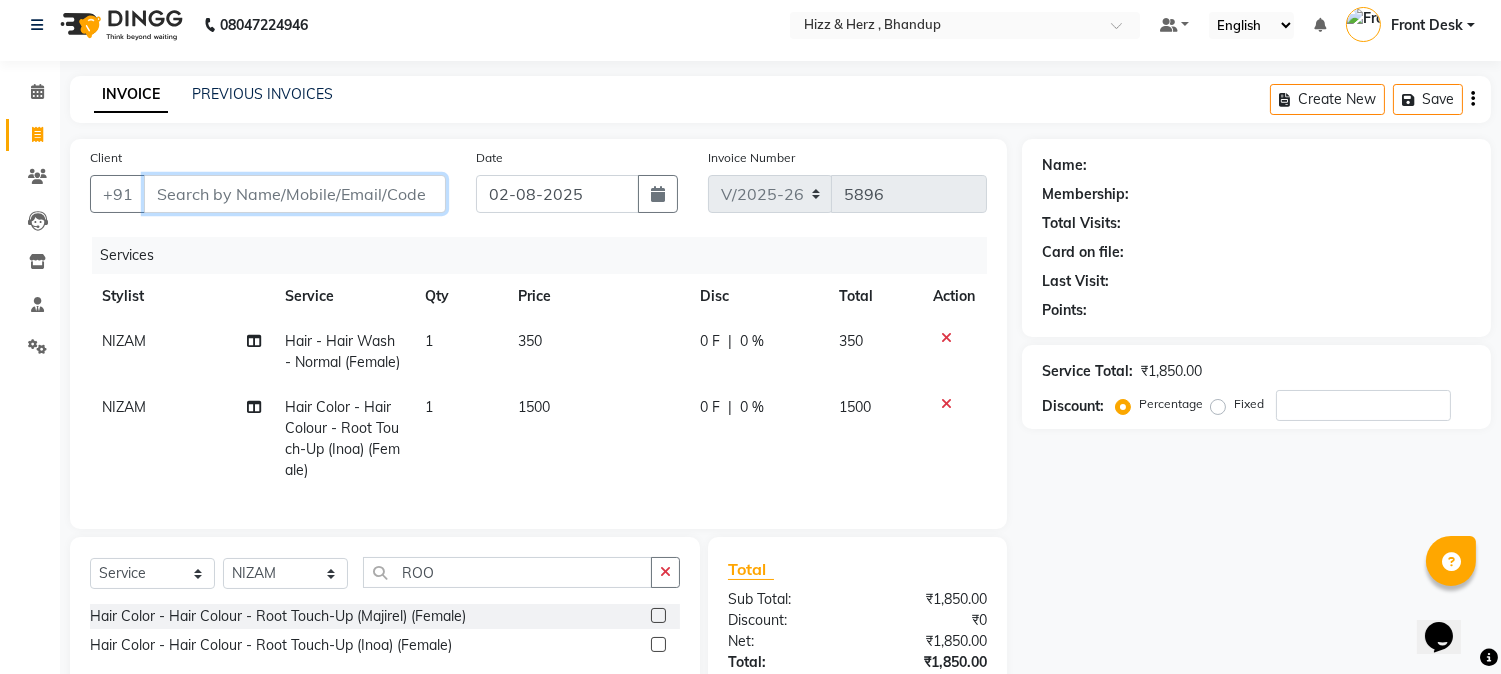 scroll, scrollTop: 0, scrollLeft: 0, axis: both 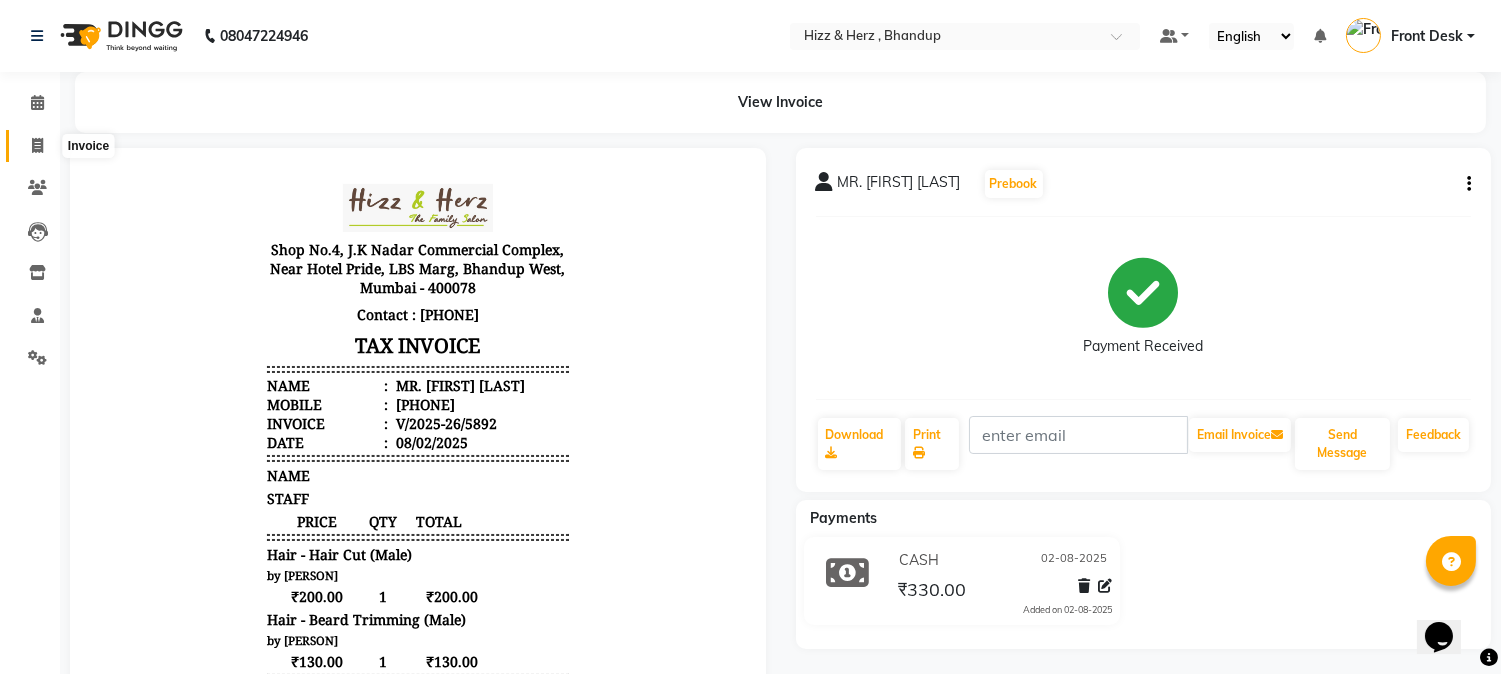click 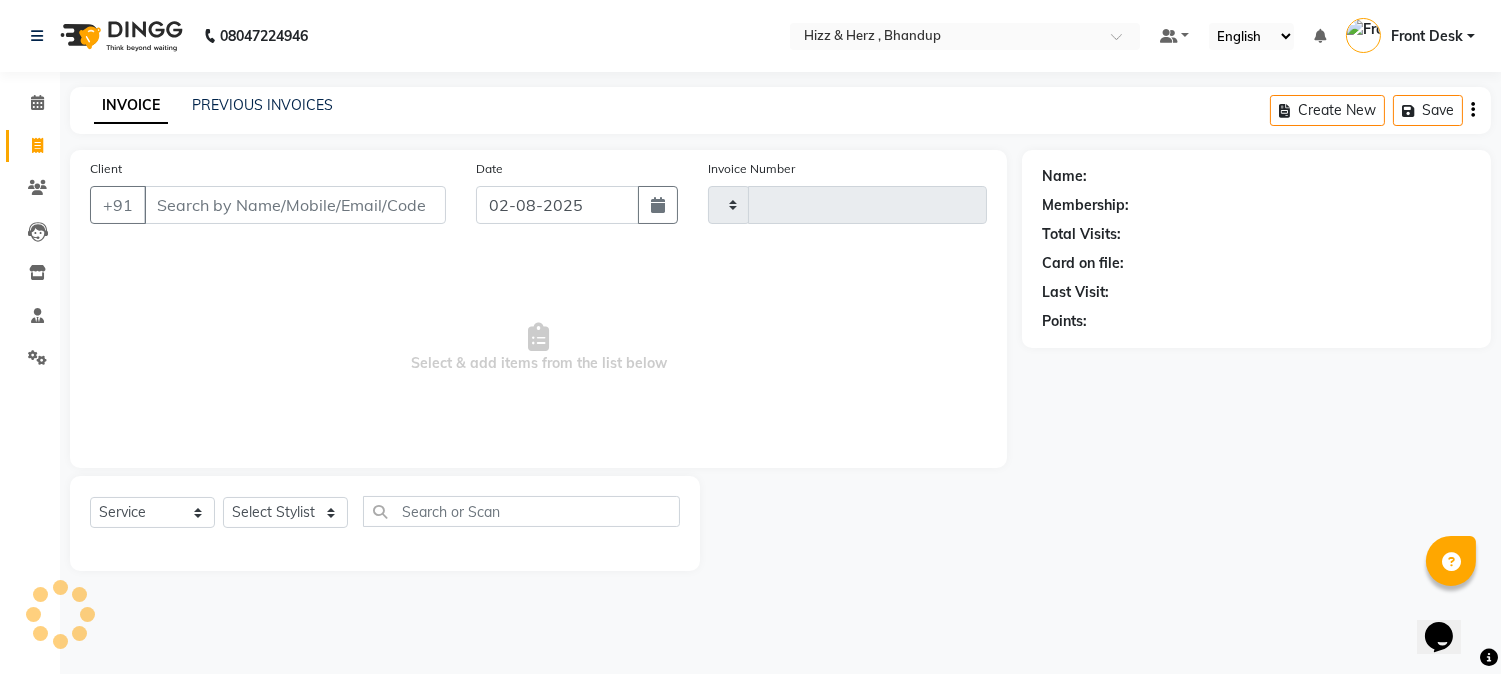 type on "5897" 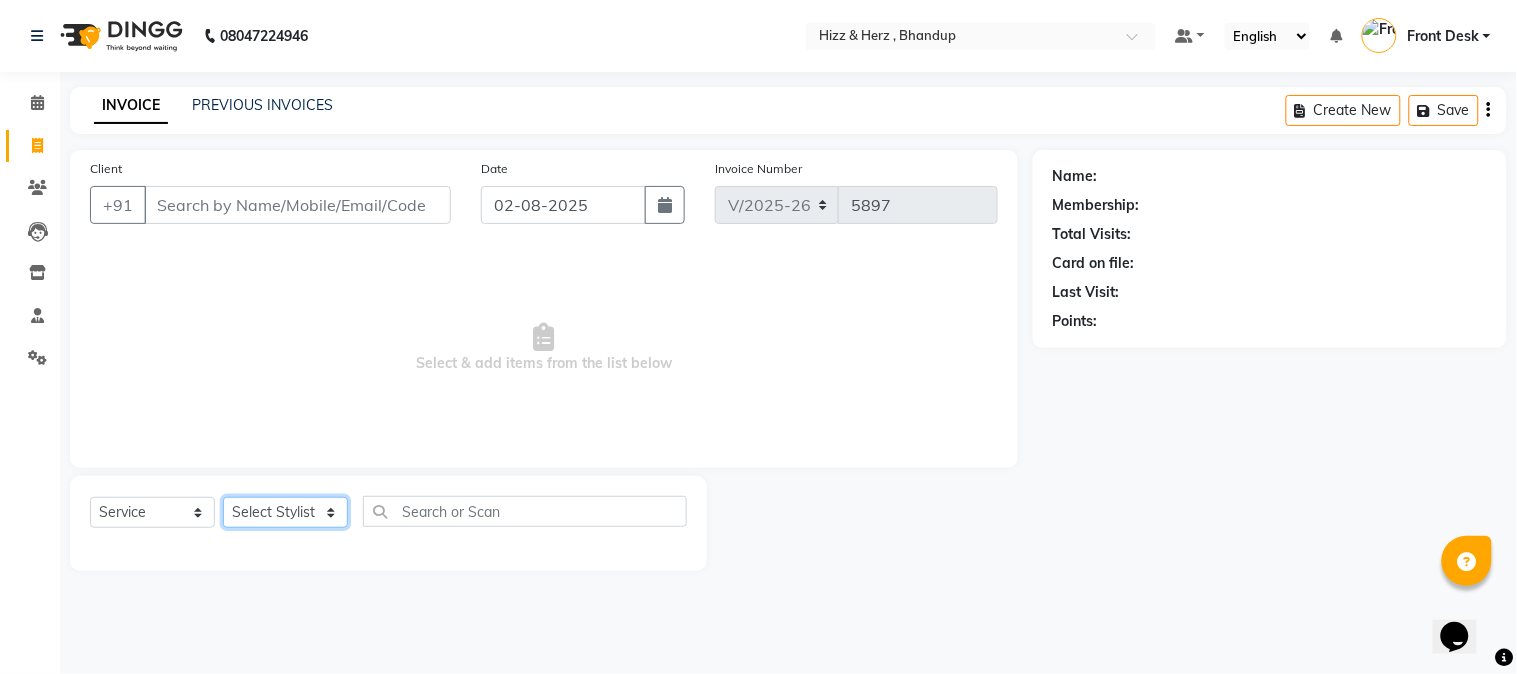 click on "Select Stylist" 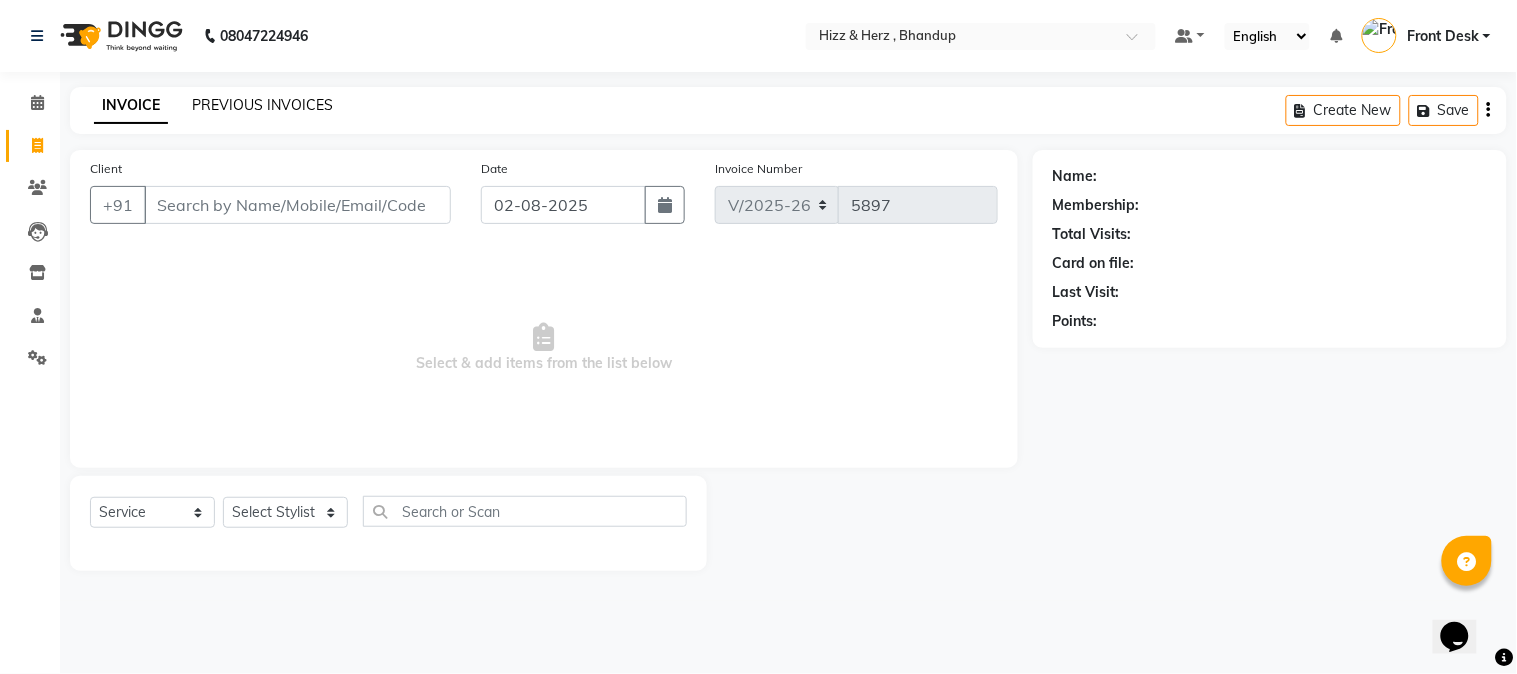 click on "PREVIOUS INVOICES" 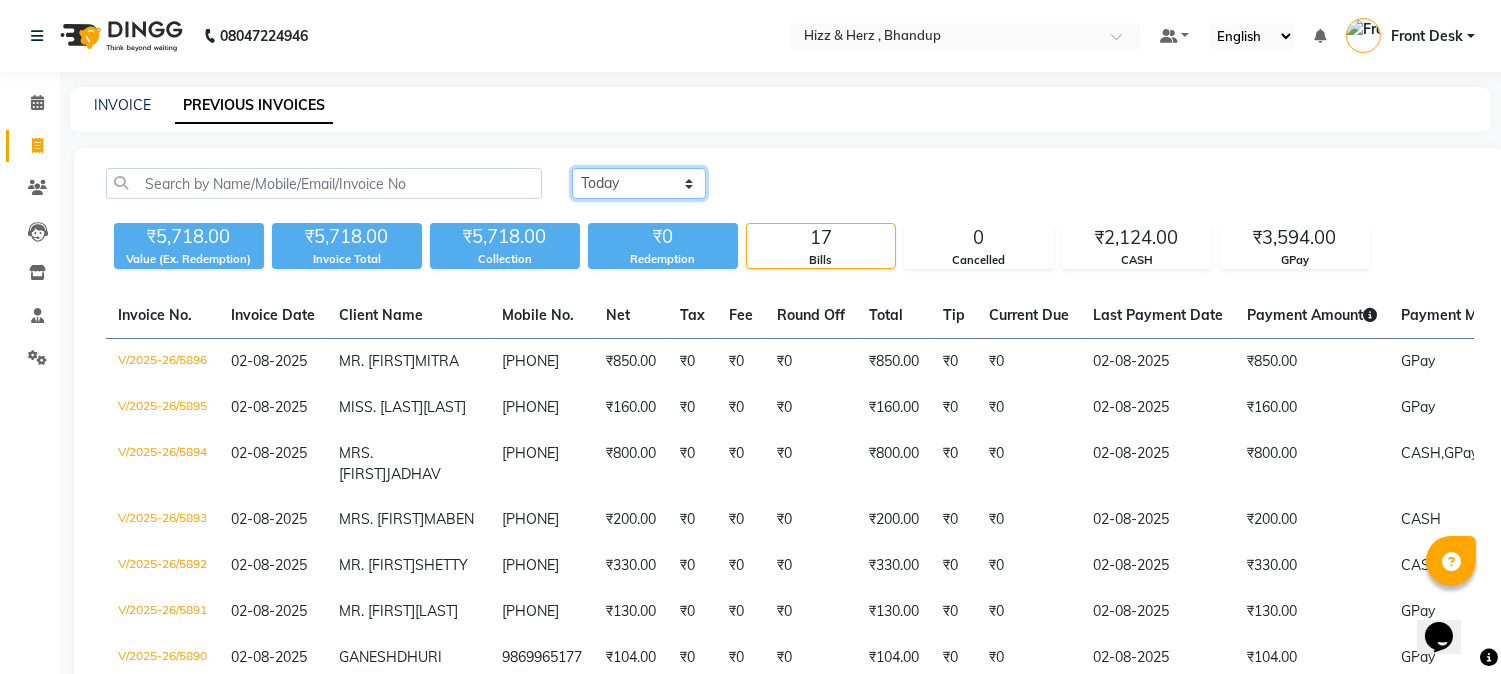 click on "Today Yesterday Custom Range" 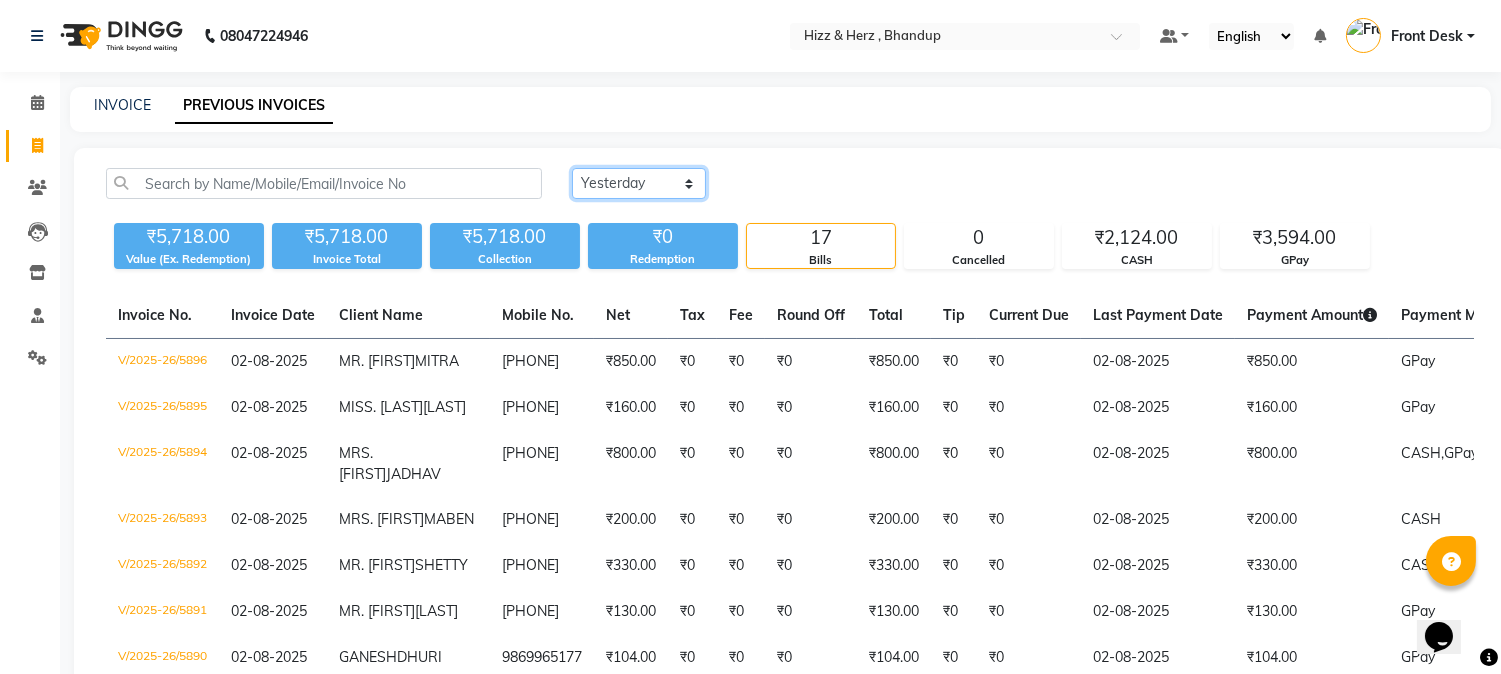 click on "Today Yesterday Custom Range" 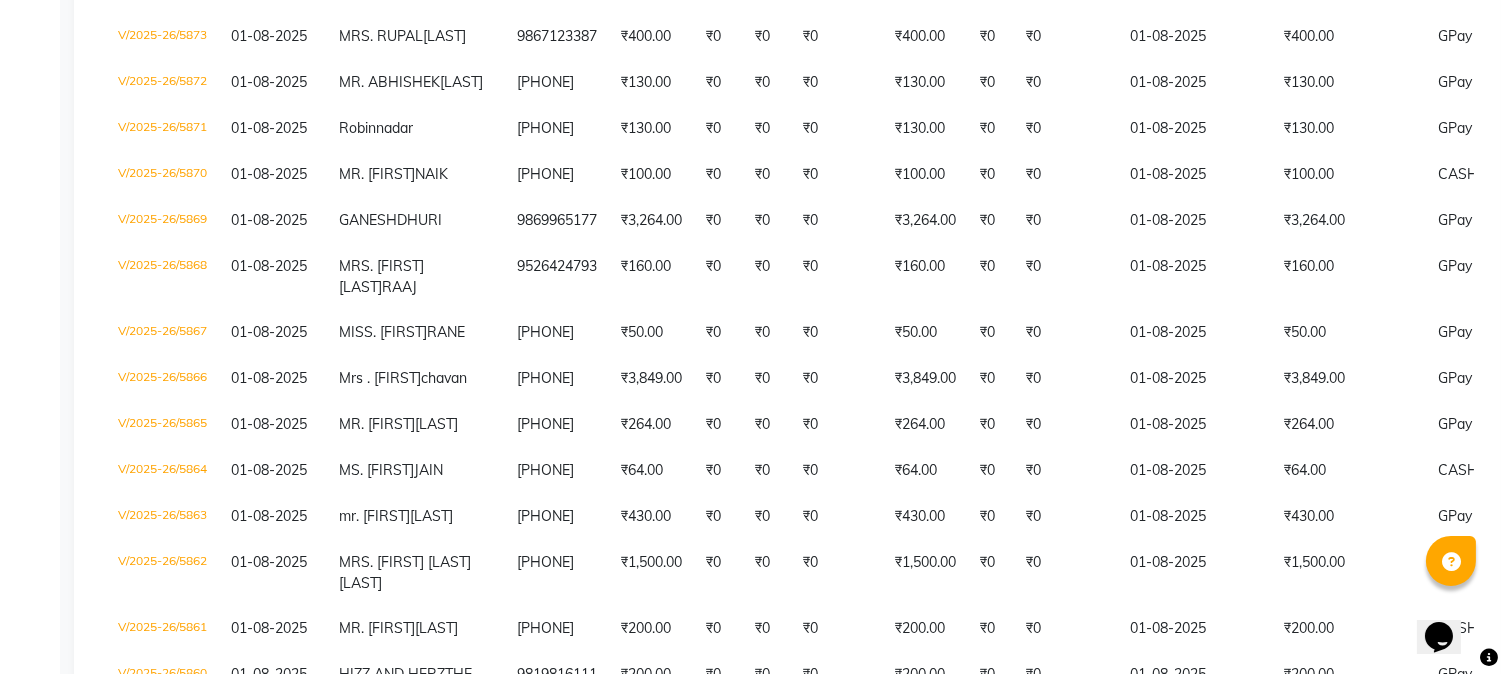 scroll, scrollTop: 433, scrollLeft: 0, axis: vertical 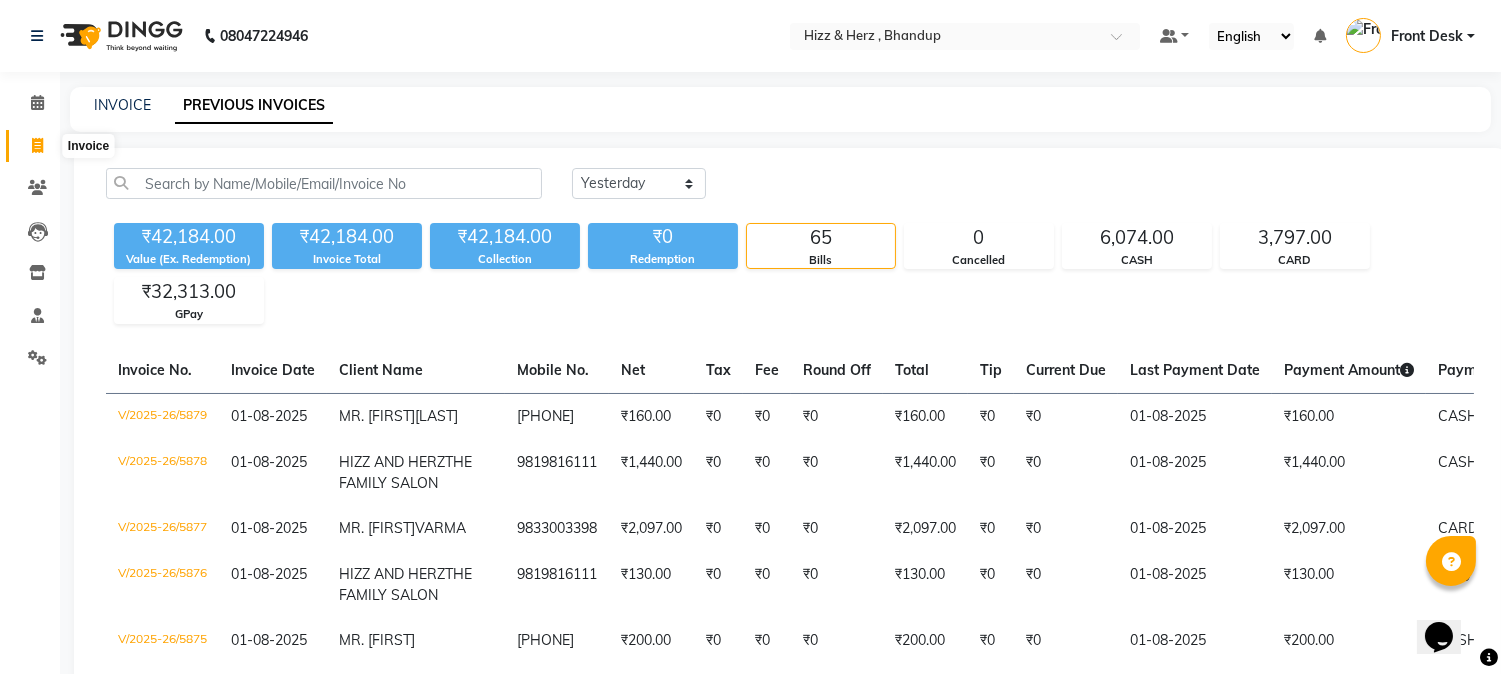 click 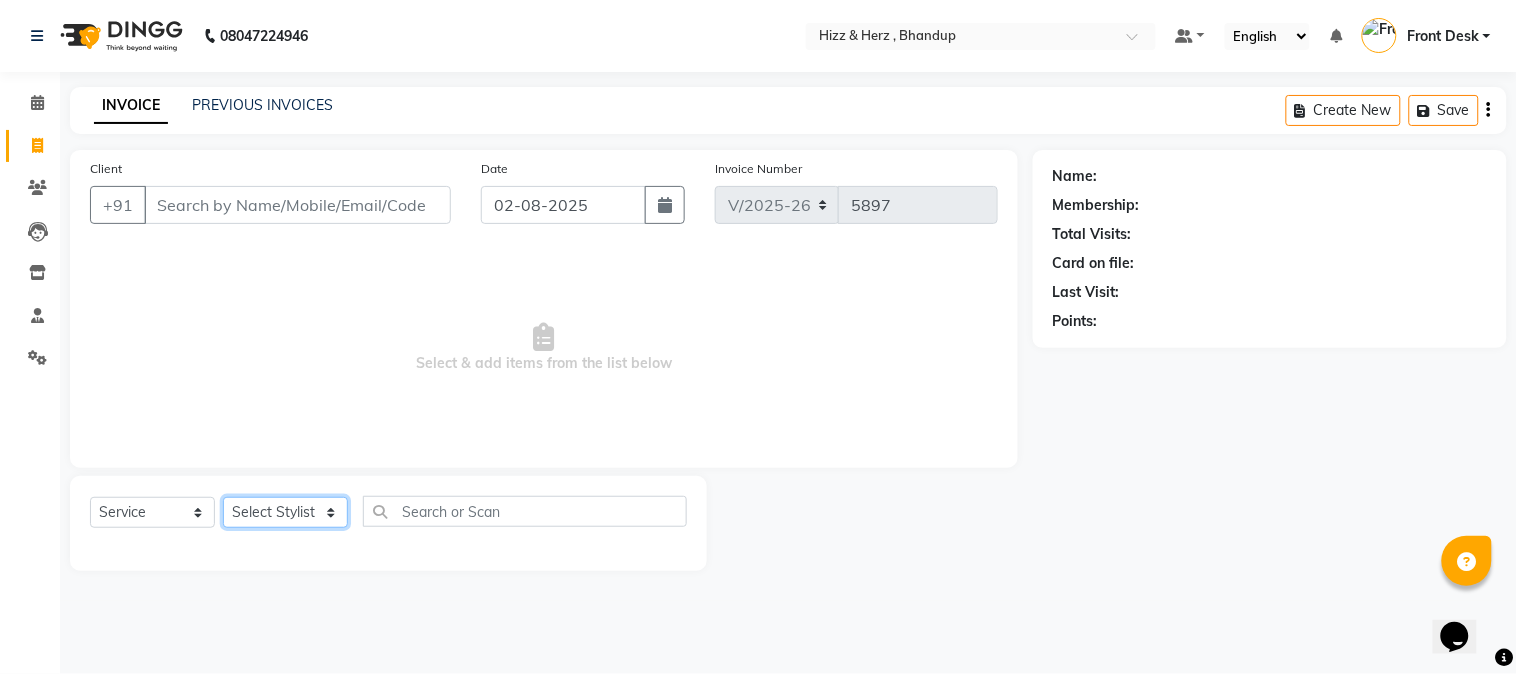 click on "Select Stylist Front Desk Gaurav Sharma HIZZ & HERZ 2 IRFAN AHMAD Jigna Goswami KHALID AHMAD Laxmi Mehboob MOHD PARVEJ NIZAM Salman Sangeeta  SUMITA  VEERENDRA SHARMA" 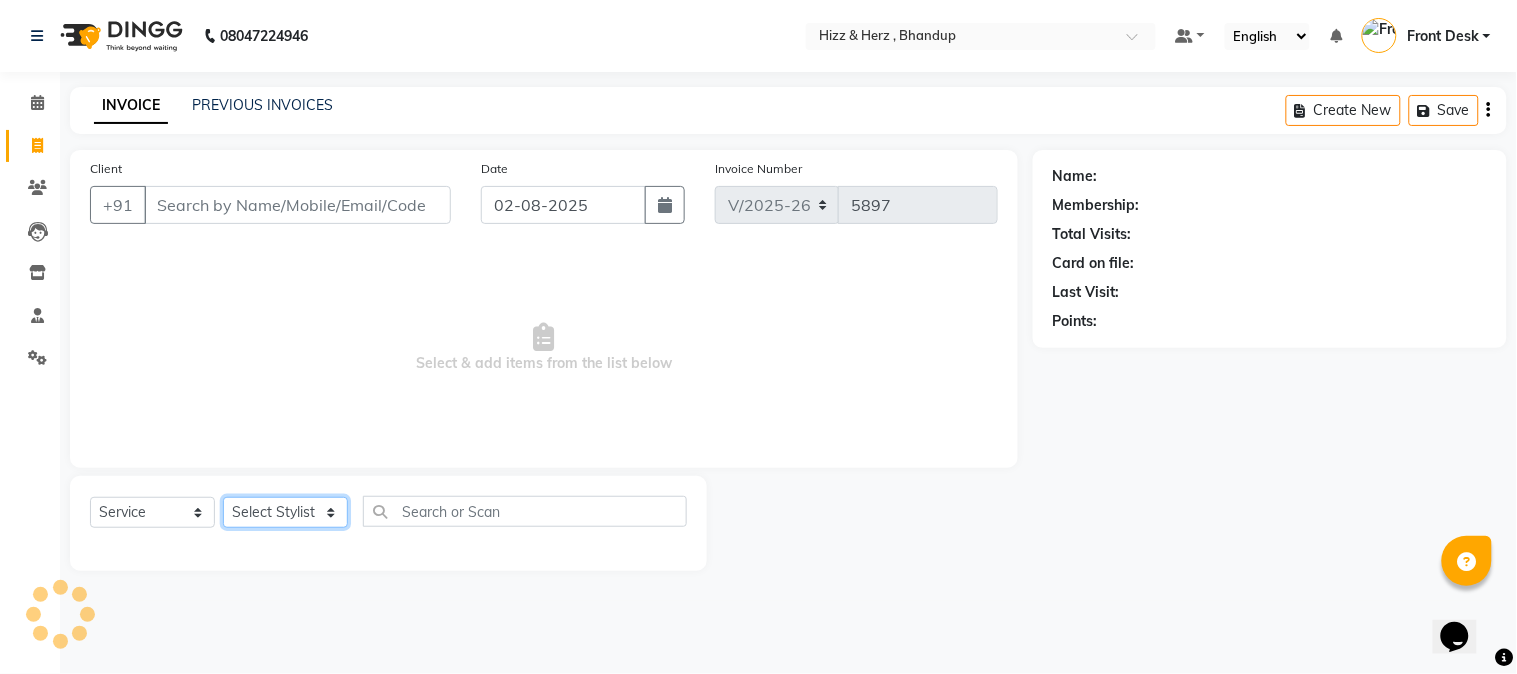 select on "9146" 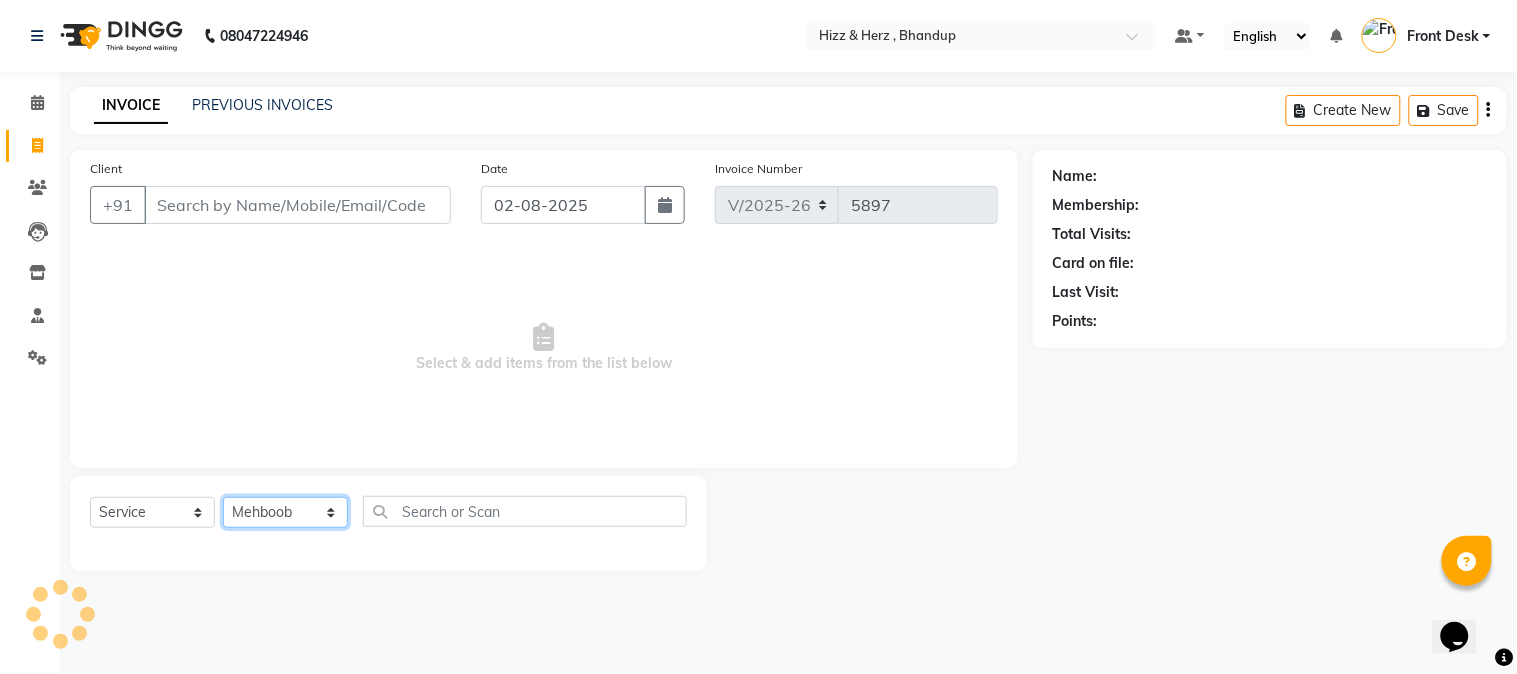 click on "Select Stylist Front Desk Gaurav Sharma HIZZ & HERZ 2 IRFAN AHMAD Jigna Goswami KHALID AHMAD Laxmi Mehboob MOHD PARVEJ NIZAM Salman Sangeeta  SUMITA  VEERENDRA SHARMA" 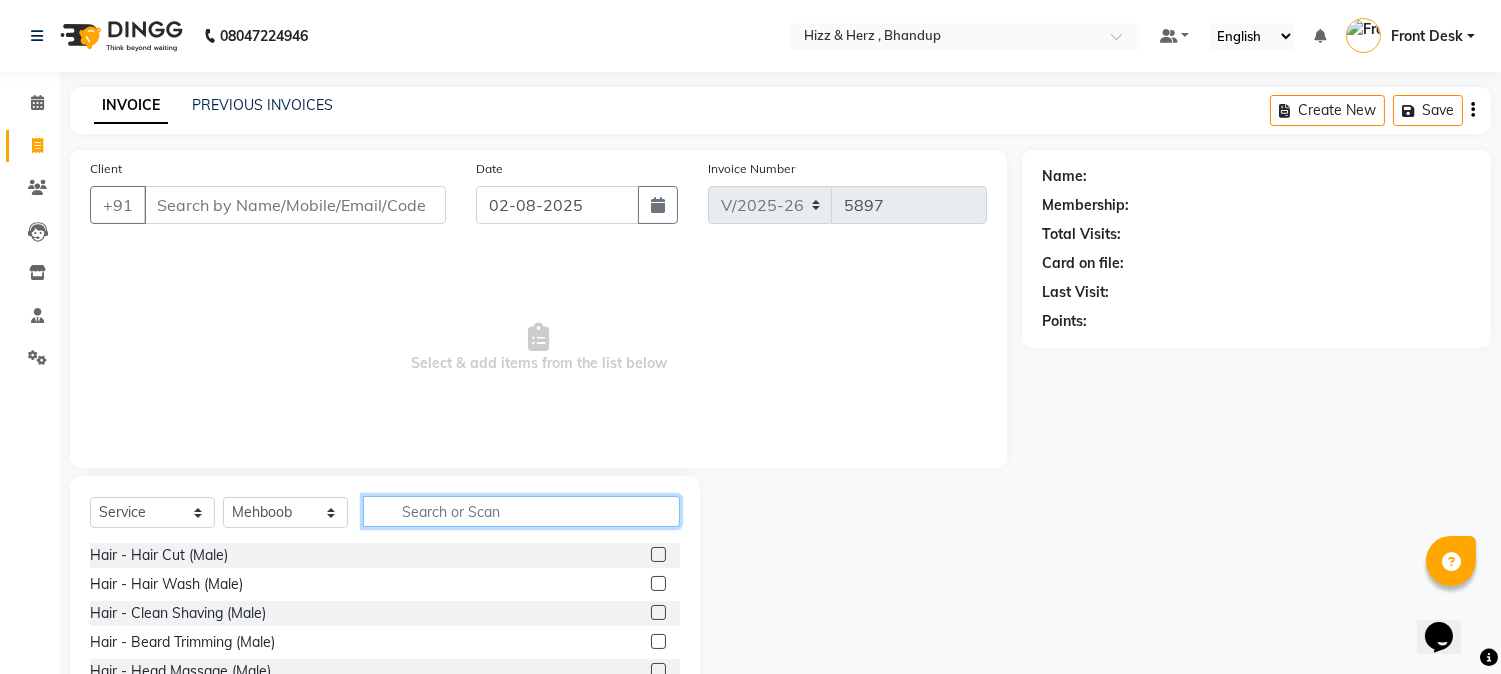 click 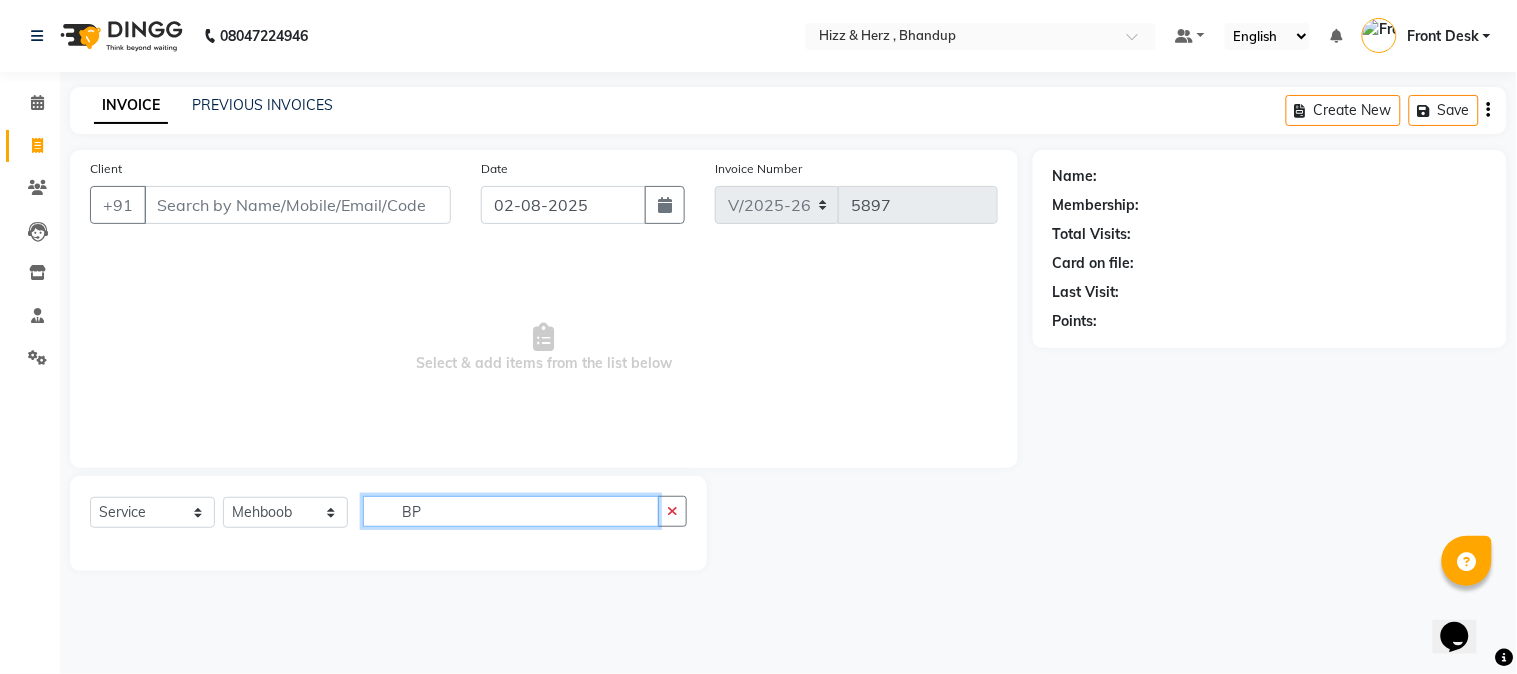 type on "B" 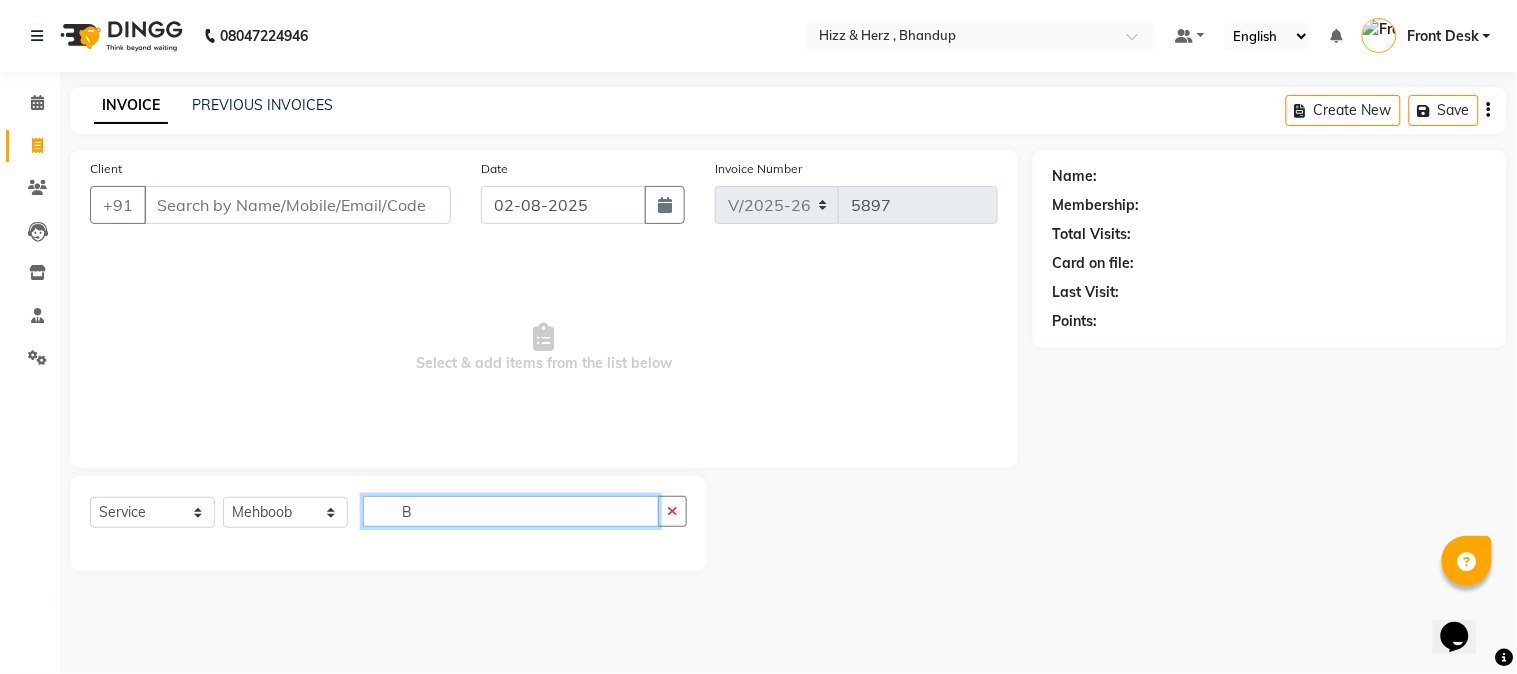 type 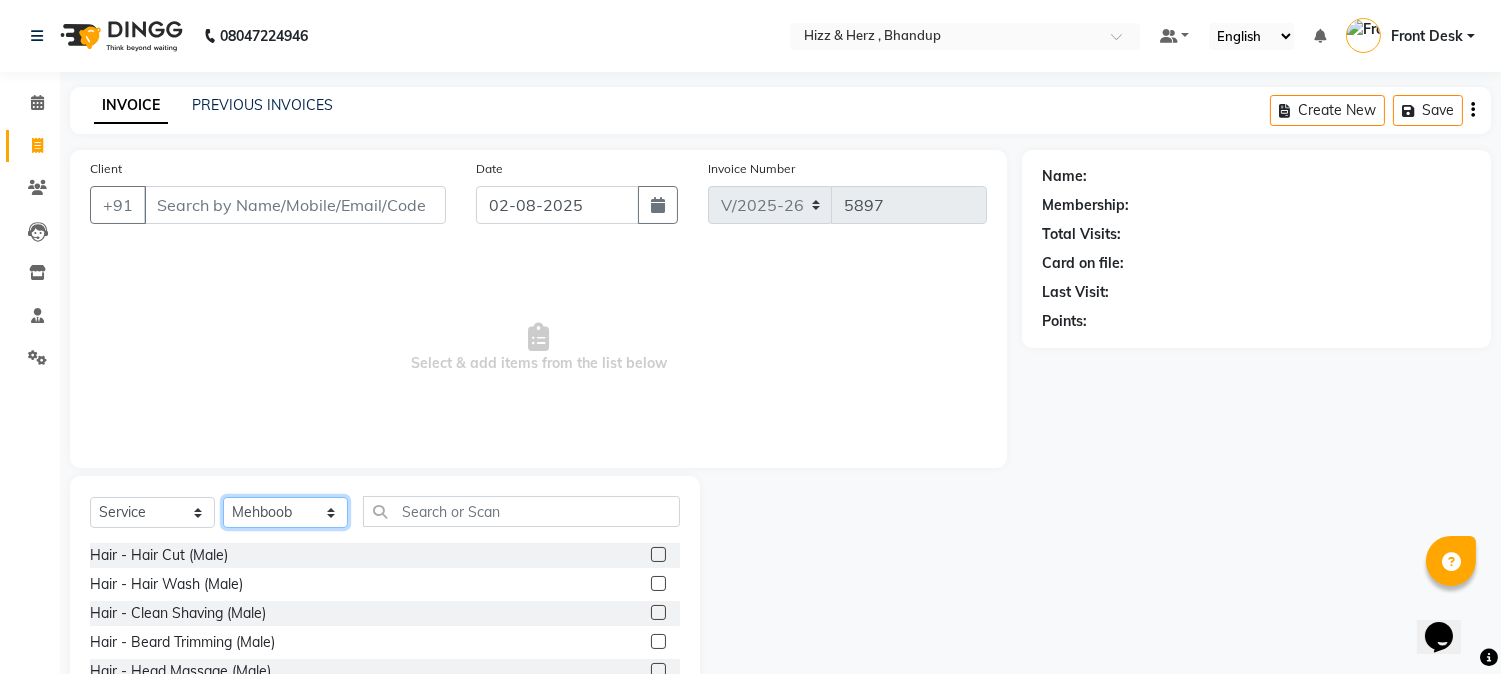 click on "Select Stylist Front Desk Gaurav Sharma HIZZ & HERZ 2 IRFAN AHMAD Jigna Goswami KHALID AHMAD Laxmi Mehboob MOHD PARVEJ NIZAM Salman Sangeeta  SUMITA  VEERENDRA SHARMA" 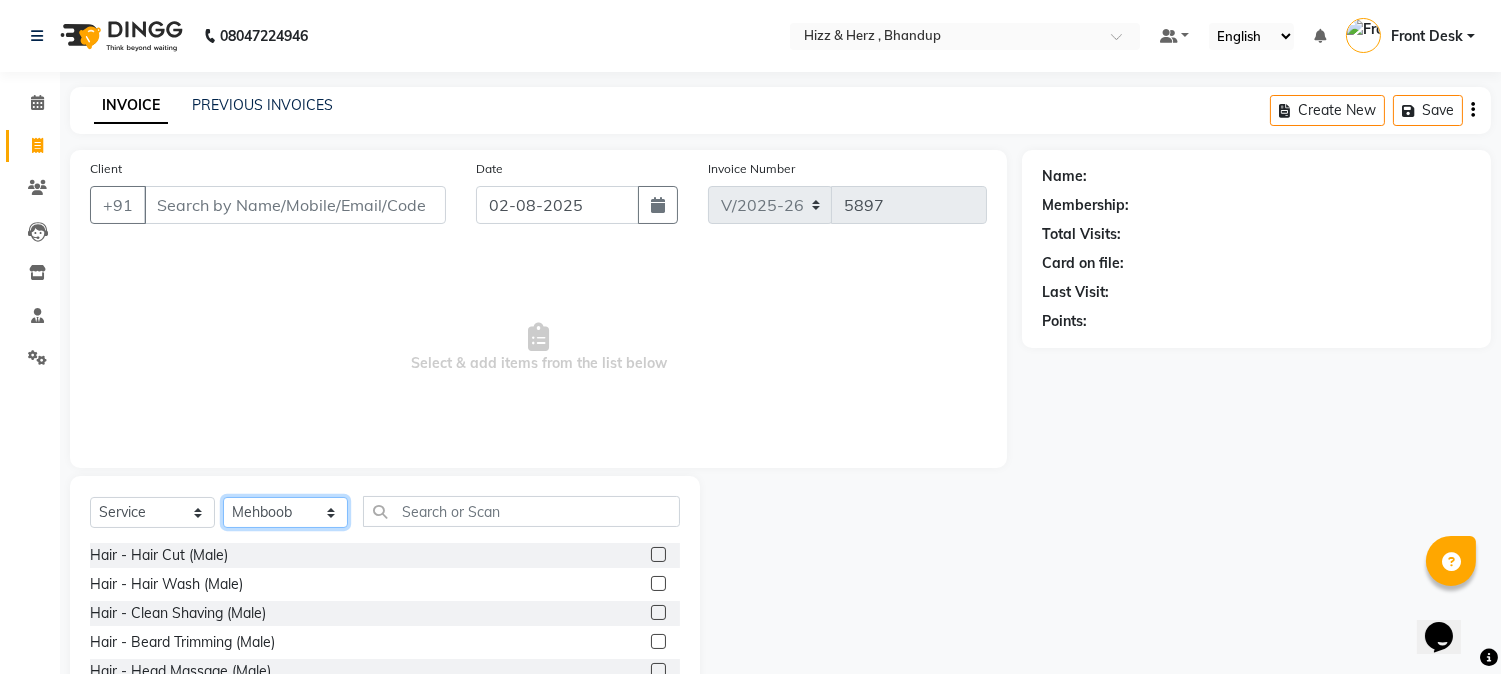 select 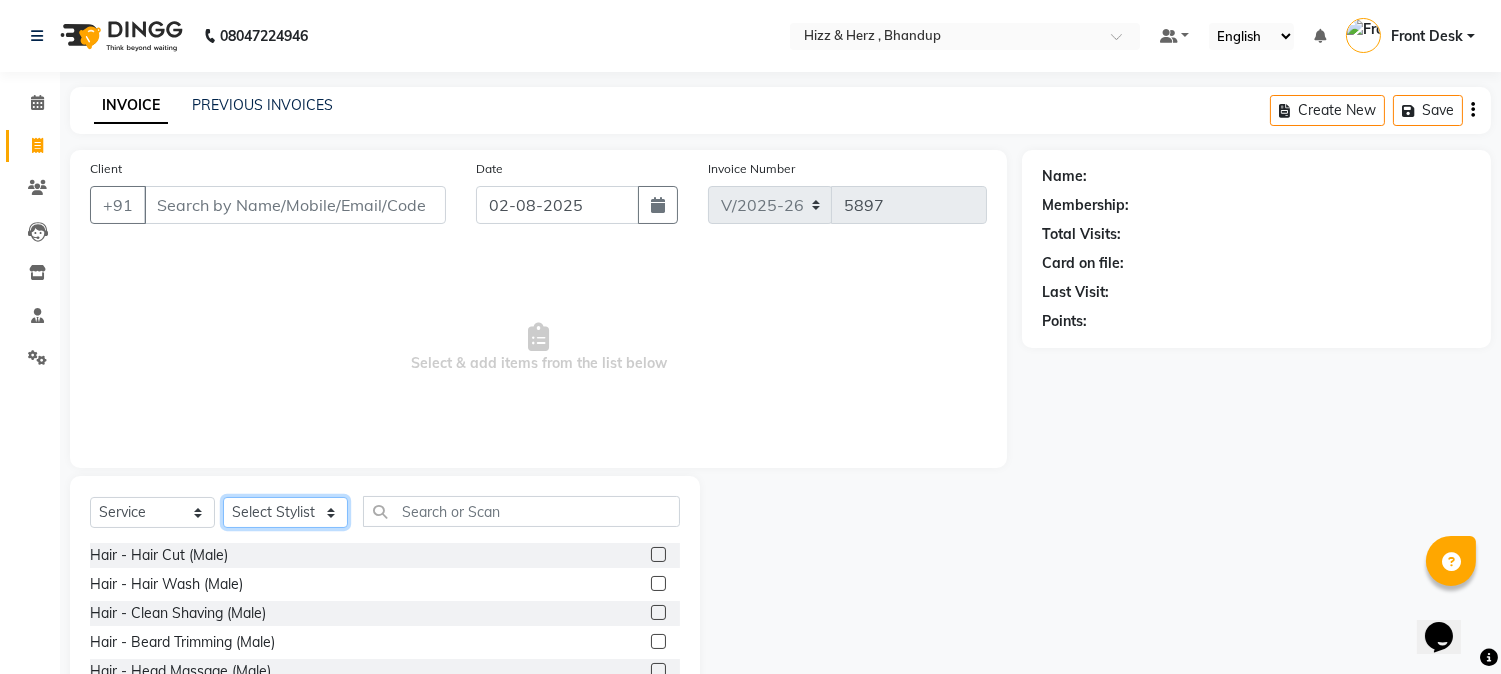 click on "Select Stylist Front Desk Gaurav Sharma HIZZ & HERZ 2 IRFAN AHMAD Jigna Goswami KHALID AHMAD Laxmi Mehboob MOHD PARVEJ NIZAM Salman Sangeeta  SUMITA  VEERENDRA SHARMA" 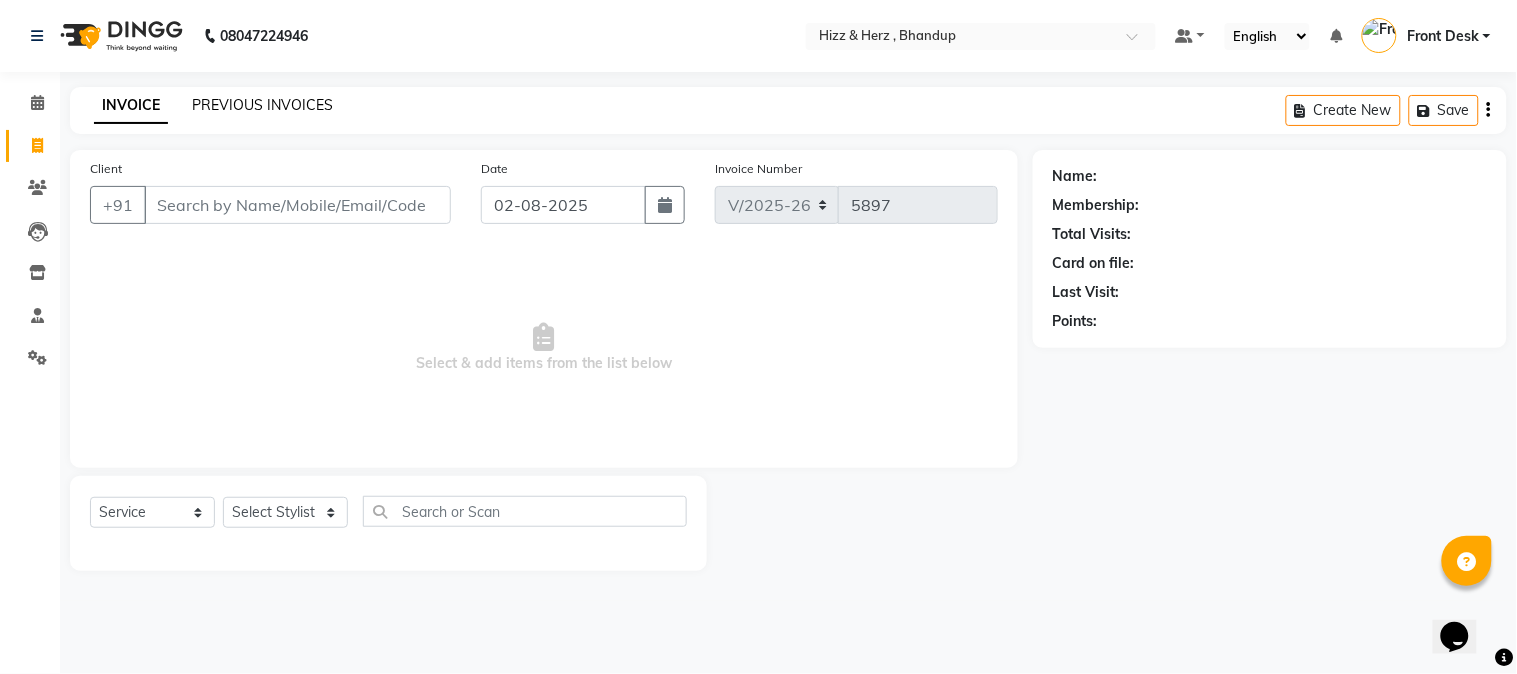 click on "PREVIOUS INVOICES" 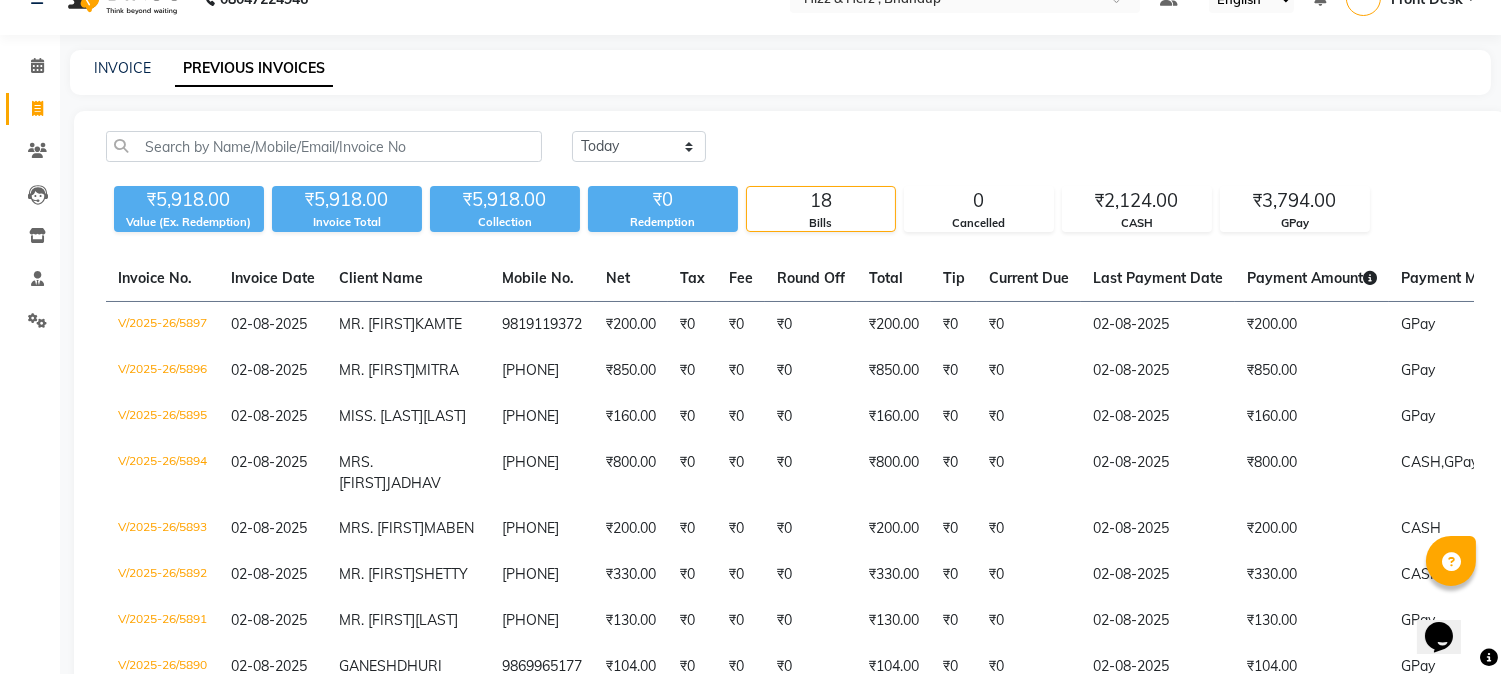 scroll, scrollTop: 0, scrollLeft: 0, axis: both 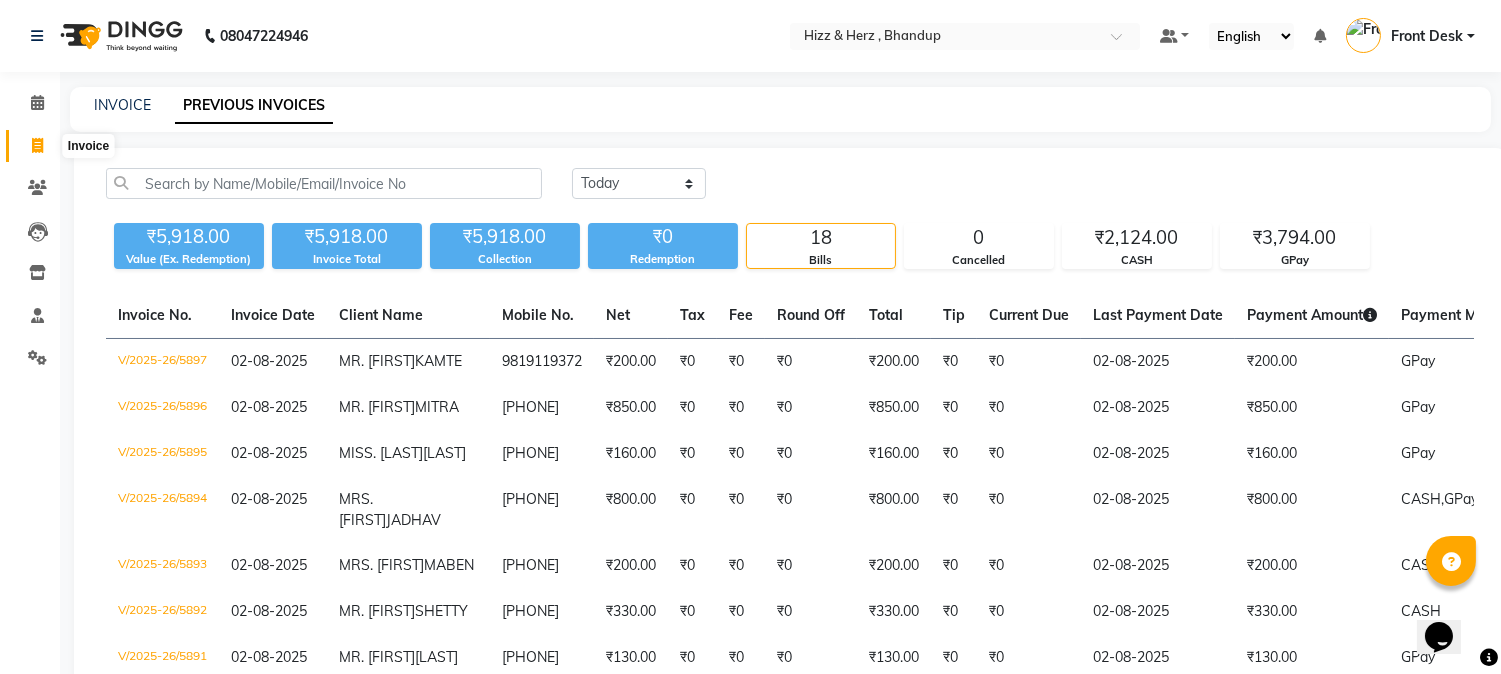 click 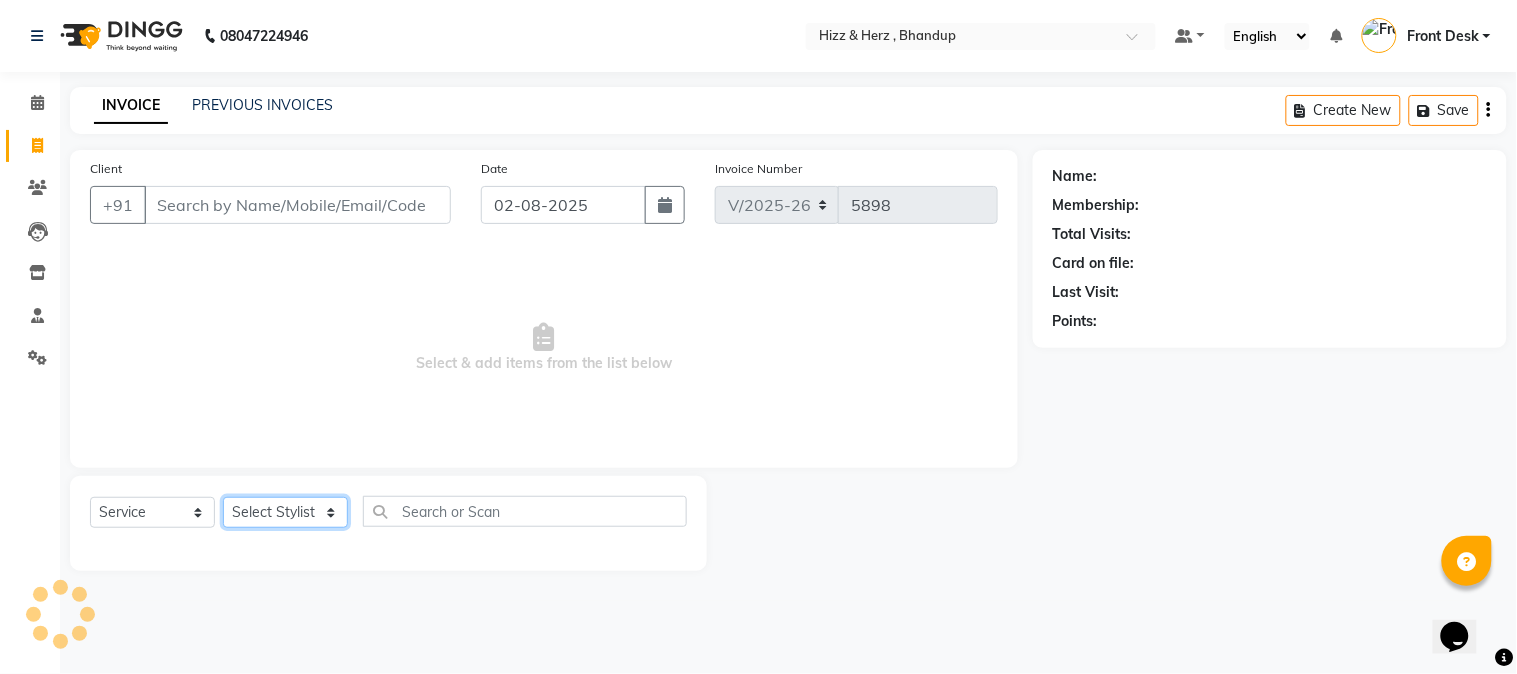click on "Select Stylist Front Desk Gaurav Sharma HIZZ & HERZ 2 IRFAN AHMAD Jigna Goswami KHALID AHMAD Laxmi Mehboob MOHD PARVEJ NIZAM Salman Sangeeta  SUMITA  VEERENDRA SHARMA" 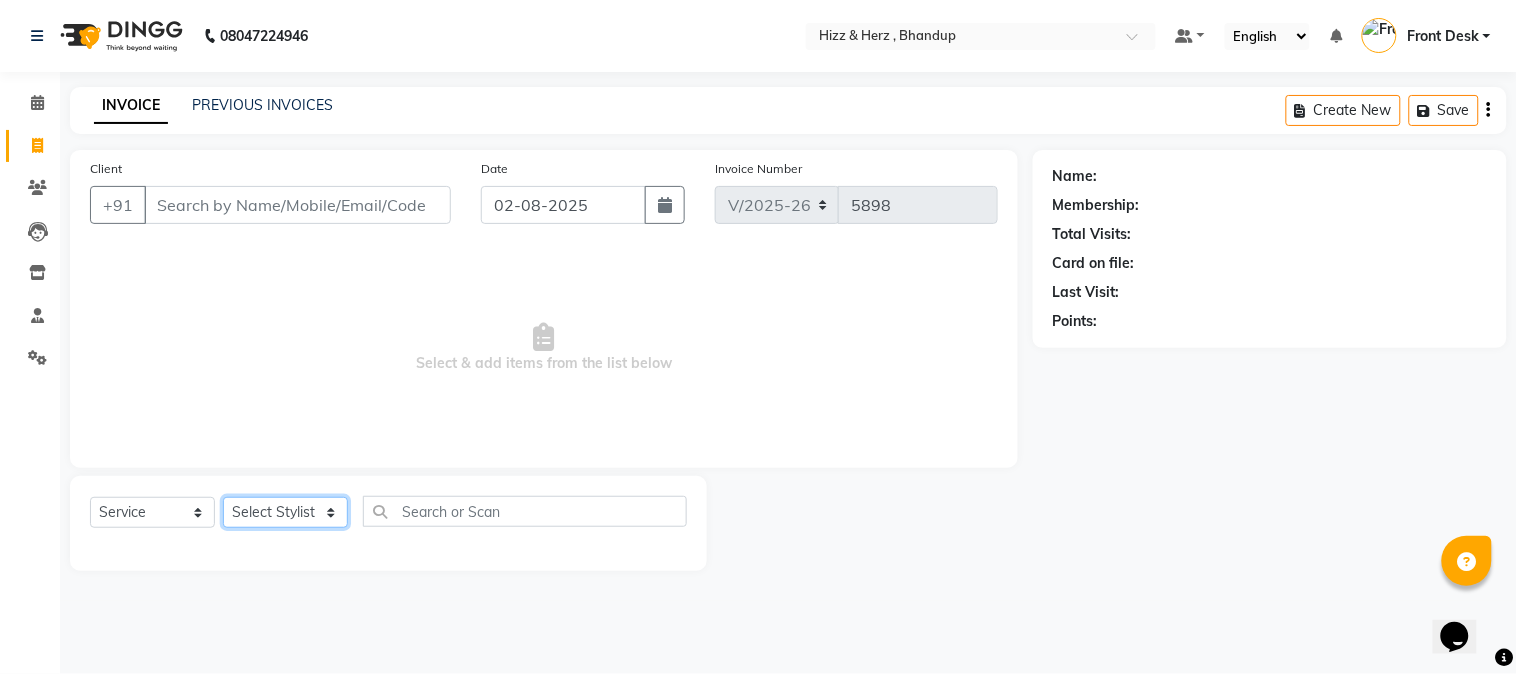 select on "82789" 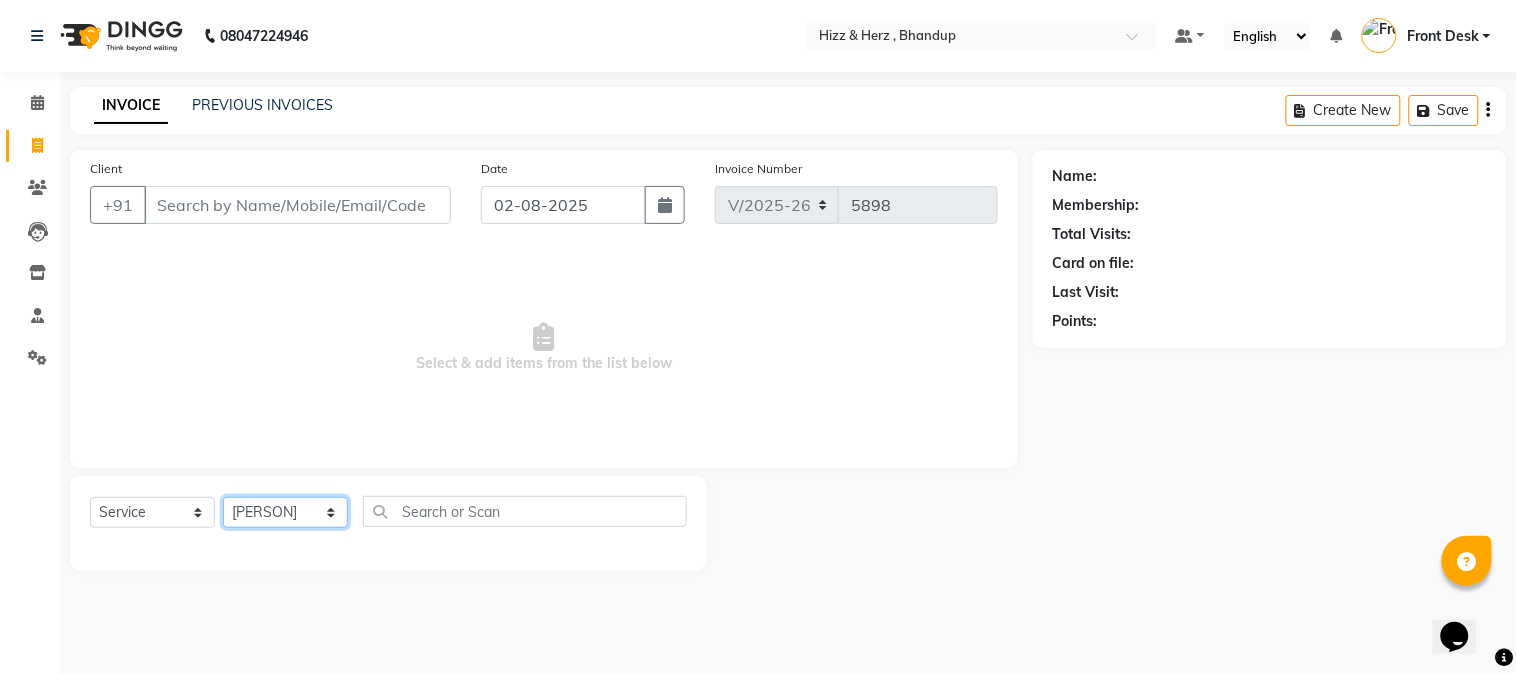 click on "Select Stylist Front Desk Gaurav Sharma HIZZ & HERZ 2 IRFAN AHMAD Jigna Goswami KHALID AHMAD Laxmi Mehboob MOHD PARVEJ NIZAM Salman Sangeeta  SUMITA  VEERENDRA SHARMA" 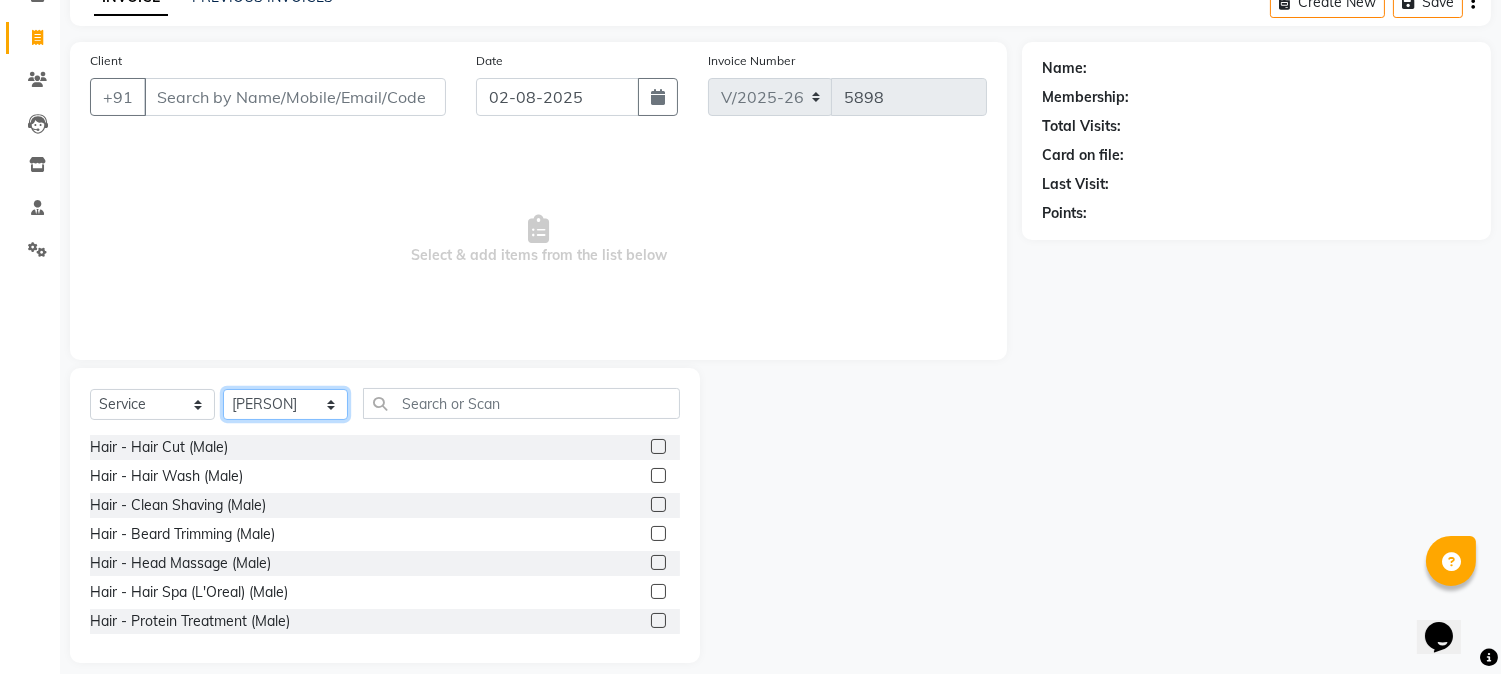 scroll, scrollTop: 126, scrollLeft: 0, axis: vertical 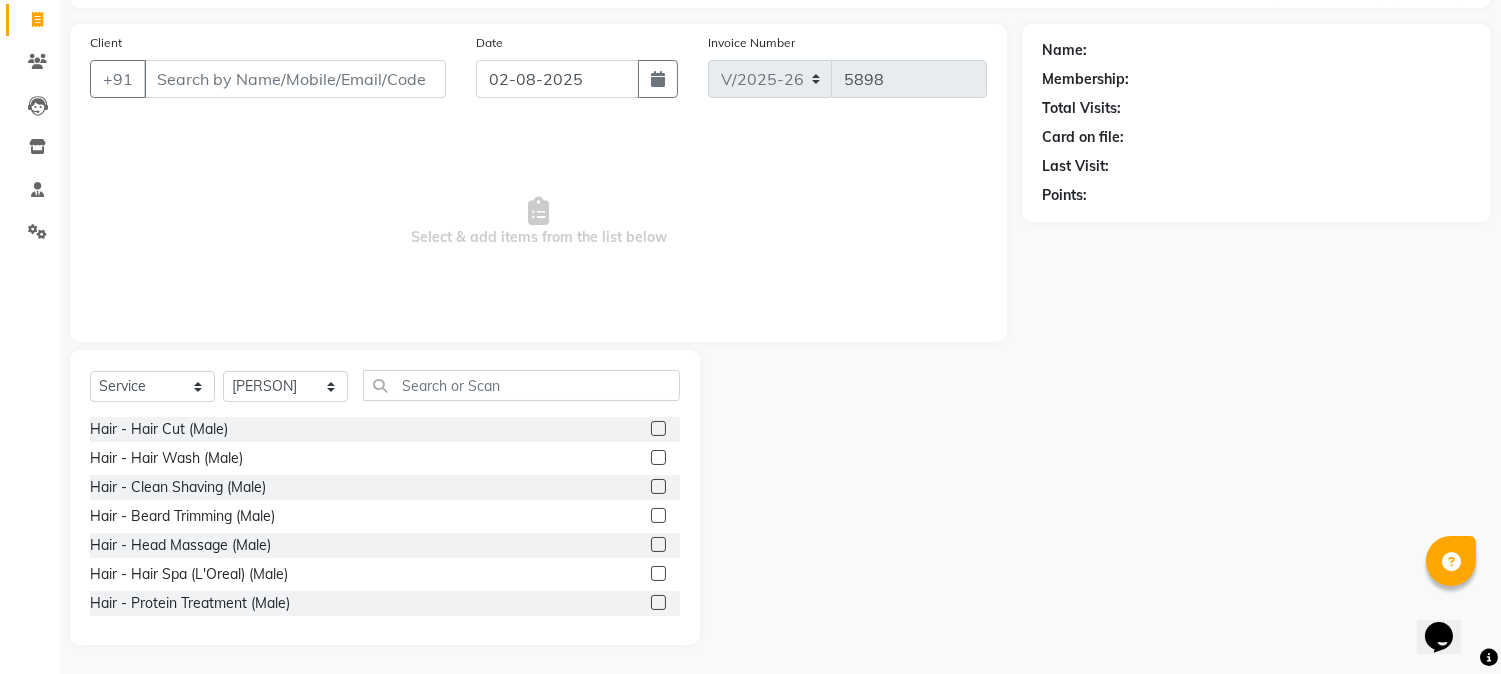 click 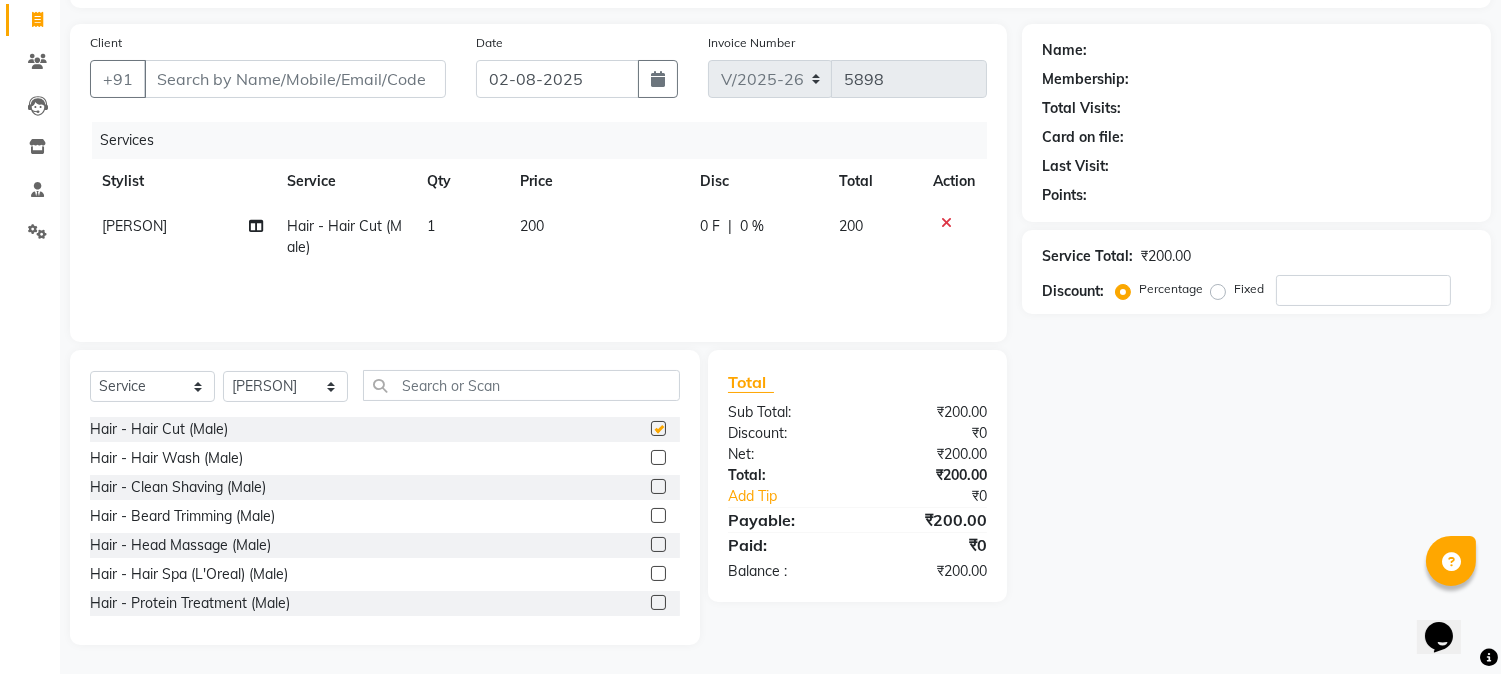 checkbox on "false" 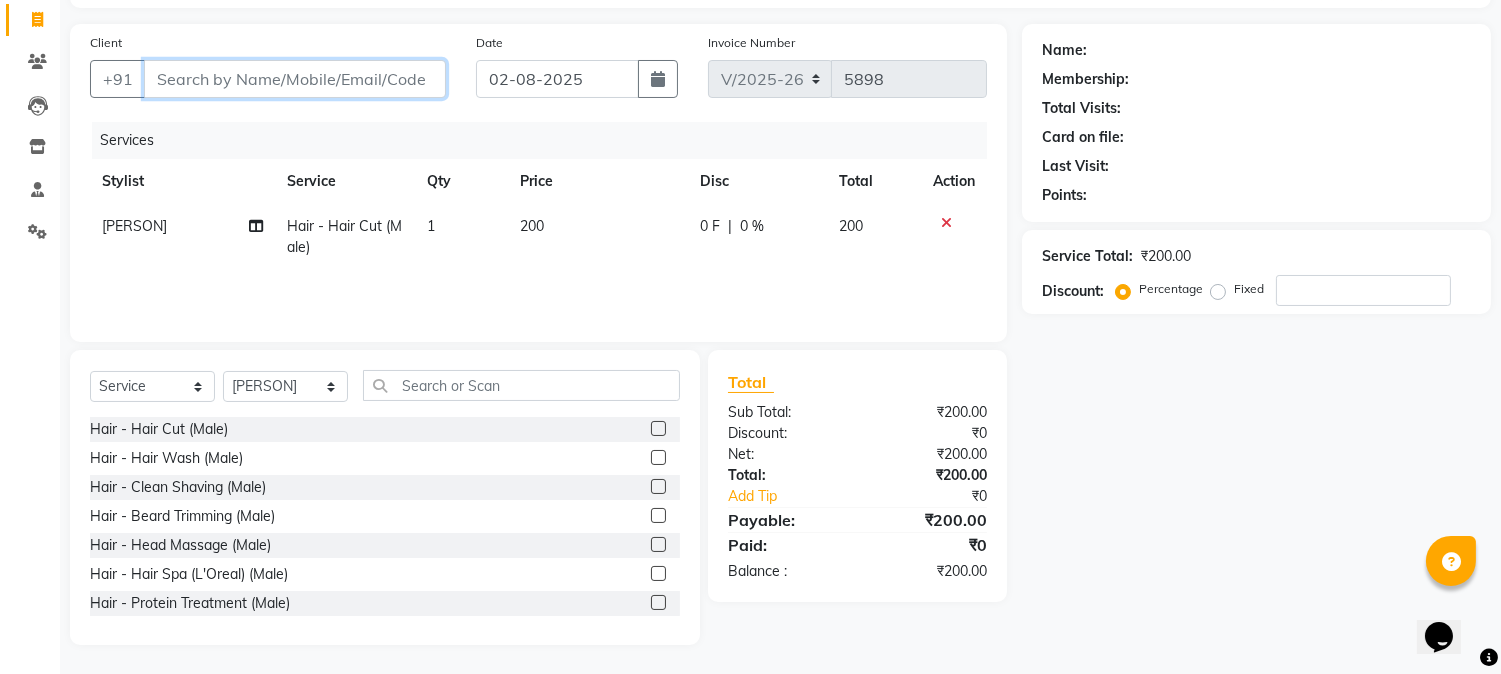 click on "Client" at bounding box center (295, 79) 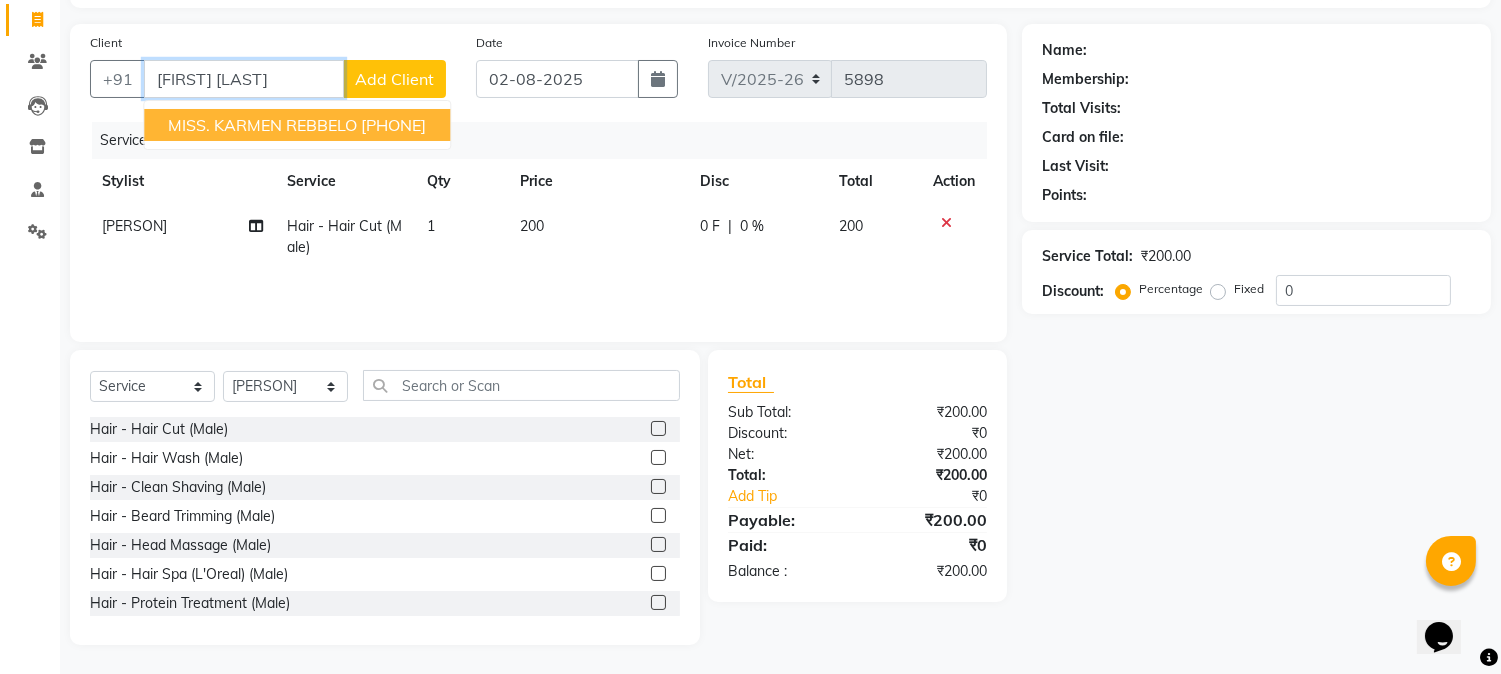 click on "MISS. KARMEN REBBELO" at bounding box center (262, 125) 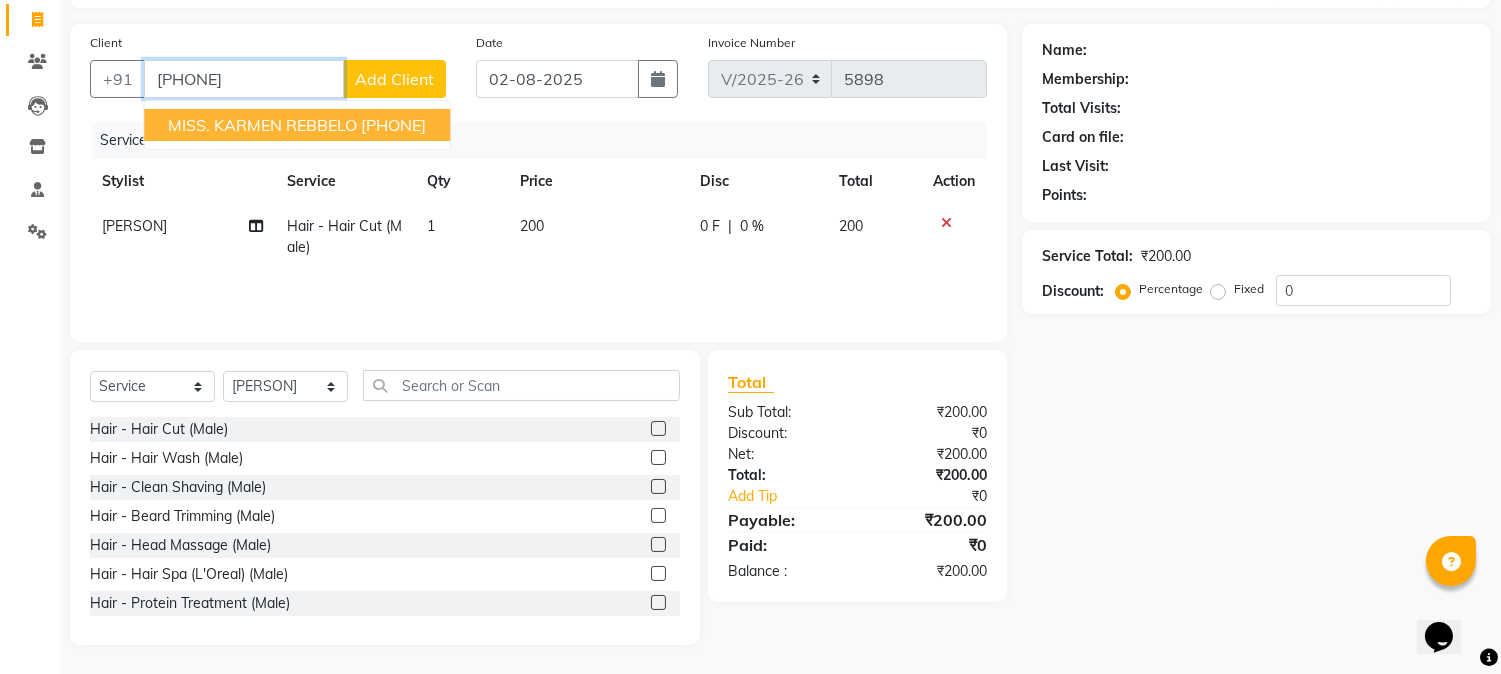 type on "9820895070" 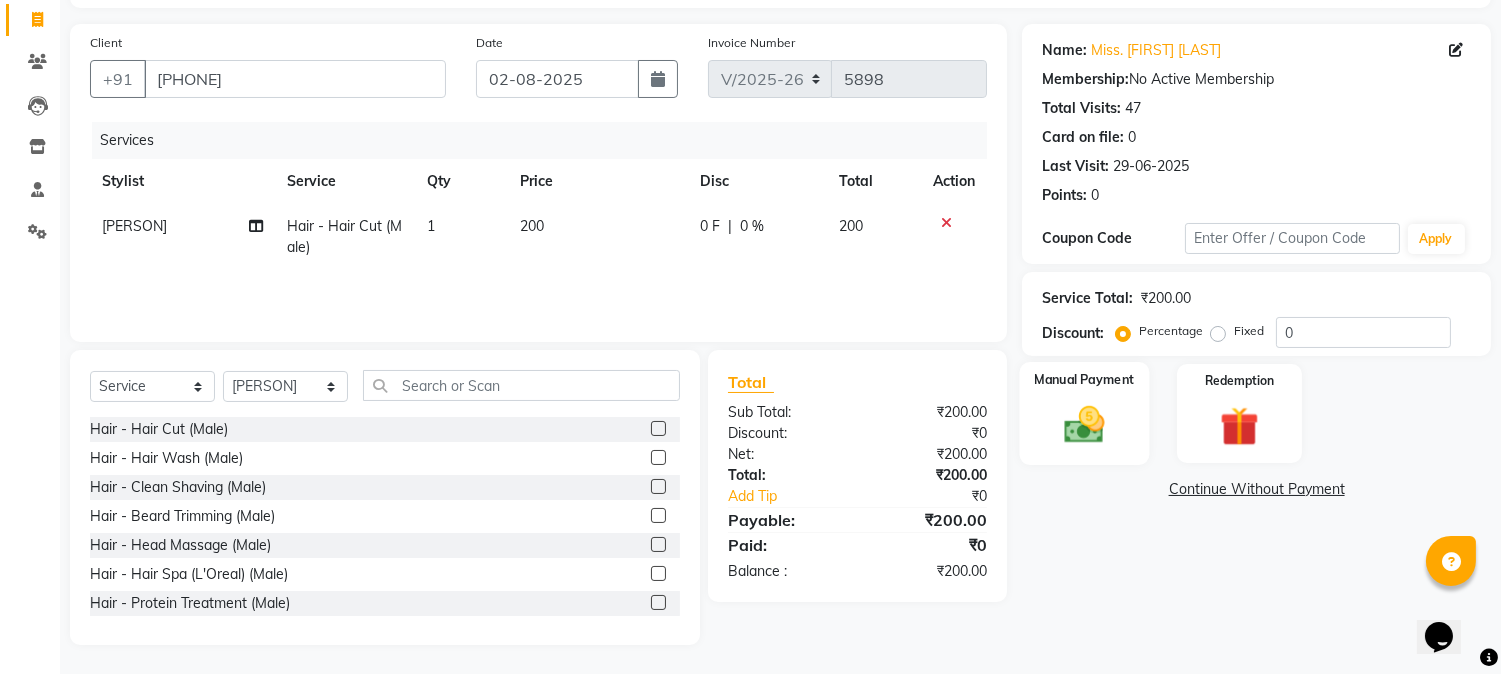 click 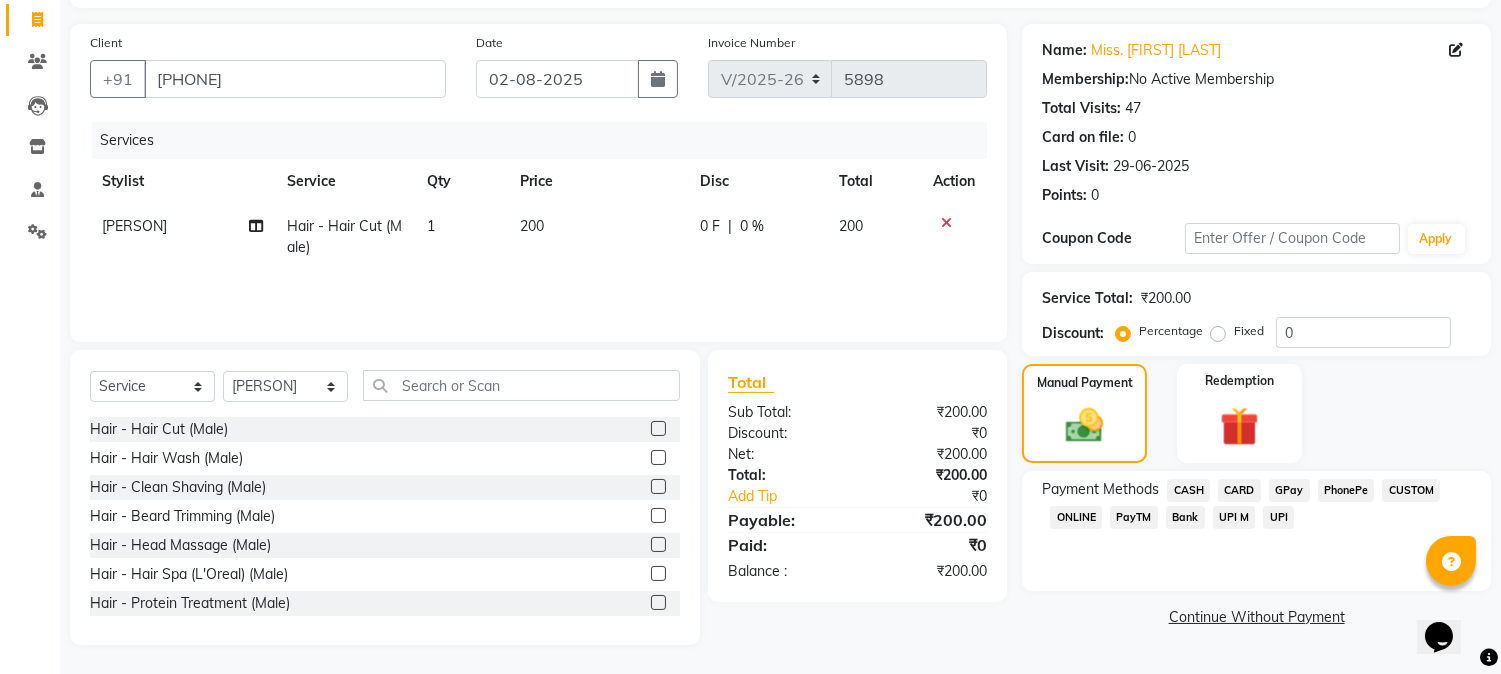 click on "GPay" 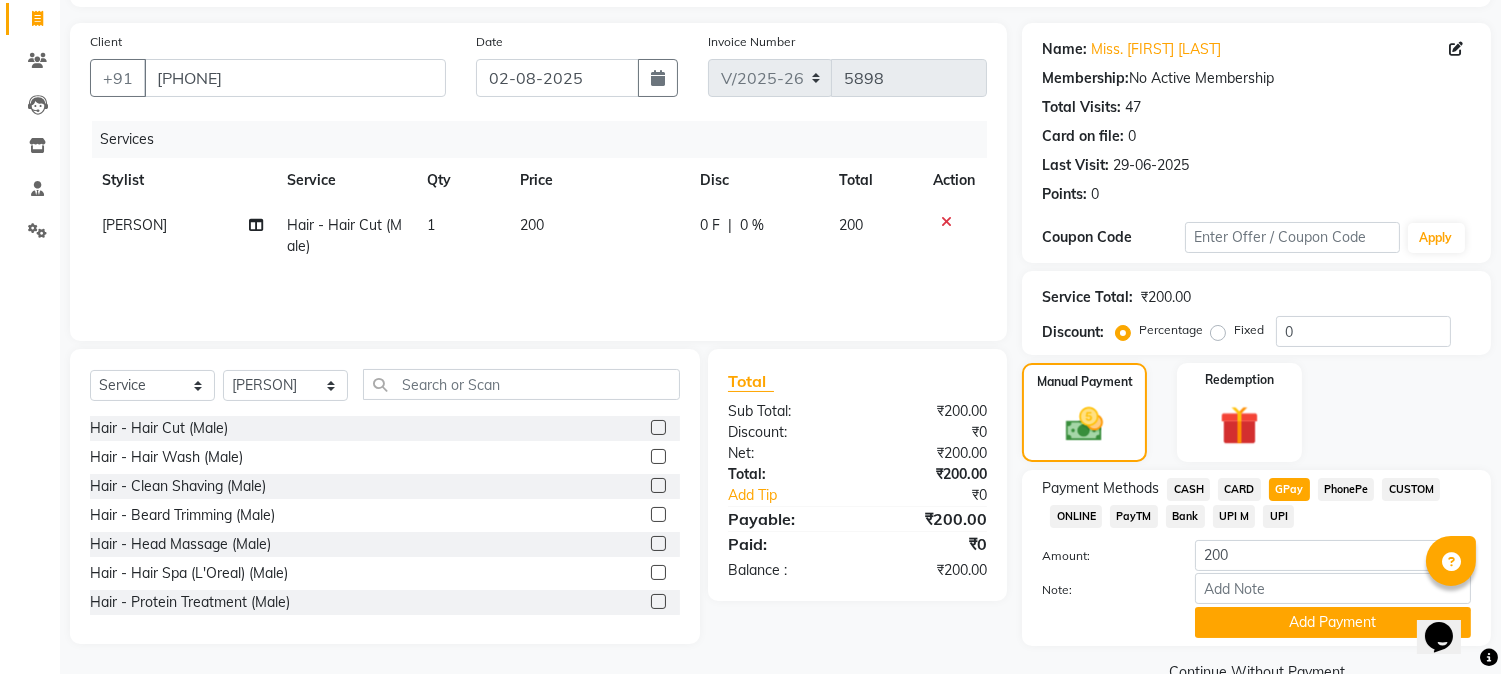 scroll, scrollTop: 170, scrollLeft: 0, axis: vertical 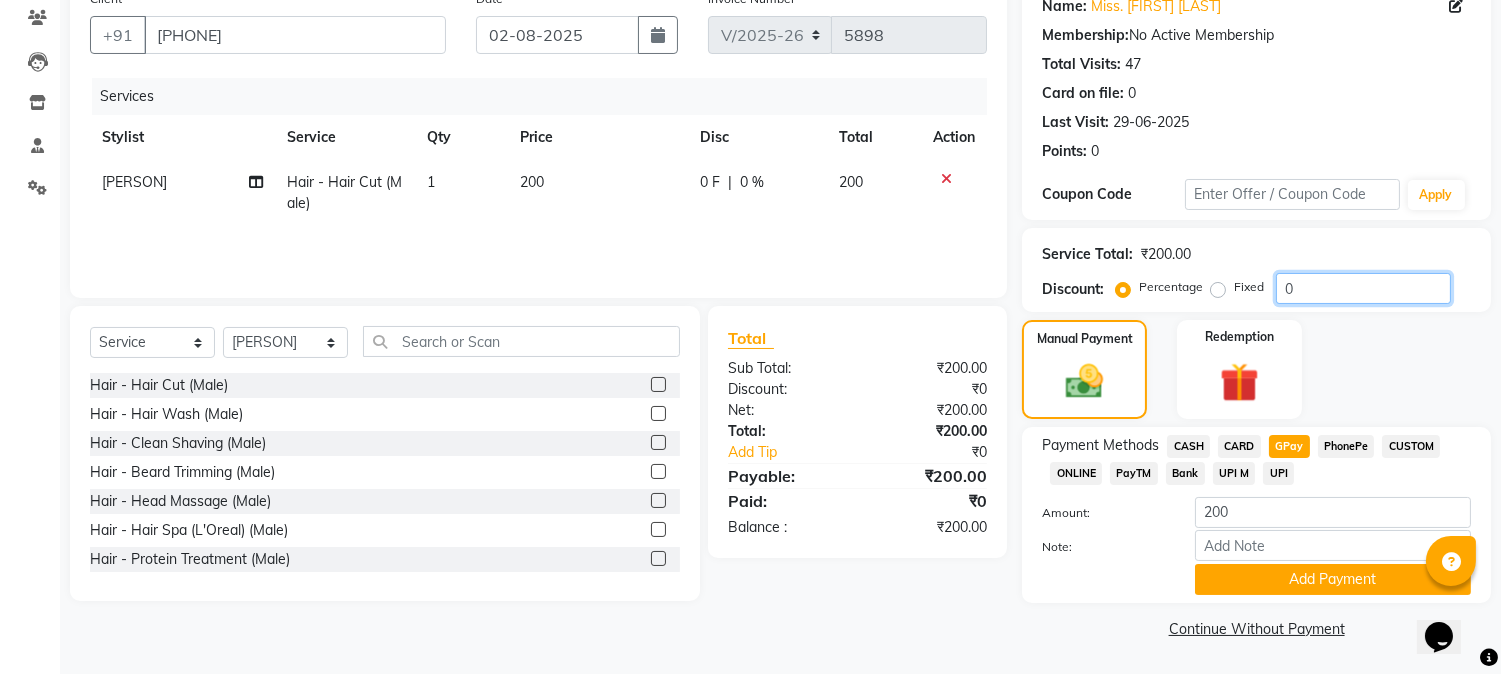 click on "0" 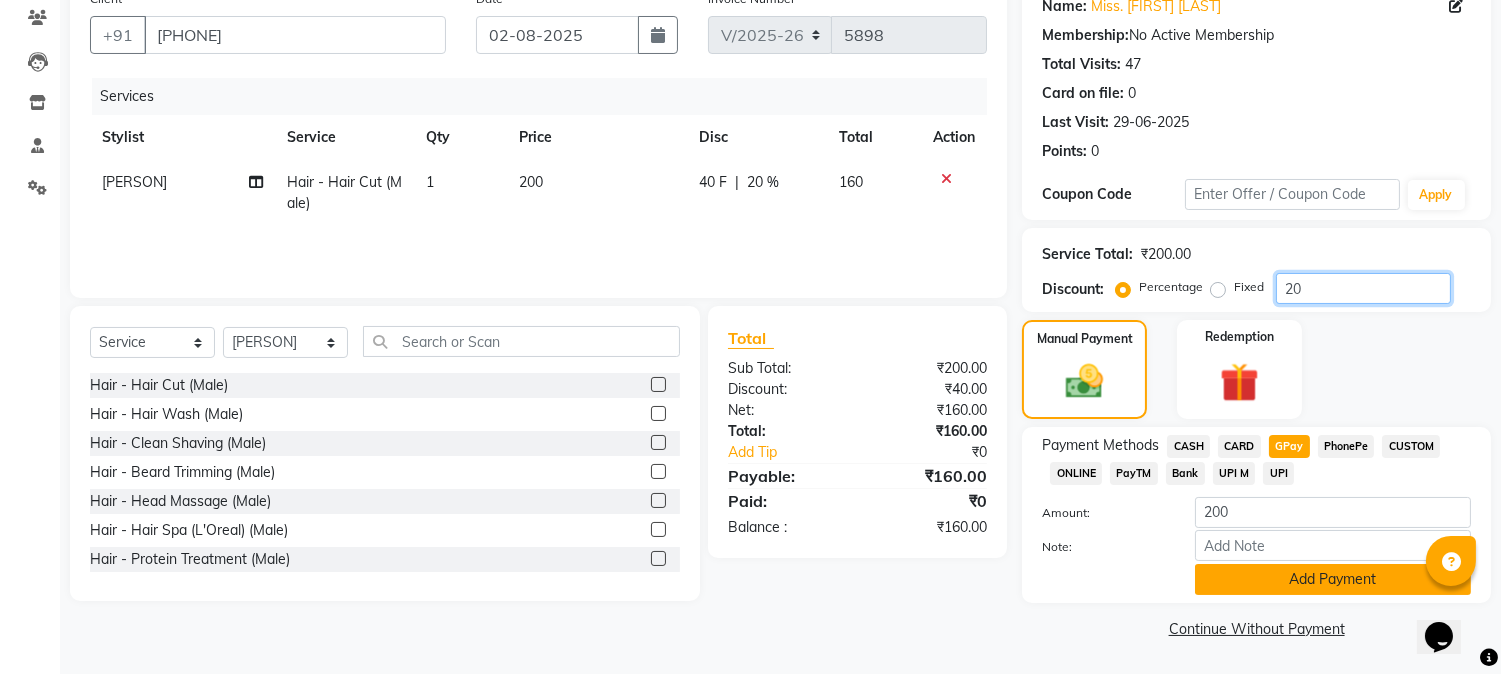 type on "20" 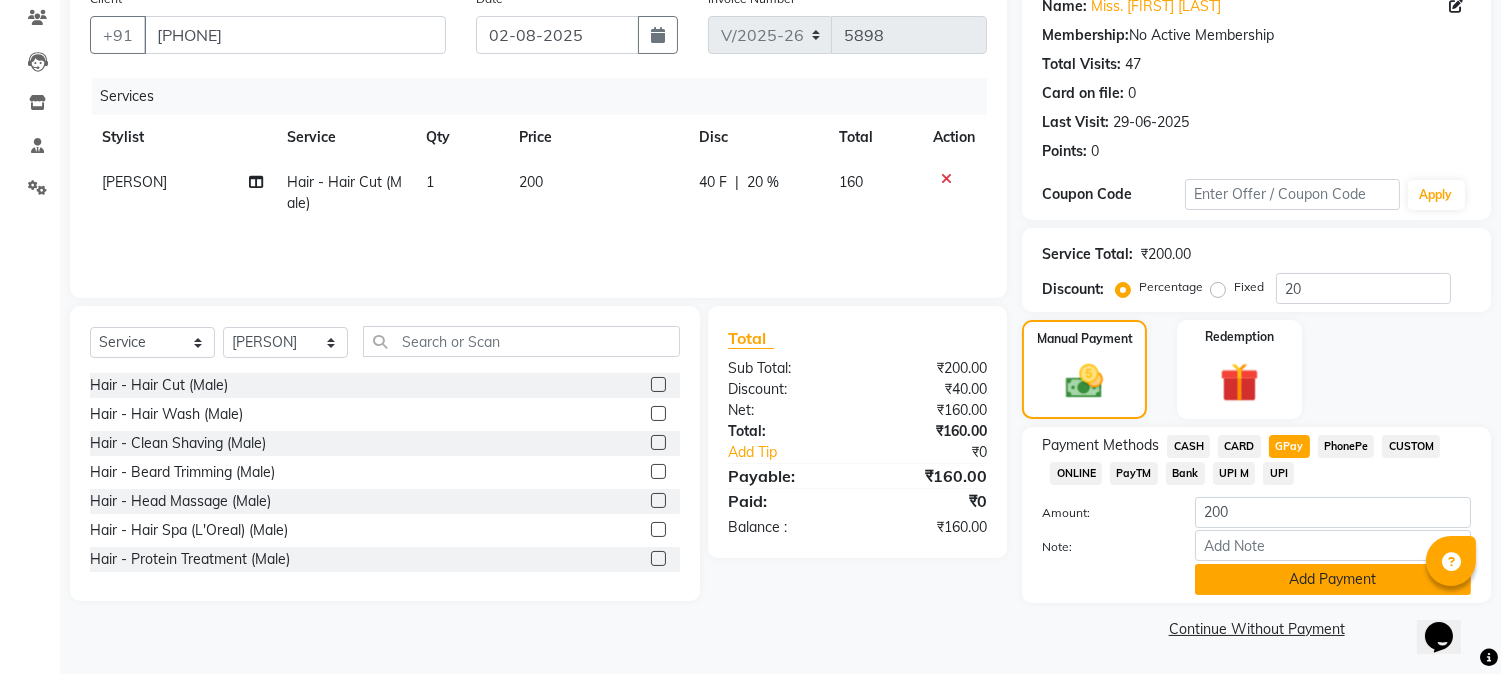 click on "Add Payment" 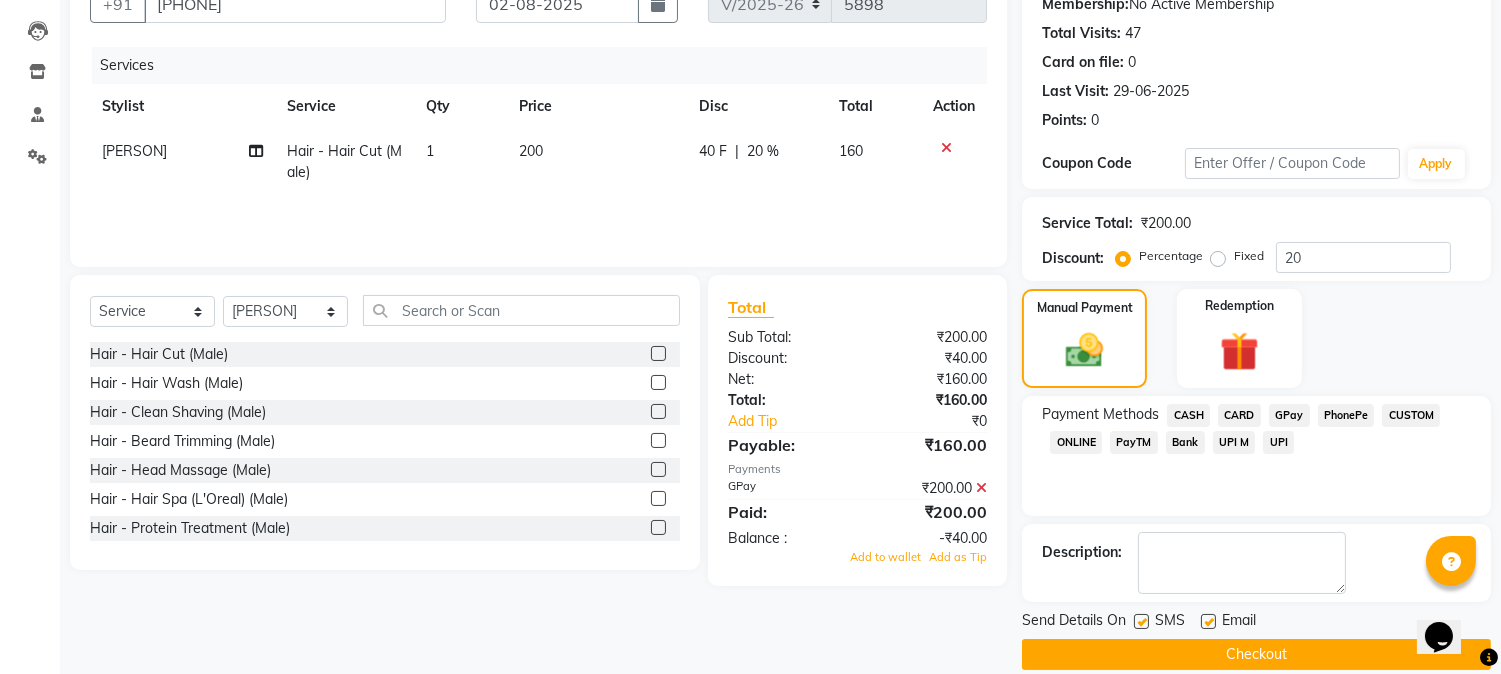 scroll, scrollTop: 225, scrollLeft: 0, axis: vertical 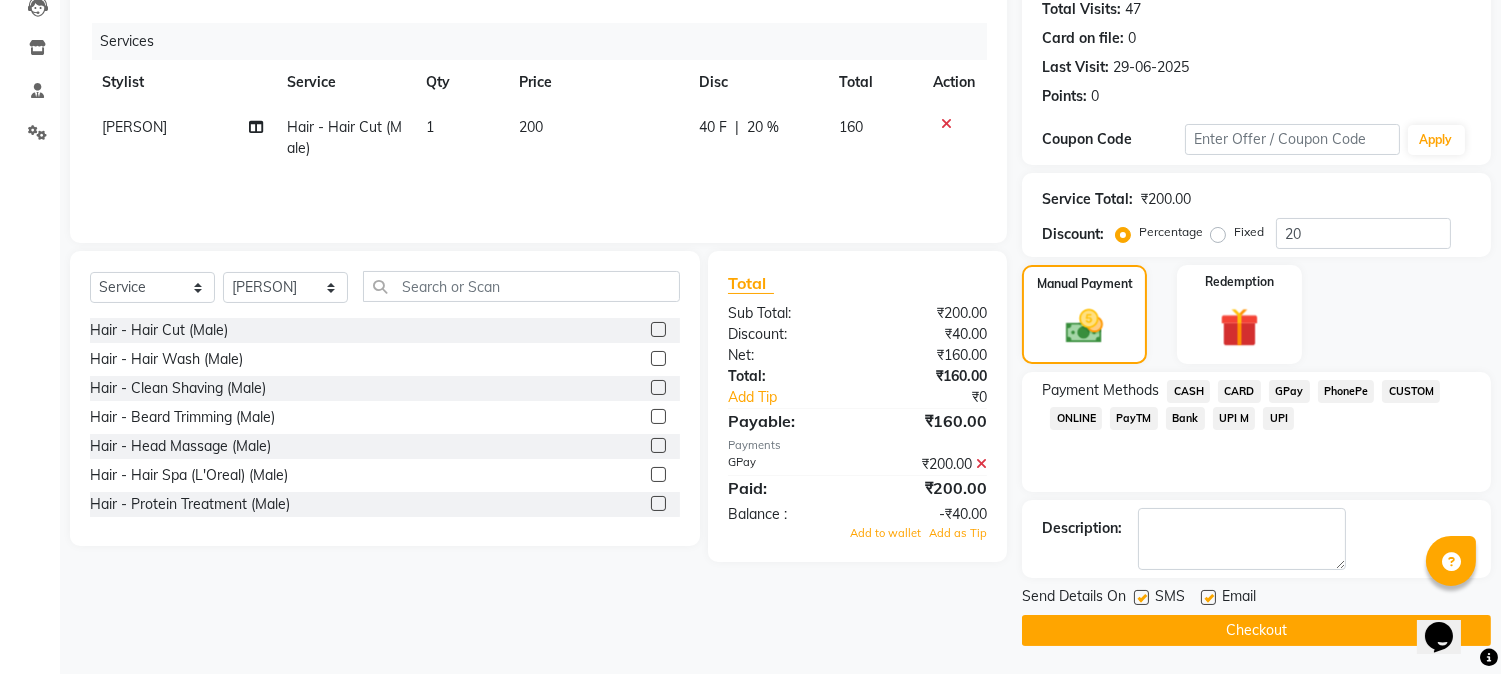 click 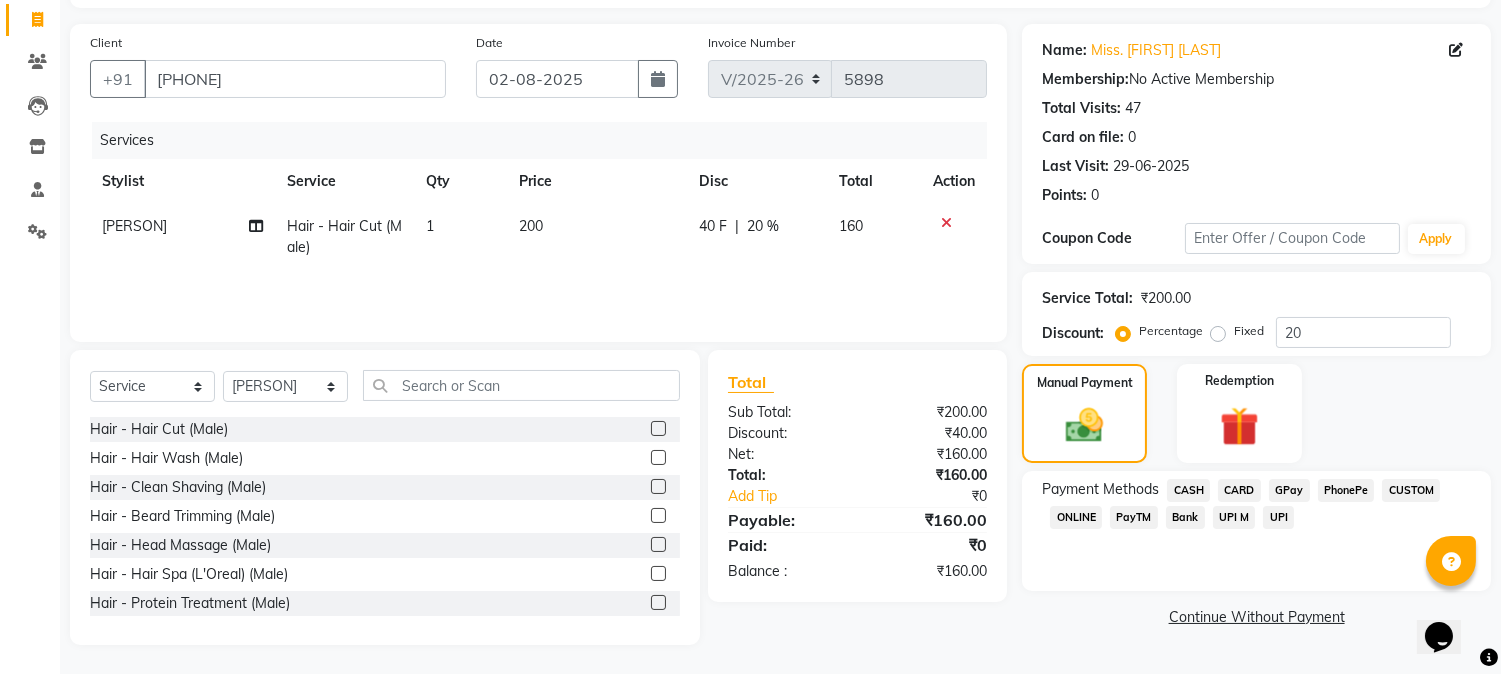 click on "GPay" 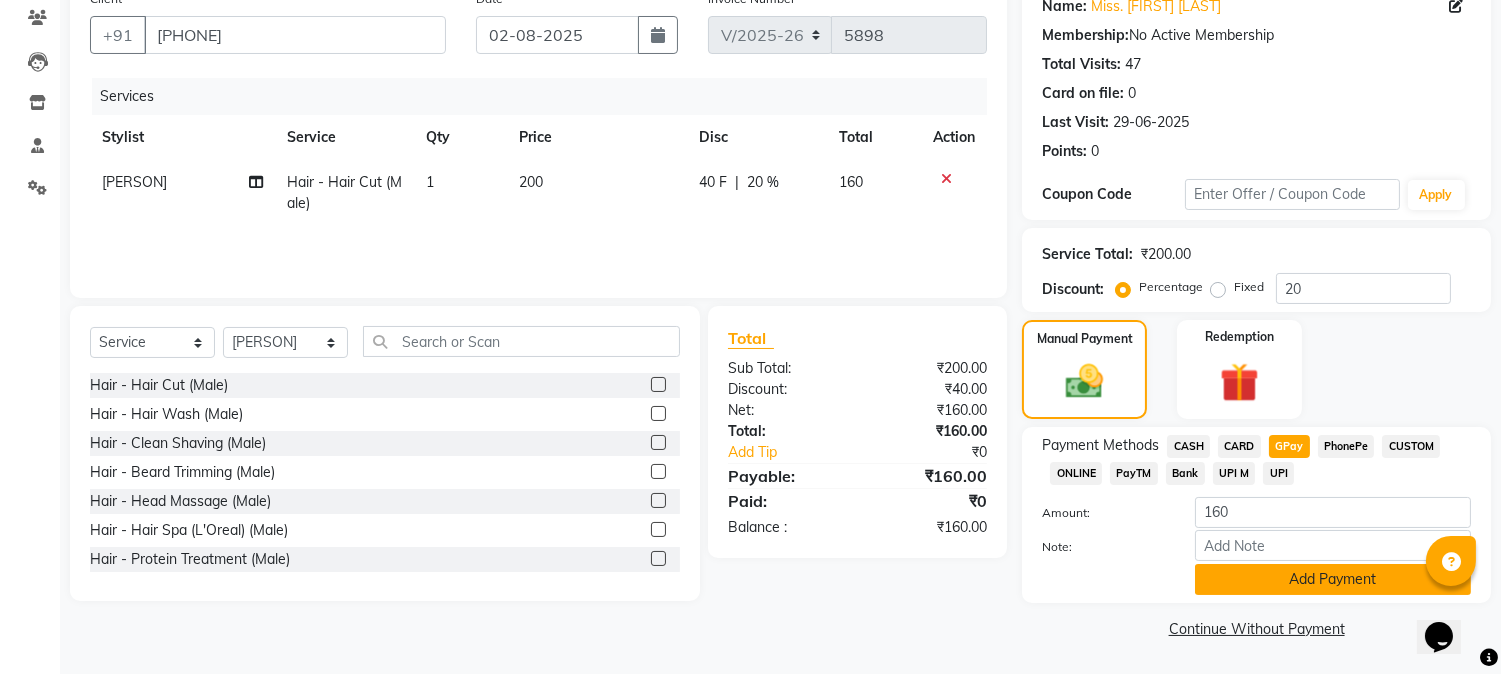 click on "Add Payment" 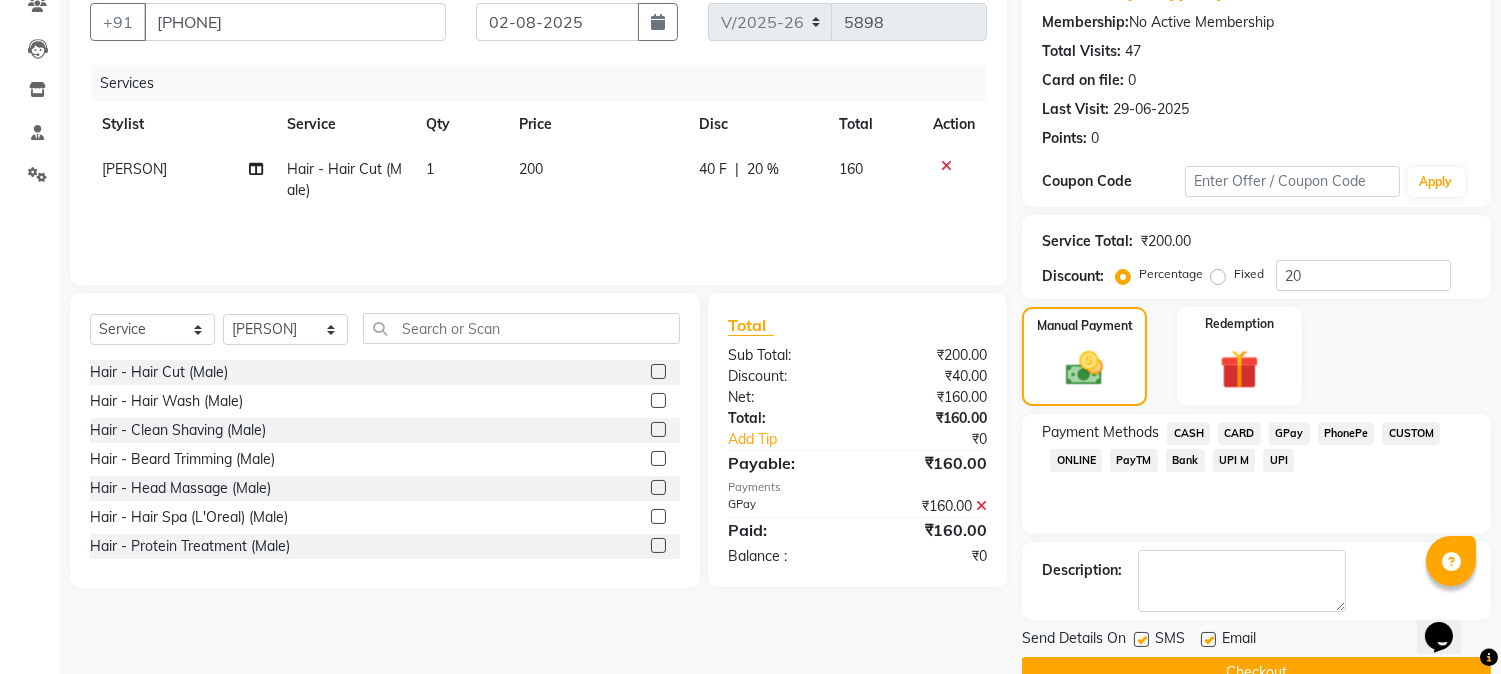 scroll, scrollTop: 225, scrollLeft: 0, axis: vertical 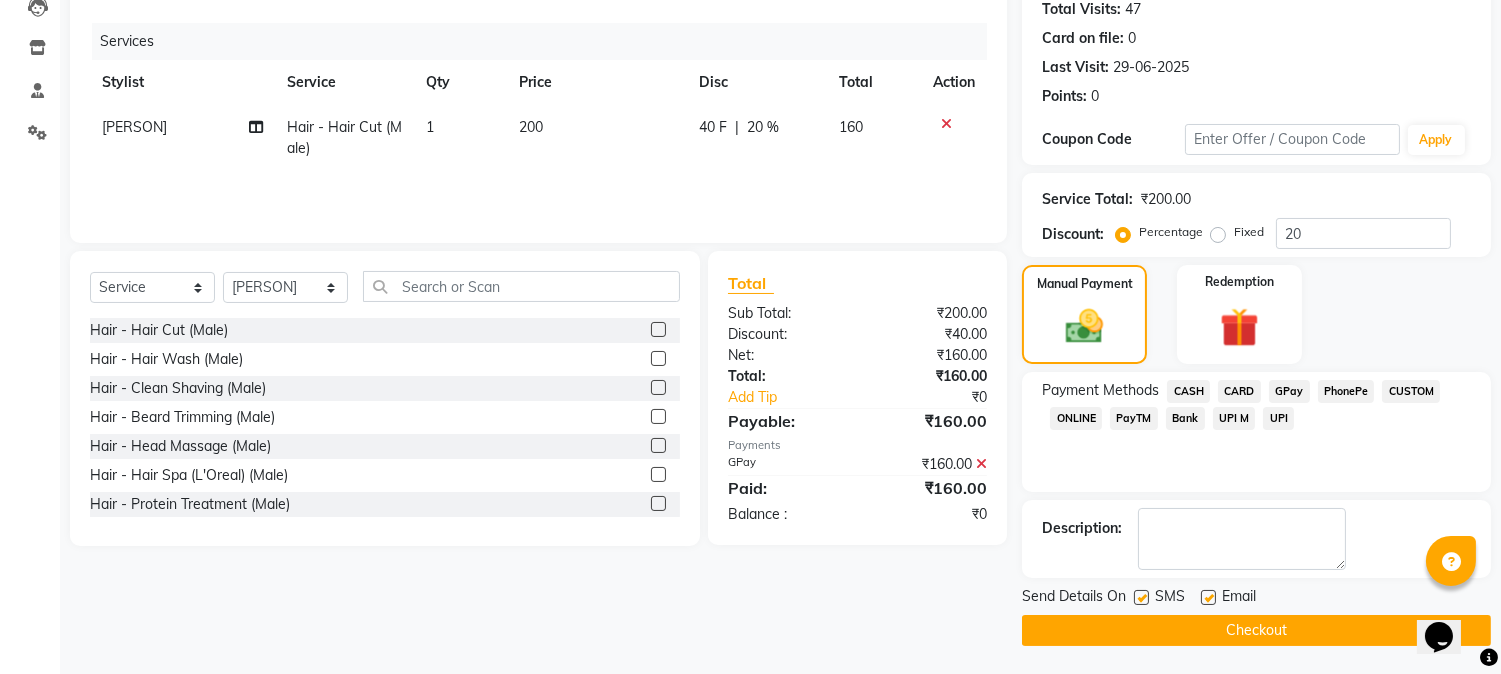 click on "Checkout" 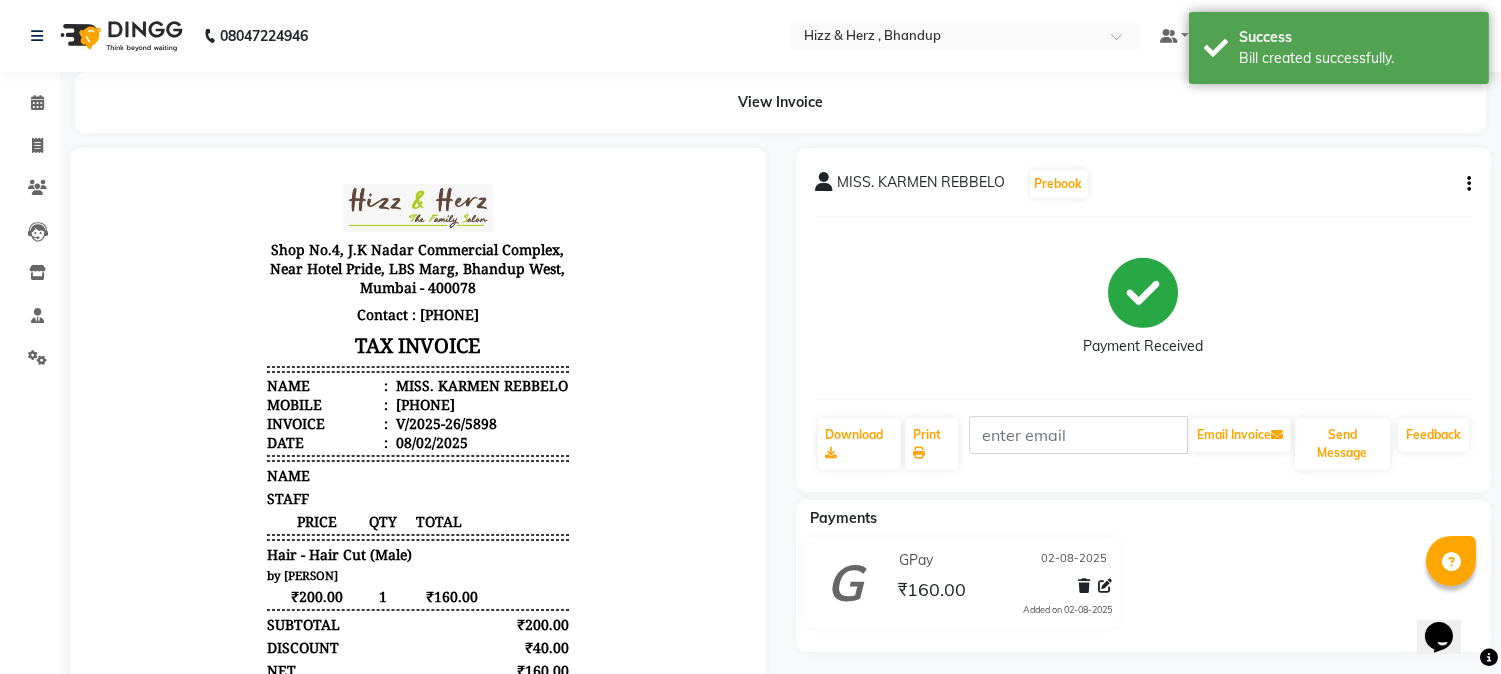 scroll, scrollTop: 0, scrollLeft: 0, axis: both 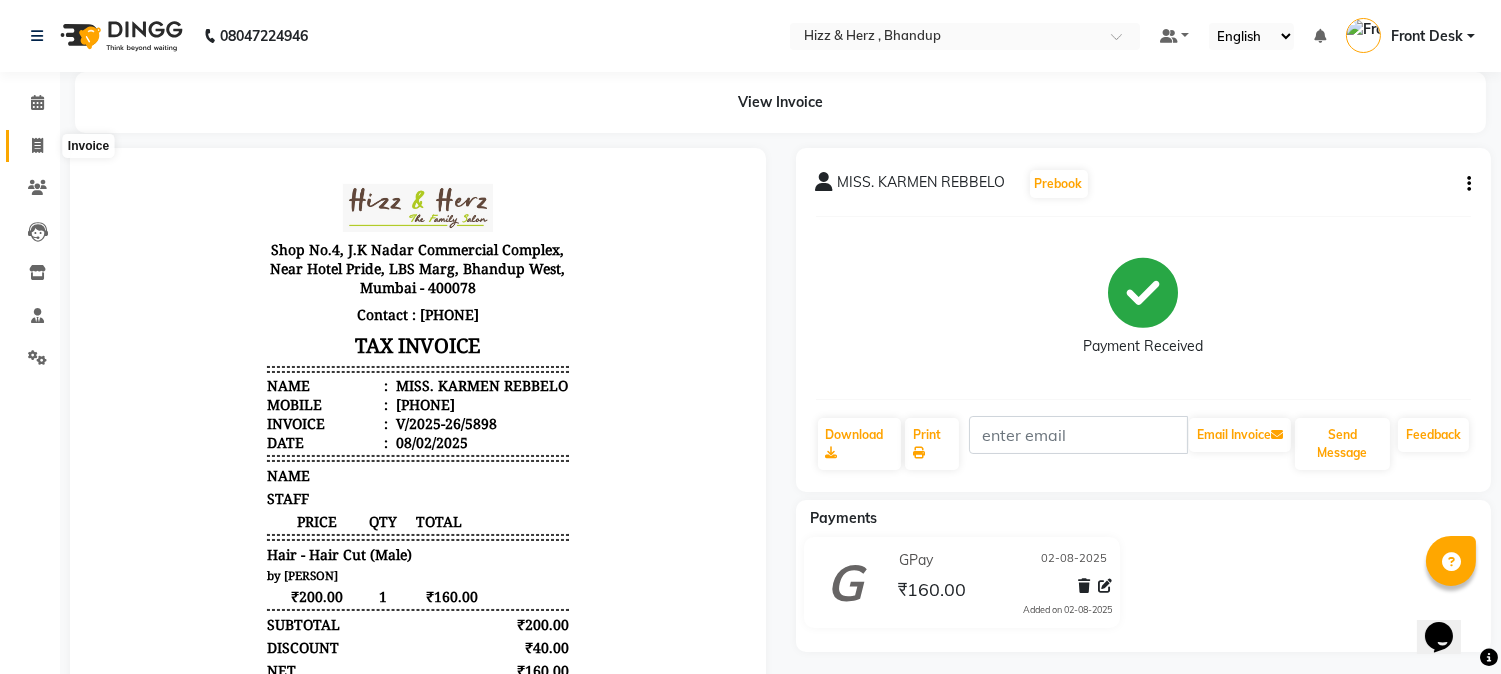 click 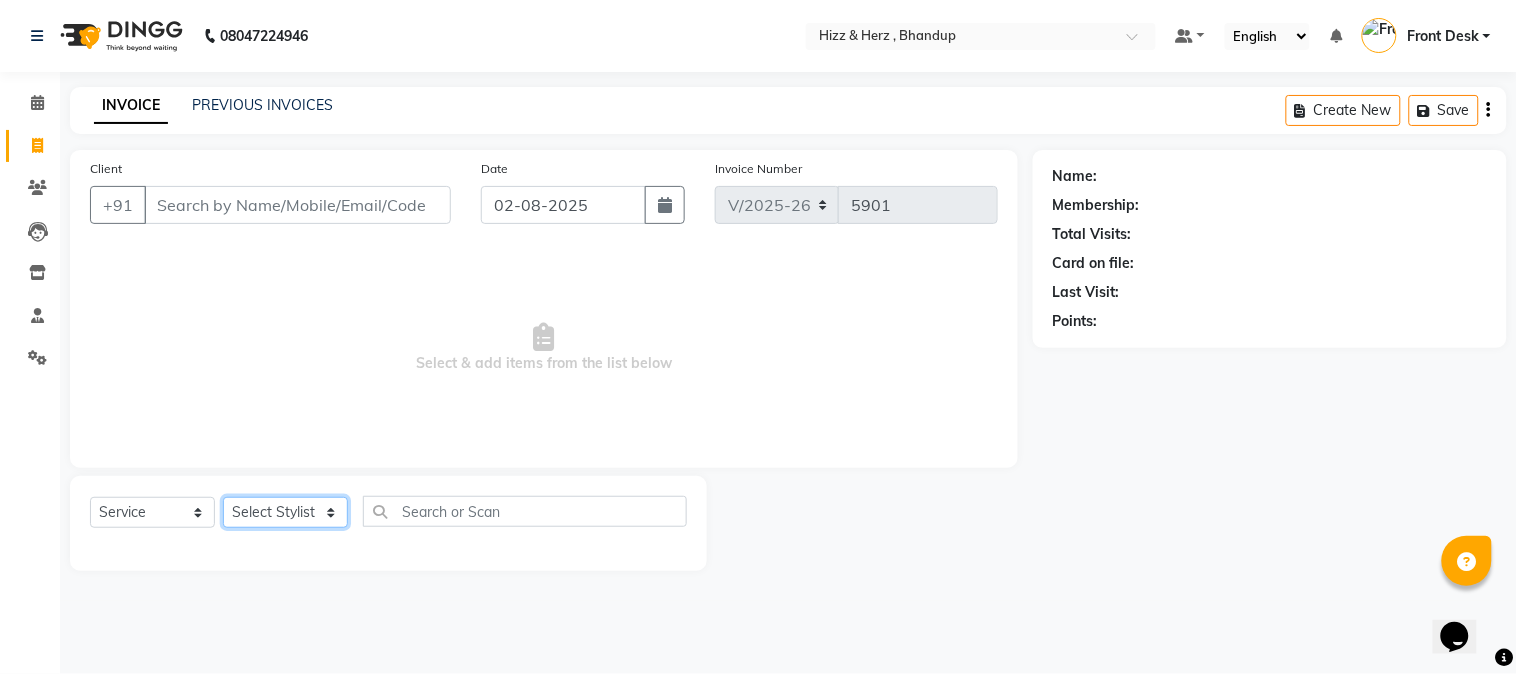 click on "Select Stylist Front Desk Gaurav Sharma HIZZ & HERZ 2 IRFAN AHMAD Jigna Goswami KHALID AHMAD Laxmi Mehboob MOHD PARVEJ NIZAM Salman Sangeeta  SUMITA  VEERENDRA SHARMA" 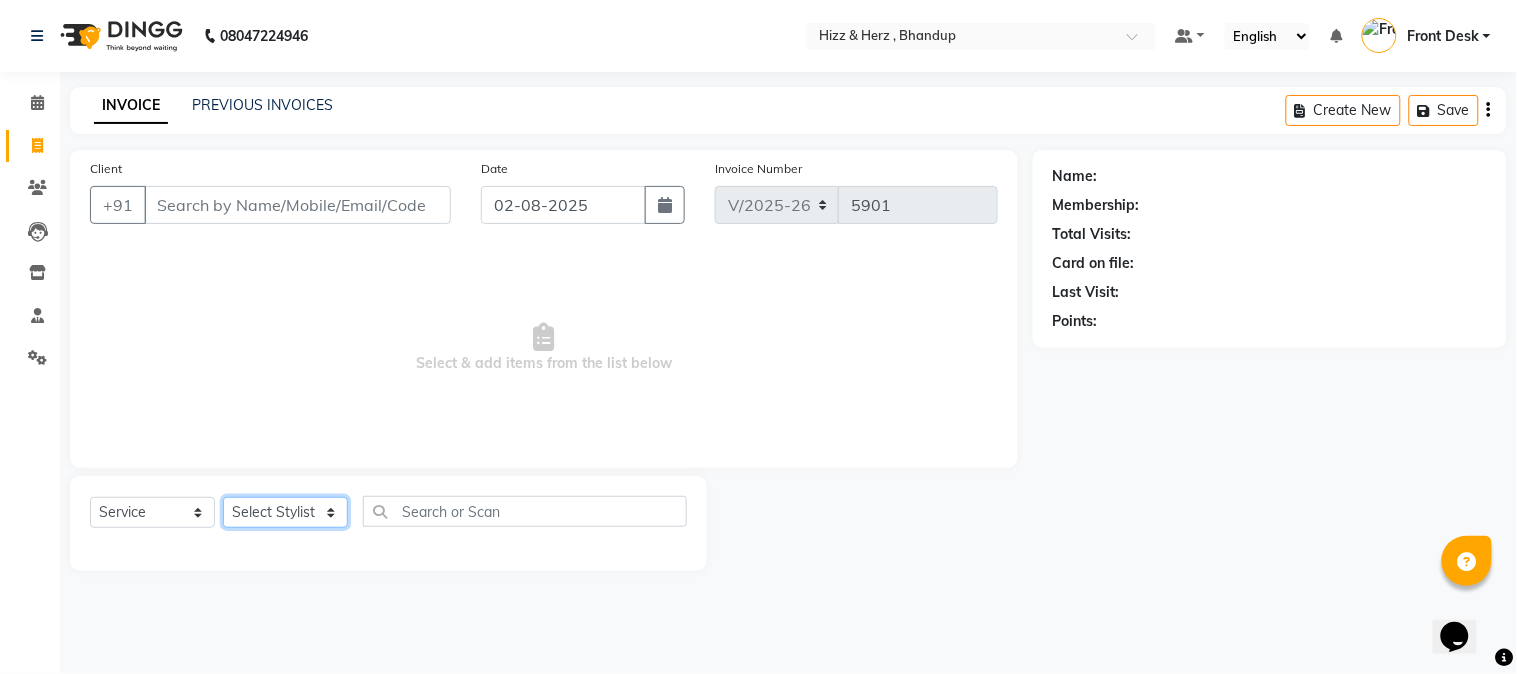 select on "24394" 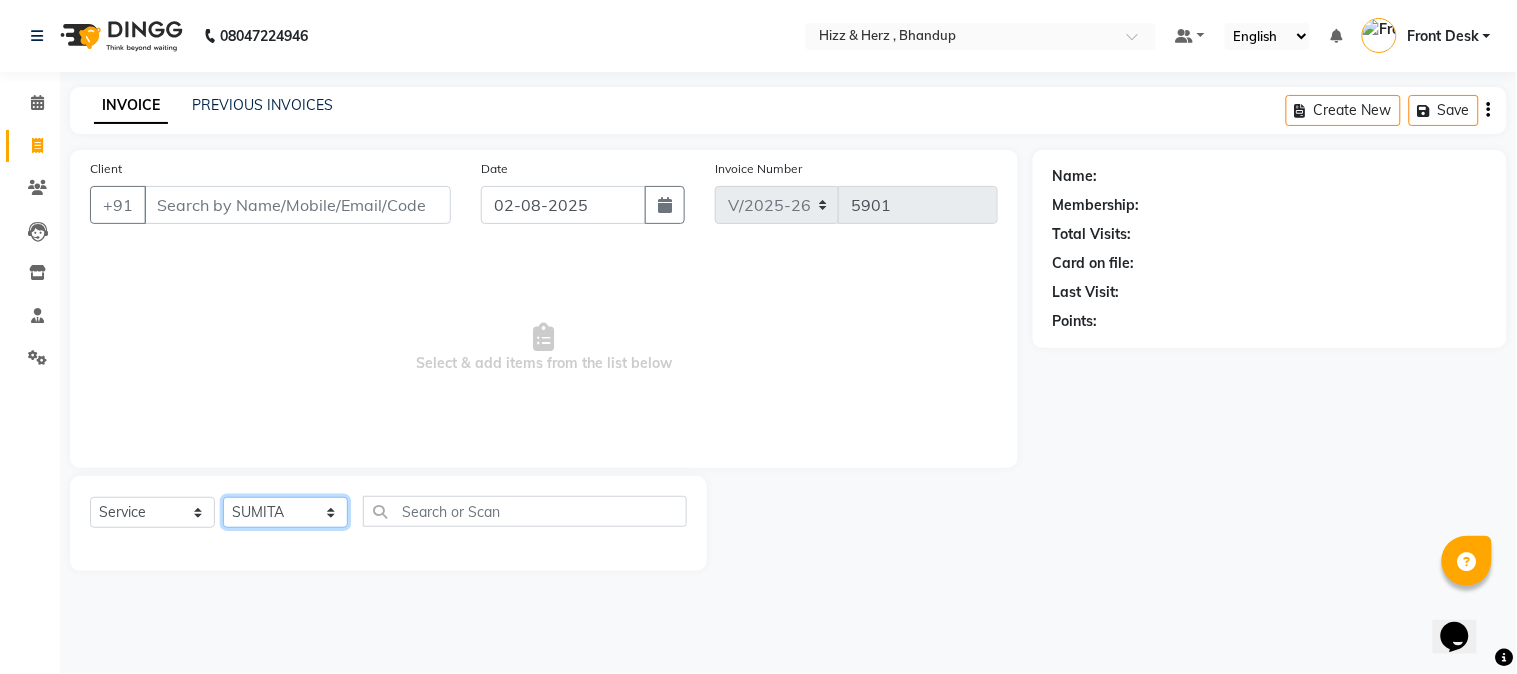 click on "Select Stylist Front Desk Gaurav Sharma HIZZ & HERZ 2 IRFAN AHMAD Jigna Goswami KHALID AHMAD Laxmi Mehboob MOHD PARVEJ NIZAM Salman Sangeeta  SUMITA  VEERENDRA SHARMA" 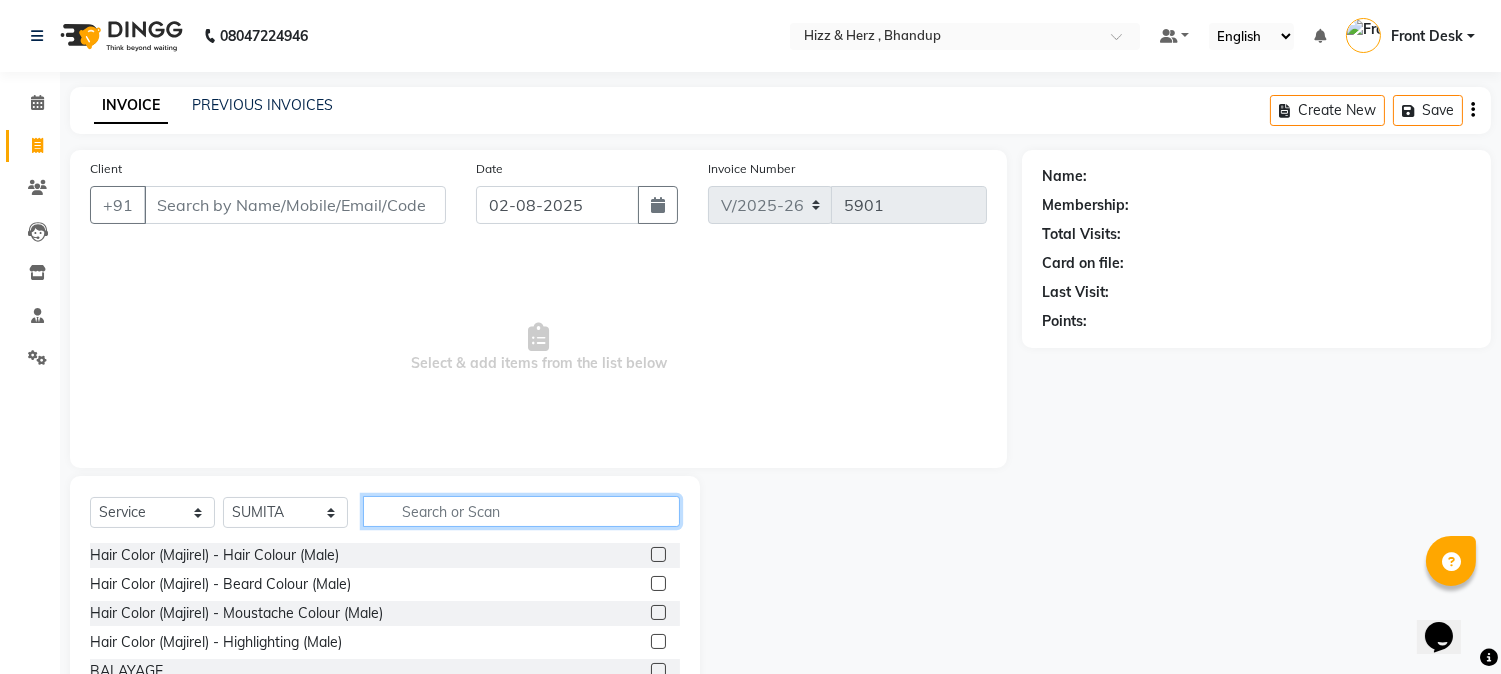 click 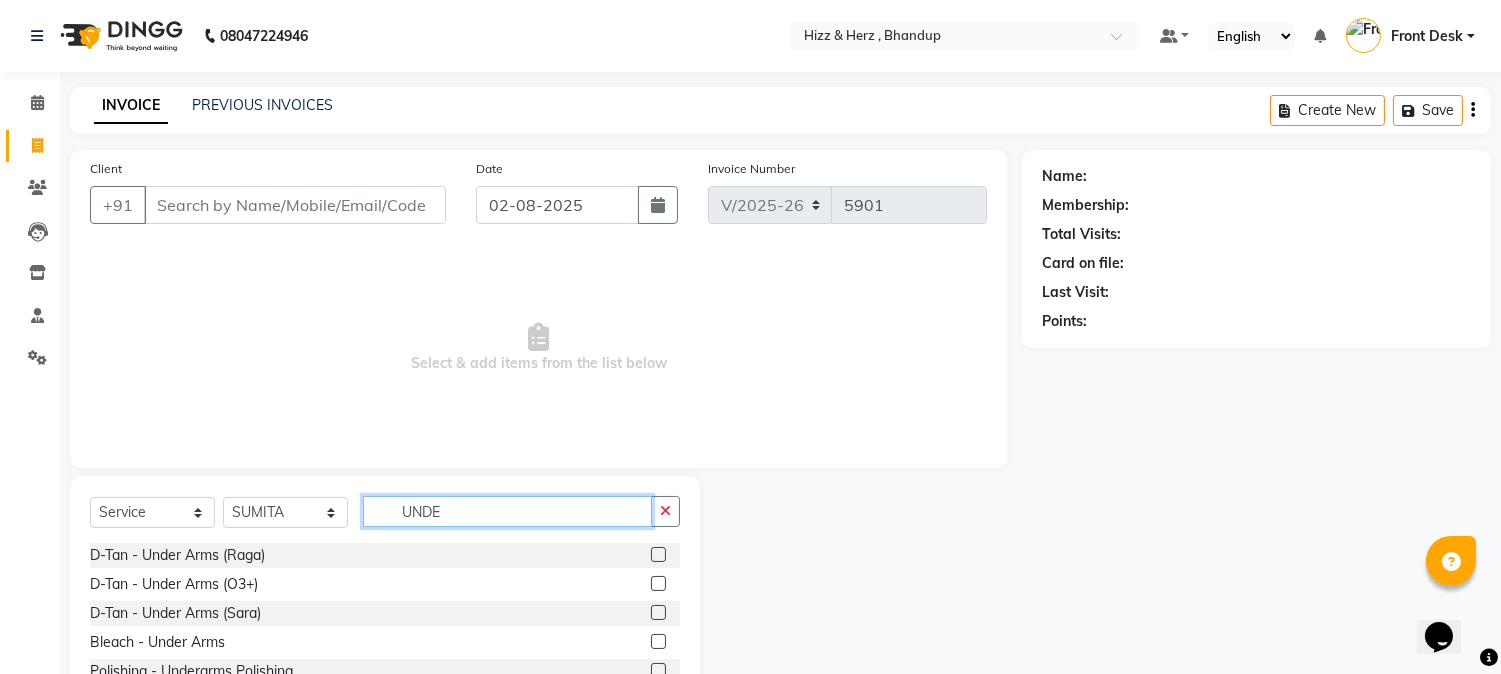 scroll, scrollTop: 32, scrollLeft: 0, axis: vertical 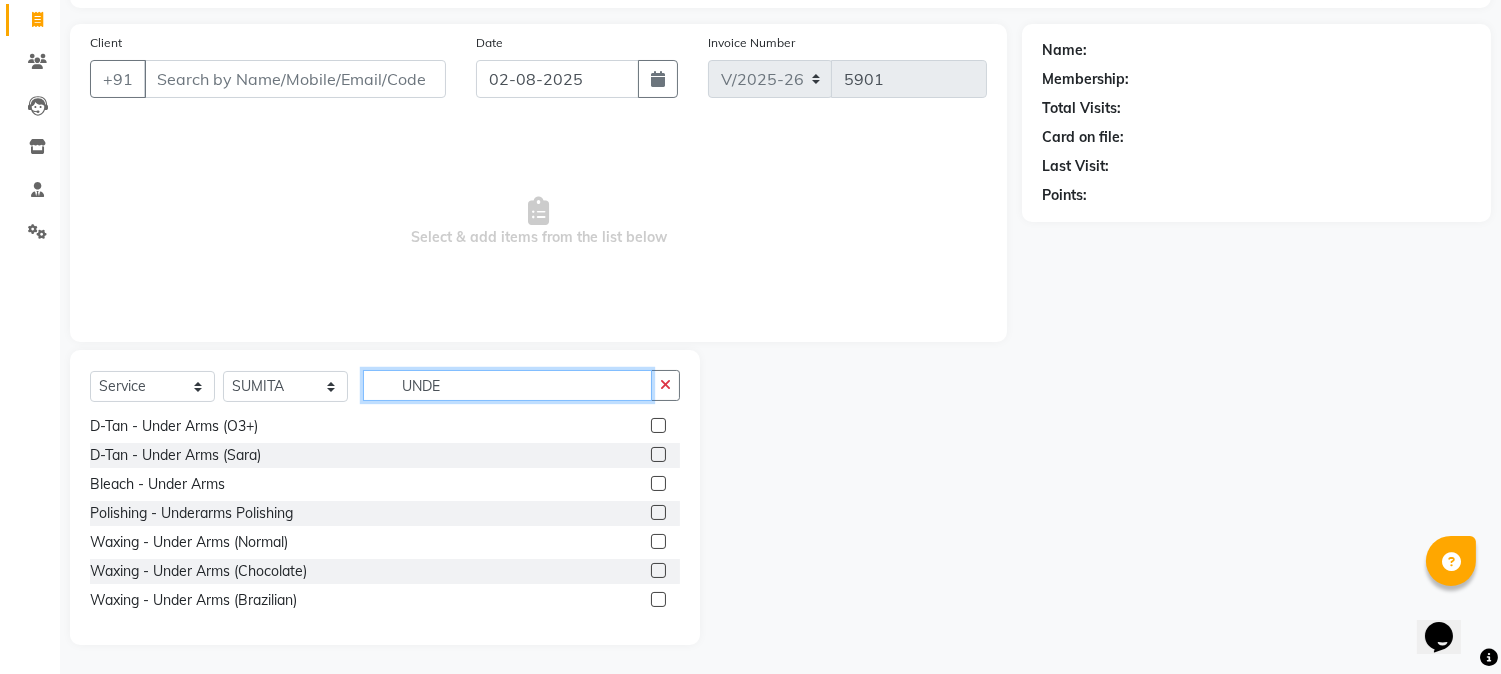 type on "UNDE" 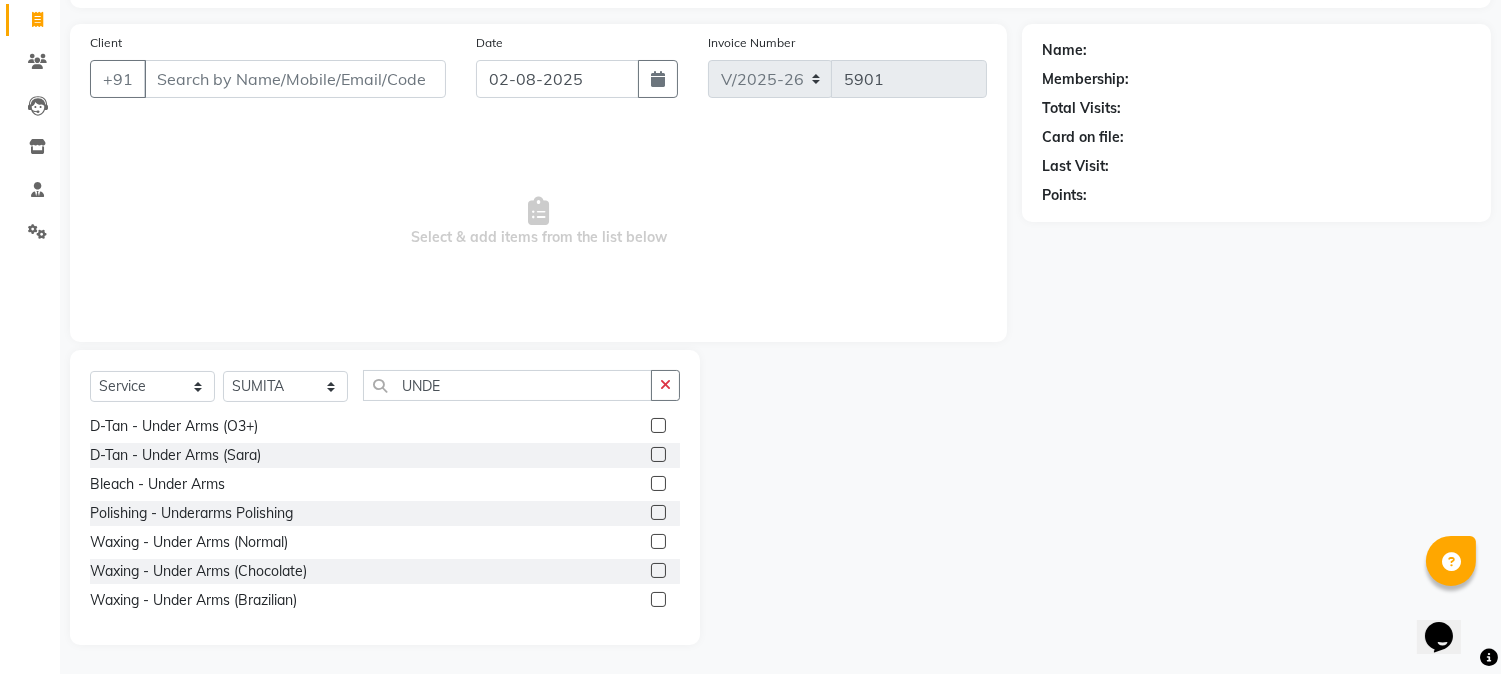 click 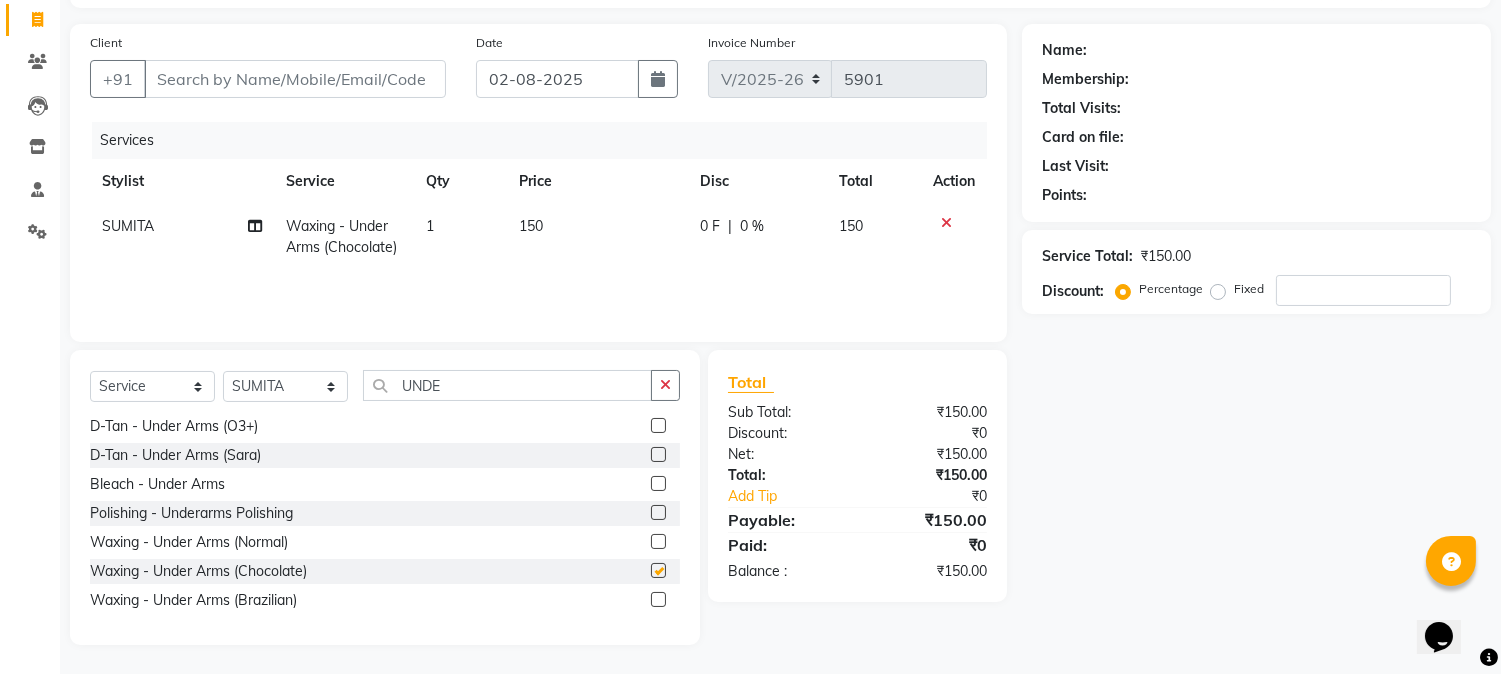 checkbox on "false" 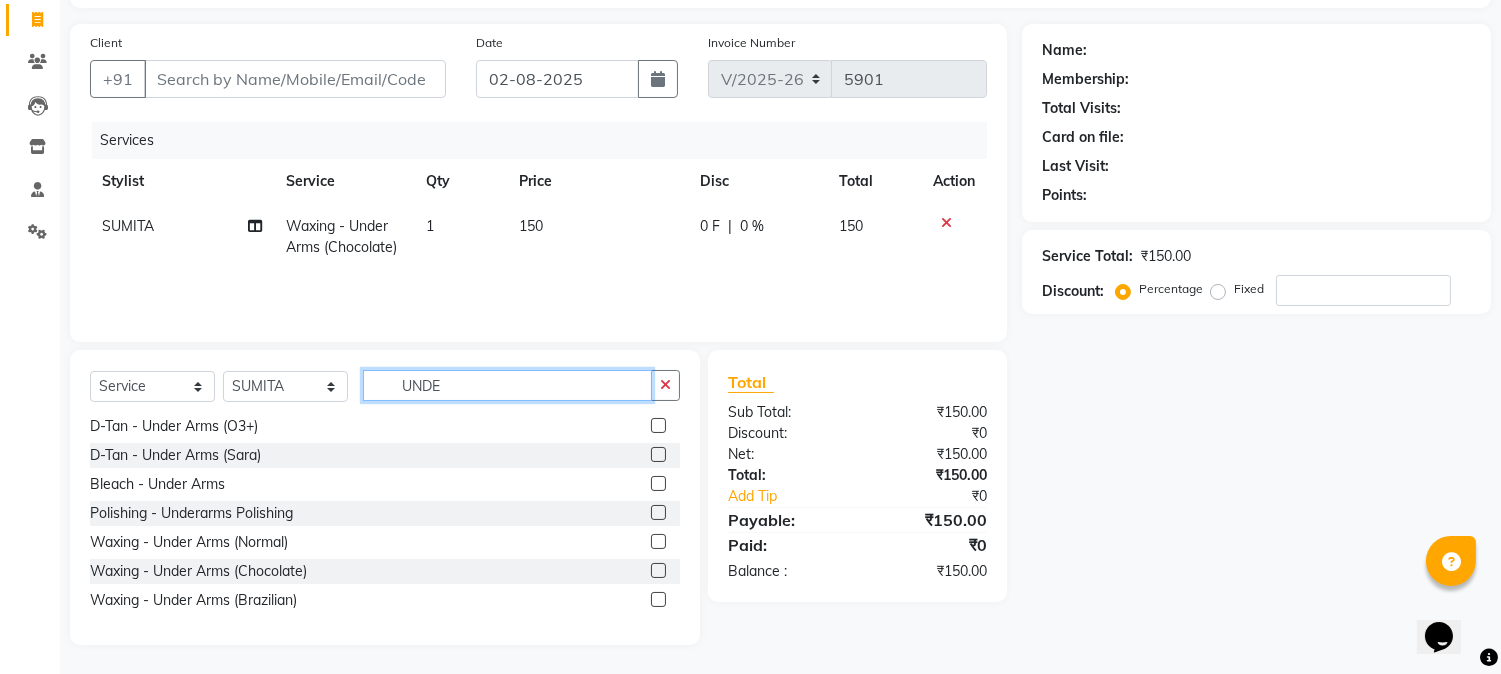 click on "UNDE" 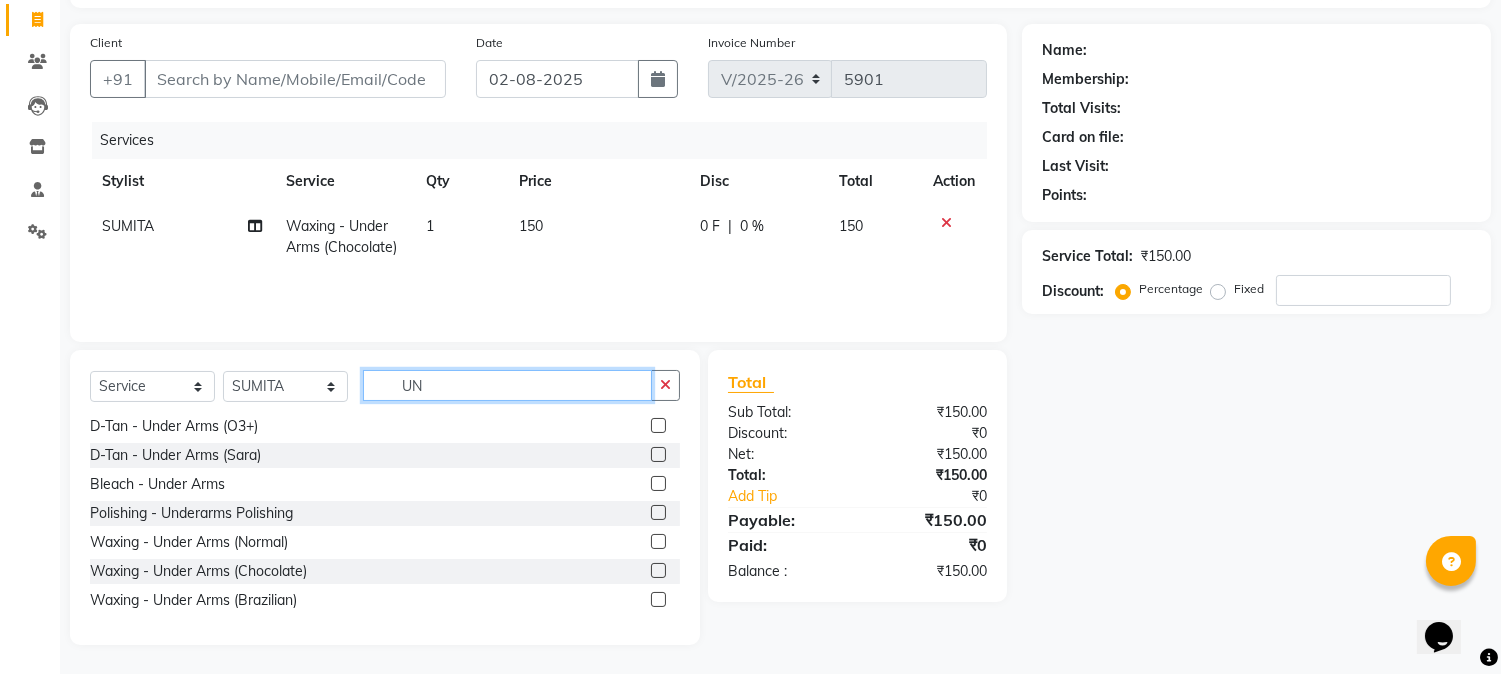 type on "U" 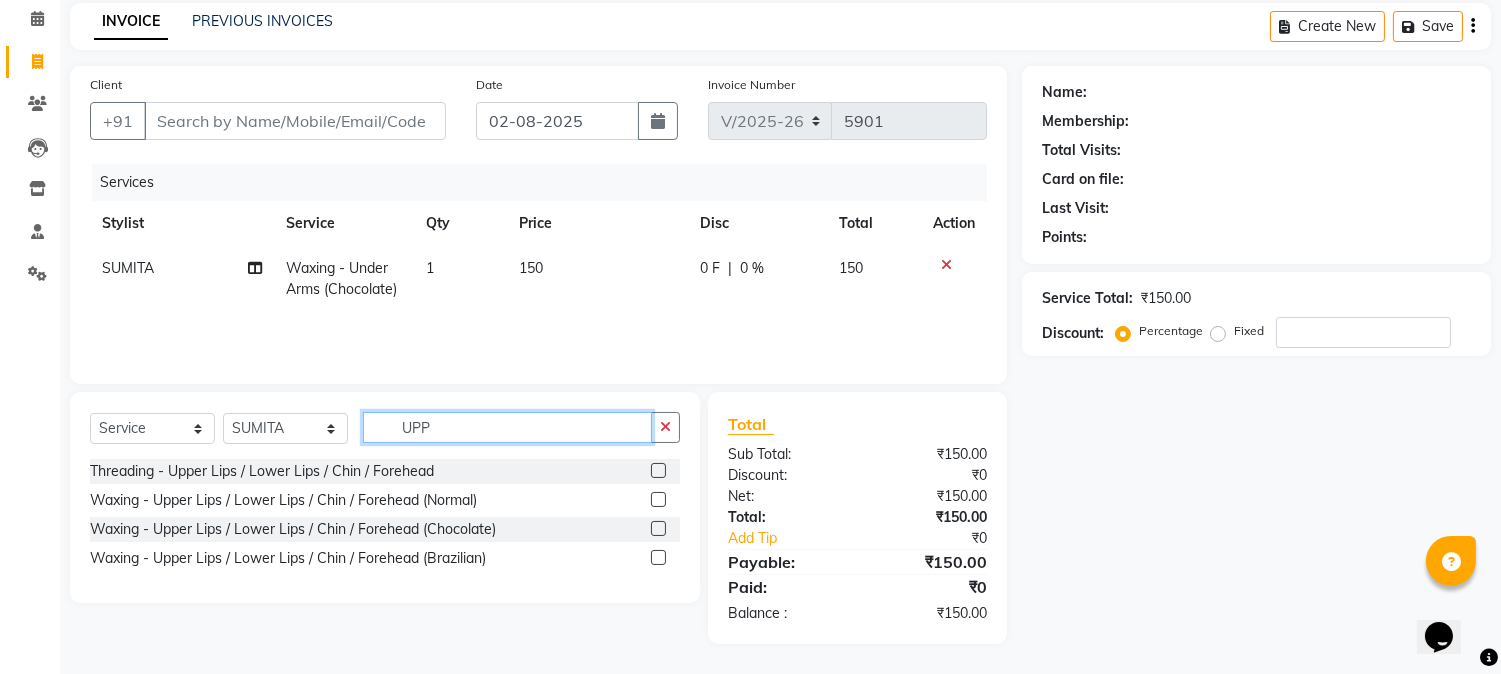 scroll, scrollTop: 84, scrollLeft: 0, axis: vertical 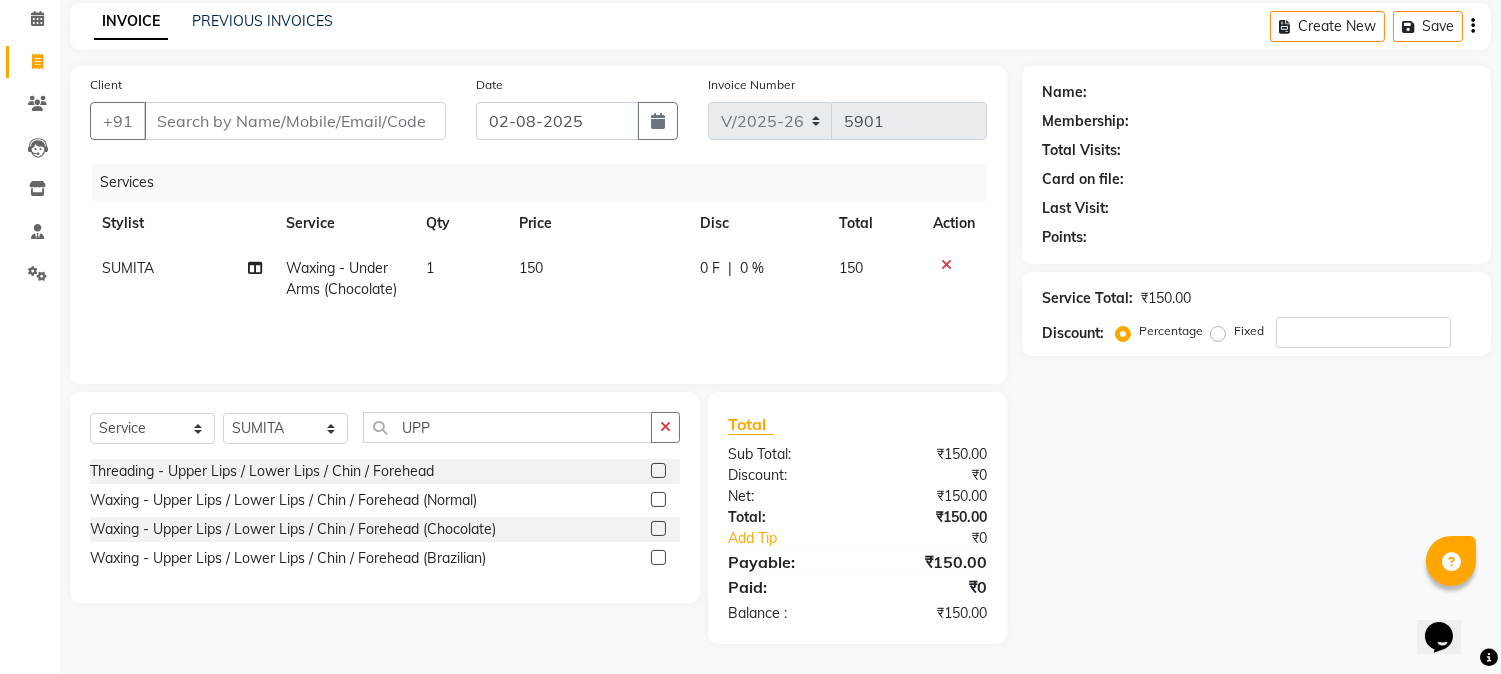 click 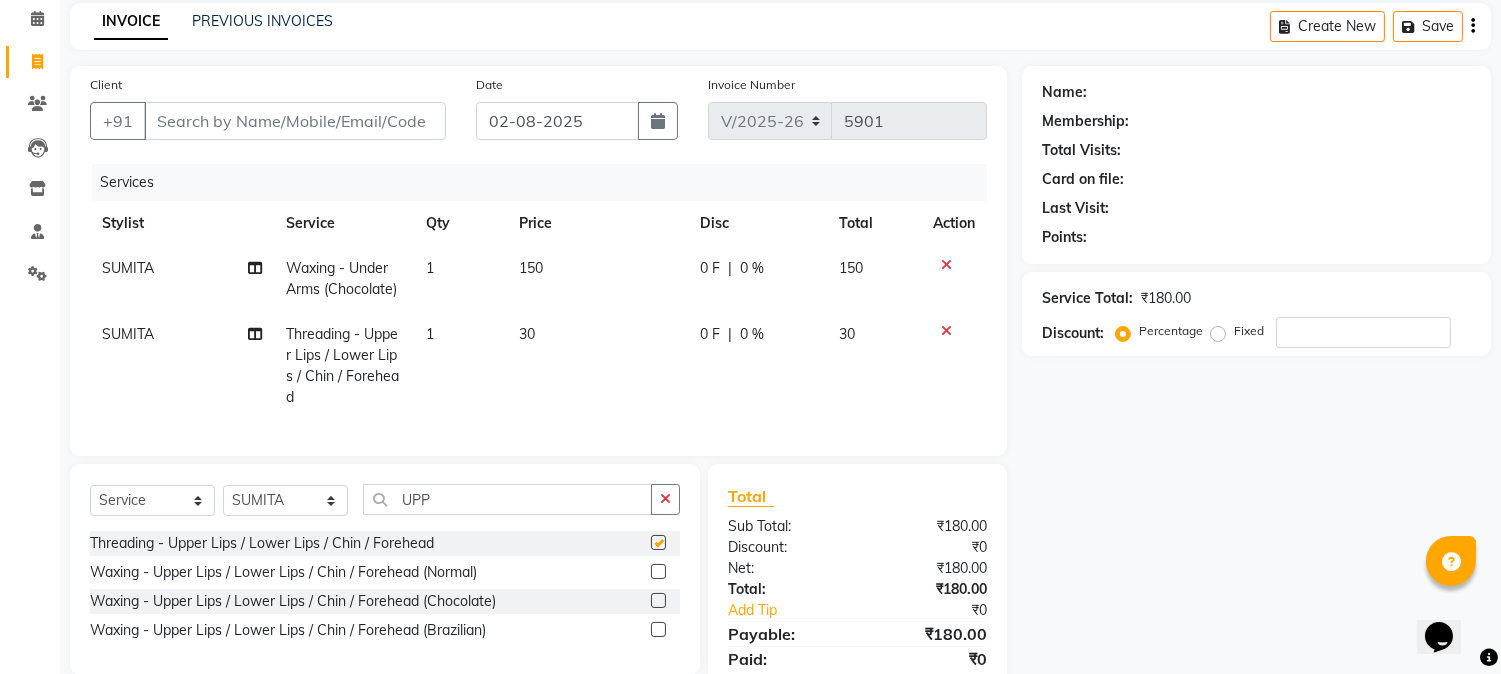 checkbox on "false" 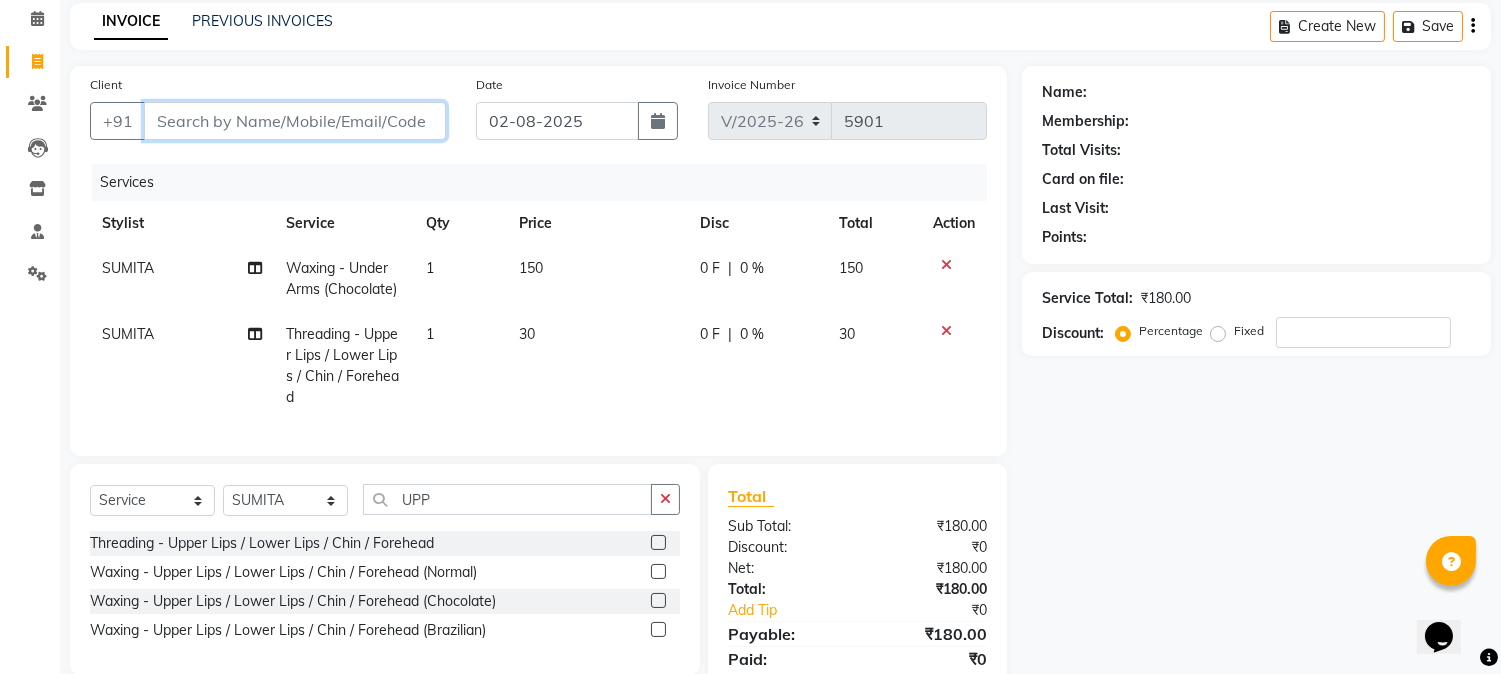 click on "Client" at bounding box center (295, 121) 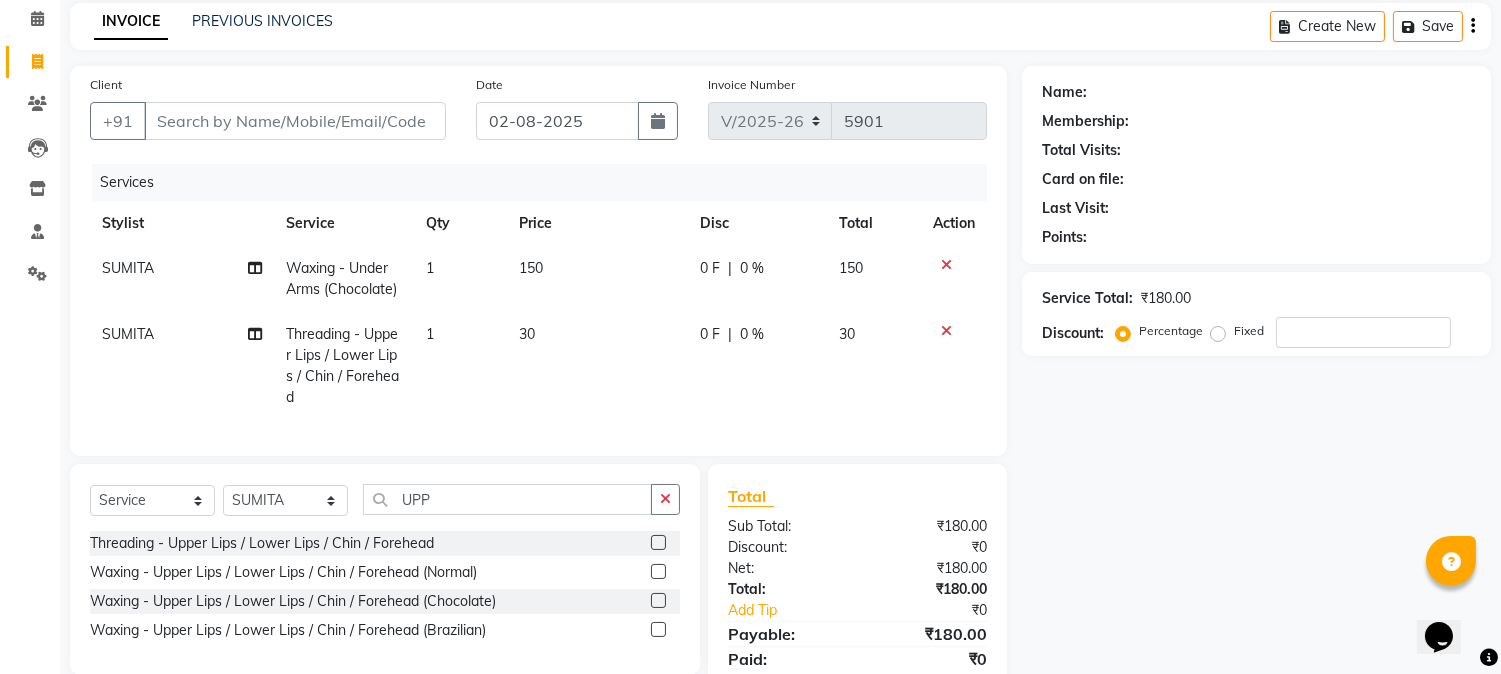 click on "INVOICE PREVIOUS INVOICES" 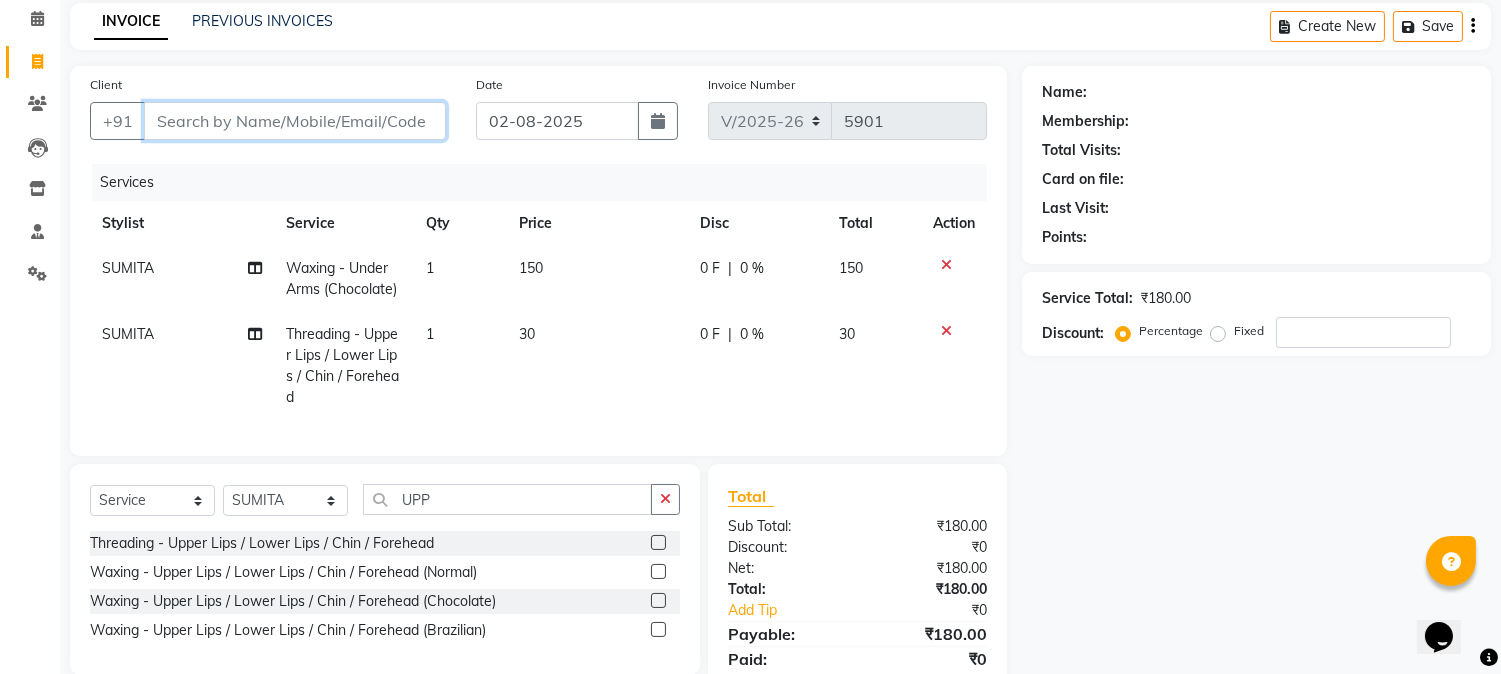 click on "Client" at bounding box center (295, 121) 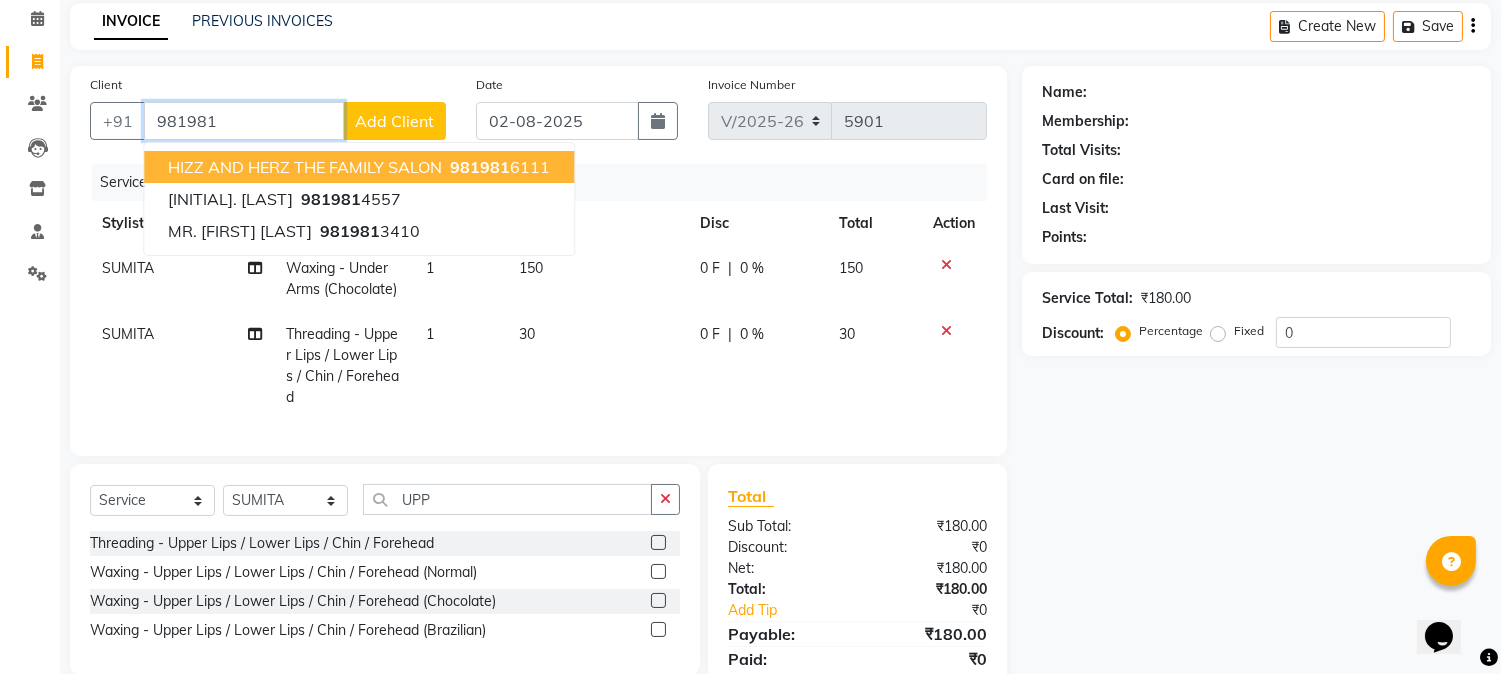 click on "HIZZ AND HERZ THE FAMILY SALON" at bounding box center [305, 167] 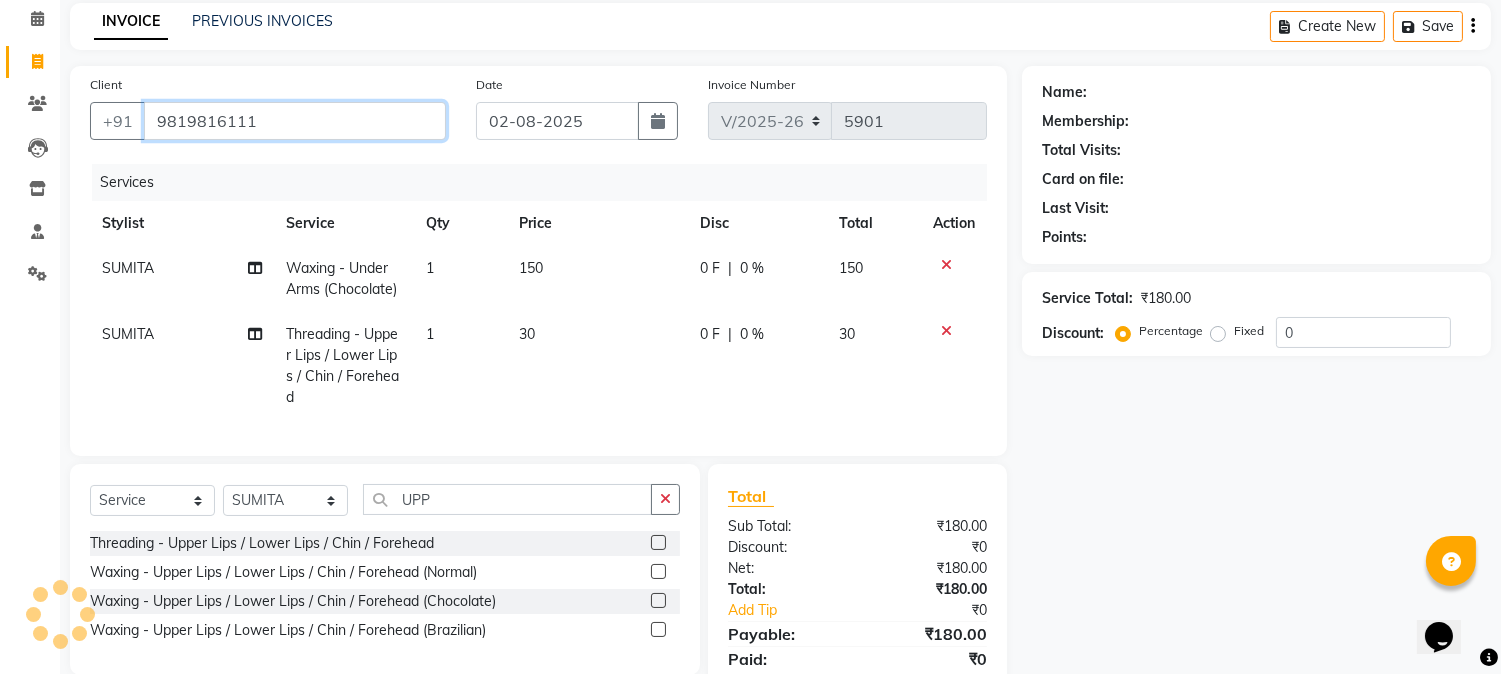 type on "9819816111" 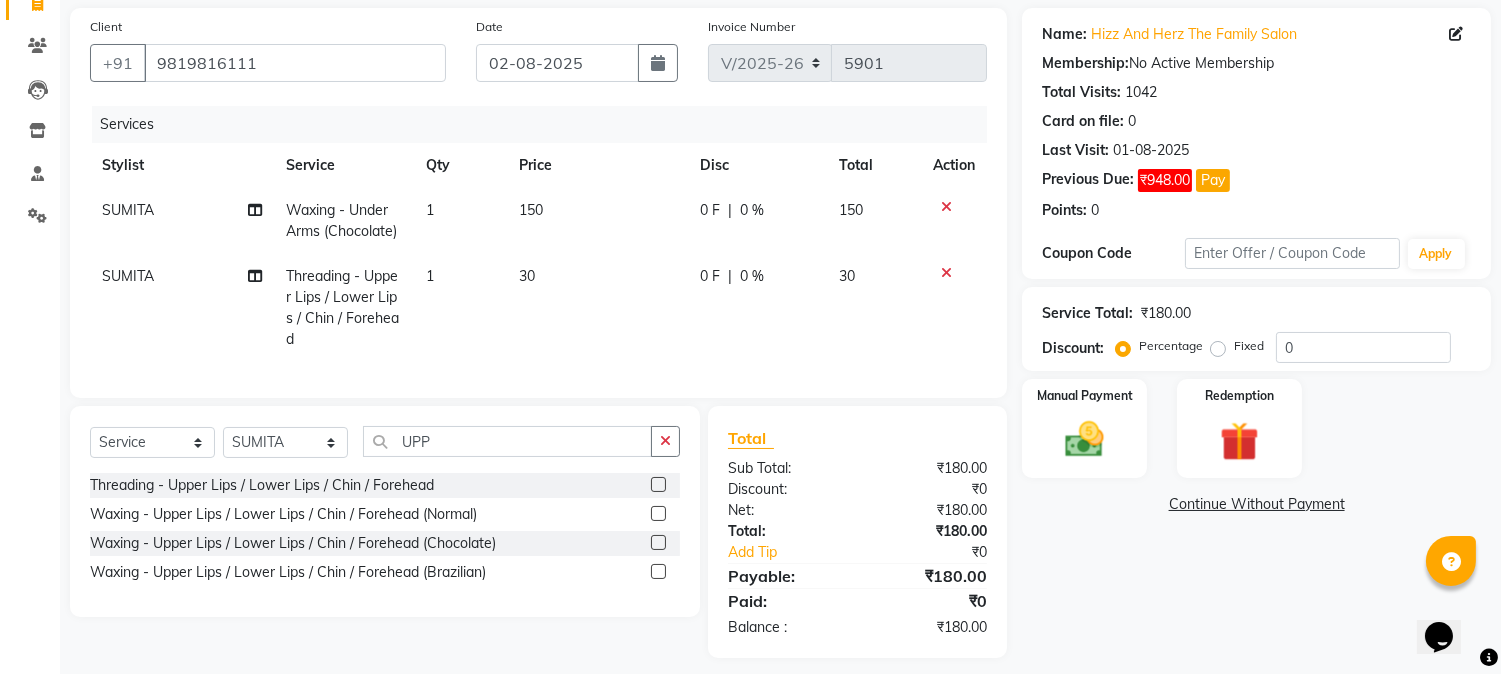 scroll, scrollTop: 172, scrollLeft: 0, axis: vertical 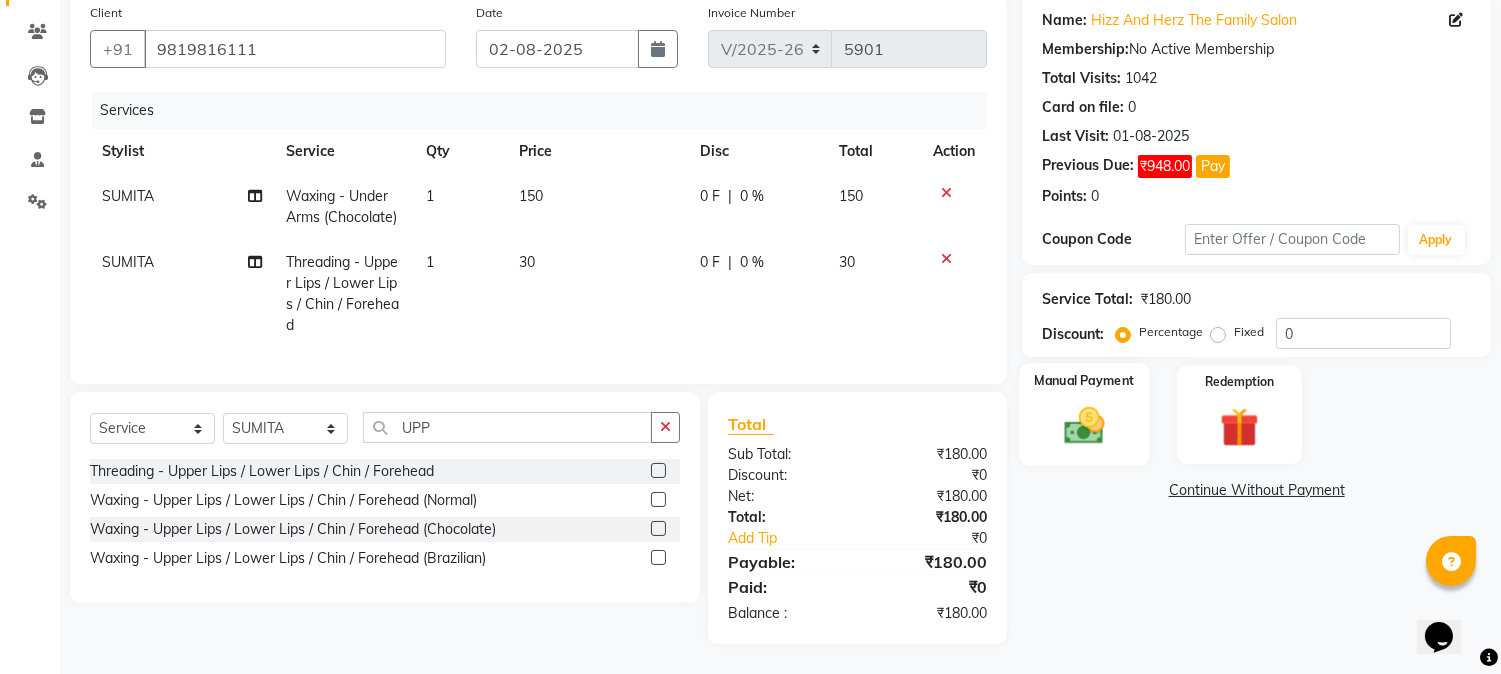 click 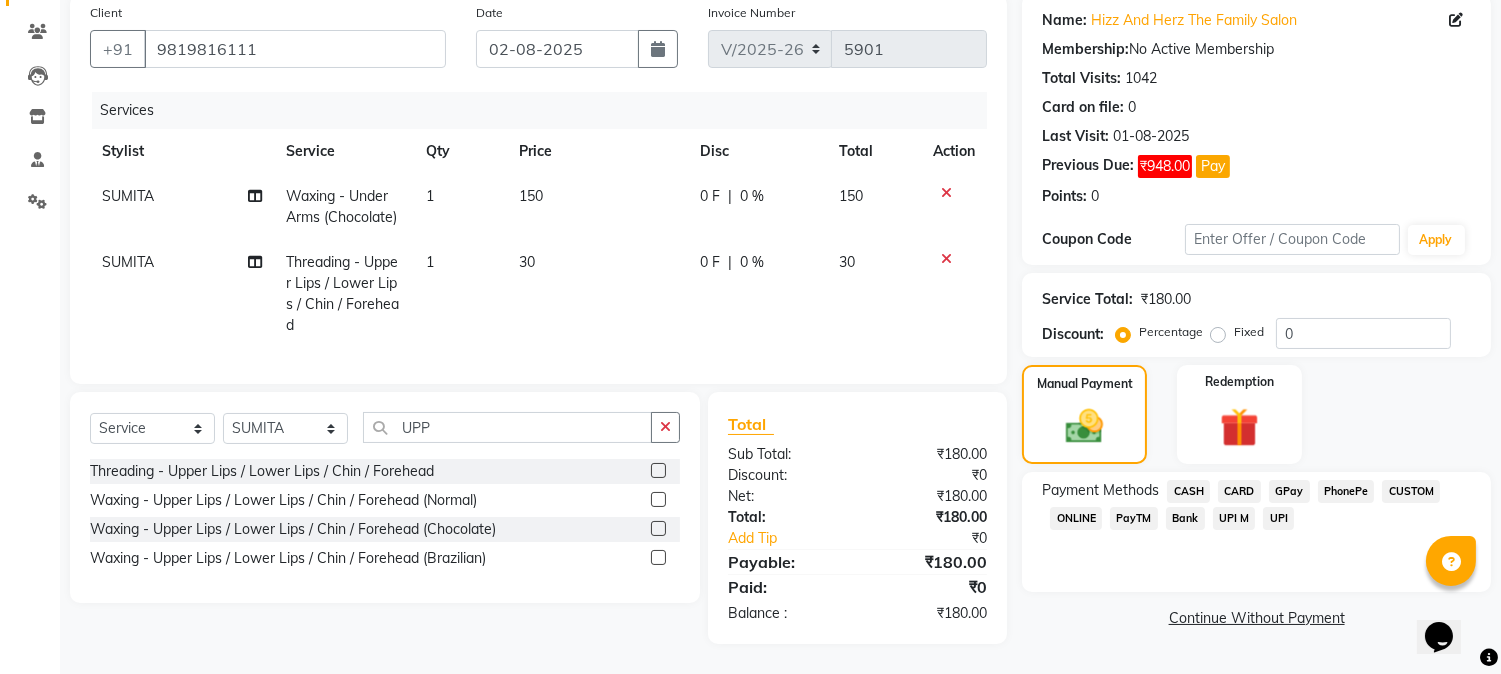 click on "GPay" 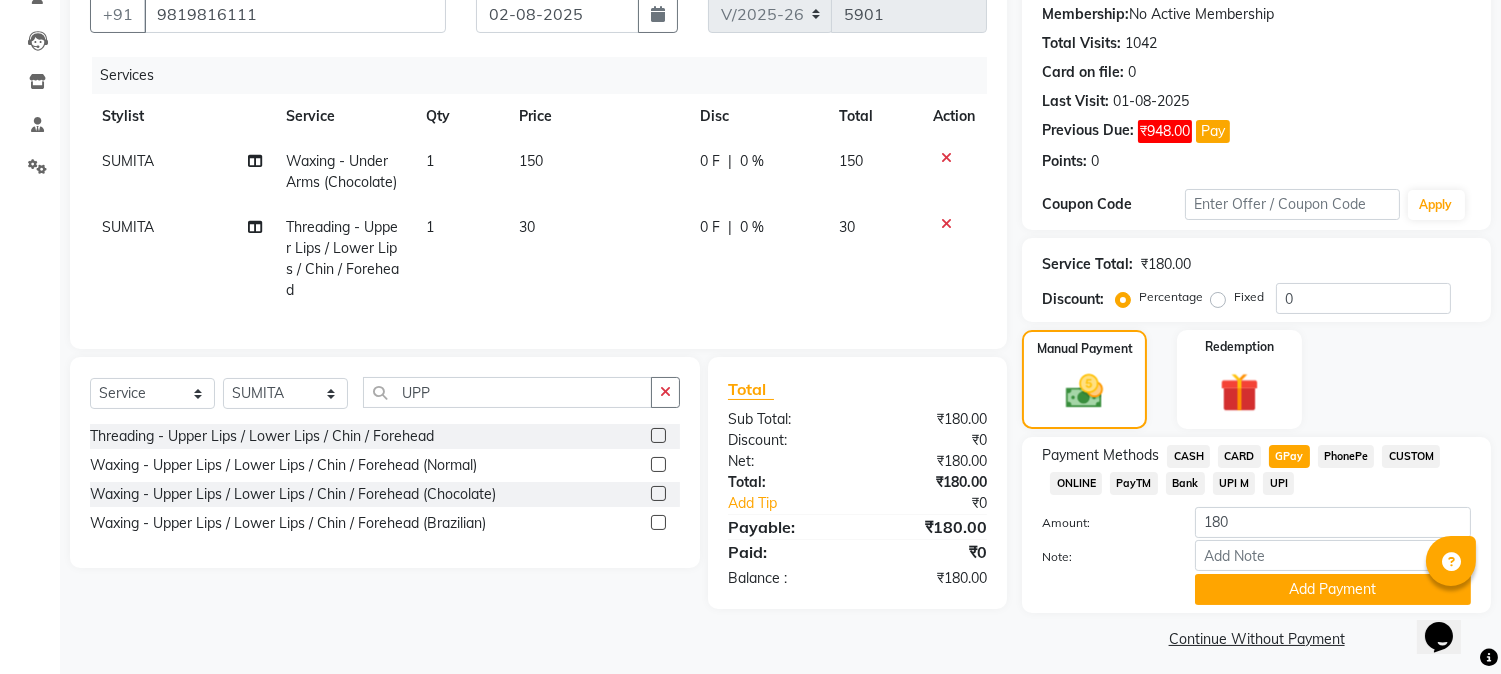 scroll, scrollTop: 201, scrollLeft: 0, axis: vertical 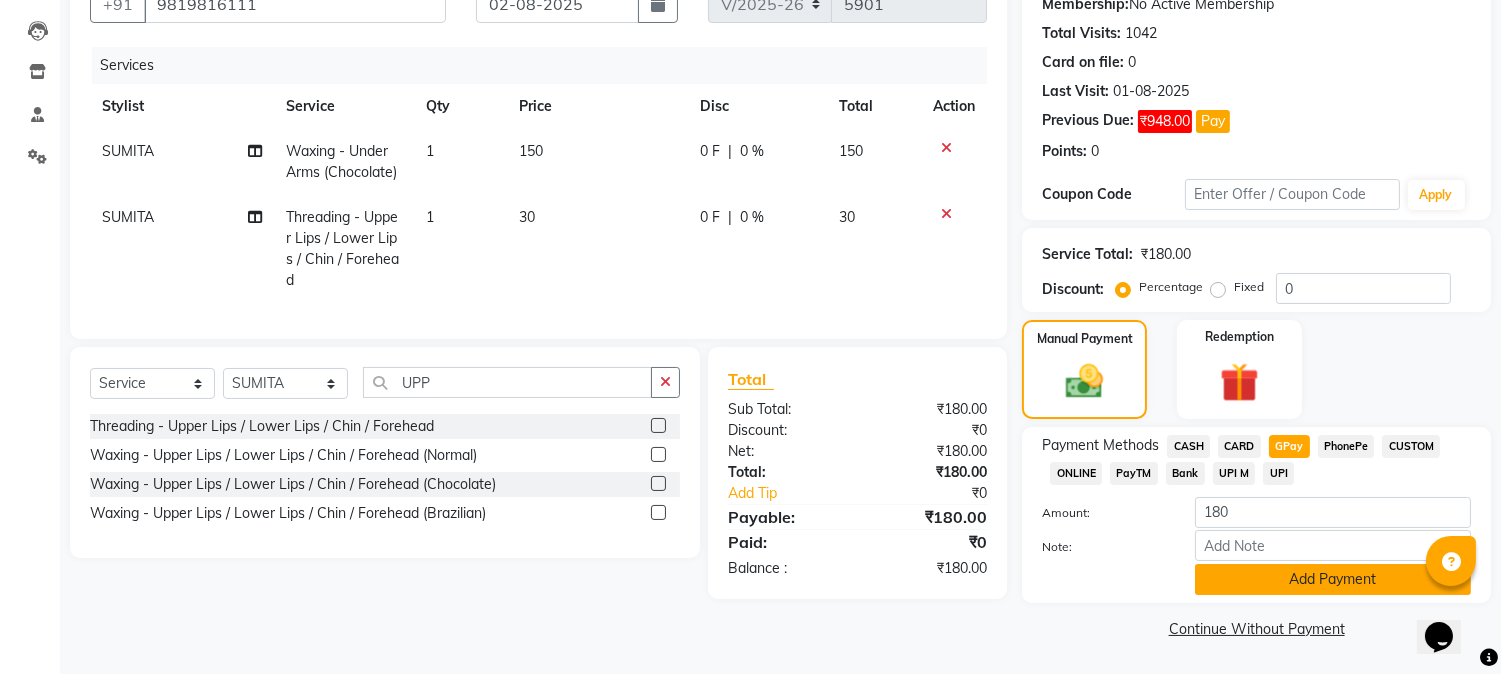 click on "Add Payment" 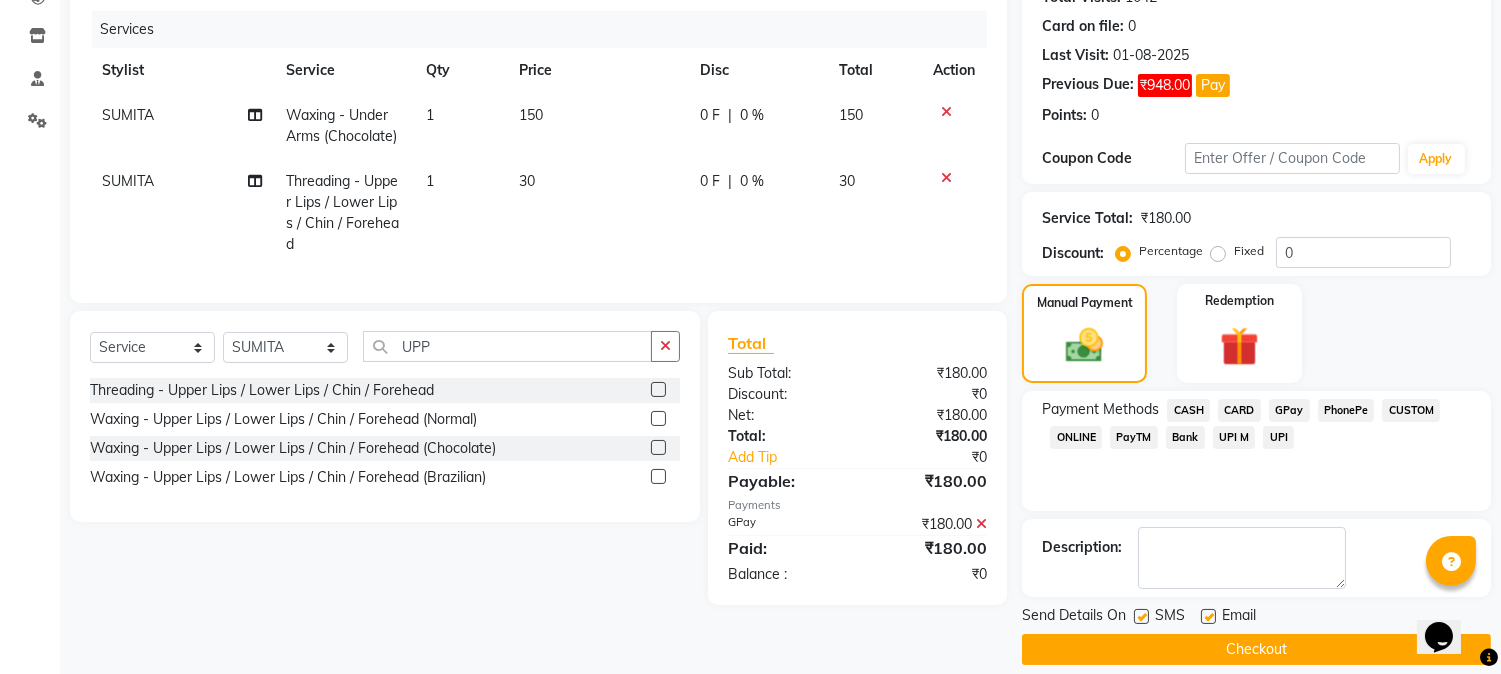 scroll, scrollTop: 257, scrollLeft: 0, axis: vertical 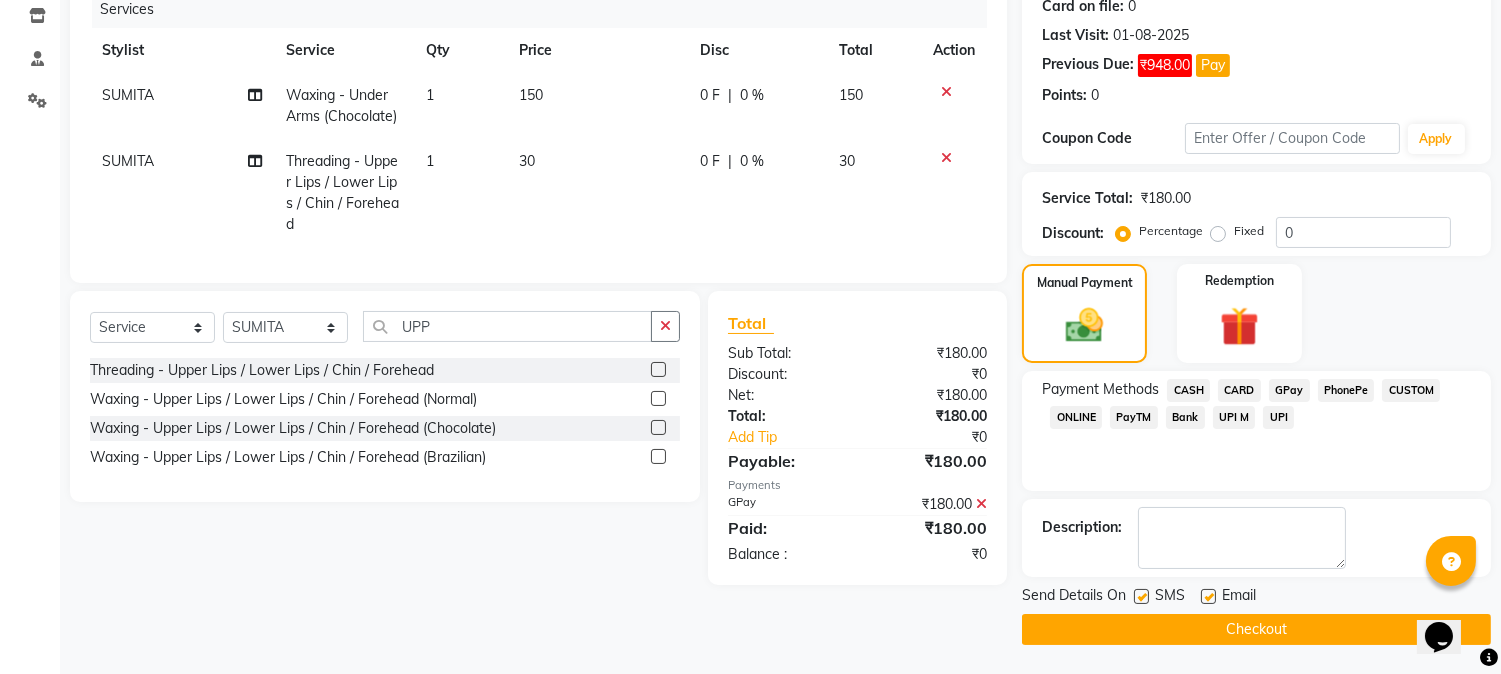click on "Checkout" 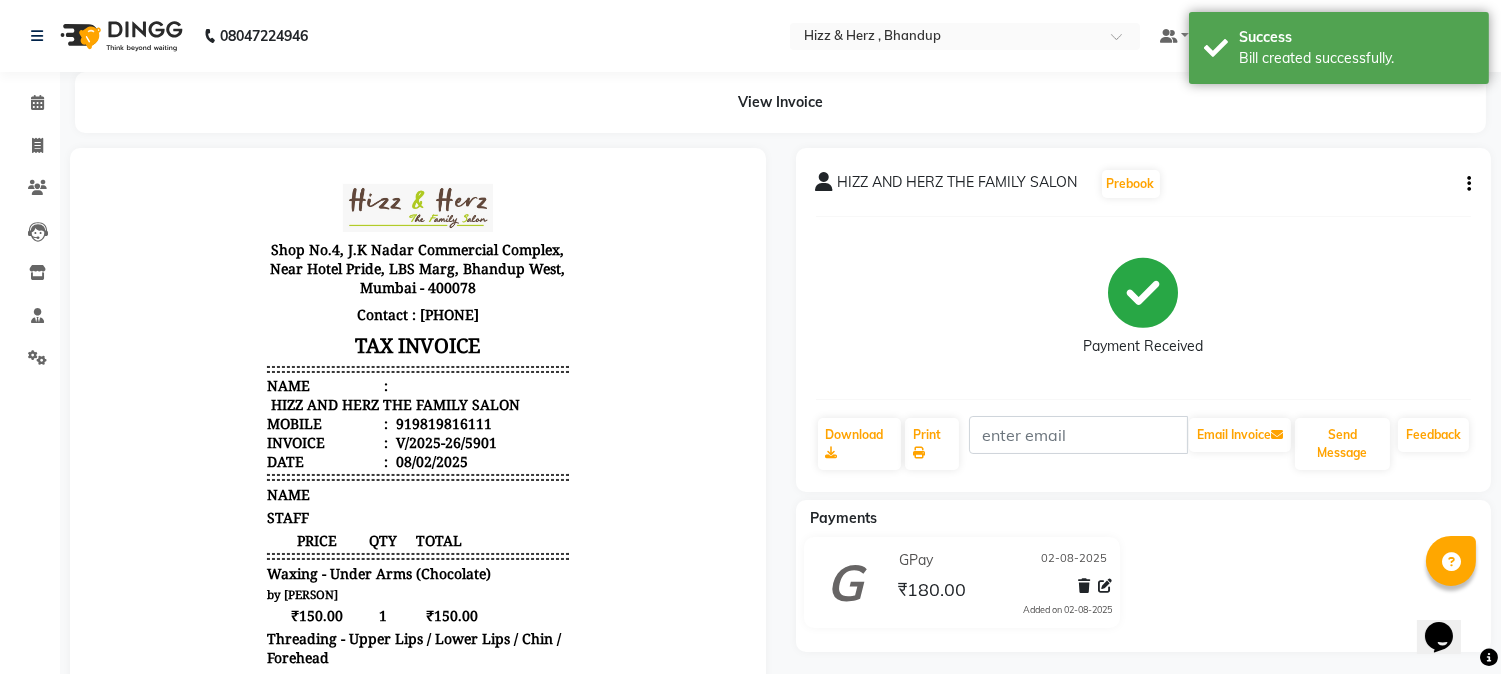 scroll, scrollTop: 0, scrollLeft: 0, axis: both 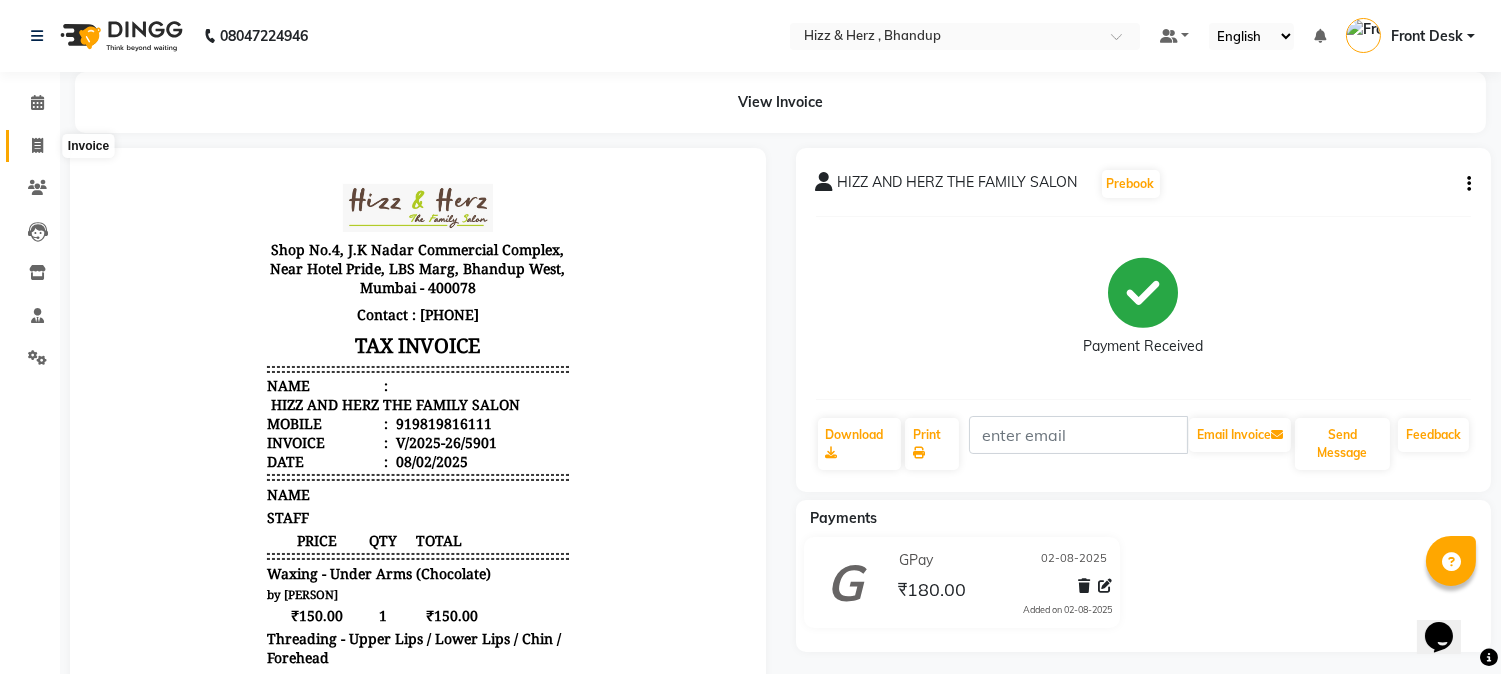 click 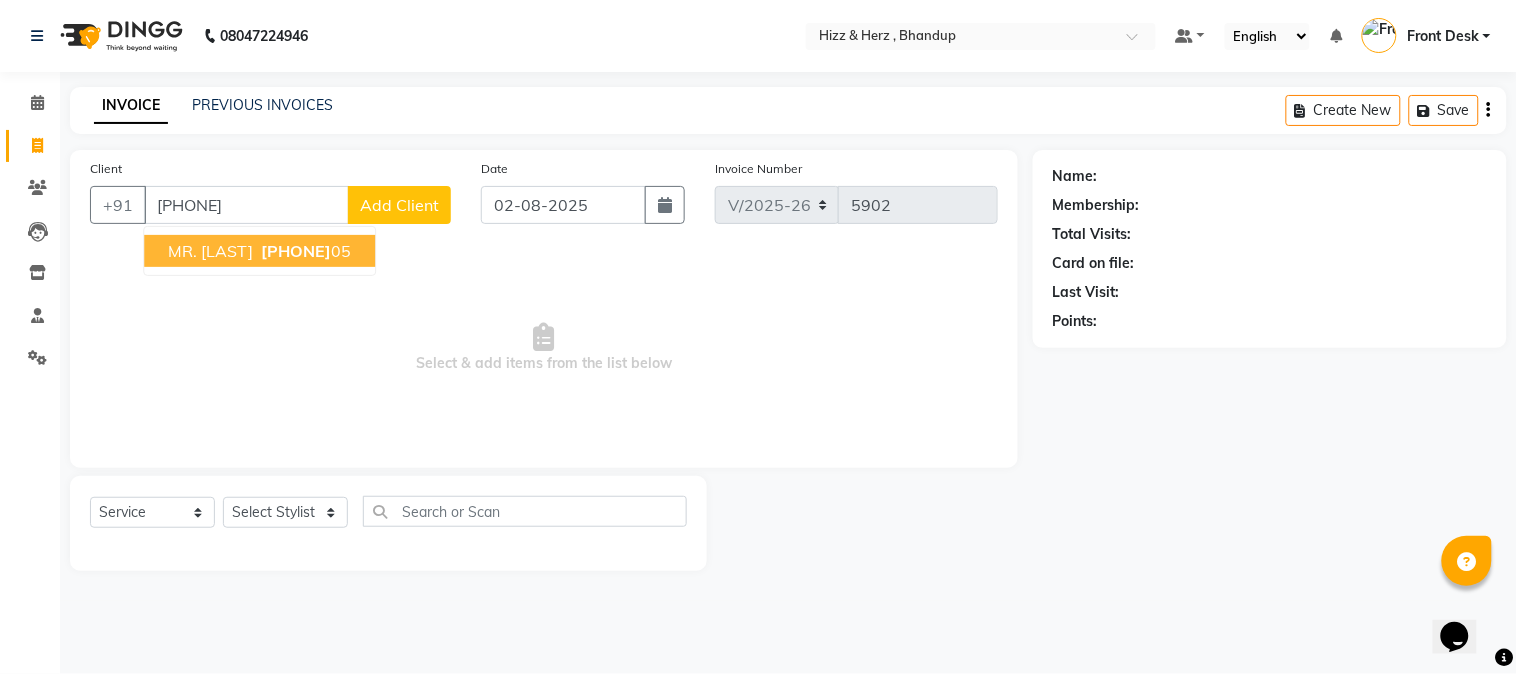 click on "93417872" at bounding box center [296, 251] 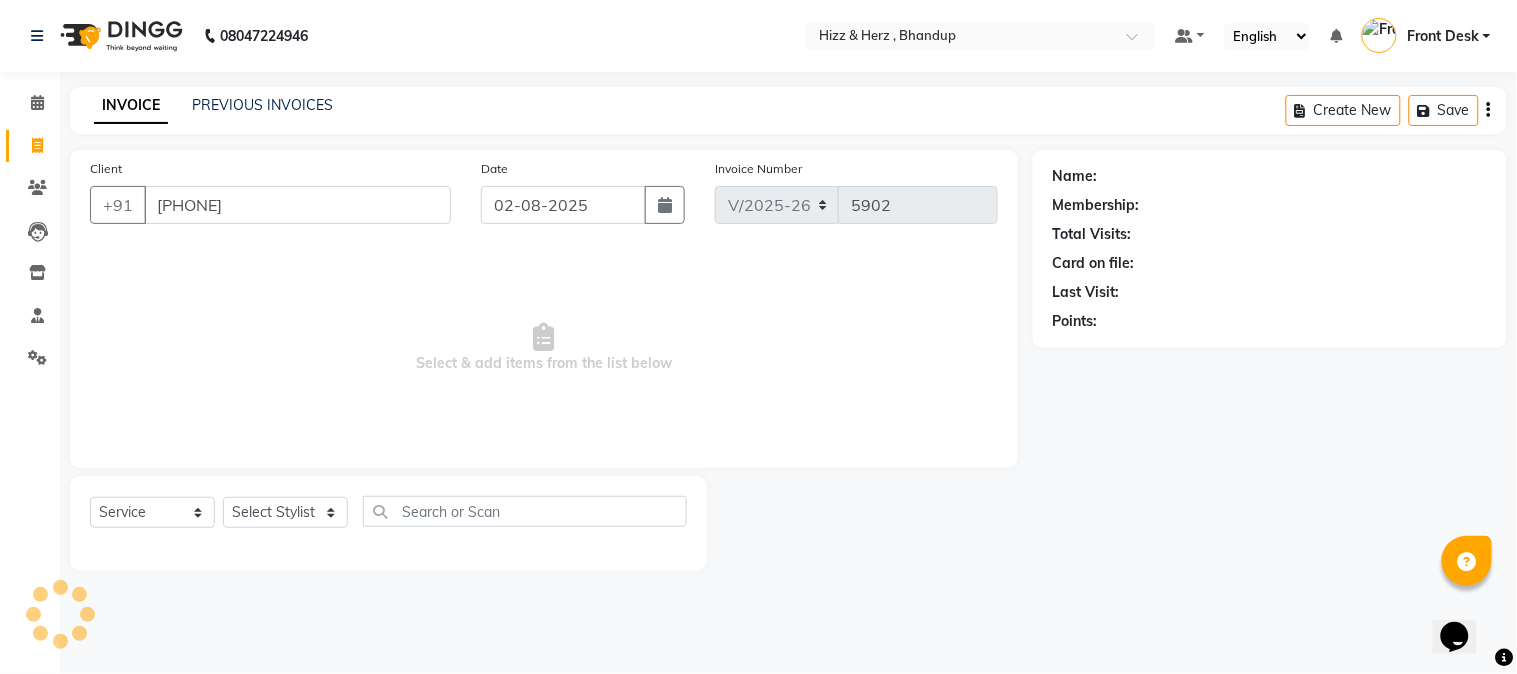 type on "9341787205" 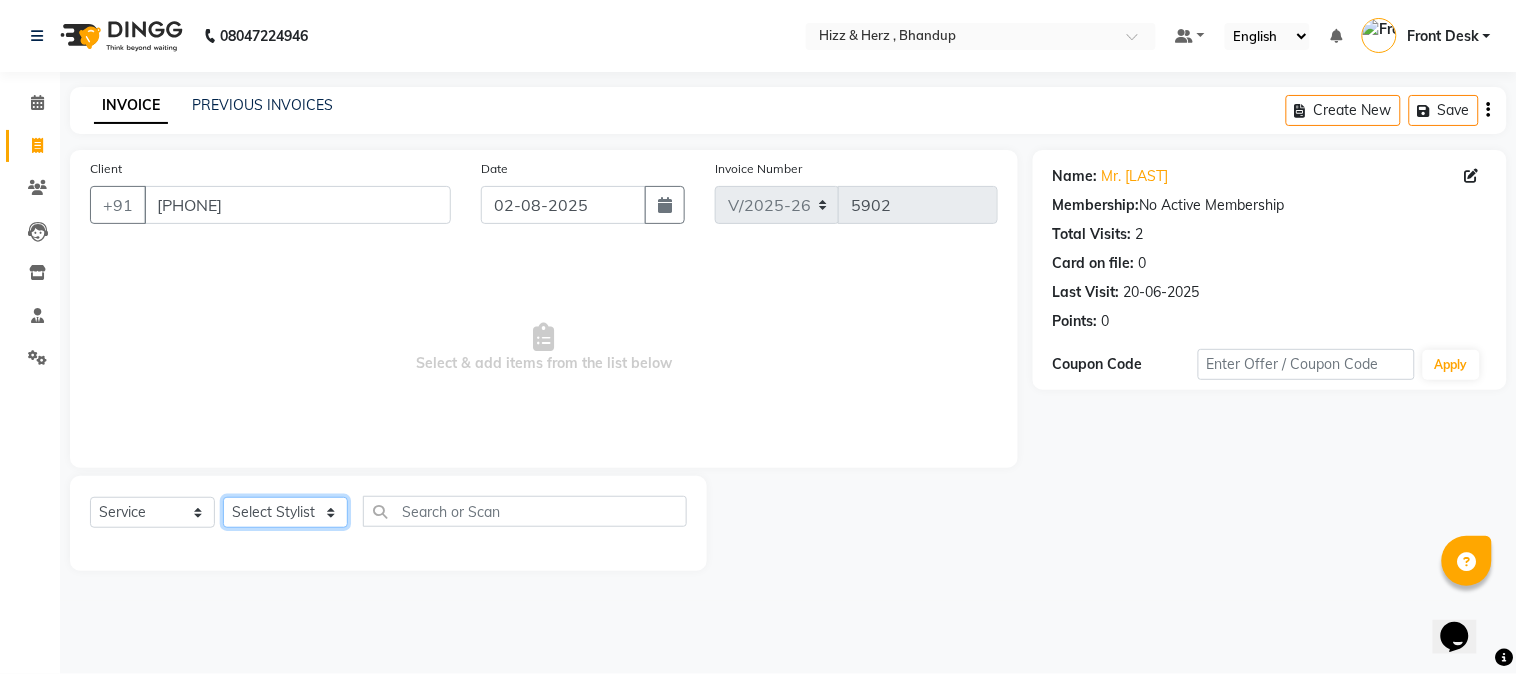 click on "Select Stylist Front Desk Gaurav Sharma HIZZ & HERZ 2 IRFAN AHMAD Jigna Goswami KHALID AHMAD Laxmi Mehboob MOHD PARVEJ NIZAM Salman Sangeeta  SUMITA  VEERENDRA SHARMA" 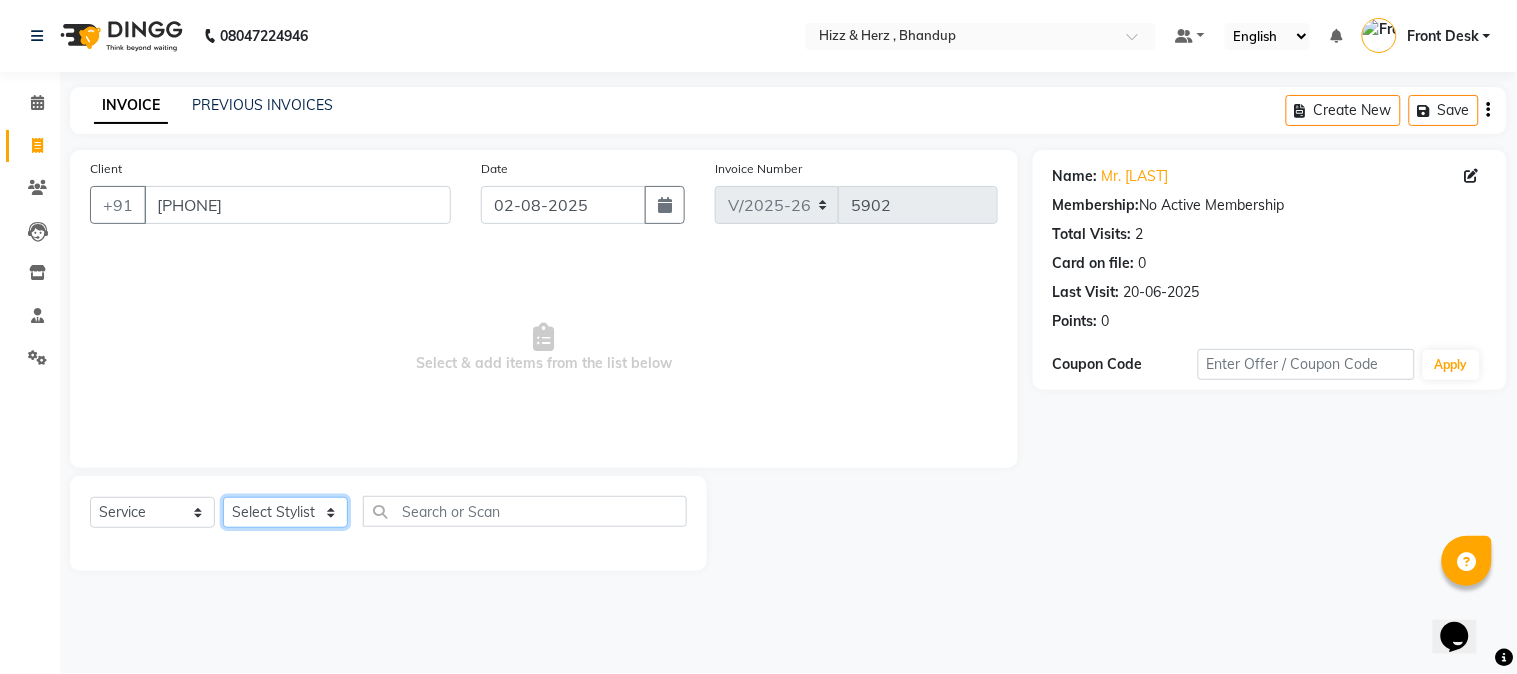 select on "33193" 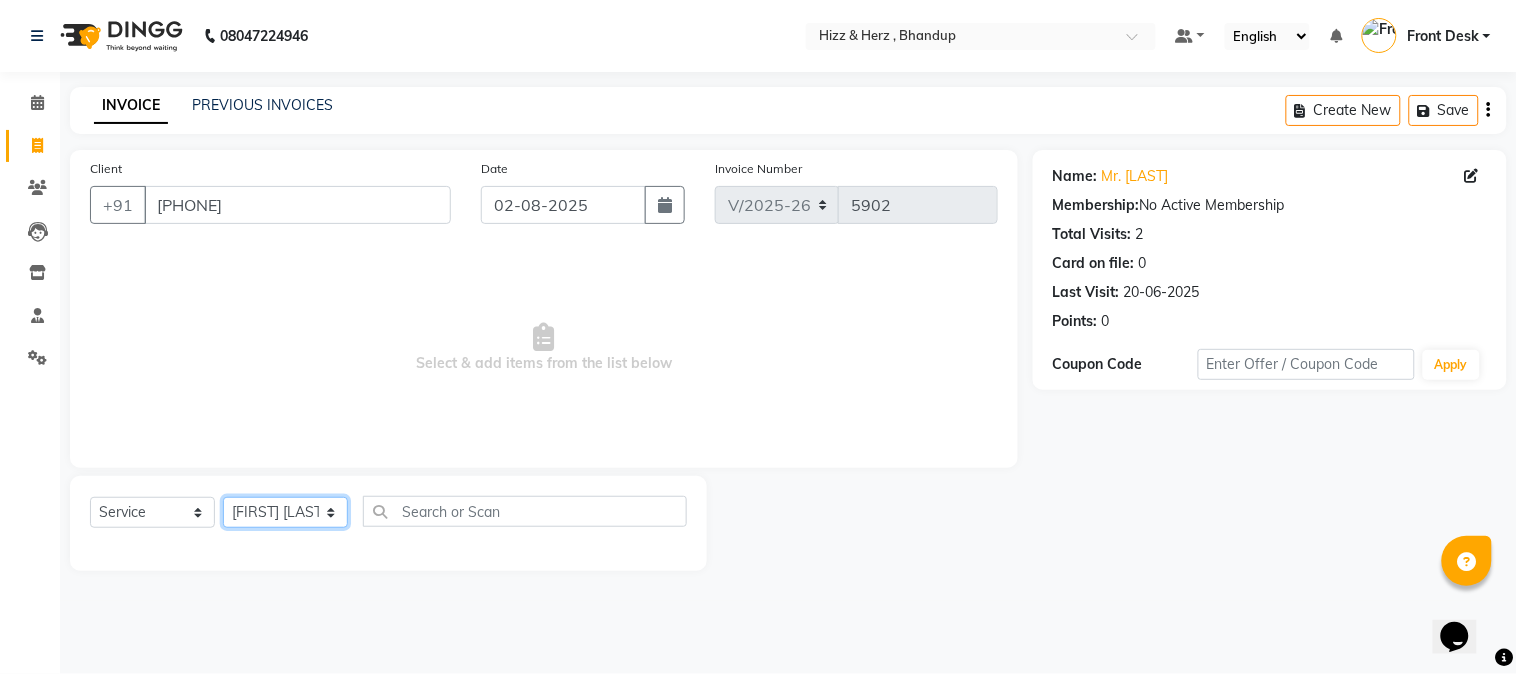 click on "Select Stylist Front Desk Gaurav Sharma HIZZ & HERZ 2 IRFAN AHMAD Jigna Goswami KHALID AHMAD Laxmi Mehboob MOHD PARVEJ NIZAM Salman Sangeeta  SUMITA  VEERENDRA SHARMA" 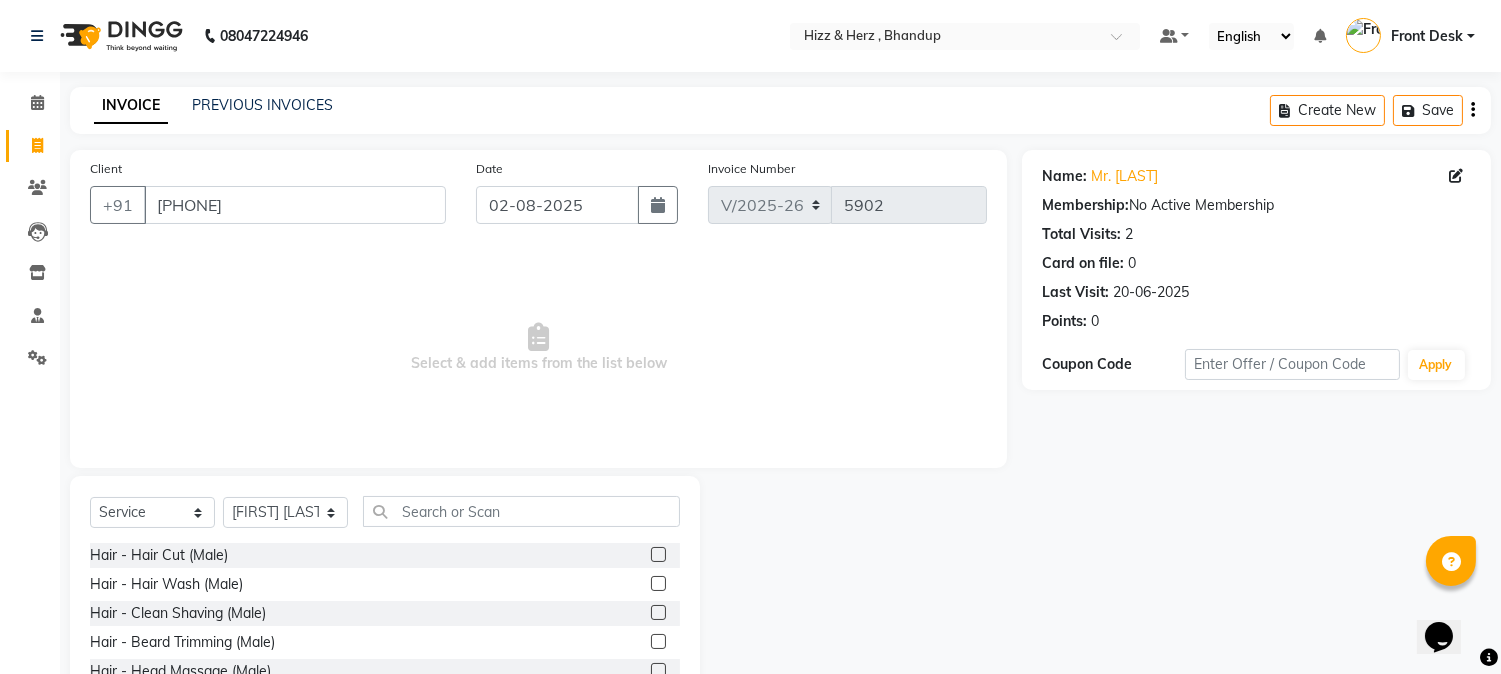 click 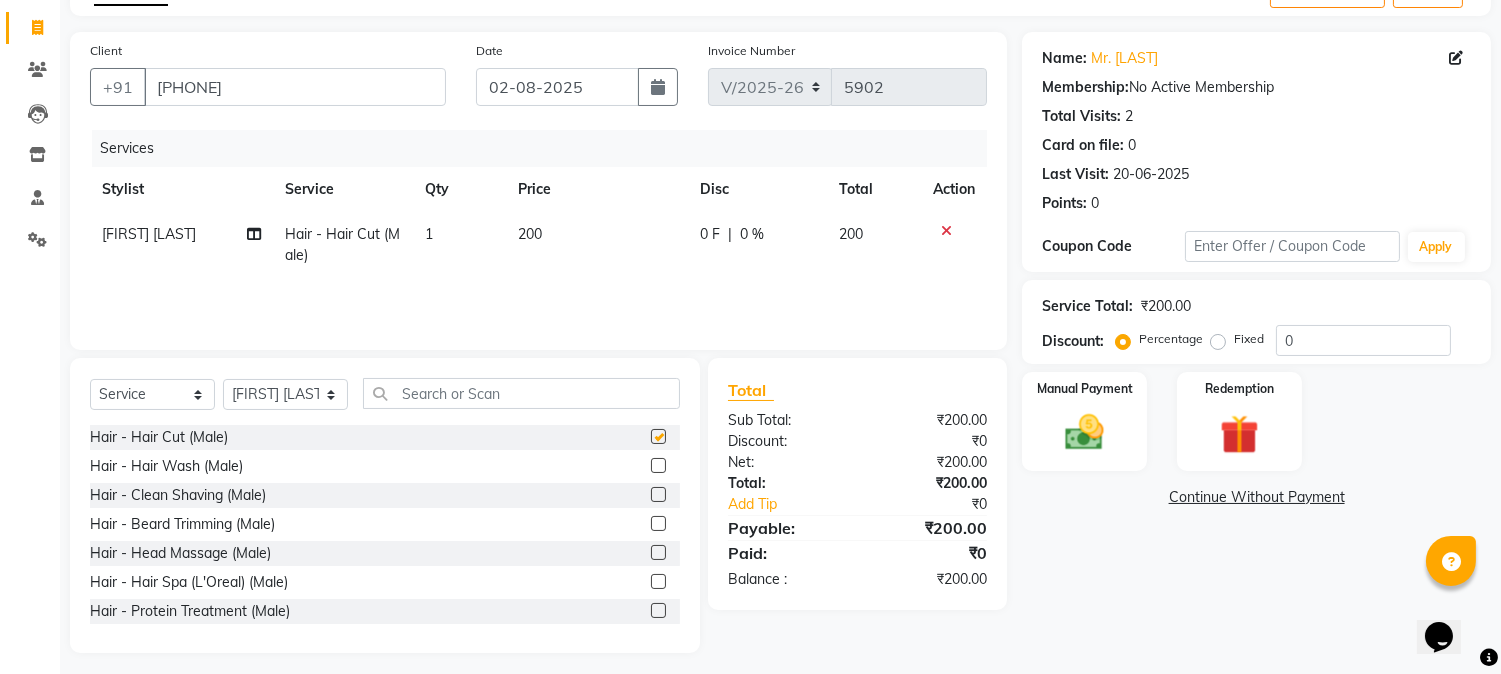 checkbox on "false" 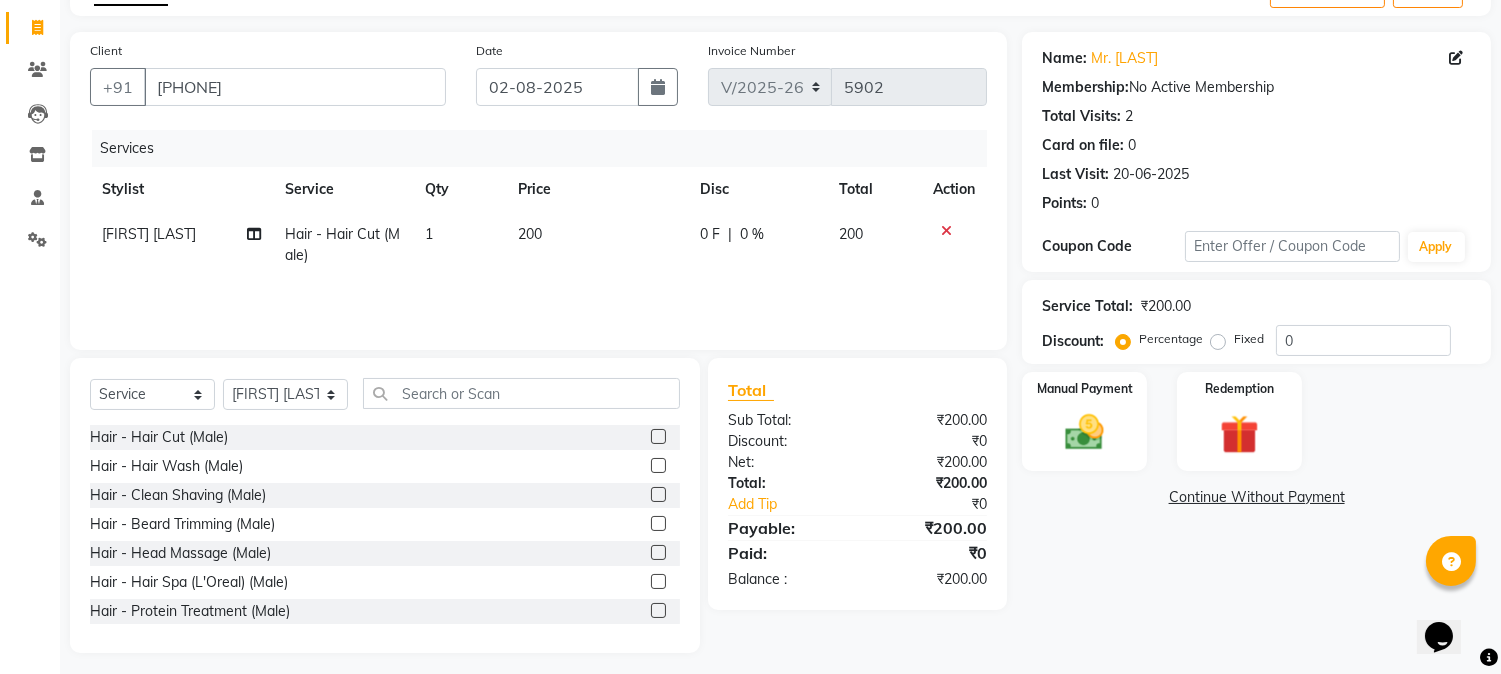 scroll, scrollTop: 126, scrollLeft: 0, axis: vertical 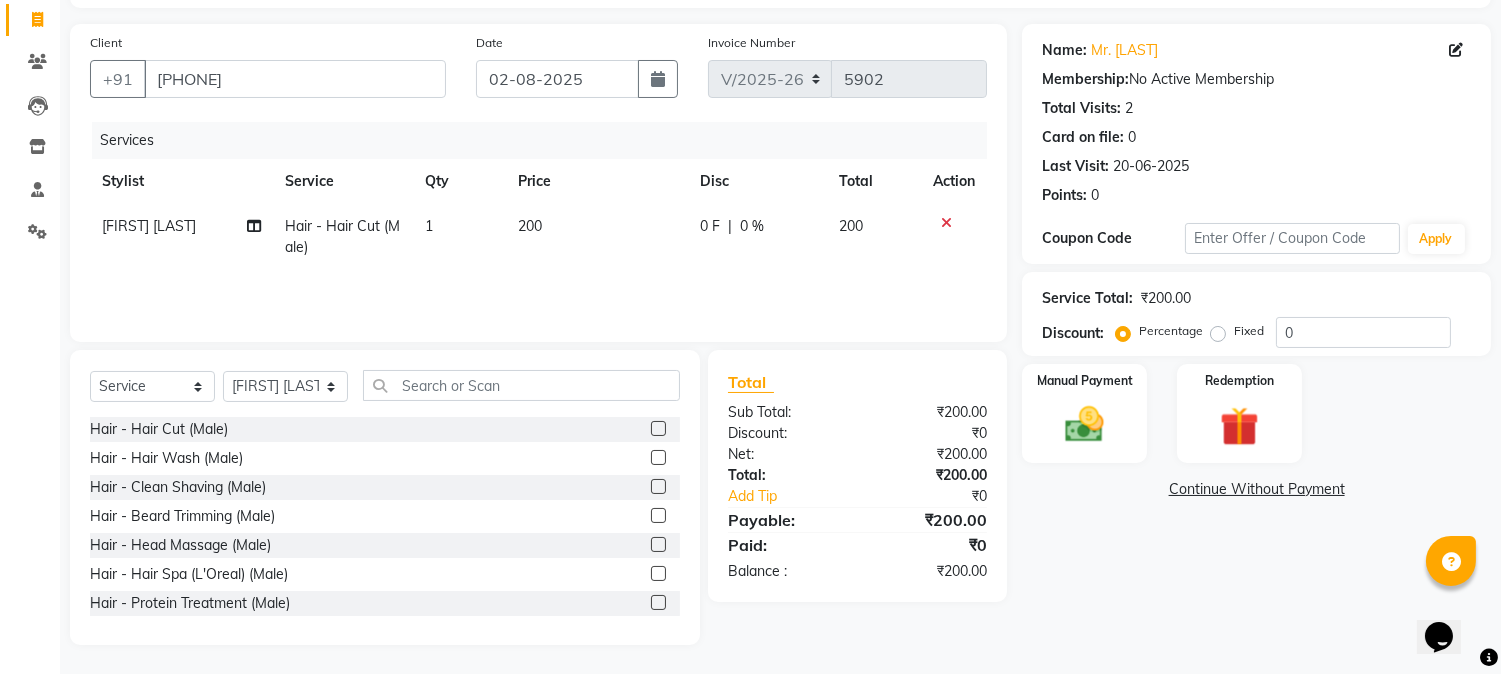 click 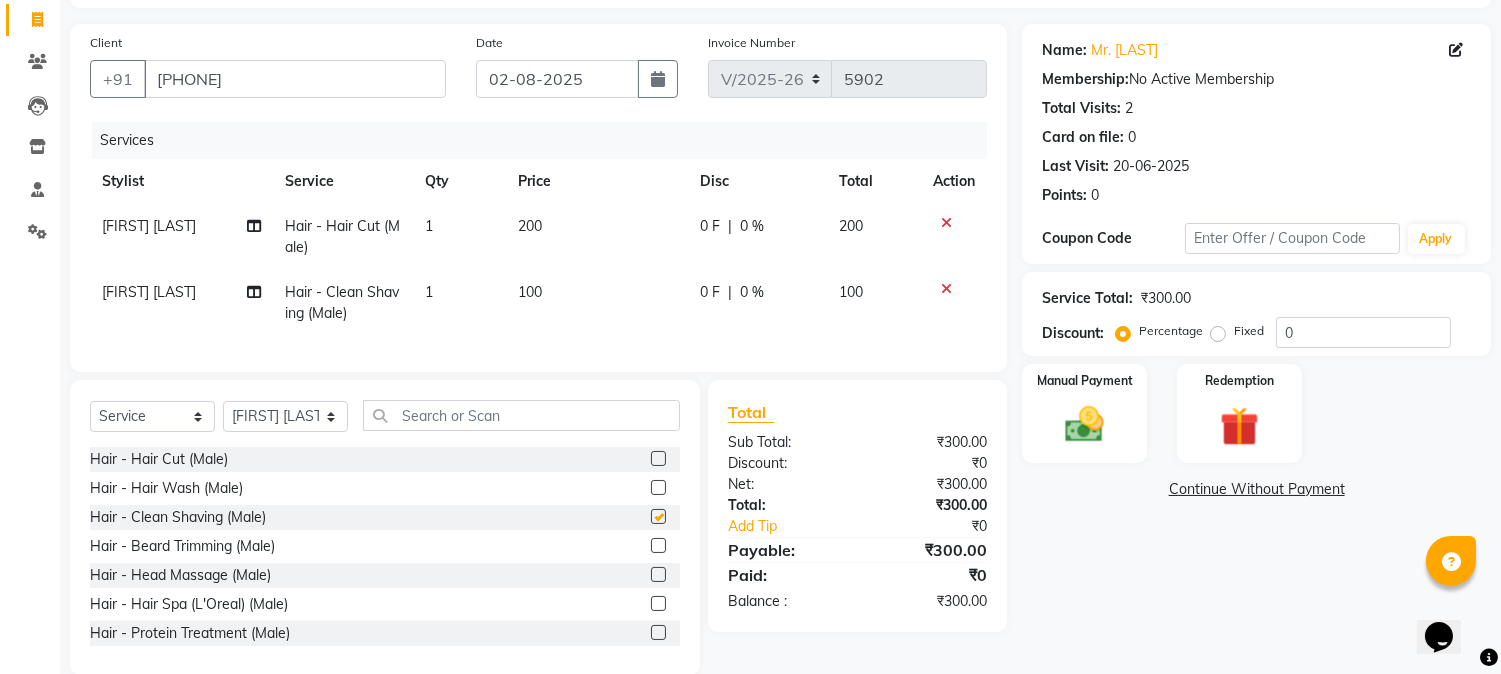 checkbox on "false" 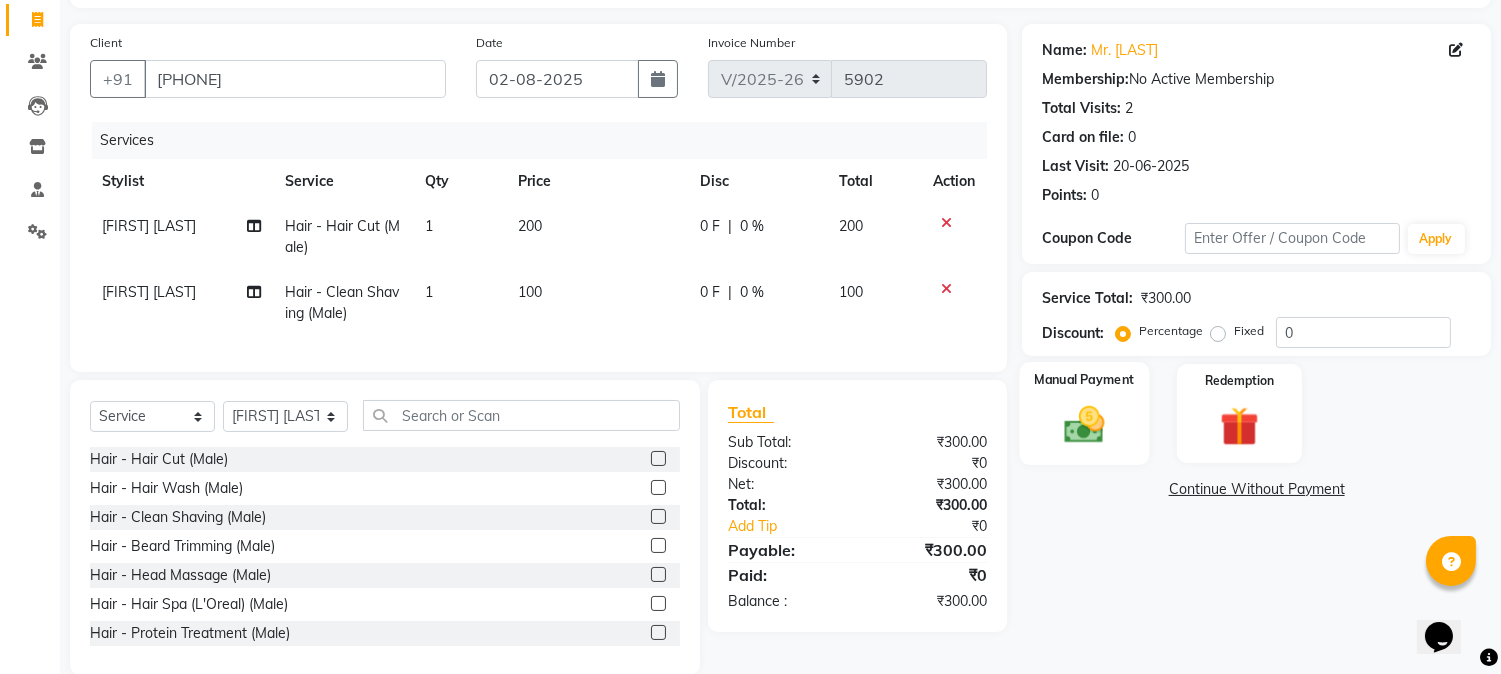 click 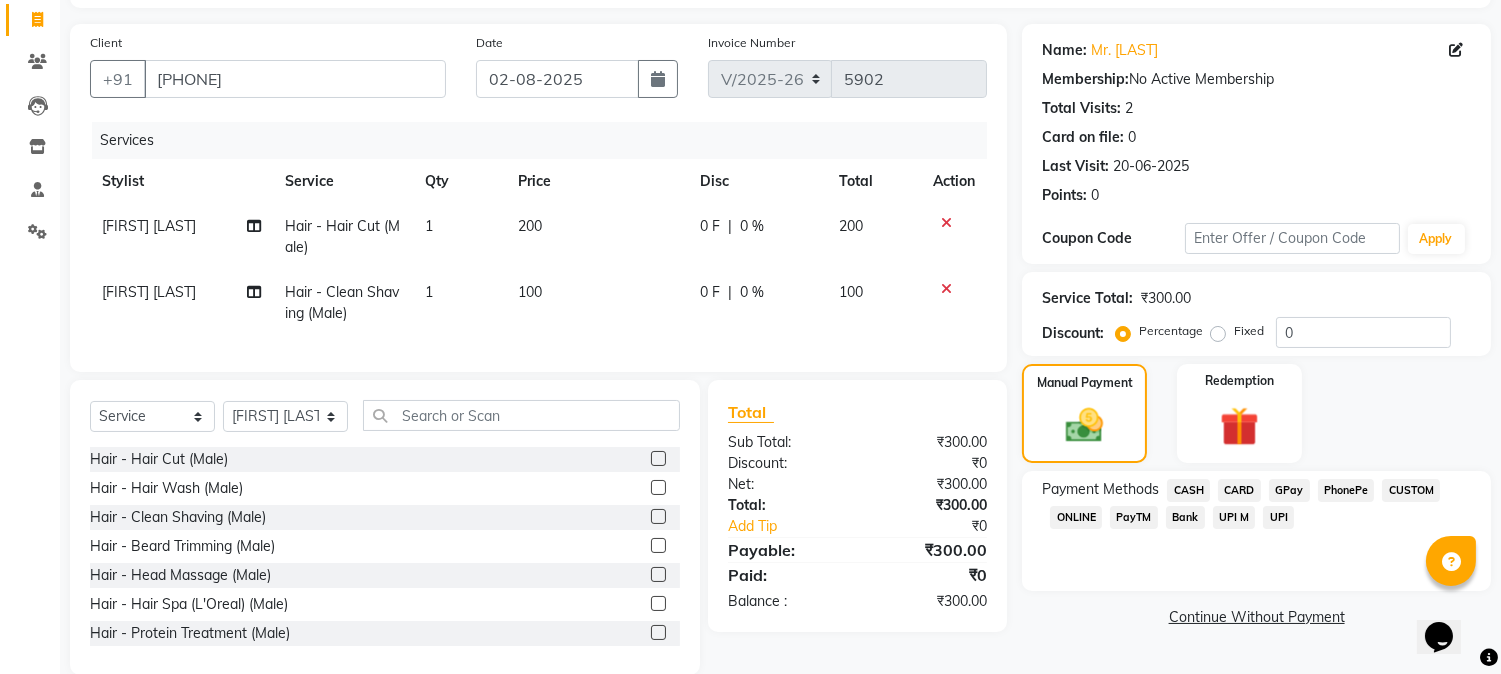 click on "GPay" 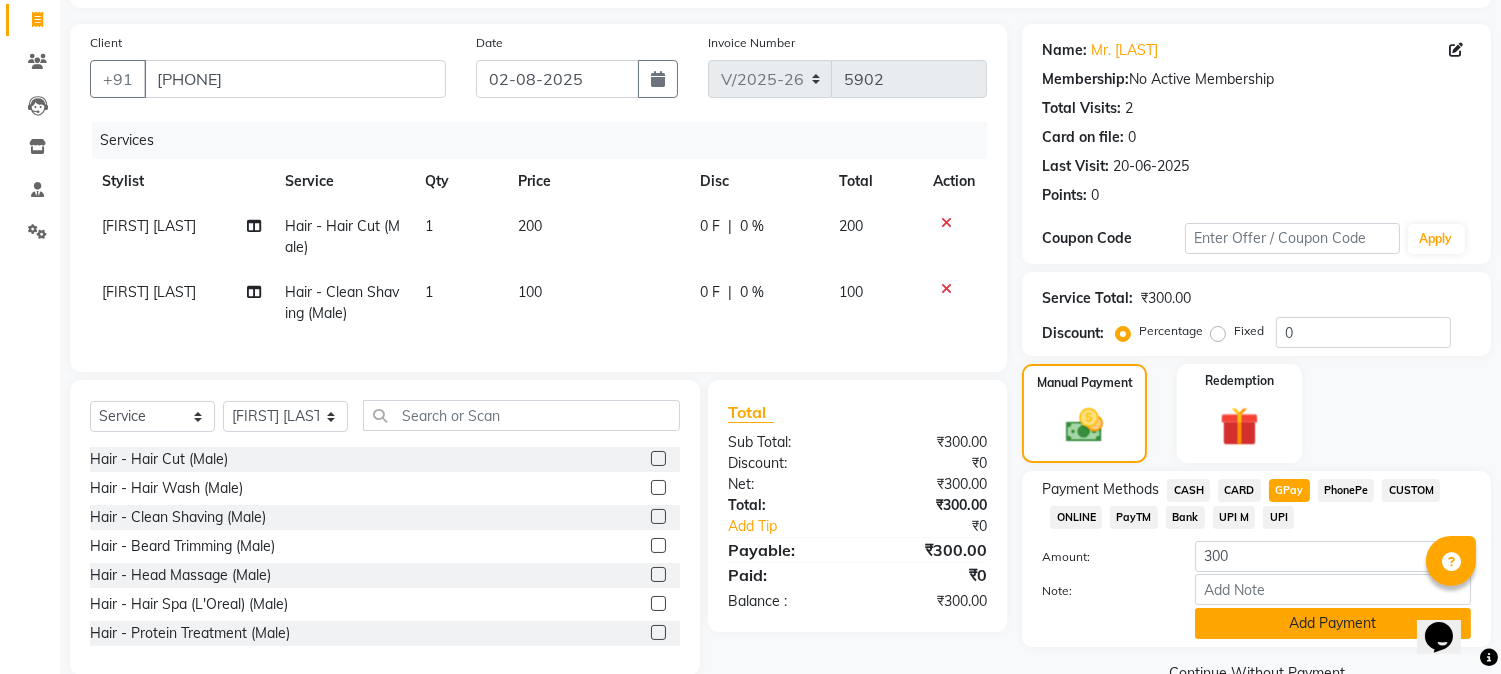 click on "Add Payment" 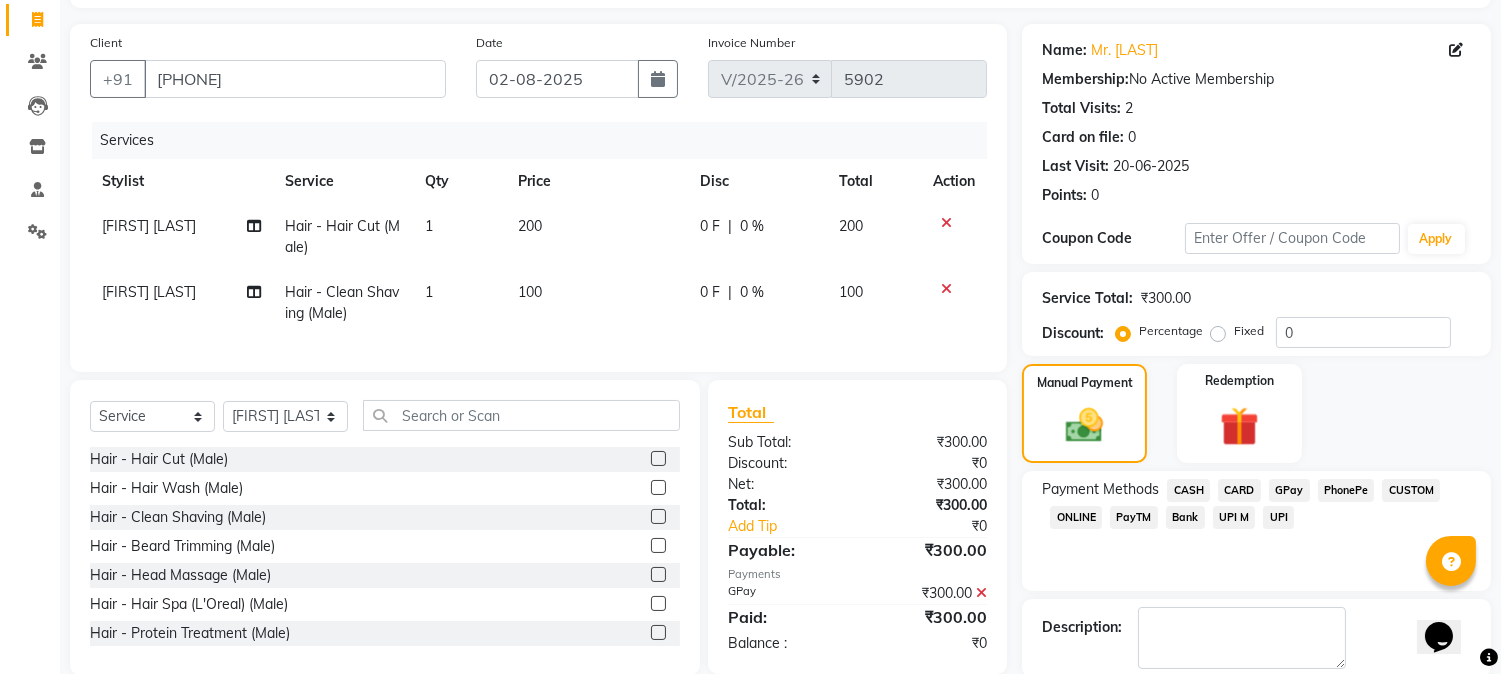 scroll, scrollTop: 225, scrollLeft: 0, axis: vertical 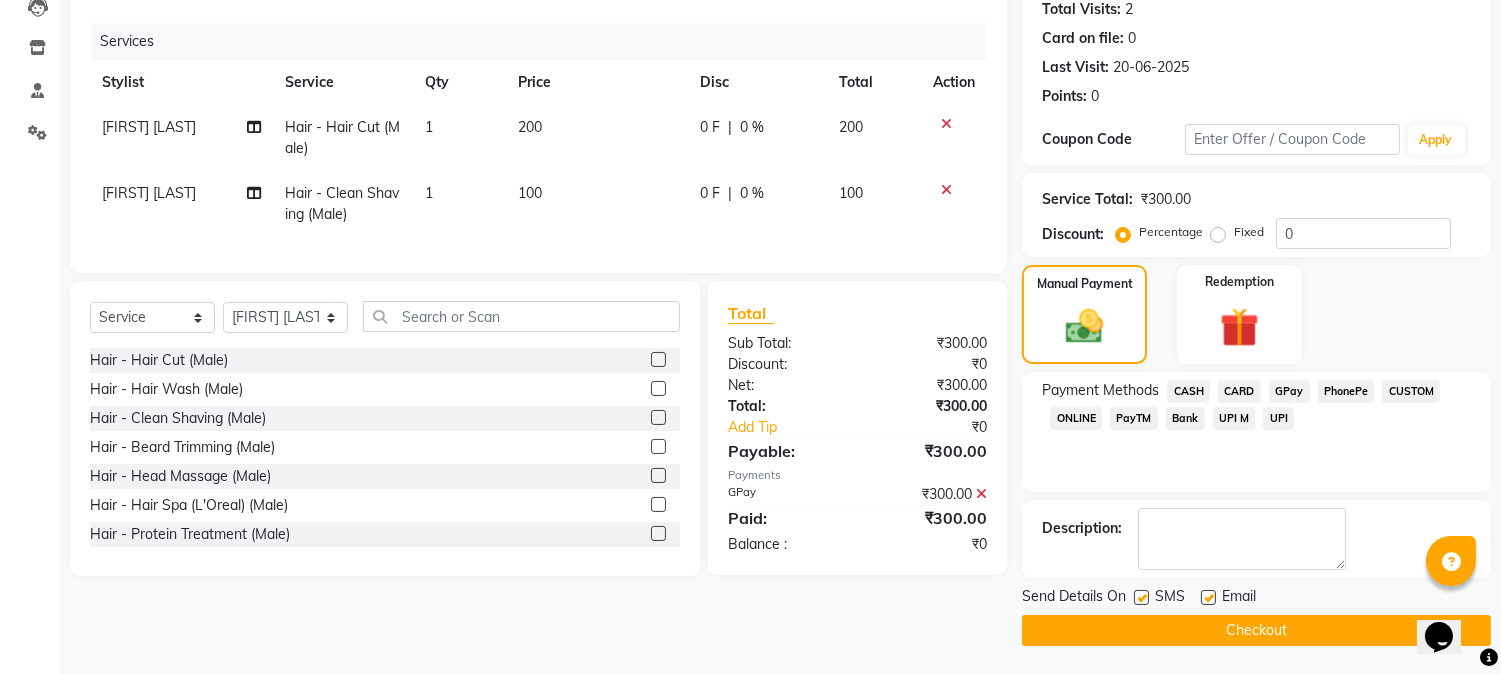 click on "Checkout" 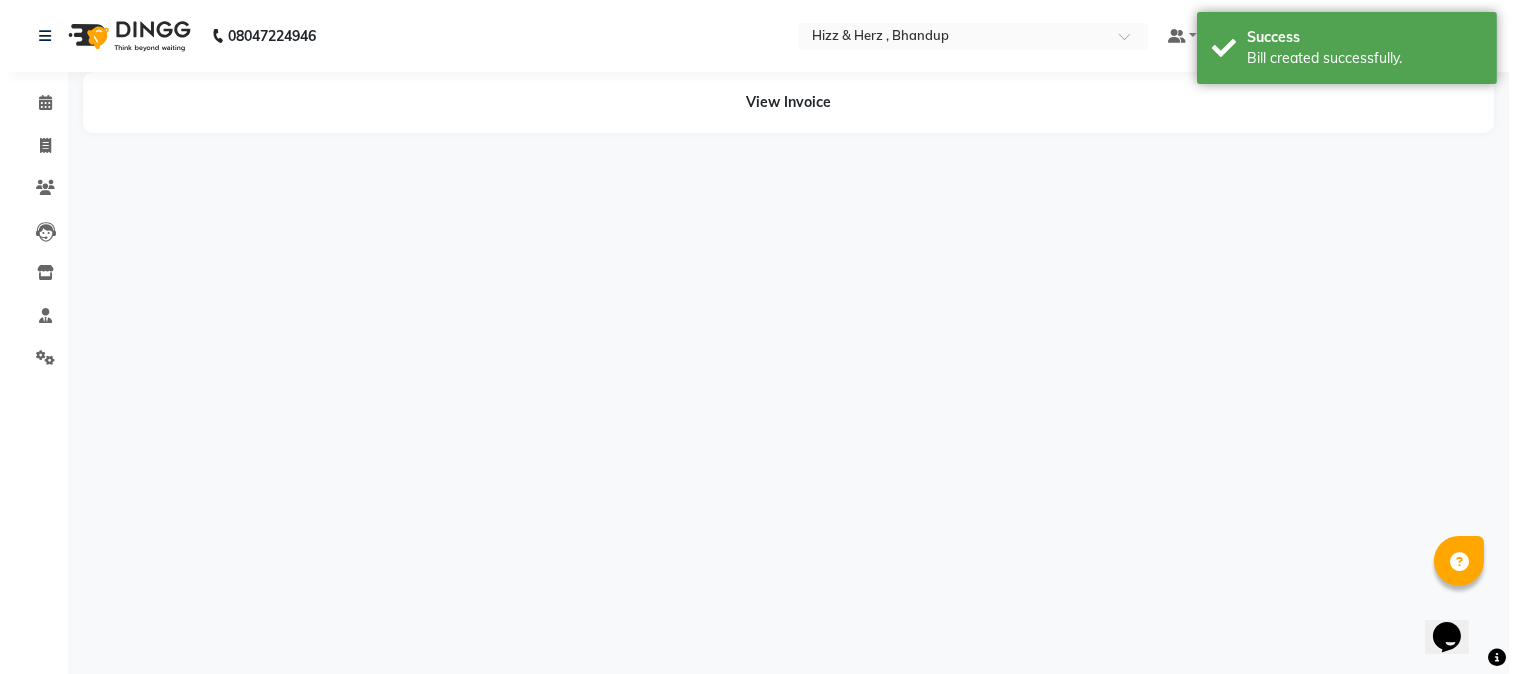 scroll, scrollTop: 0, scrollLeft: 0, axis: both 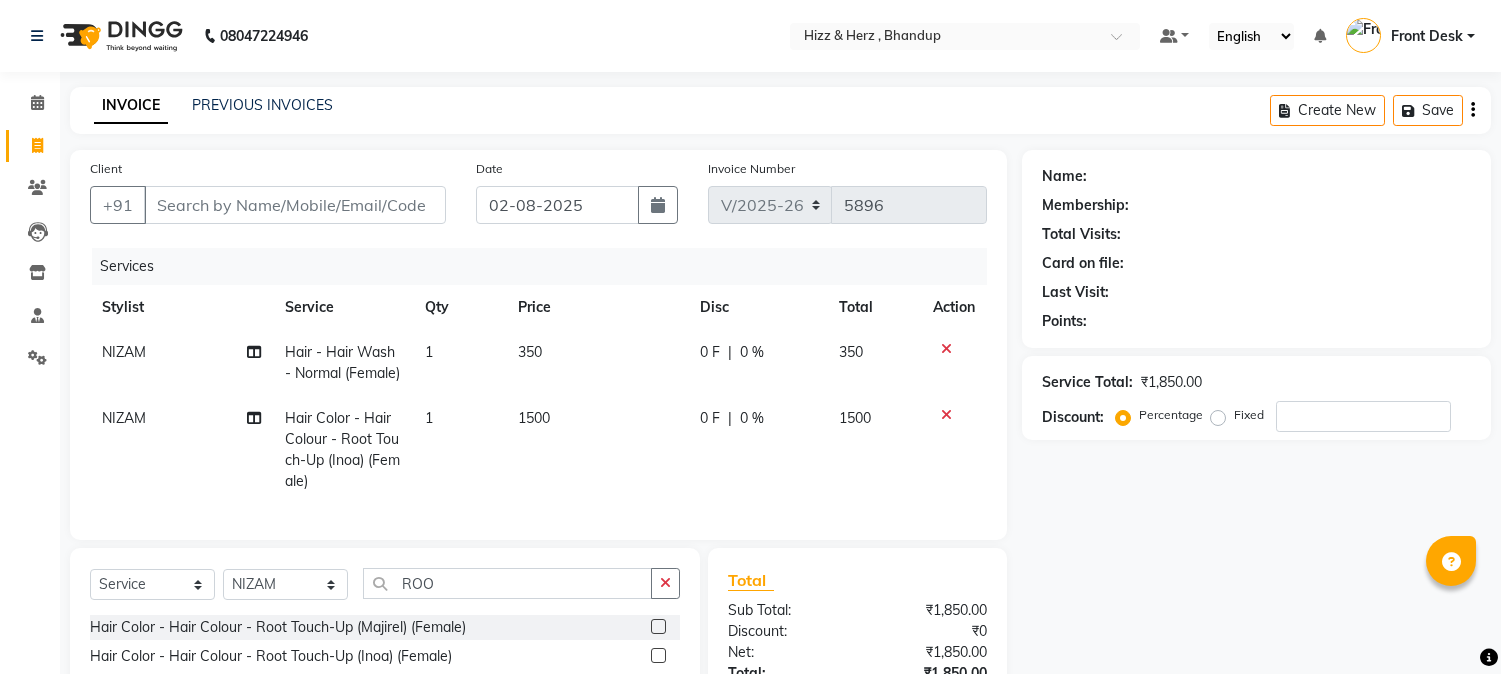 select on "629" 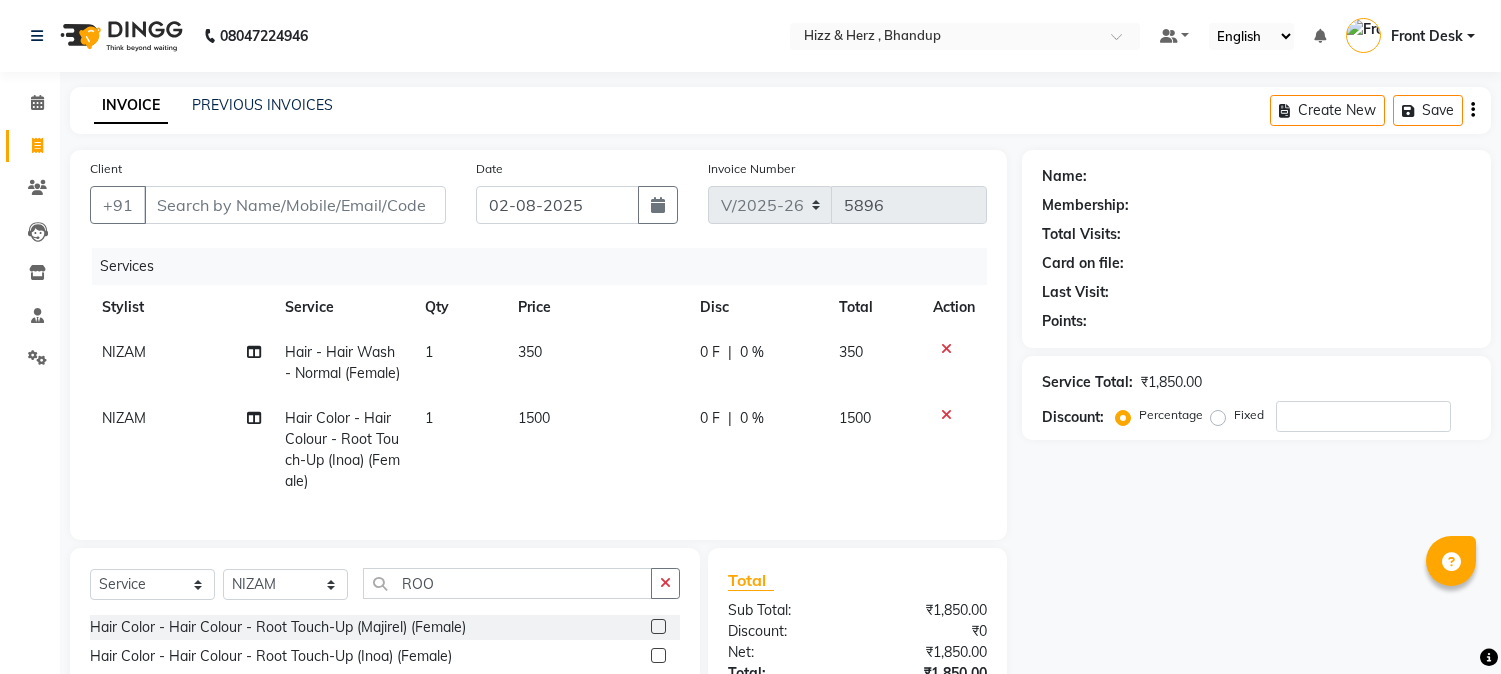 scroll, scrollTop: 0, scrollLeft: 0, axis: both 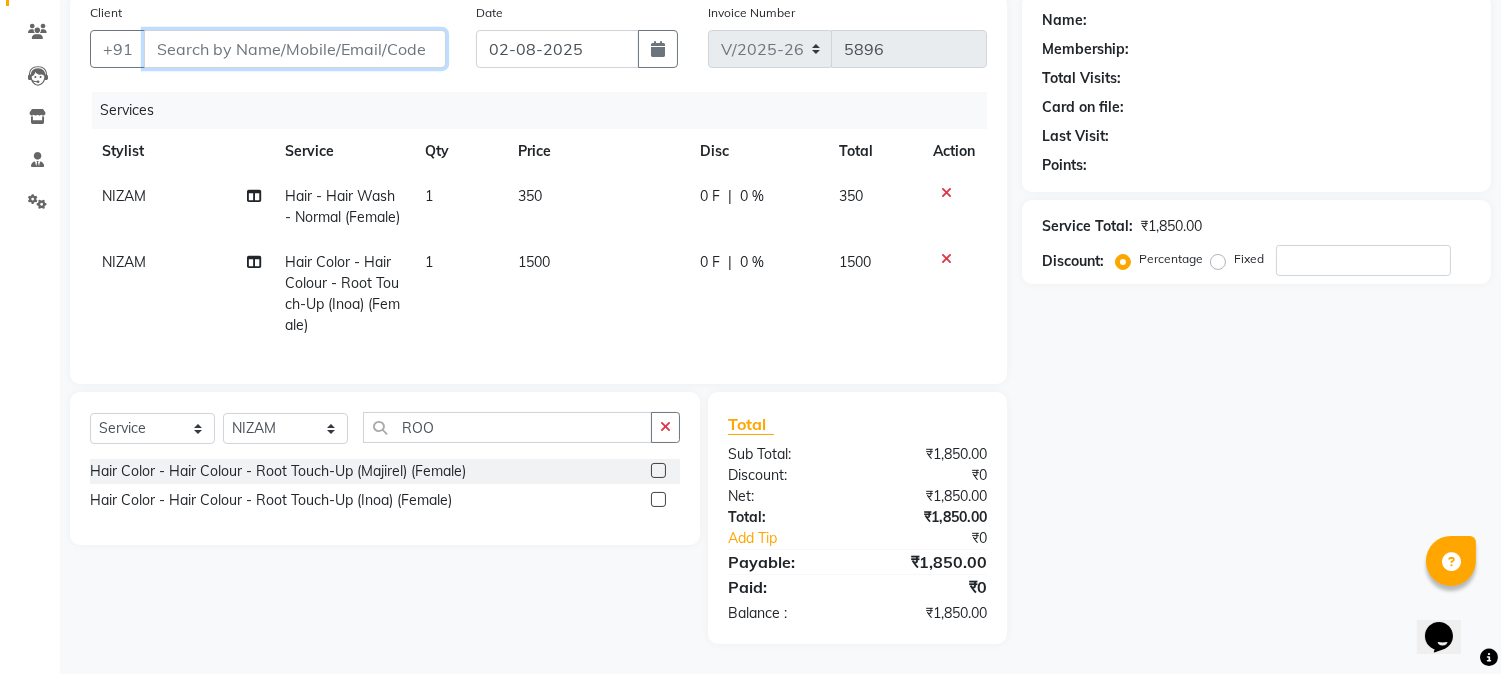 click on "Client" at bounding box center [295, 49] 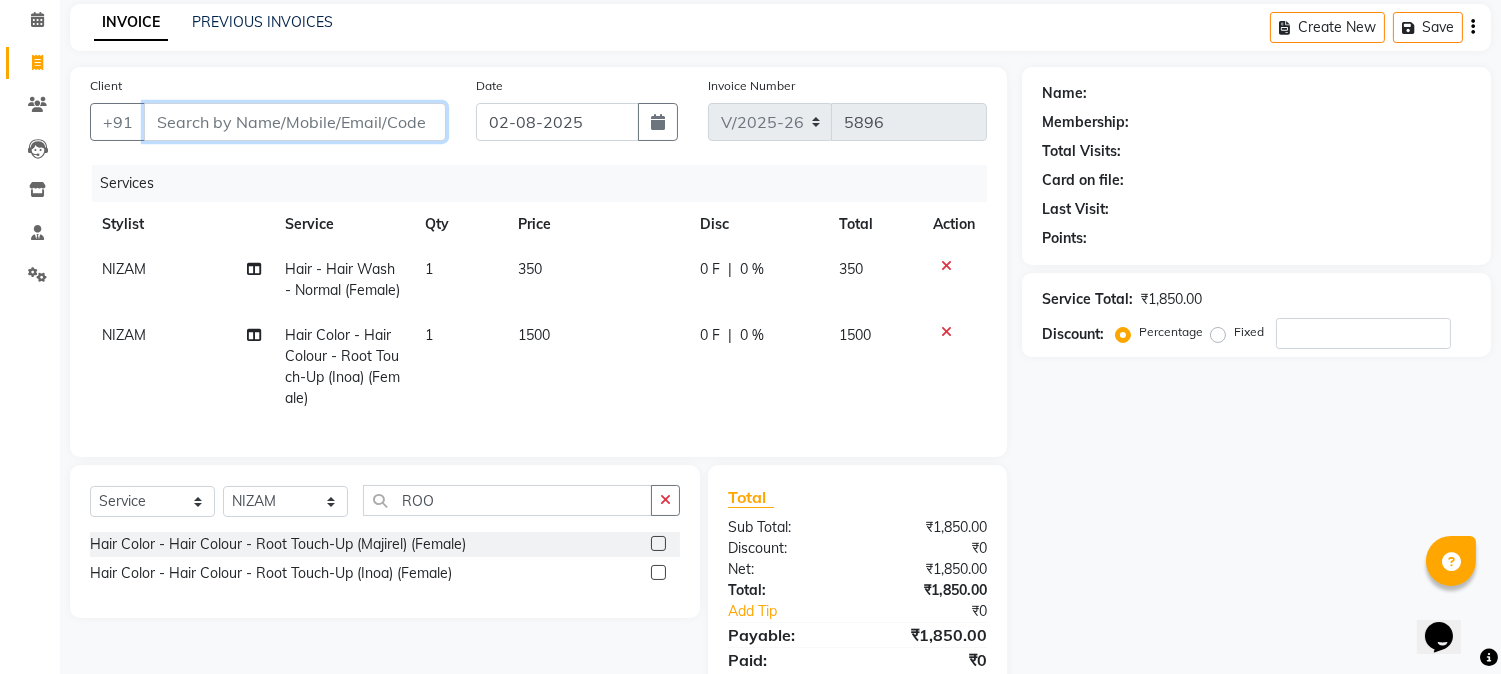 scroll, scrollTop: 82, scrollLeft: 0, axis: vertical 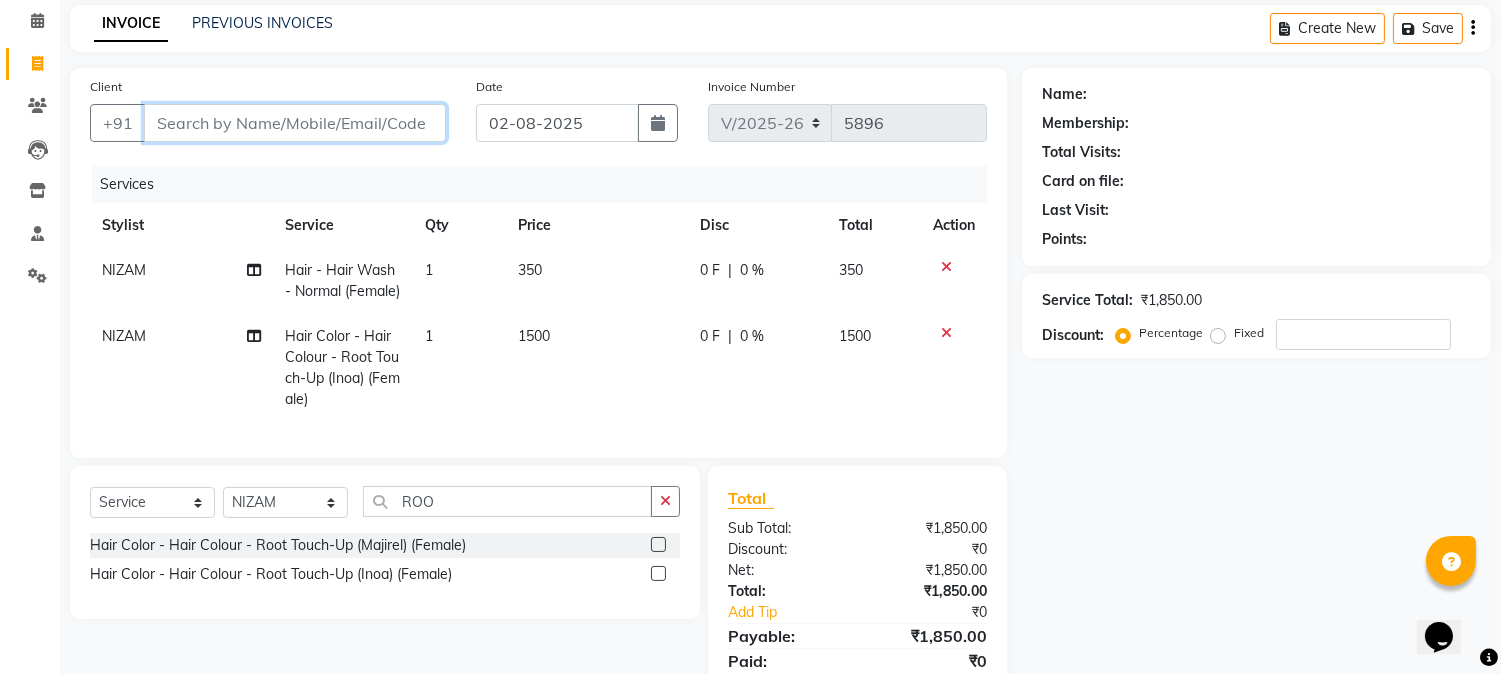 click on "Client" at bounding box center (295, 123) 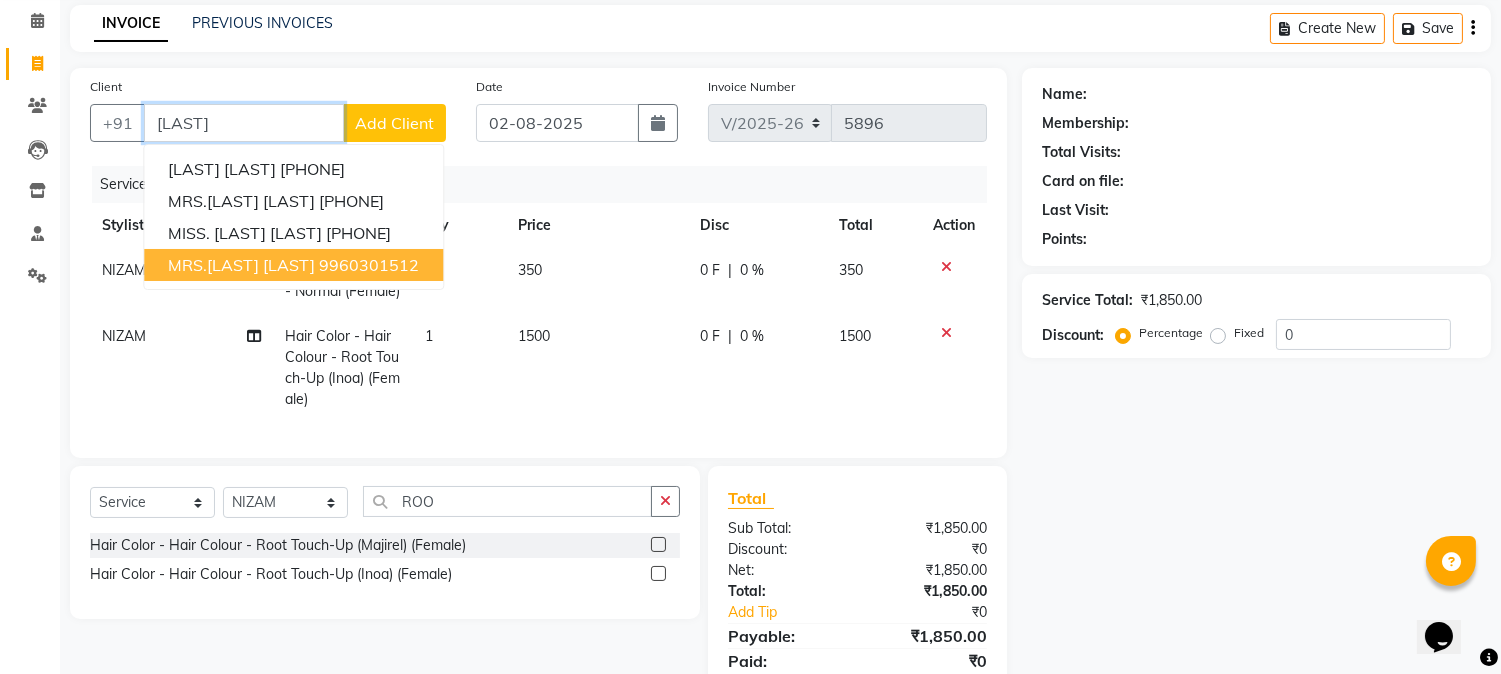 click on "9960301512" at bounding box center (369, 265) 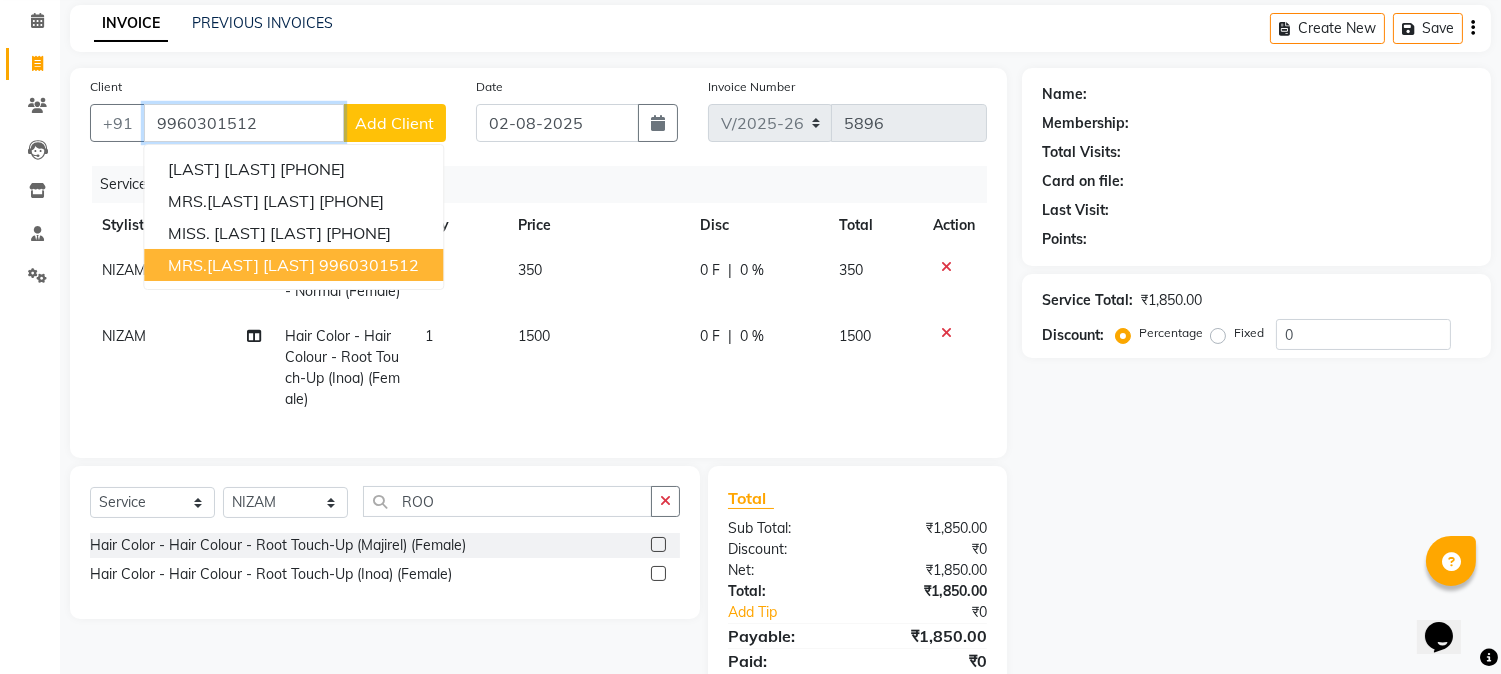 type on "9960301512" 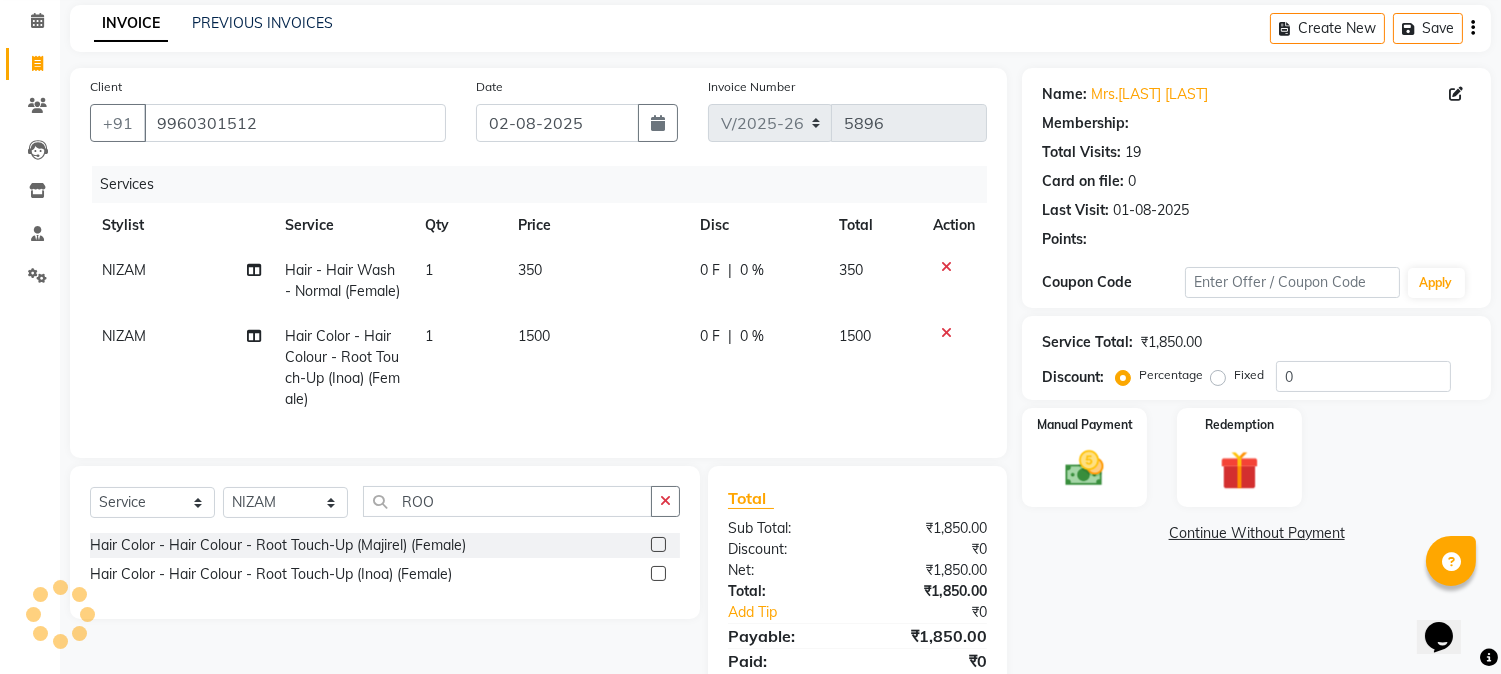 type on "20" 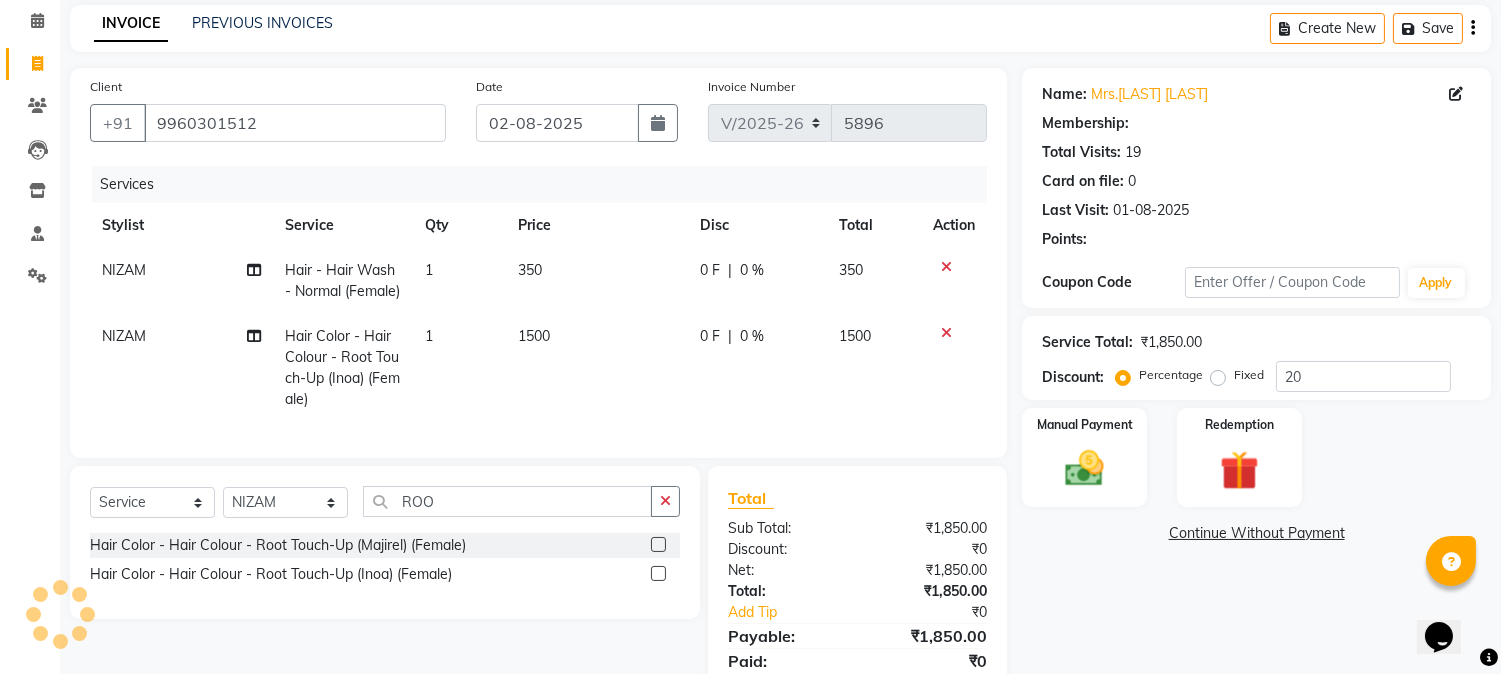 select on "1: Object" 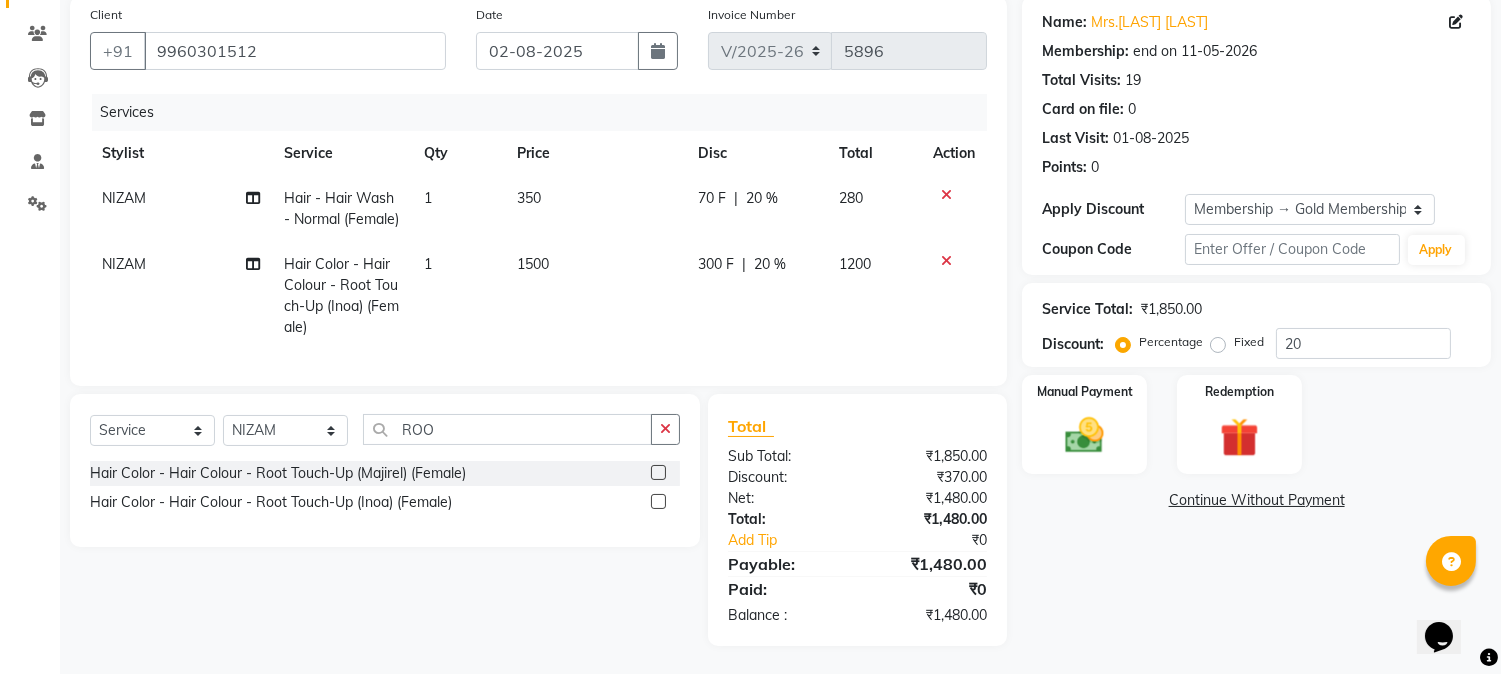 scroll, scrollTop: 193, scrollLeft: 0, axis: vertical 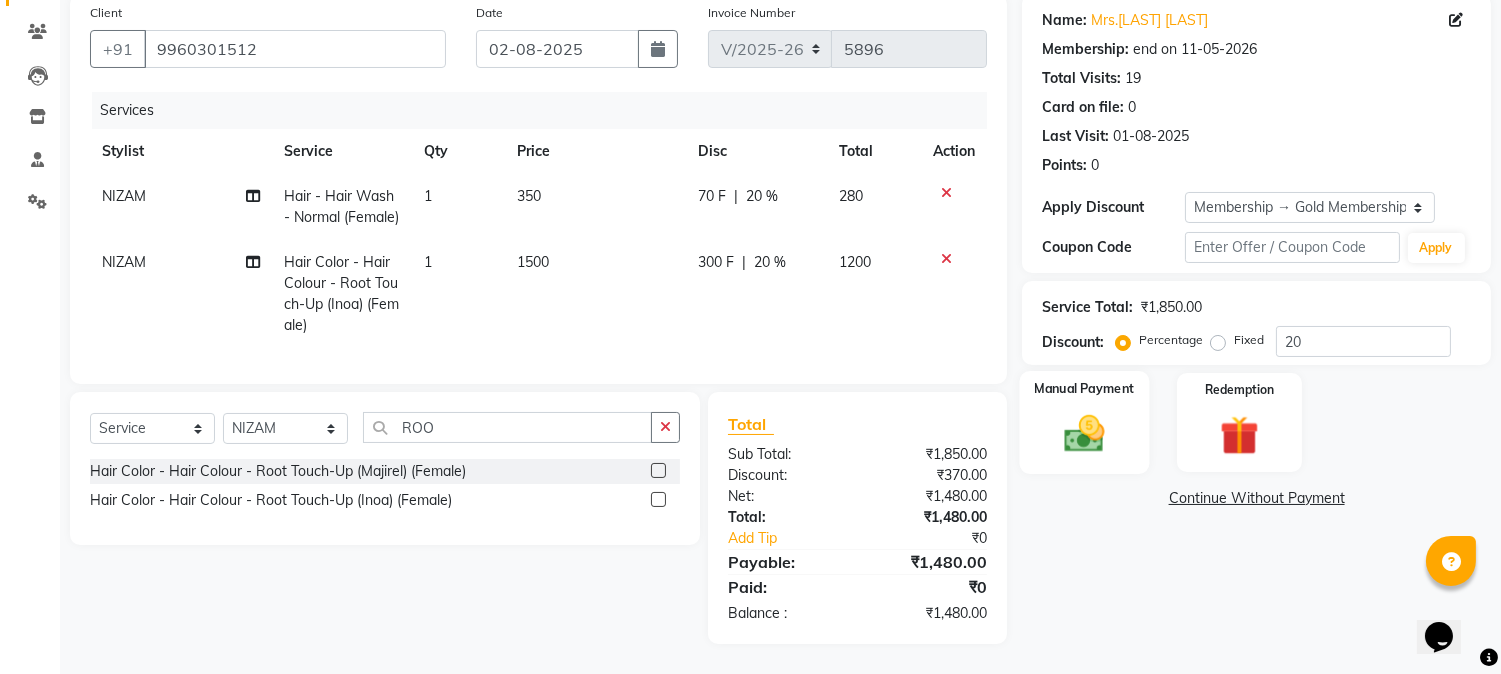 drag, startPoint x: 1085, startPoint y: 405, endPoint x: 1200, endPoint y: 436, distance: 119.104996 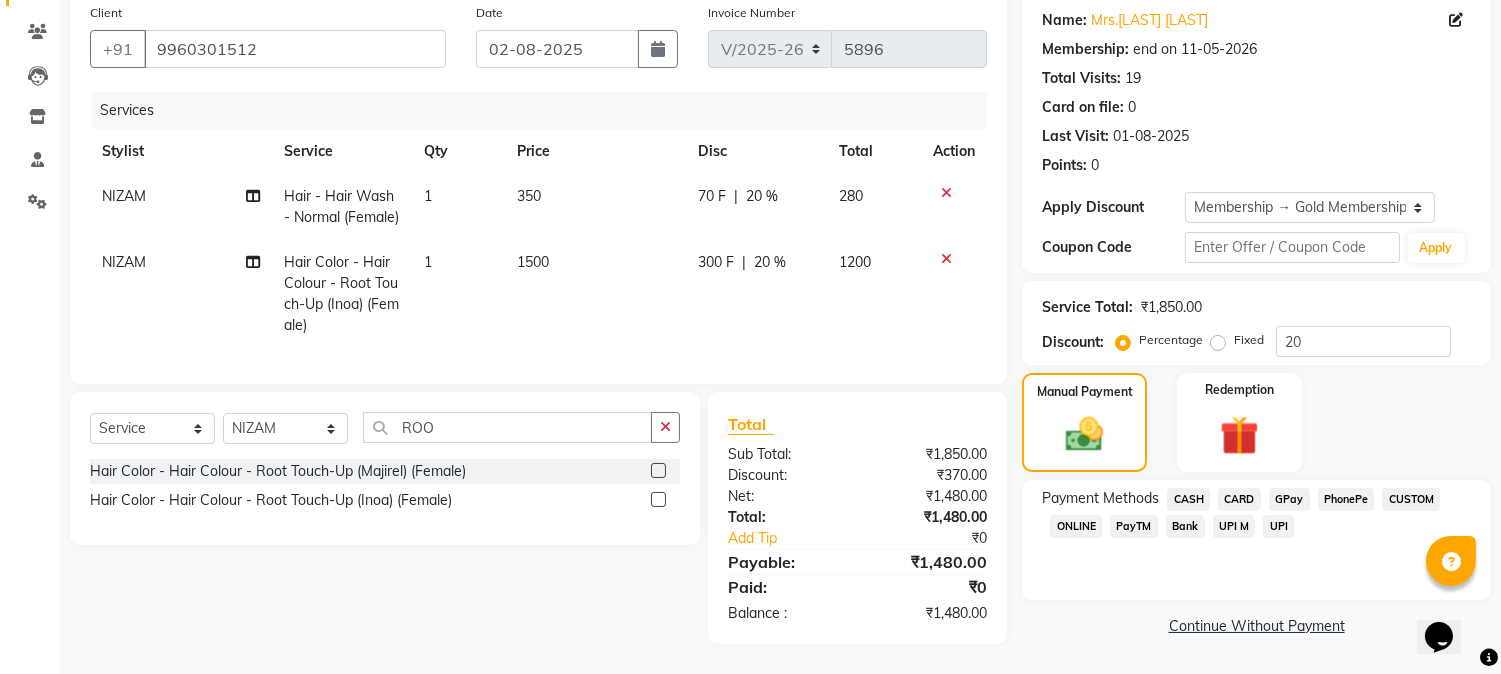 click on "GPay" 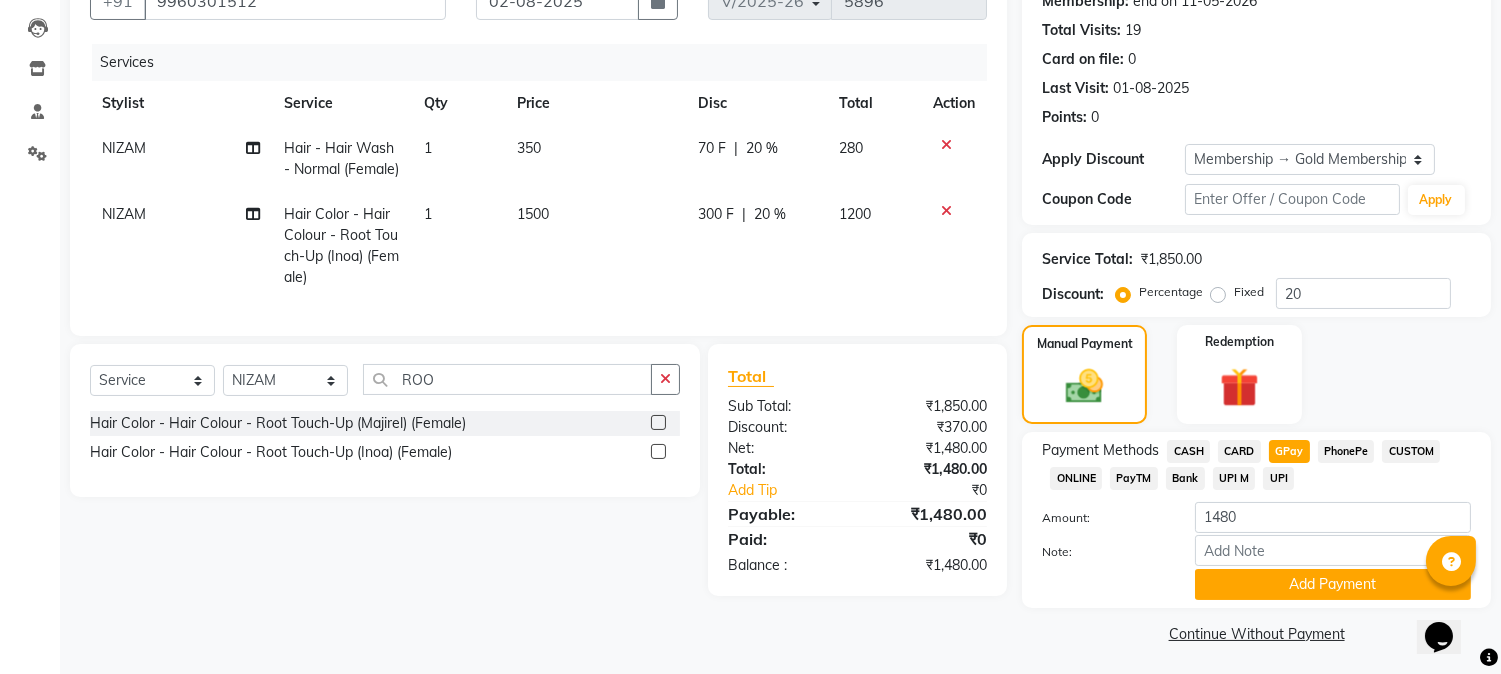 scroll, scrollTop: 208, scrollLeft: 0, axis: vertical 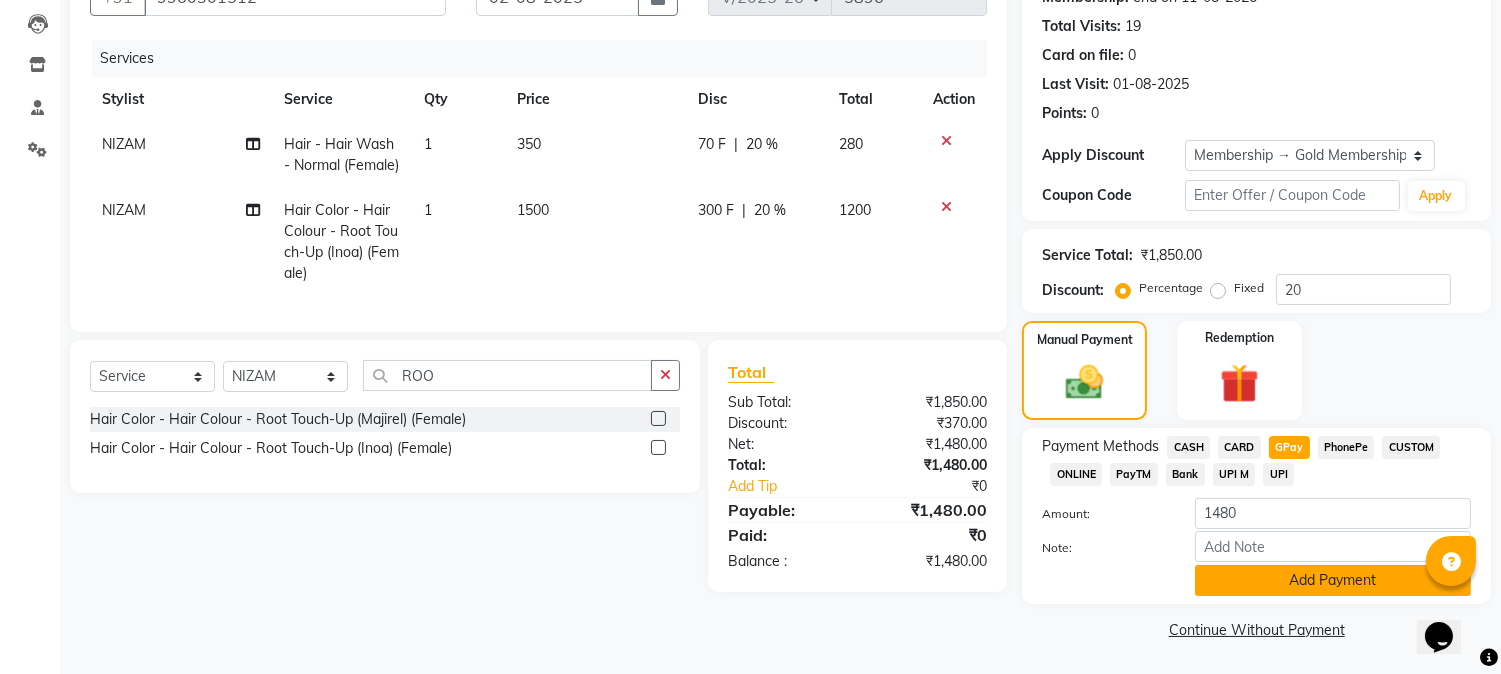 click on "Add Payment" 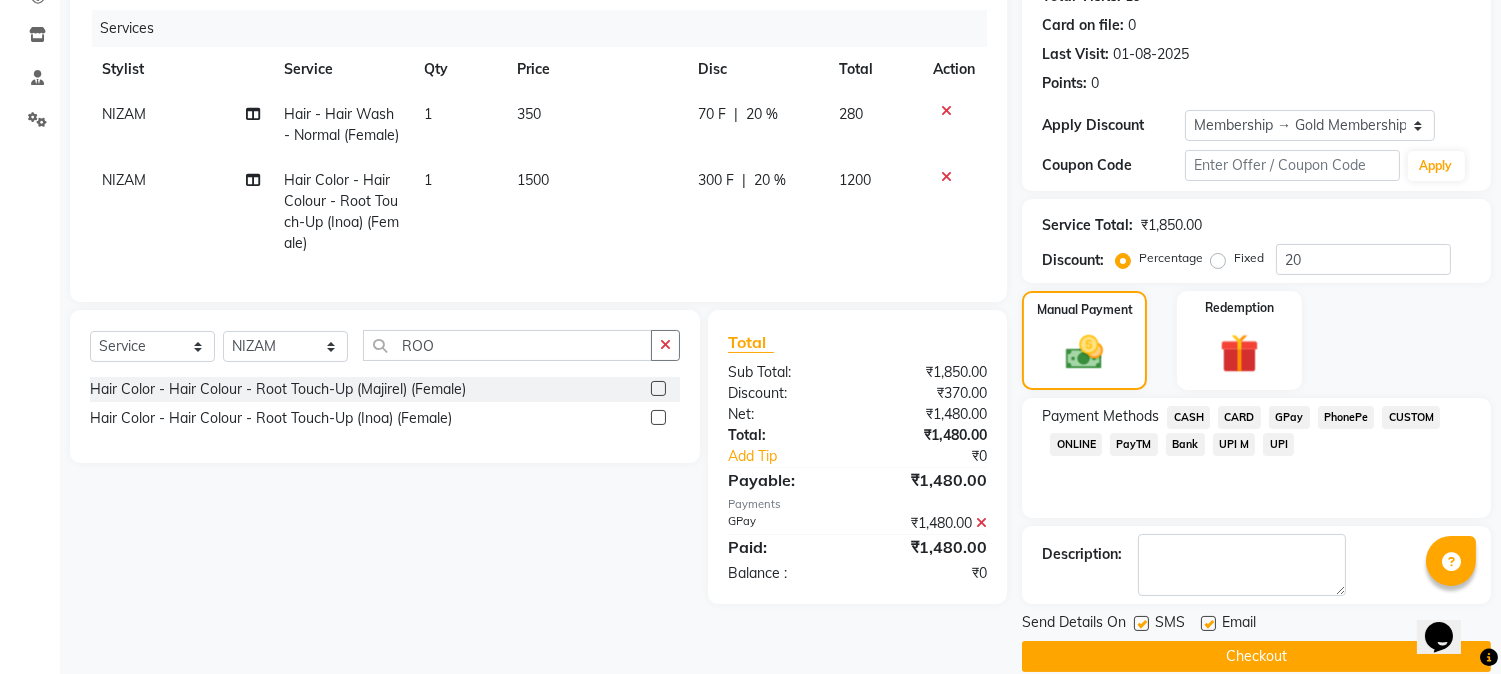 scroll, scrollTop: 265, scrollLeft: 0, axis: vertical 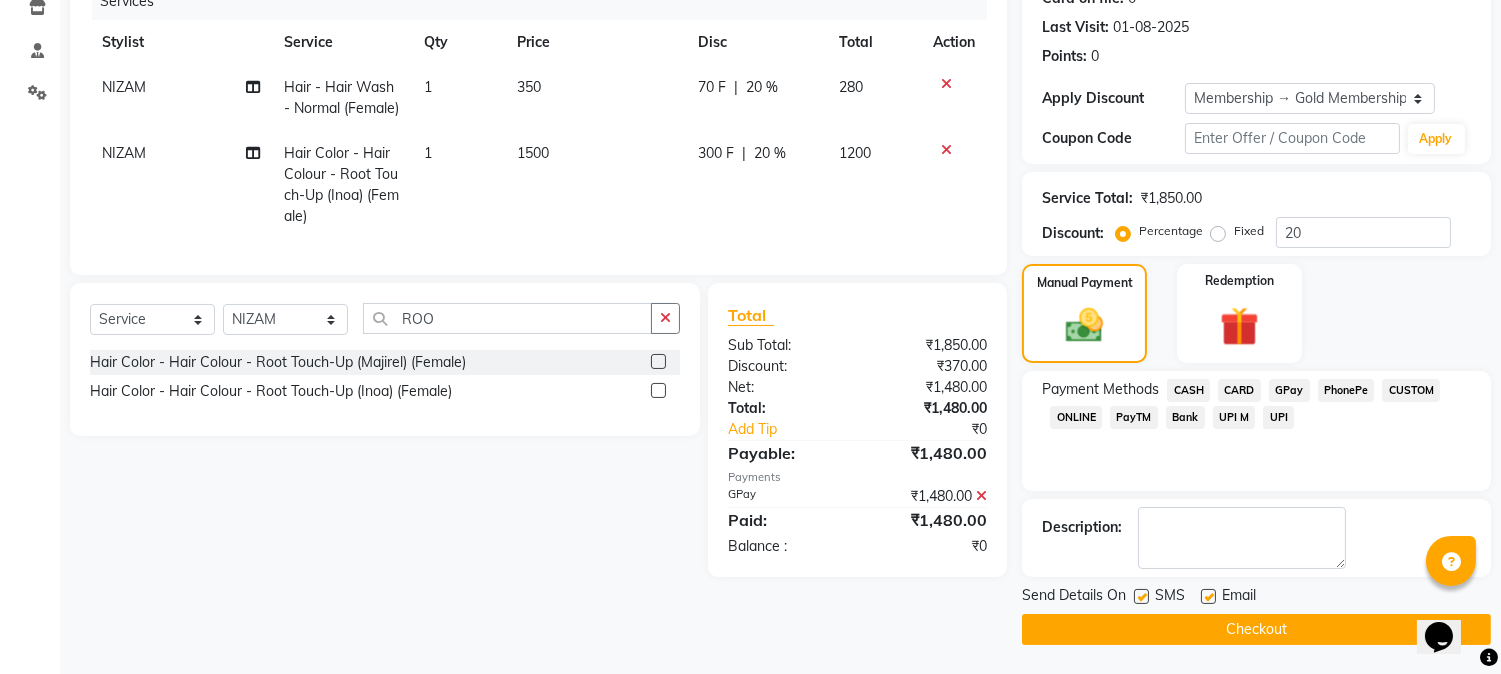 click on "Checkout" 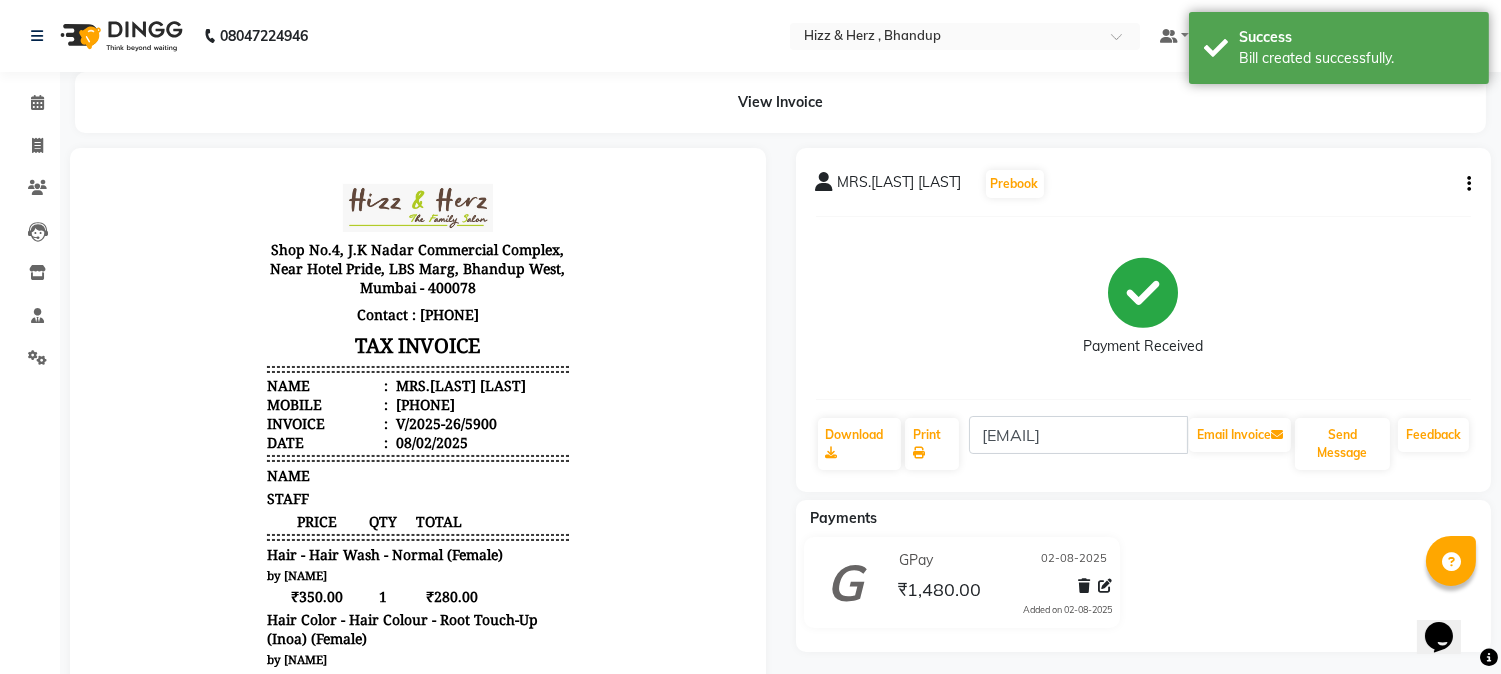 scroll, scrollTop: 0, scrollLeft: 0, axis: both 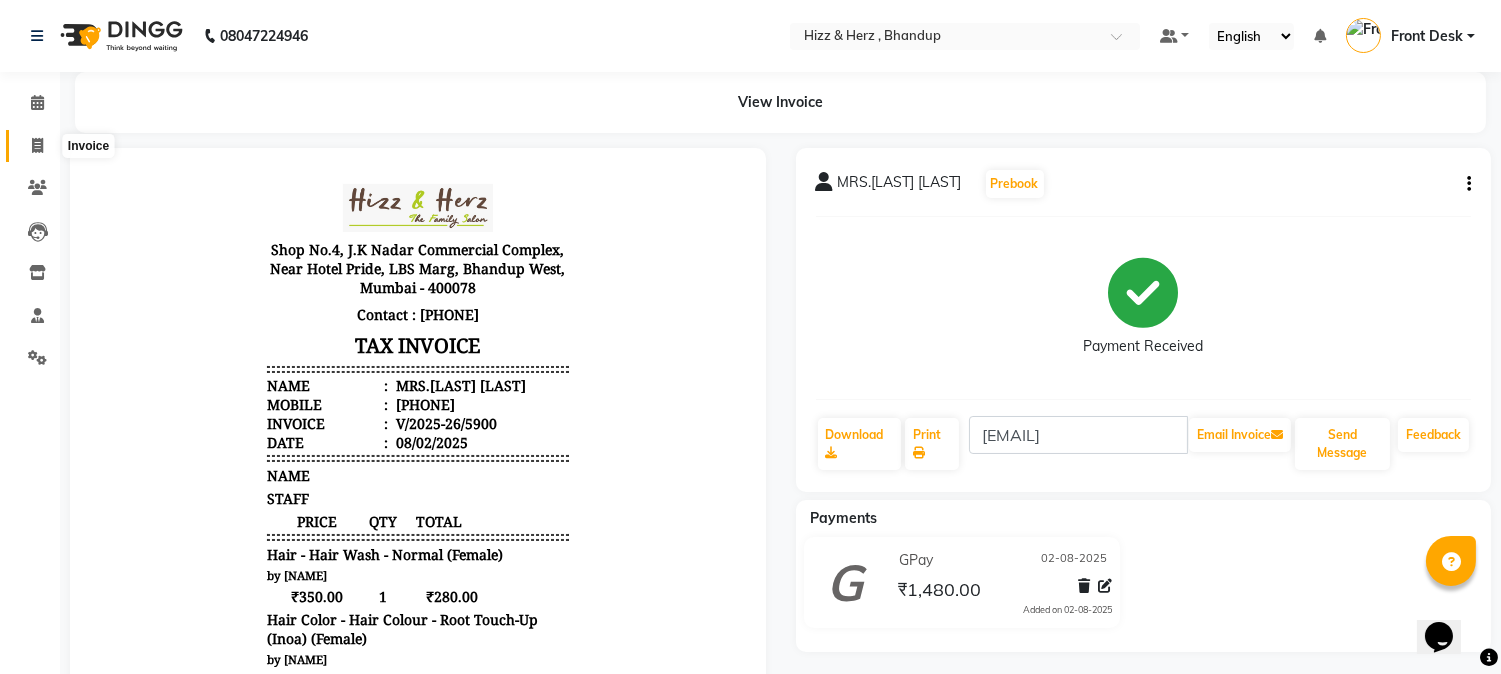 click 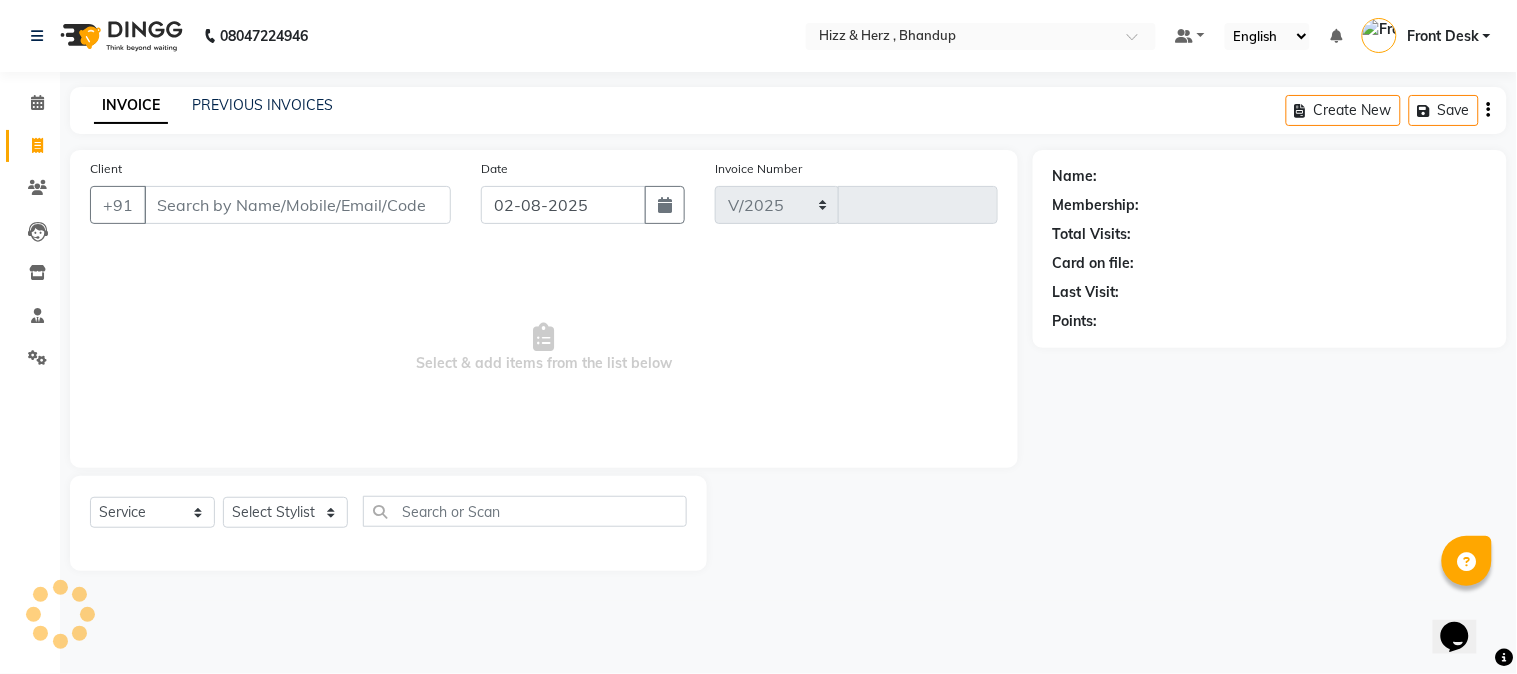 select on "629" 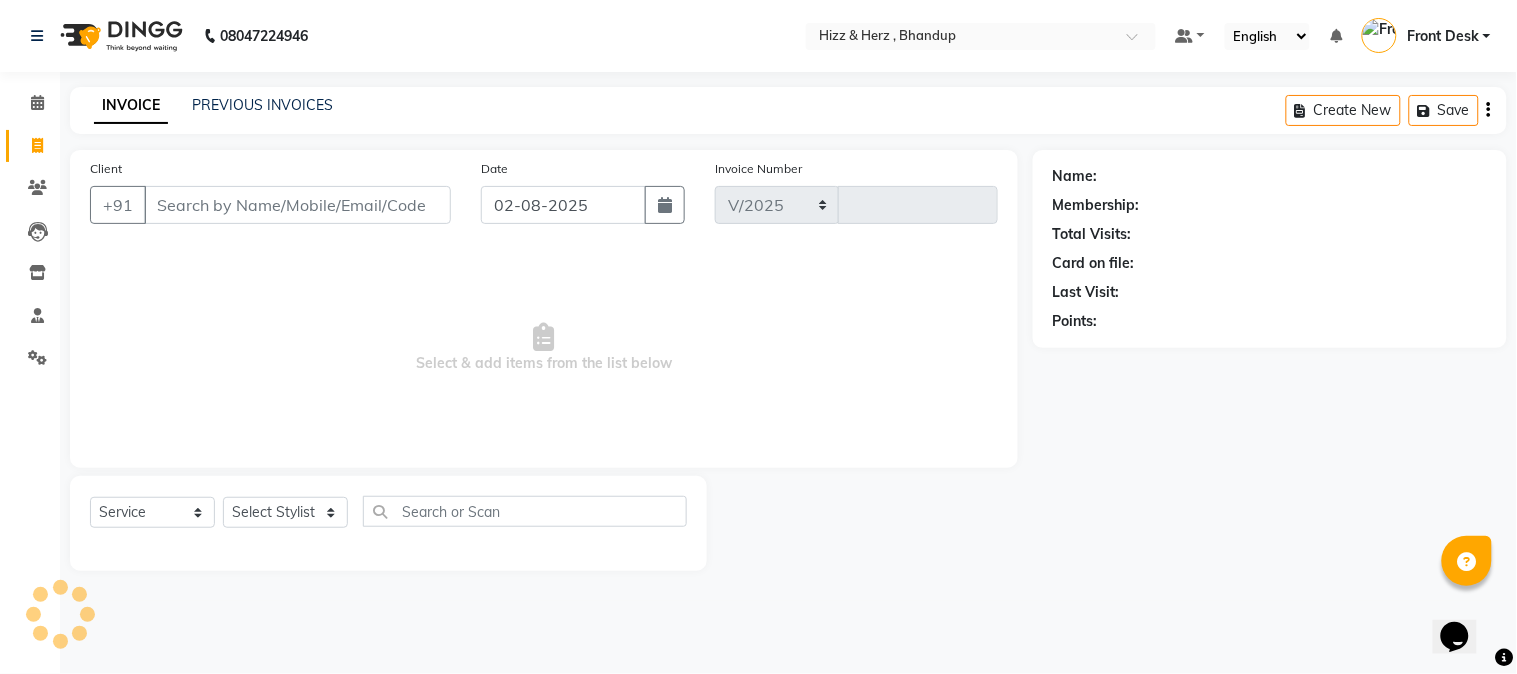 type on "[NUMBER]" 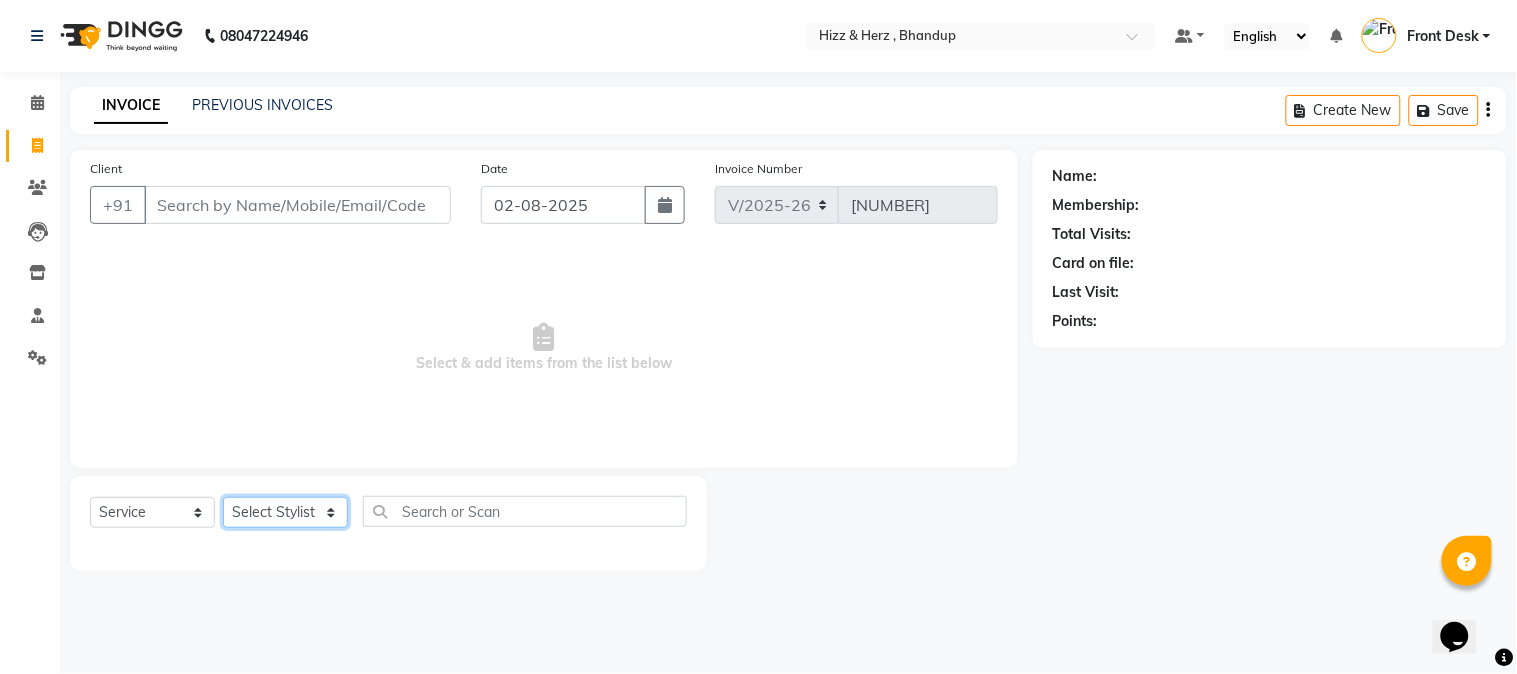 click on "Select Stylist" 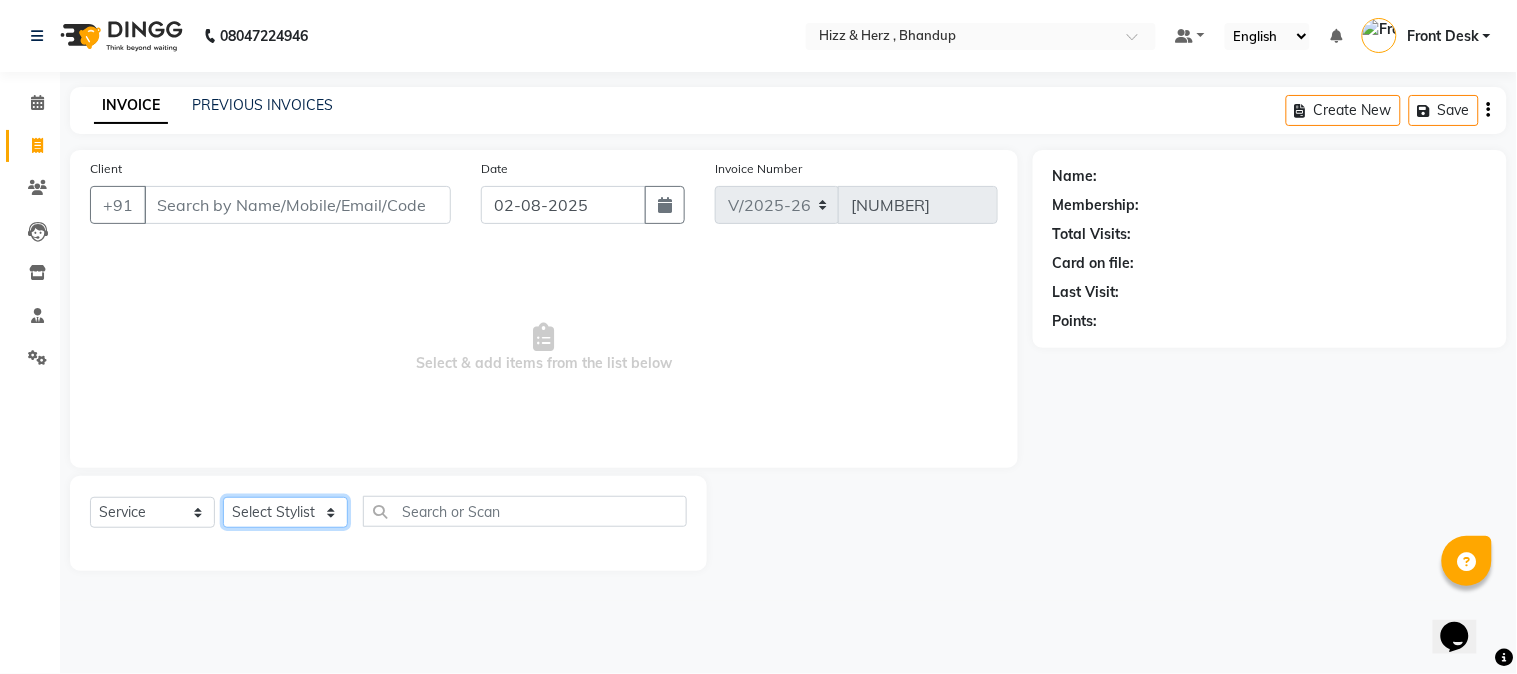 select on "9146" 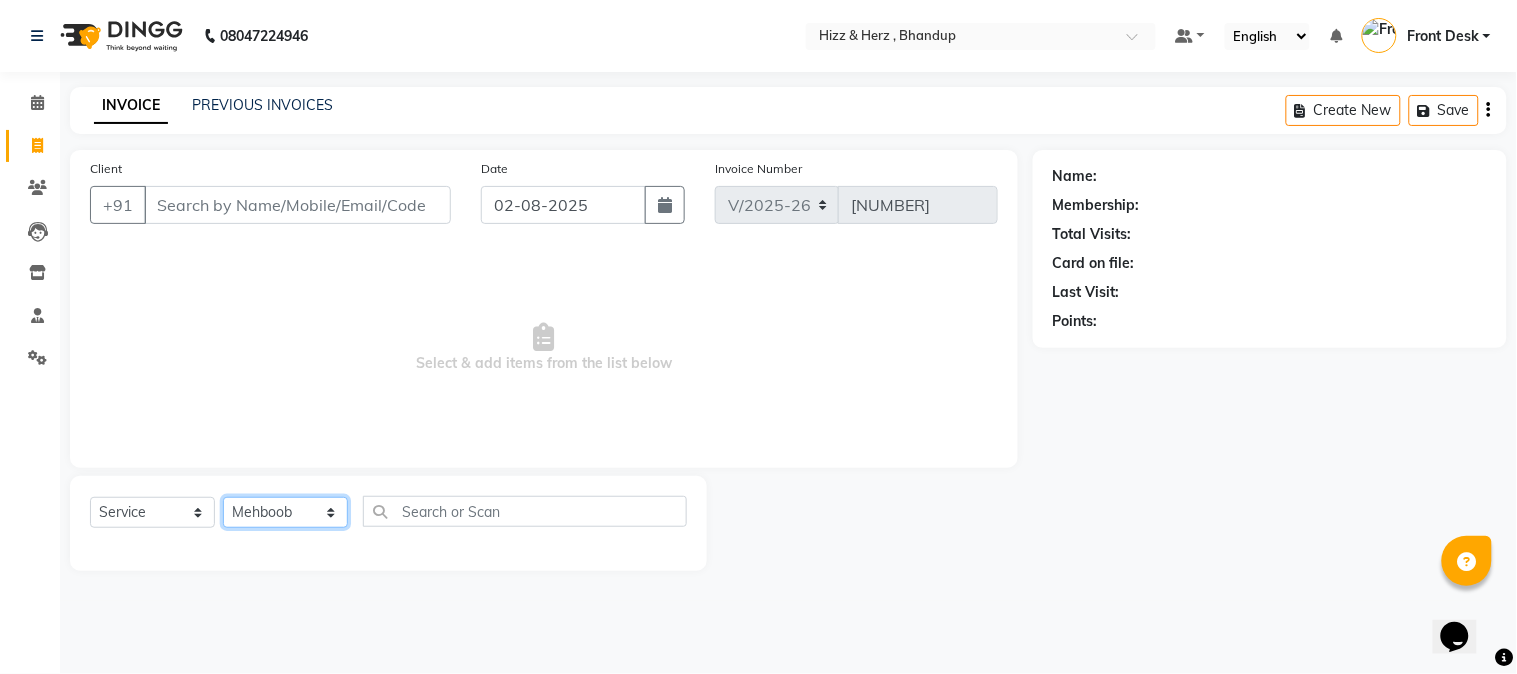 click on "Select Stylist Front Desk Gaurav Sharma HIZZ & HERZ 2 IRFAN AHMAD Jigna Goswami KHALID AHMAD Laxmi Mehboob MOHD PARVEJ NIZAM Salman Sangeeta  SUMITA  VEERENDRA SHARMA" 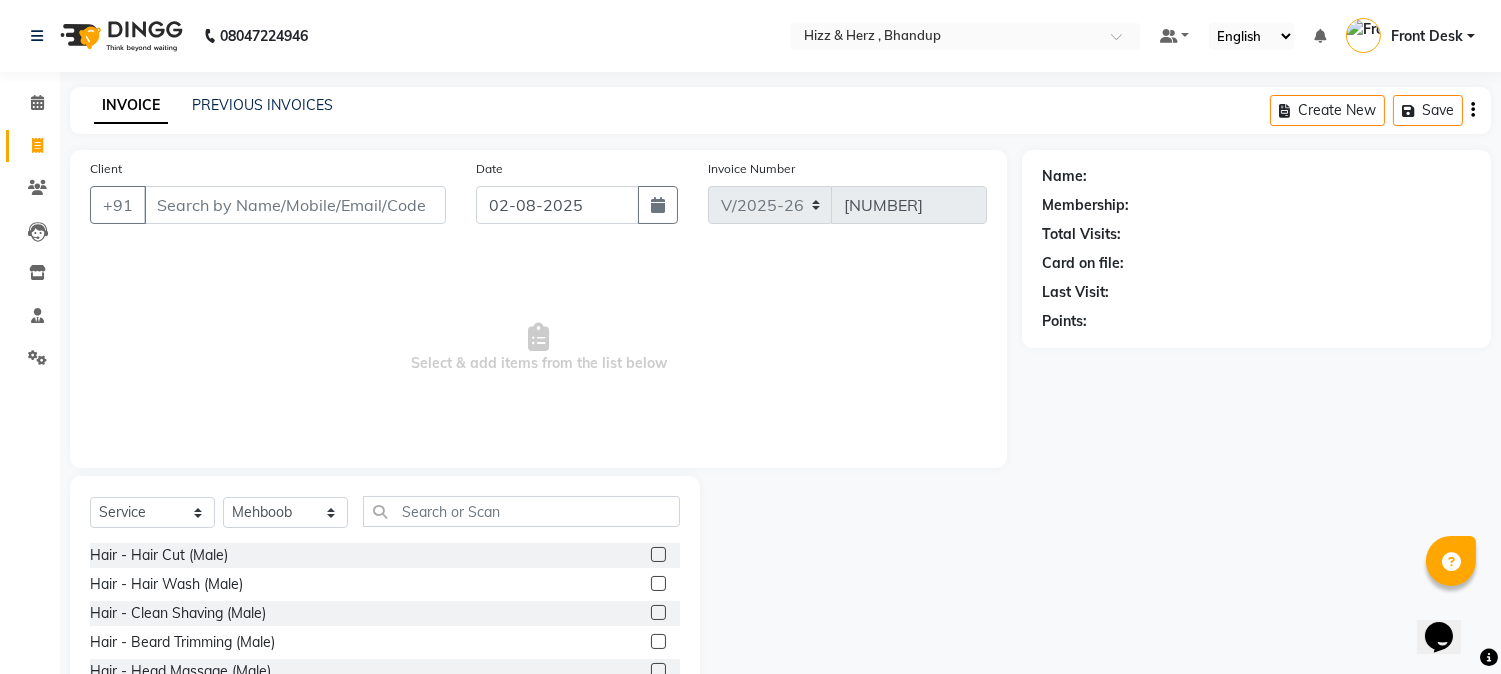 click 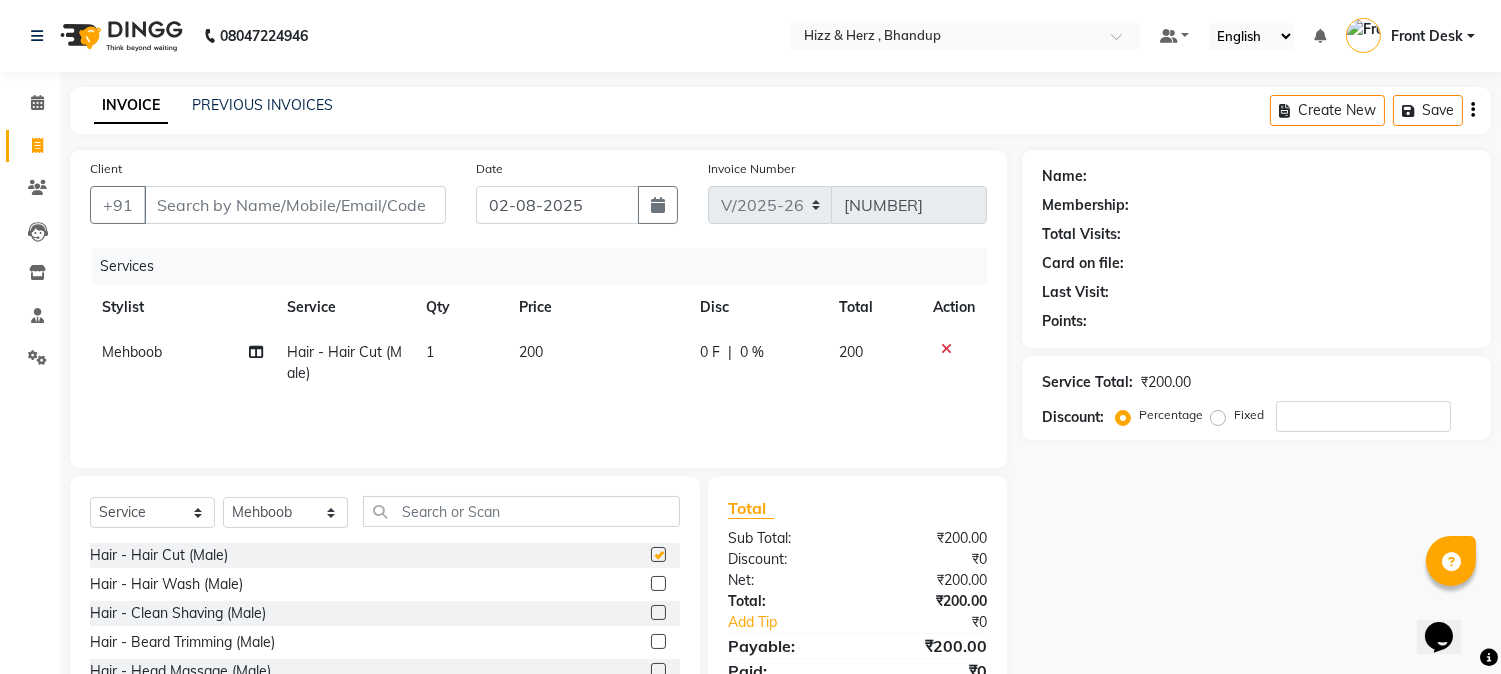 checkbox on "false" 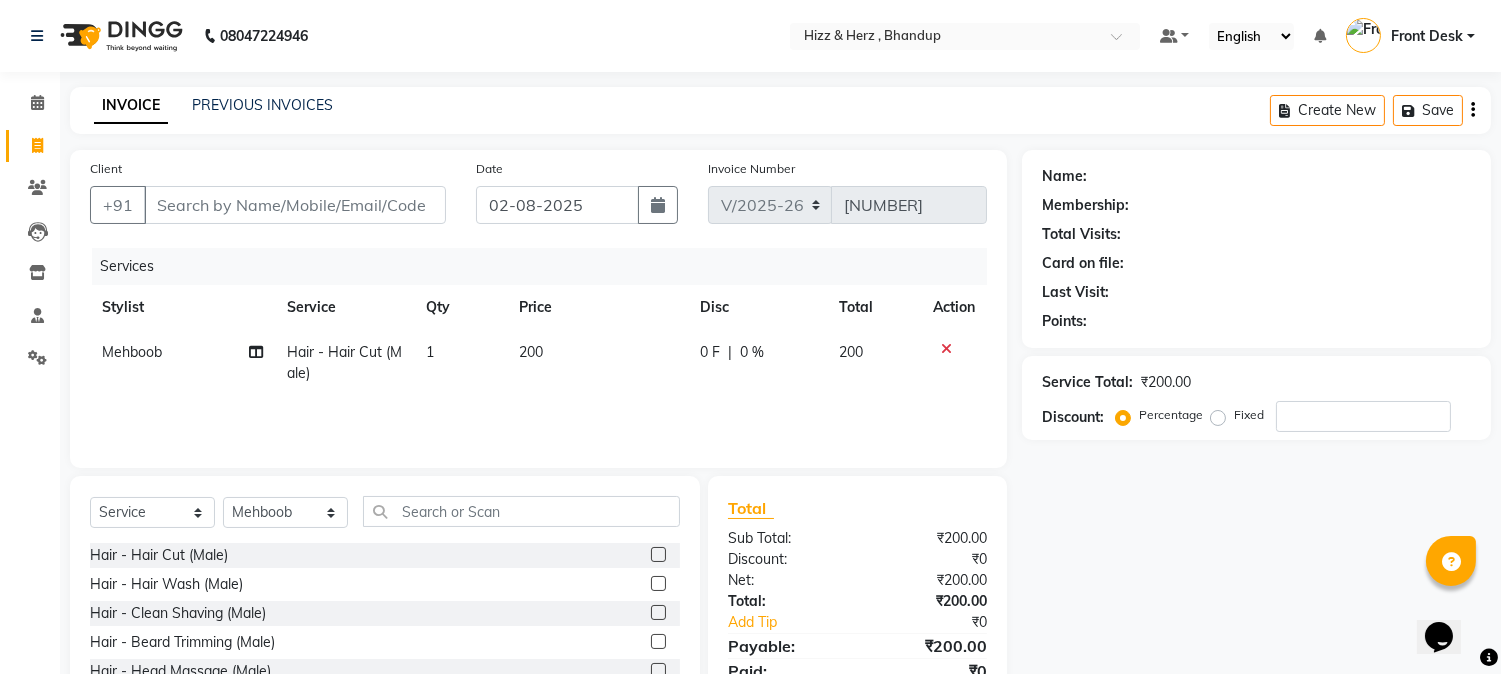 click 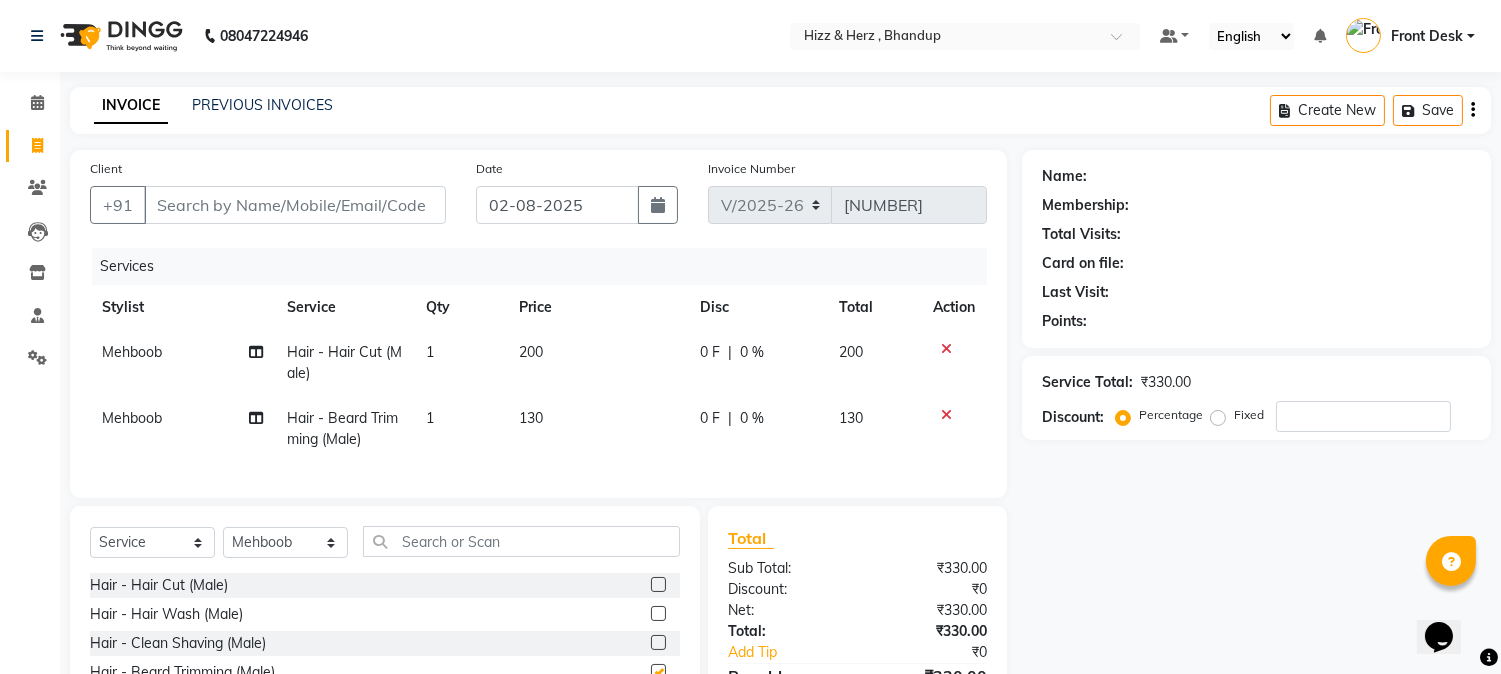checkbox on "false" 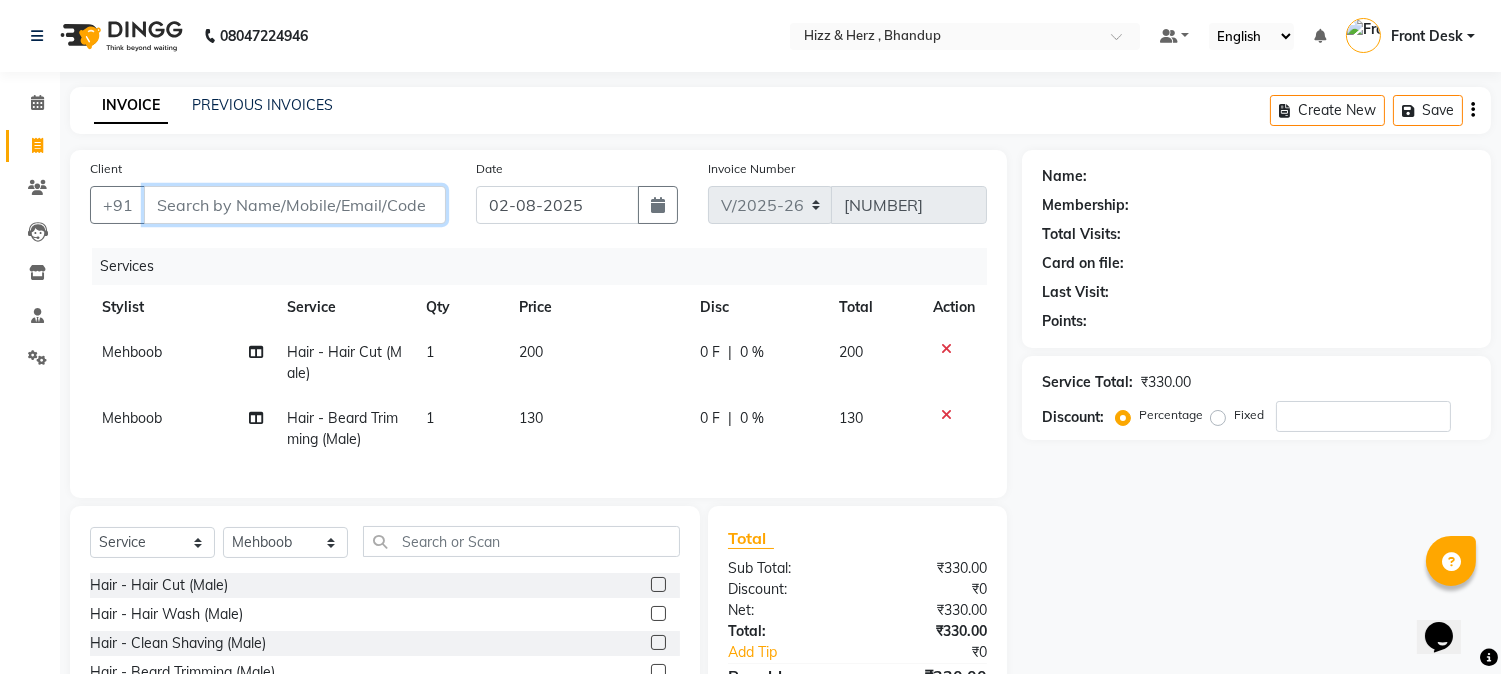 click on "Client" at bounding box center [295, 205] 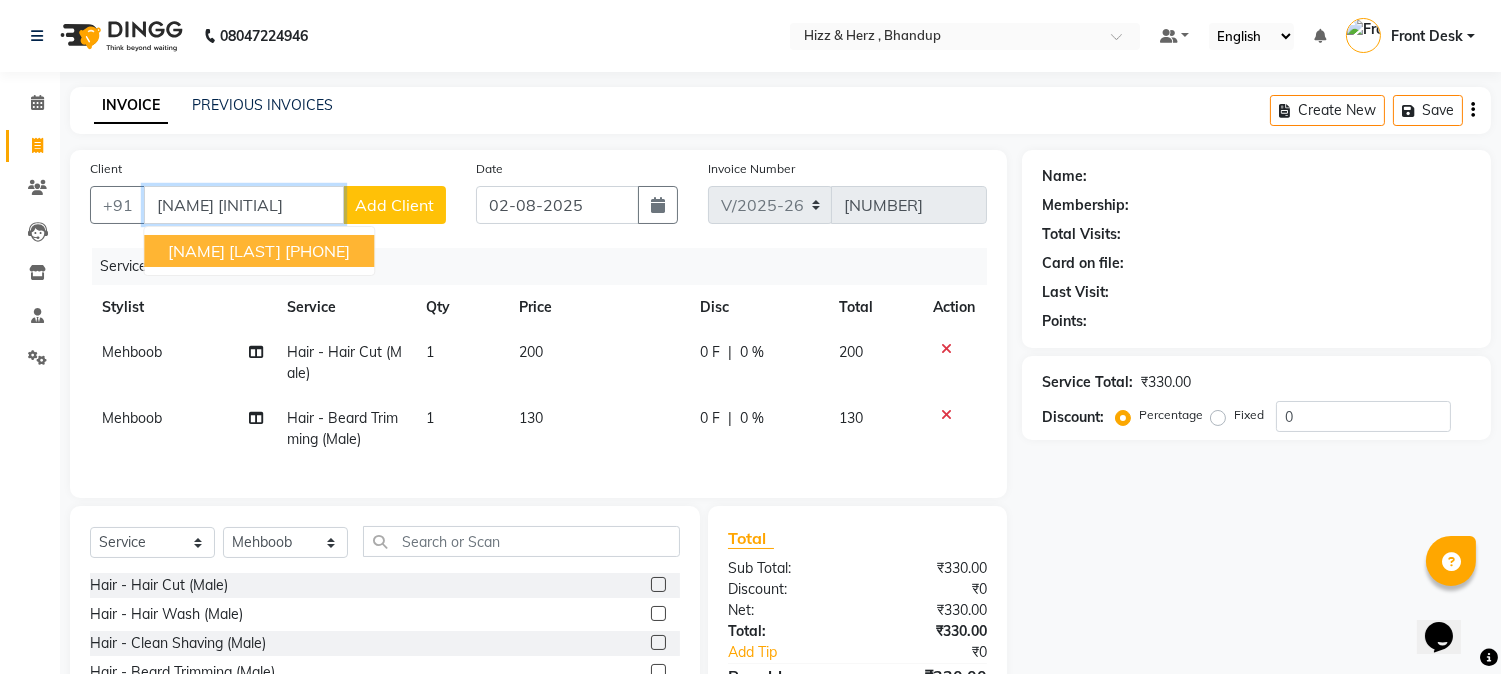 click on "[NAME] [LAST] [PHONE]" at bounding box center (259, 251) 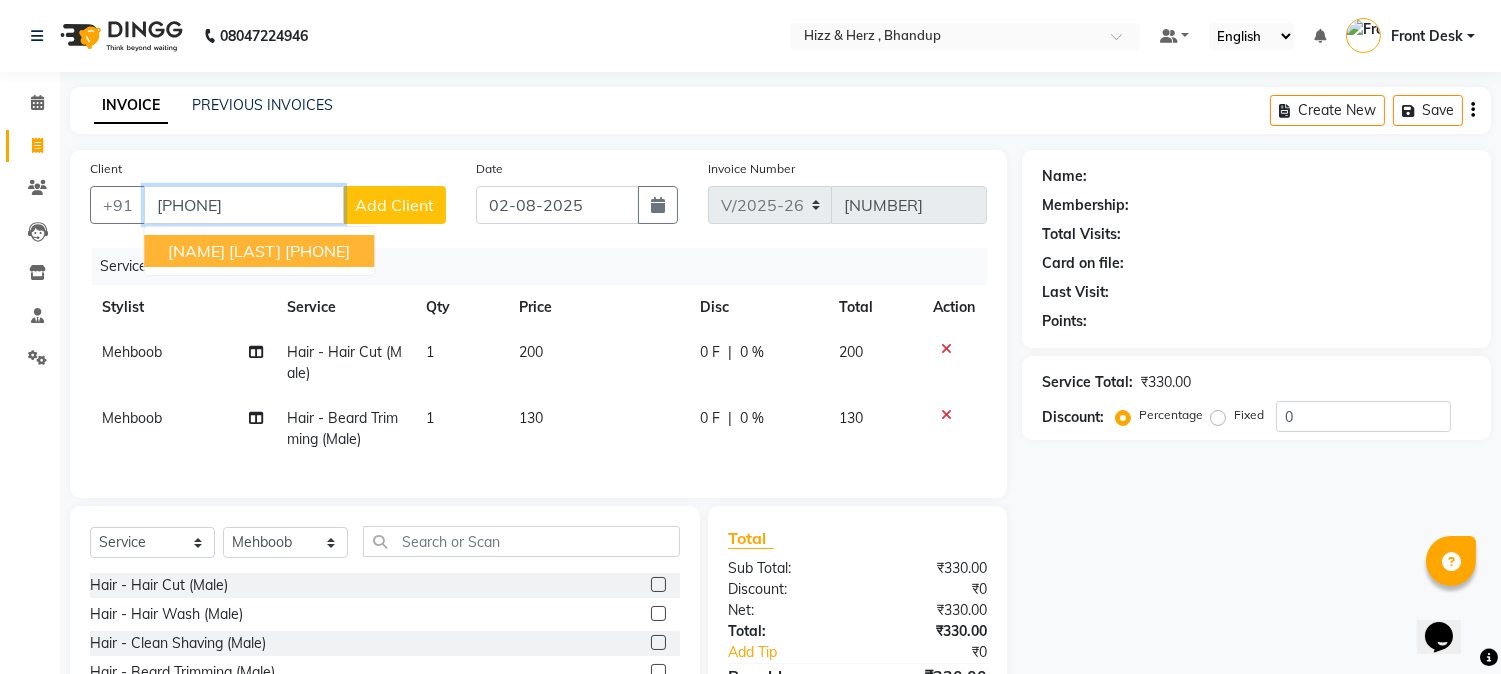 type on "[PHONE]" 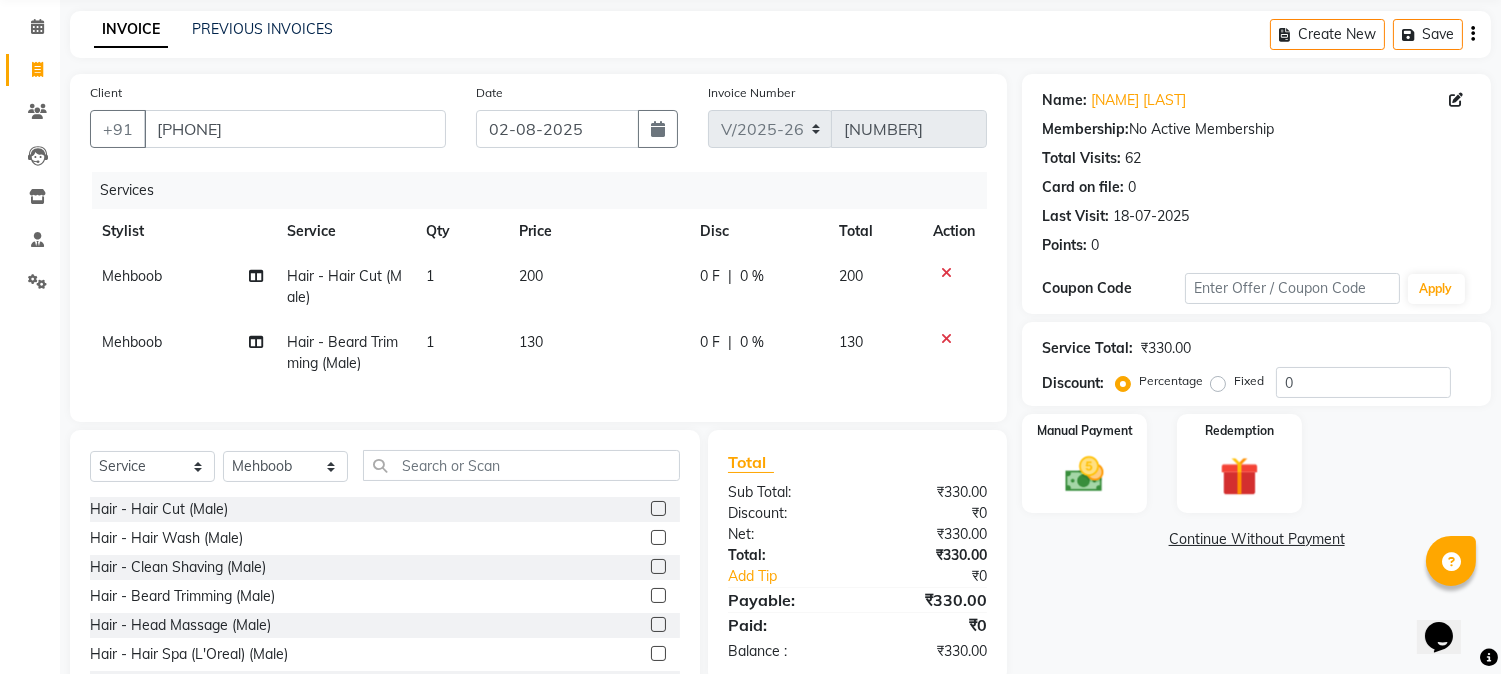scroll, scrollTop: 173, scrollLeft: 0, axis: vertical 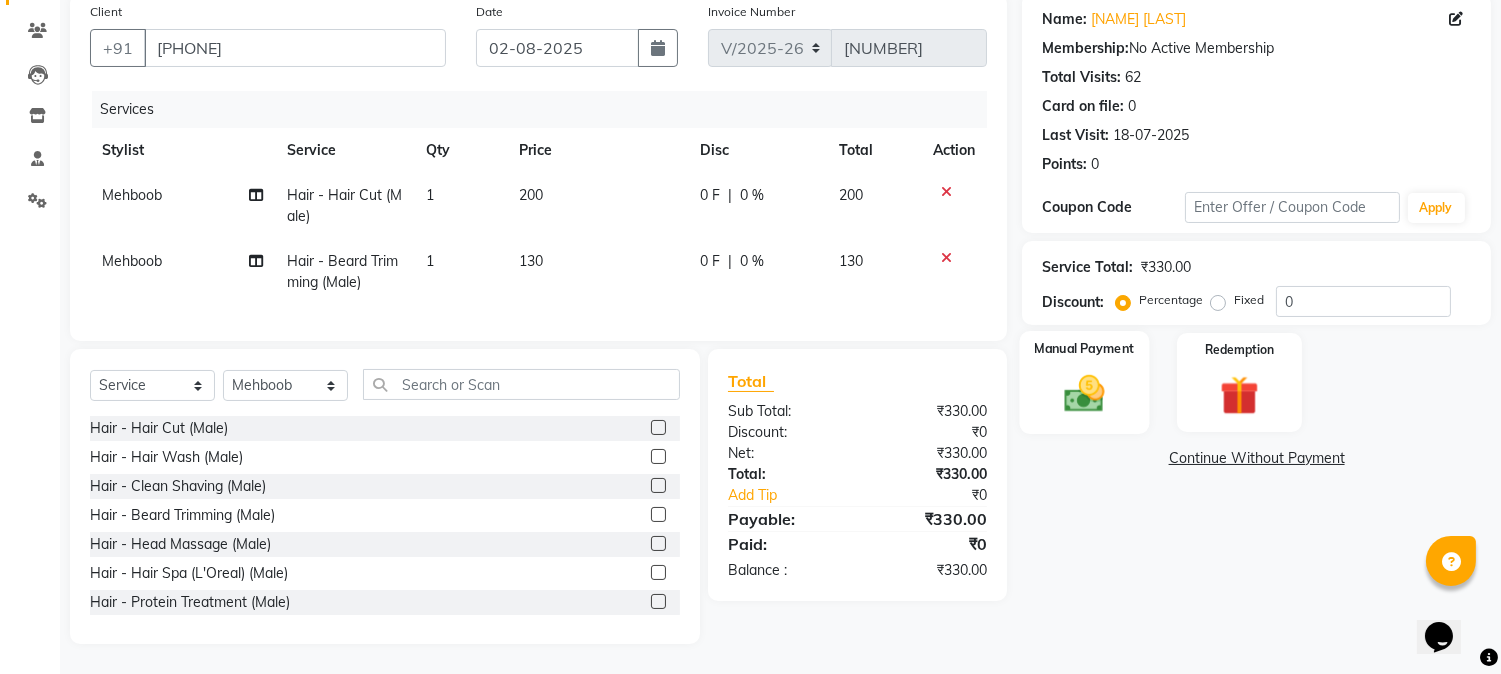 drag, startPoint x: 585, startPoint y: 20, endPoint x: 1078, endPoint y: 375, distance: 607.5146 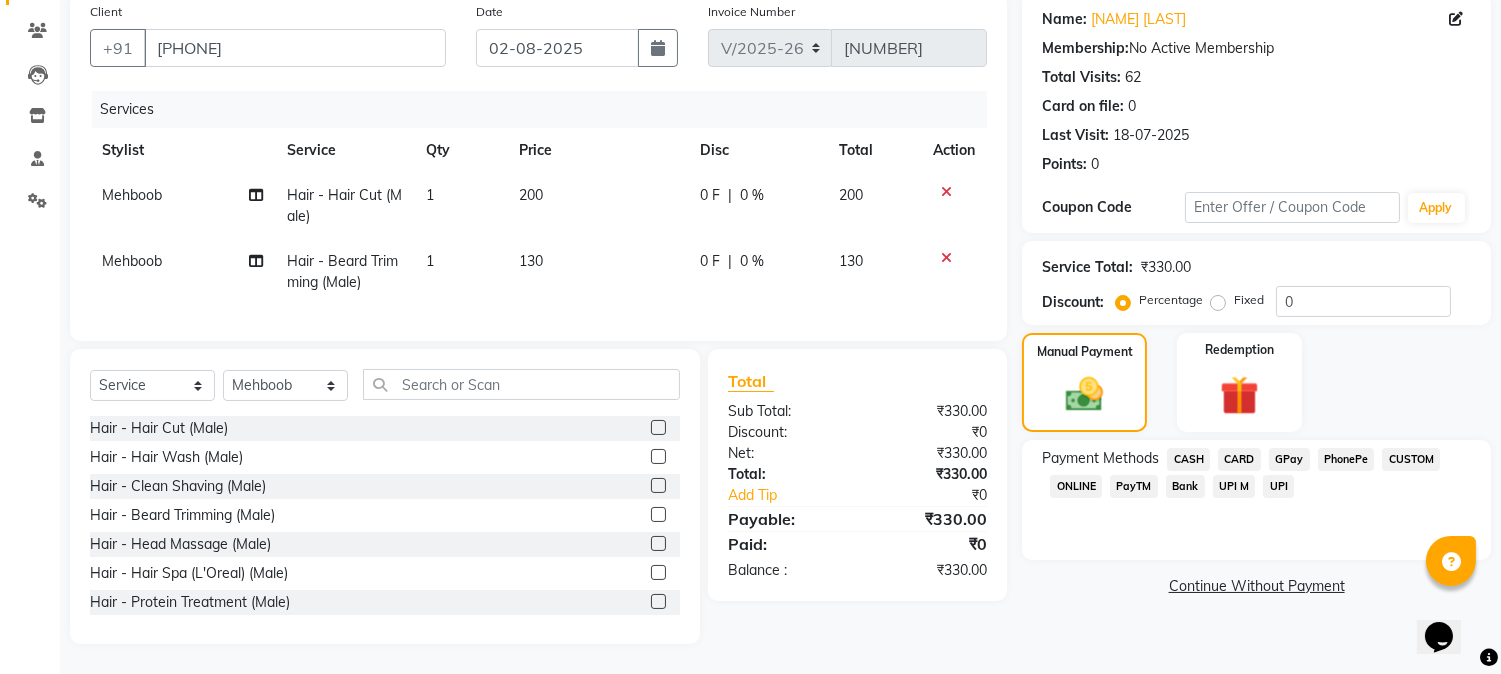 click on "CASH" 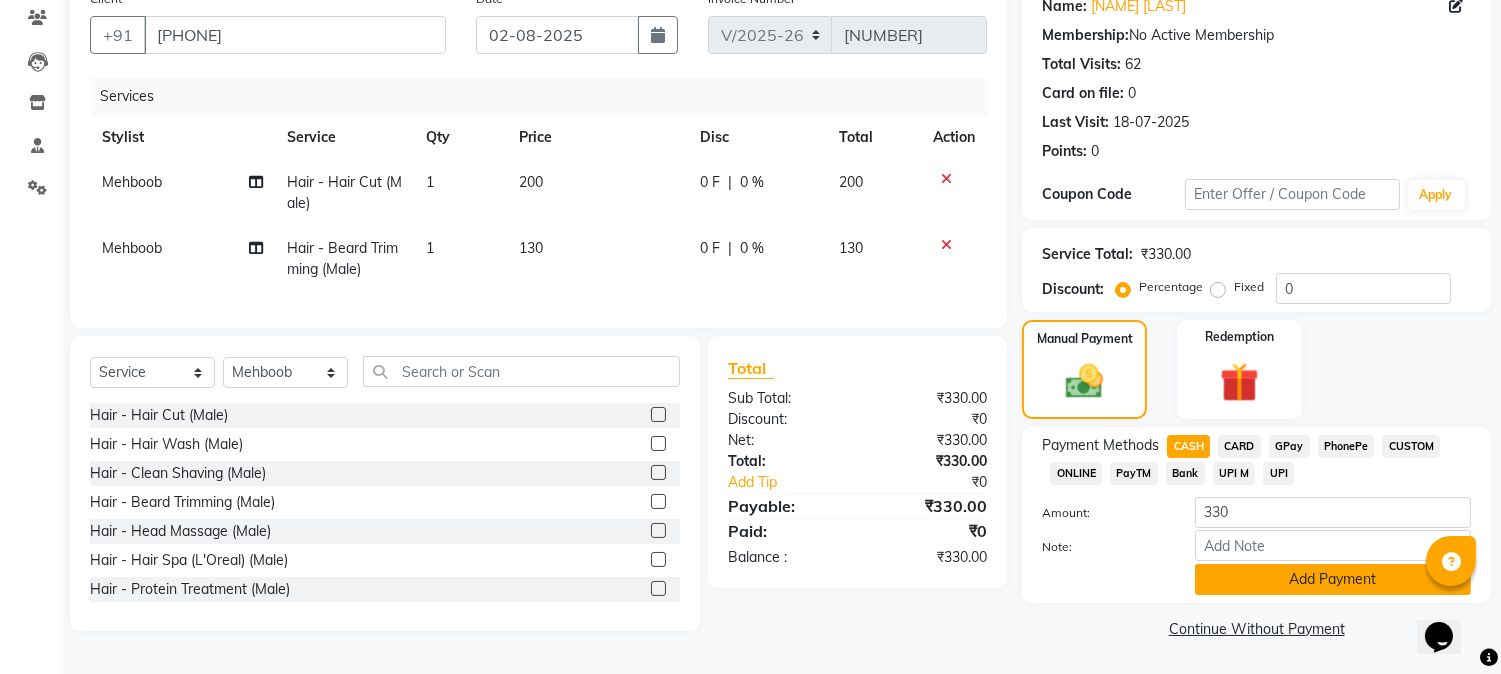 click on "Add Payment" 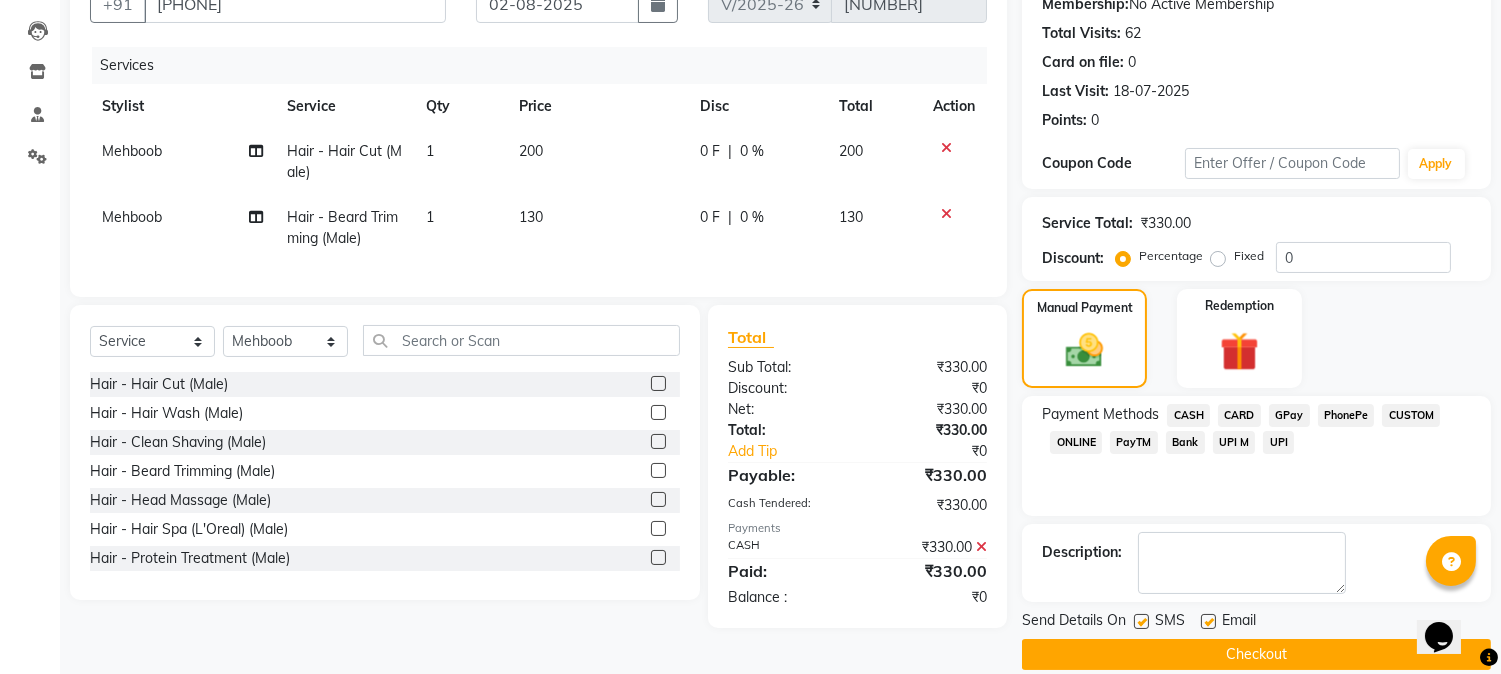 scroll, scrollTop: 225, scrollLeft: 0, axis: vertical 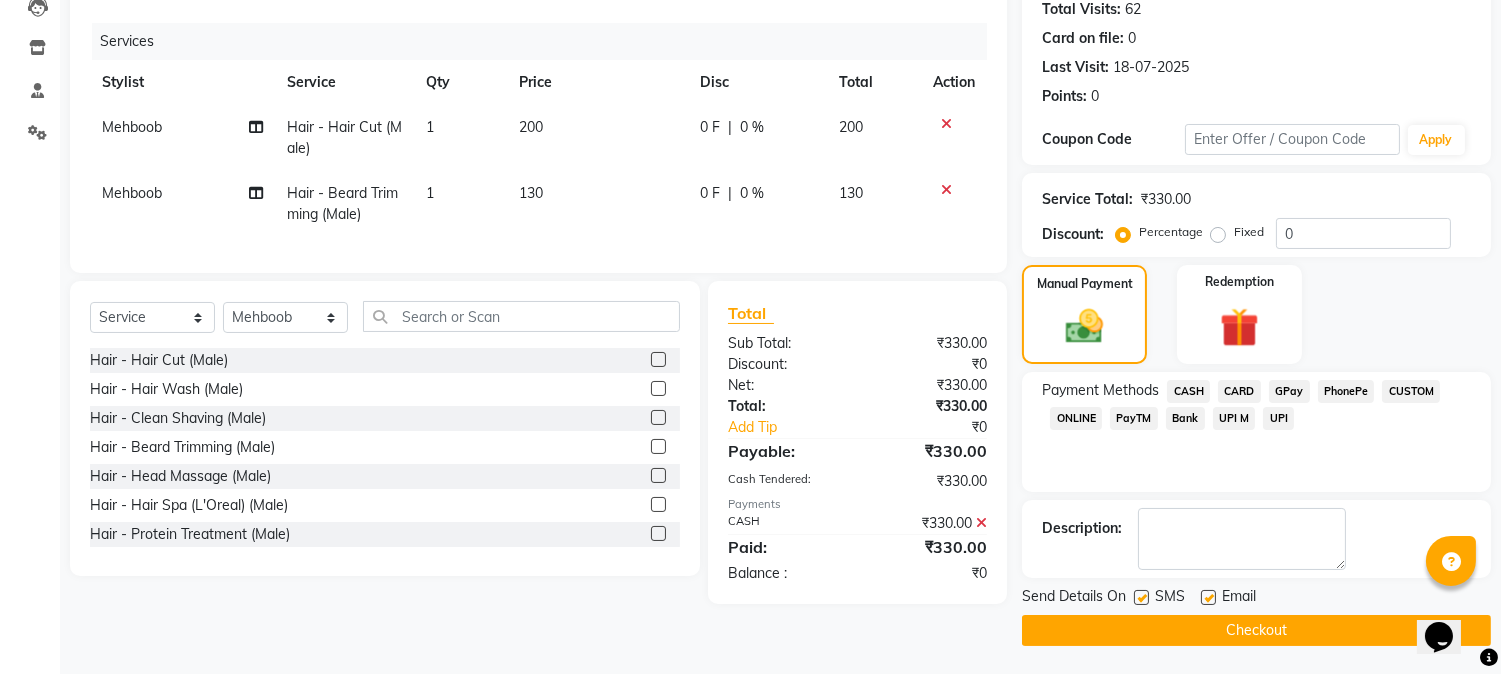 click on "Checkout" 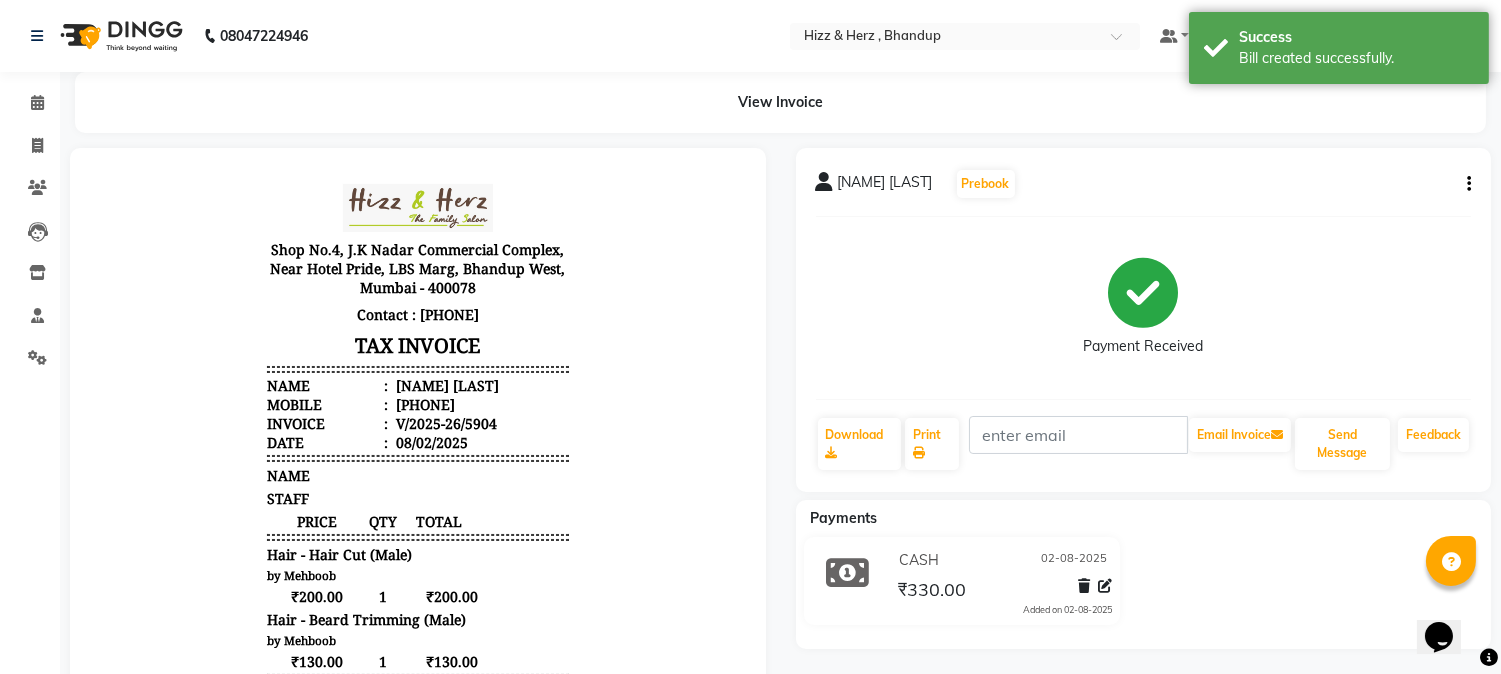 scroll, scrollTop: 0, scrollLeft: 0, axis: both 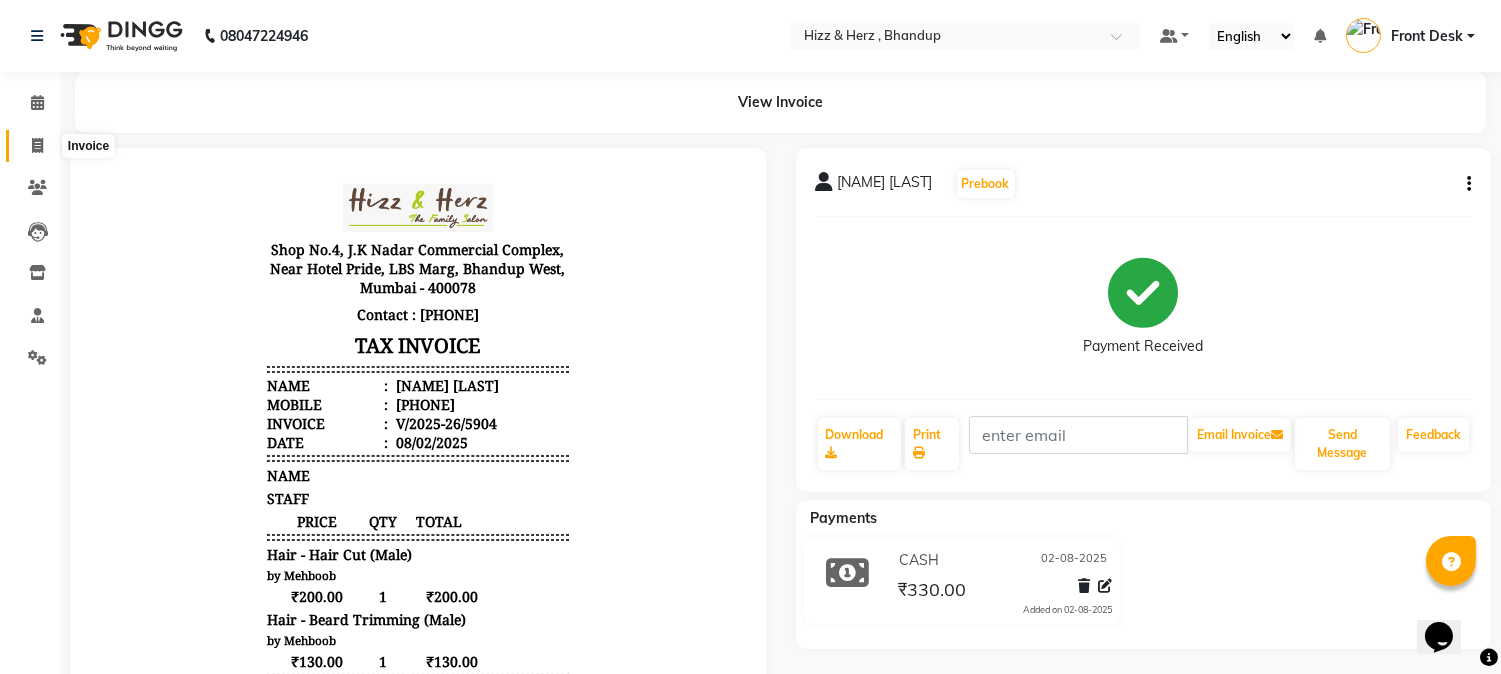click 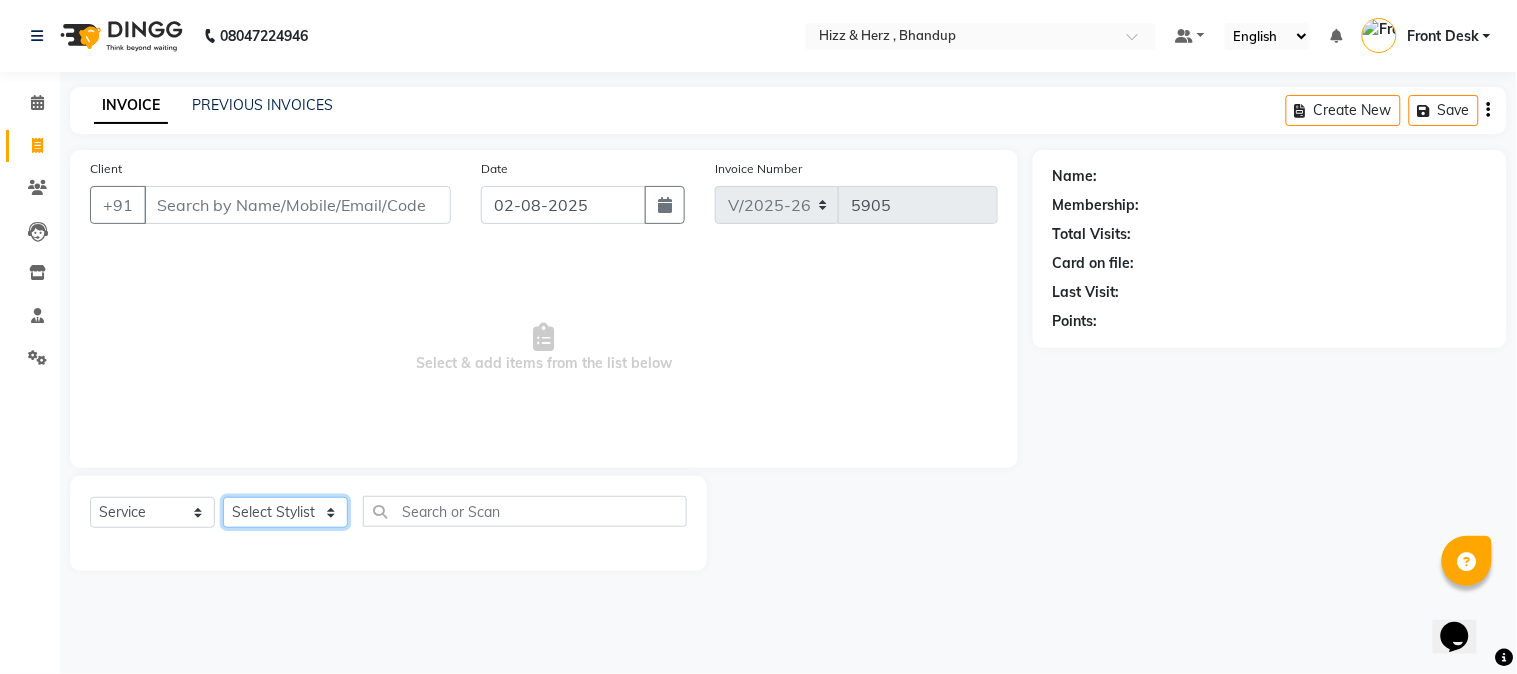 click on "Select Stylist" 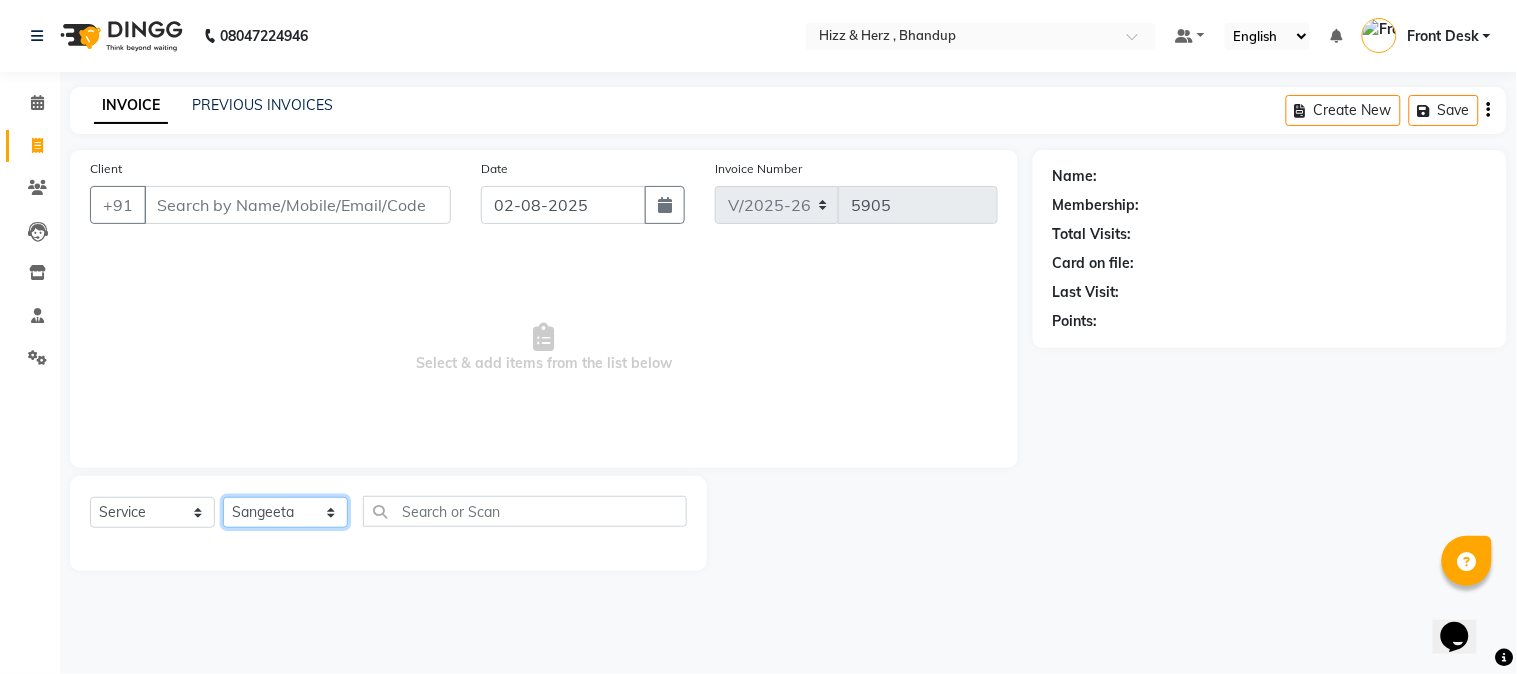 click on "Select Stylist Front Desk Gaurav Sharma HIZZ & HERZ 2 IRFAN AHMAD Jigna Goswami KHALID AHMAD Laxmi Mehboob MOHD PARVEJ NIZAM Salman Sangeeta  SUMITA  VEERENDRA SHARMA" 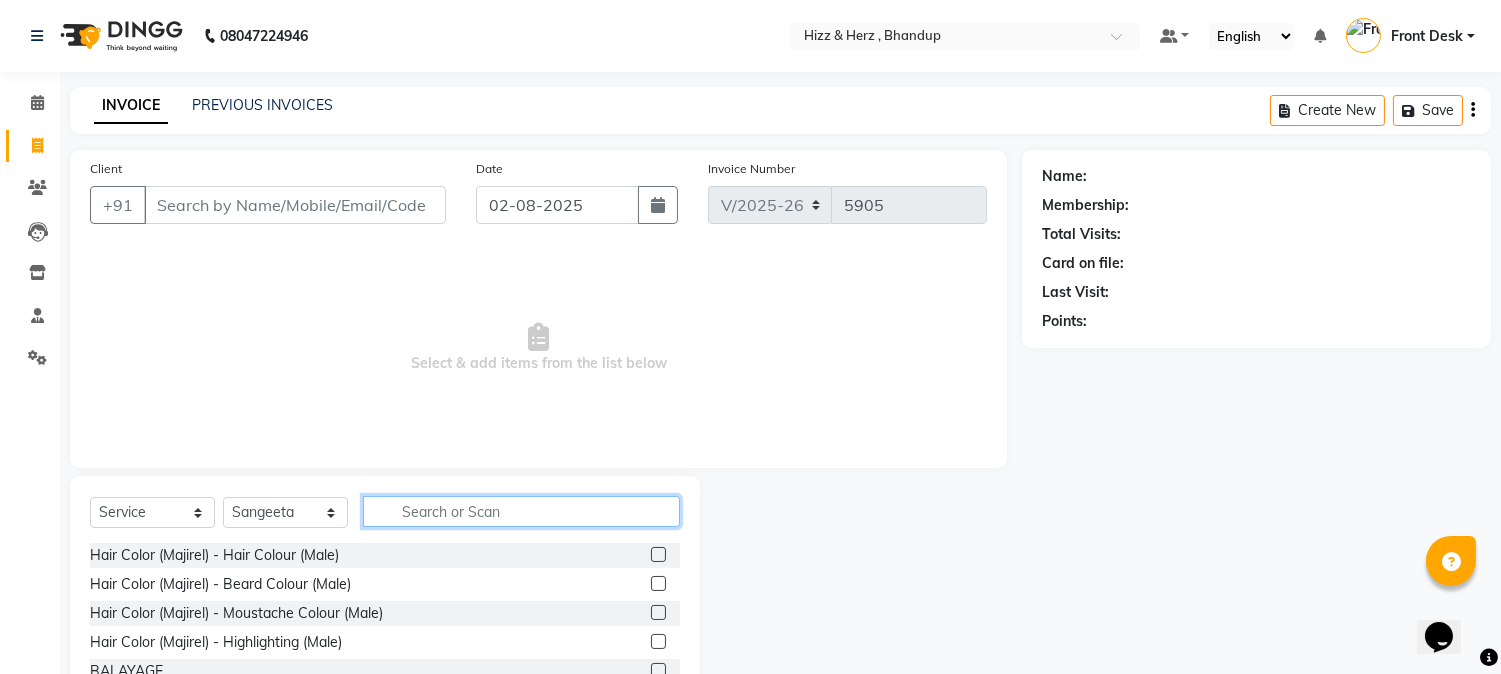 click 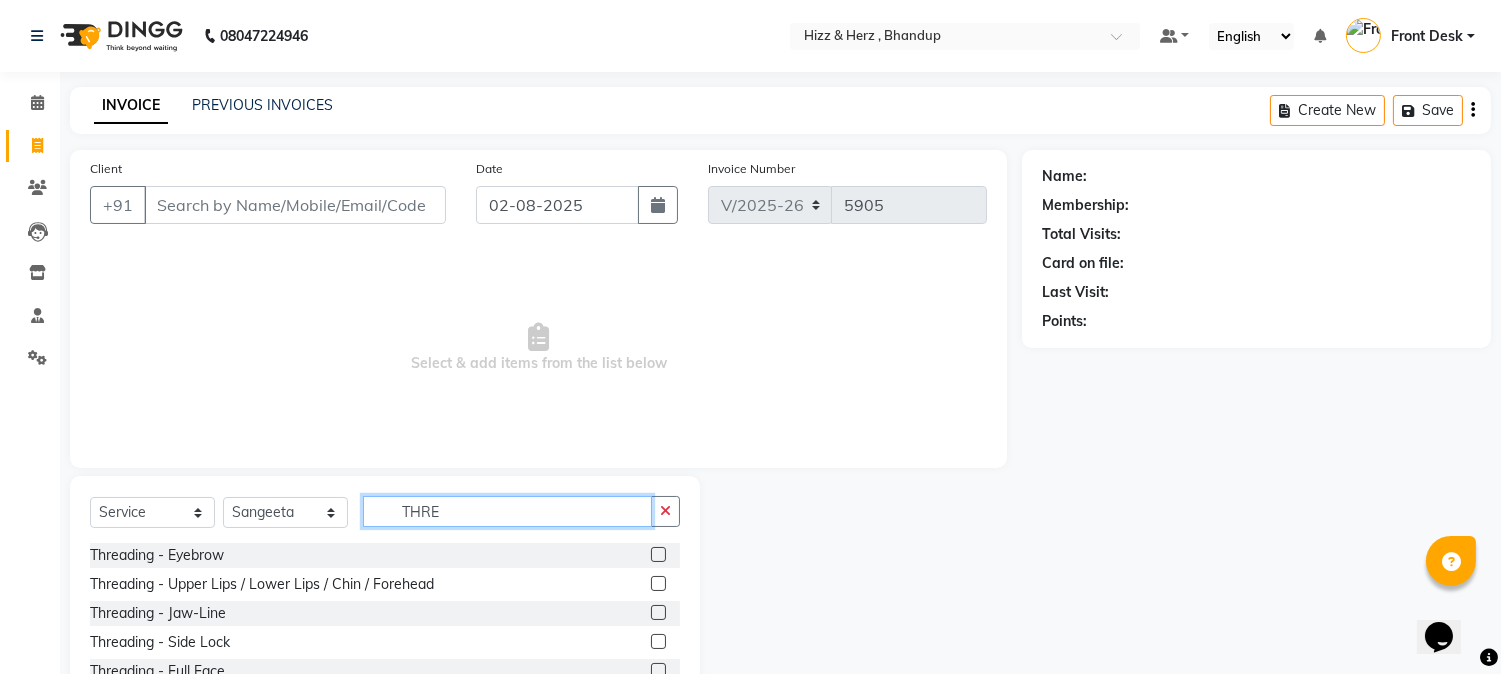 type on "THRE" 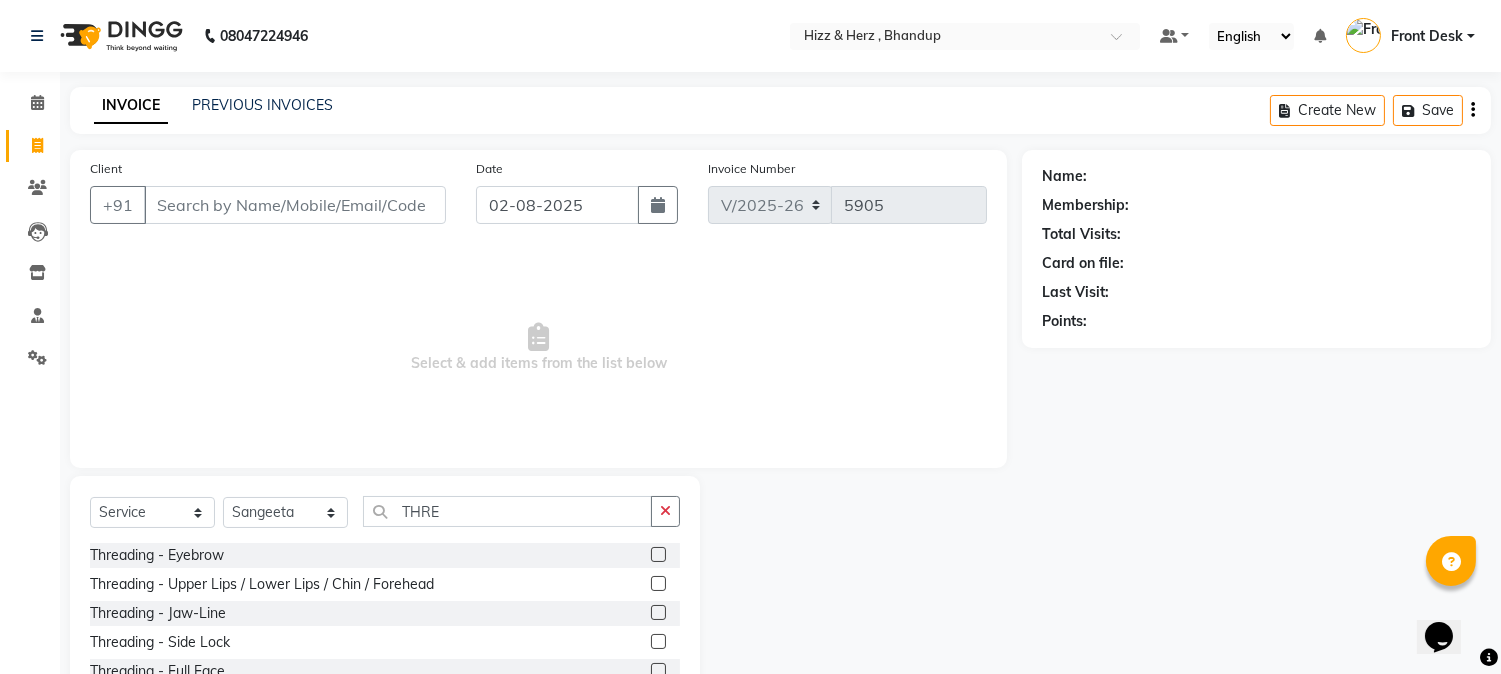 click 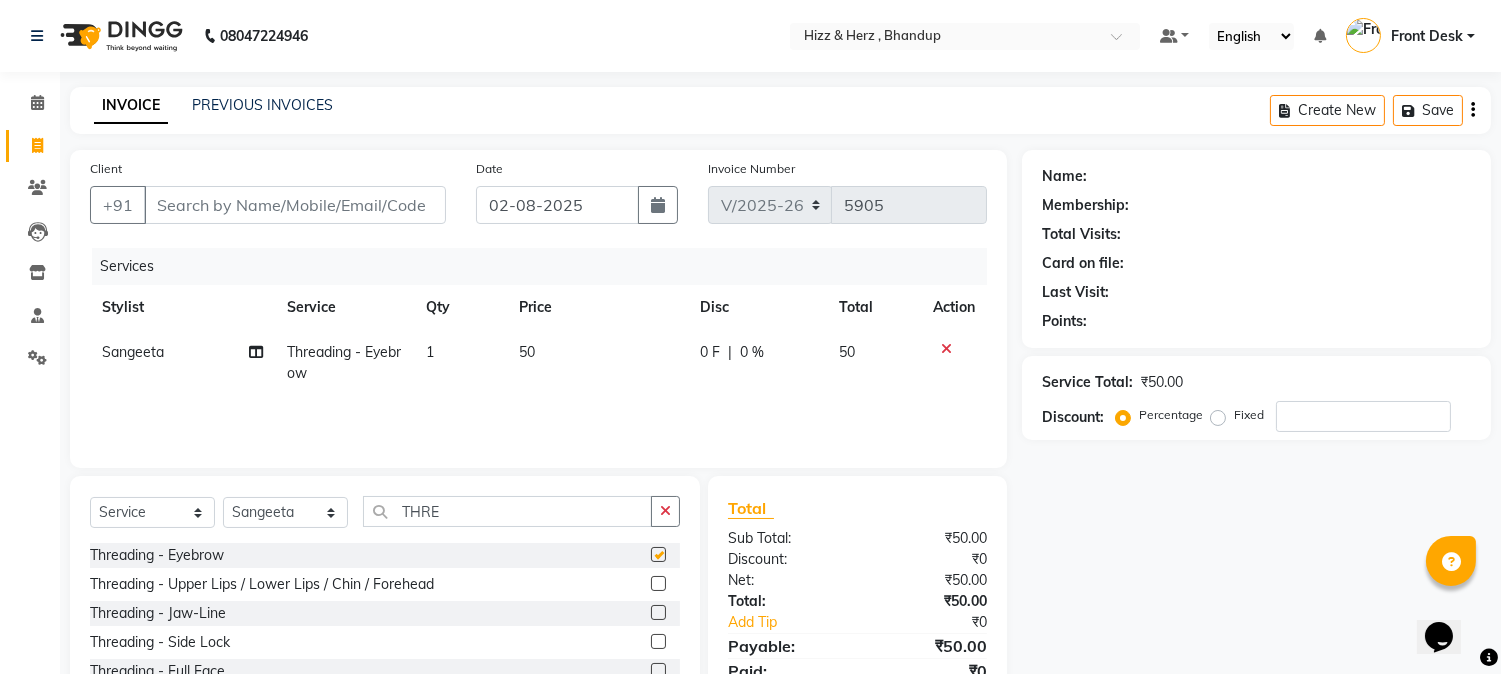 checkbox on "false" 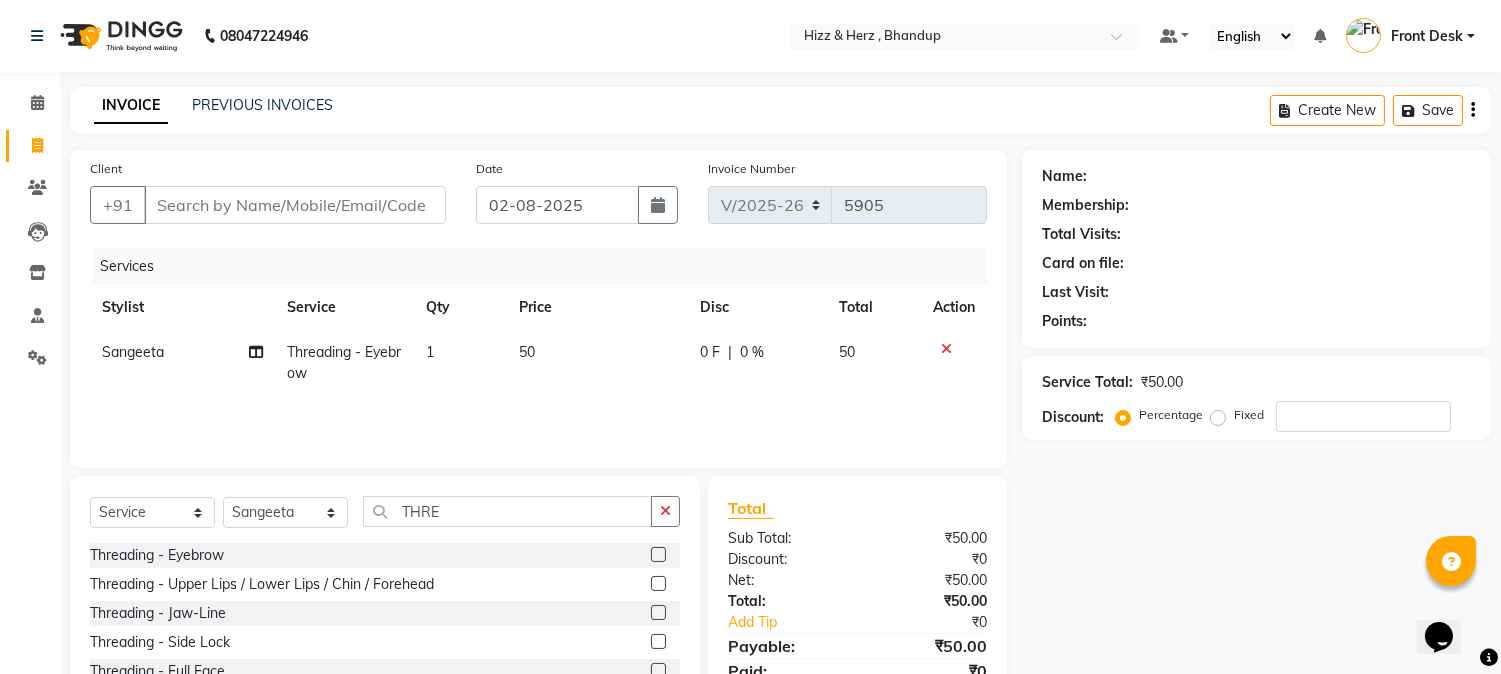 click 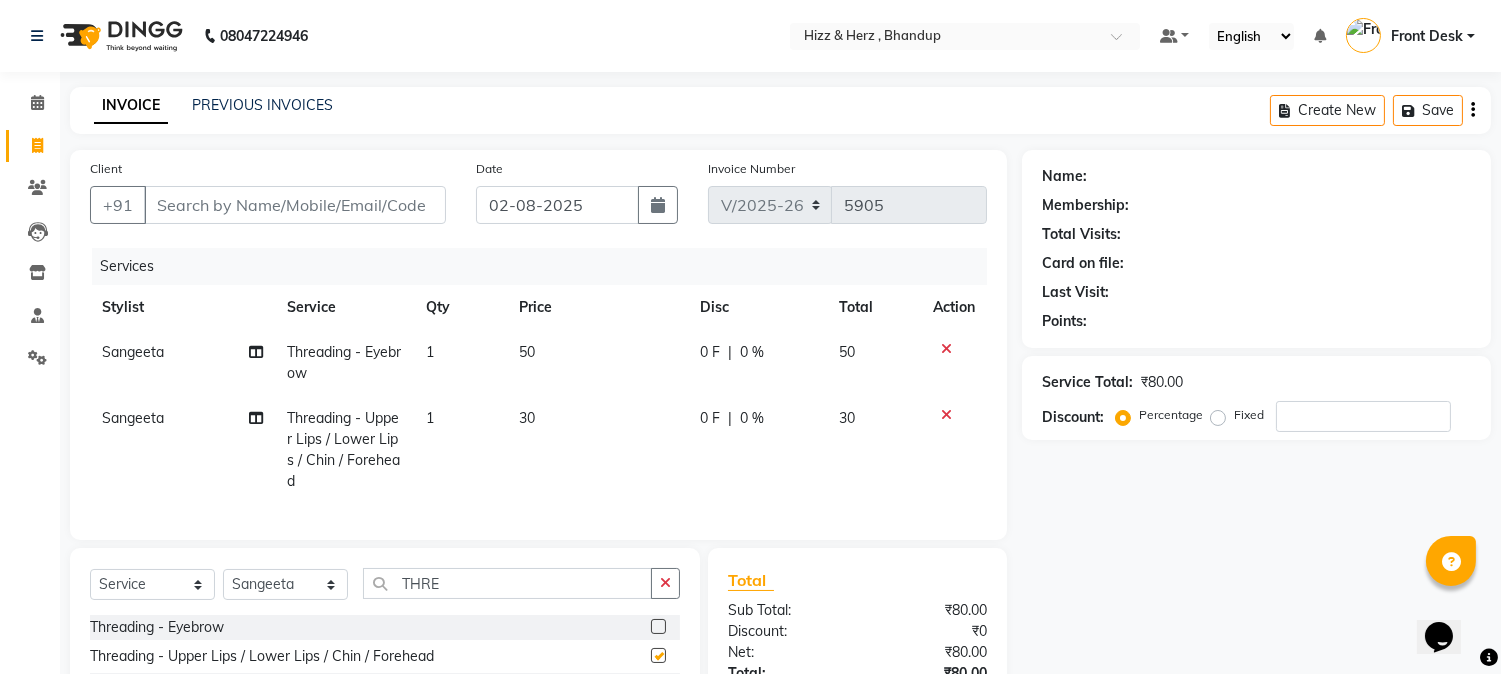 checkbox on "false" 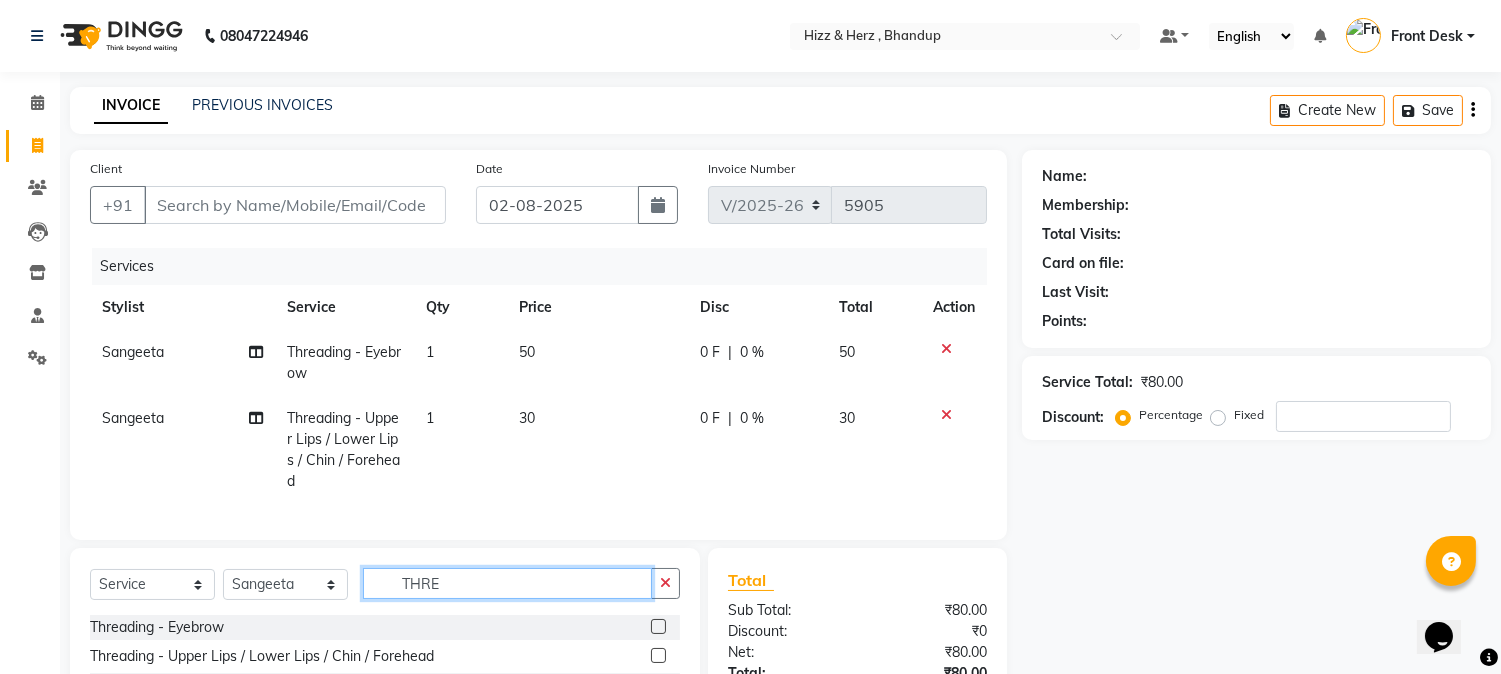 click on "THRE" 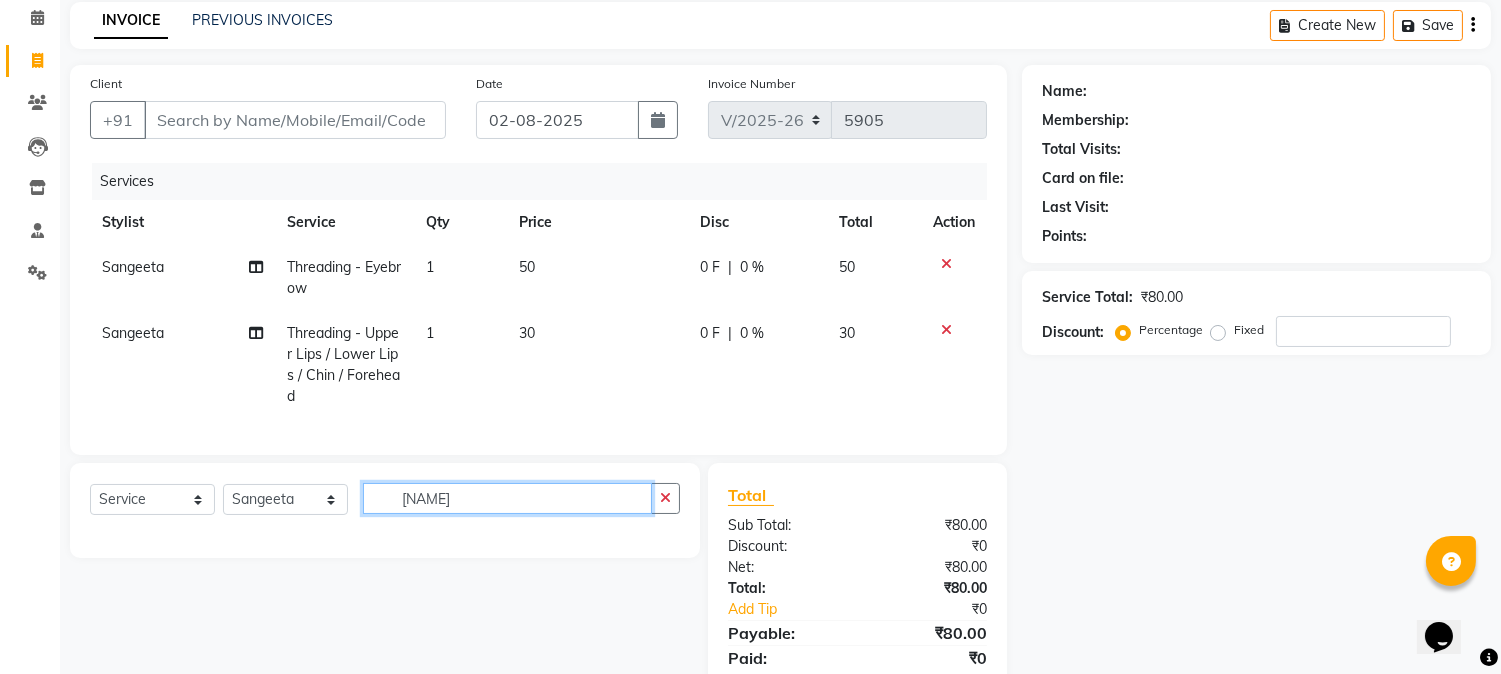 scroll, scrollTop: 172, scrollLeft: 0, axis: vertical 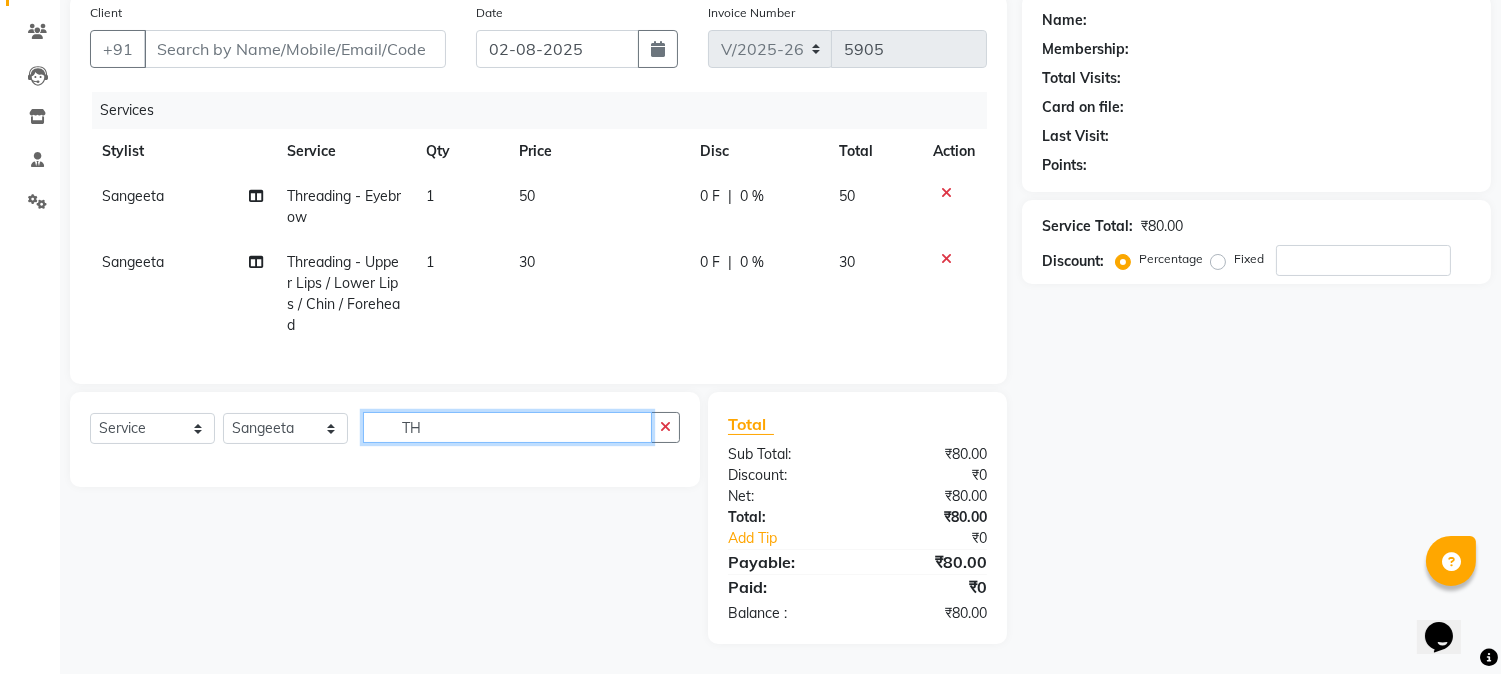 type on "T" 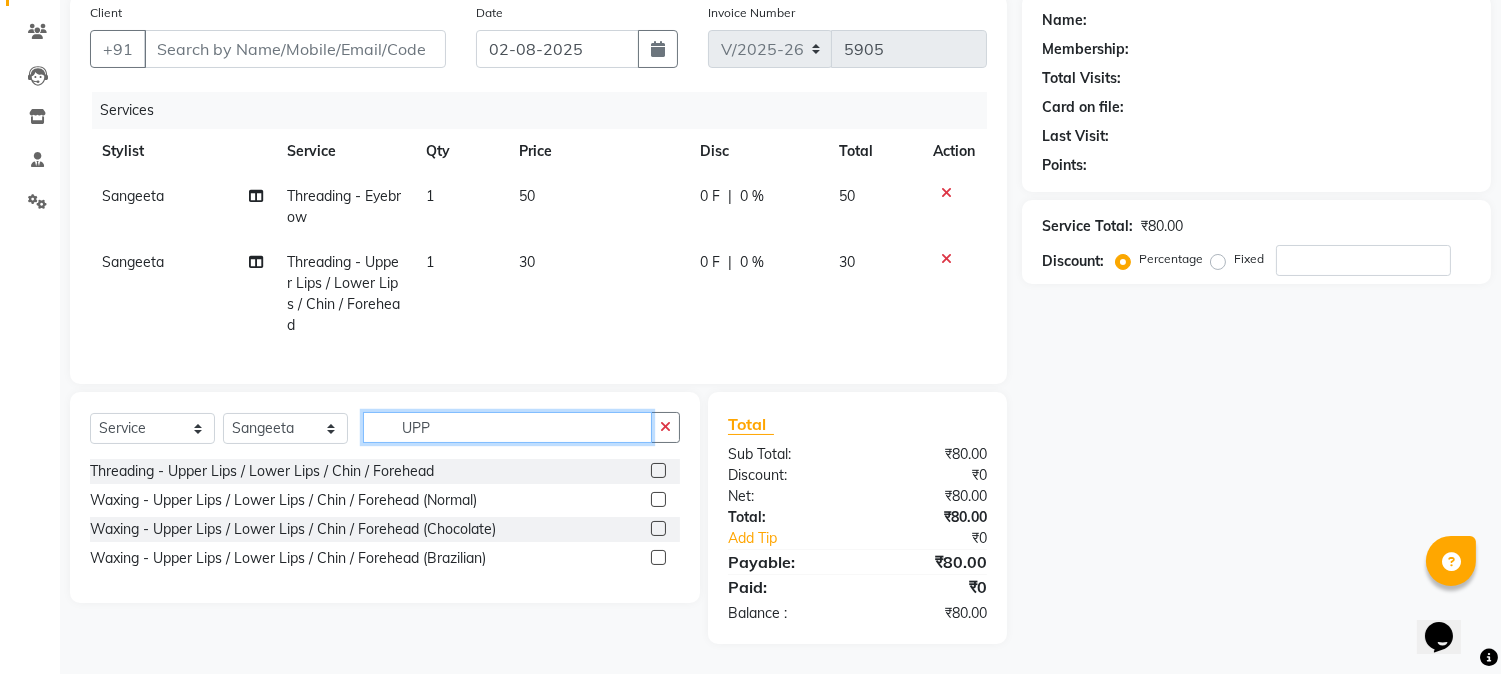 type on "UPP" 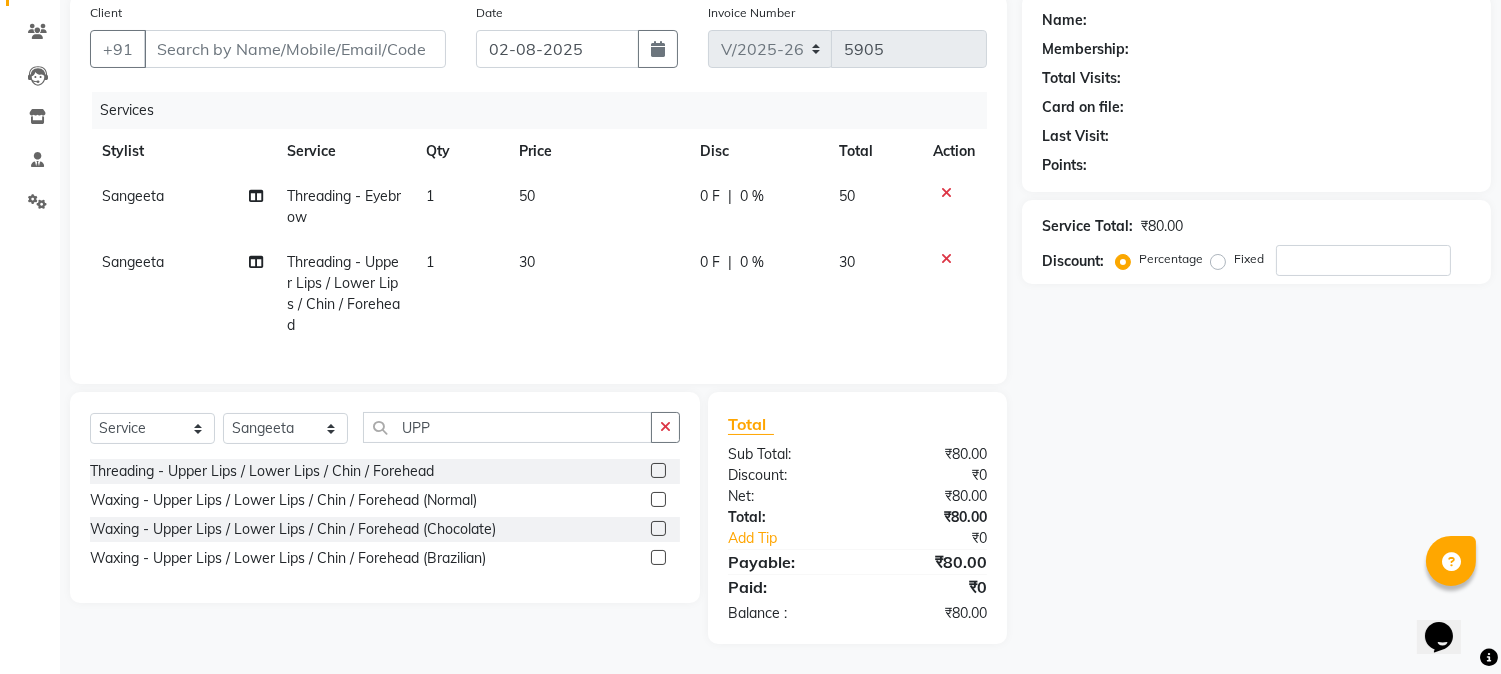 click 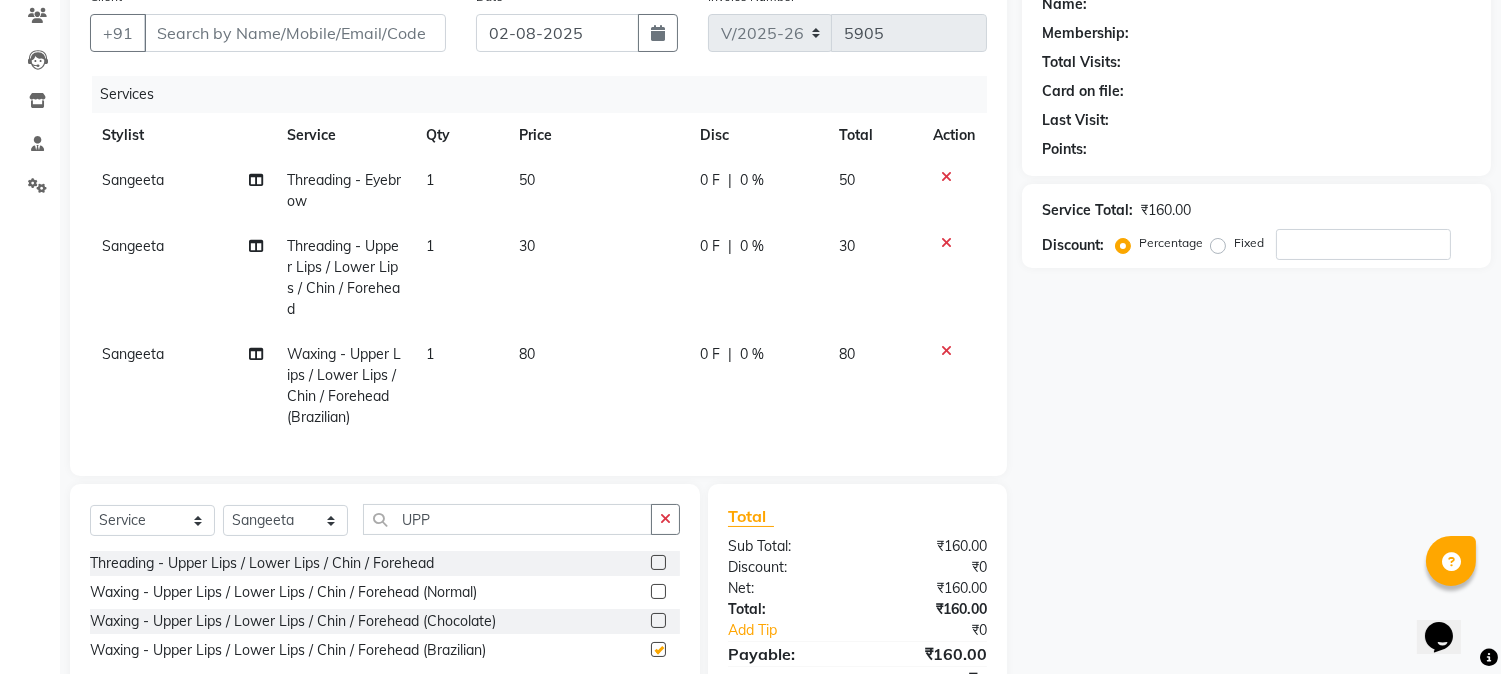 checkbox on "false" 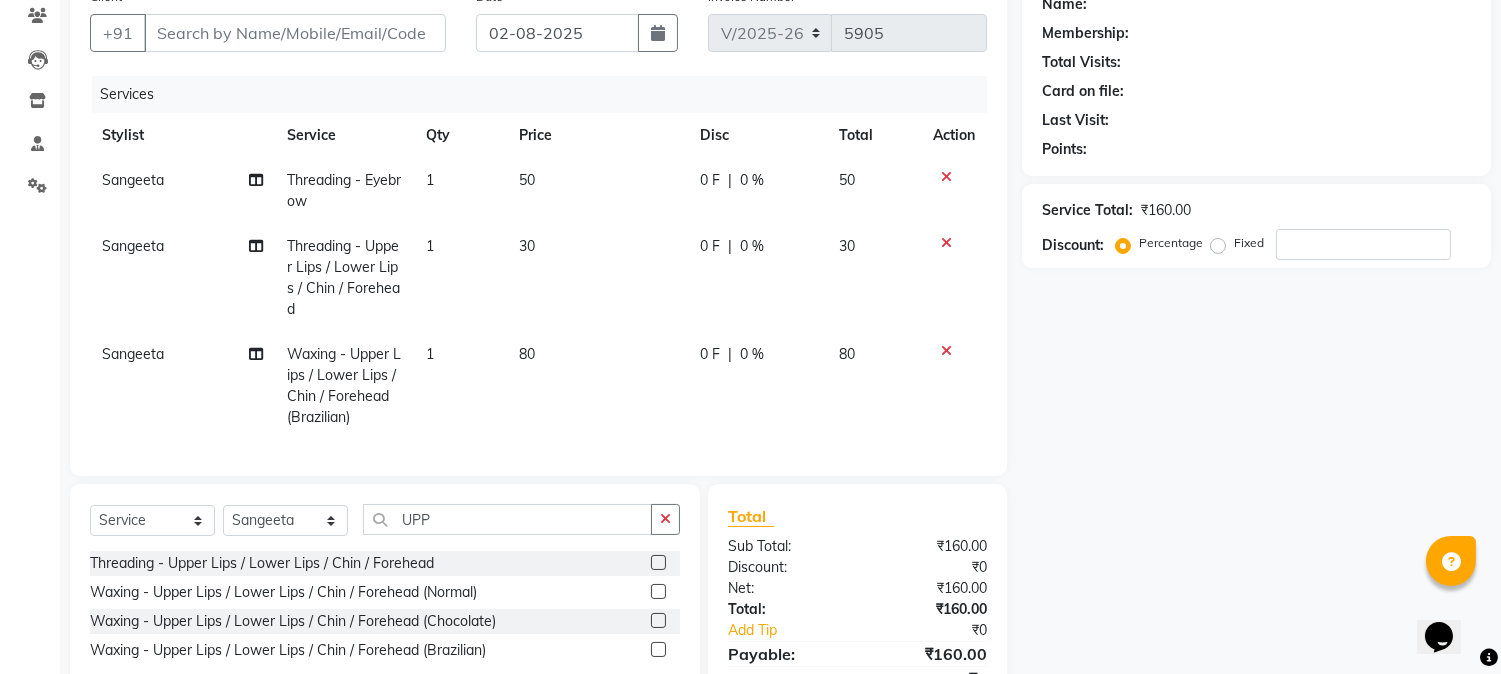 click 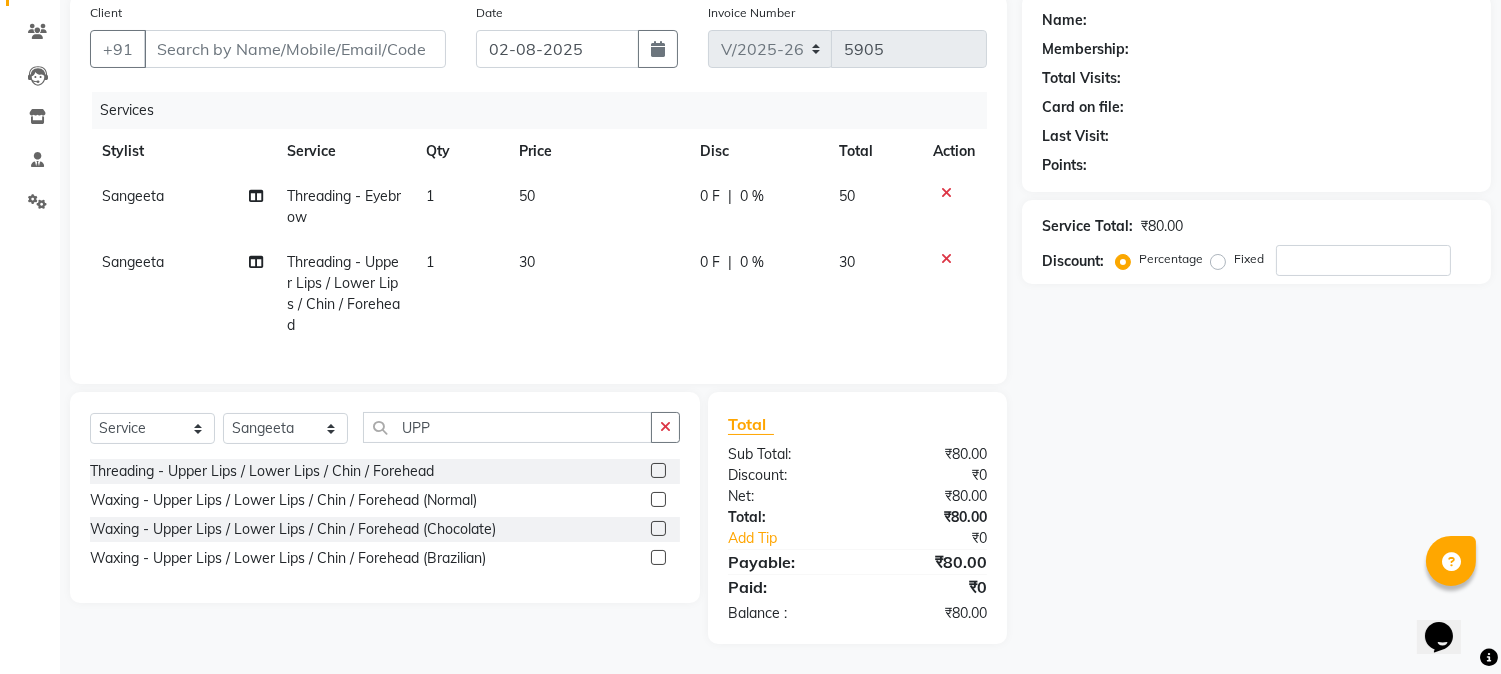 click 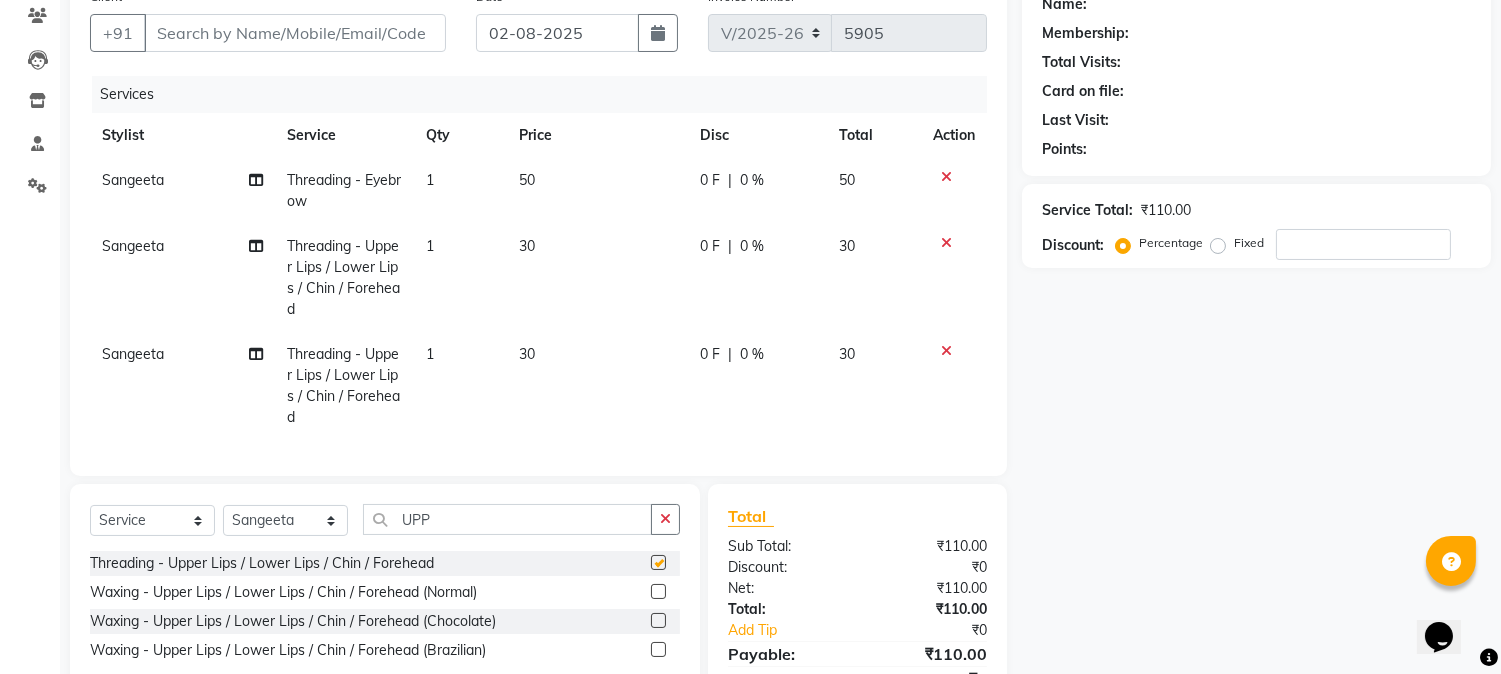 checkbox on "false" 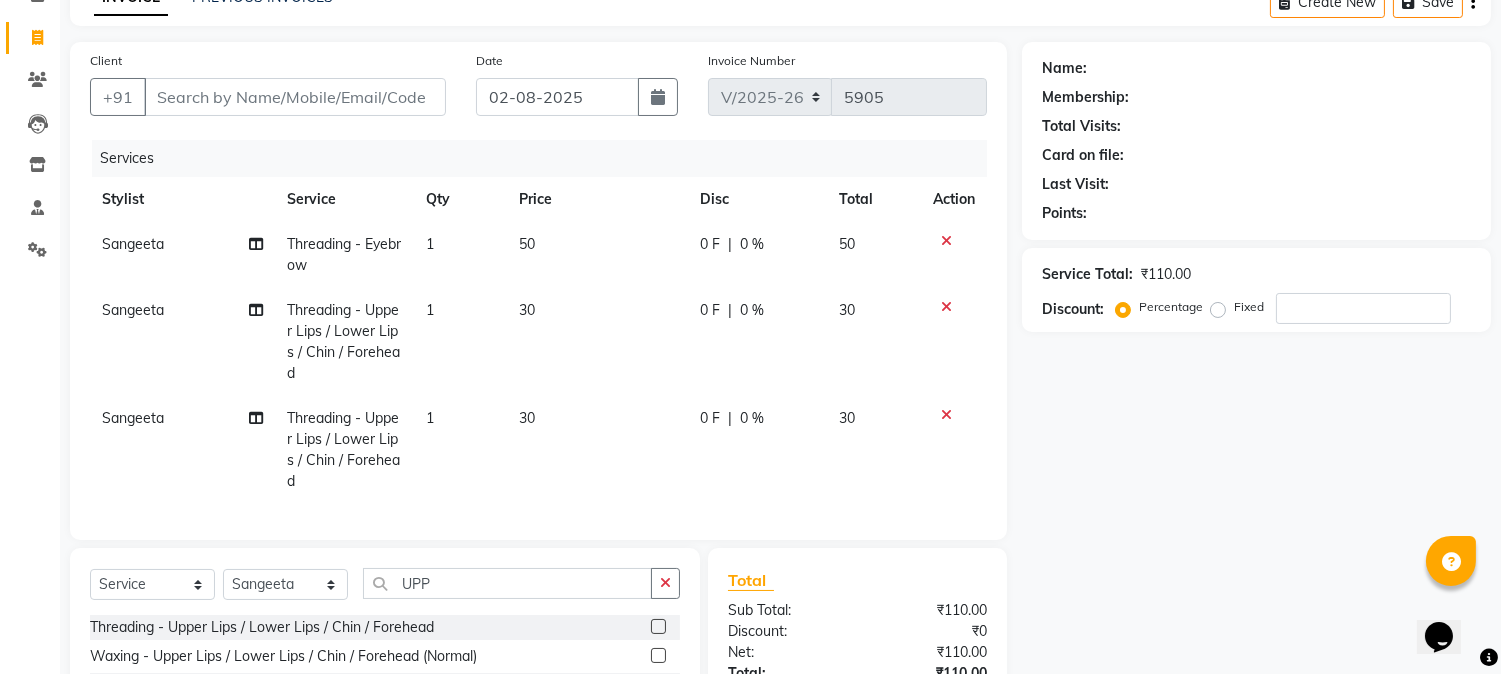 scroll, scrollTop: 0, scrollLeft: 0, axis: both 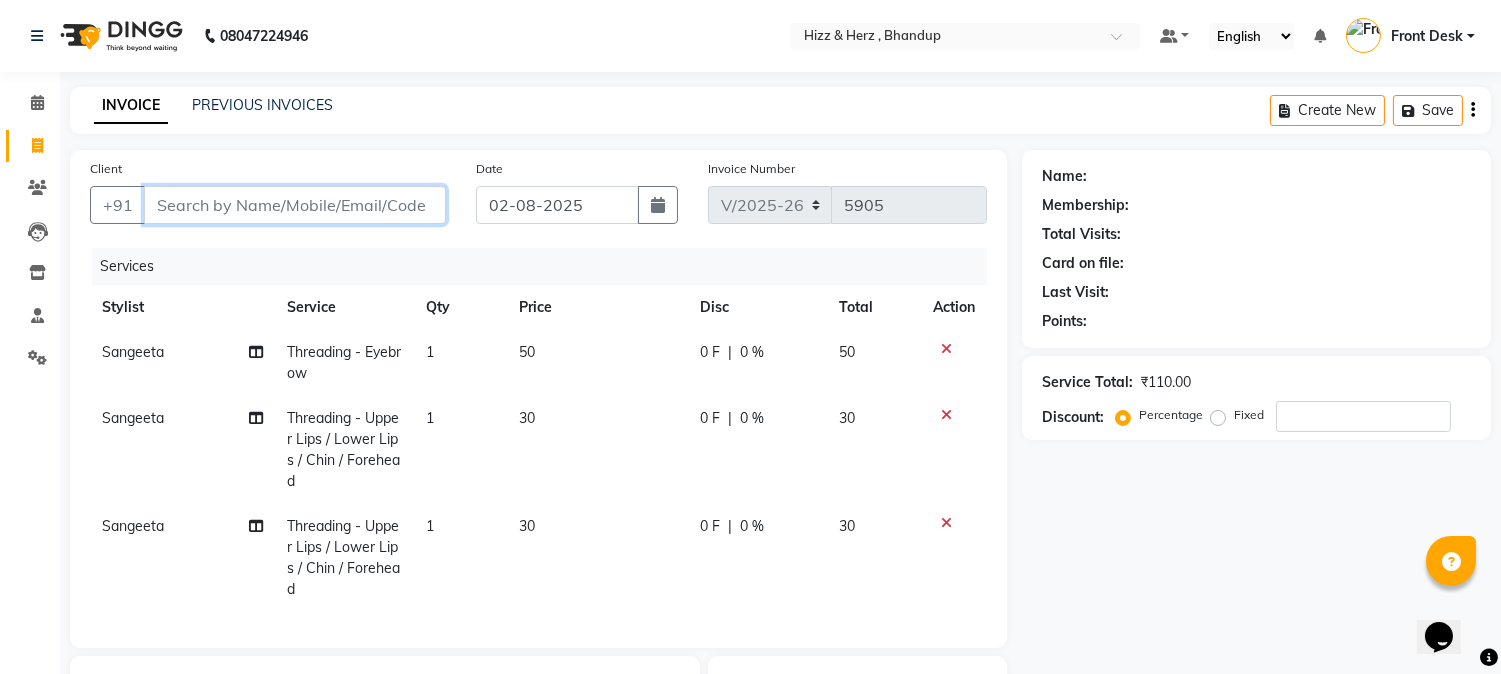 click on "Client" at bounding box center [295, 205] 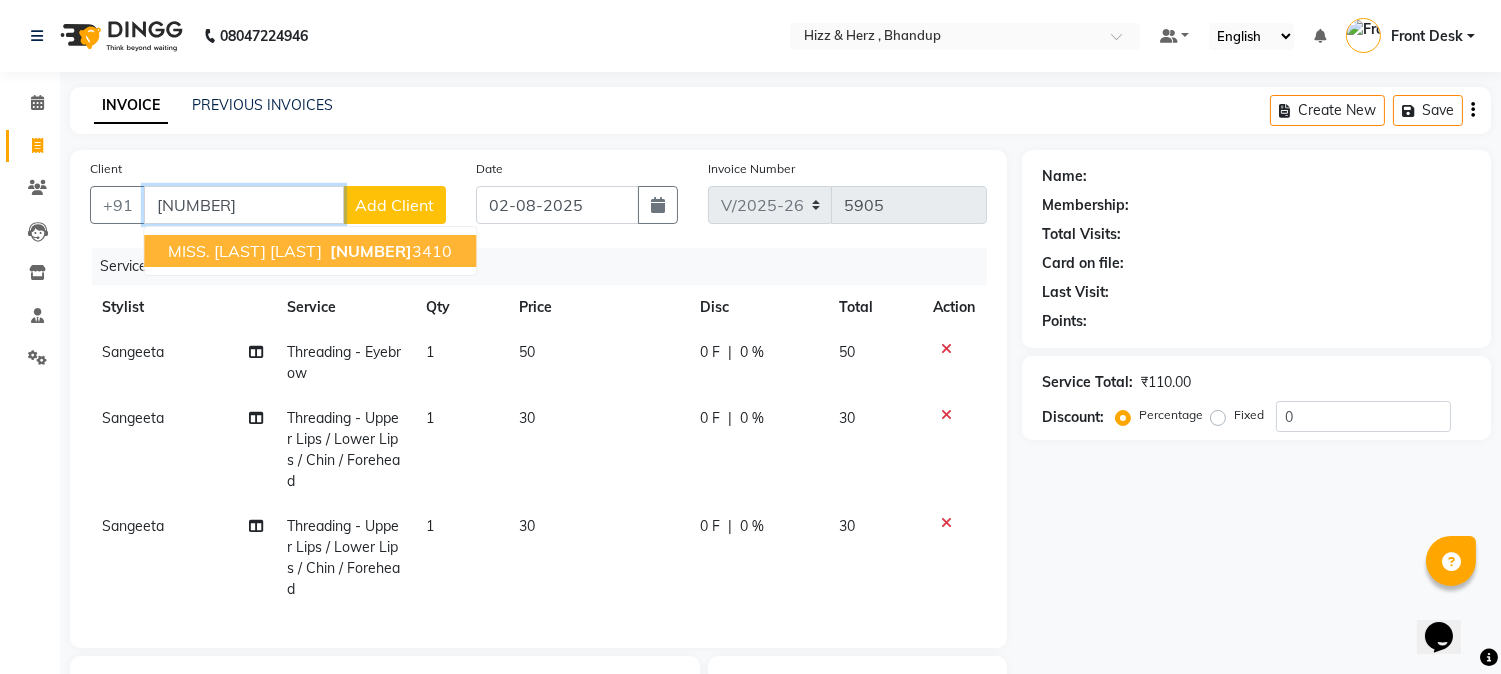 click on "831932" at bounding box center (371, 251) 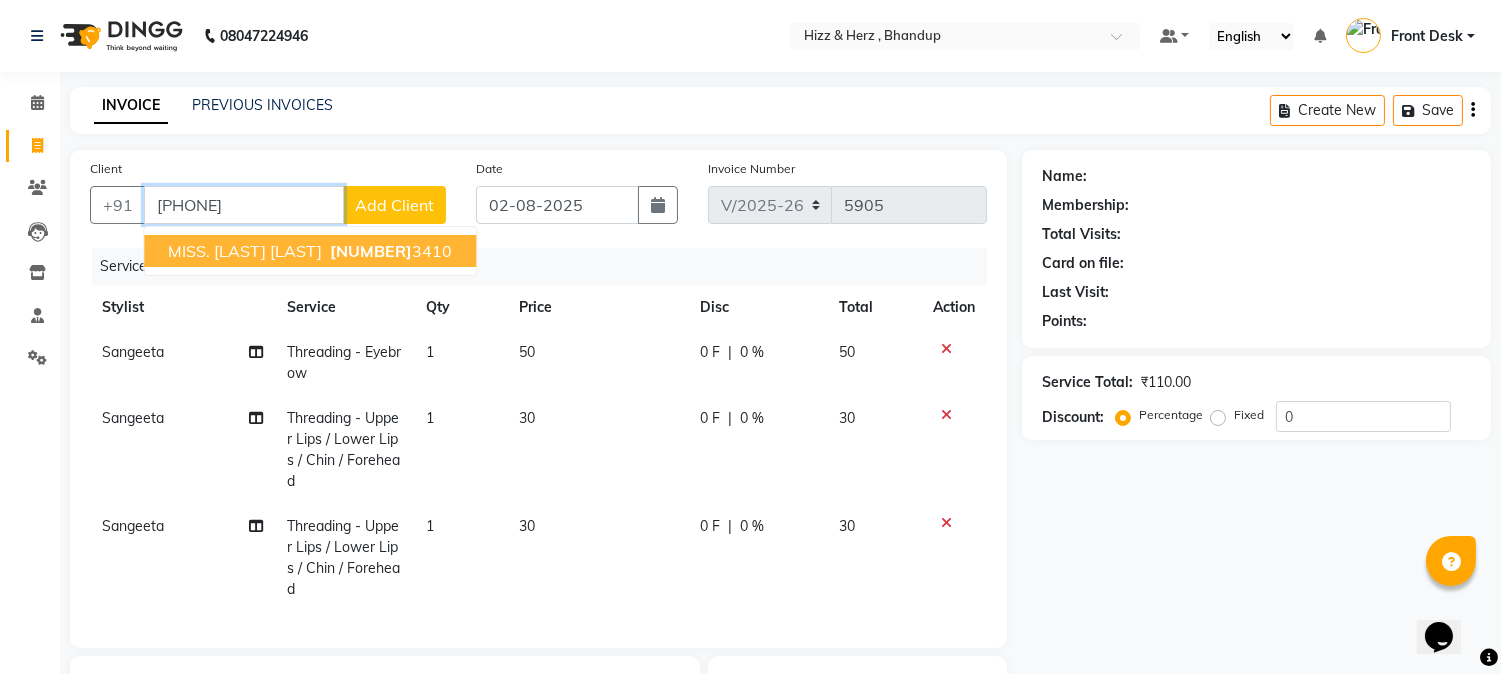 type on "8319323410" 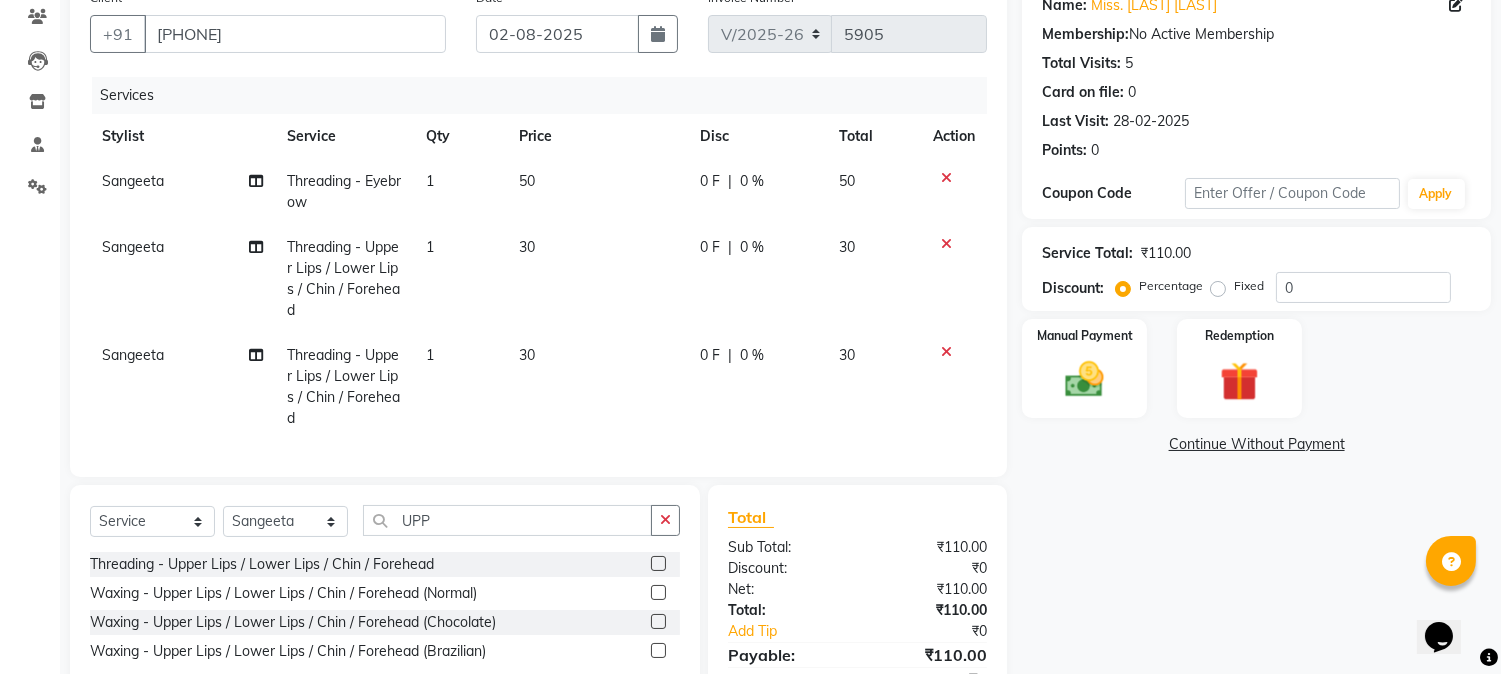 scroll, scrollTop: 280, scrollLeft: 0, axis: vertical 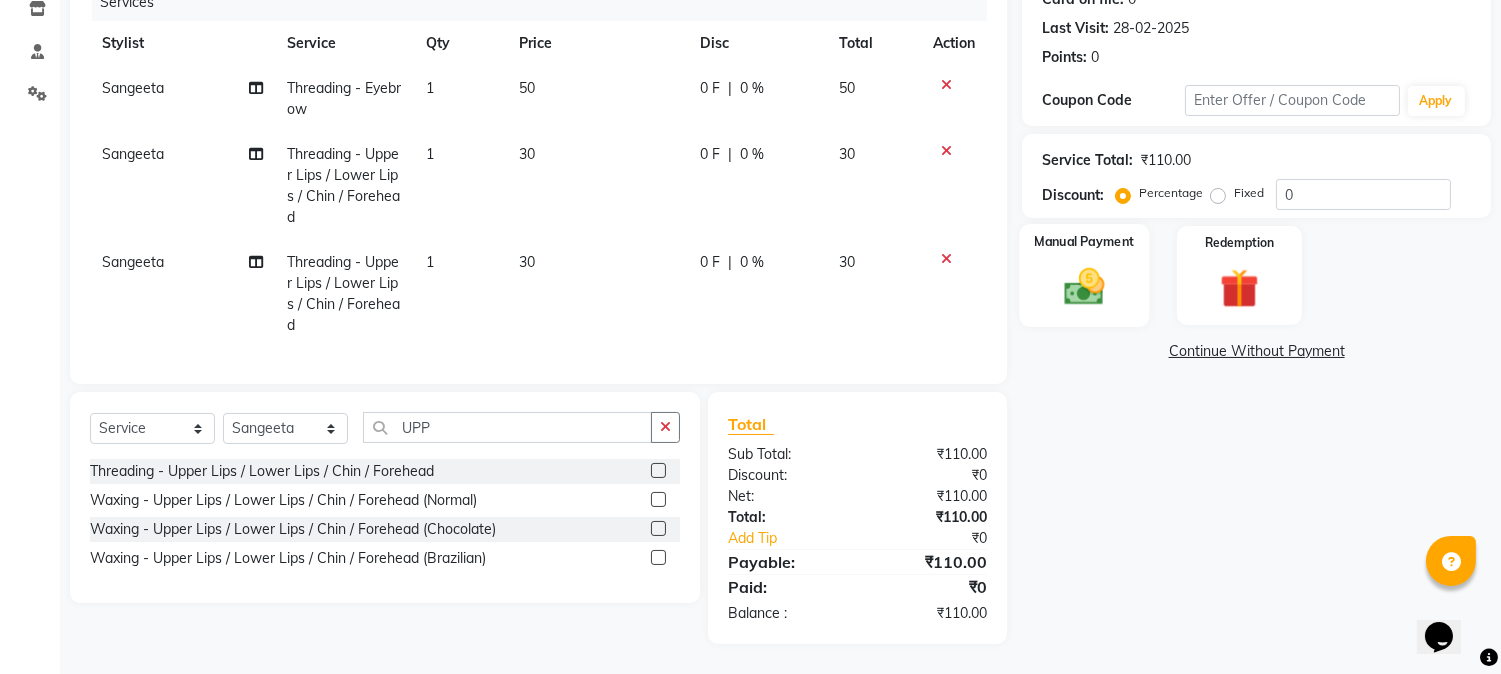 click 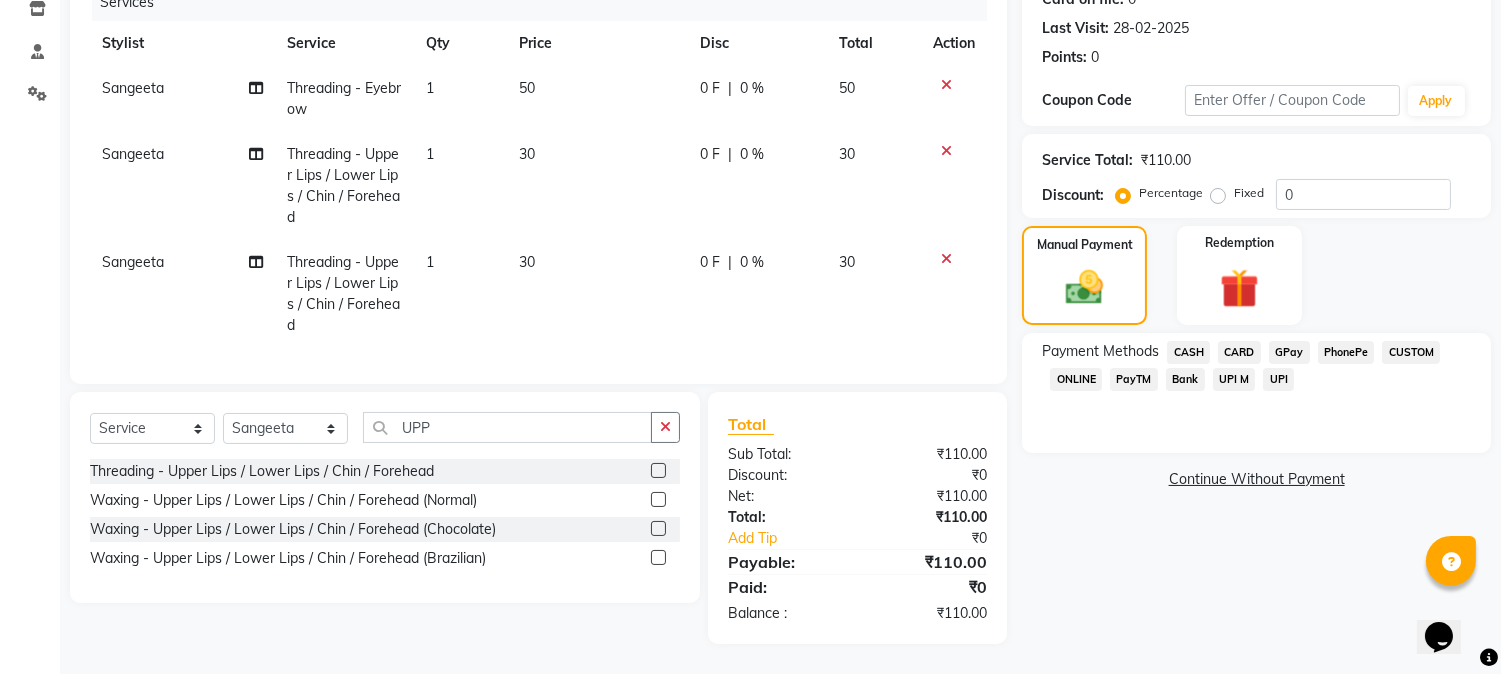 click on "GPay" 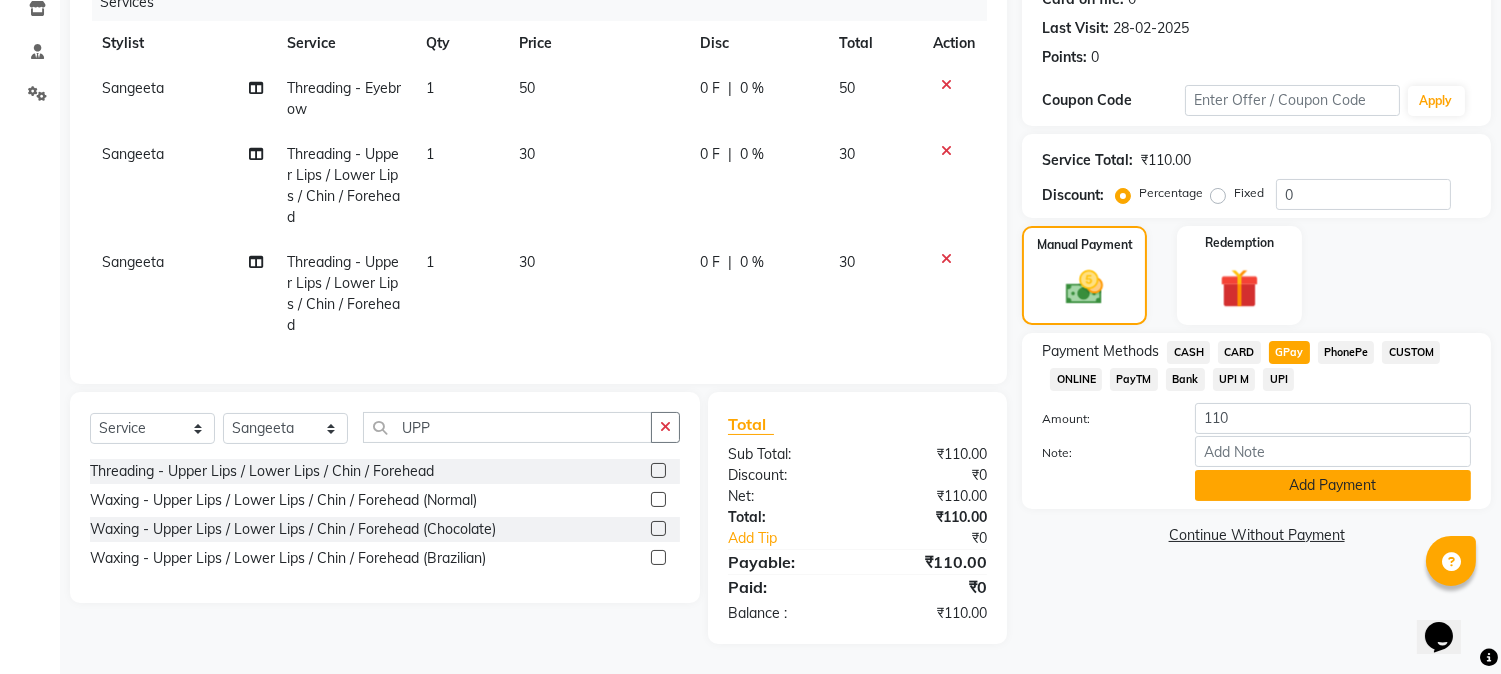 click on "Add Payment" 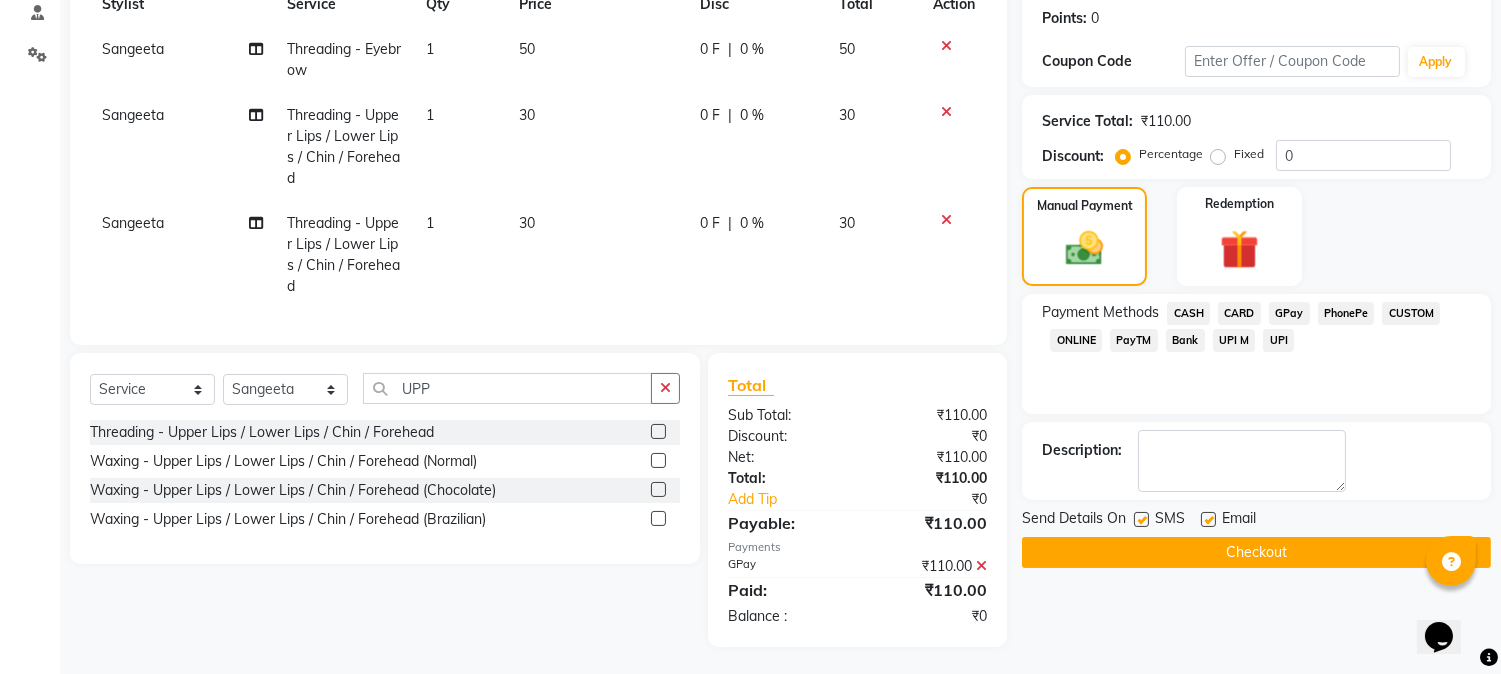 scroll, scrollTop: 322, scrollLeft: 0, axis: vertical 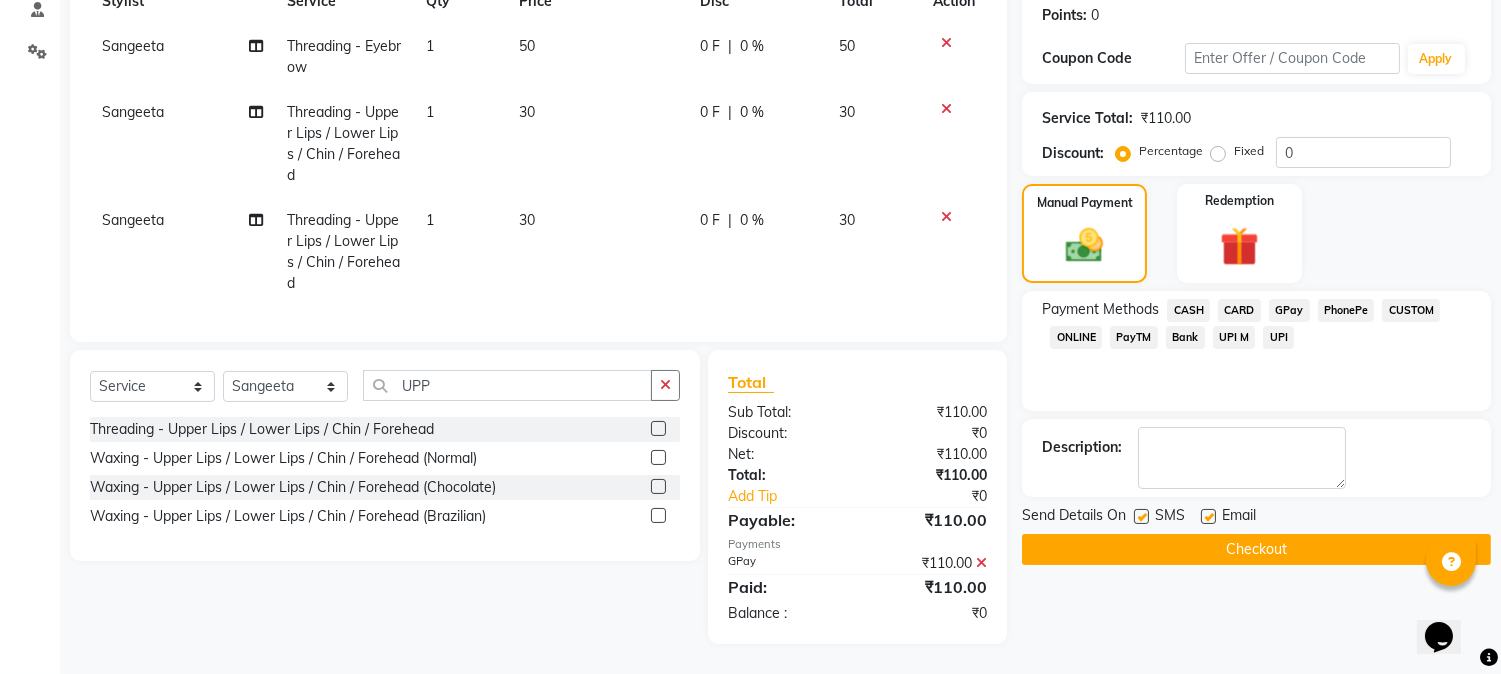 click on "Checkout" 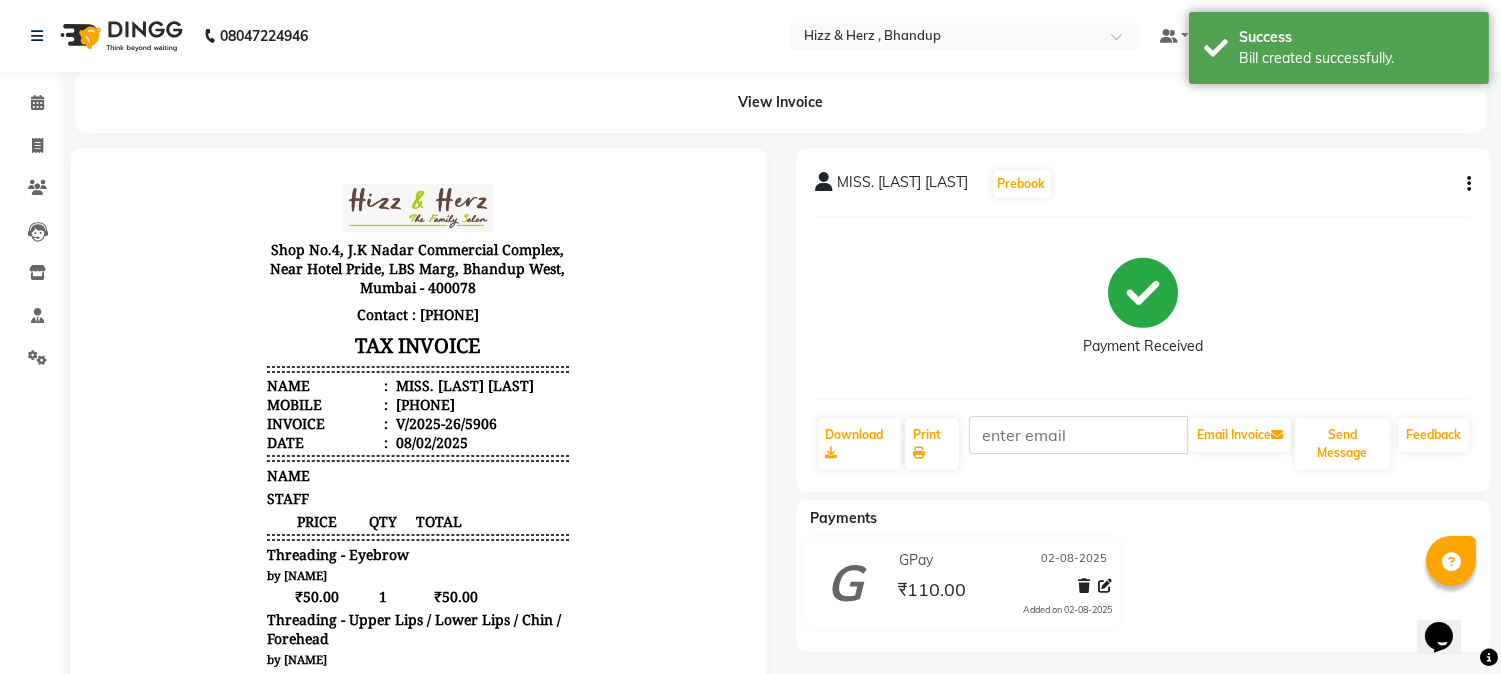 scroll, scrollTop: 0, scrollLeft: 0, axis: both 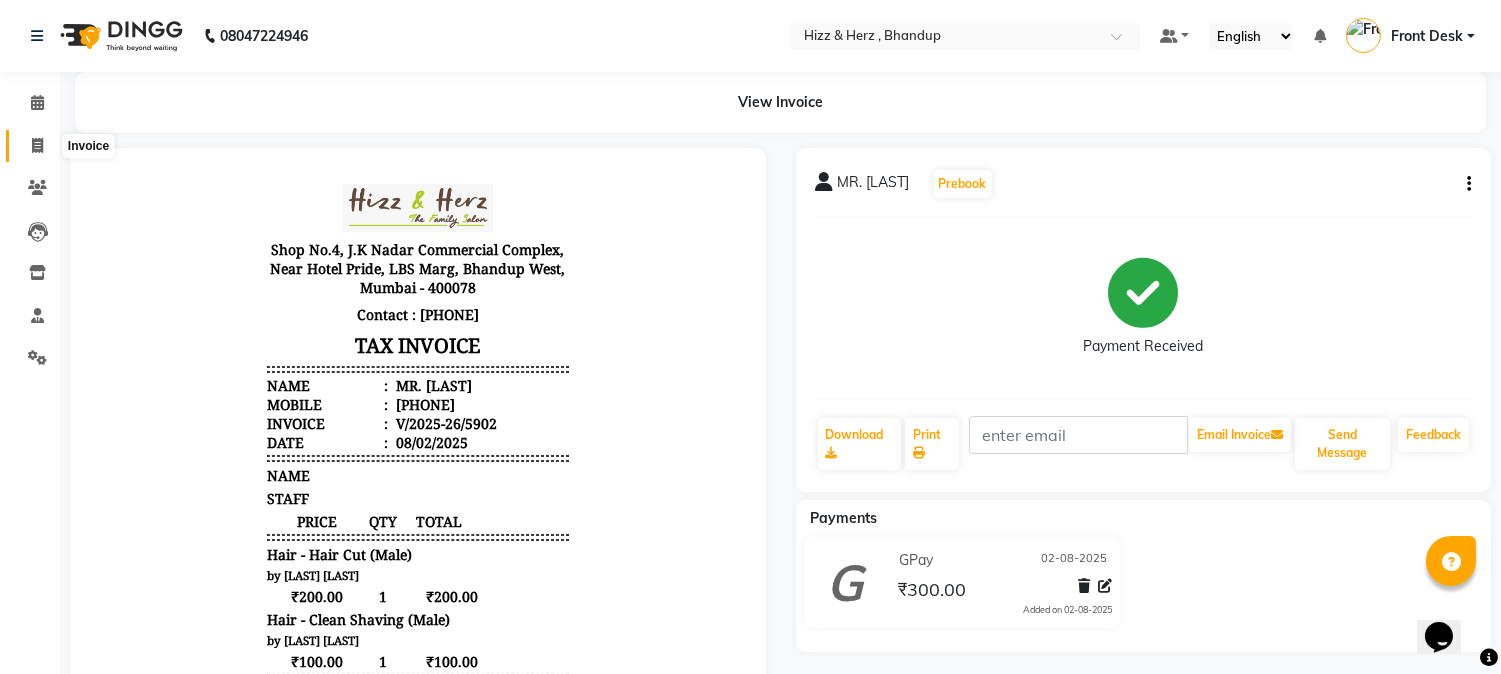 click 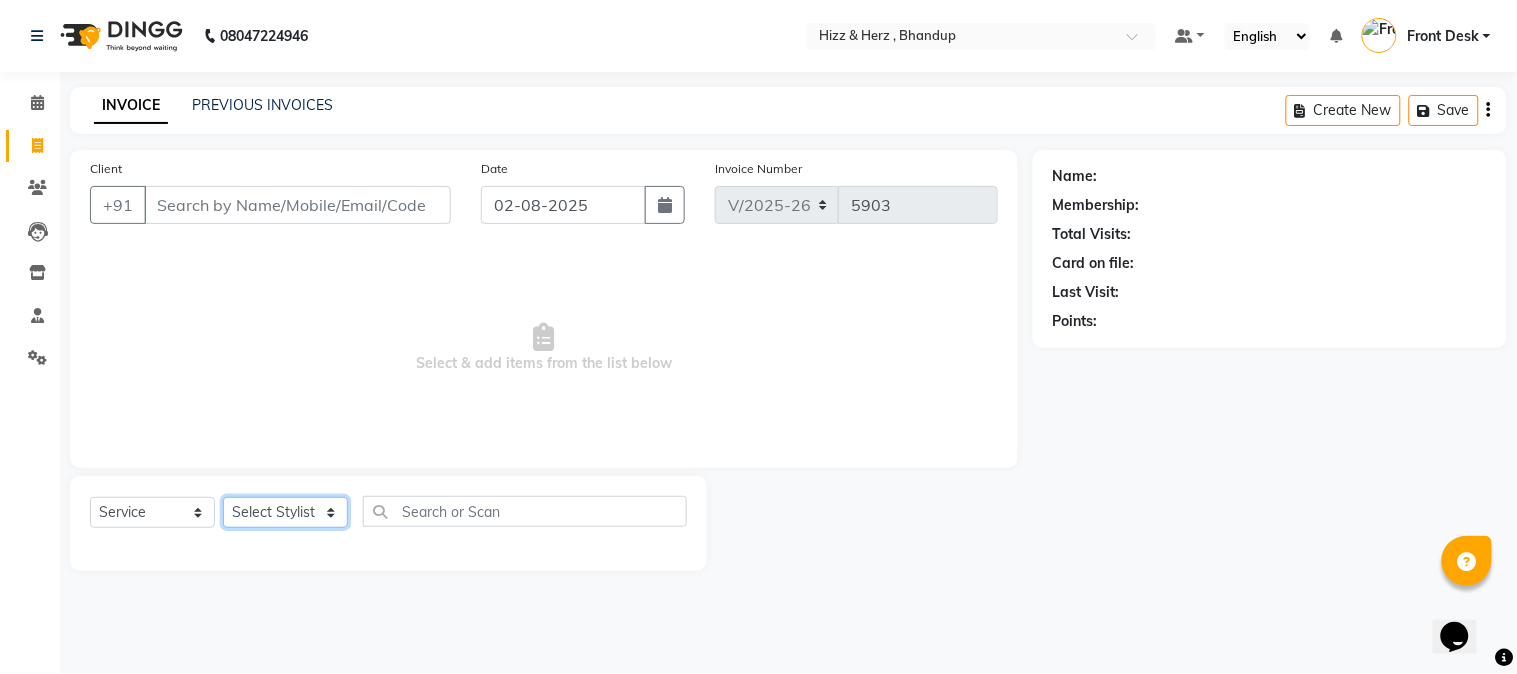 click on "Select Stylist Front Desk Gaurav Sharma HIZZ & HERZ 2 IRFAN AHMAD Jigna Goswami KHALID AHMAD Laxmi Mehboob MOHD PARVEJ NIZAM Salman Sangeeta  SUMITA  VEERENDRA SHARMA" 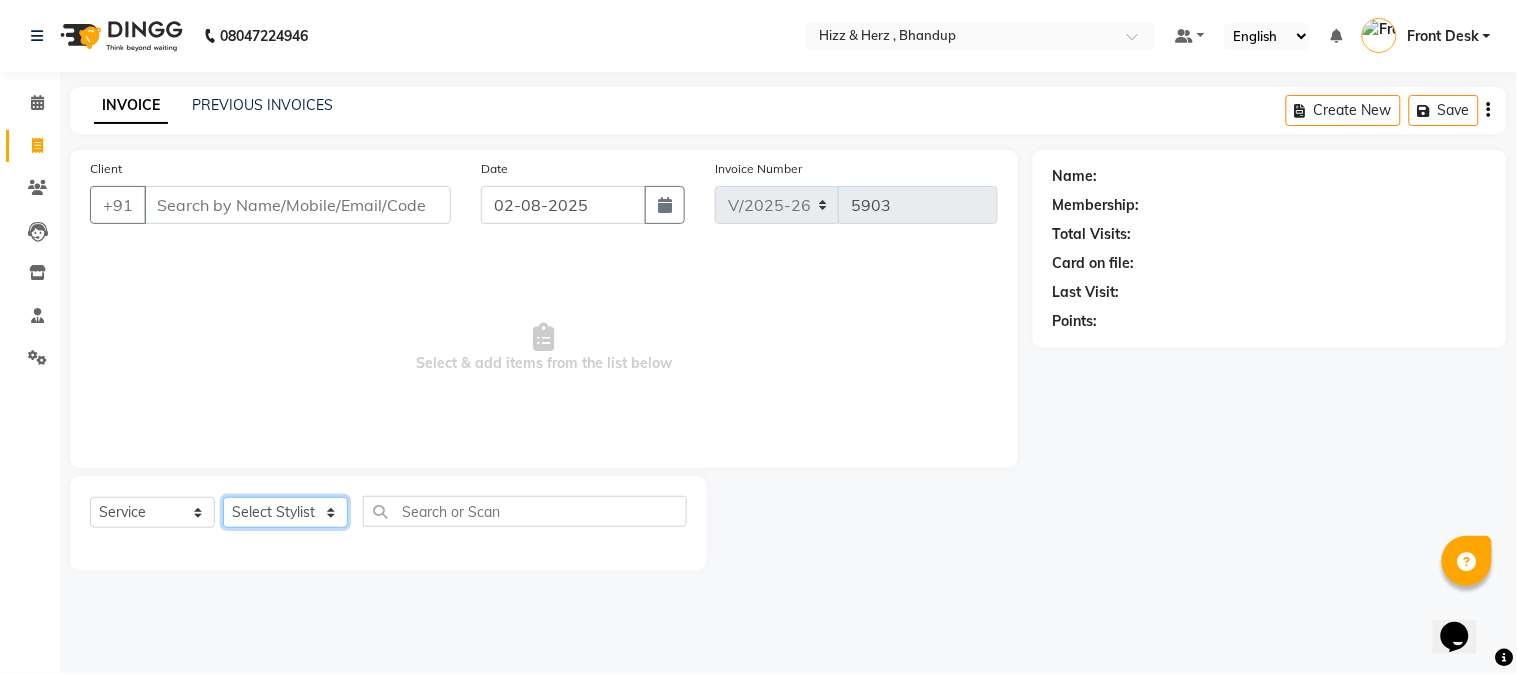 select on "82789" 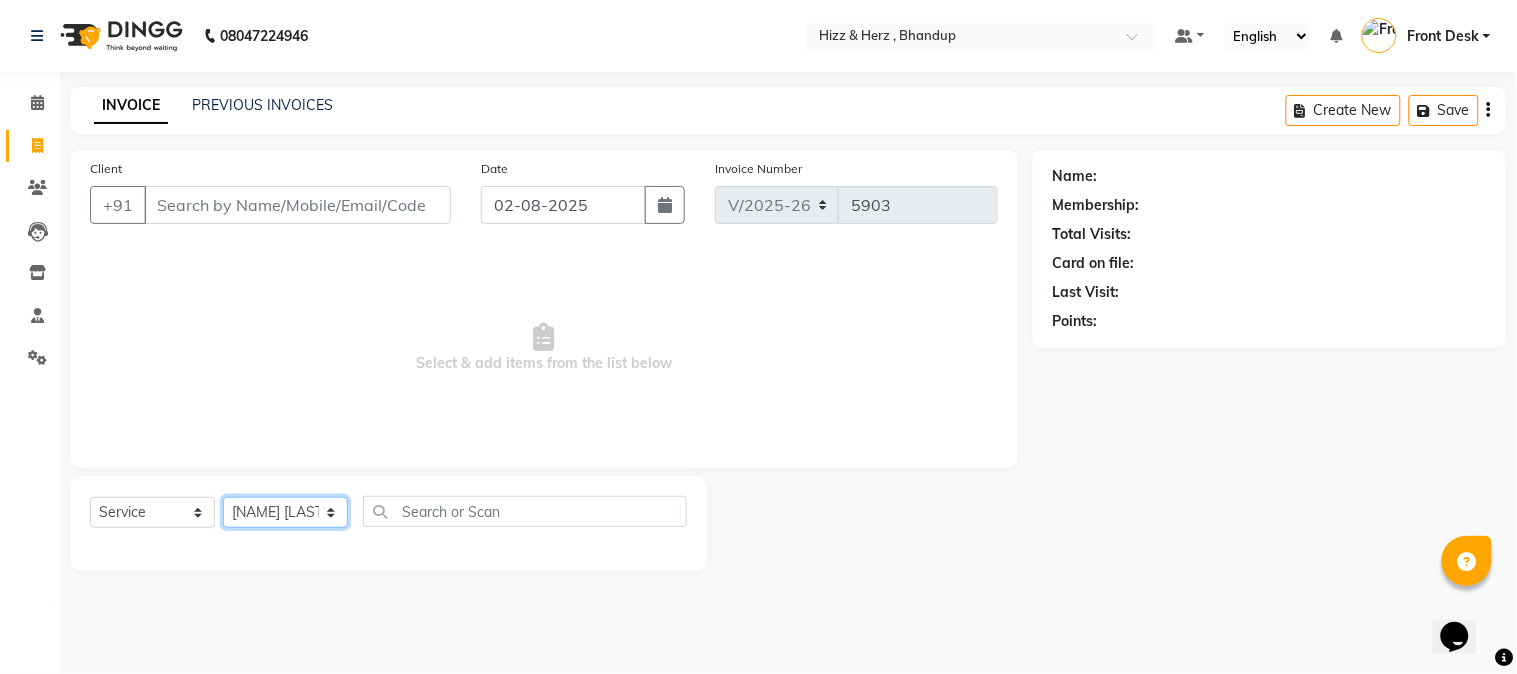 click on "Select Stylist Front Desk Gaurav Sharma HIZZ & HERZ 2 IRFAN AHMAD Jigna Goswami KHALID AHMAD Laxmi Mehboob MOHD PARVEJ NIZAM Salman Sangeeta  SUMITA  VEERENDRA SHARMA" 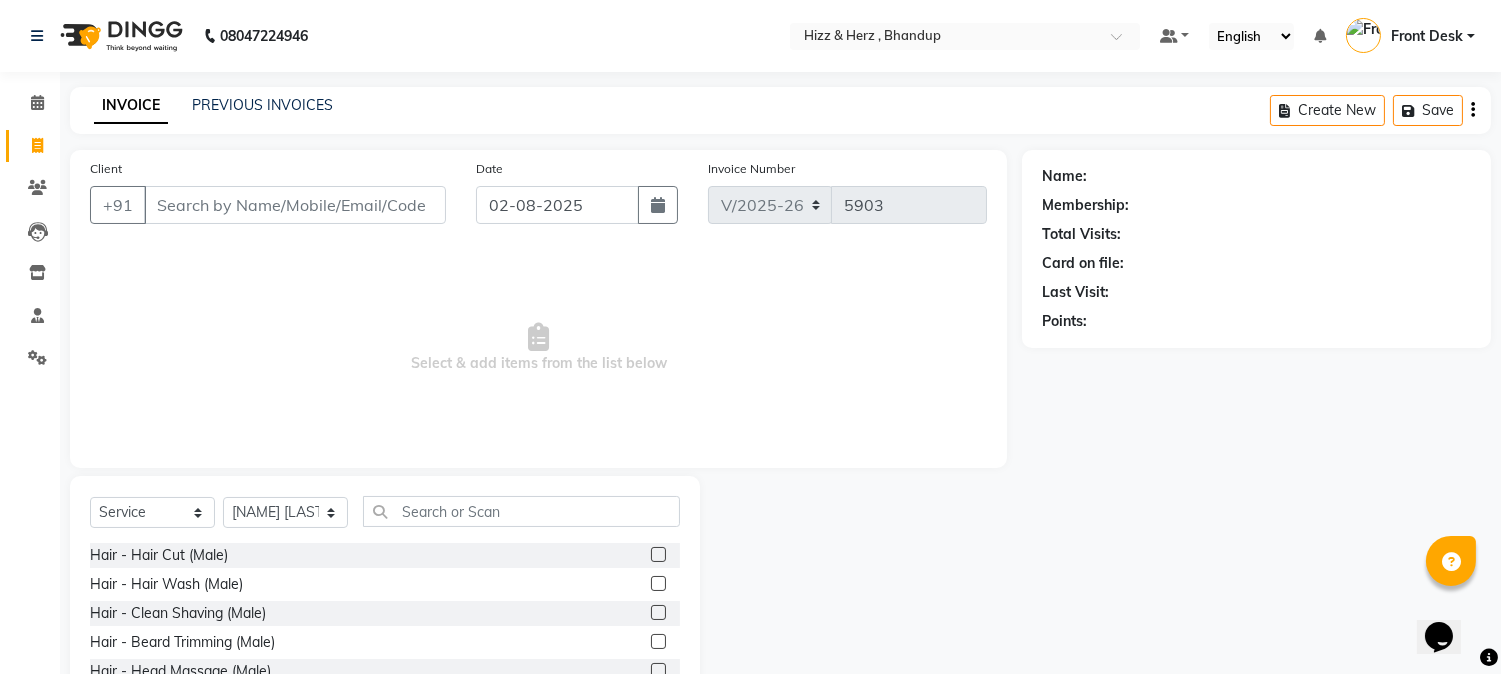 click 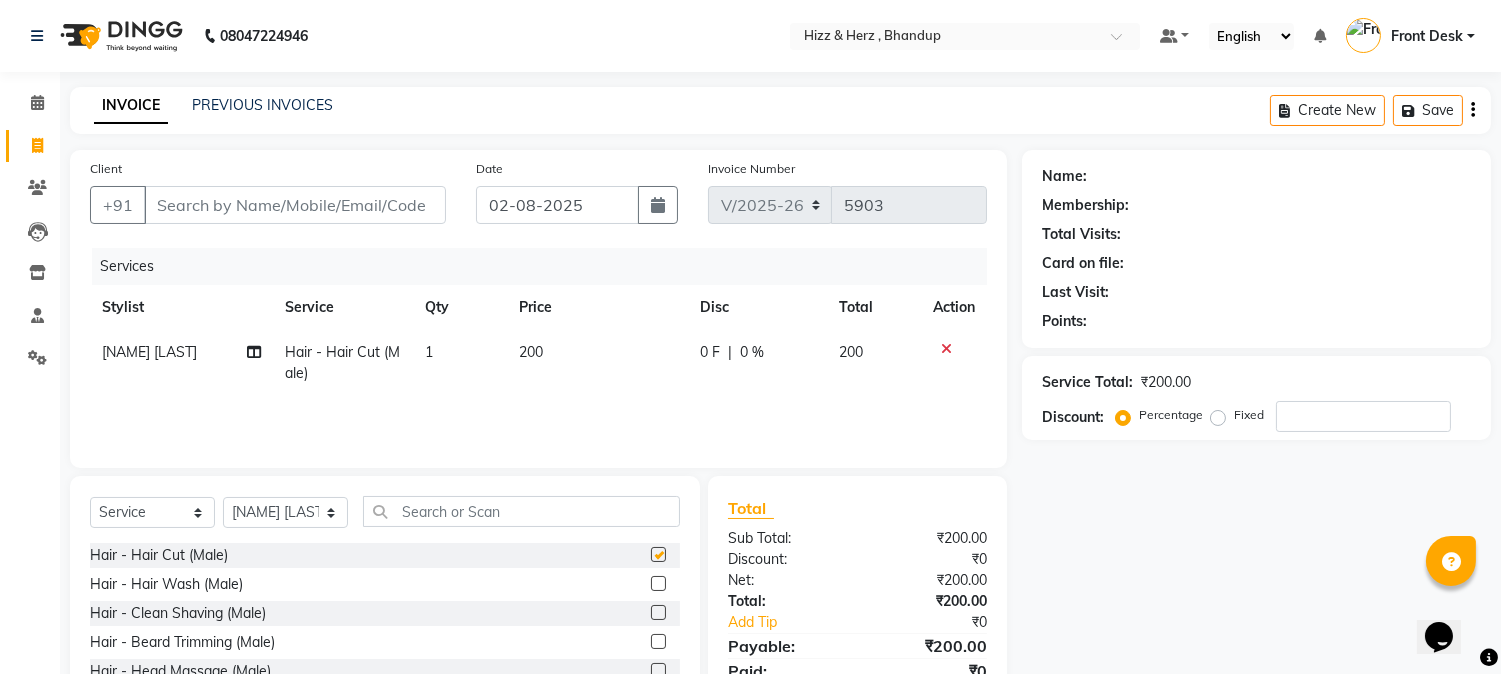 checkbox on "false" 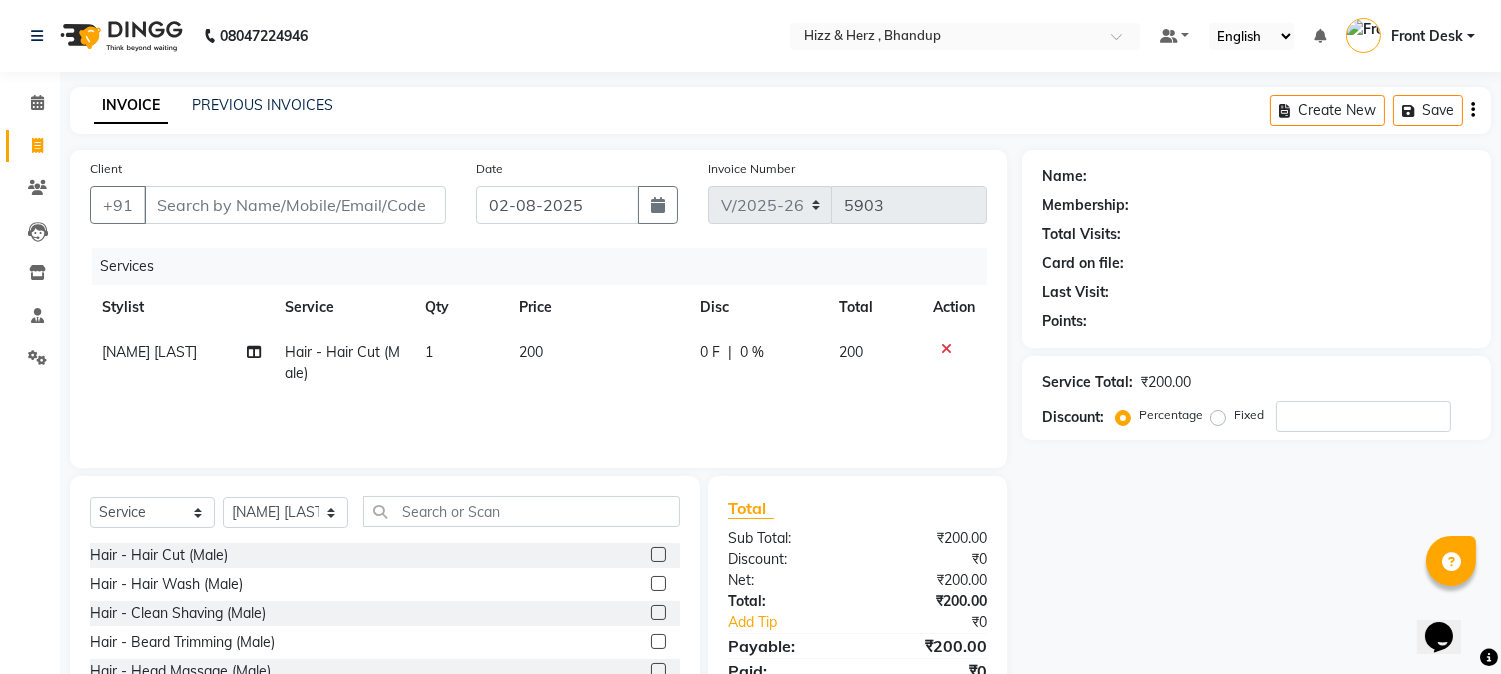 click 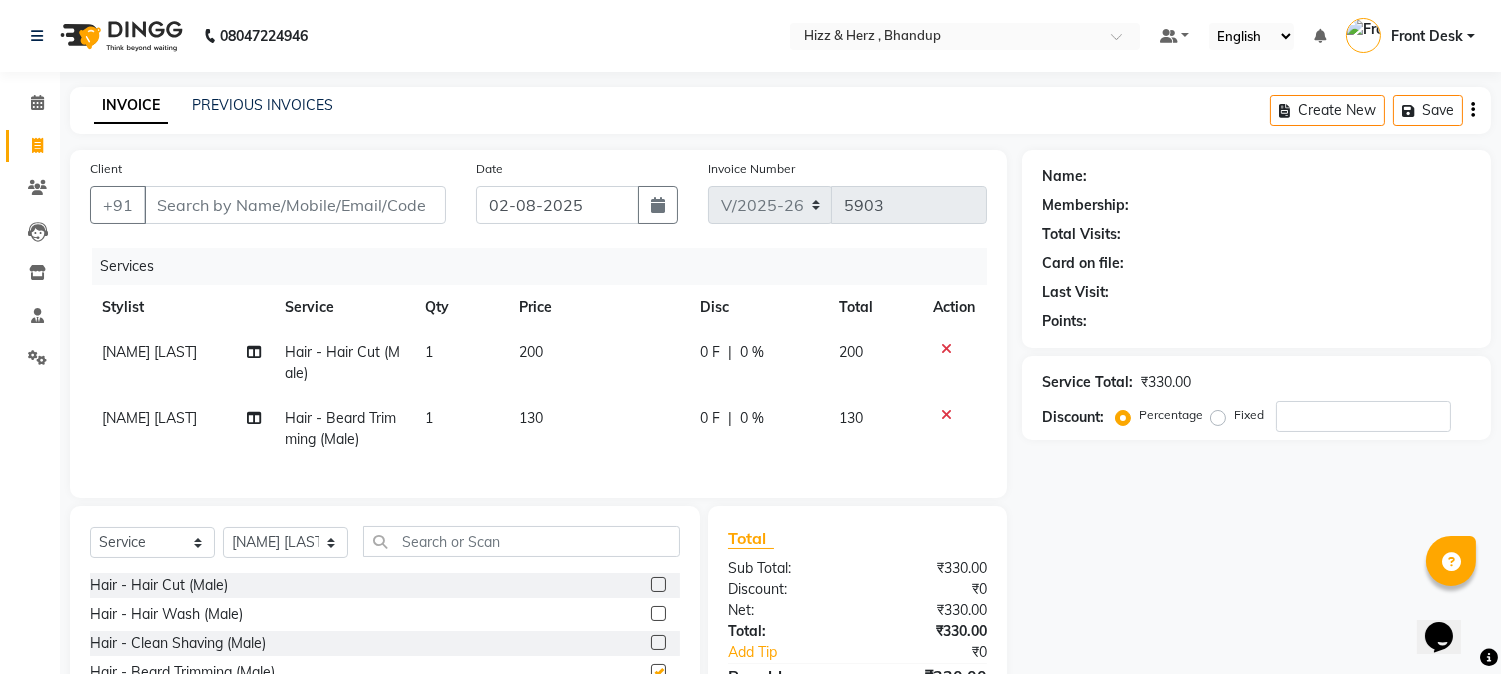 checkbox on "false" 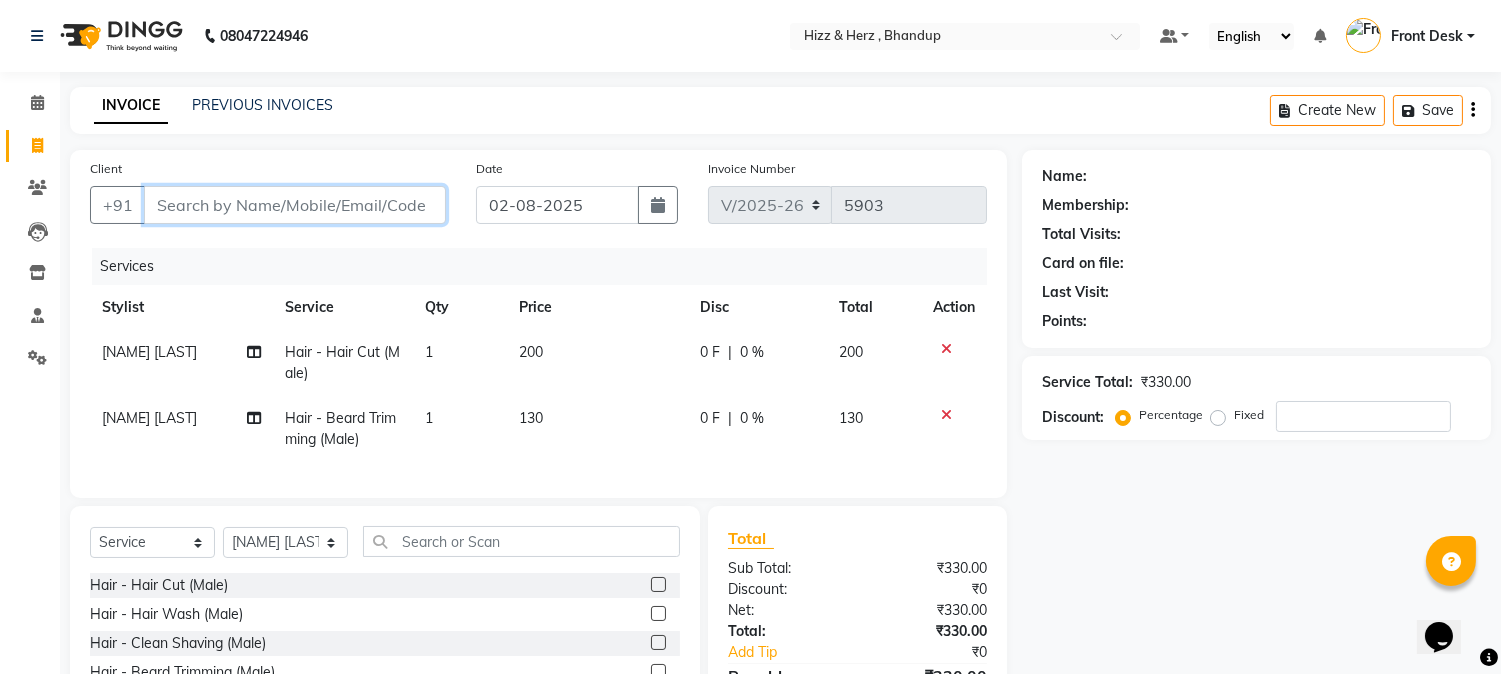 click on "Client" at bounding box center (295, 205) 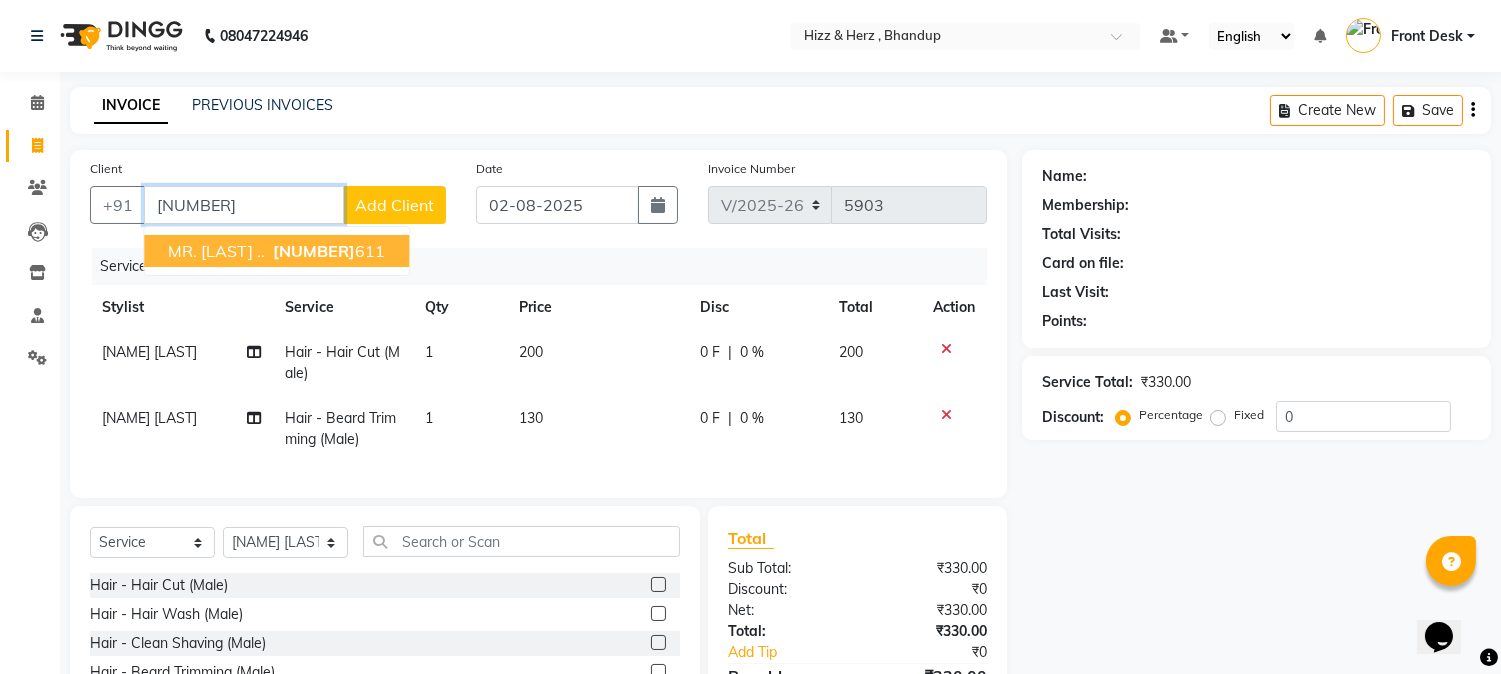 click on "[PHONE]" at bounding box center (327, 251) 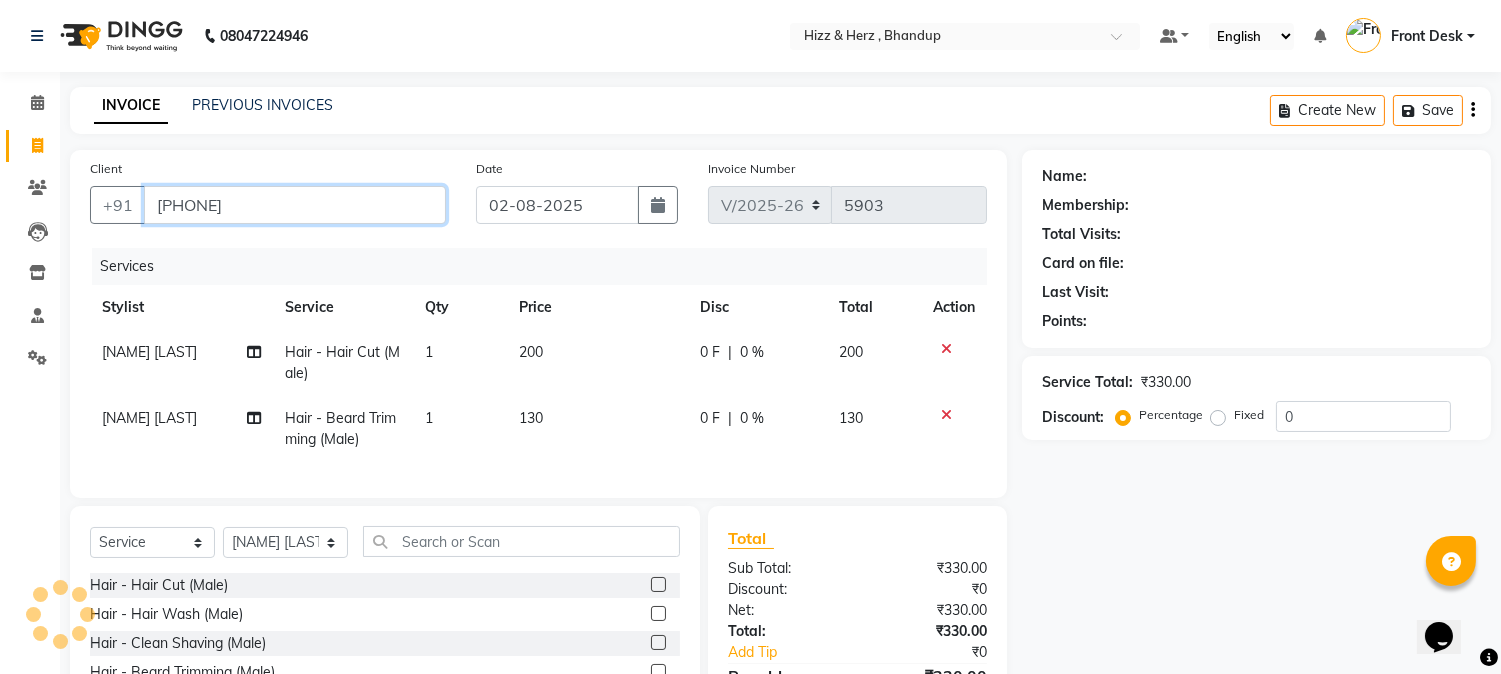type on "[PHONE]" 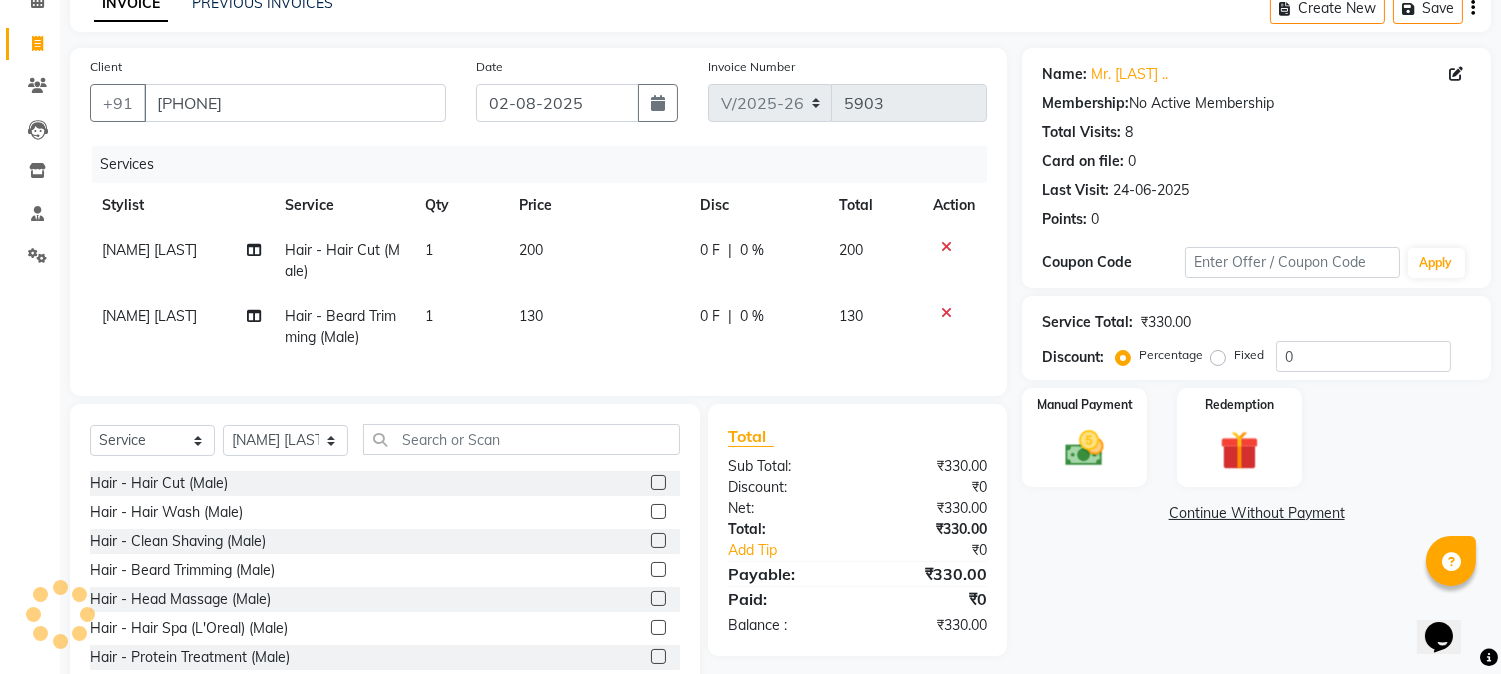scroll, scrollTop: 173, scrollLeft: 0, axis: vertical 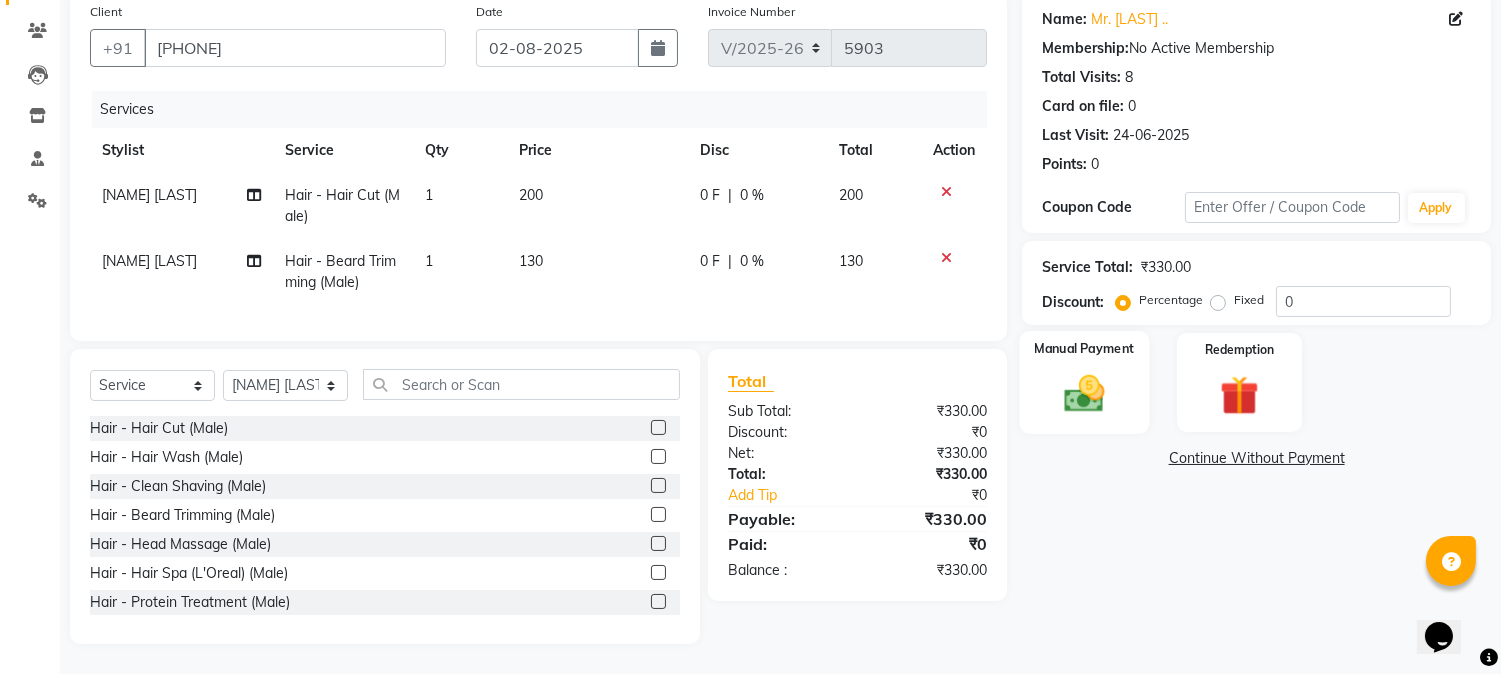 click 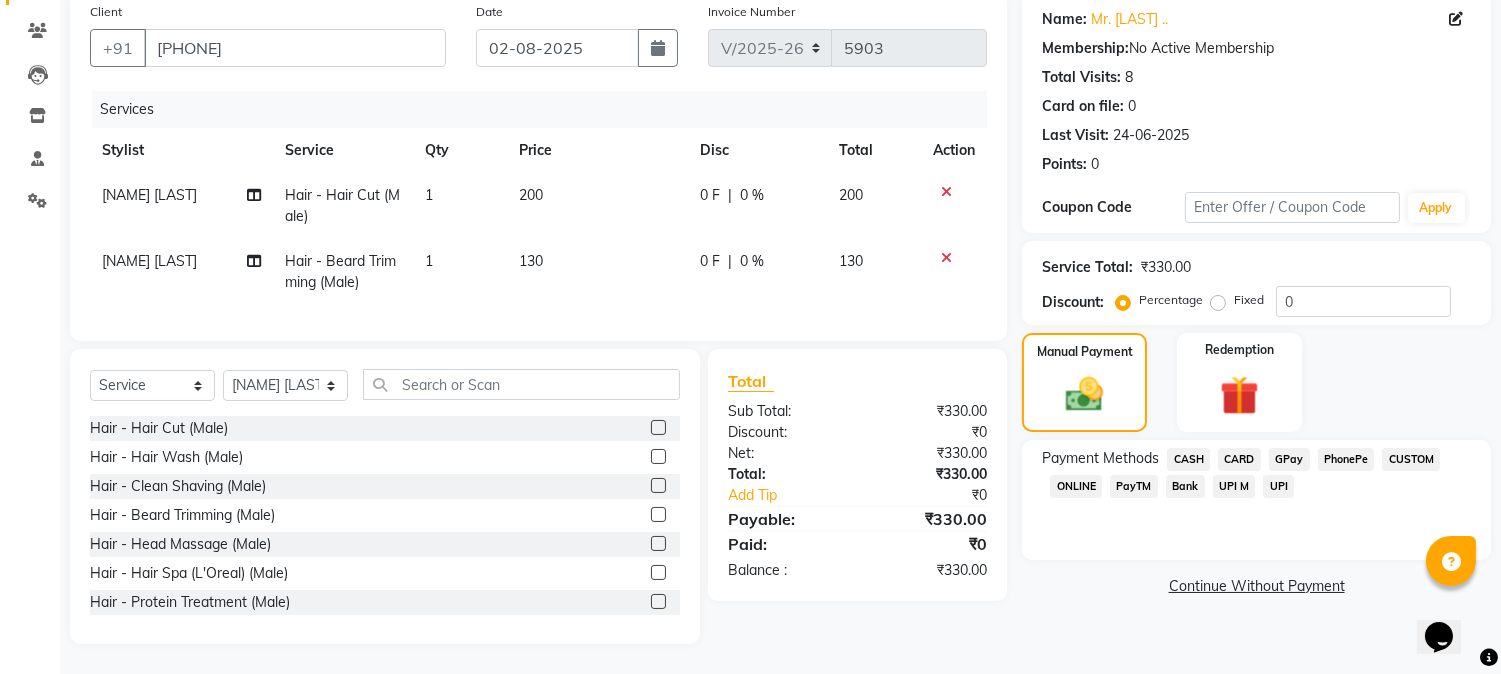click on "GPay" 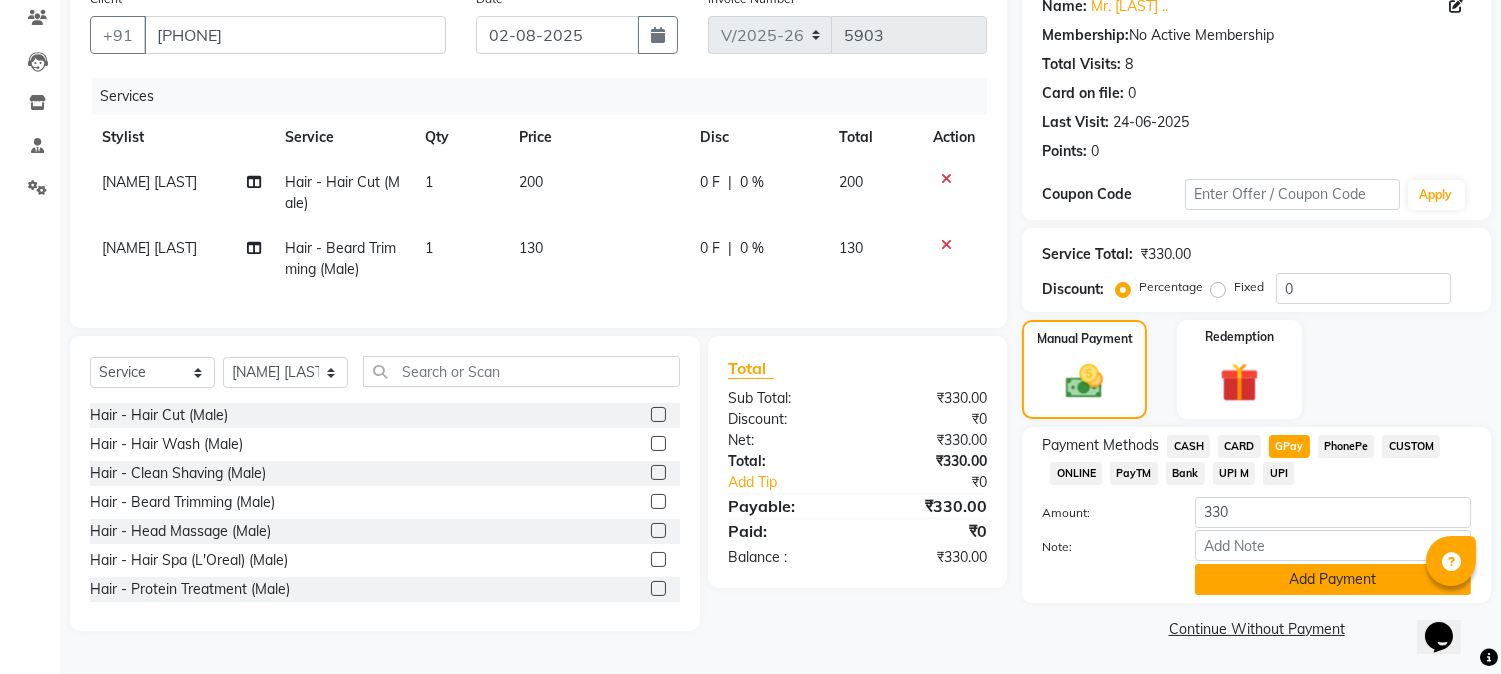 click on "Add Payment" 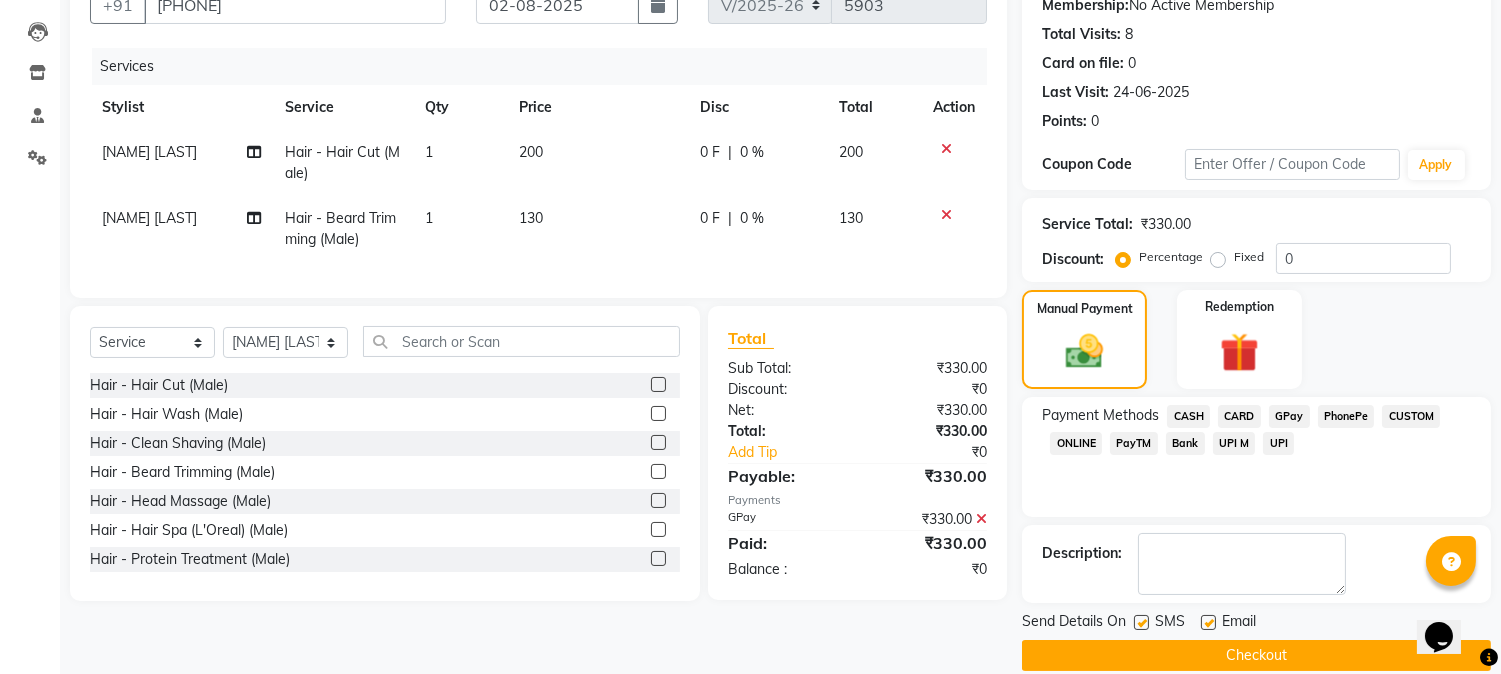 scroll, scrollTop: 225, scrollLeft: 0, axis: vertical 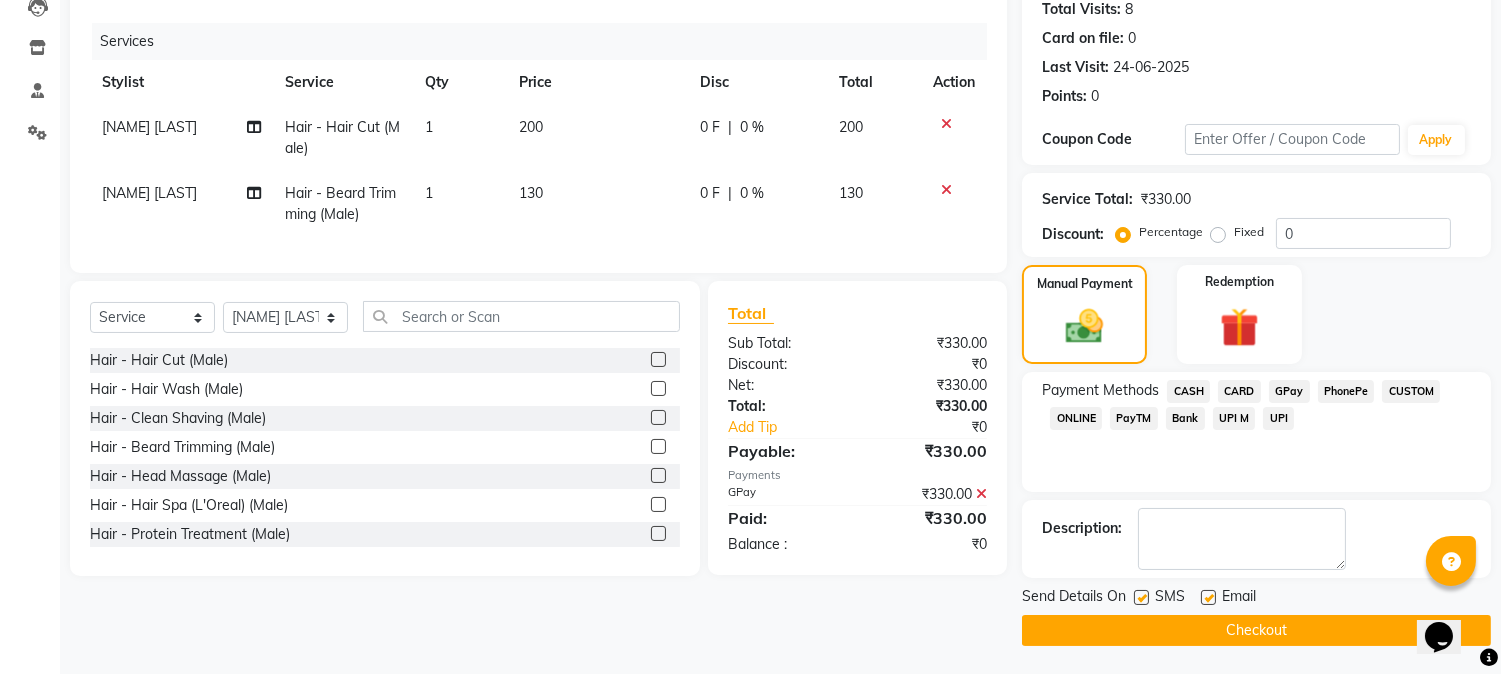 click on "Checkout" 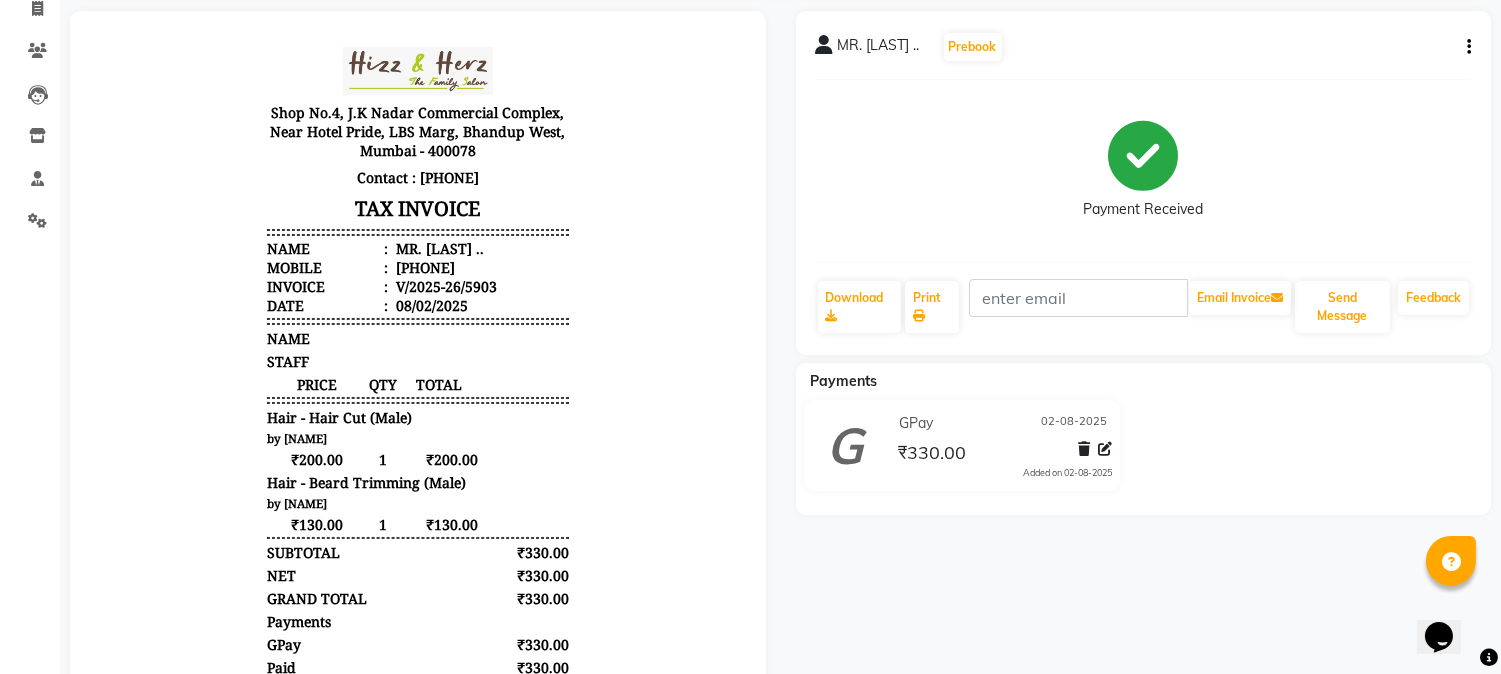 scroll, scrollTop: 0, scrollLeft: 0, axis: both 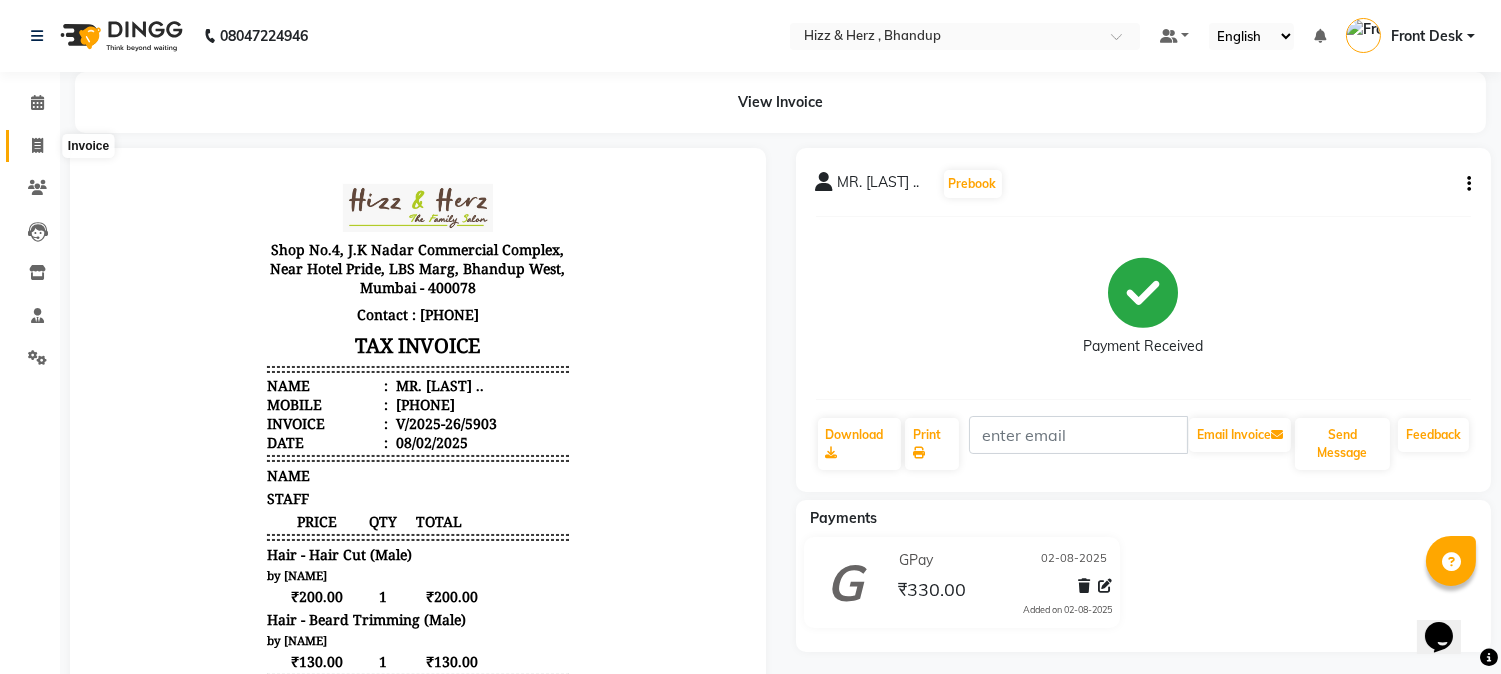 click 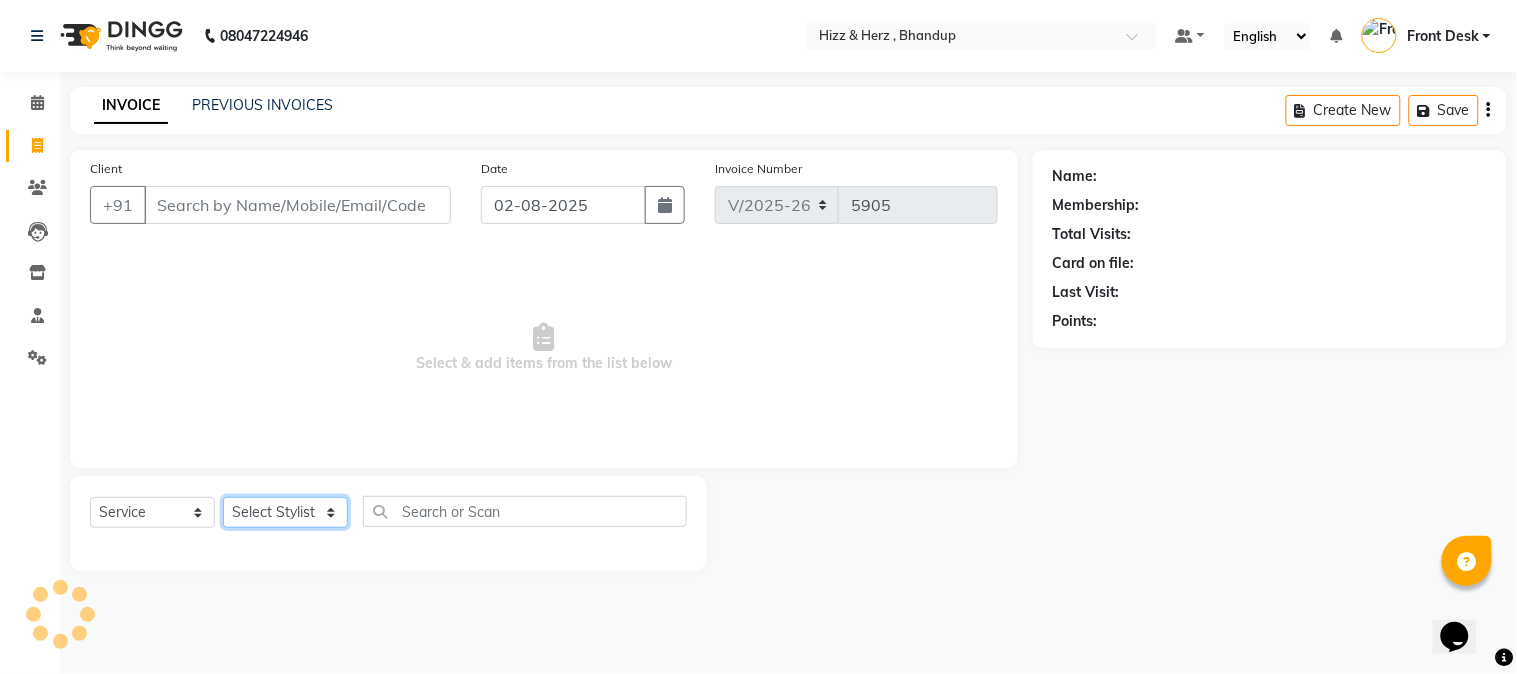 click on "Select Stylist" 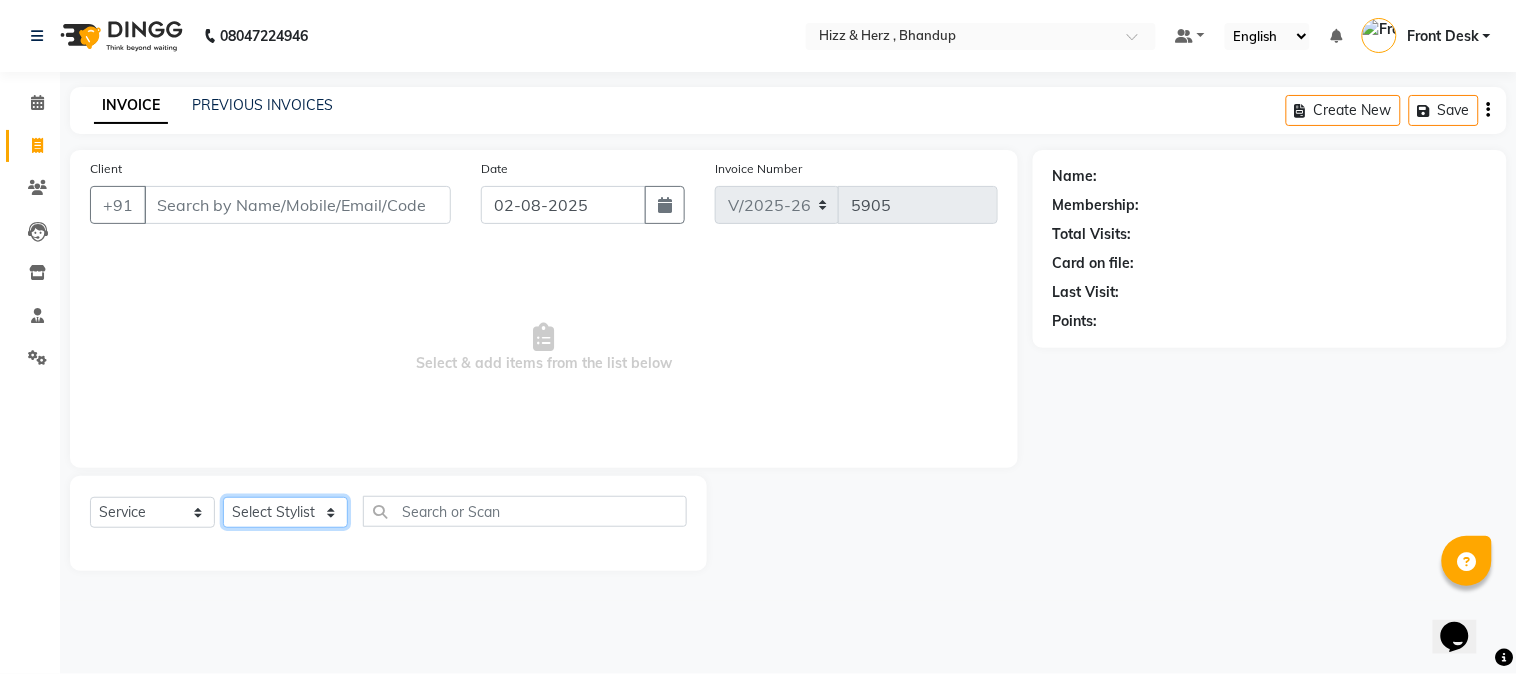 select on "24395" 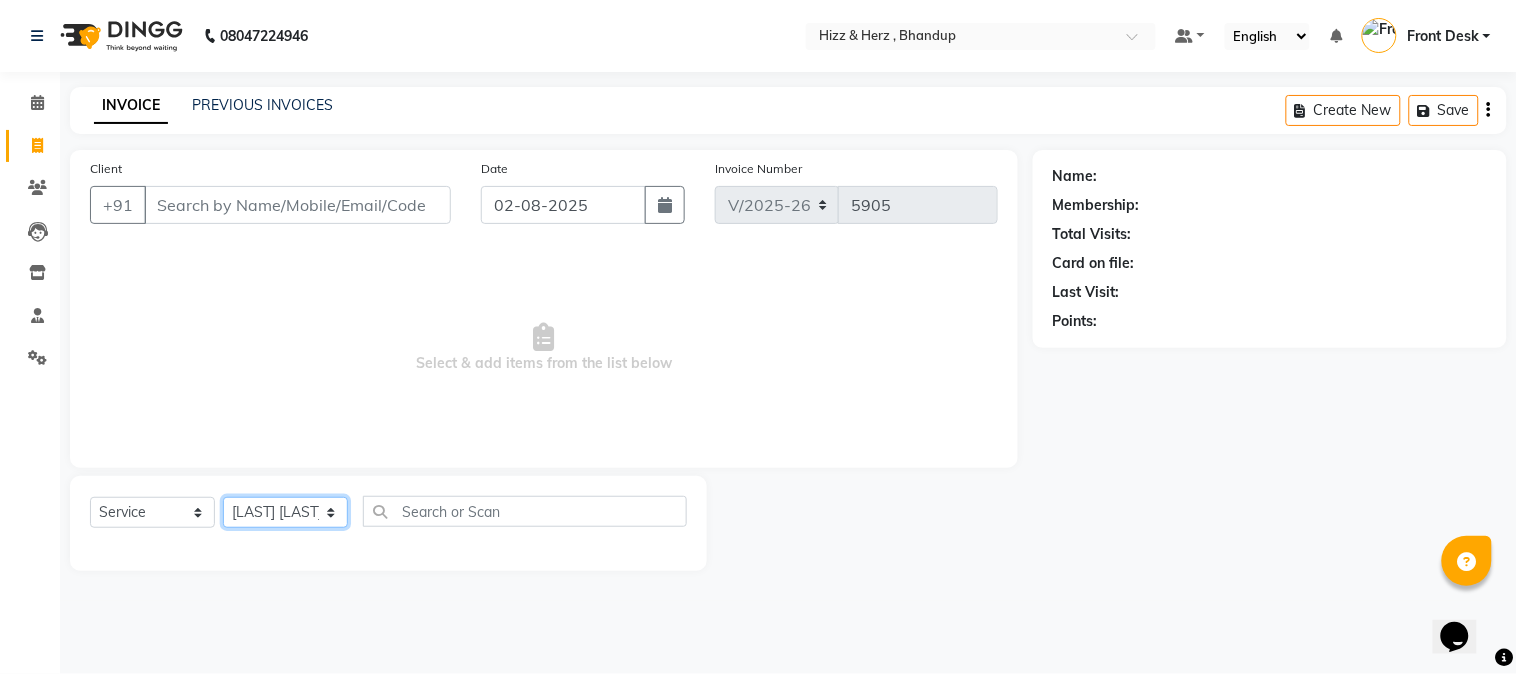 click on "Select Stylist Front Desk Gaurav Sharma HIZZ & HERZ 2 IRFAN AHMAD Jigna Goswami KHALID AHMAD Laxmi Mehboob MOHD PARVEJ NIZAM Salman Sangeeta  SUMITA  VEERENDRA SHARMA" 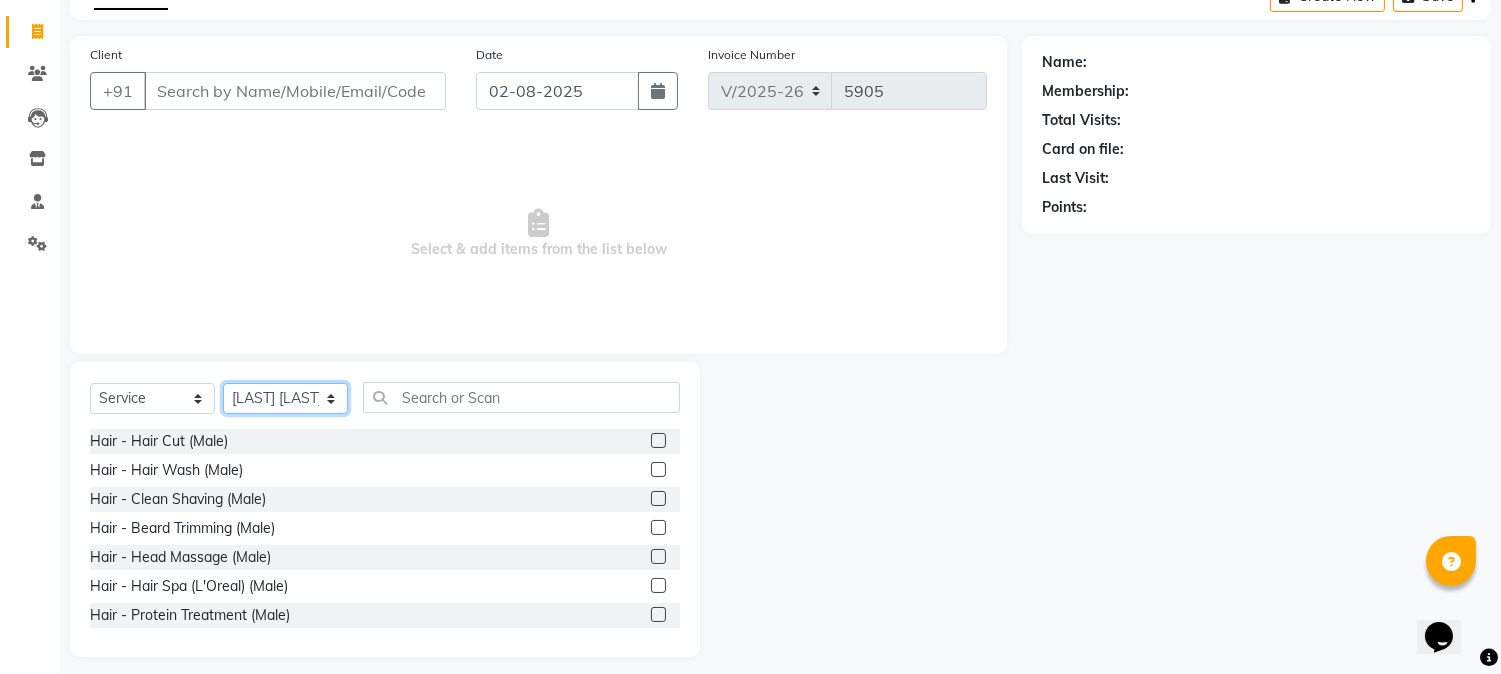 scroll, scrollTop: 126, scrollLeft: 0, axis: vertical 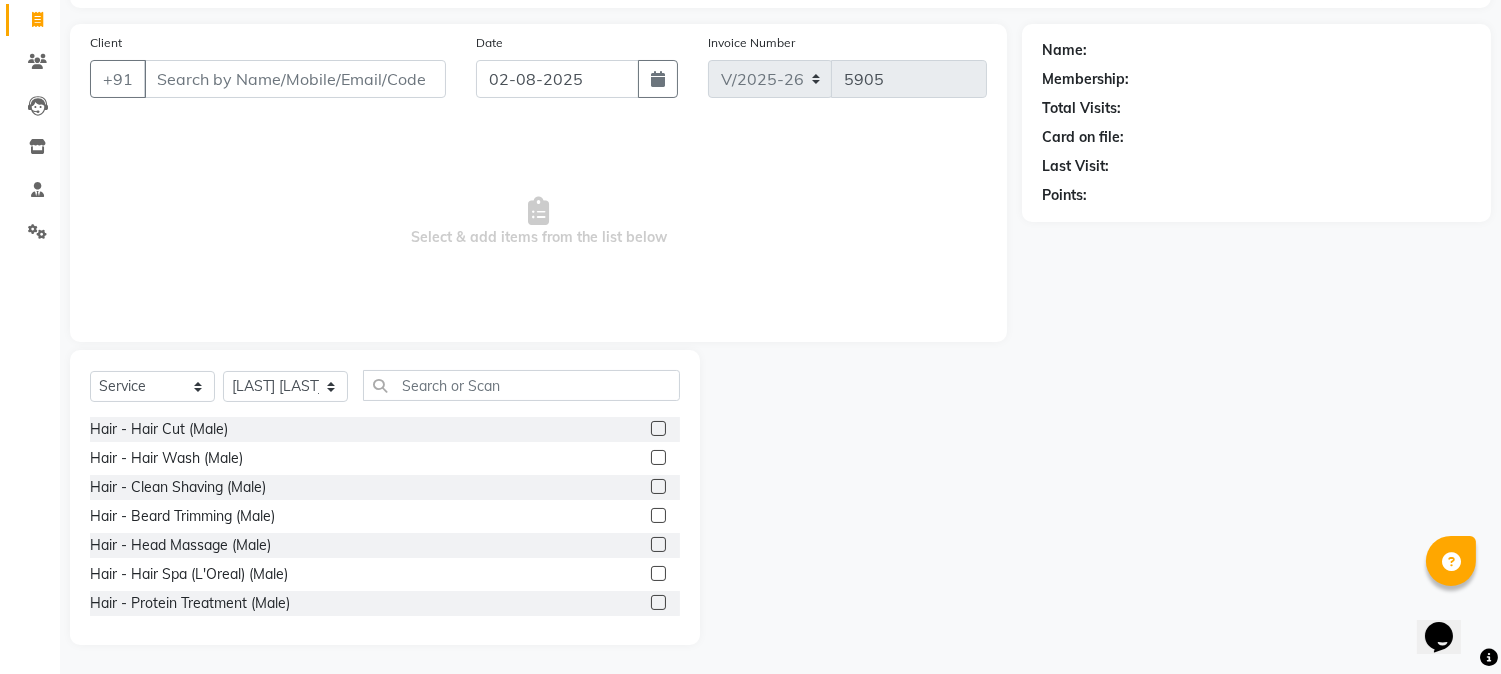 click 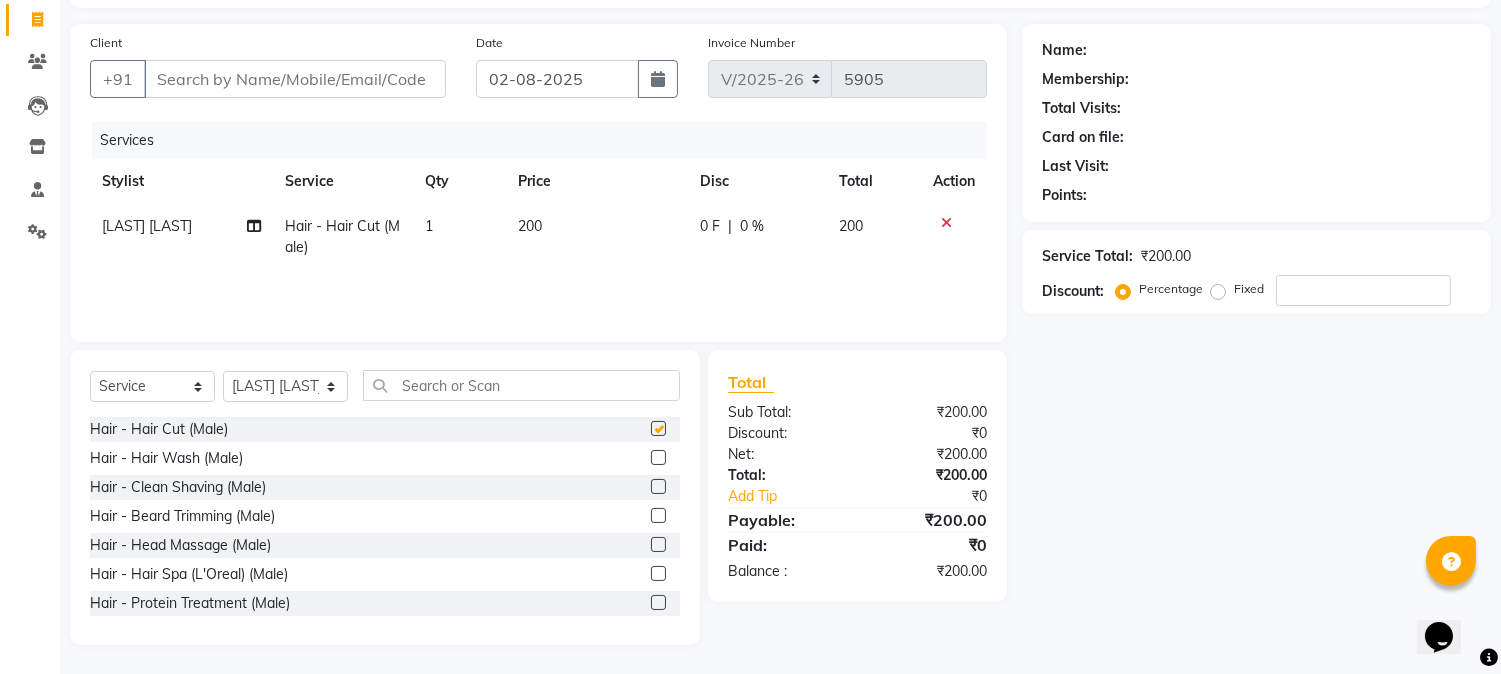 checkbox on "false" 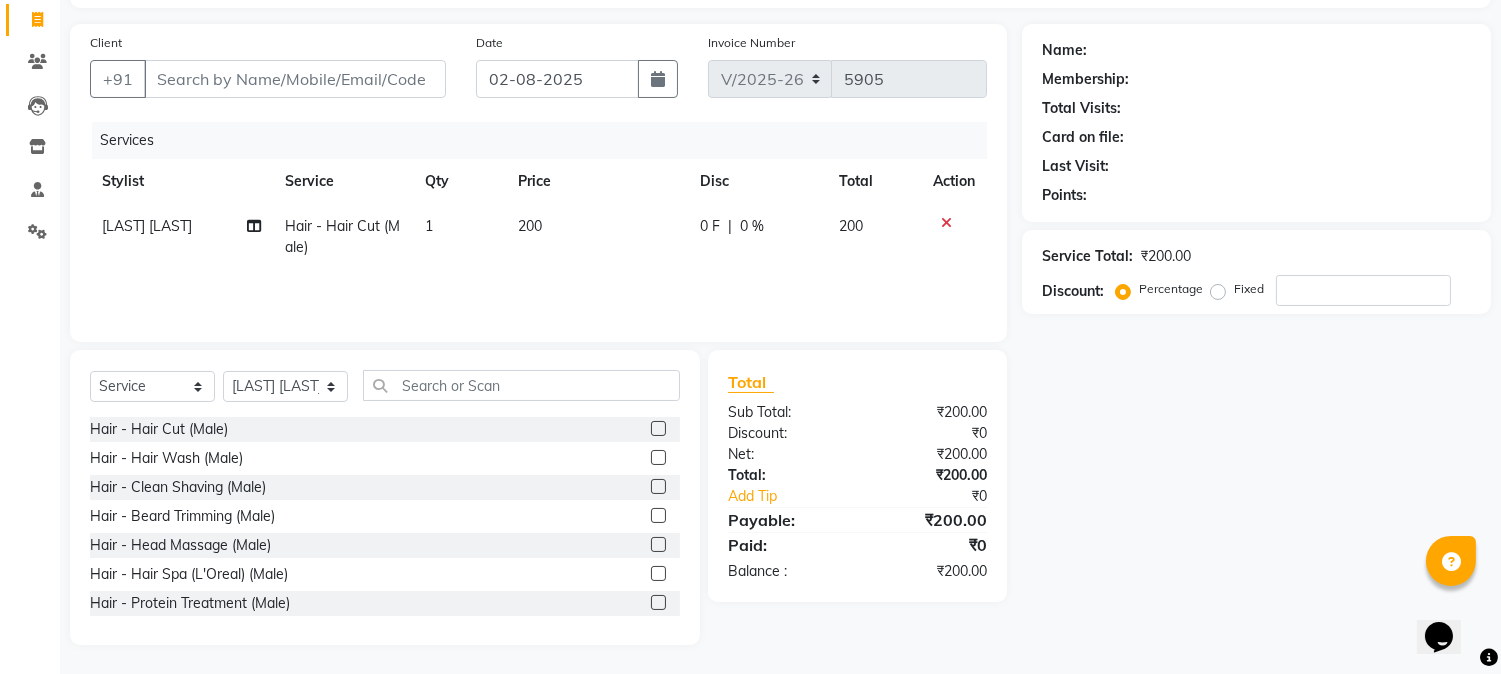 click 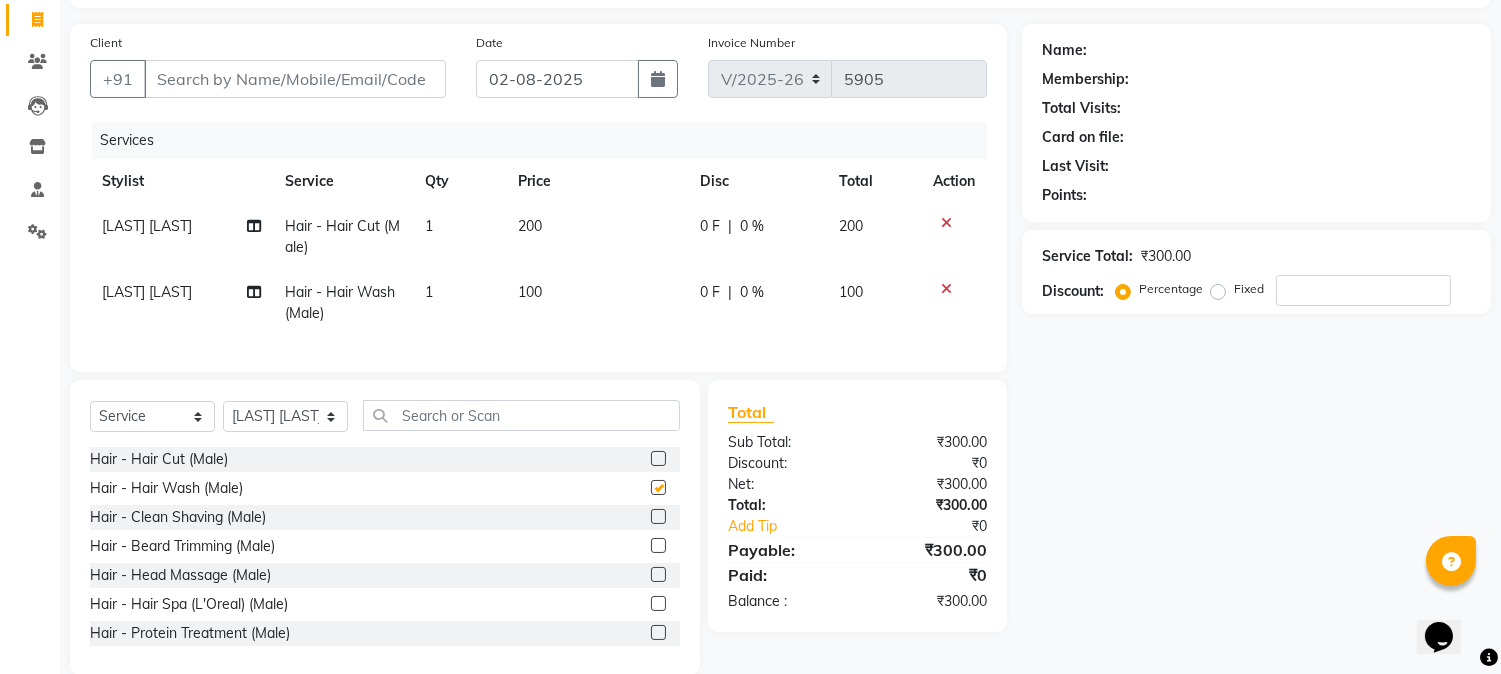 checkbox on "false" 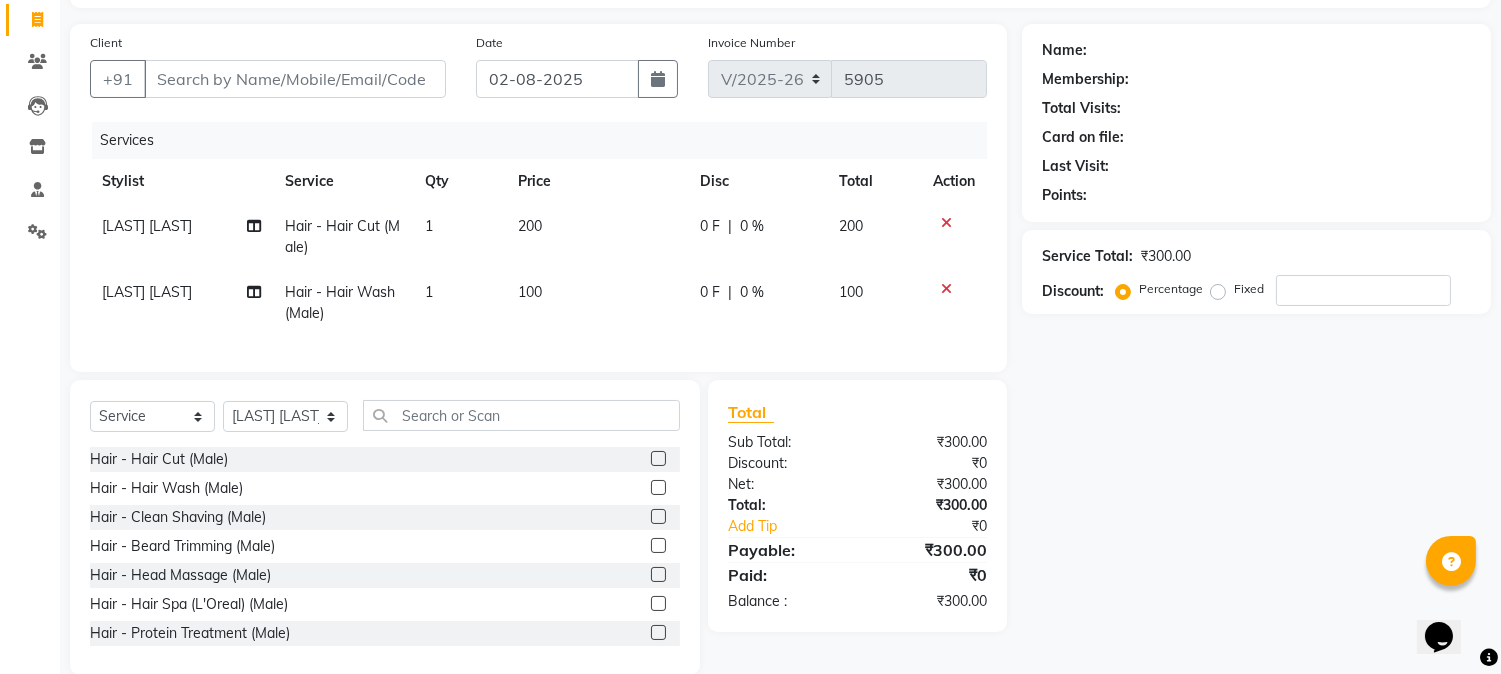 click 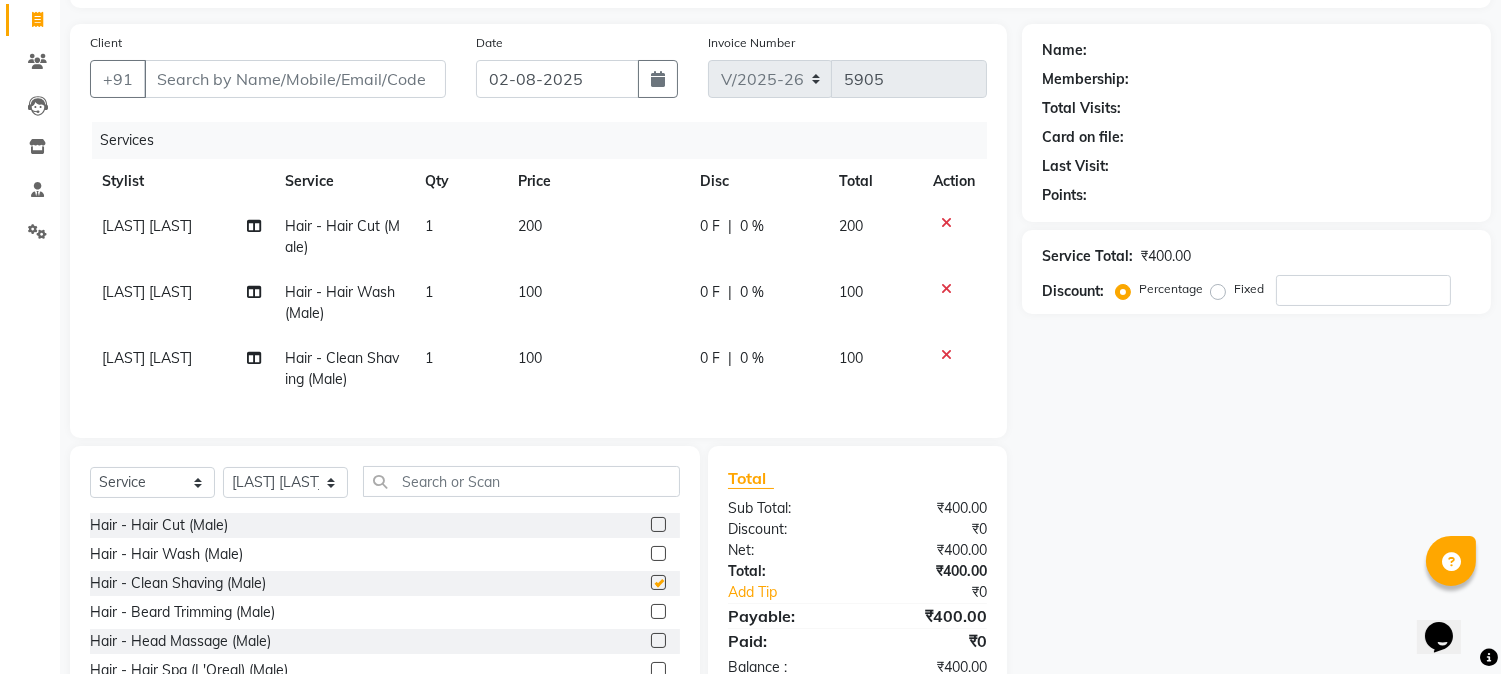 checkbox on "false" 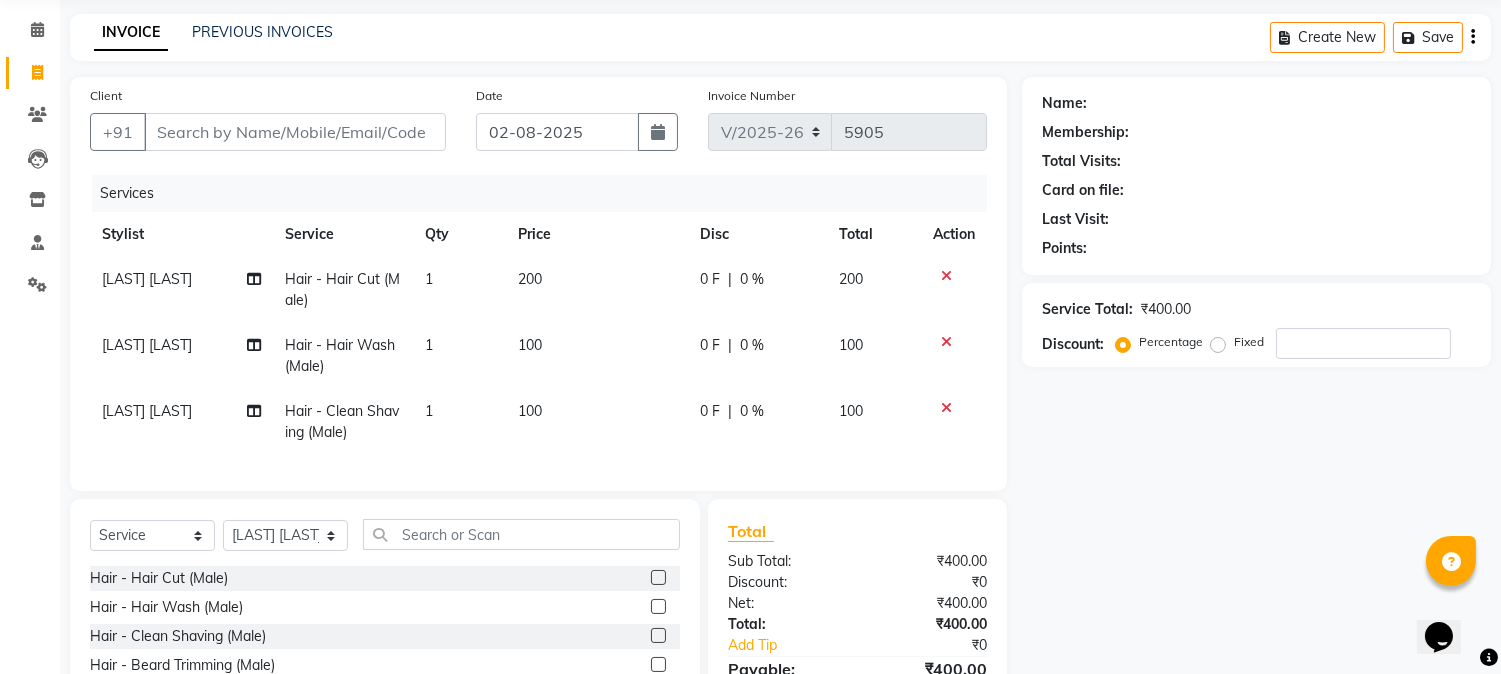 scroll, scrollTop: 0, scrollLeft: 0, axis: both 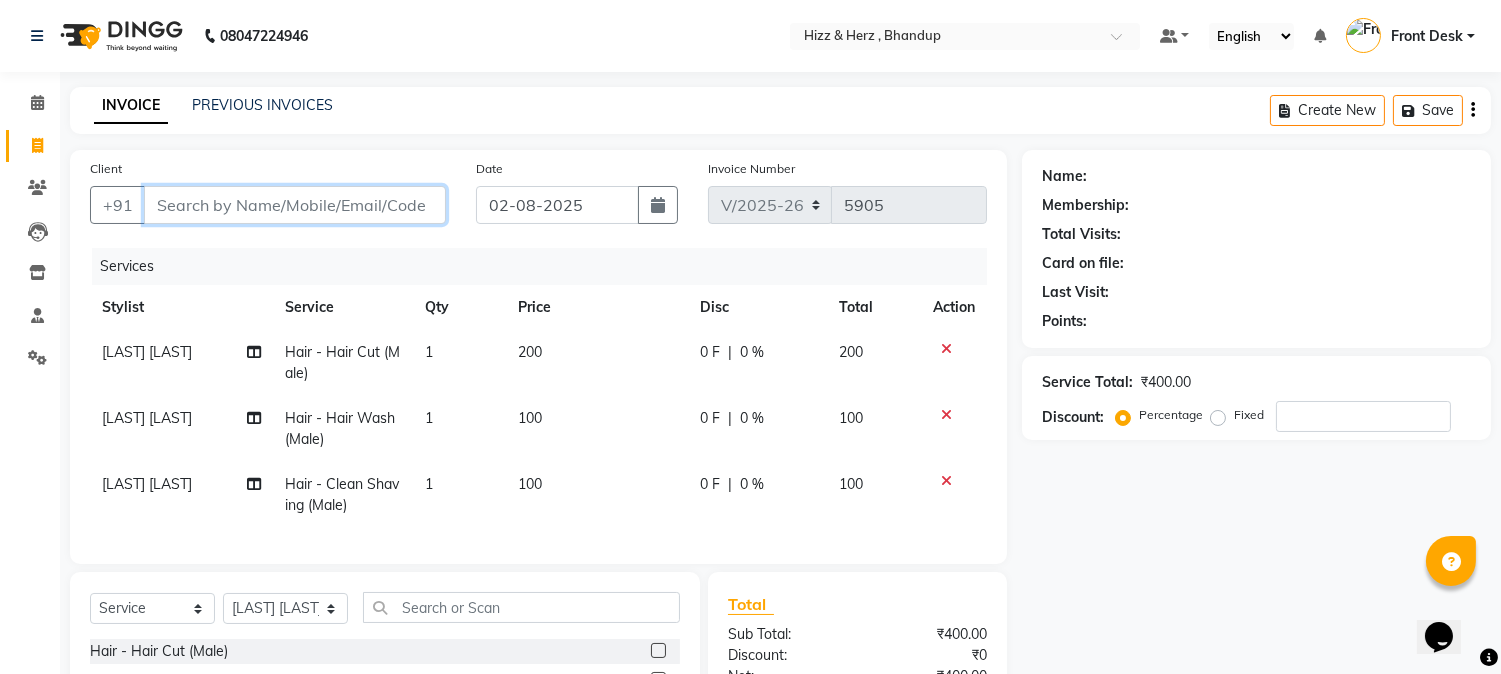 click on "Client" at bounding box center (295, 205) 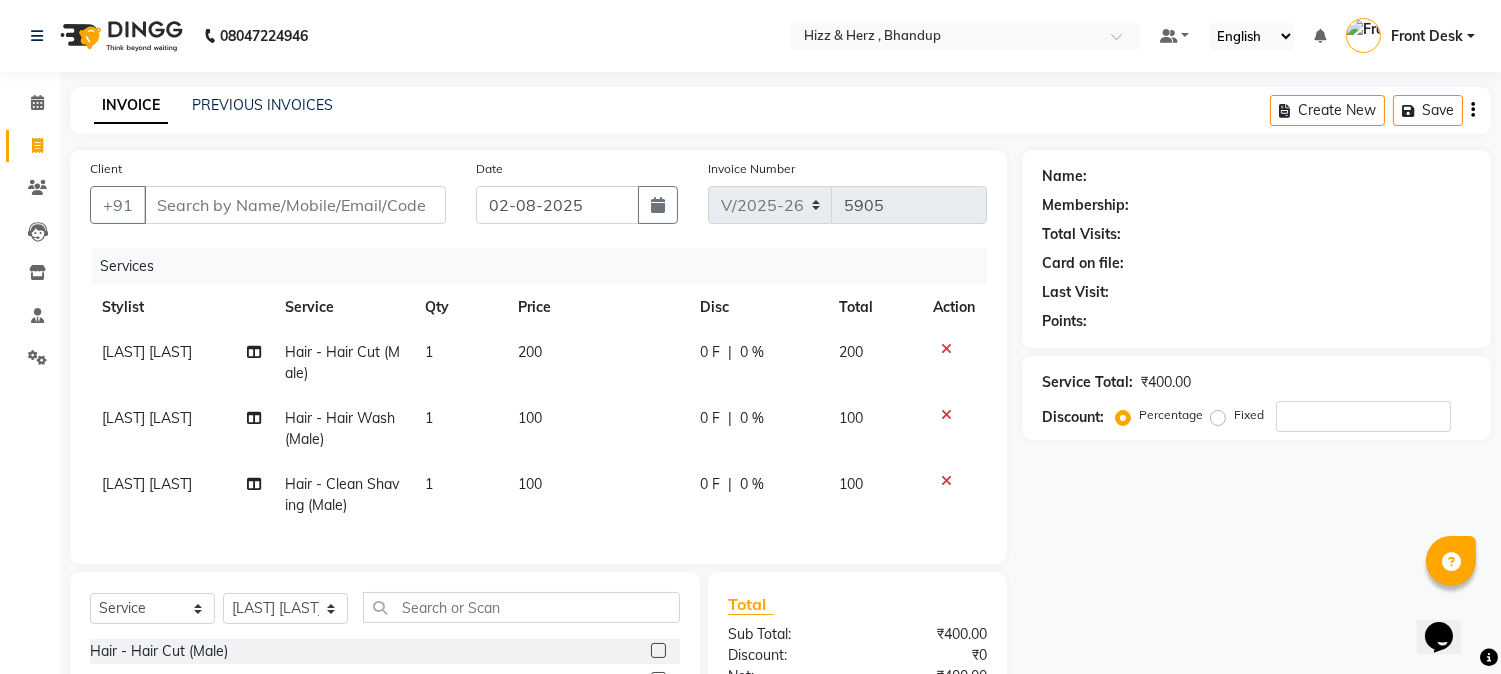 click 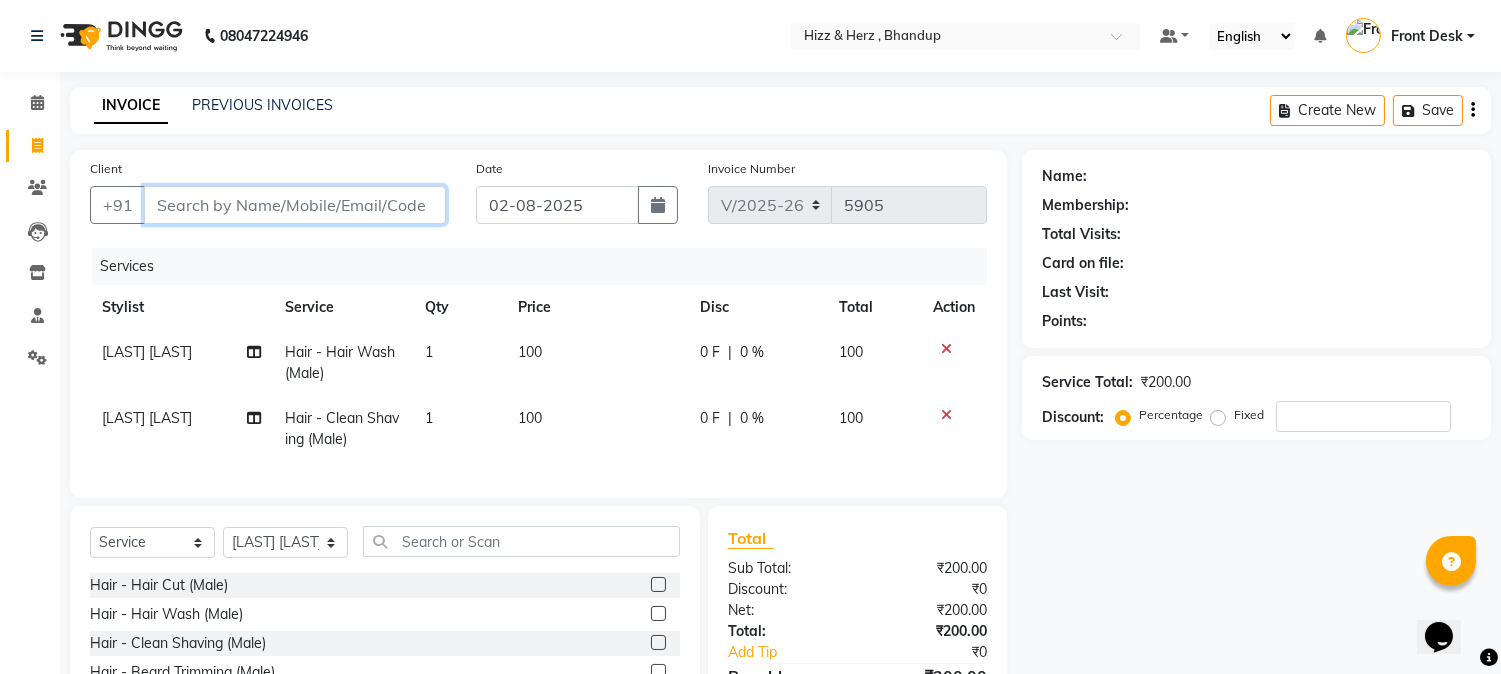 click on "Client" at bounding box center [295, 205] 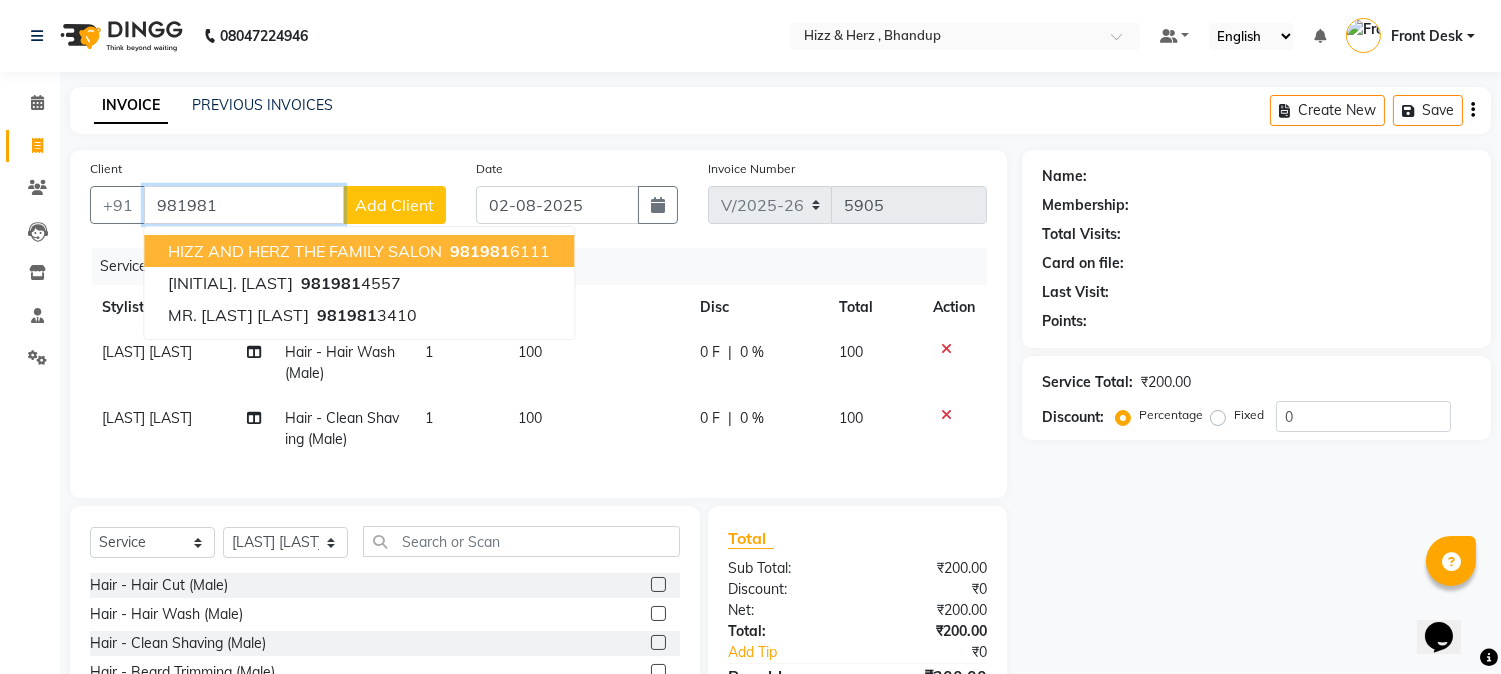 click on "HIZZ AND HERZ THE FAMILY SALON" at bounding box center (305, 251) 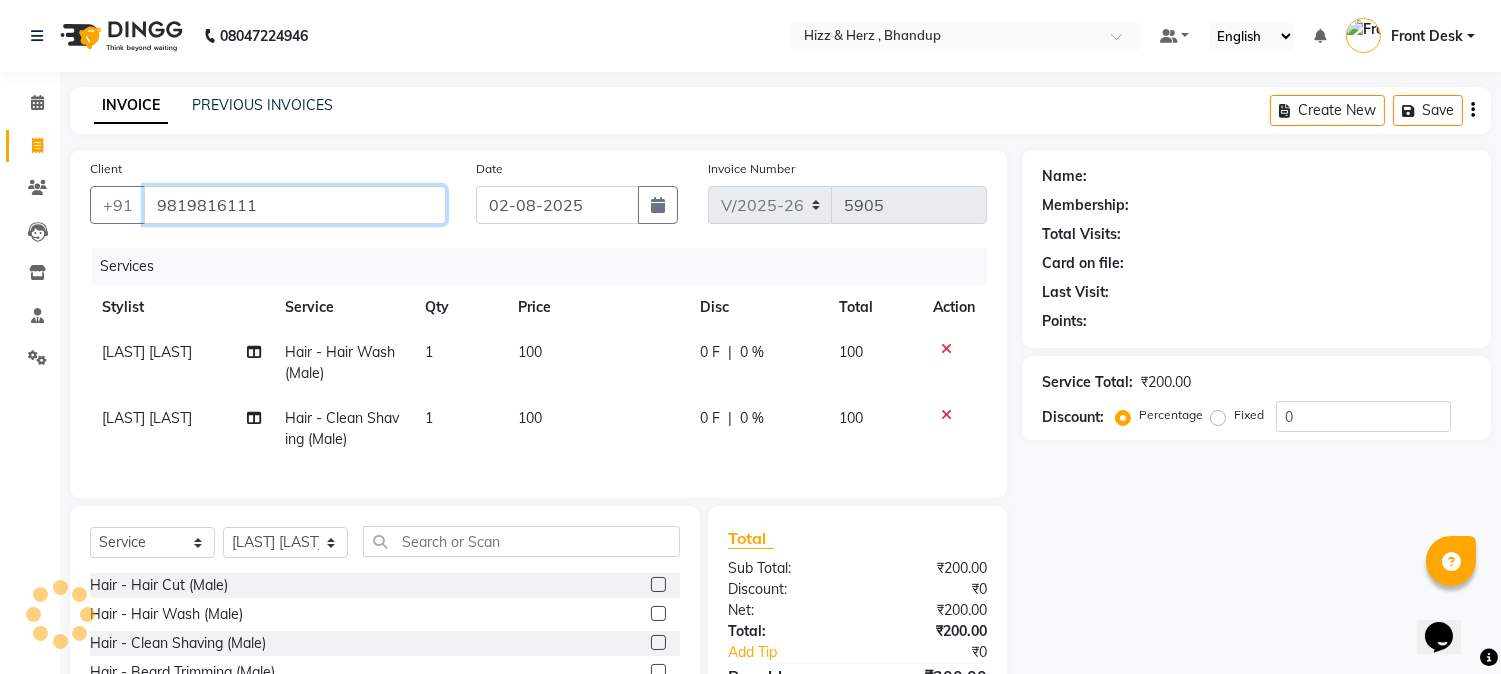 type on "9819816111" 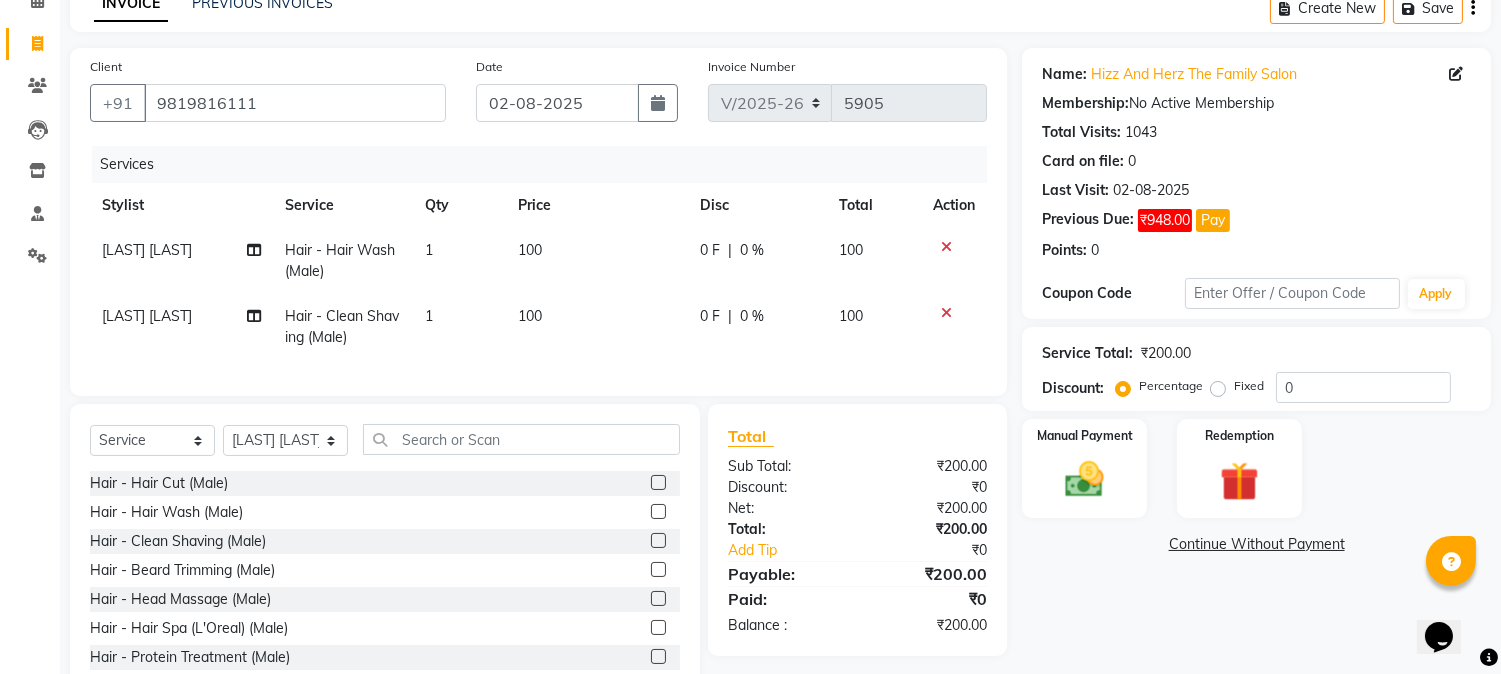 scroll, scrollTop: 173, scrollLeft: 0, axis: vertical 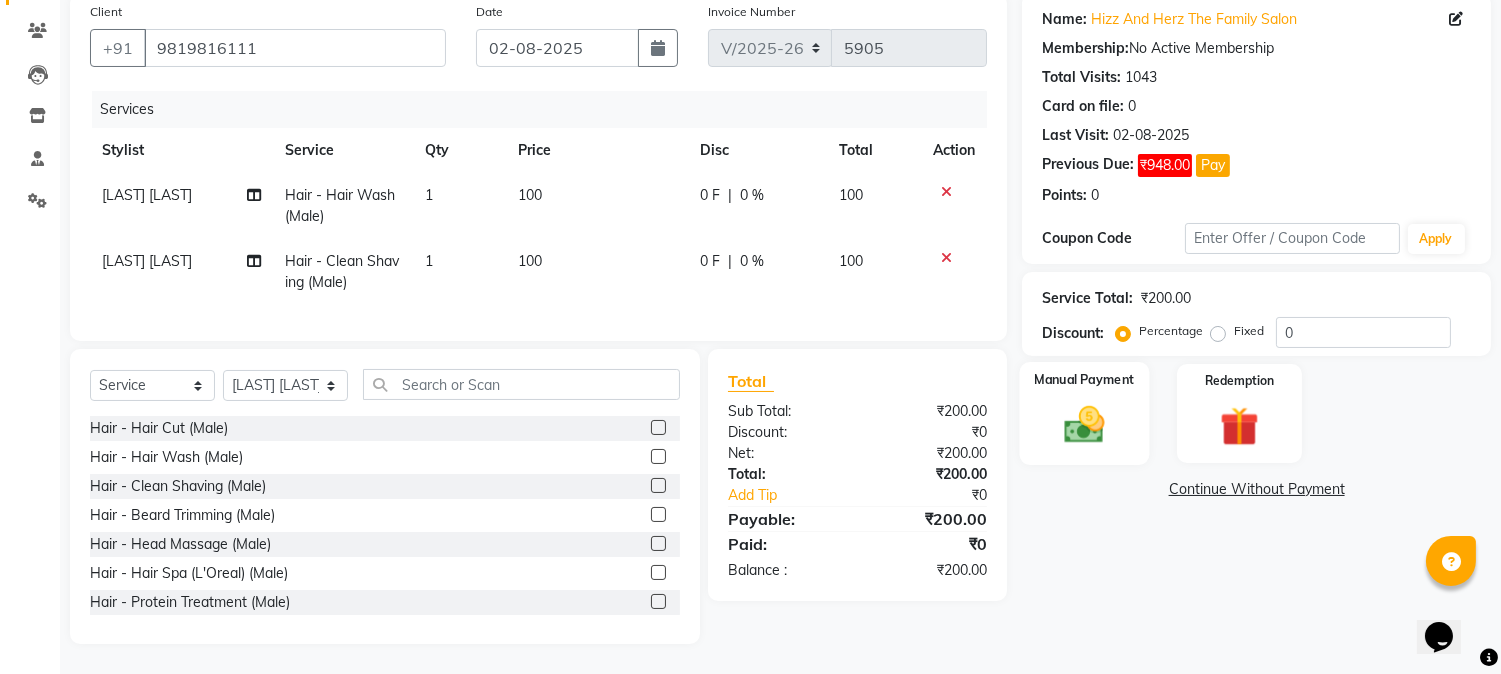 click 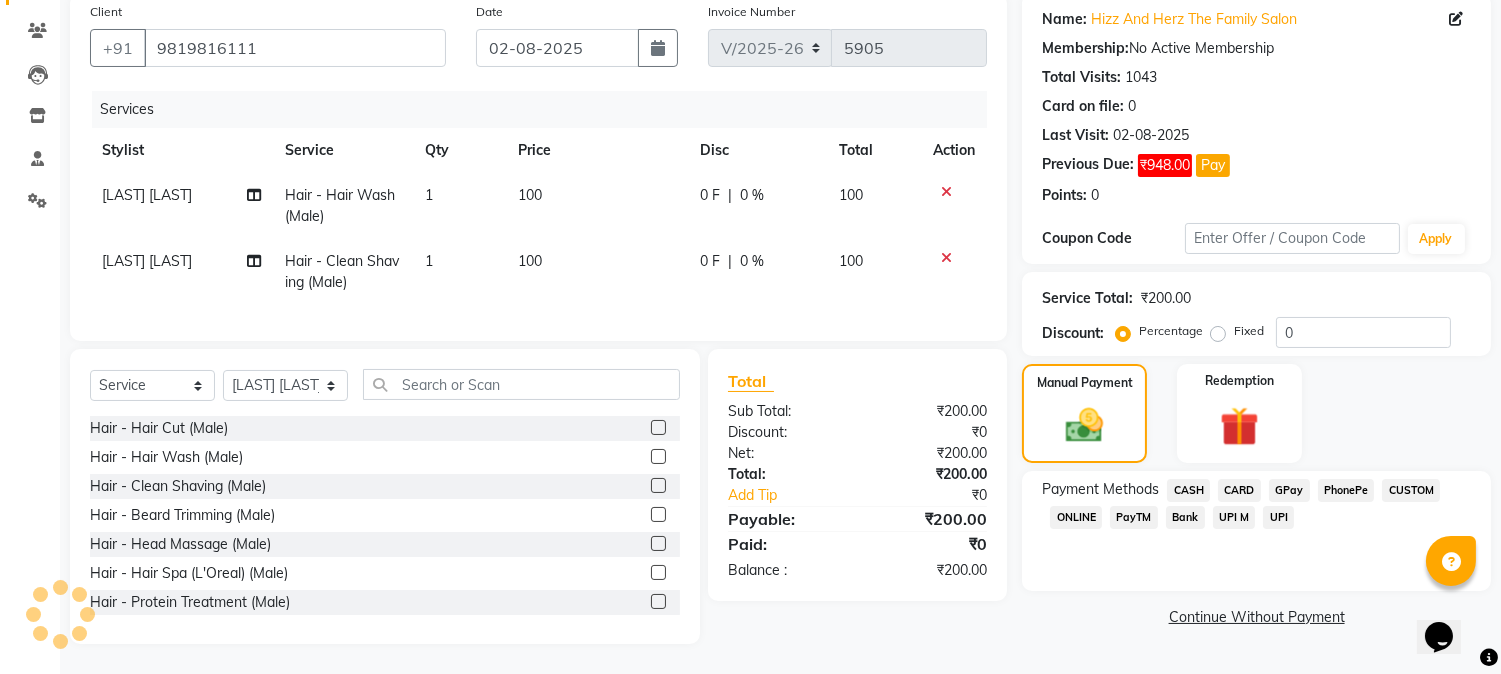 click on "CASH" 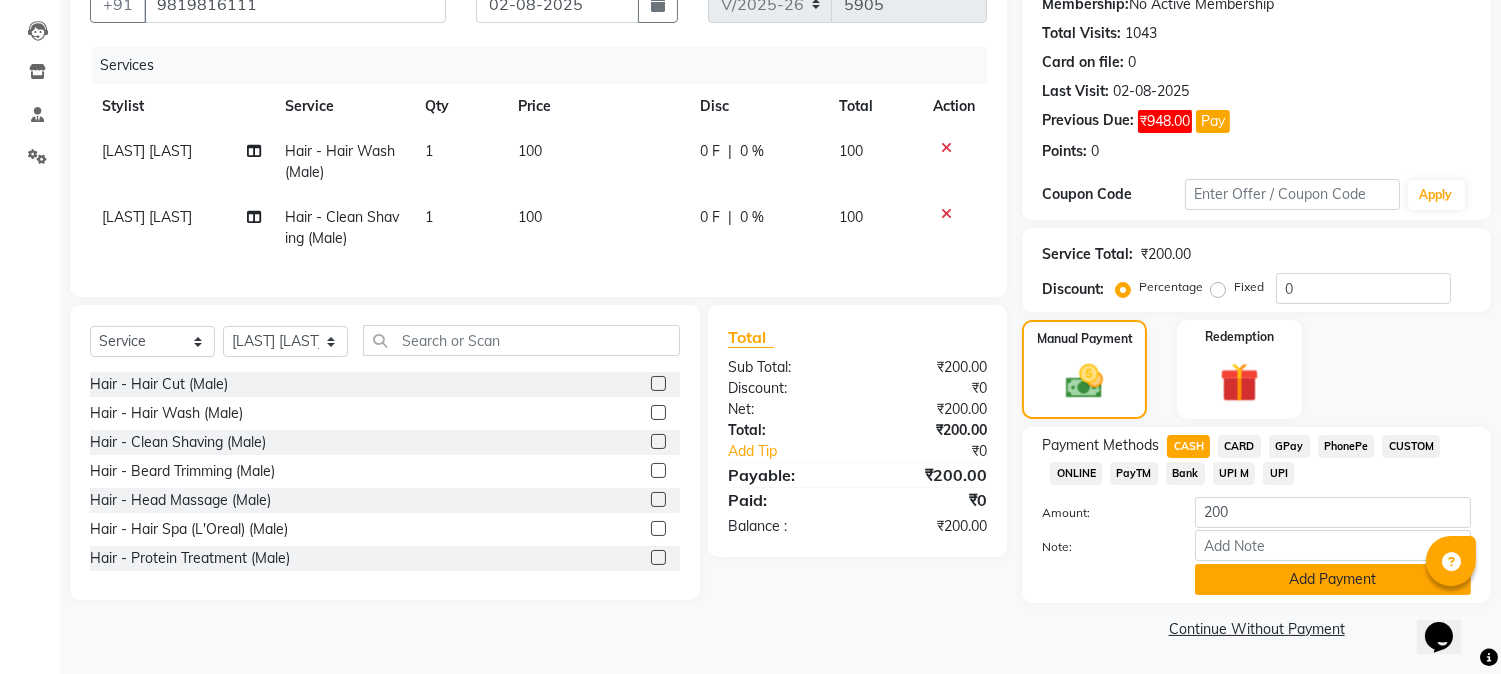 click on "Add Payment" 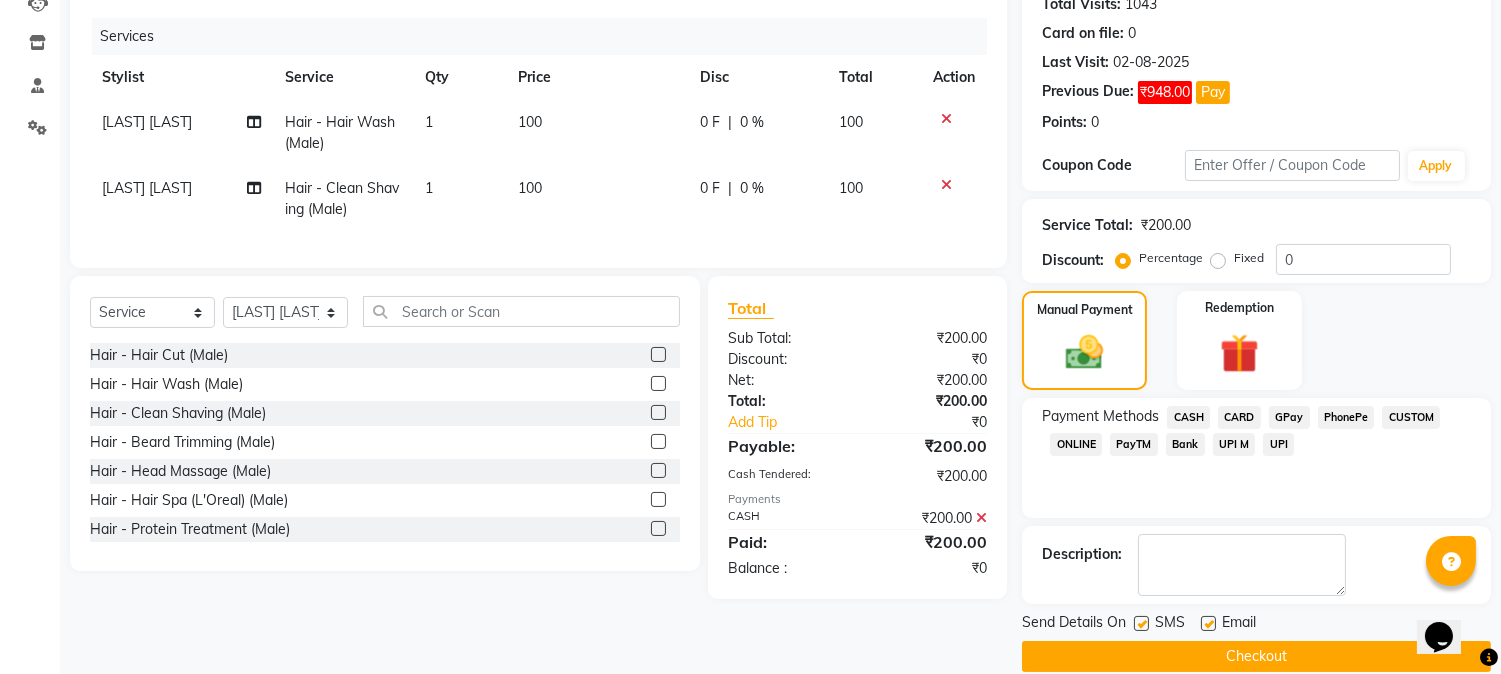 scroll, scrollTop: 257, scrollLeft: 0, axis: vertical 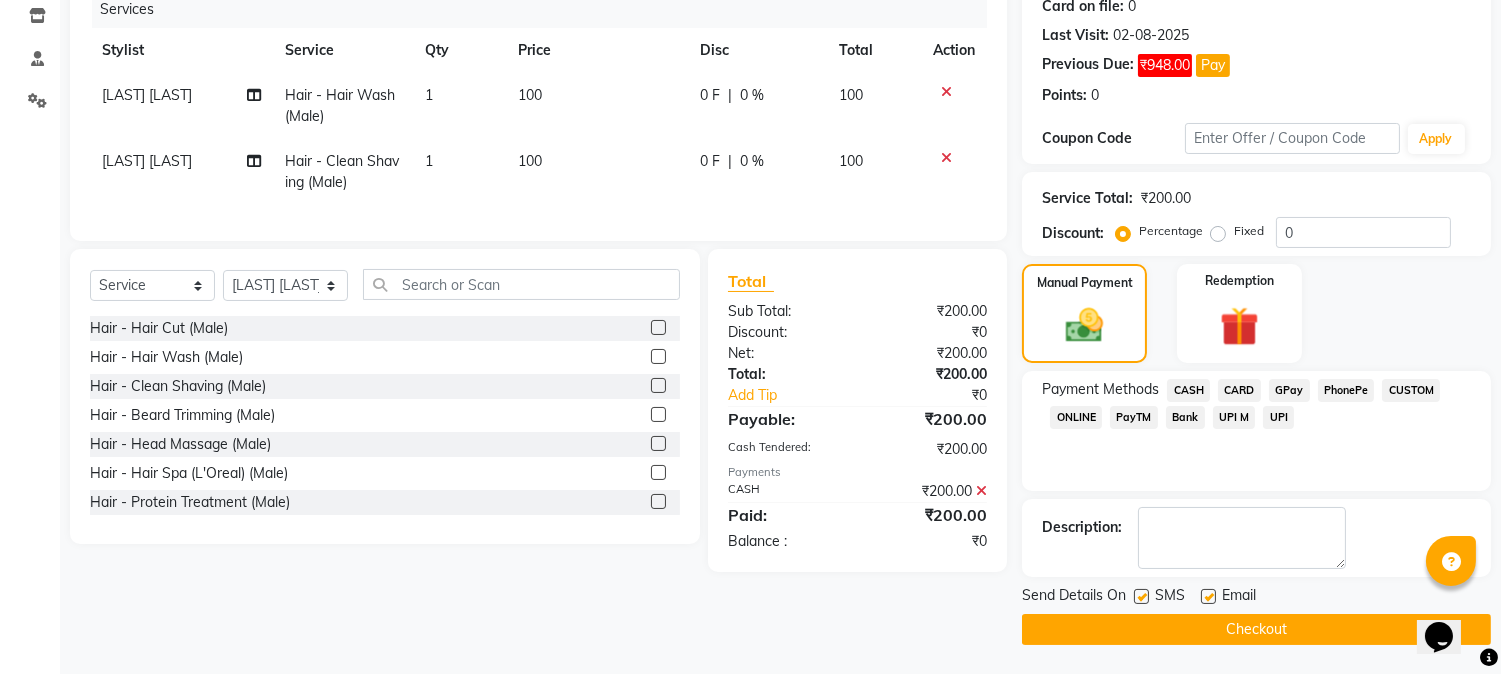 click on "Checkout" 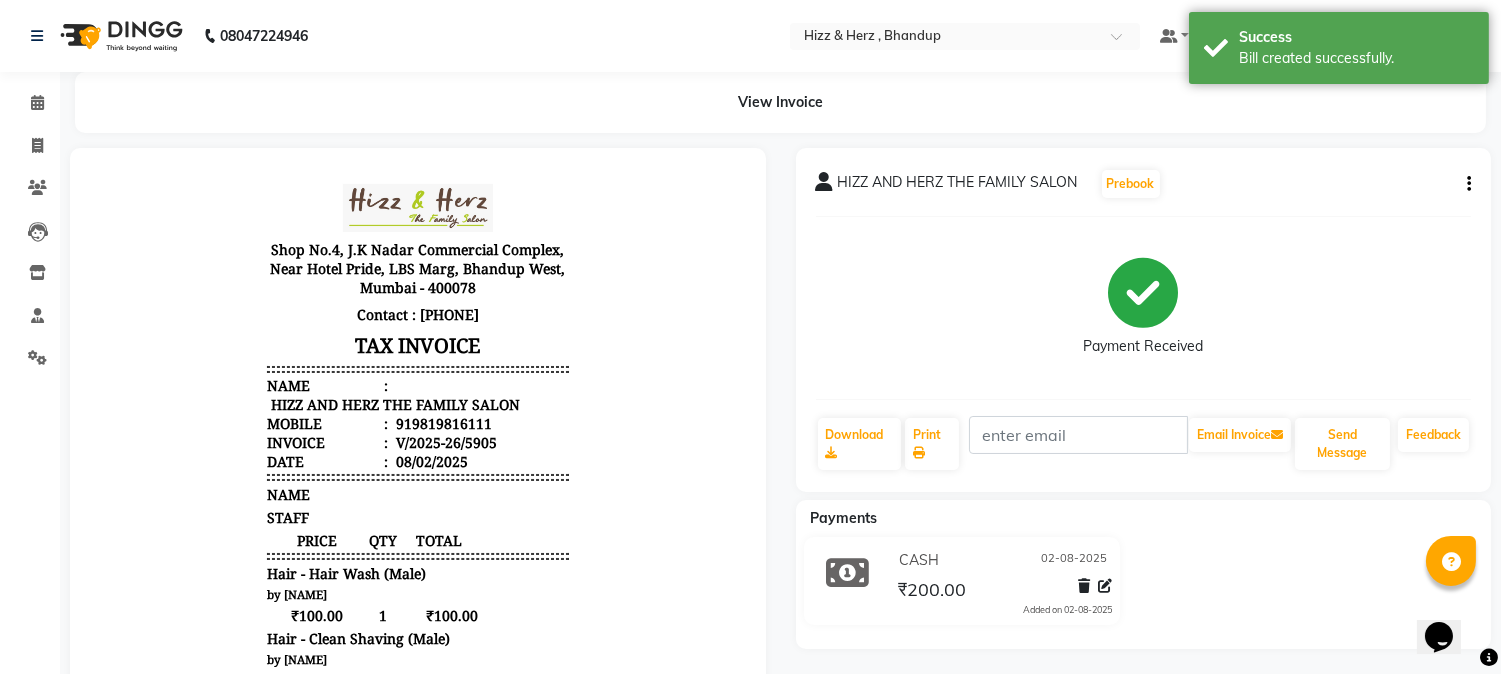 scroll, scrollTop: 0, scrollLeft: 0, axis: both 